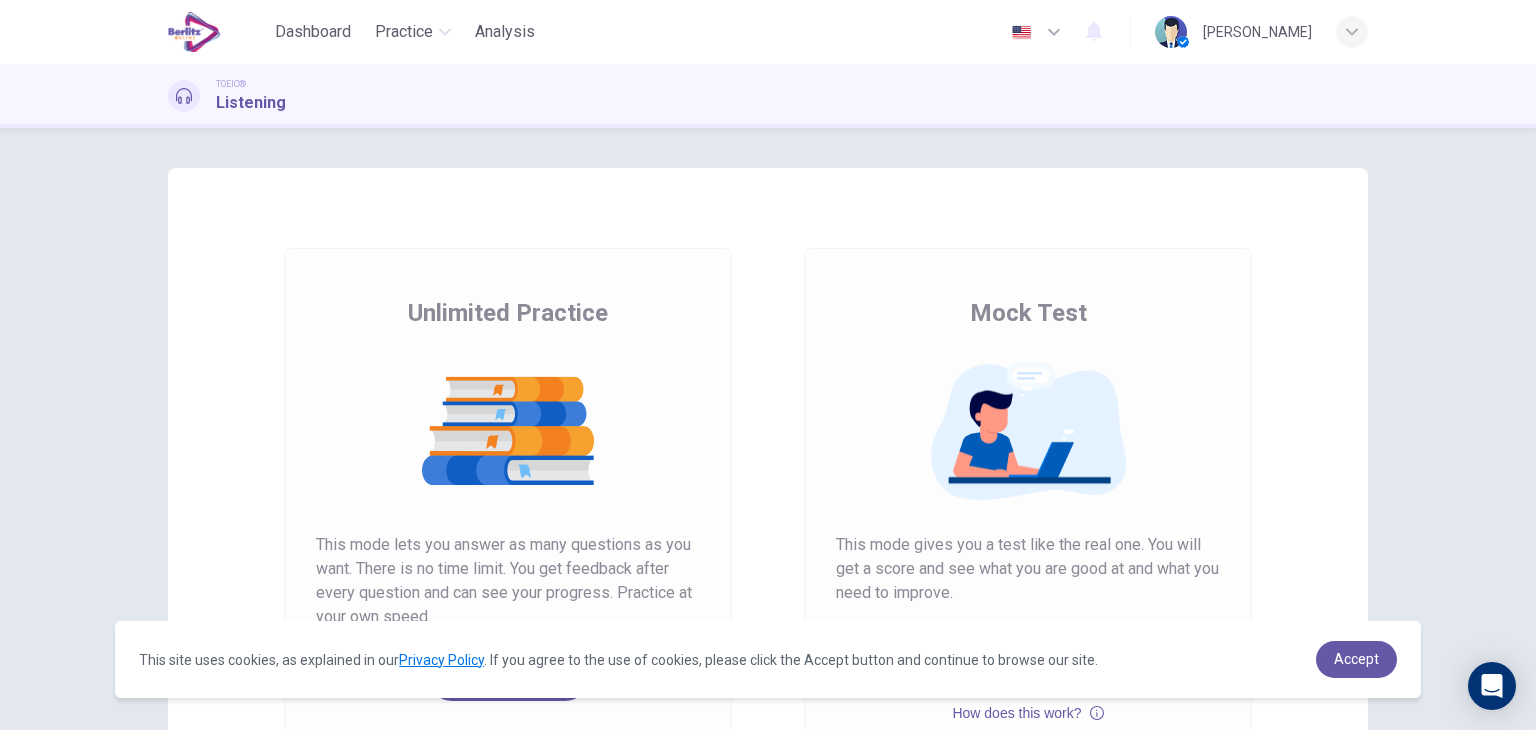 scroll, scrollTop: 0, scrollLeft: 0, axis: both 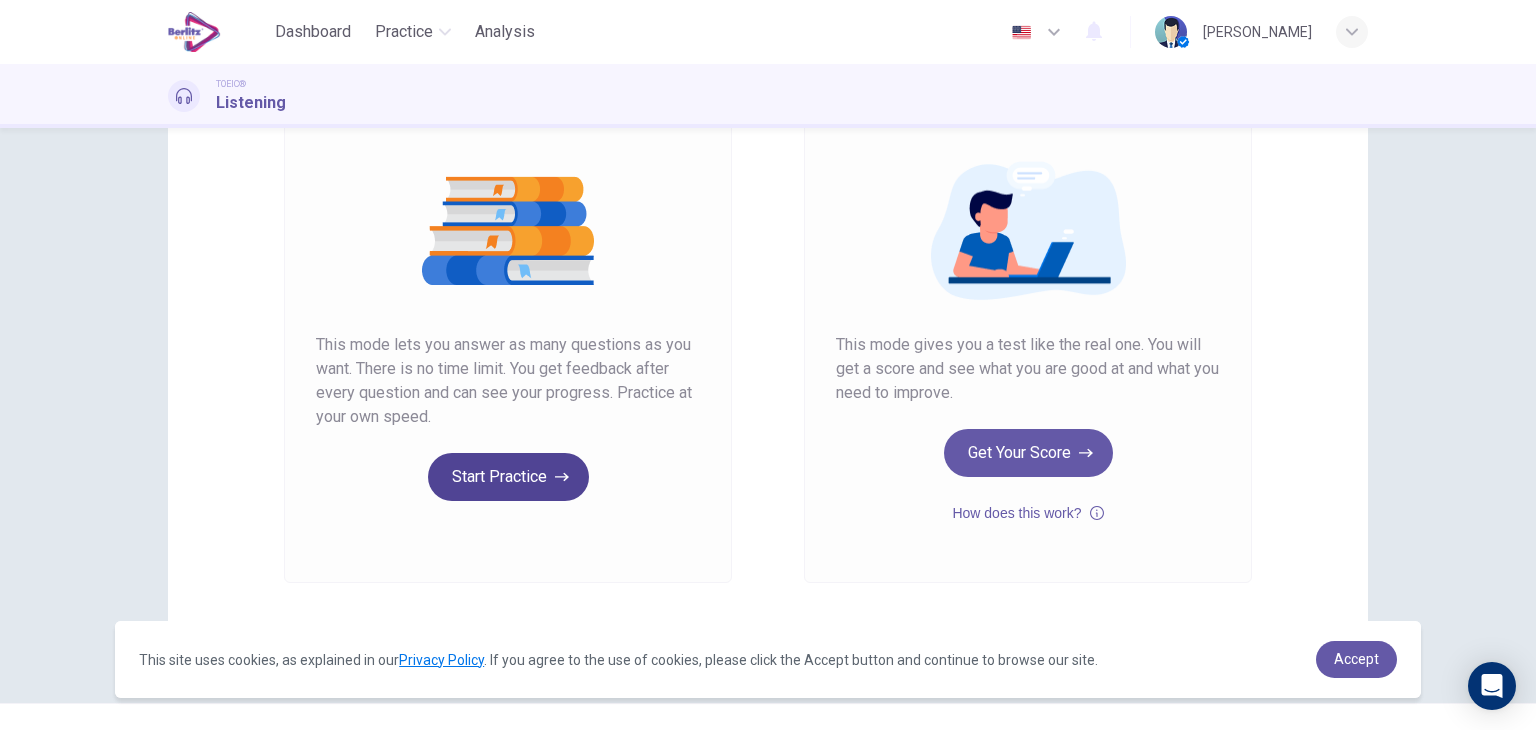 click on "Start Practice" at bounding box center [508, 477] 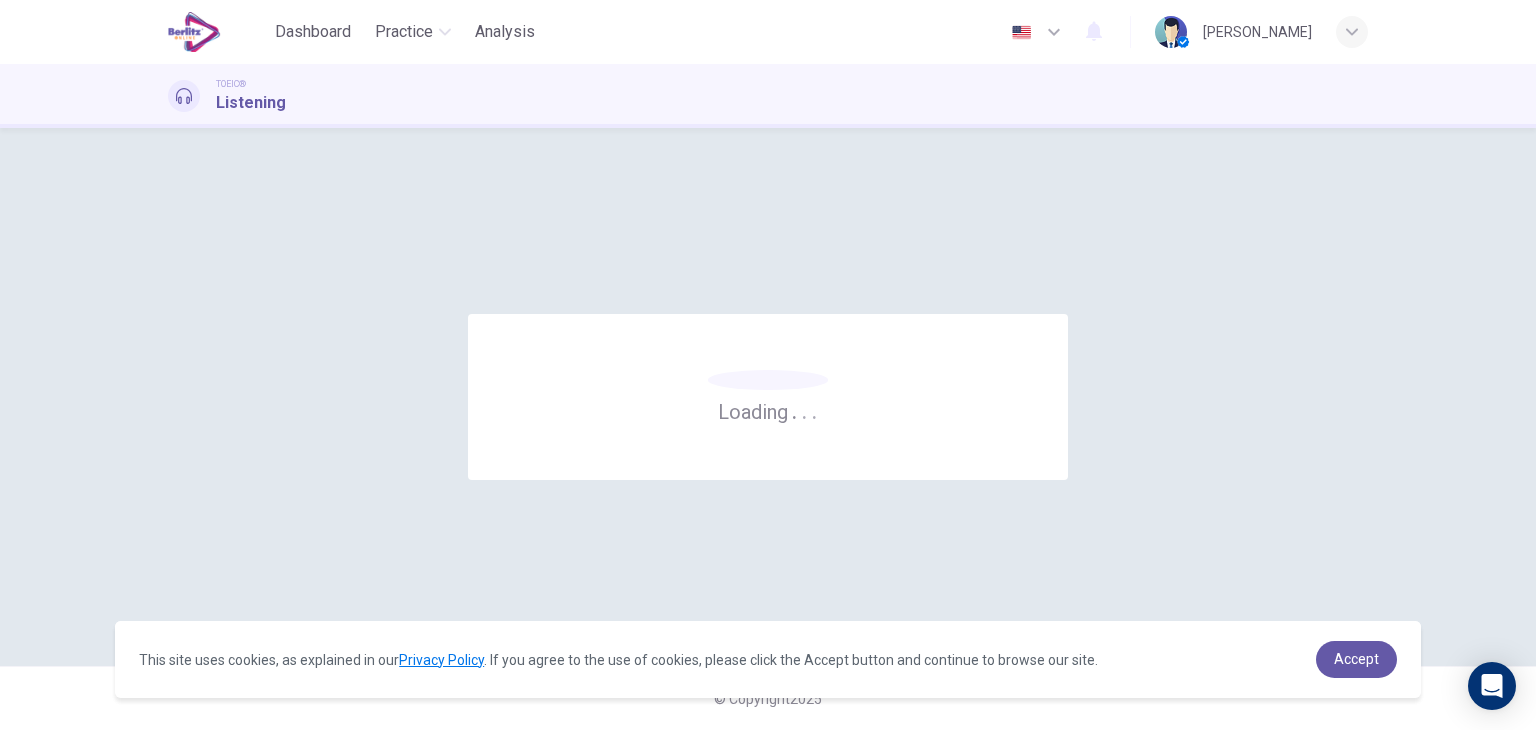 scroll, scrollTop: 0, scrollLeft: 0, axis: both 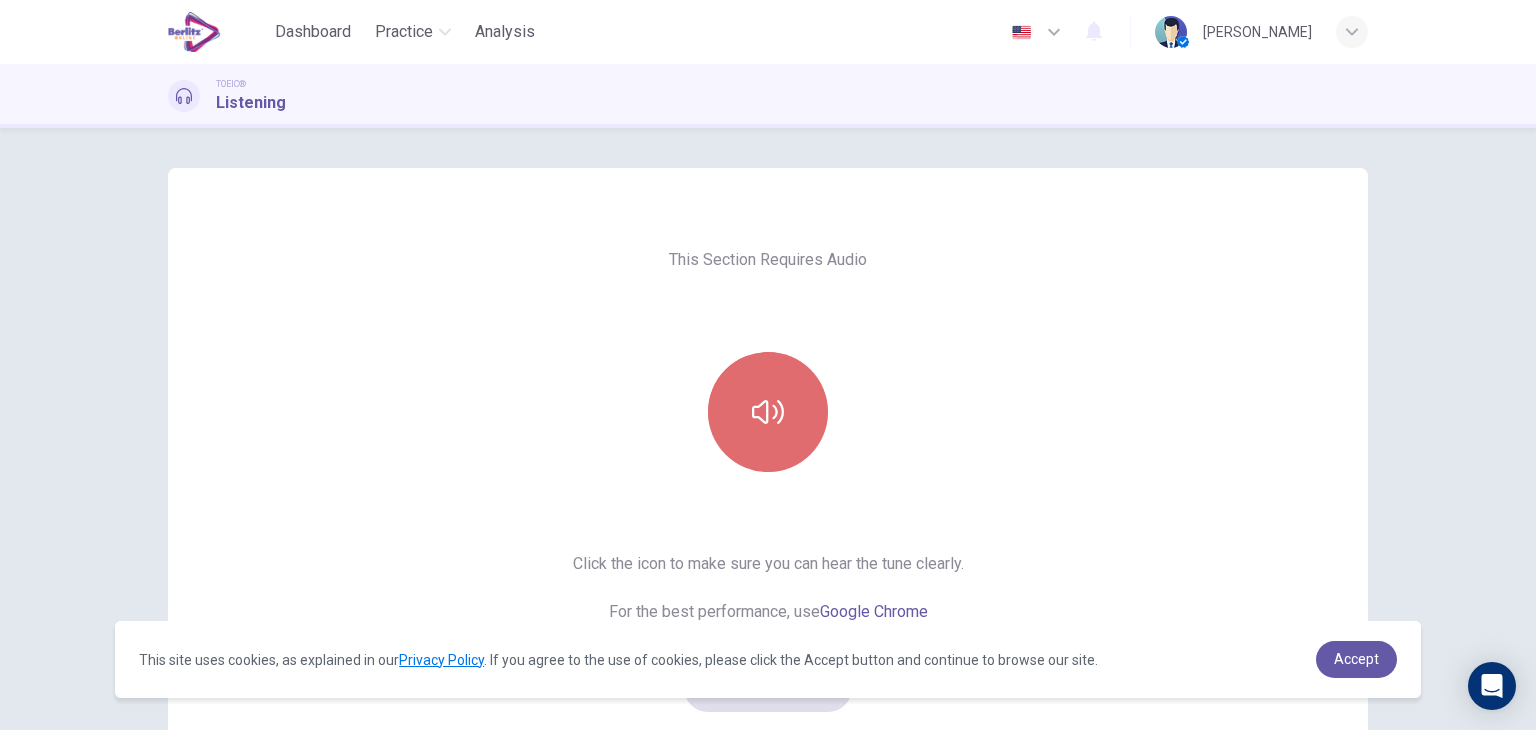 click 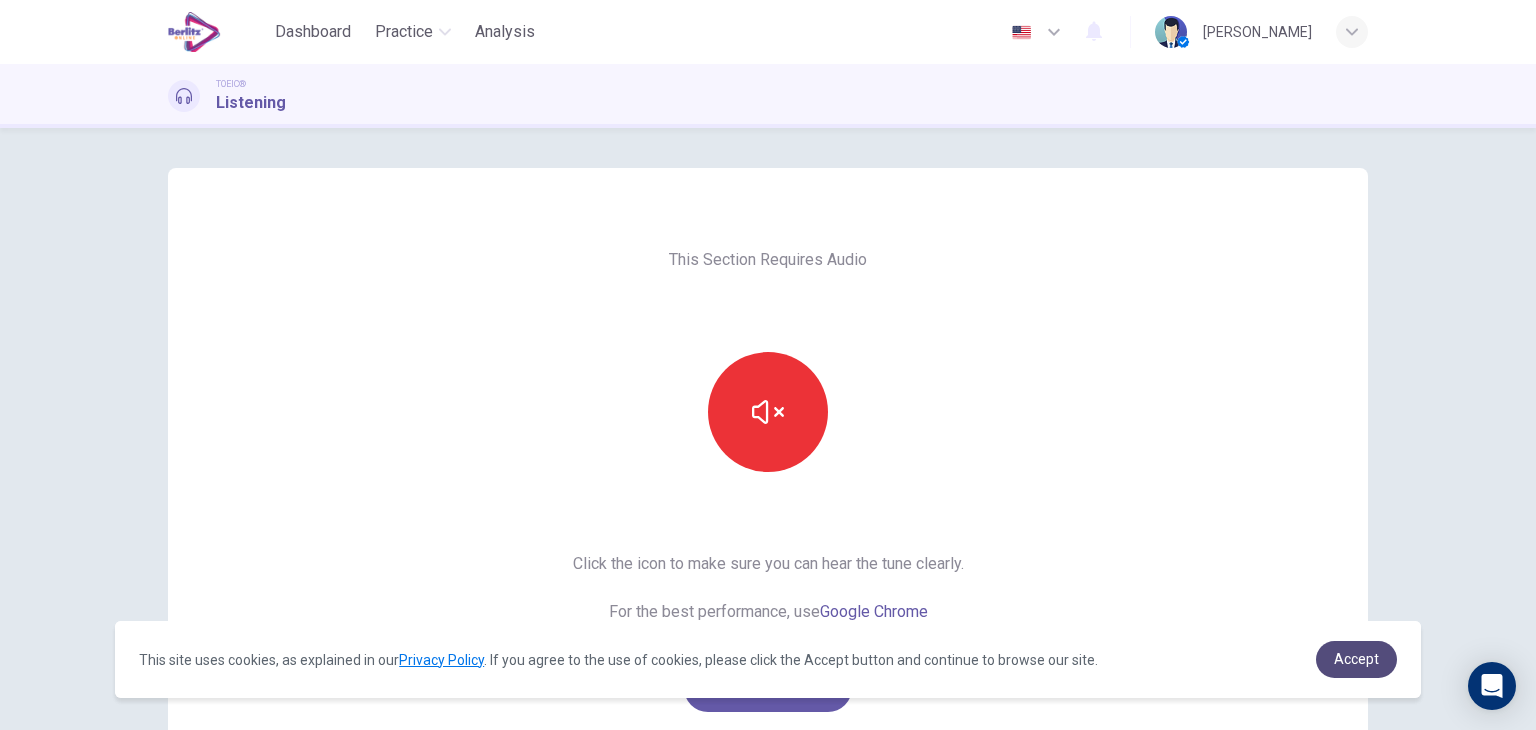 click on "Accept" at bounding box center (1356, 659) 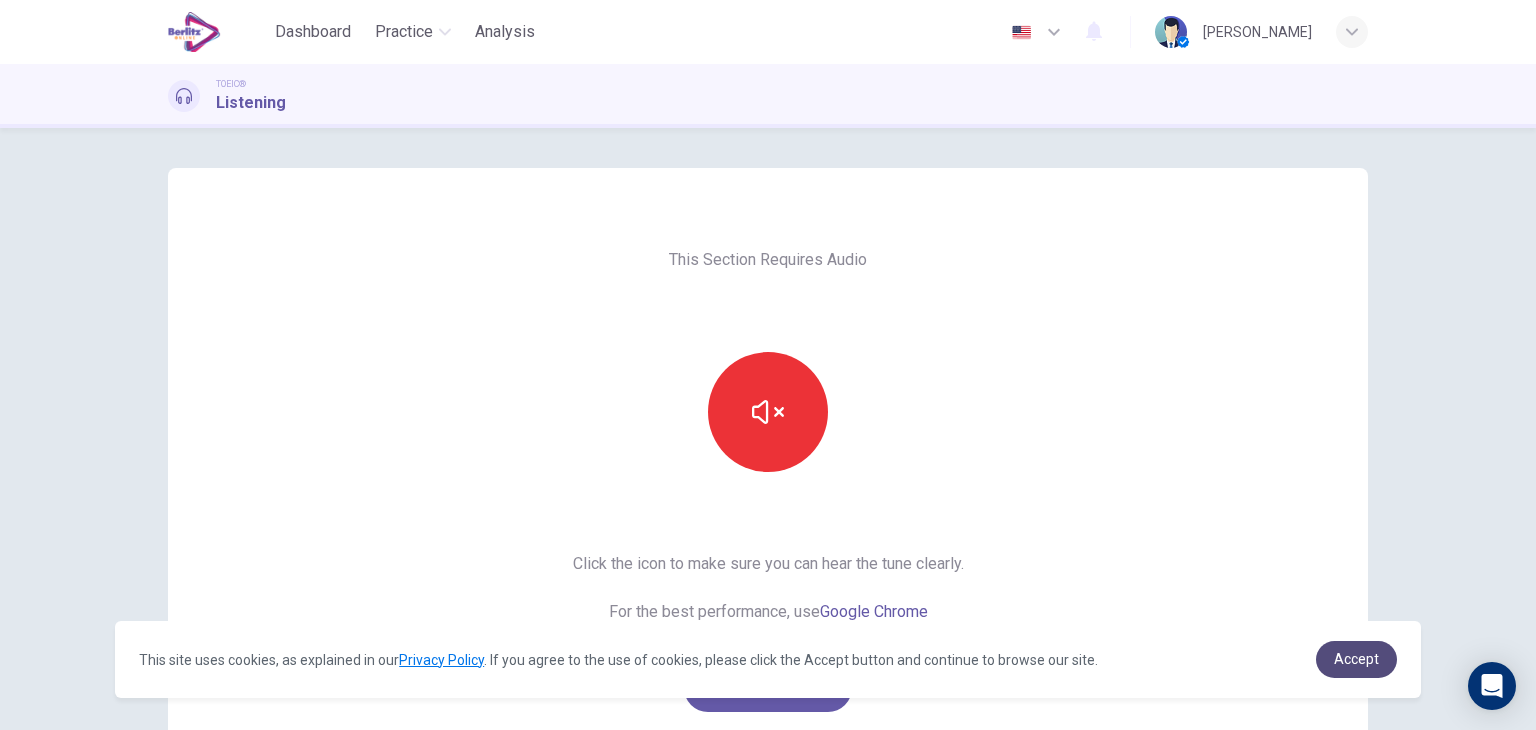 click on "Accept" at bounding box center (1356, 659) 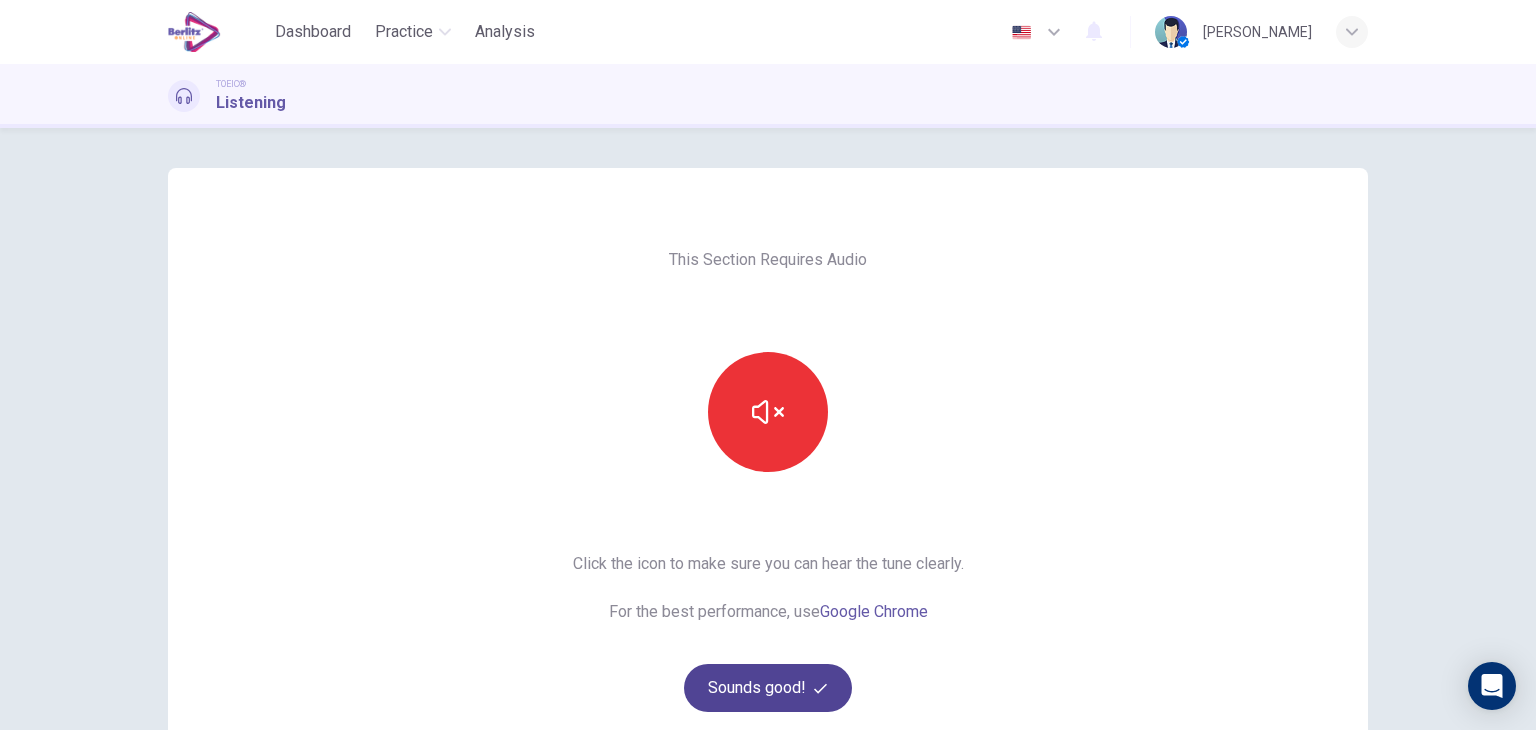click on "Sounds good!" at bounding box center [768, 688] 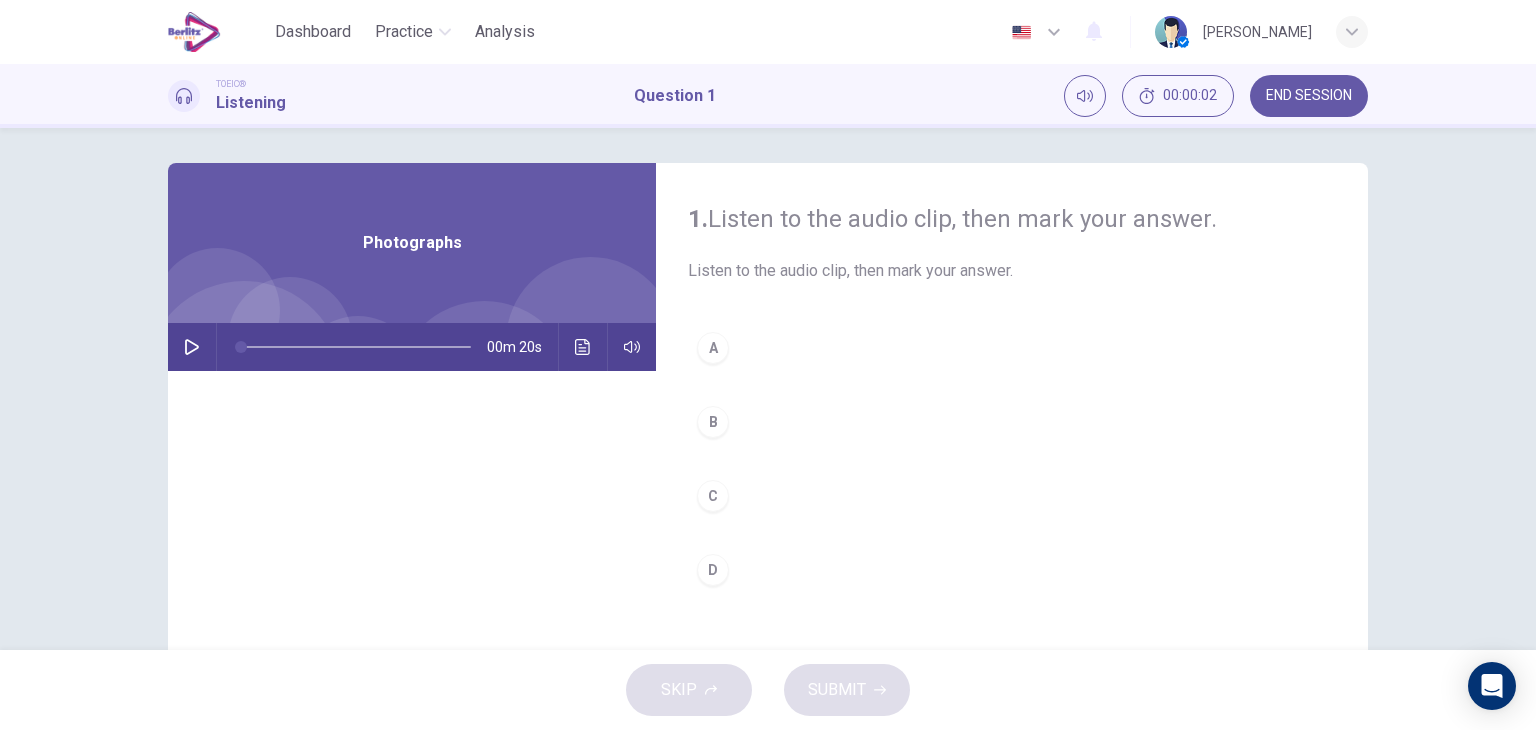 scroll, scrollTop: 0, scrollLeft: 0, axis: both 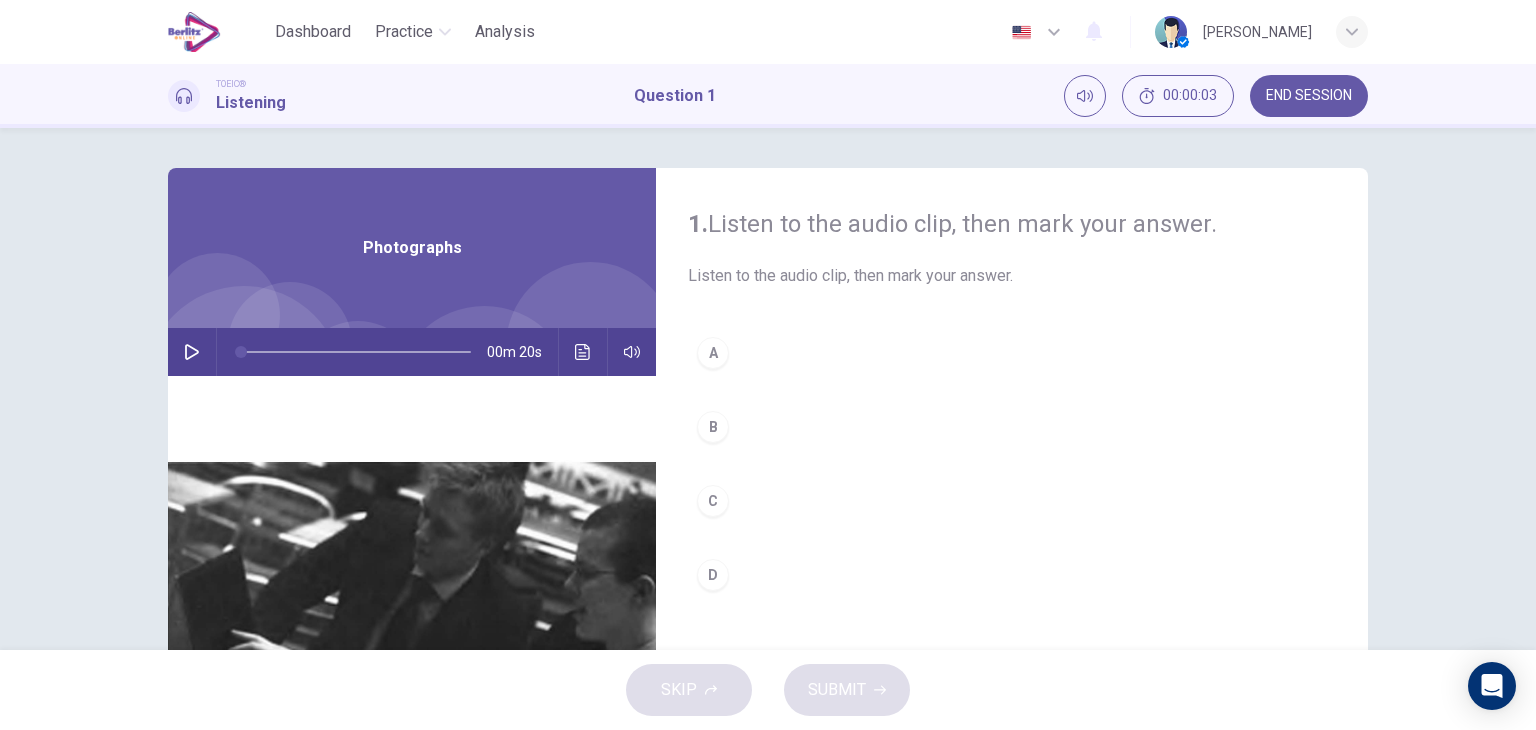 click 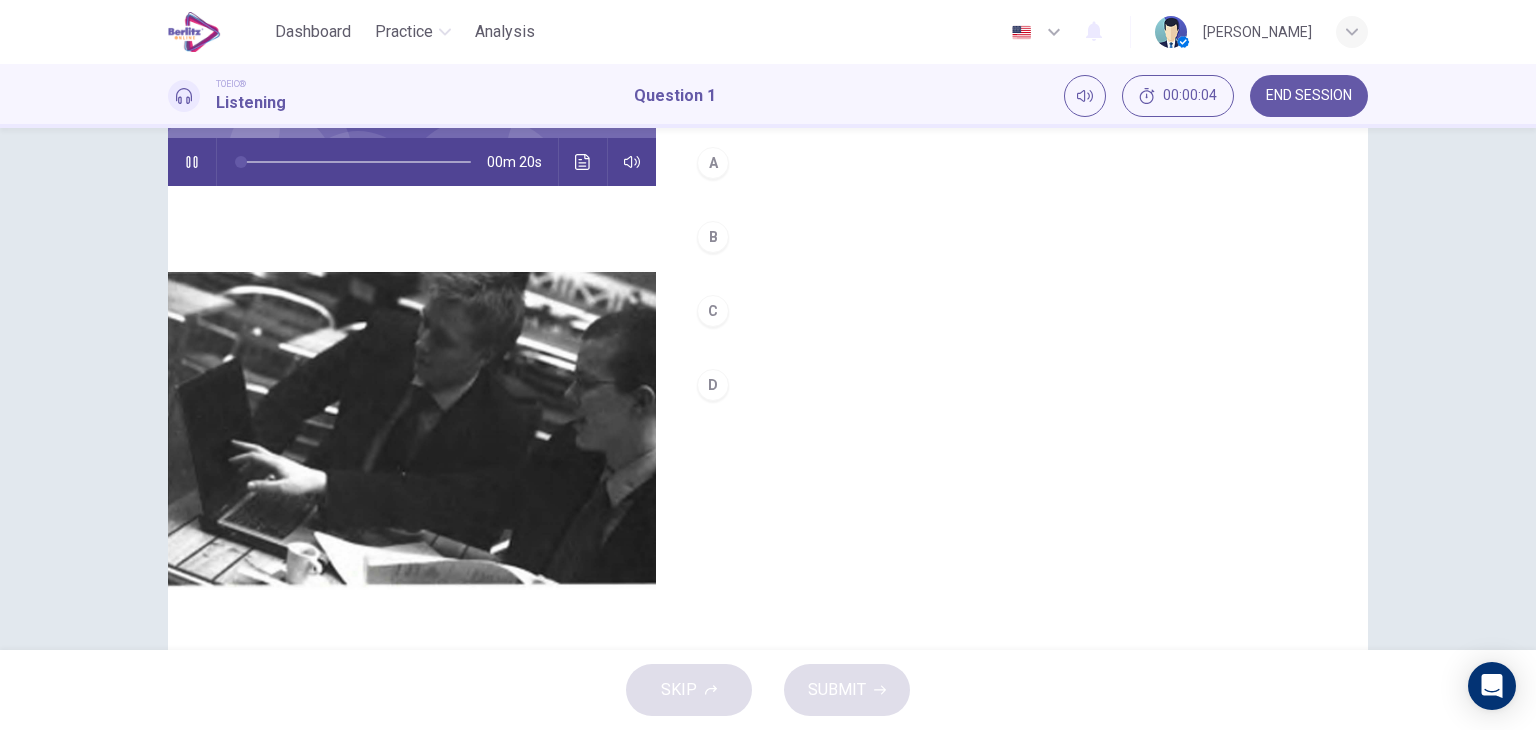 scroll, scrollTop: 200, scrollLeft: 0, axis: vertical 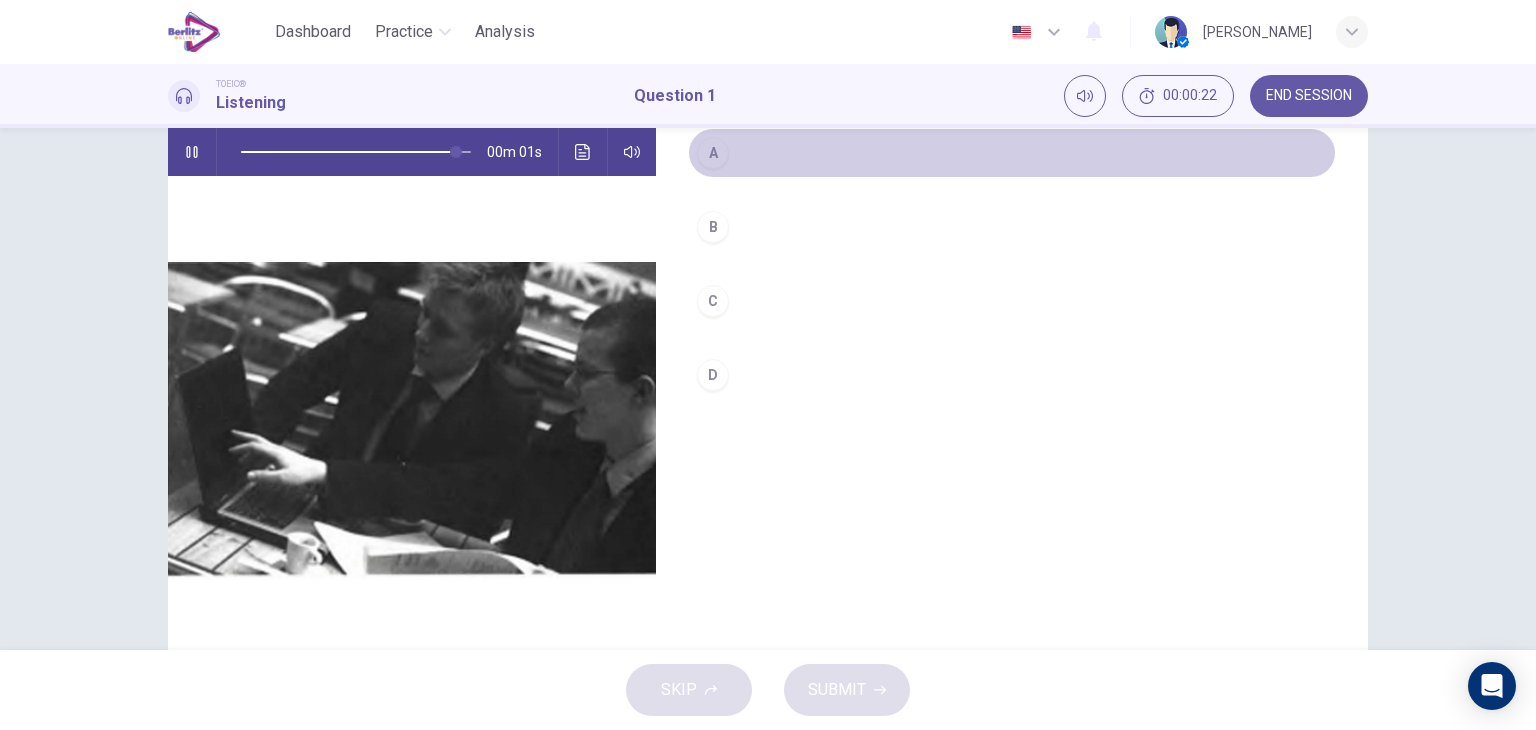 click on "A" at bounding box center (713, 153) 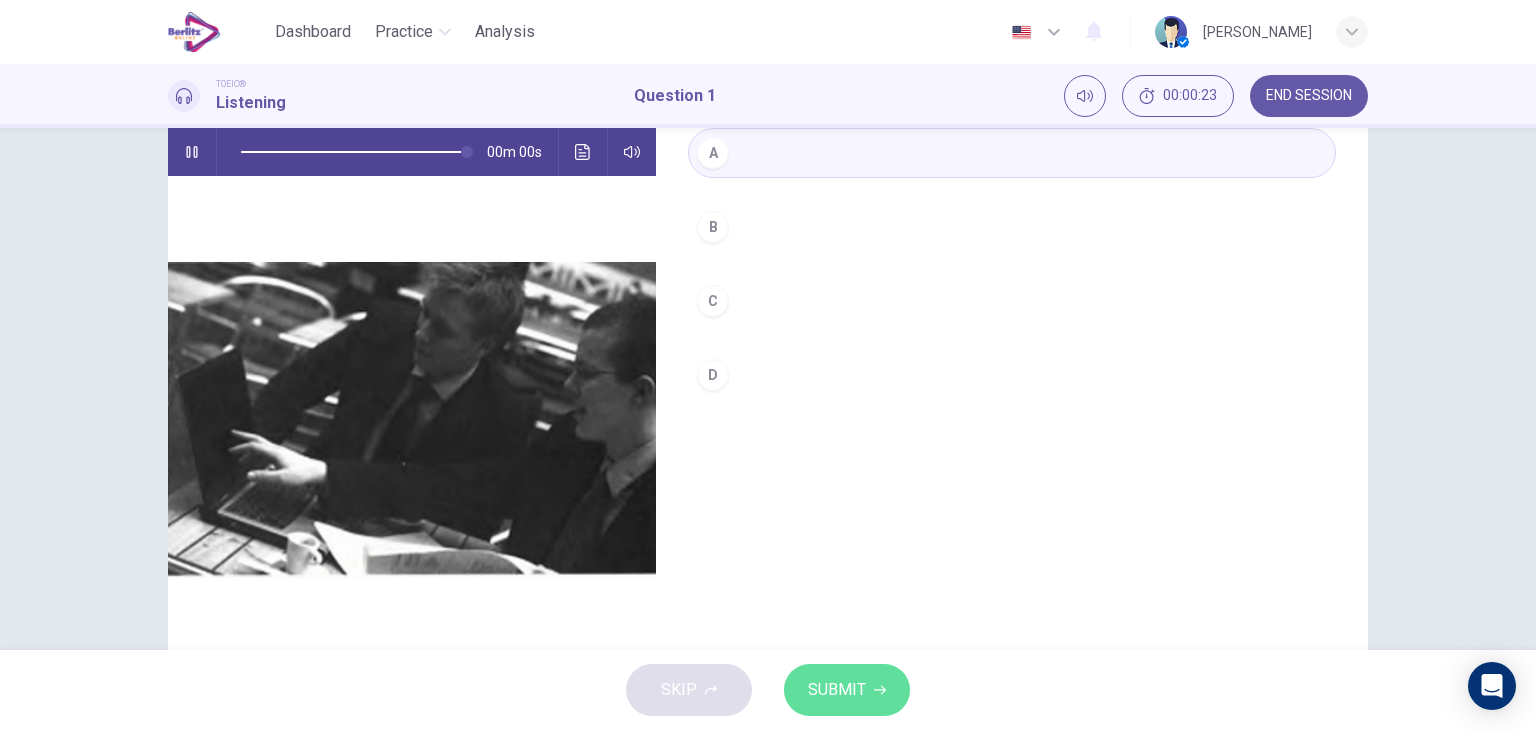 click on "SUBMIT" at bounding box center (837, 690) 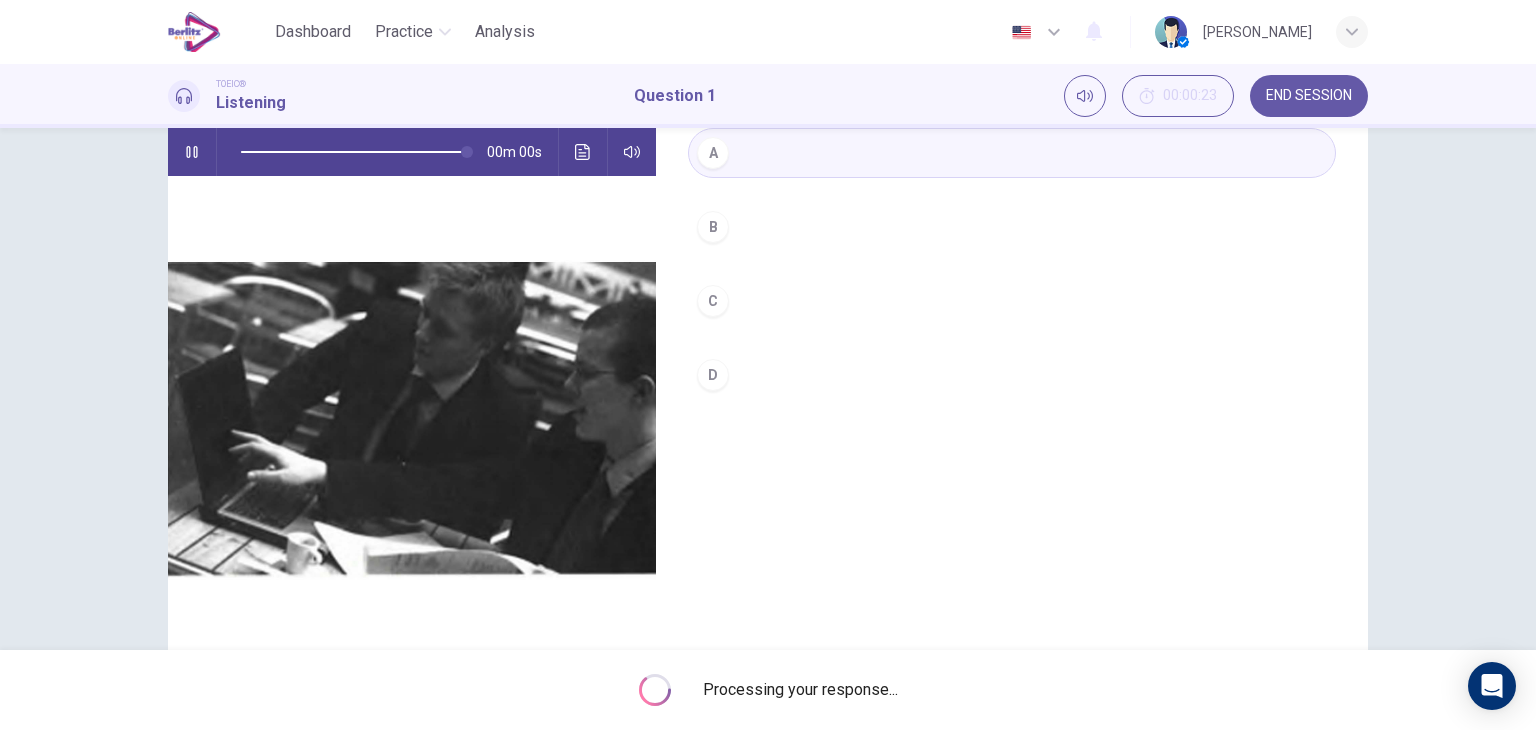 type on "*" 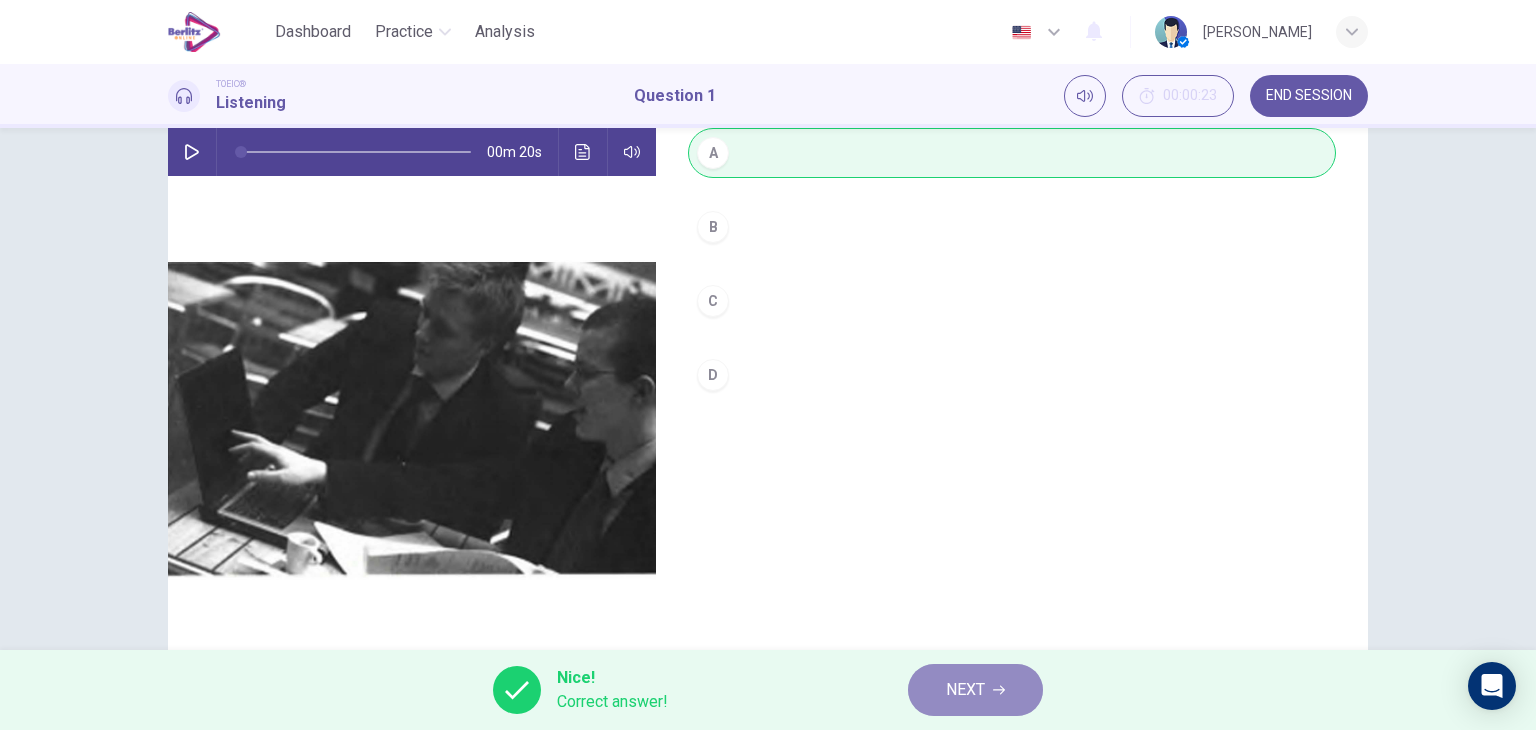 click on "NEXT" at bounding box center [975, 690] 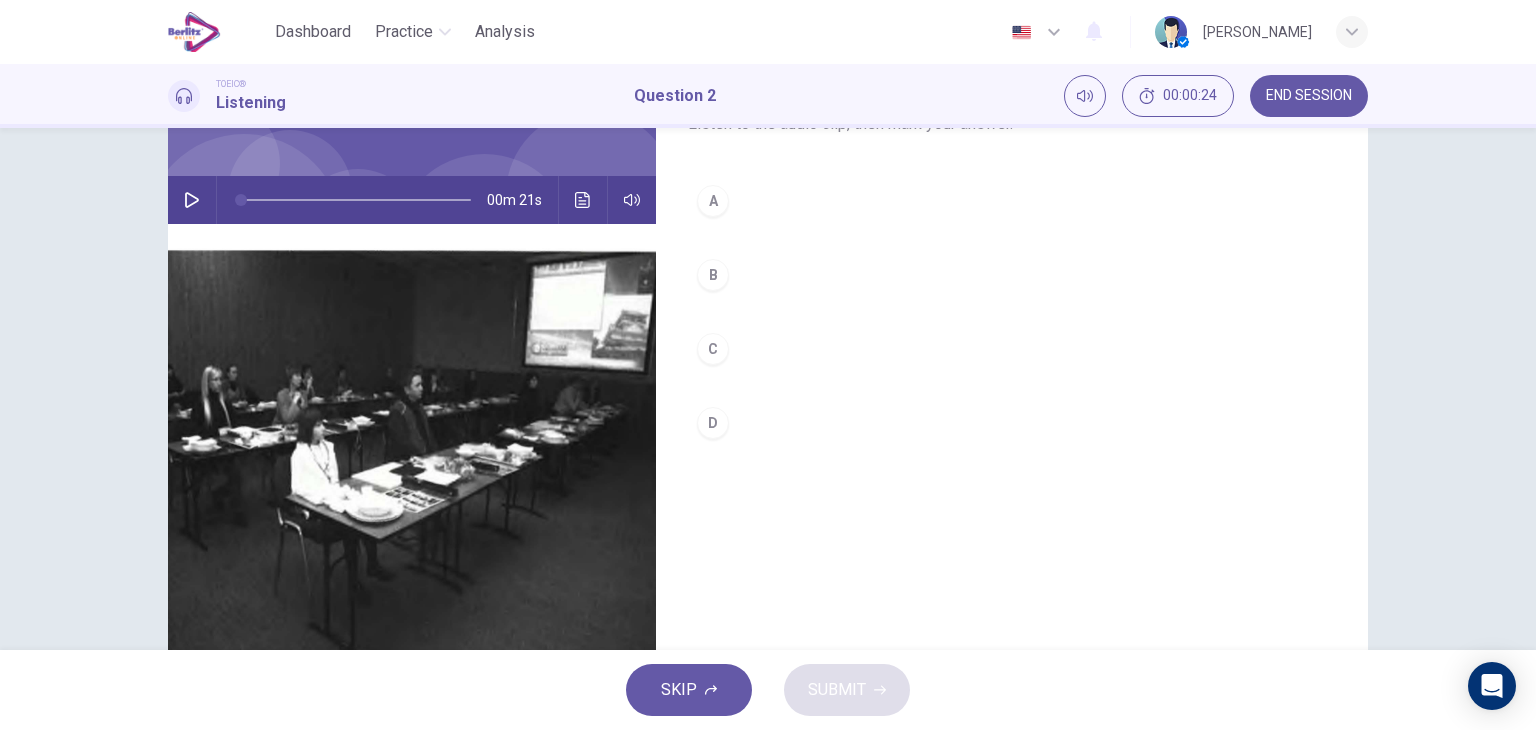 scroll, scrollTop: 200, scrollLeft: 0, axis: vertical 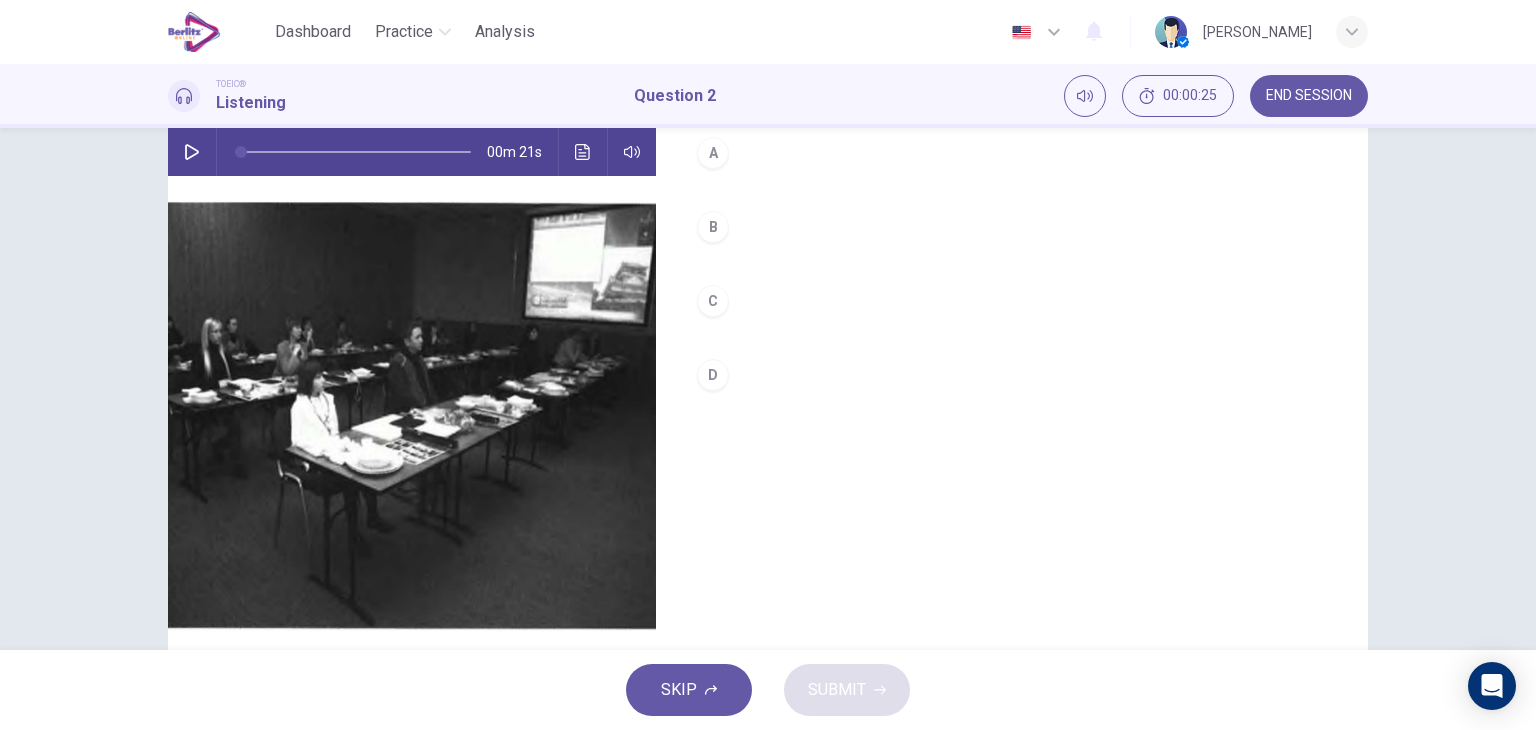 click on "00m 21s" at bounding box center (412, 152) 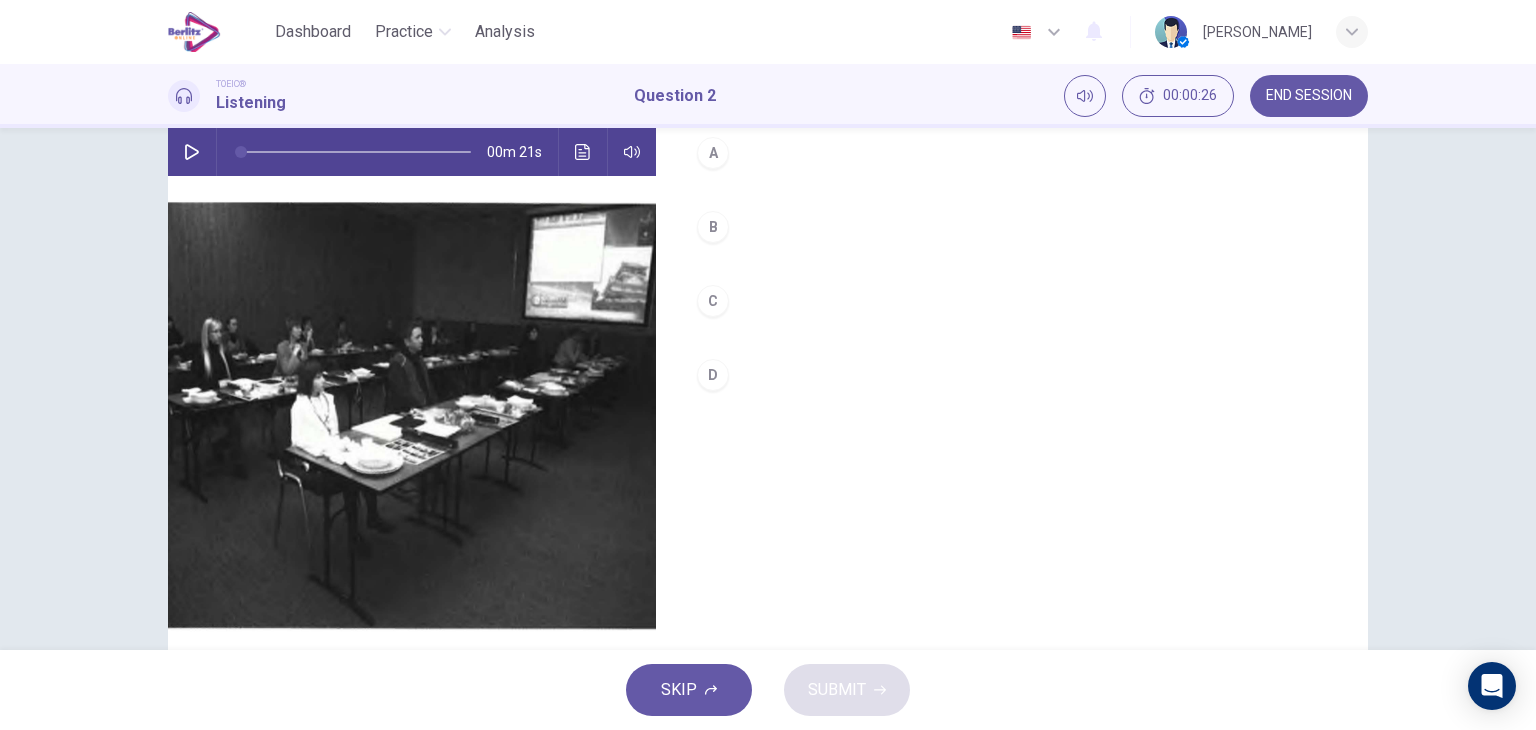 click 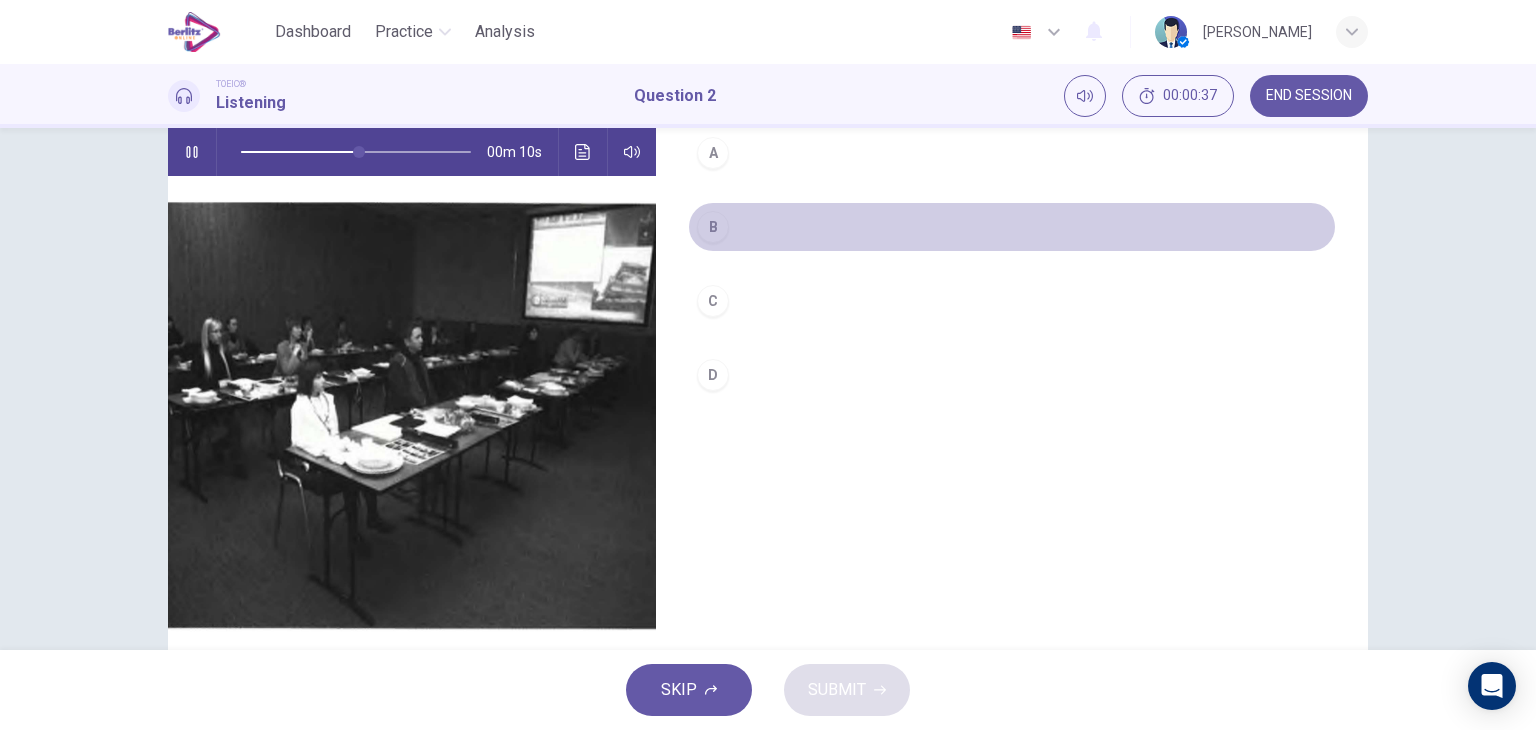 click on "B" at bounding box center (713, 227) 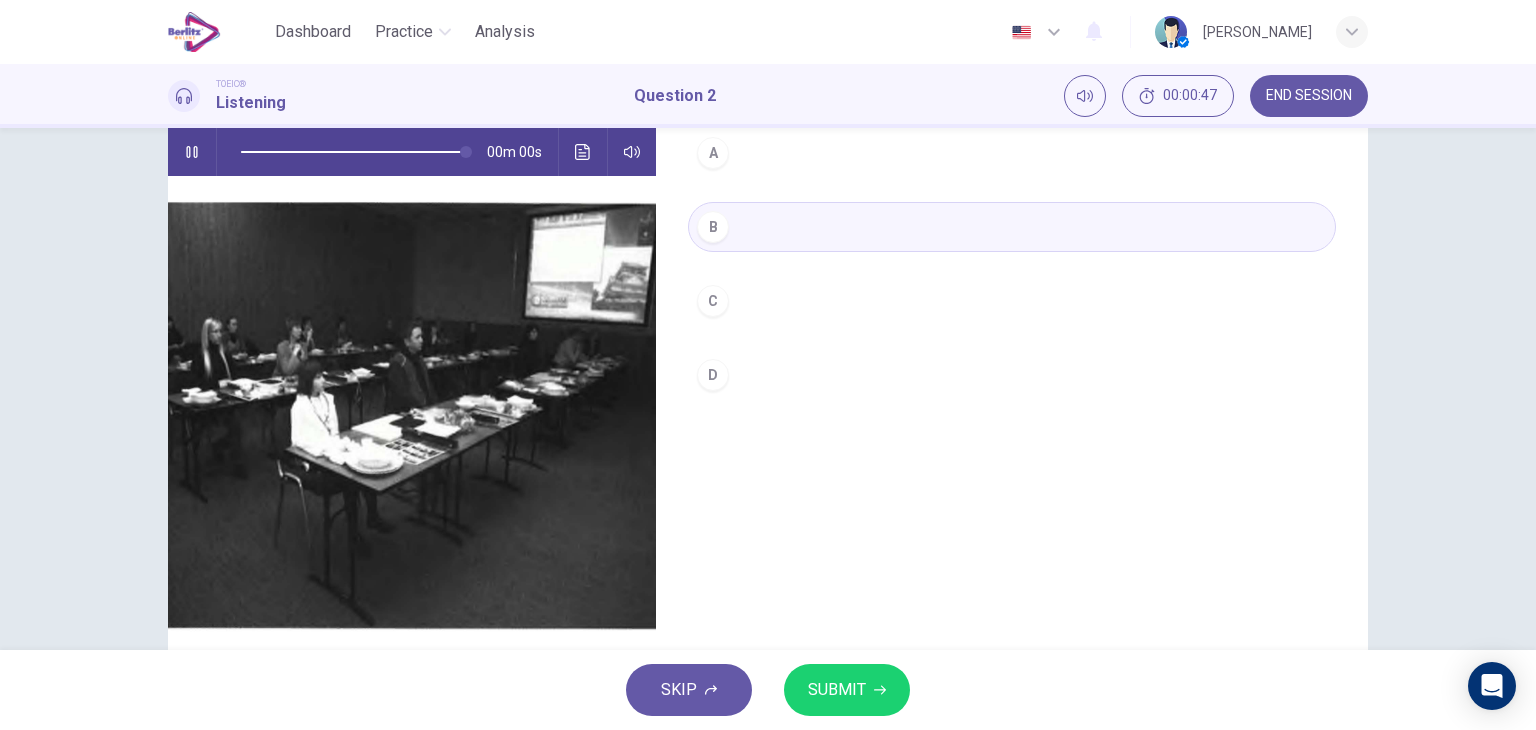 type on "*" 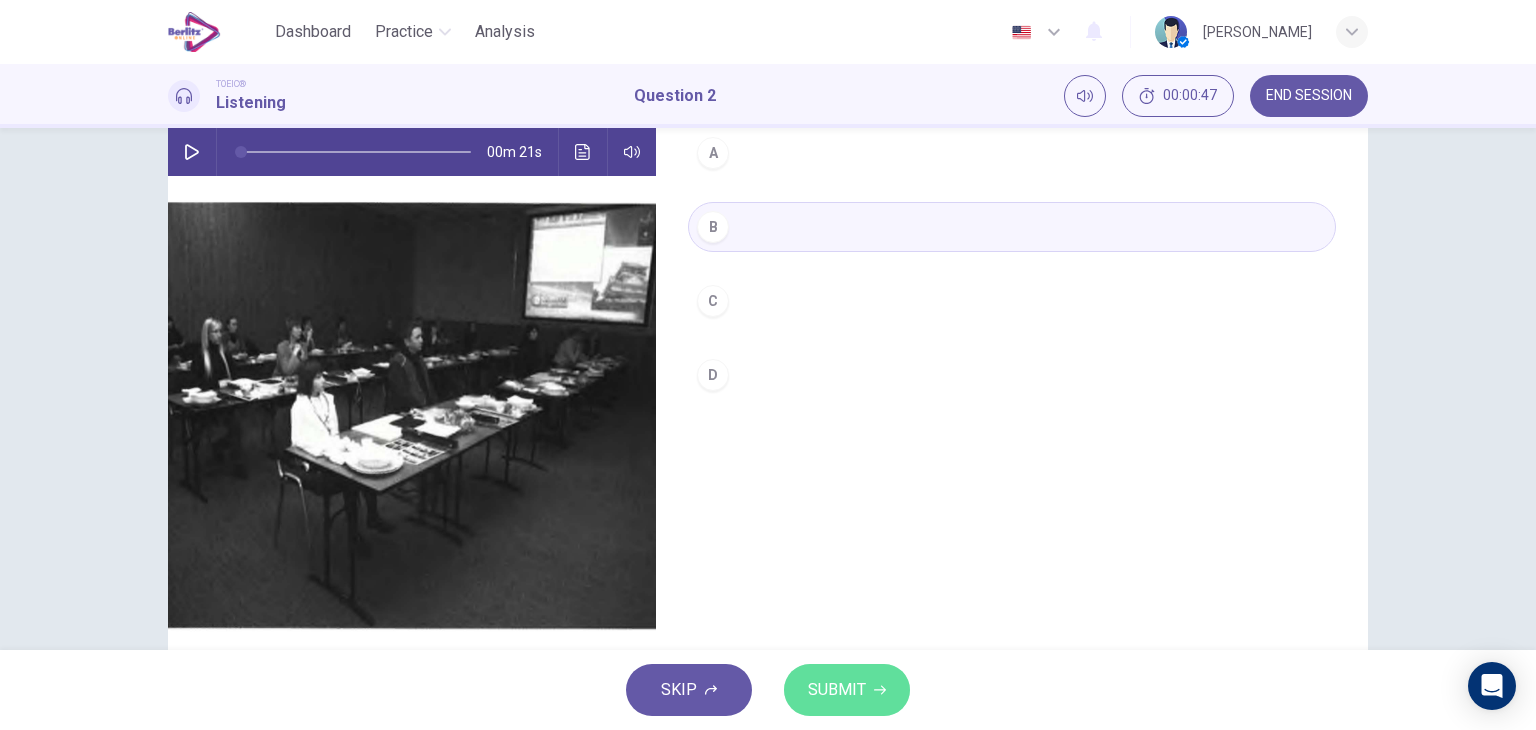 click on "SUBMIT" at bounding box center [847, 690] 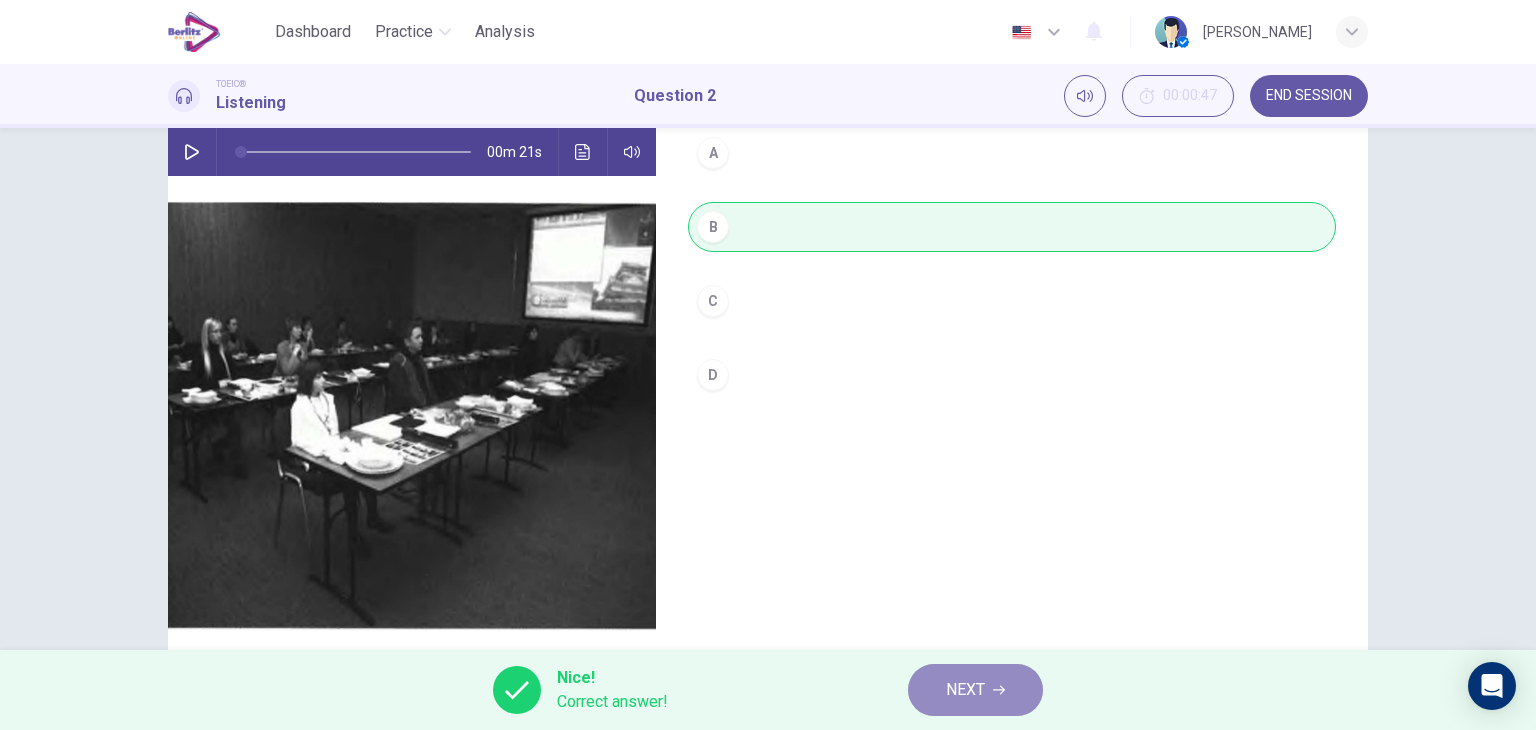 click on "NEXT" at bounding box center (975, 690) 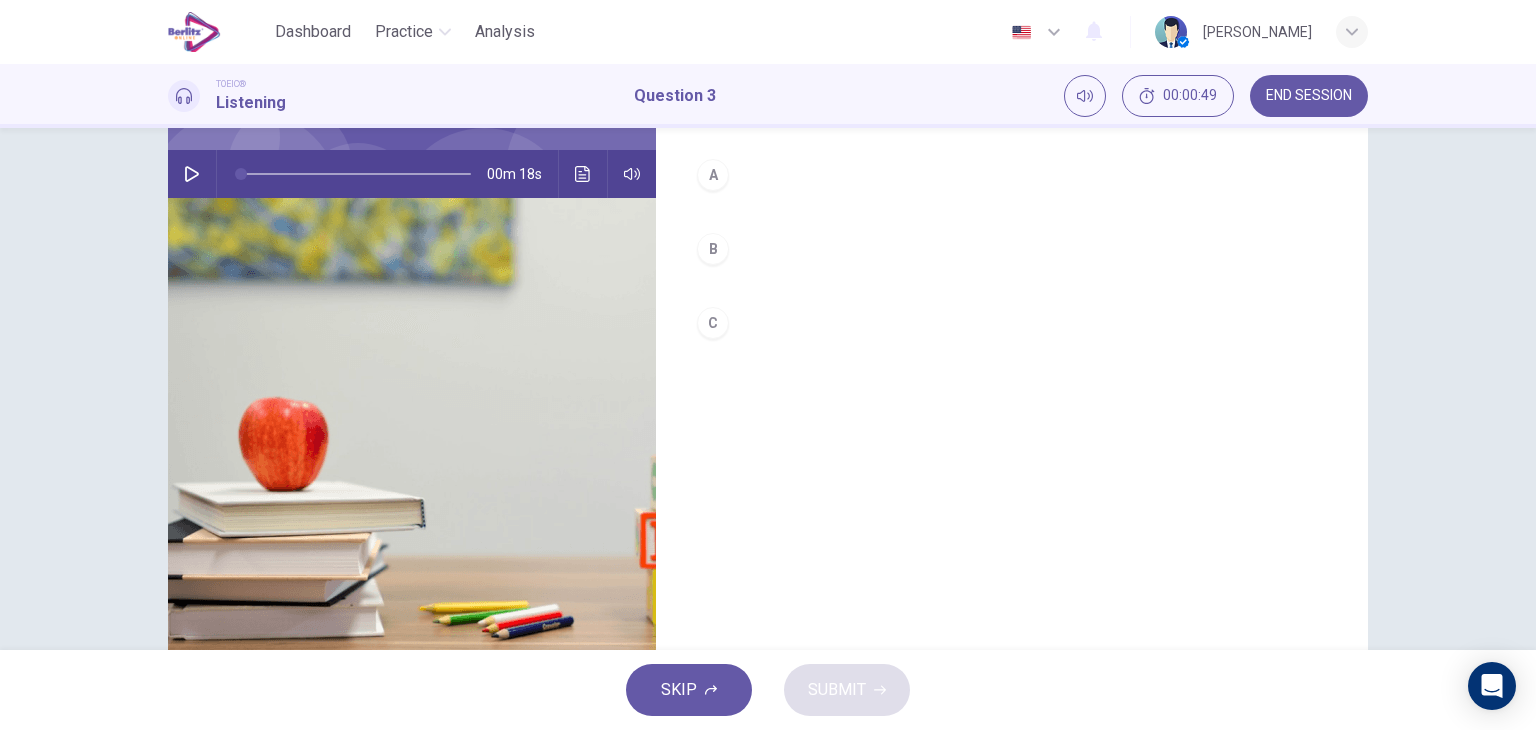 scroll, scrollTop: 0, scrollLeft: 0, axis: both 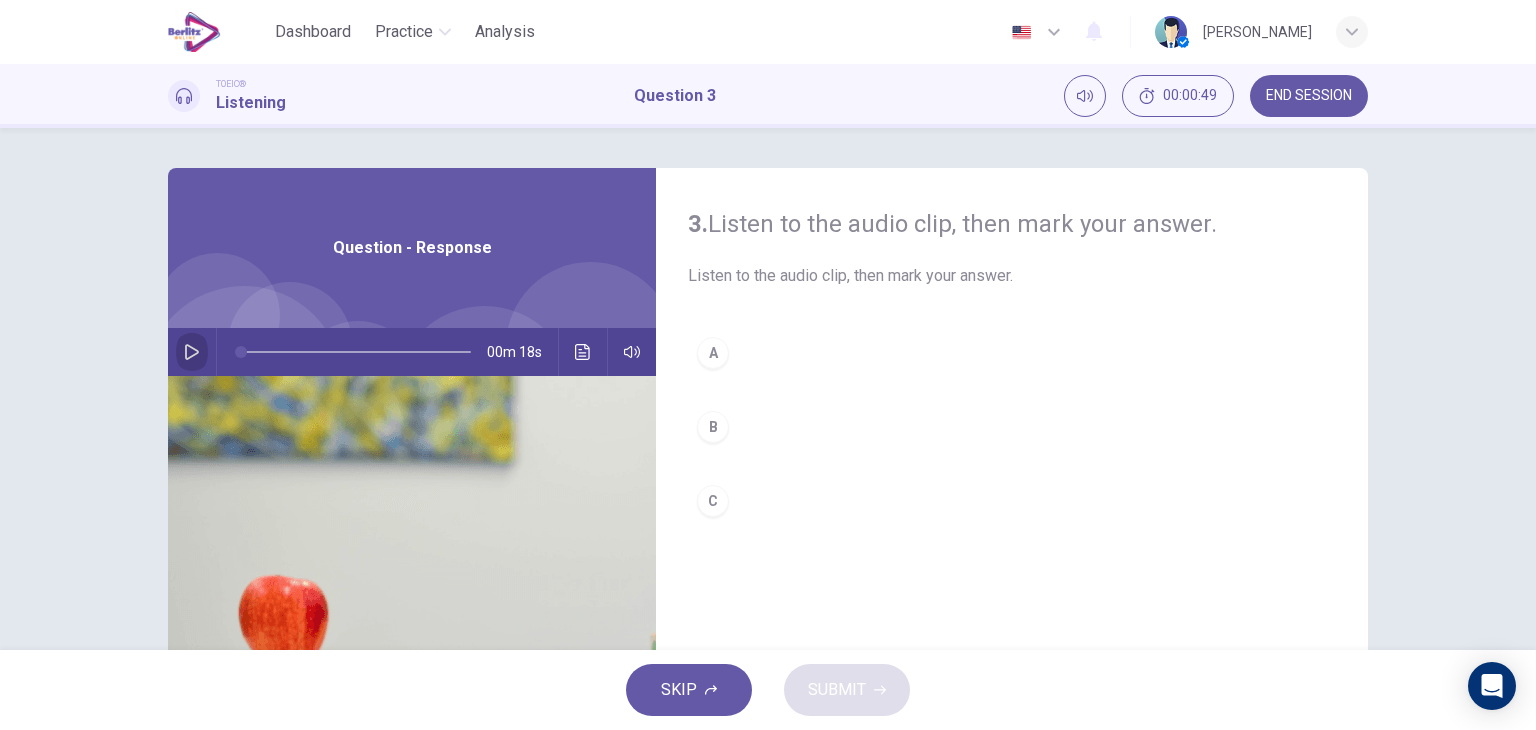 click 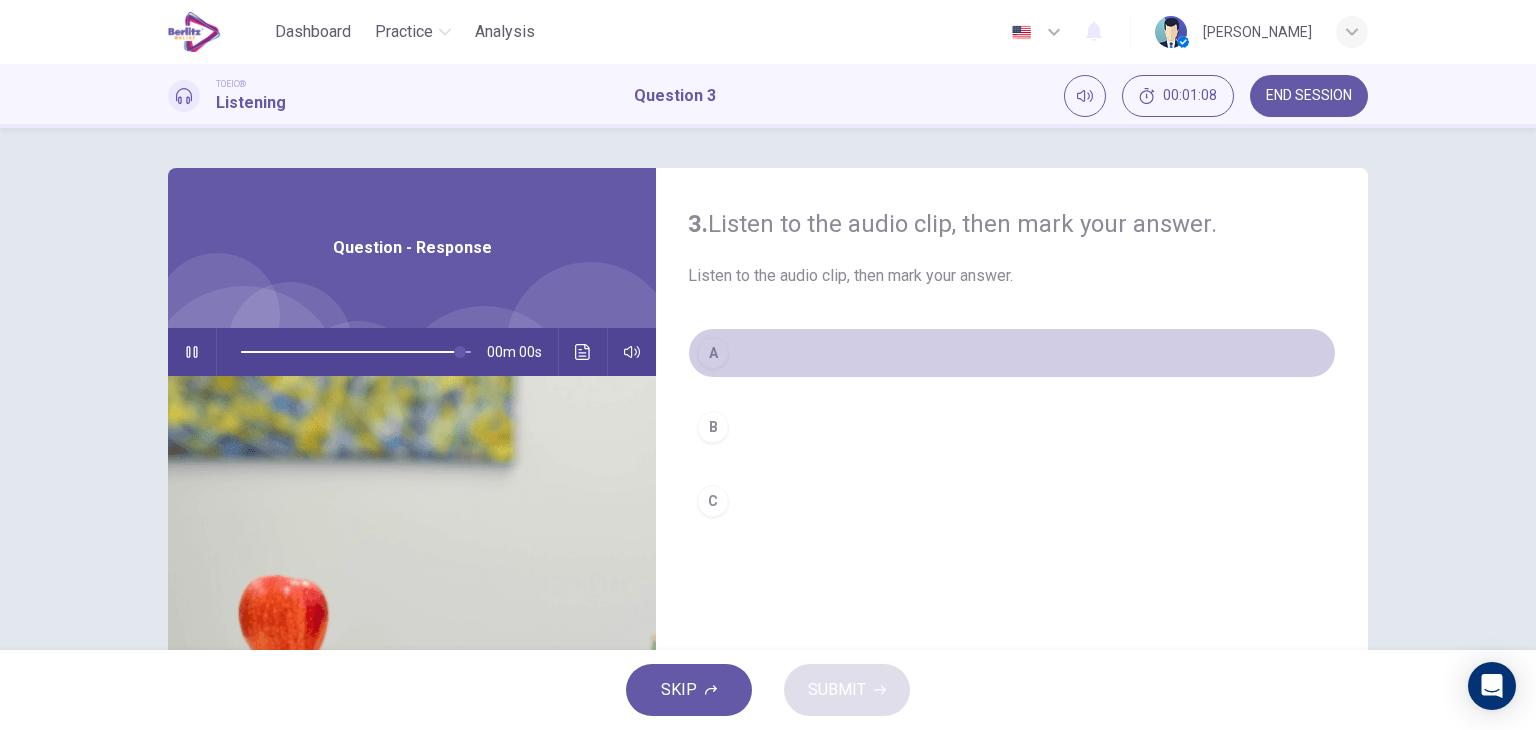 click on "A" at bounding box center (1012, 353) 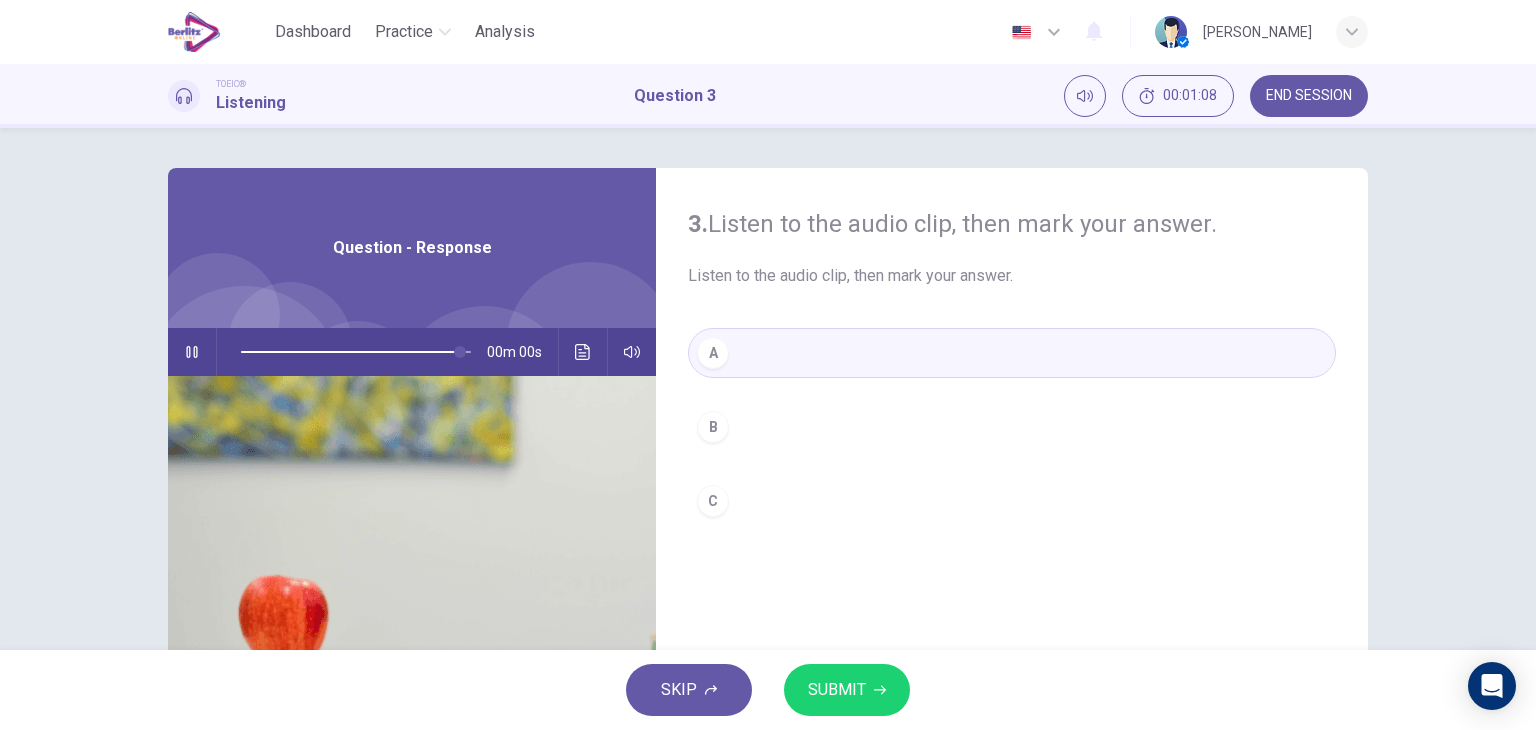 type on "*" 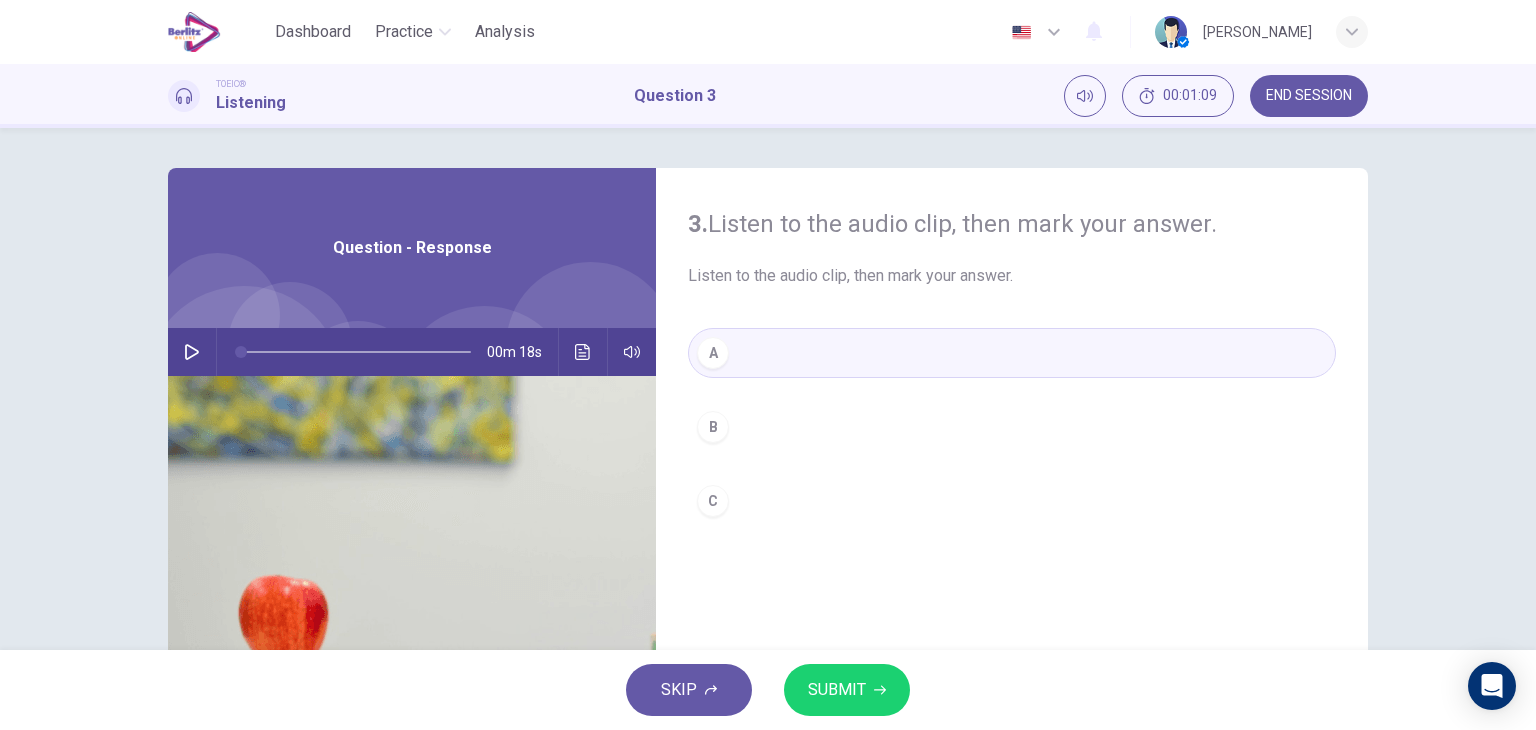 click on "SUBMIT" at bounding box center (847, 690) 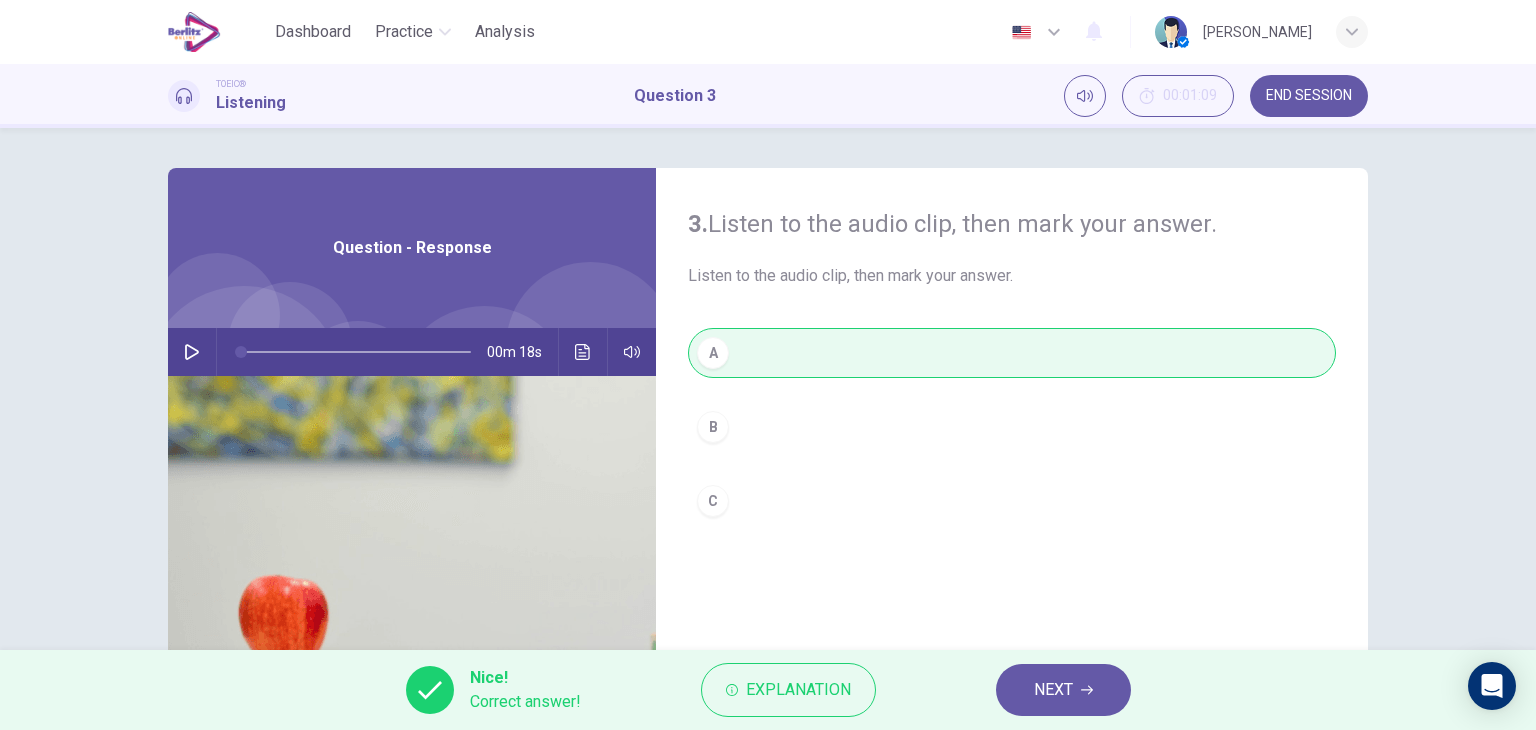 click on "NEXT" at bounding box center [1063, 690] 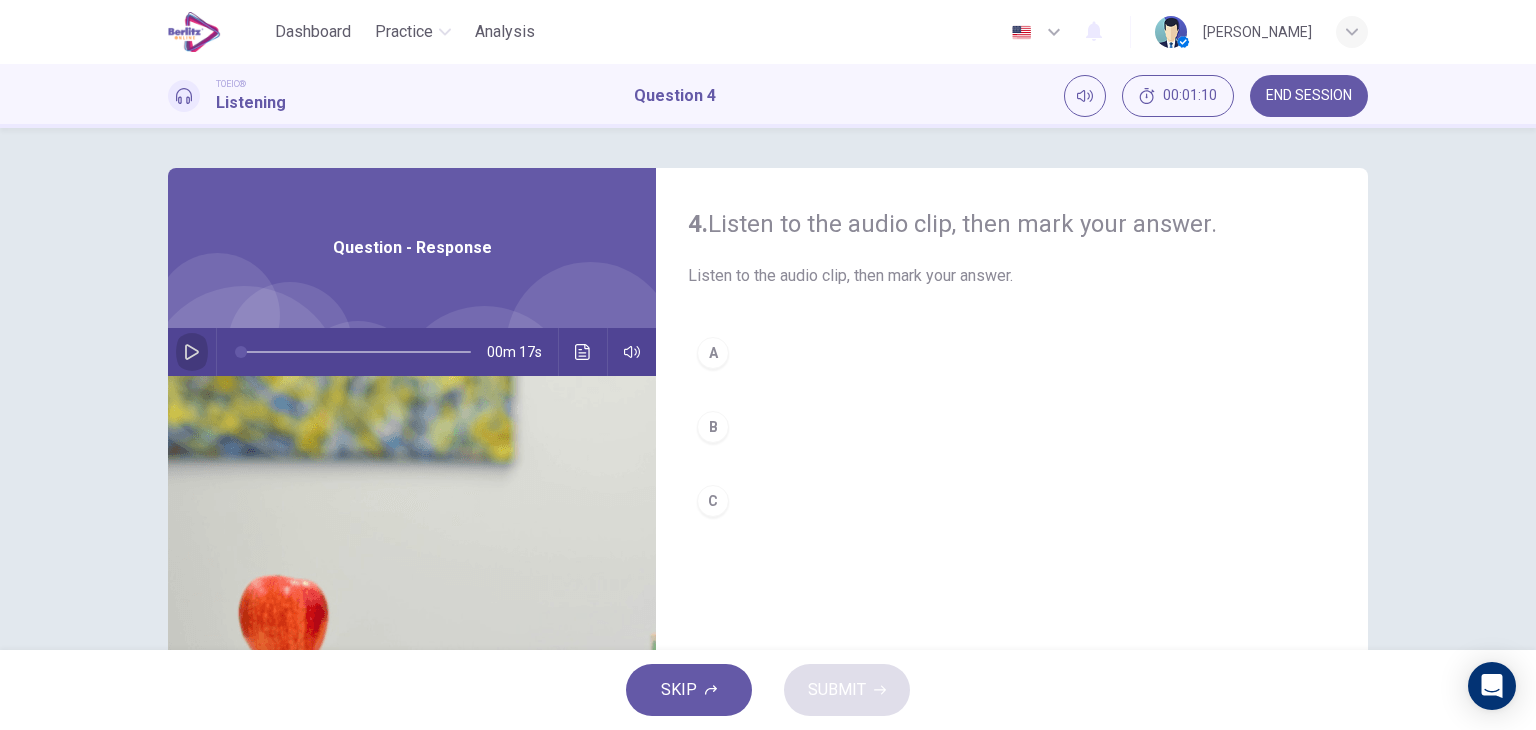 click 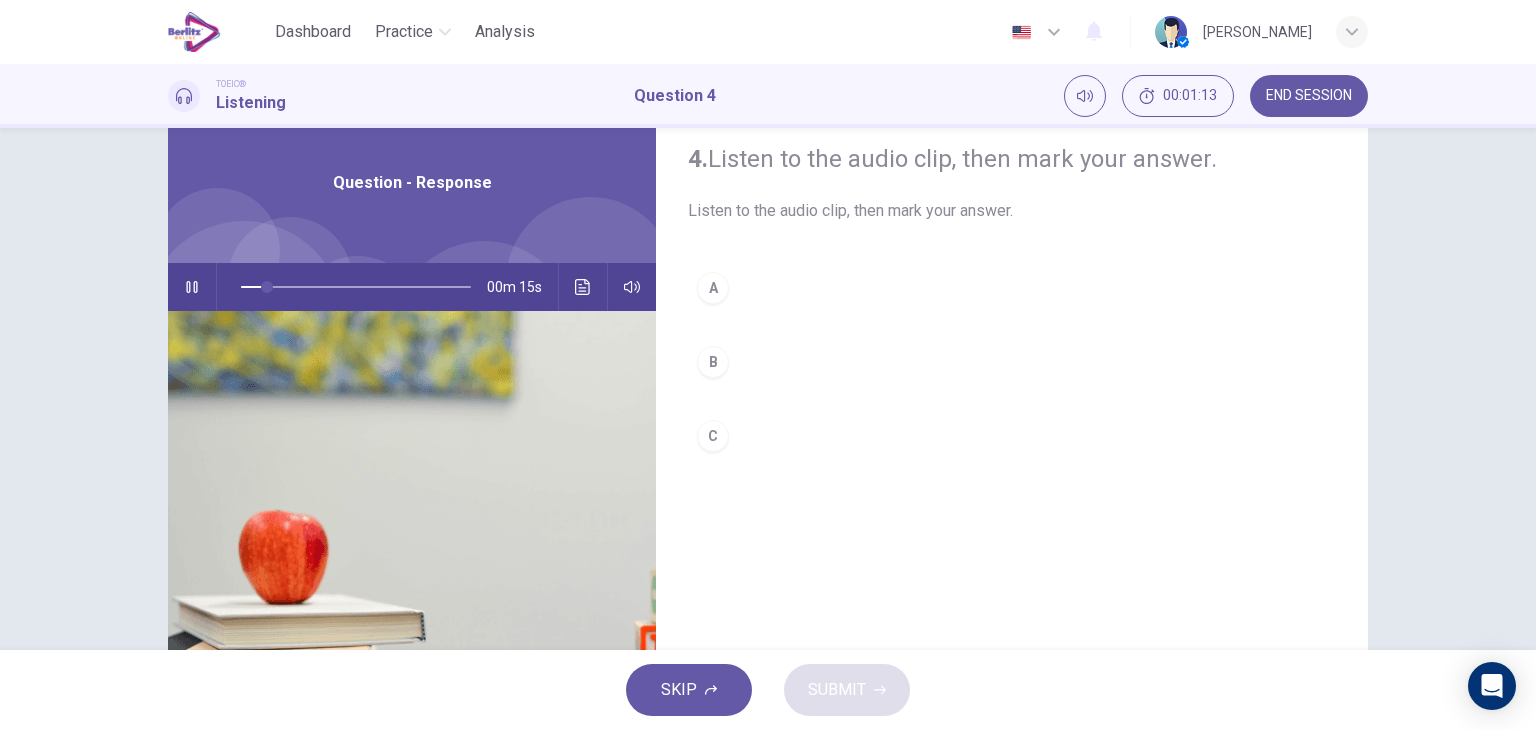 scroll, scrollTop: 100, scrollLeft: 0, axis: vertical 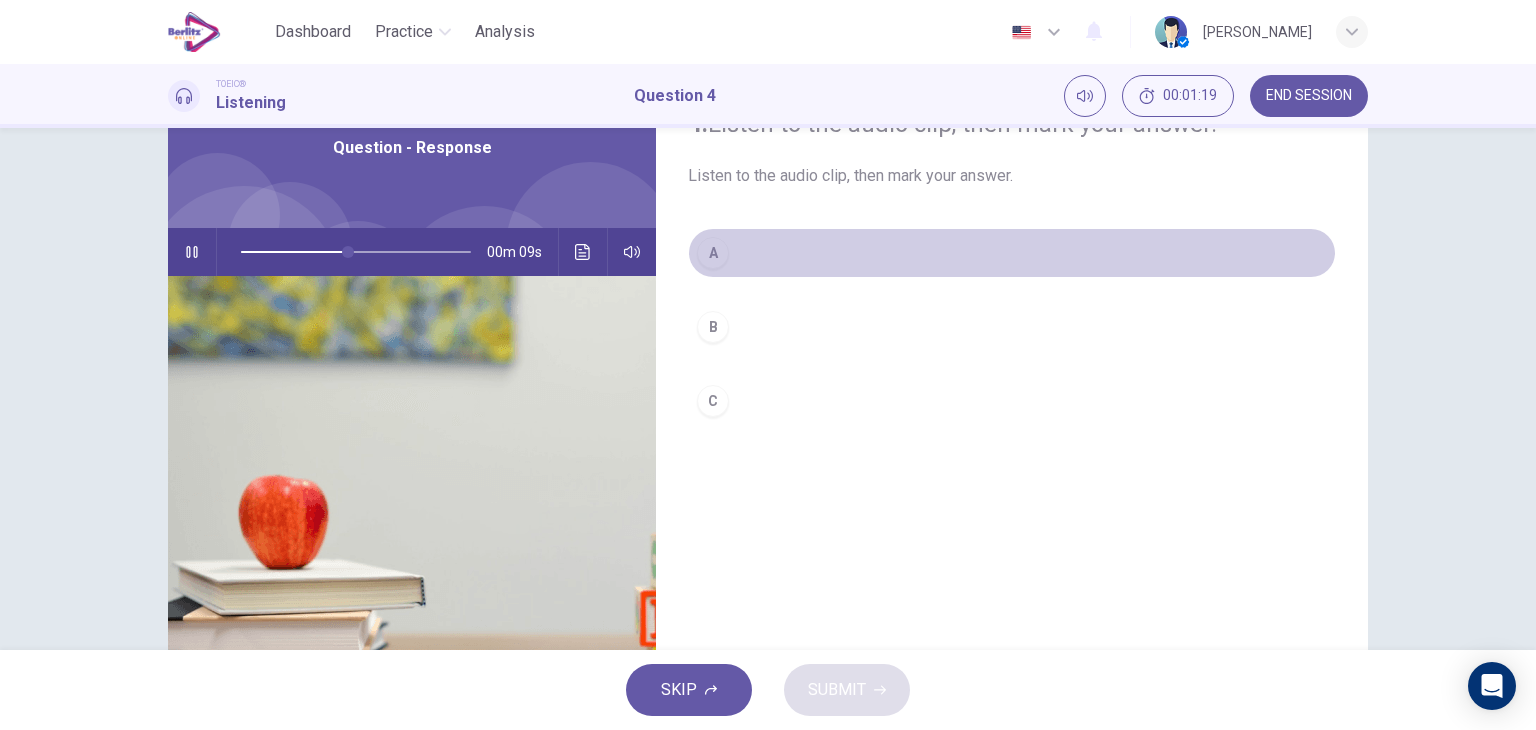 click on "A" at bounding box center (713, 253) 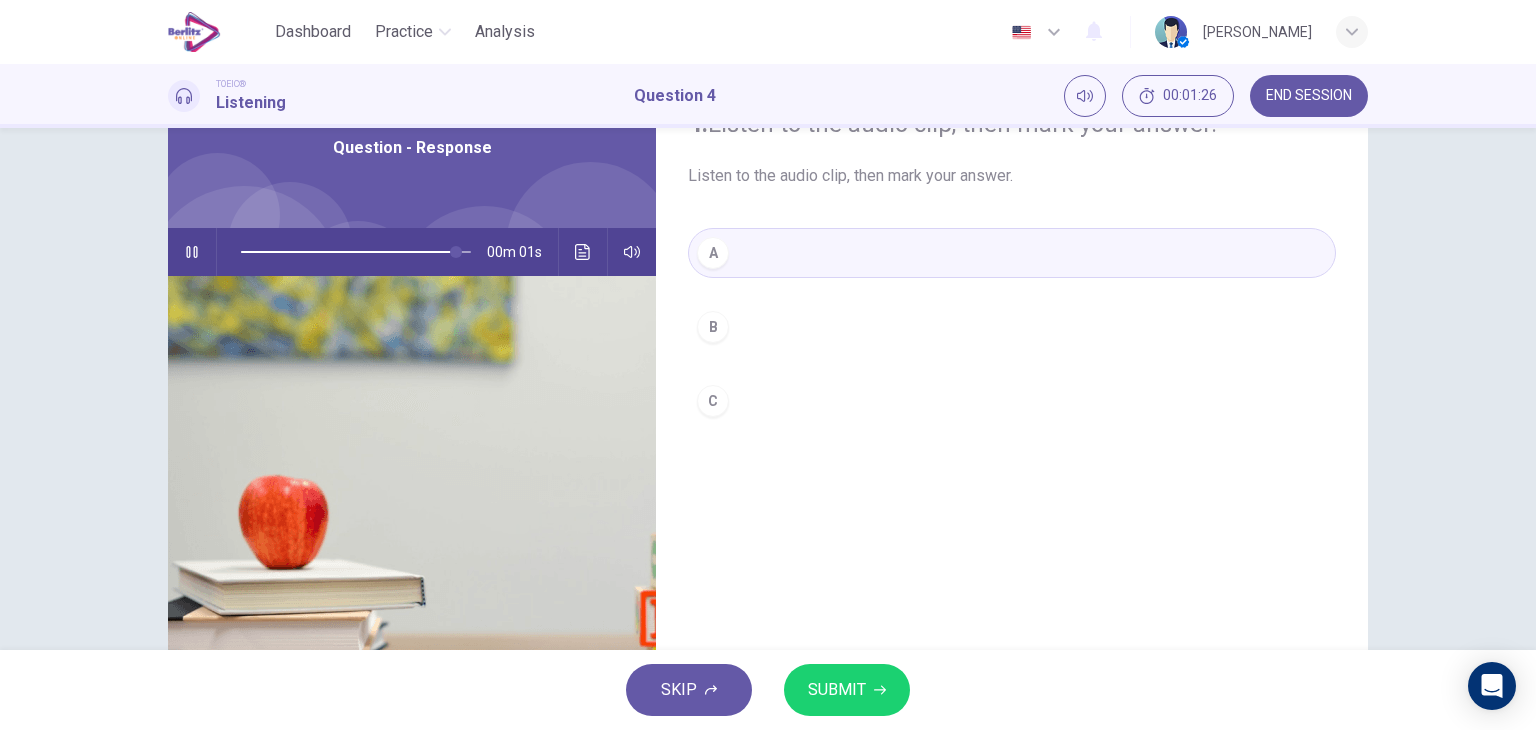click on "SUBMIT" at bounding box center [837, 690] 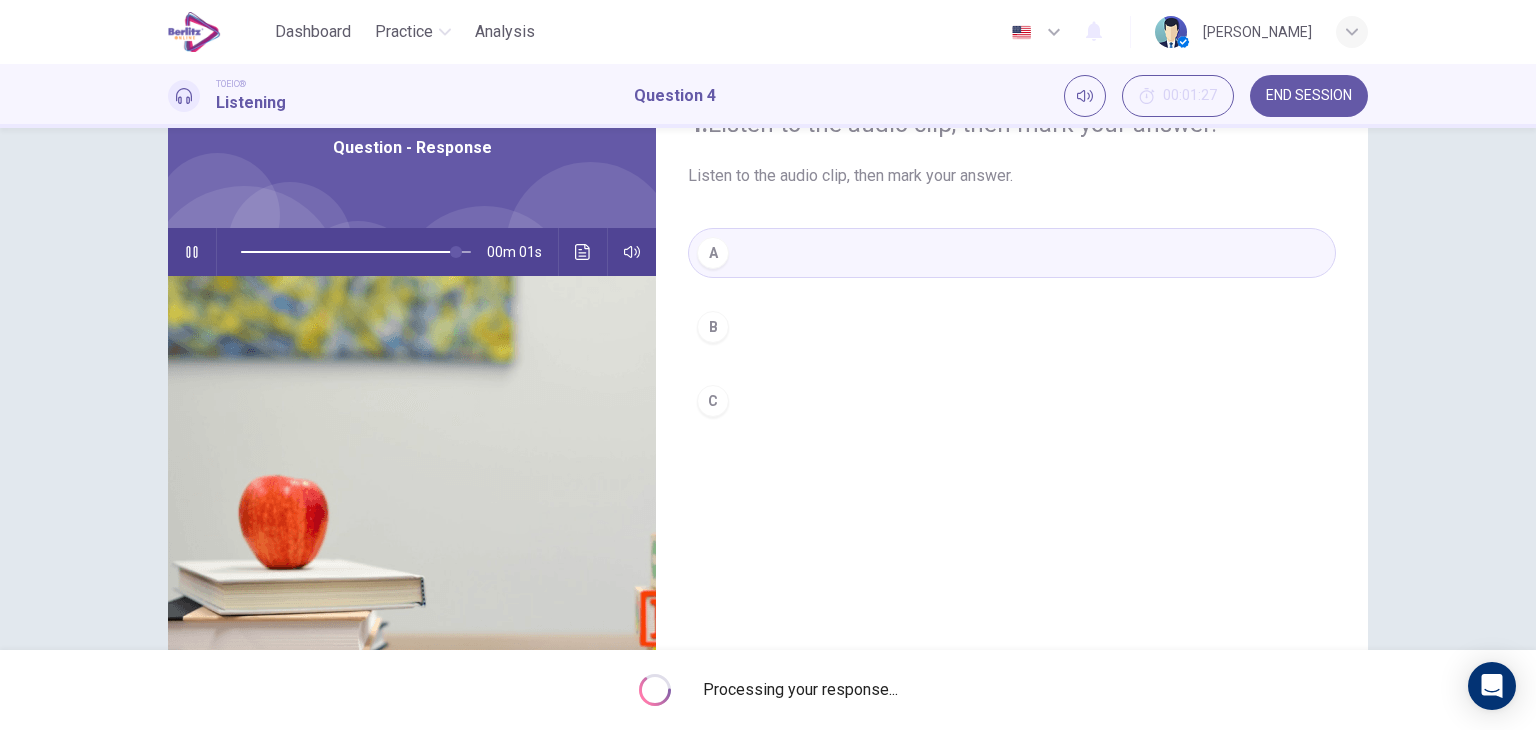 type on "*" 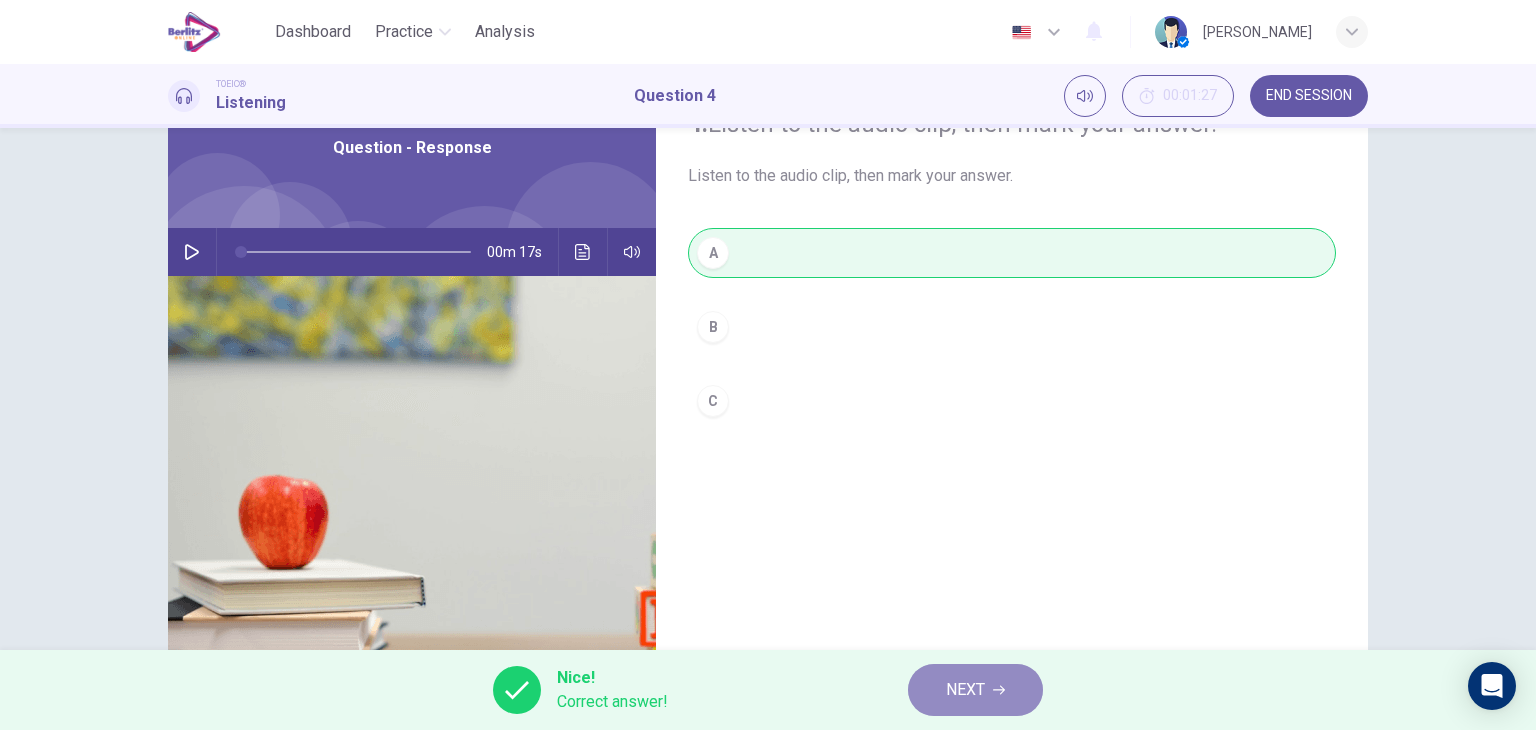 click on "NEXT" at bounding box center (975, 690) 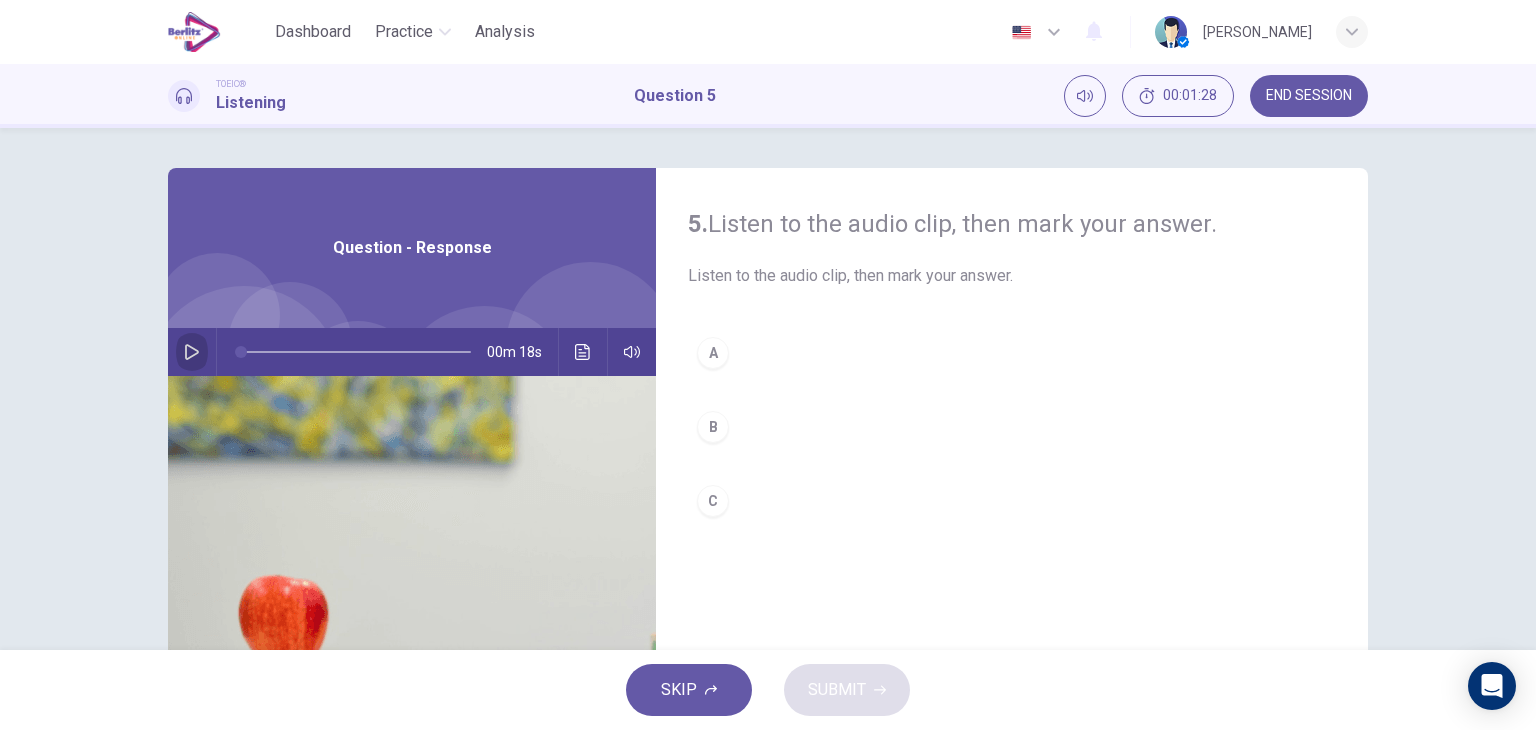 click 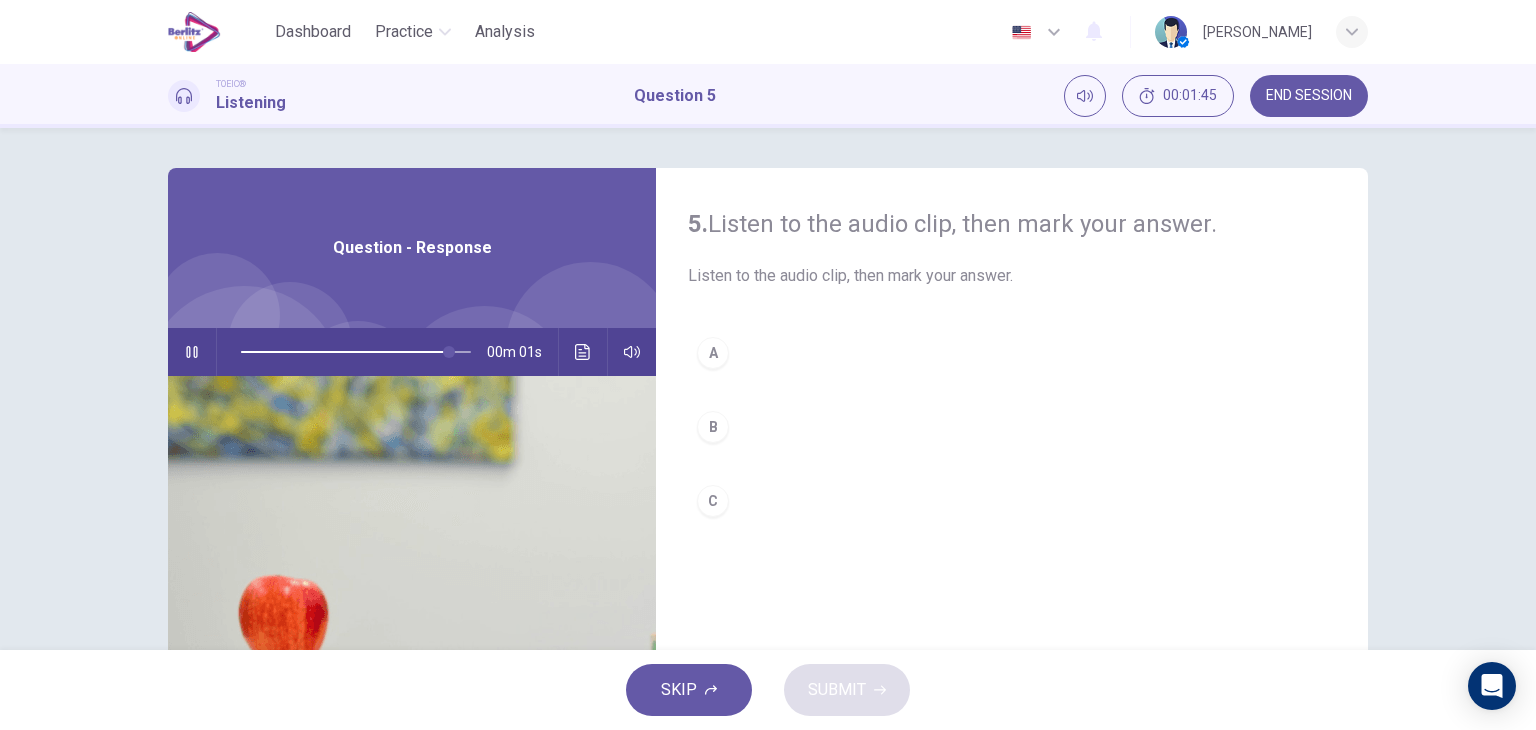 click on "C" at bounding box center [713, 501] 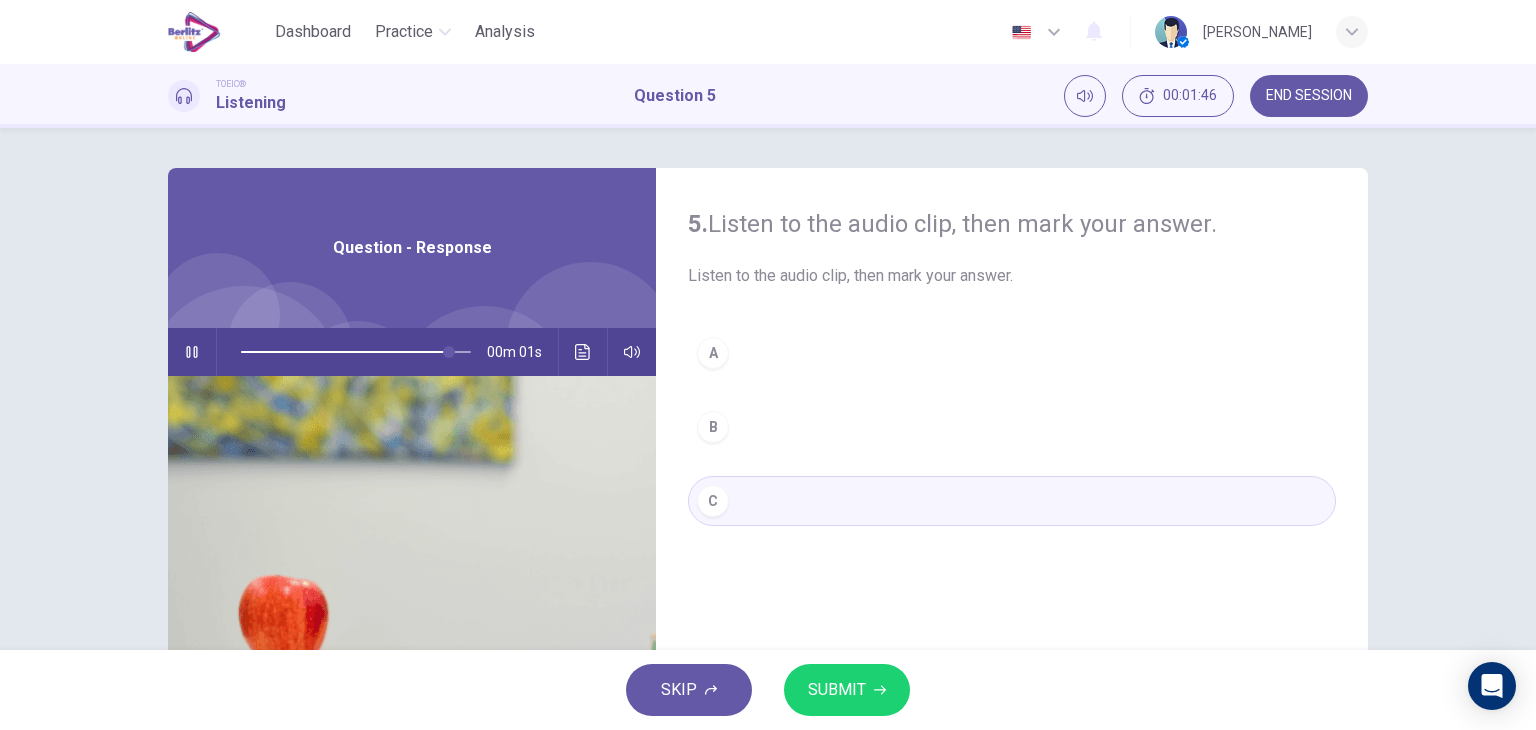 click on "SUBMIT" at bounding box center (837, 690) 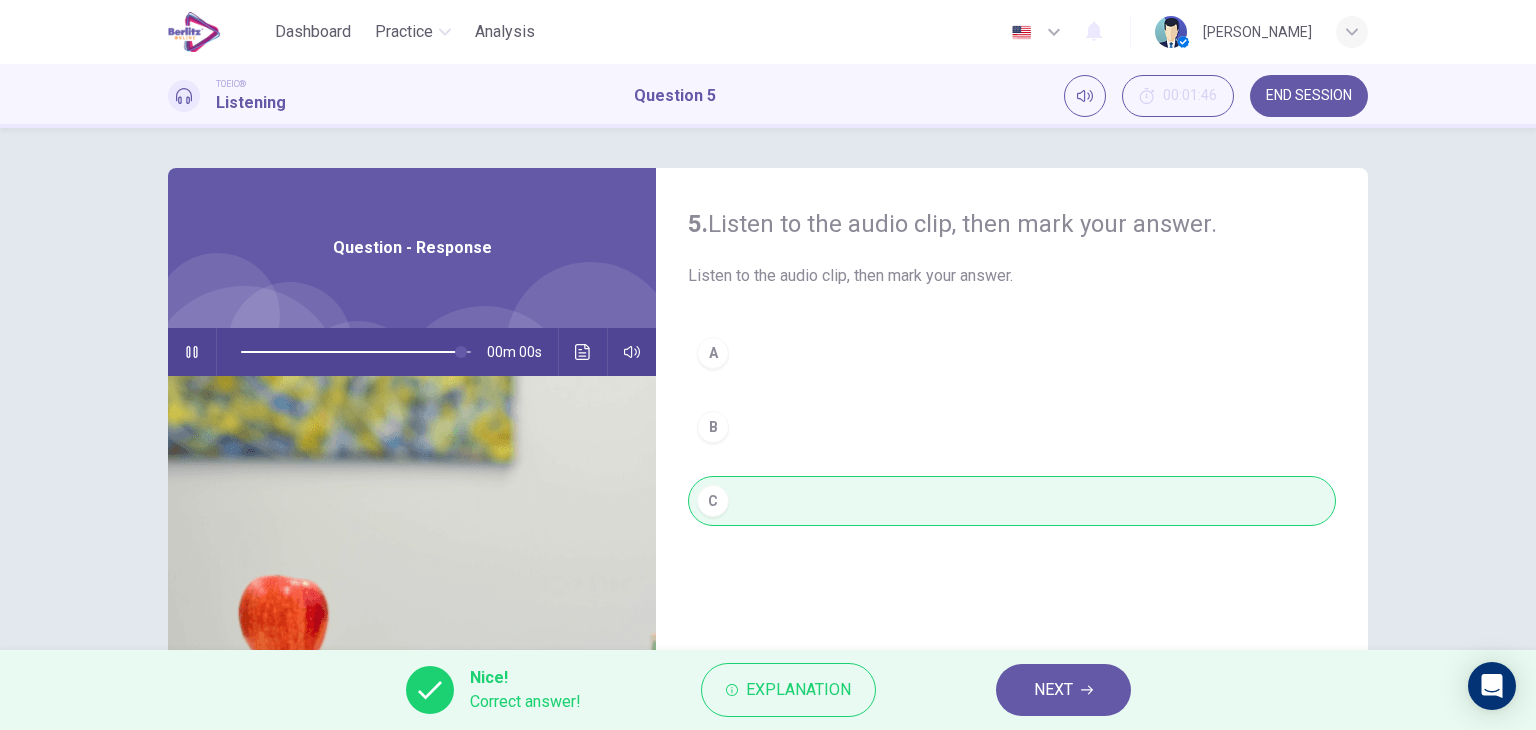 type on "*" 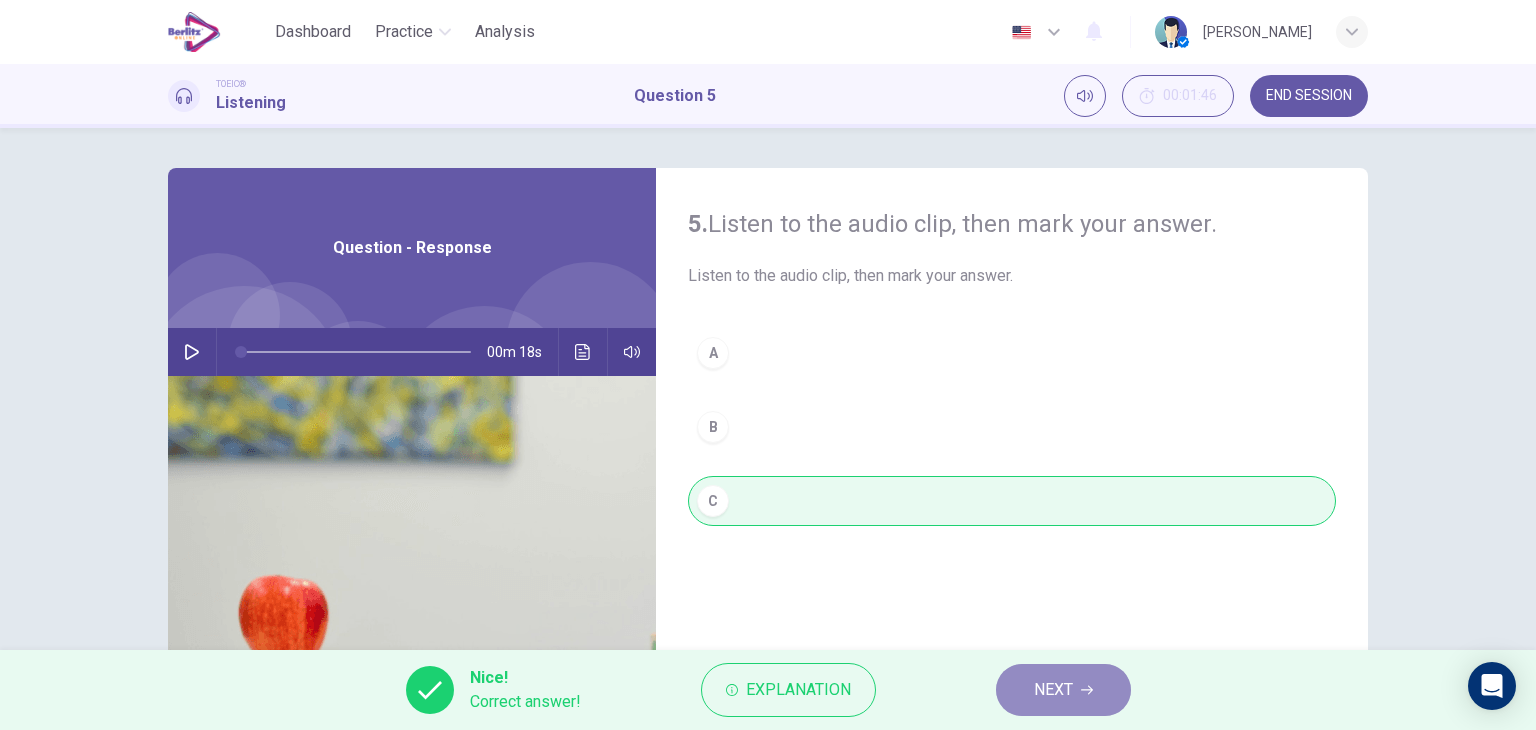 click on "NEXT" at bounding box center [1053, 690] 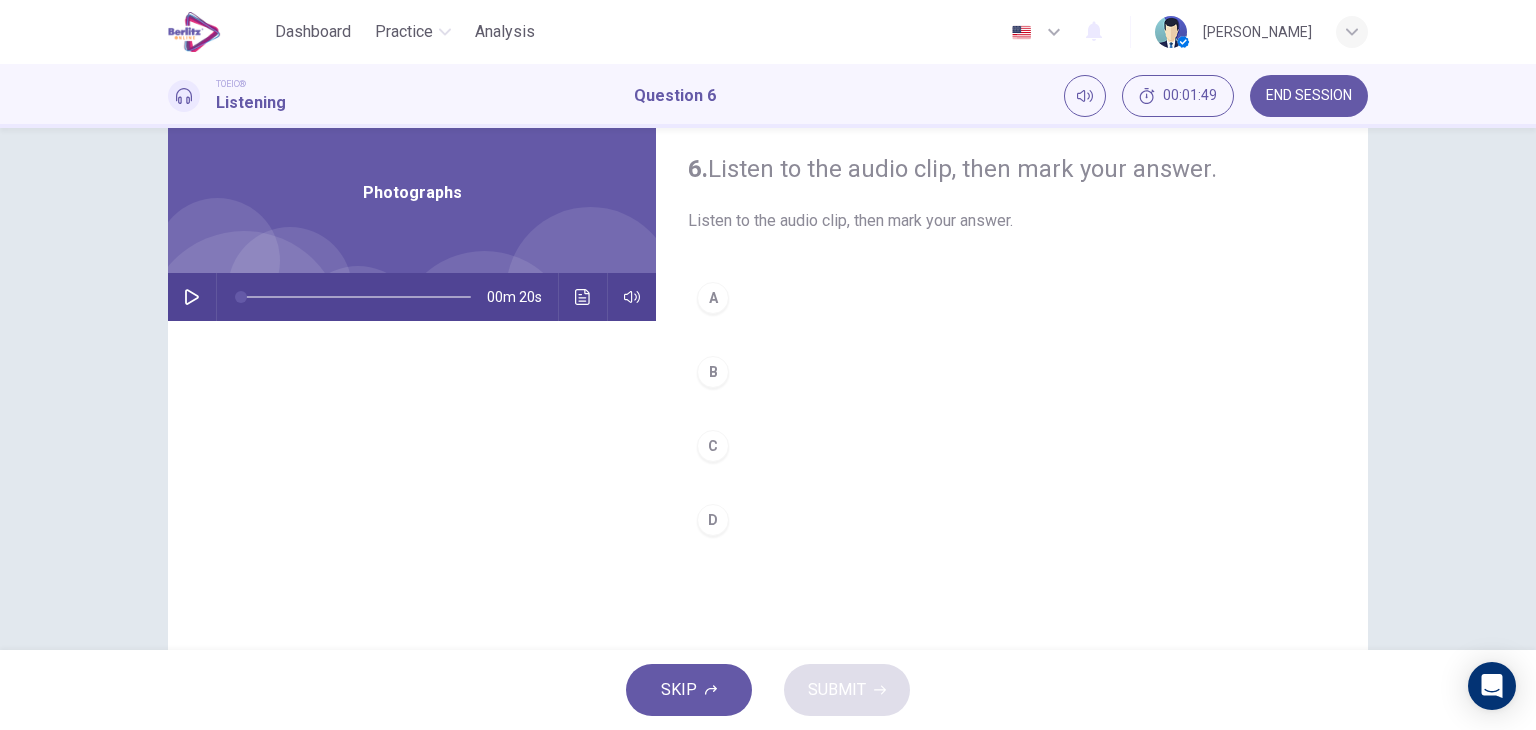 scroll, scrollTop: 100, scrollLeft: 0, axis: vertical 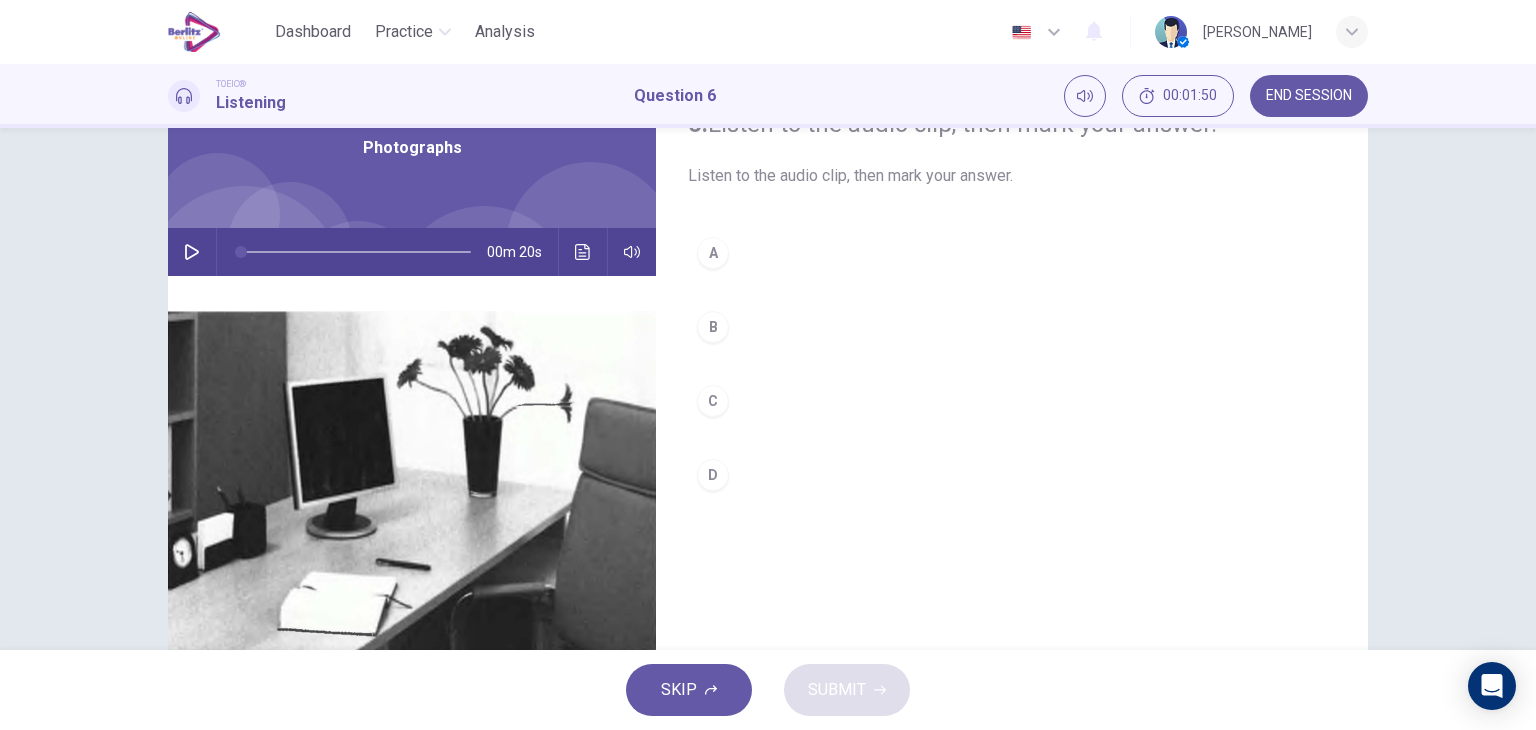 click on "00m 20s" at bounding box center [412, 252] 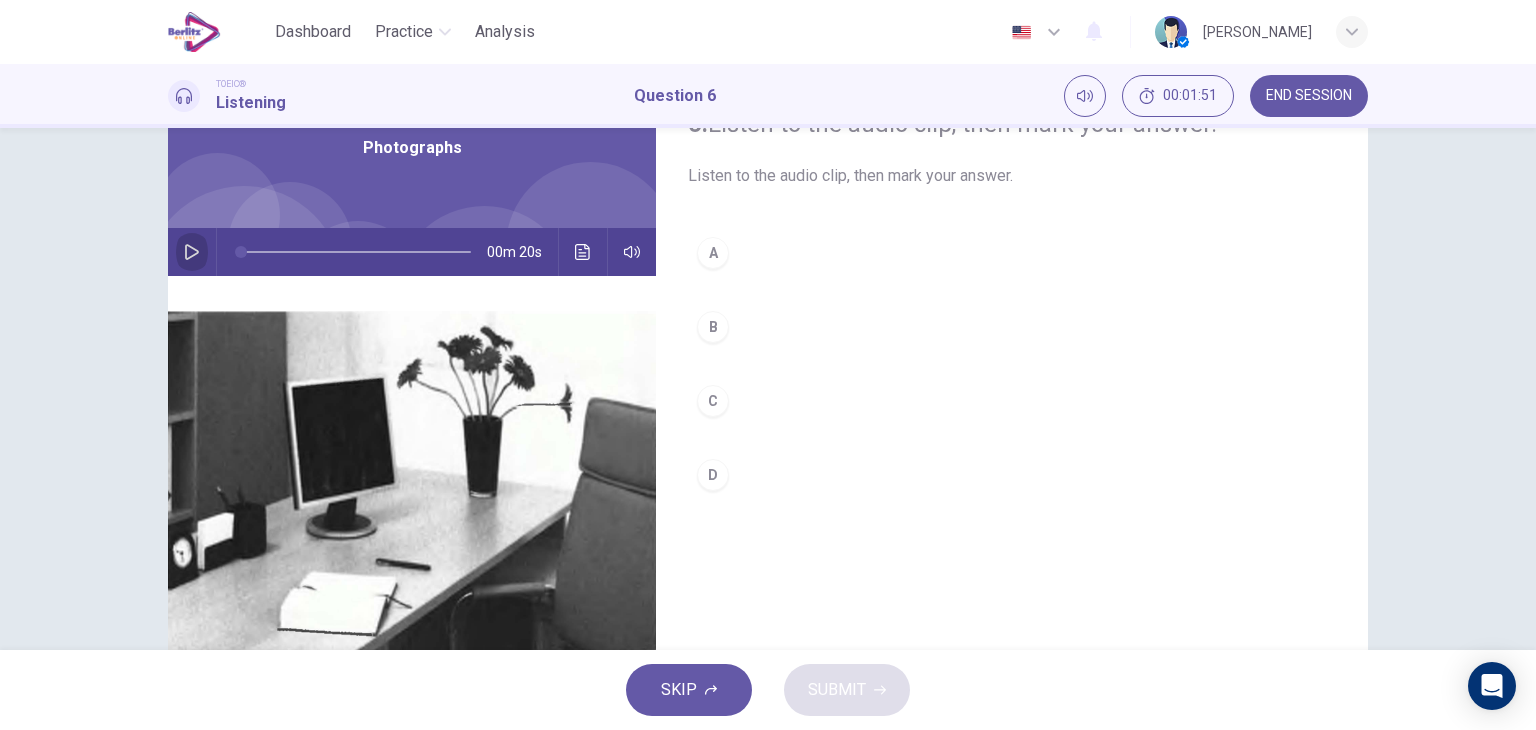 click at bounding box center [192, 252] 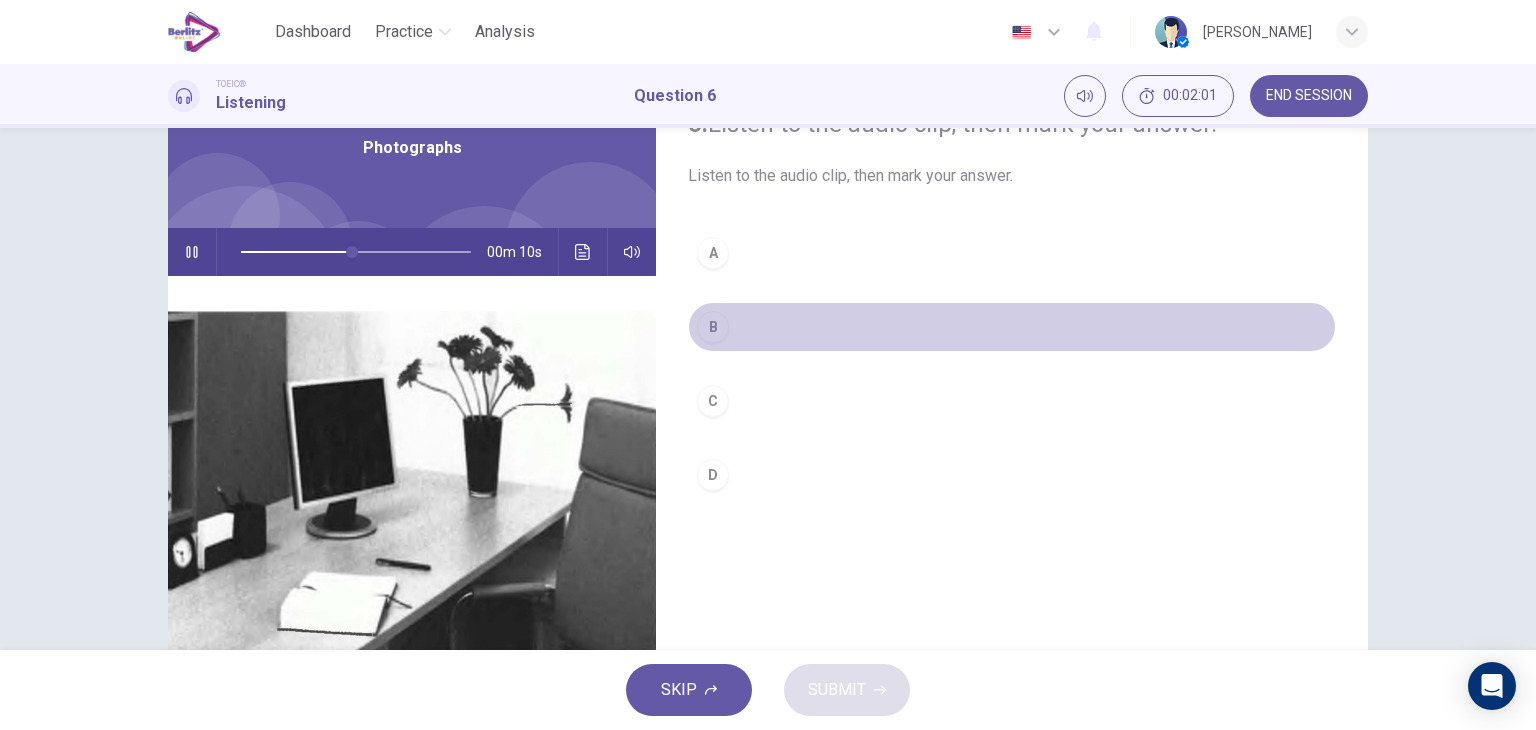 click on "B" at bounding box center (713, 327) 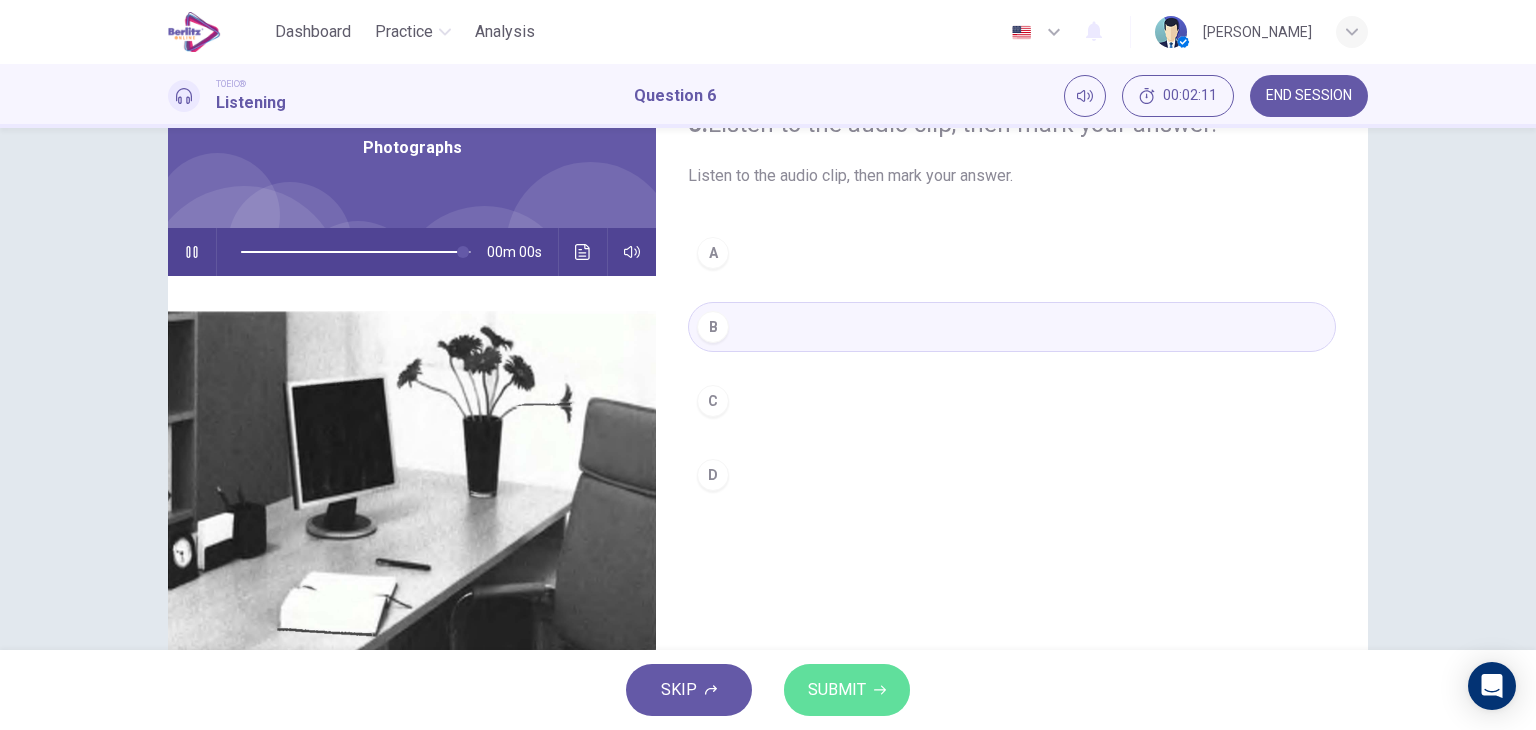 click on "SUBMIT" at bounding box center (847, 690) 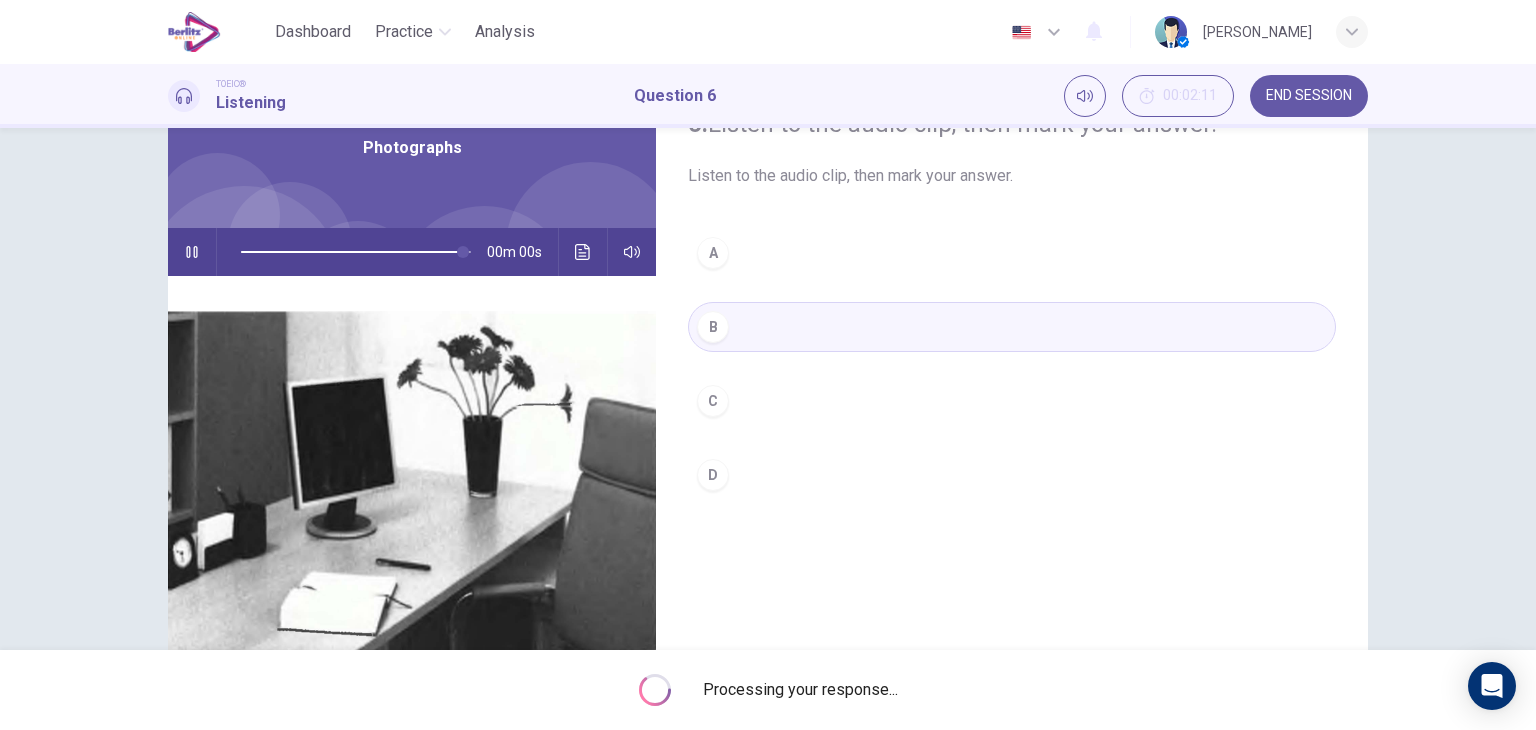 type on "*" 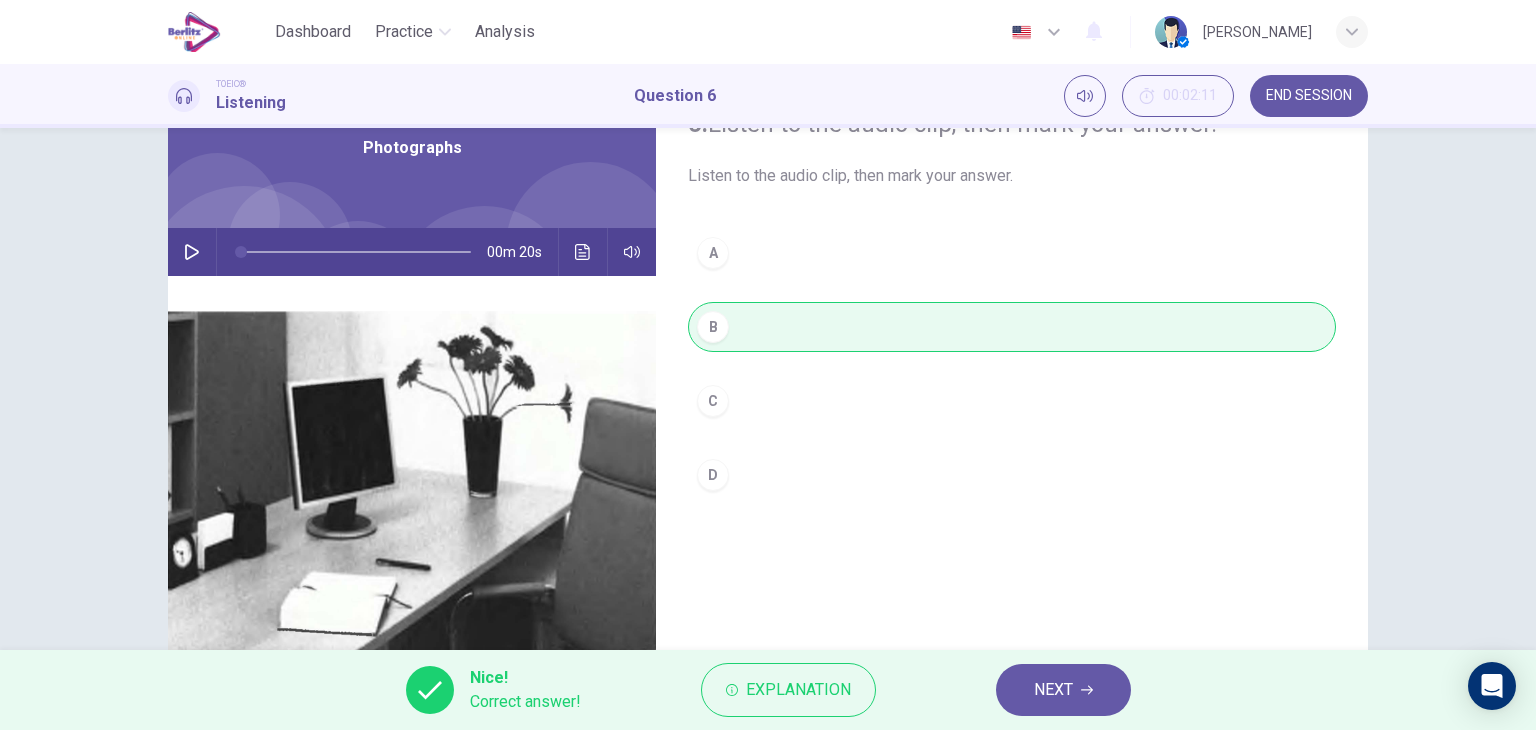 click on "NEXT" at bounding box center (1053, 690) 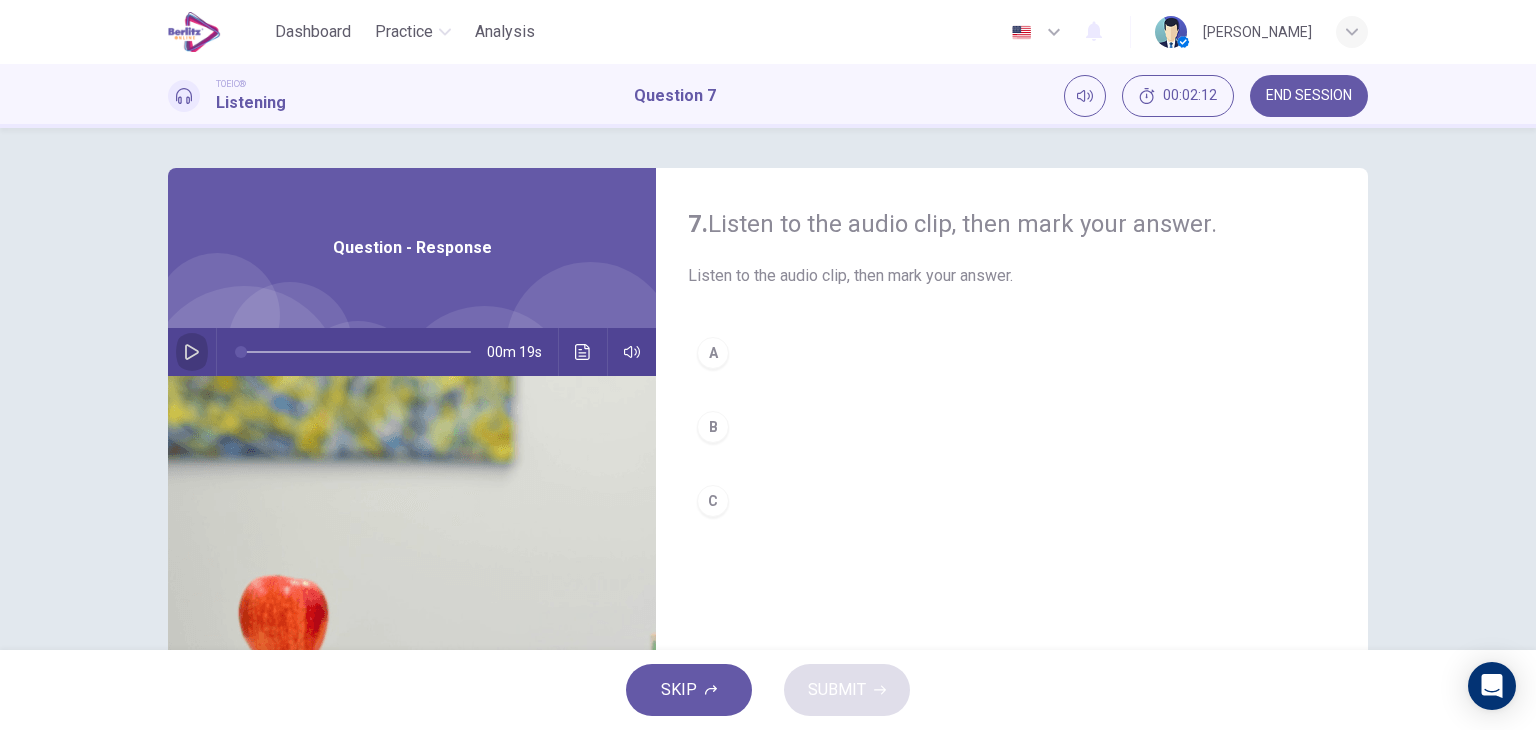 click 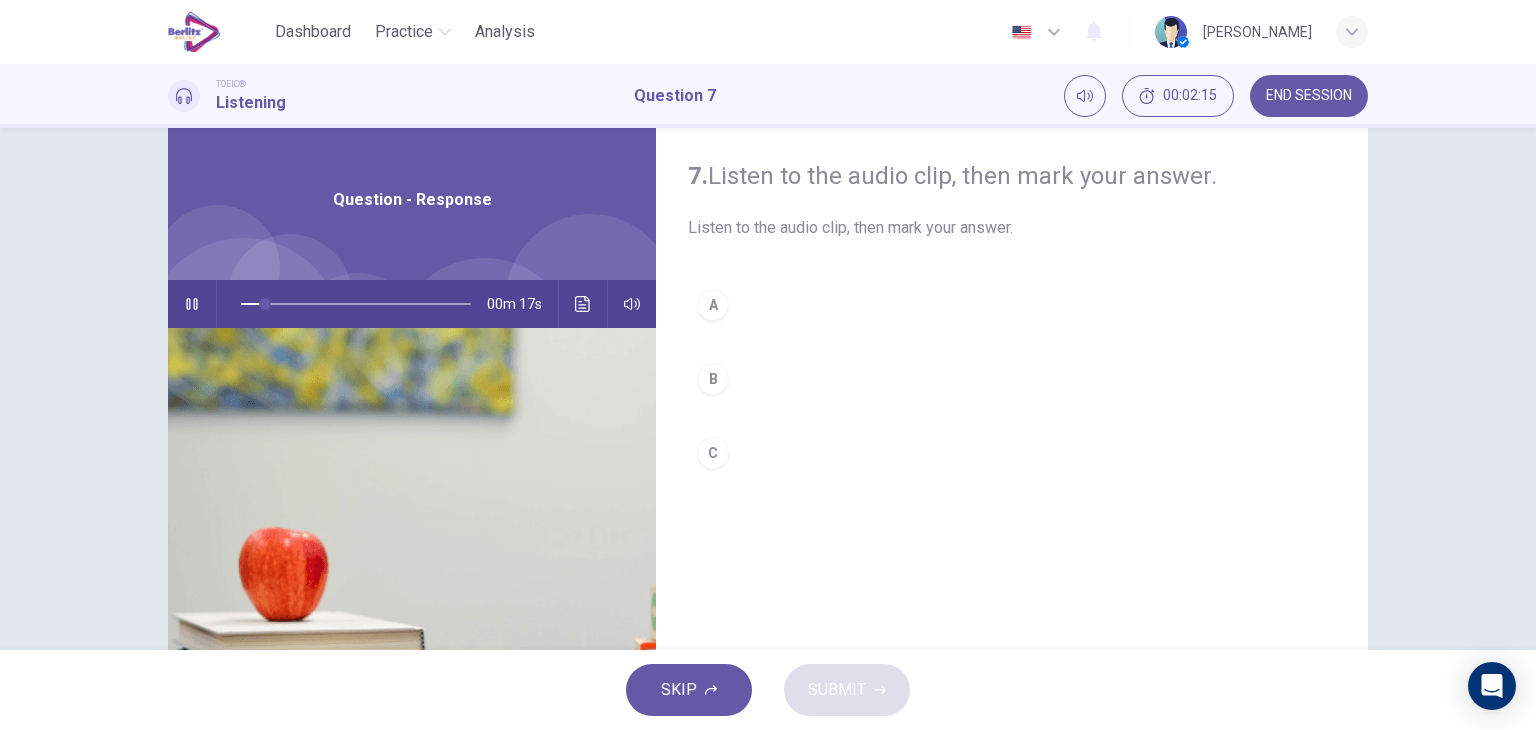 scroll, scrollTop: 0, scrollLeft: 0, axis: both 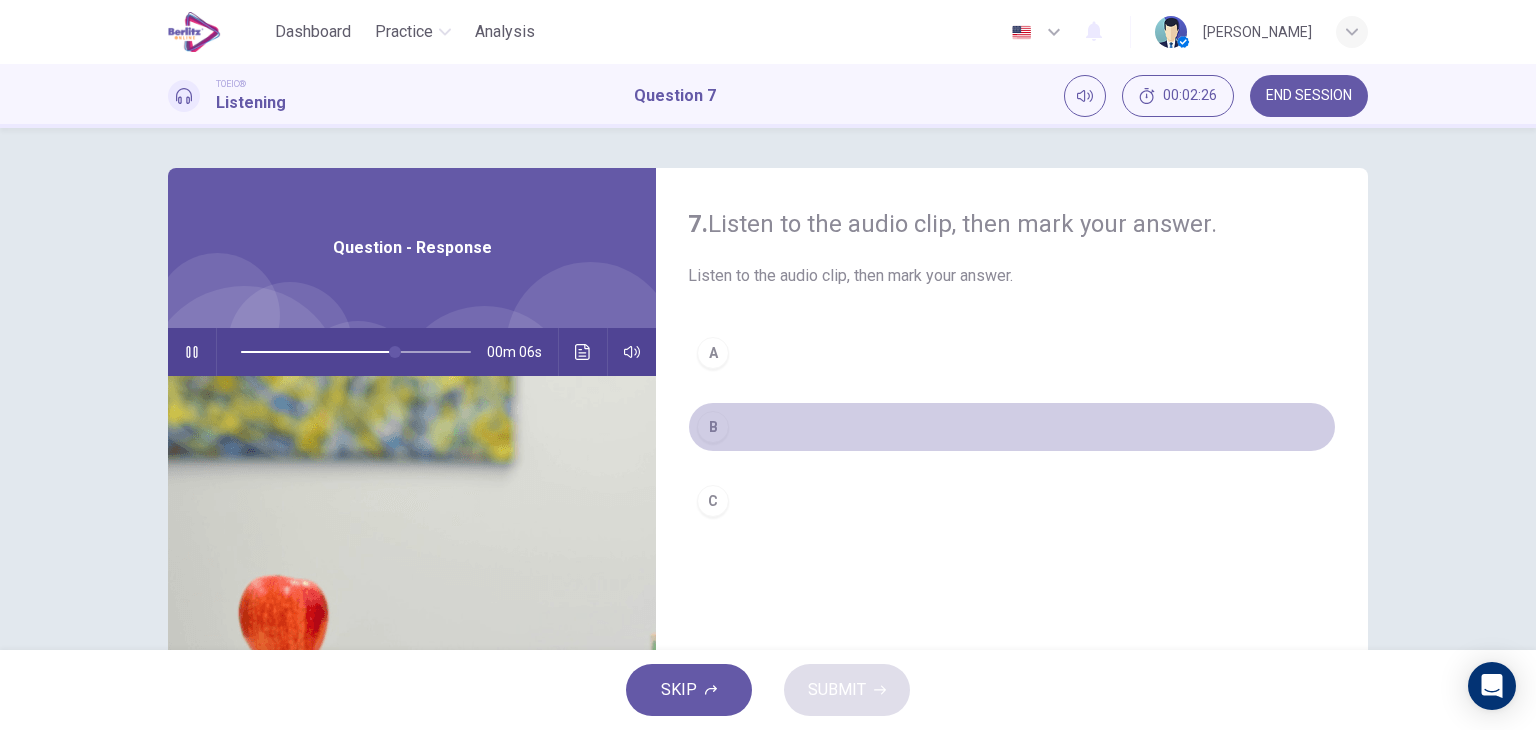 click on "B" at bounding box center (1012, 427) 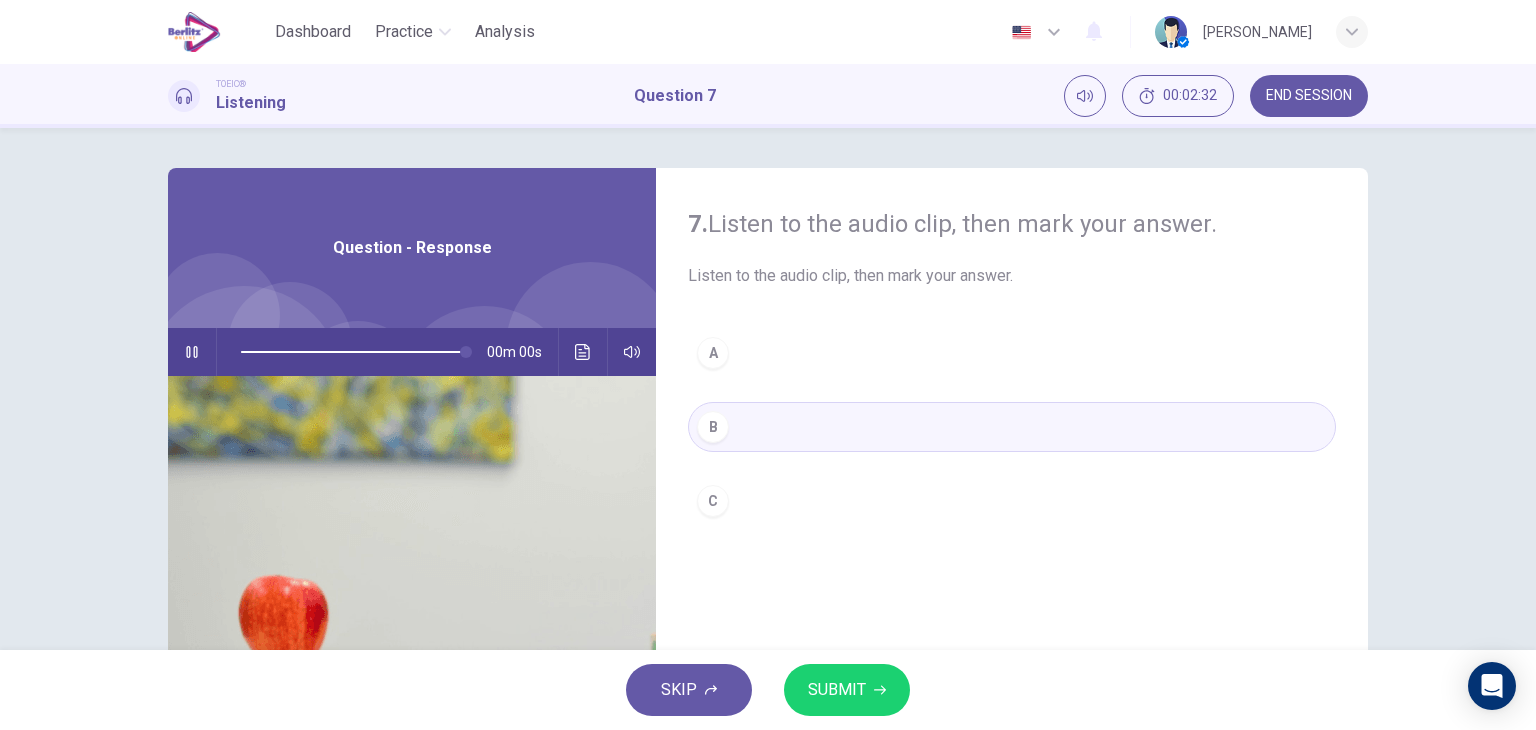 type on "*" 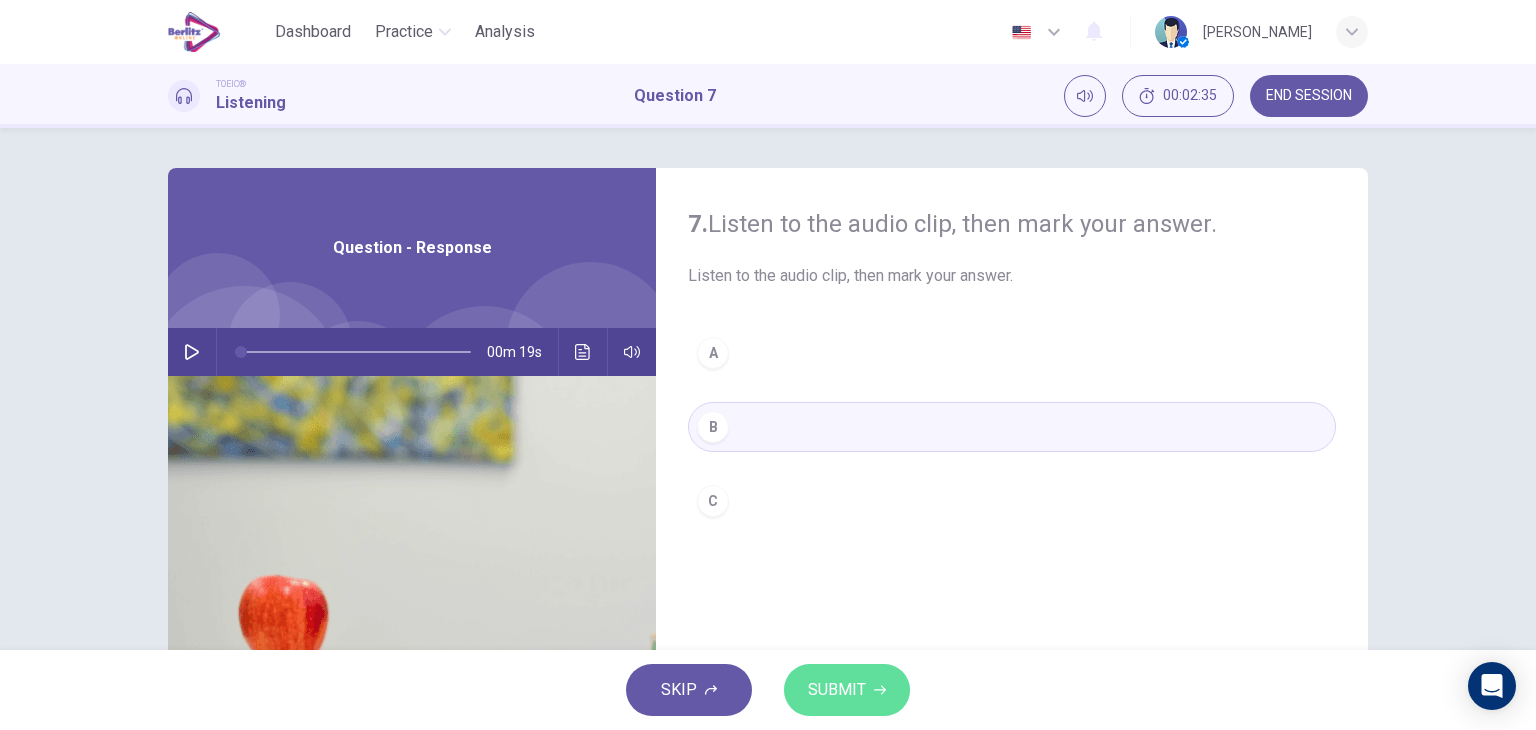 click on "SUBMIT" at bounding box center (847, 690) 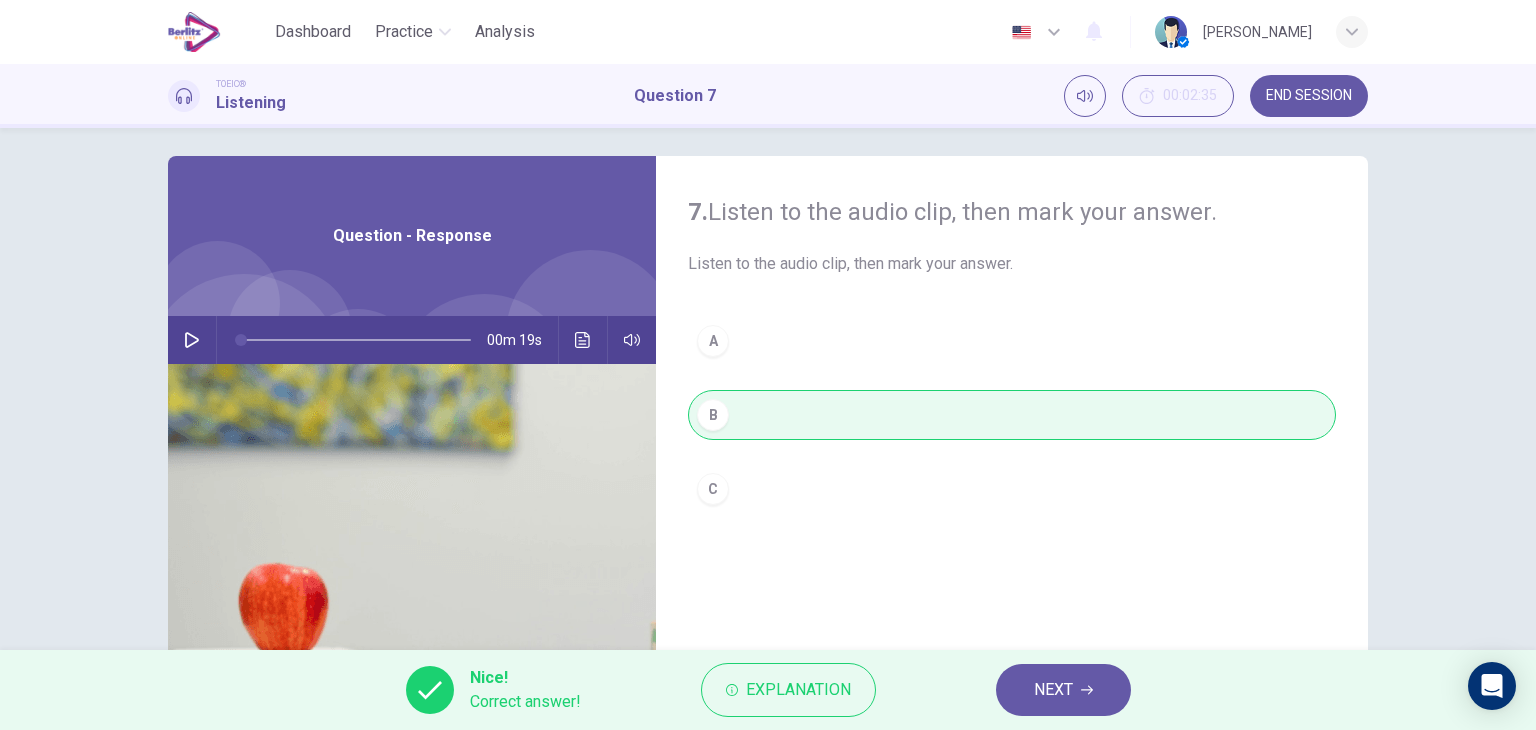 scroll, scrollTop: 0, scrollLeft: 0, axis: both 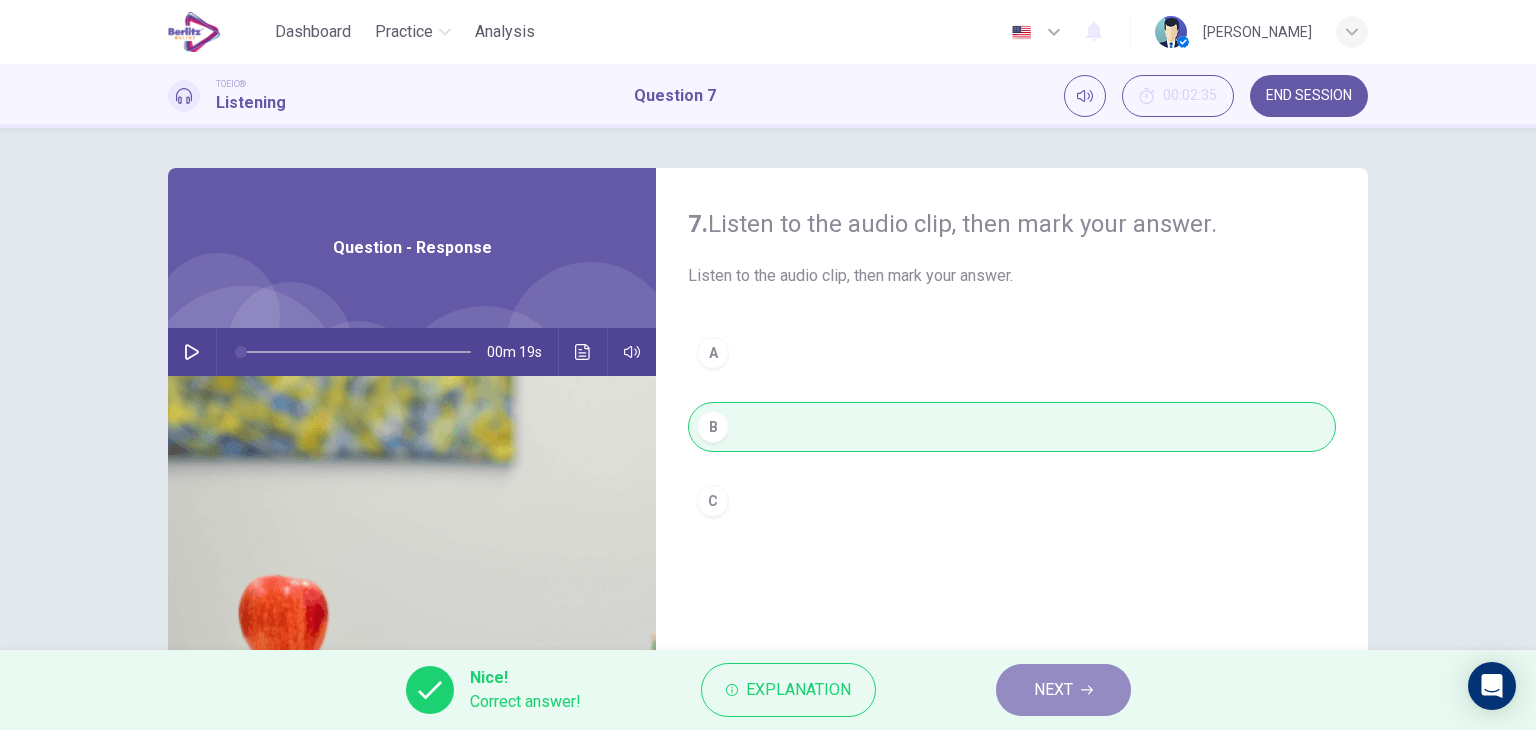 click on "NEXT" at bounding box center [1063, 690] 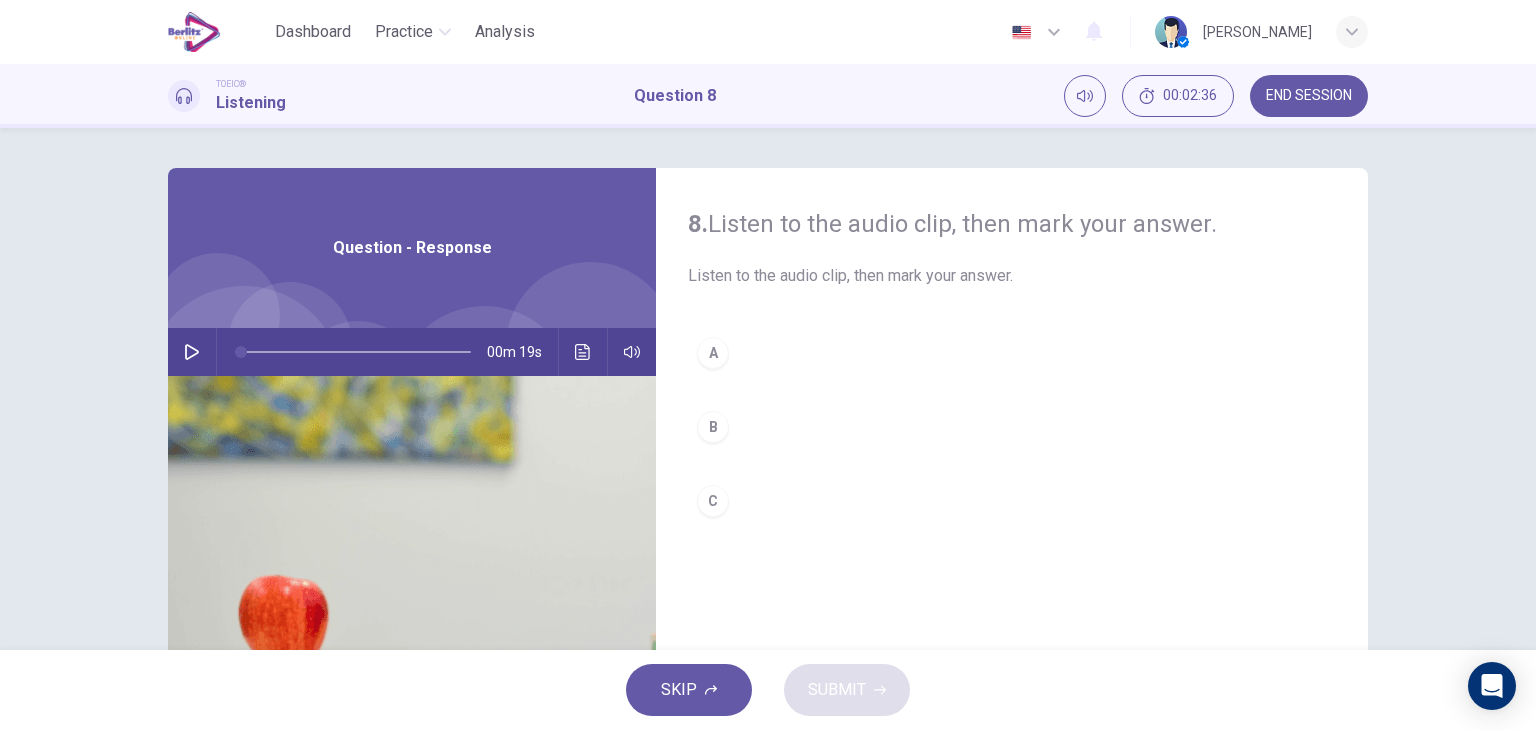 click 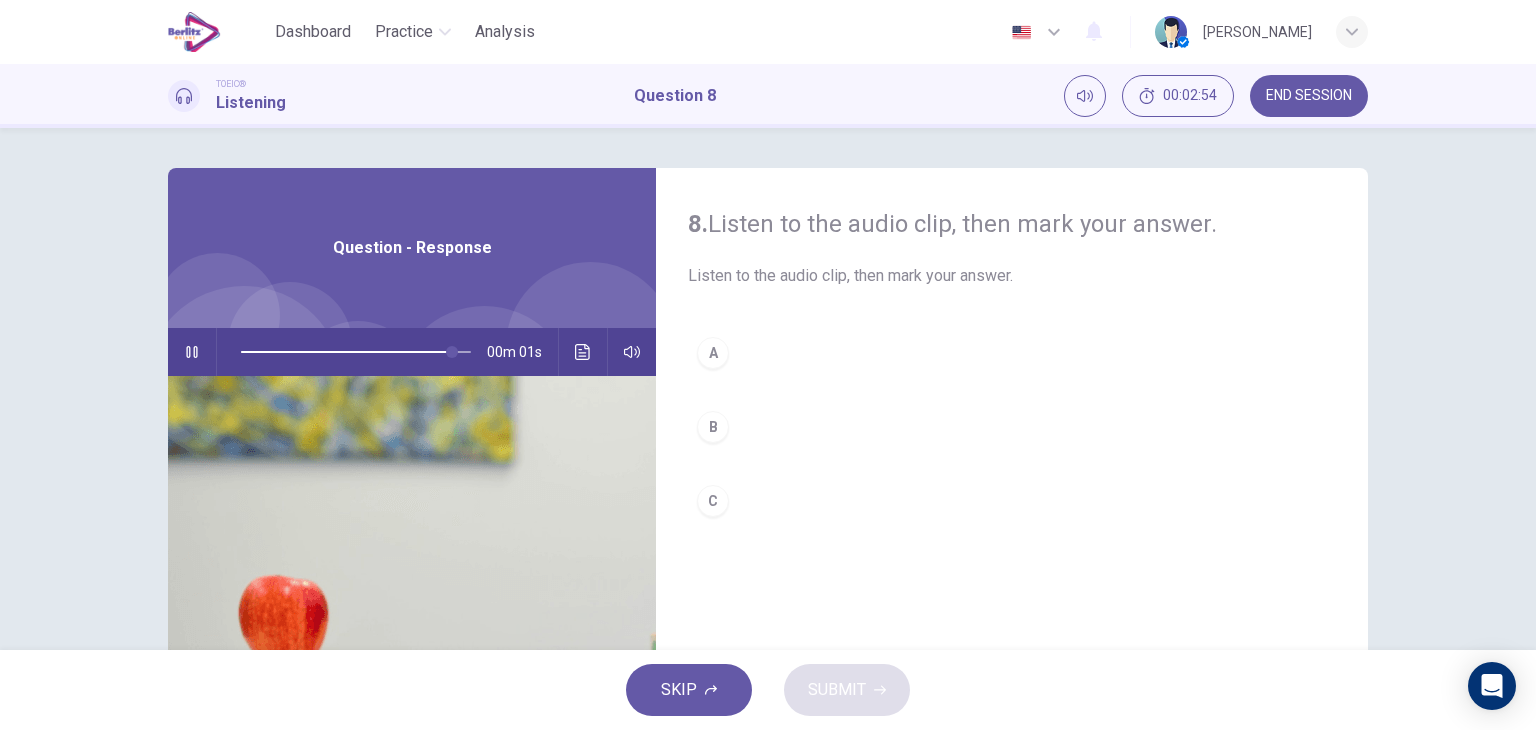 click on "C" at bounding box center [1012, 501] 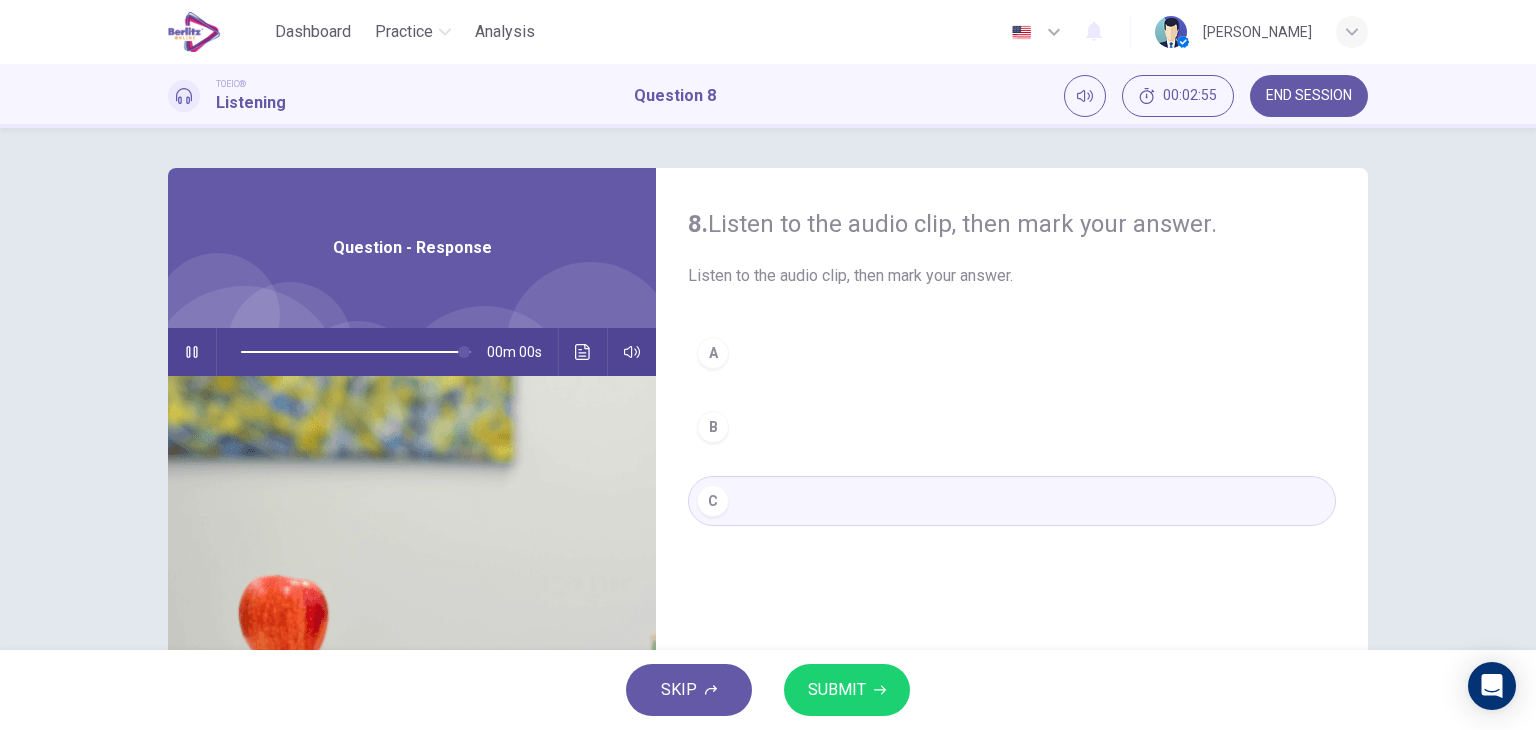 click on "SUBMIT" at bounding box center (837, 690) 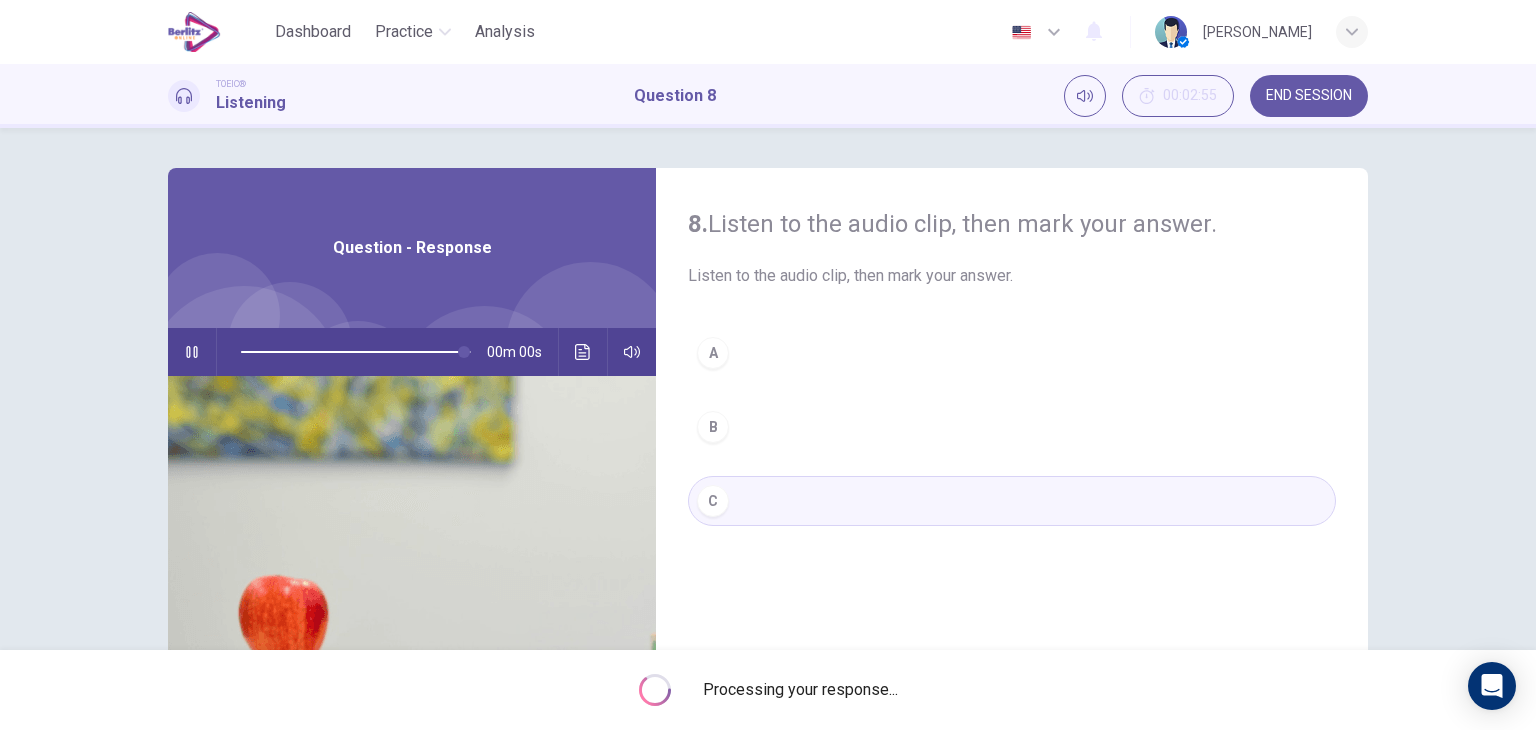 type on "*" 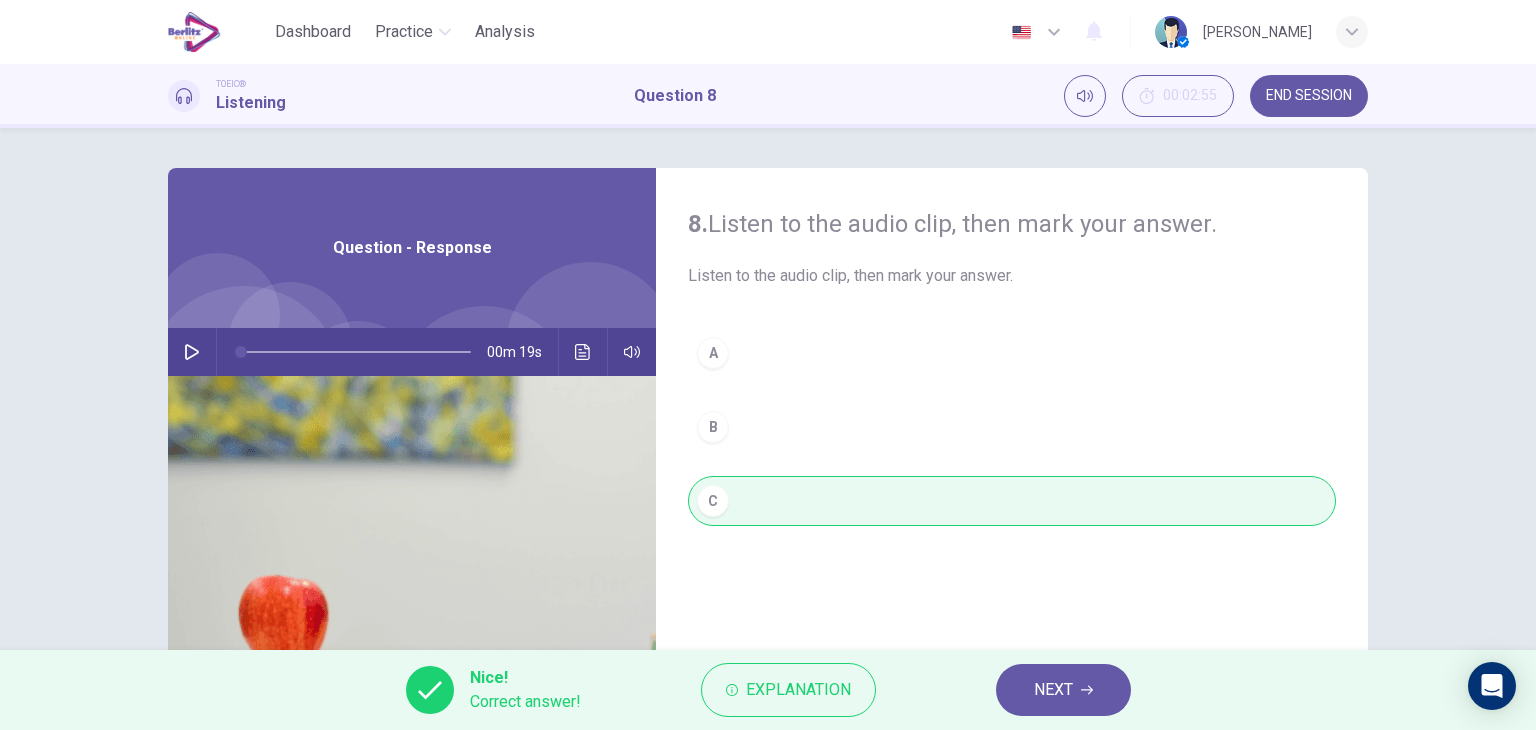 click on "NEXT" at bounding box center [1063, 690] 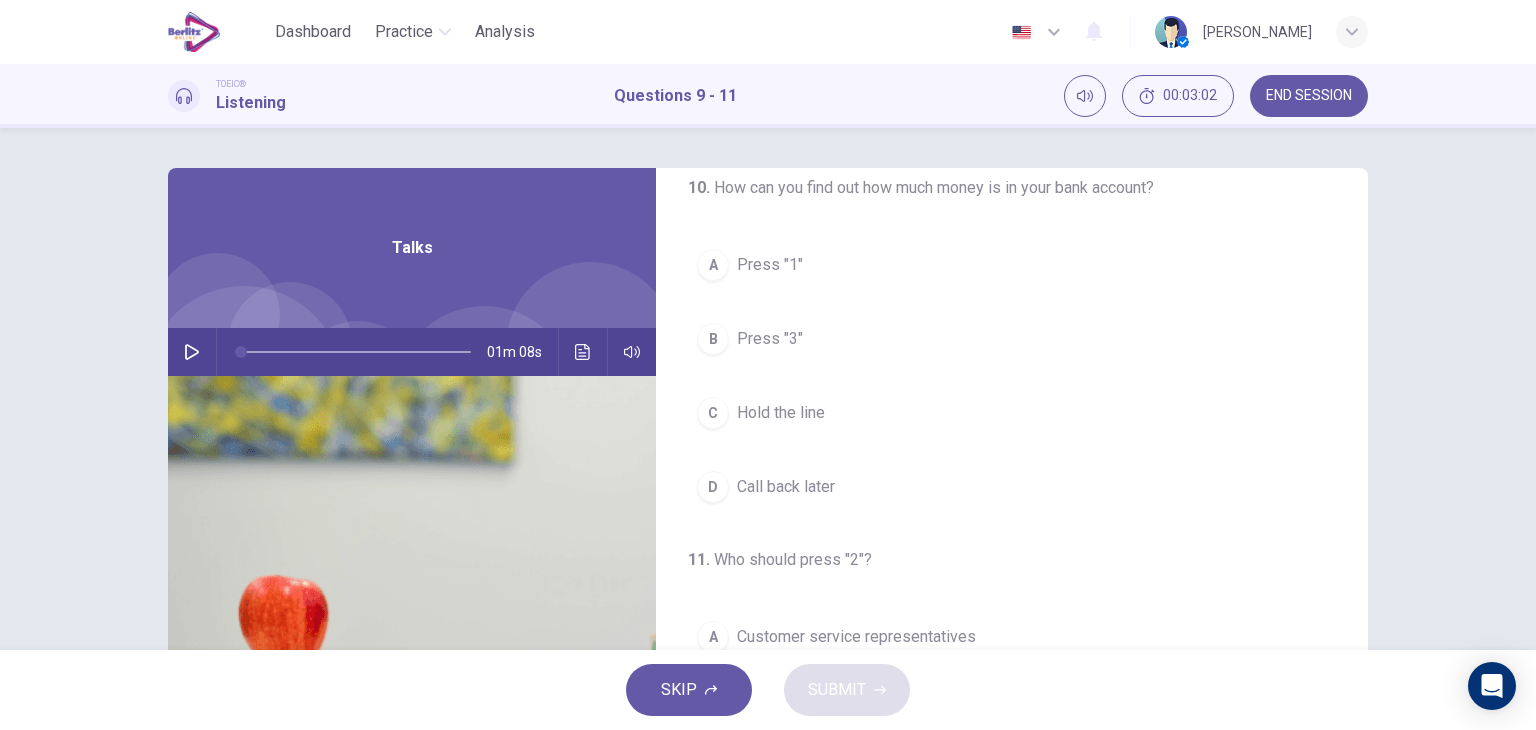 scroll, scrollTop: 452, scrollLeft: 0, axis: vertical 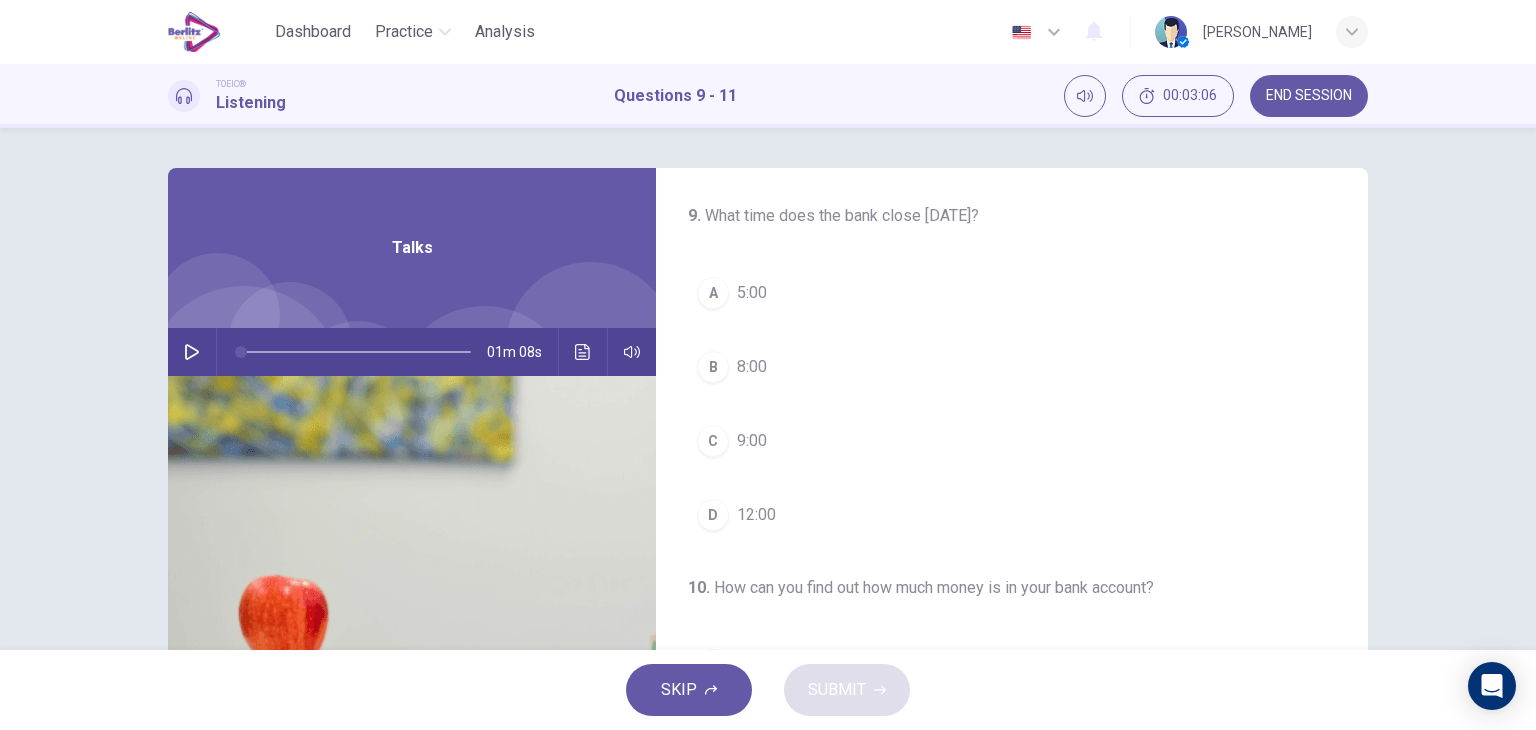 click 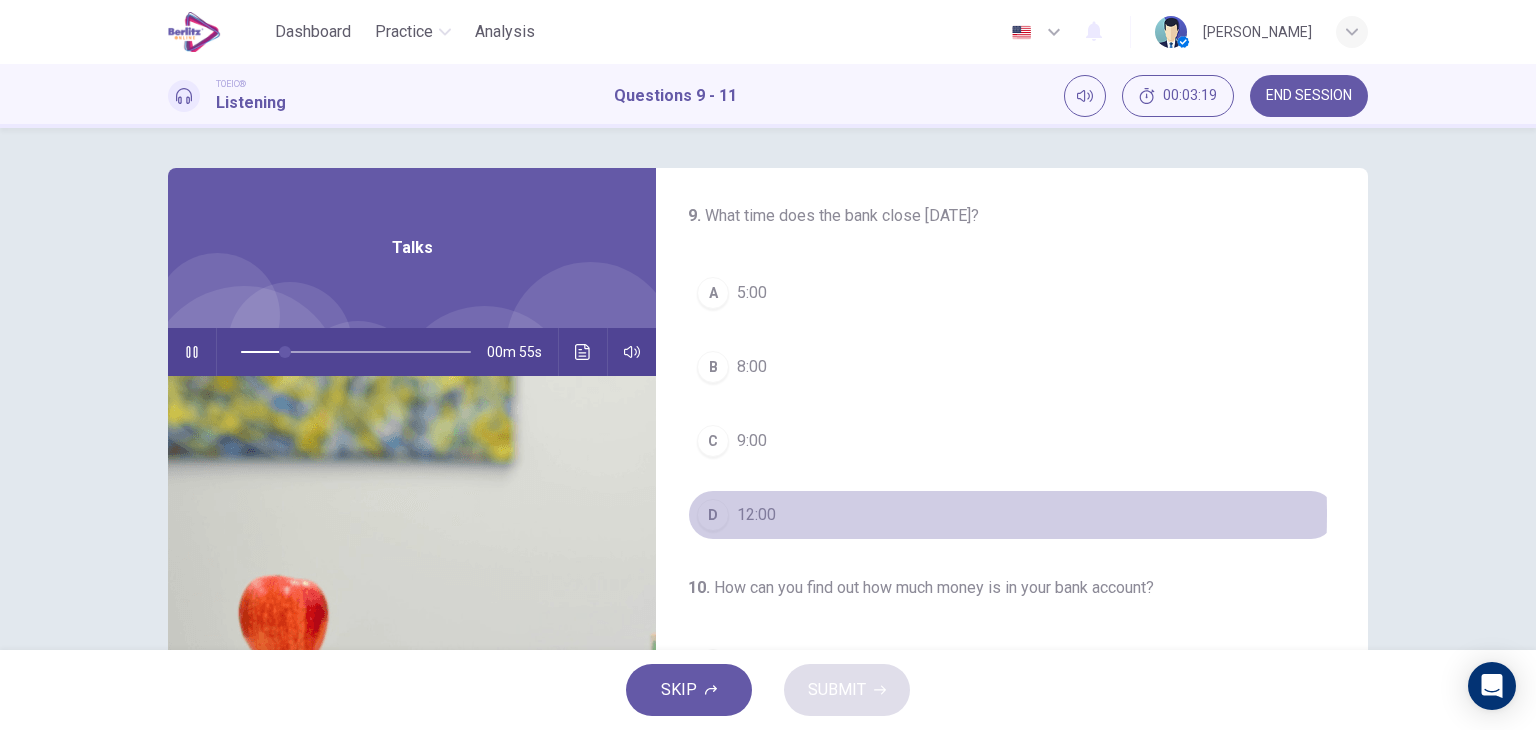click on "12:00" at bounding box center [756, 515] 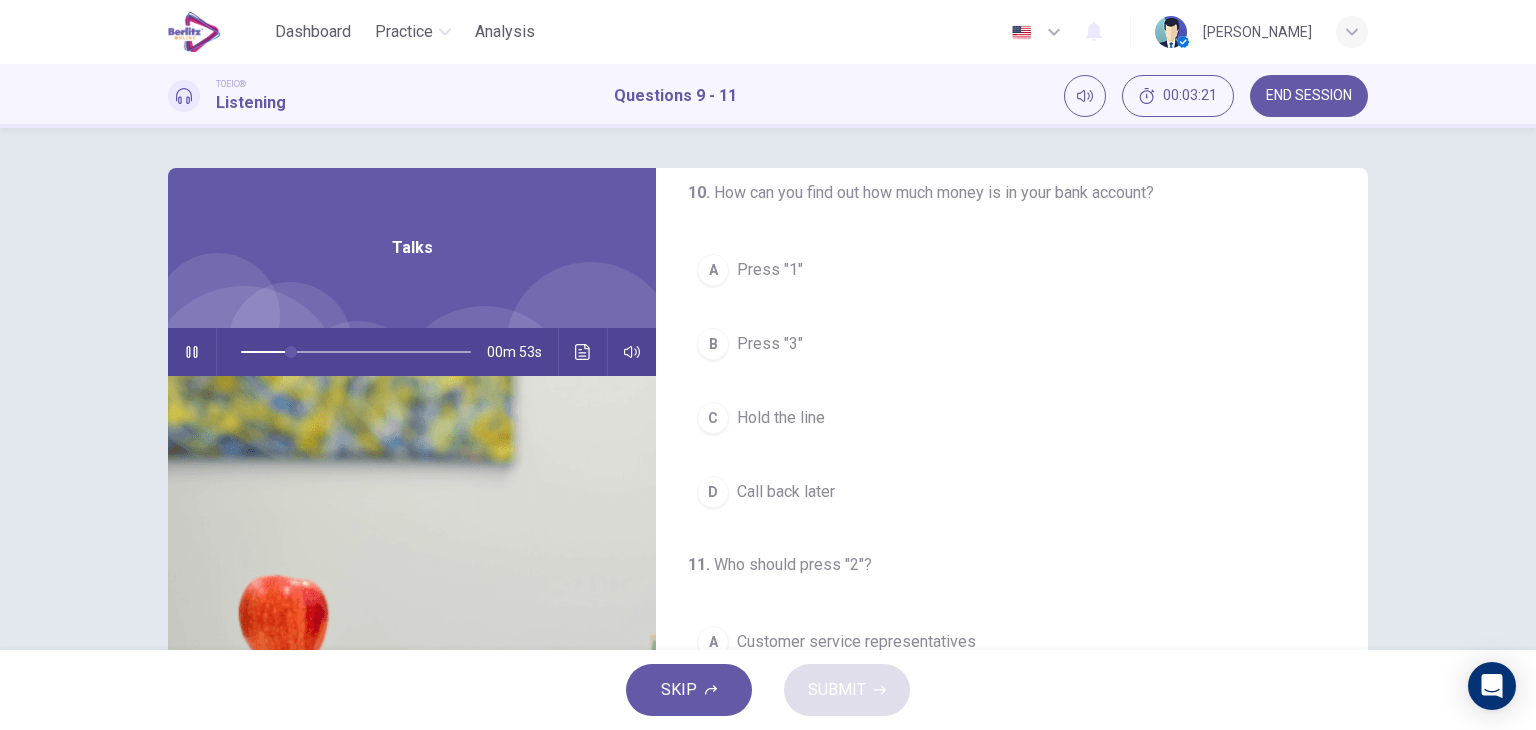 scroll, scrollTop: 400, scrollLeft: 0, axis: vertical 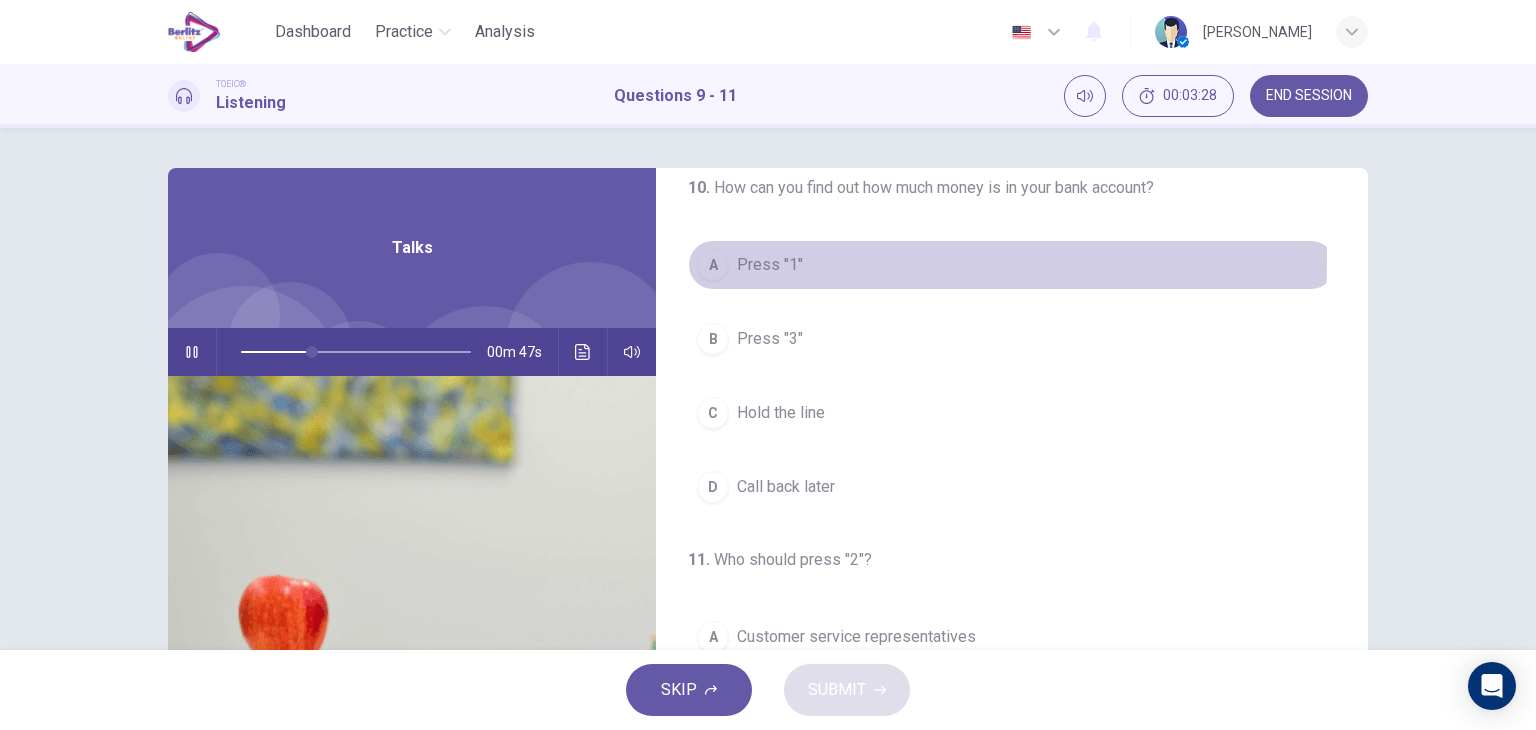 click on "Press "1"" at bounding box center (770, 265) 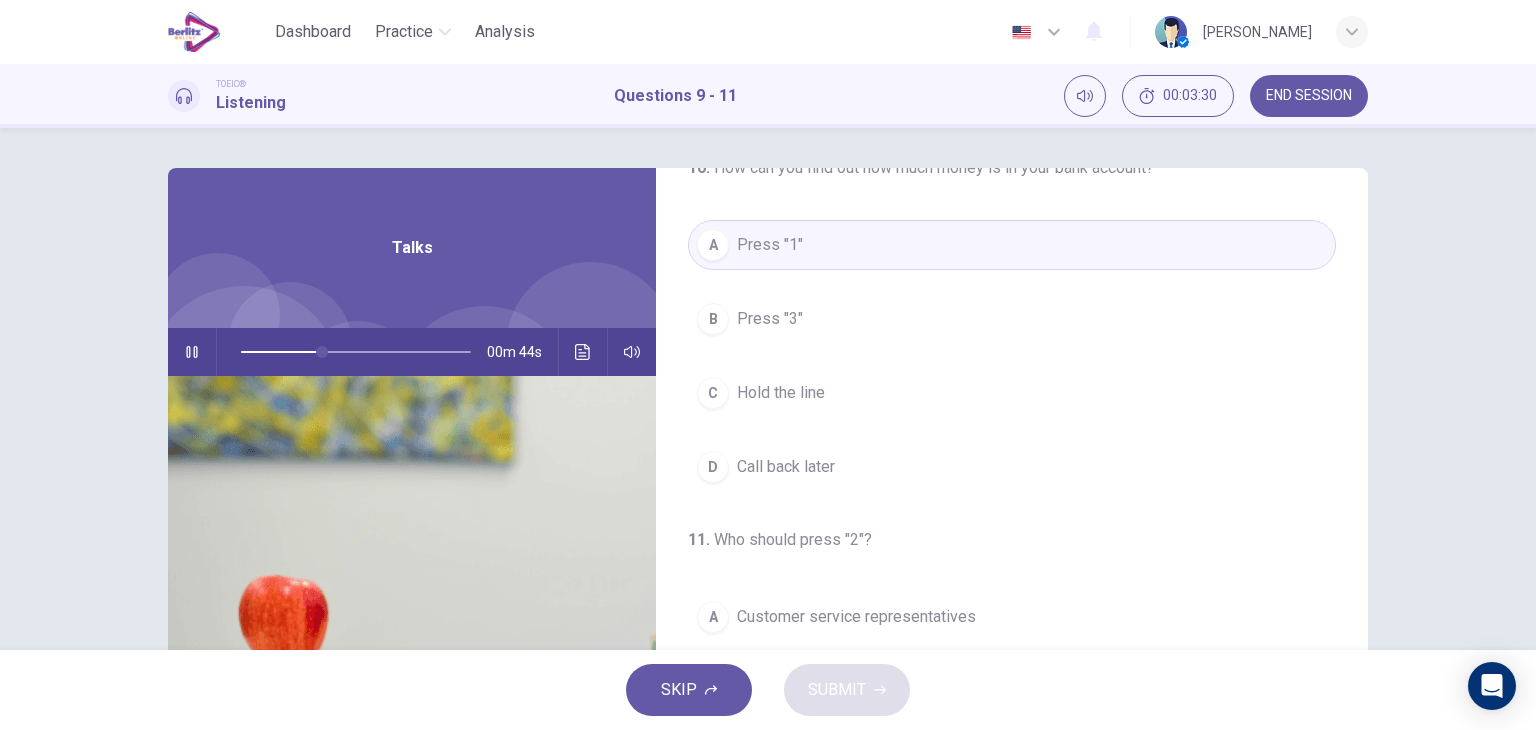 scroll, scrollTop: 452, scrollLeft: 0, axis: vertical 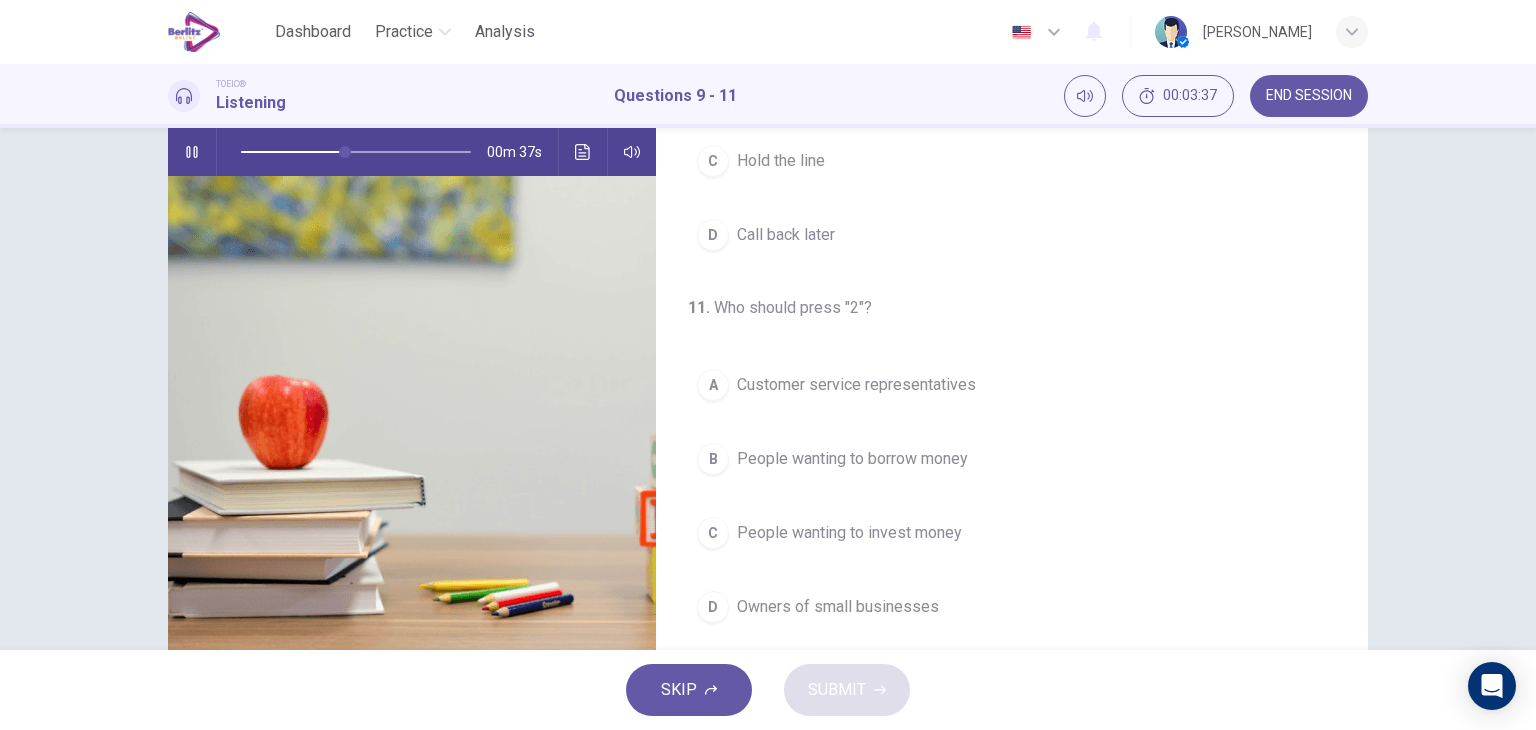 click on "People wanting to borrow money" at bounding box center (852, 459) 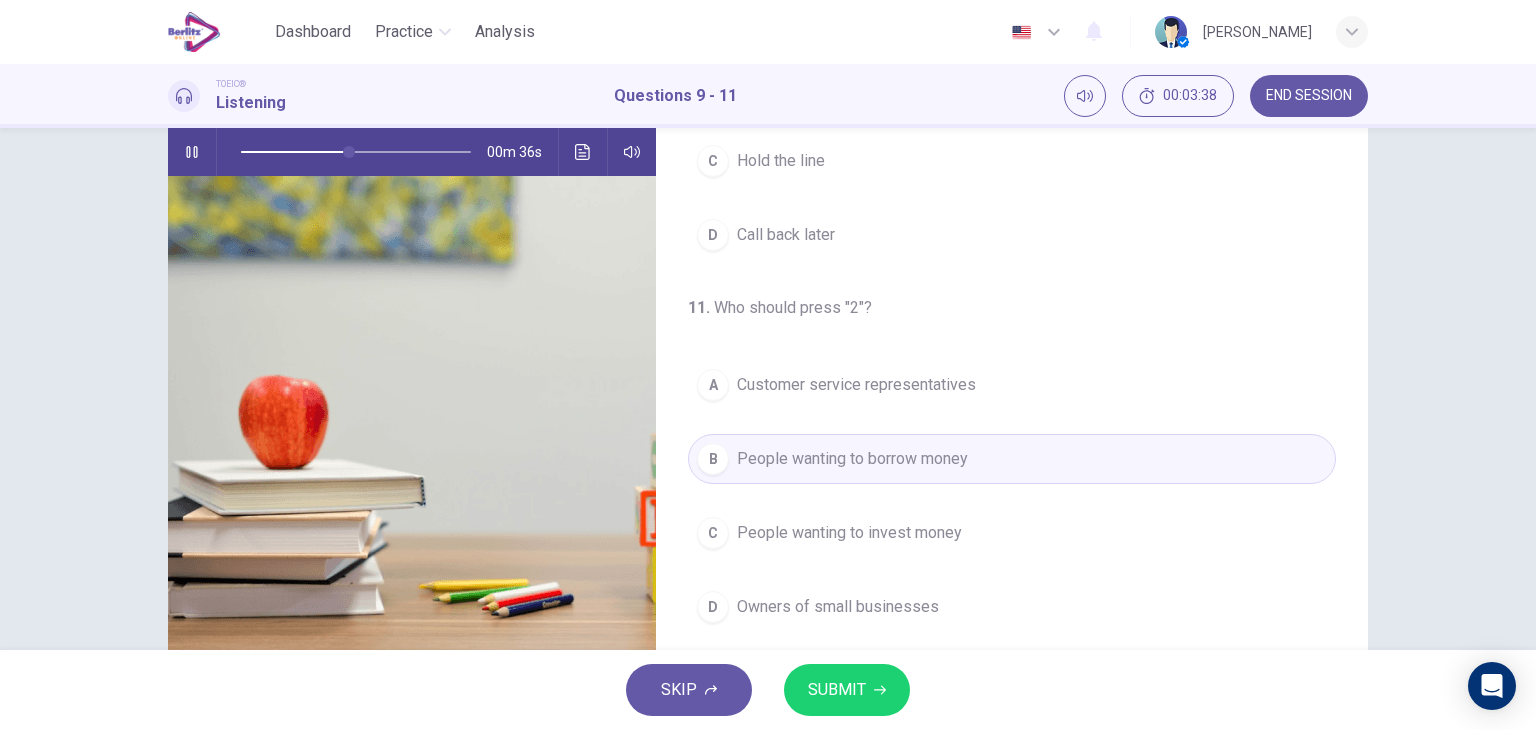scroll, scrollTop: 253, scrollLeft: 0, axis: vertical 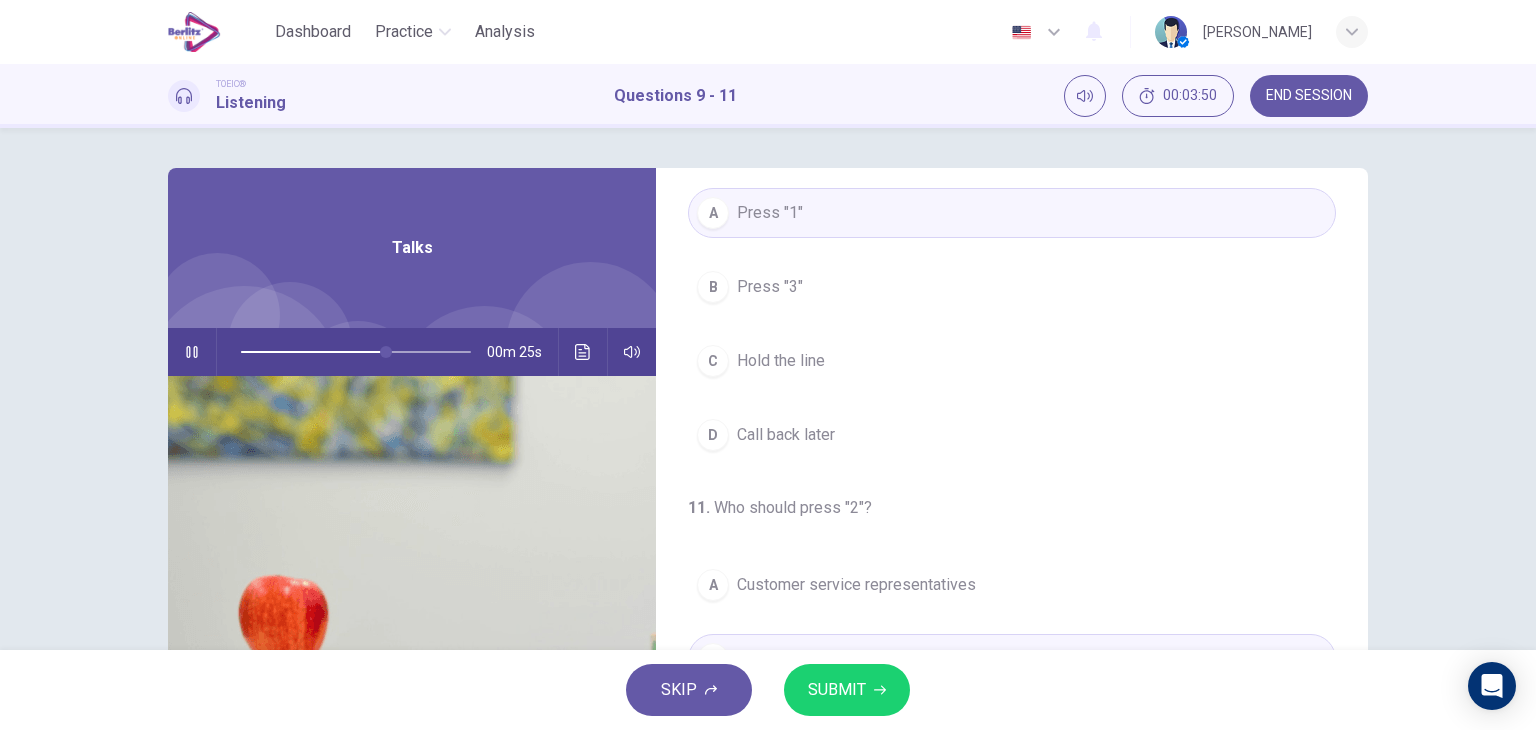 click on "SUBMIT" at bounding box center (837, 690) 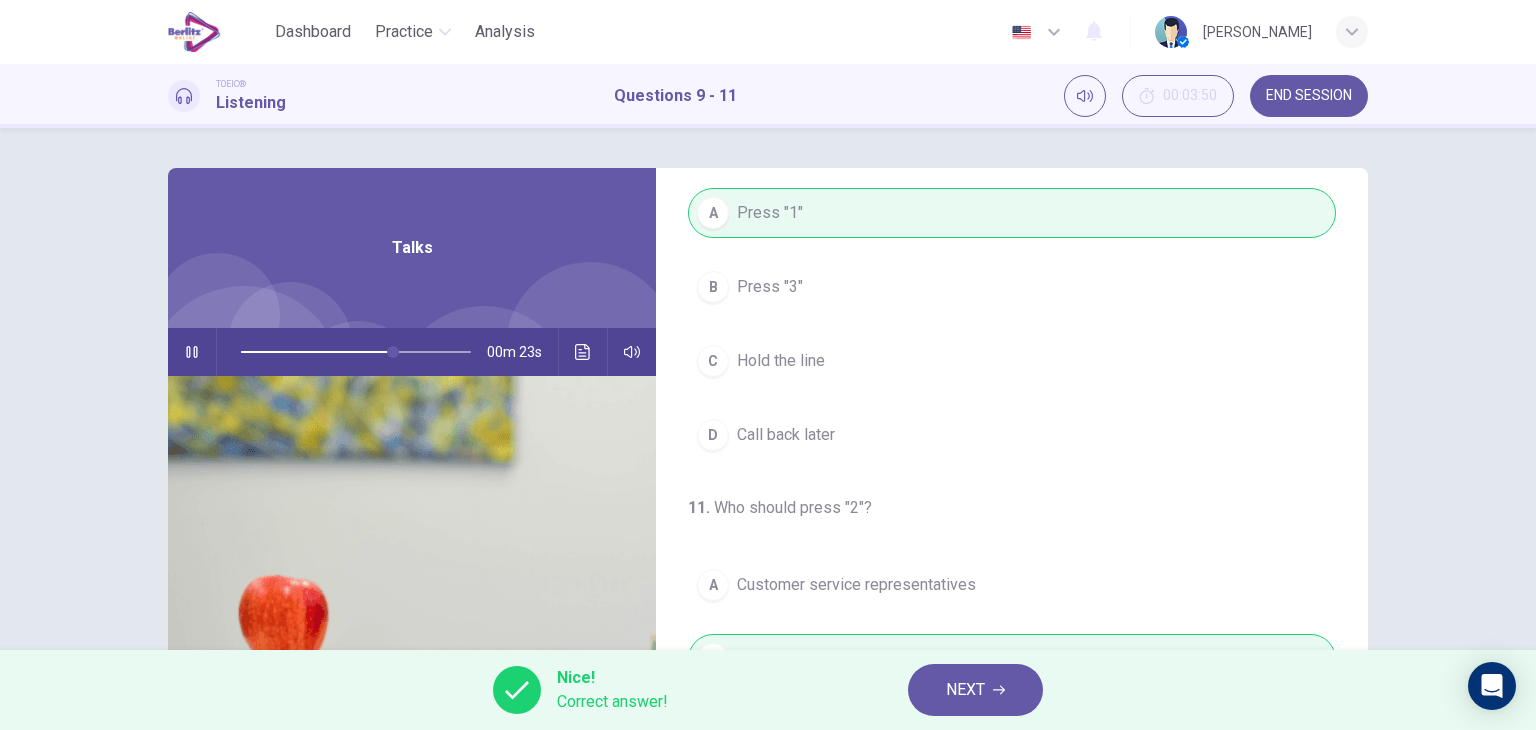 scroll, scrollTop: 253, scrollLeft: 0, axis: vertical 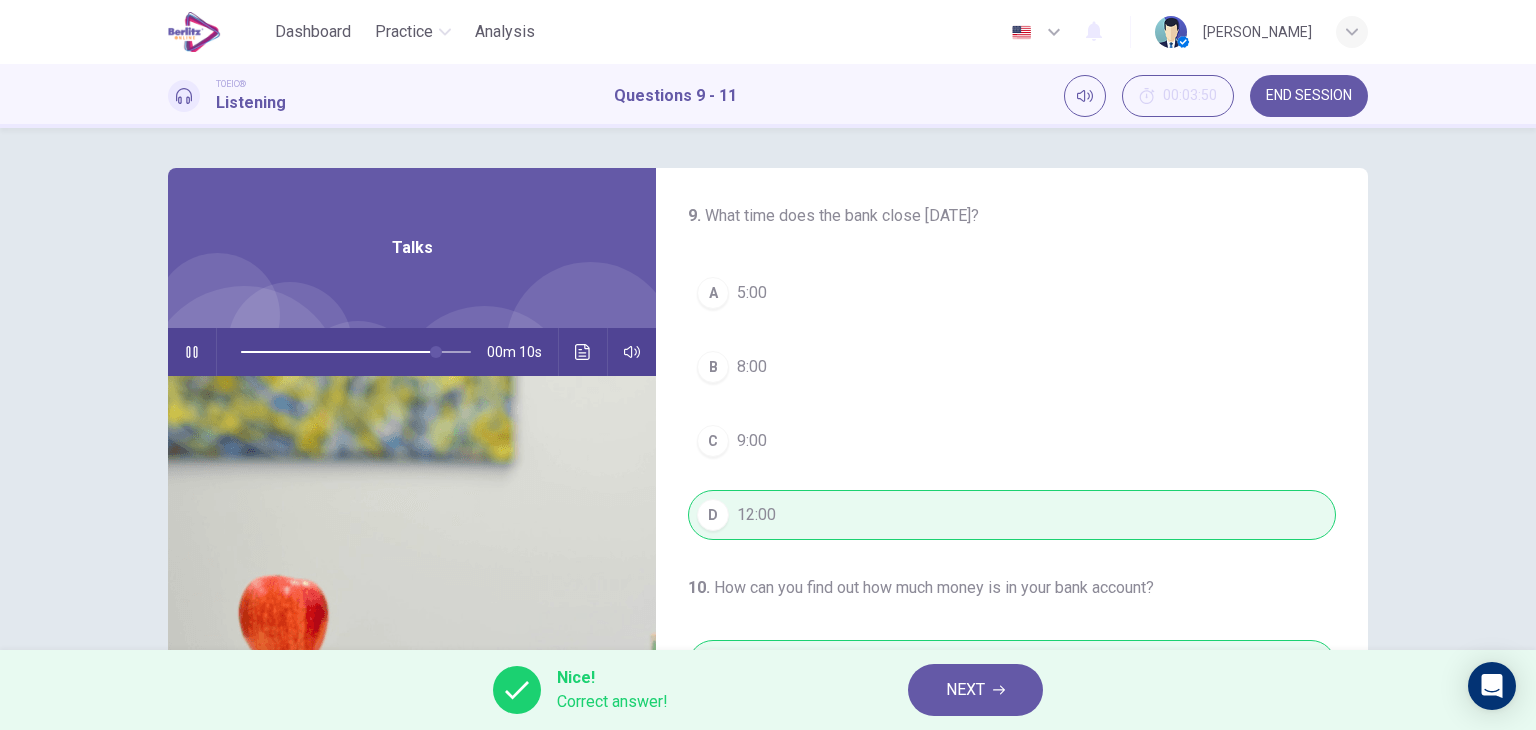 type on "**" 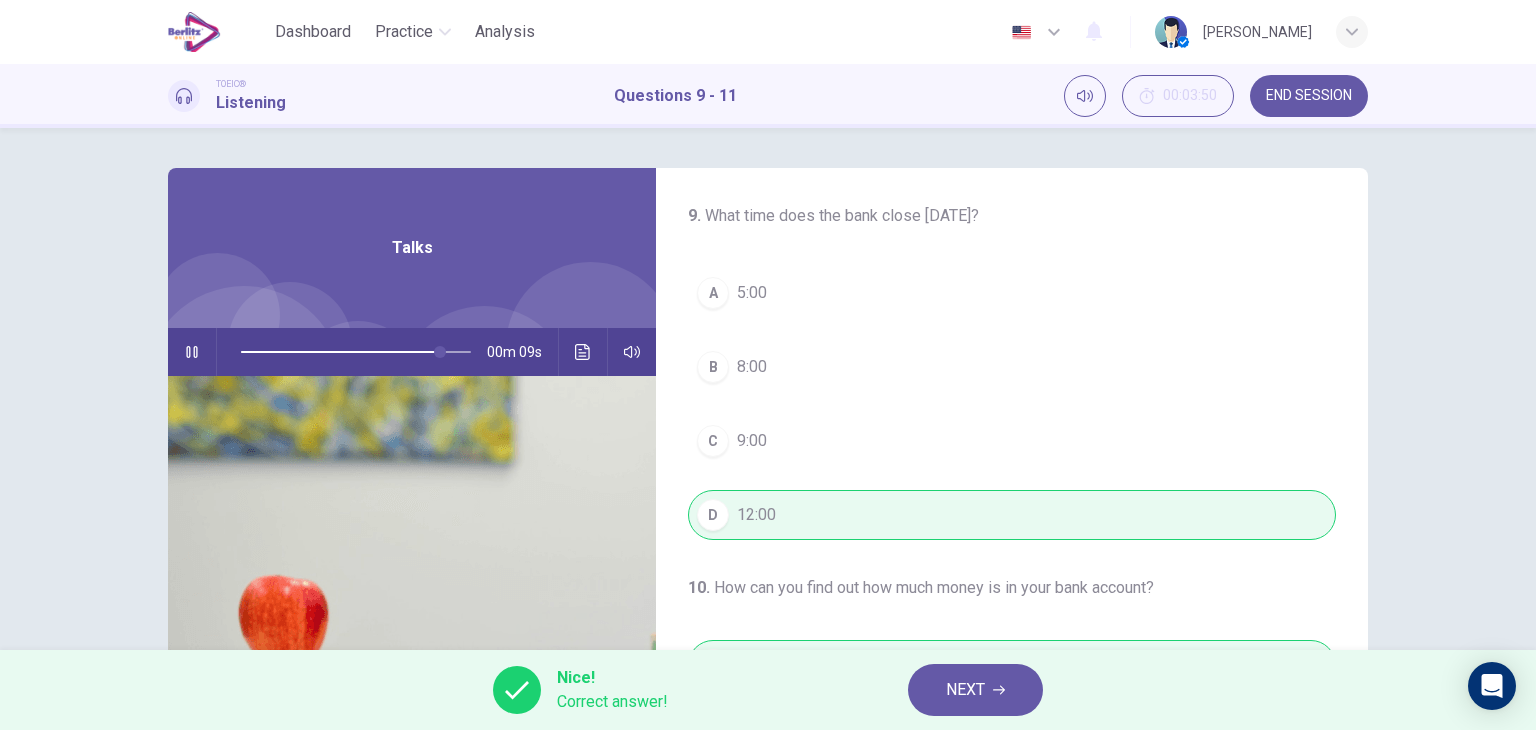 click on "NEXT" at bounding box center [975, 690] 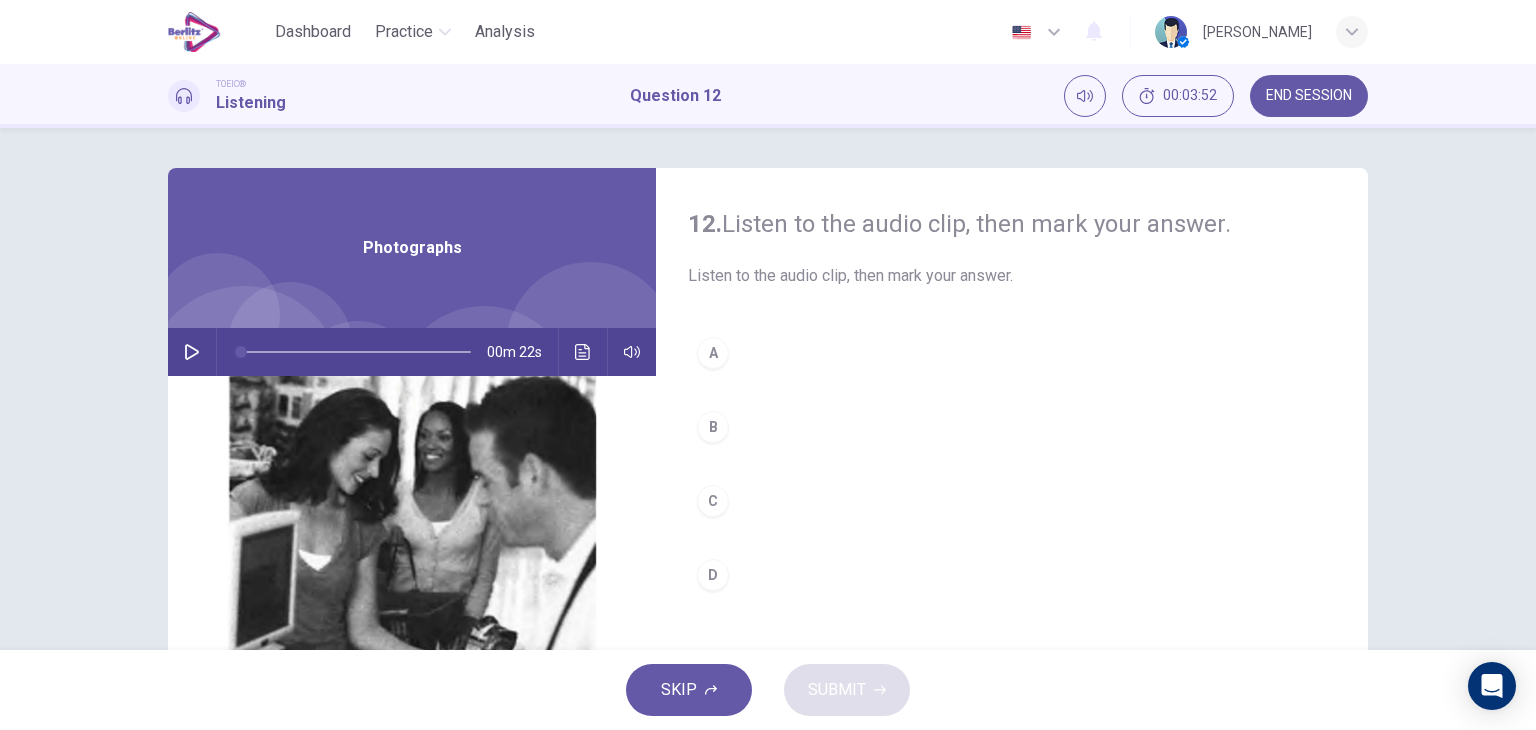 click 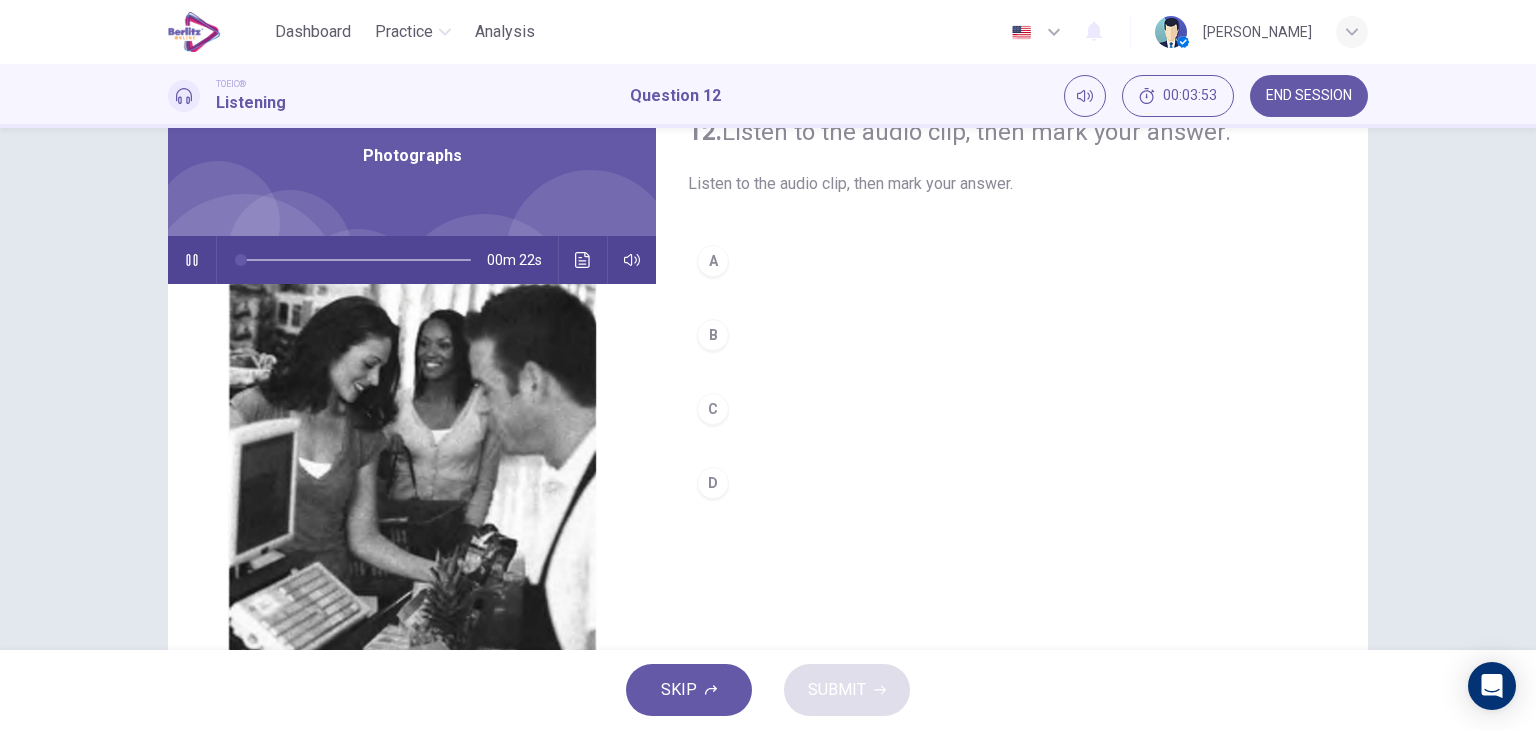 scroll, scrollTop: 200, scrollLeft: 0, axis: vertical 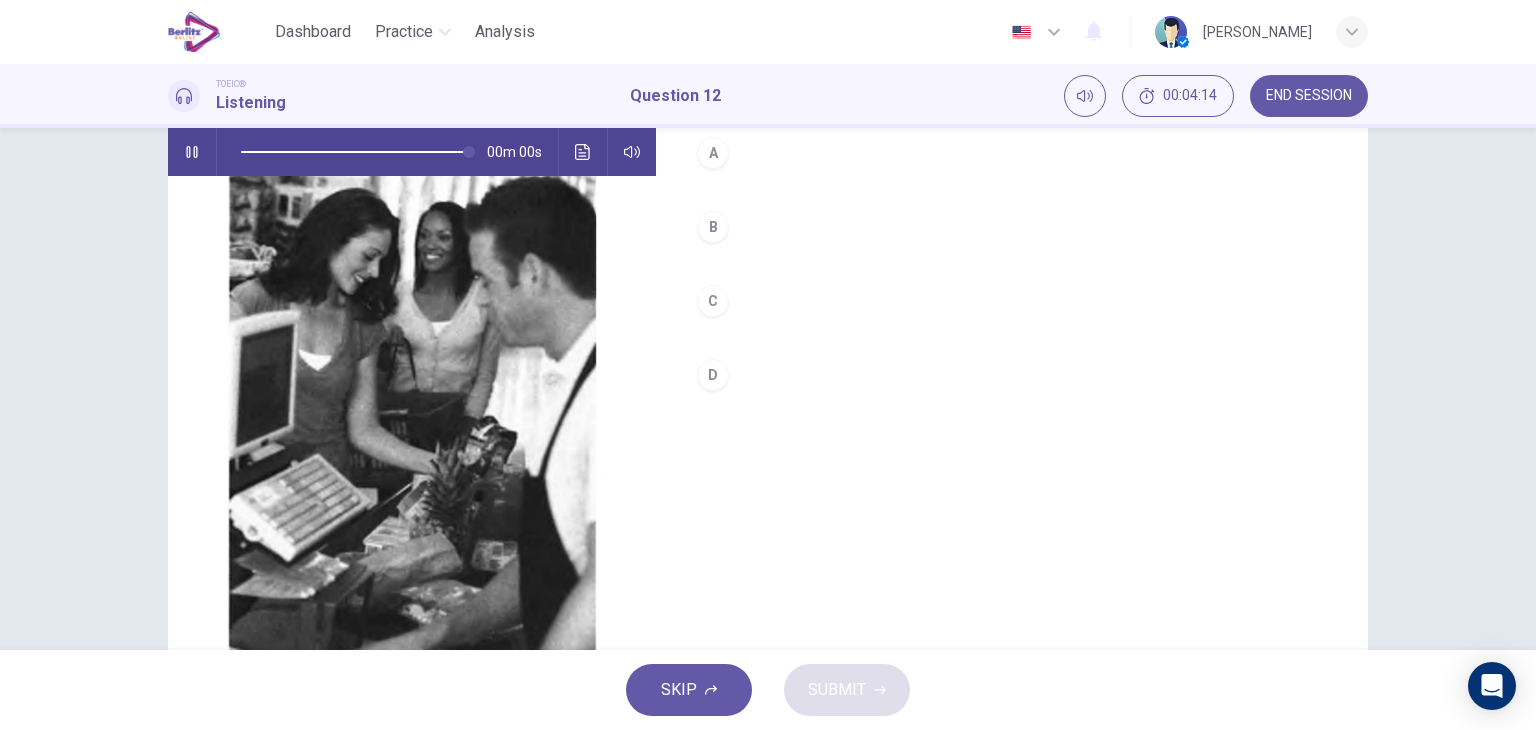 type on "*" 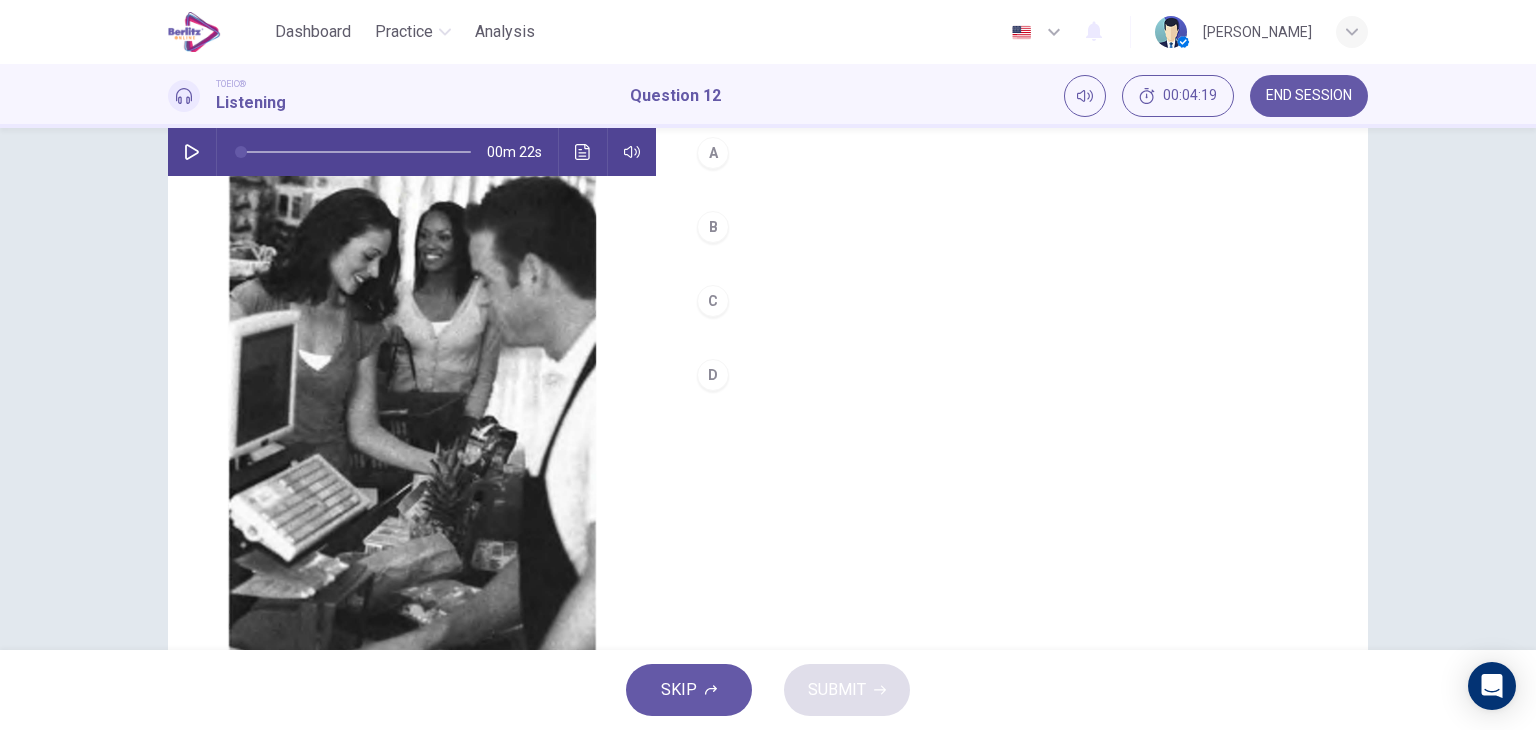 click on "B" at bounding box center [713, 227] 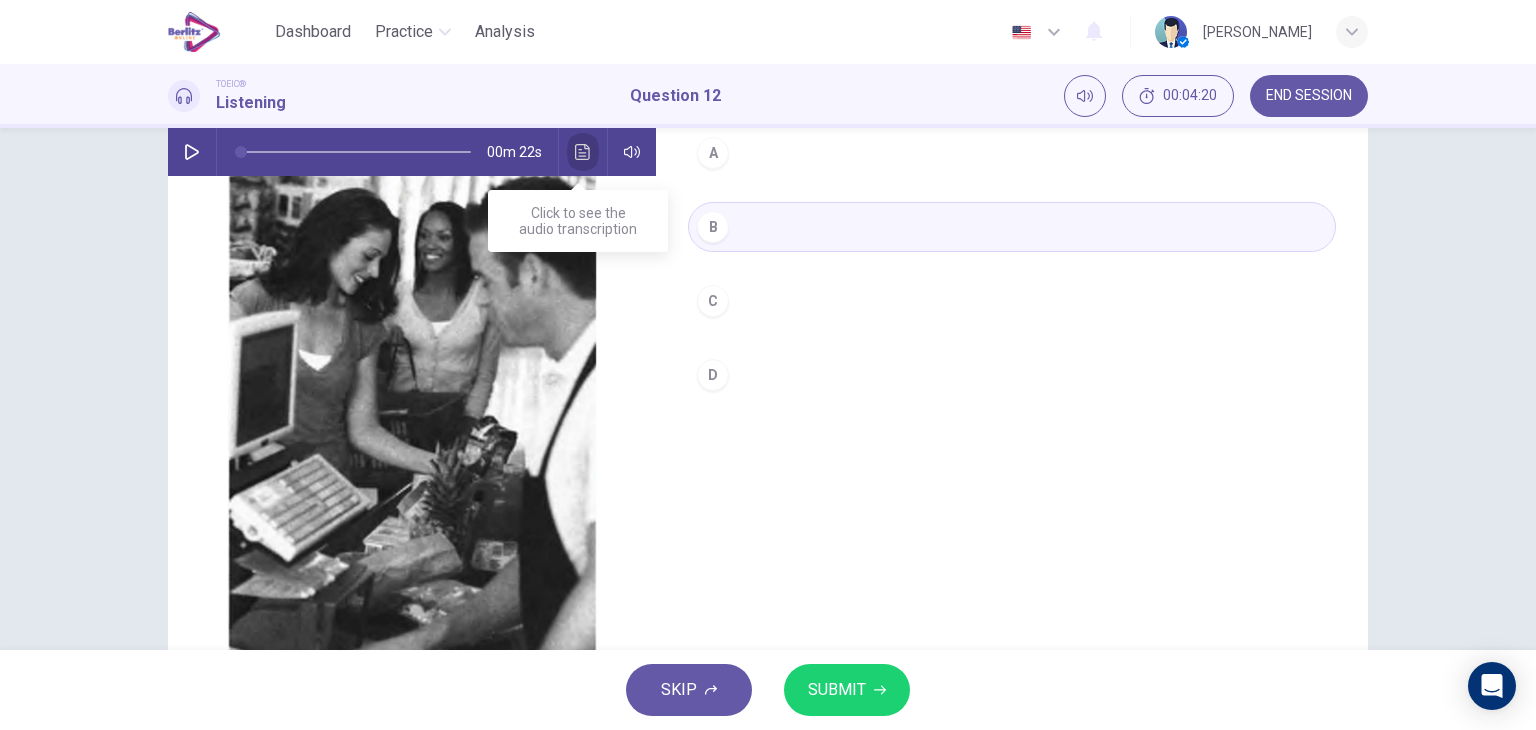 click at bounding box center [583, 152] 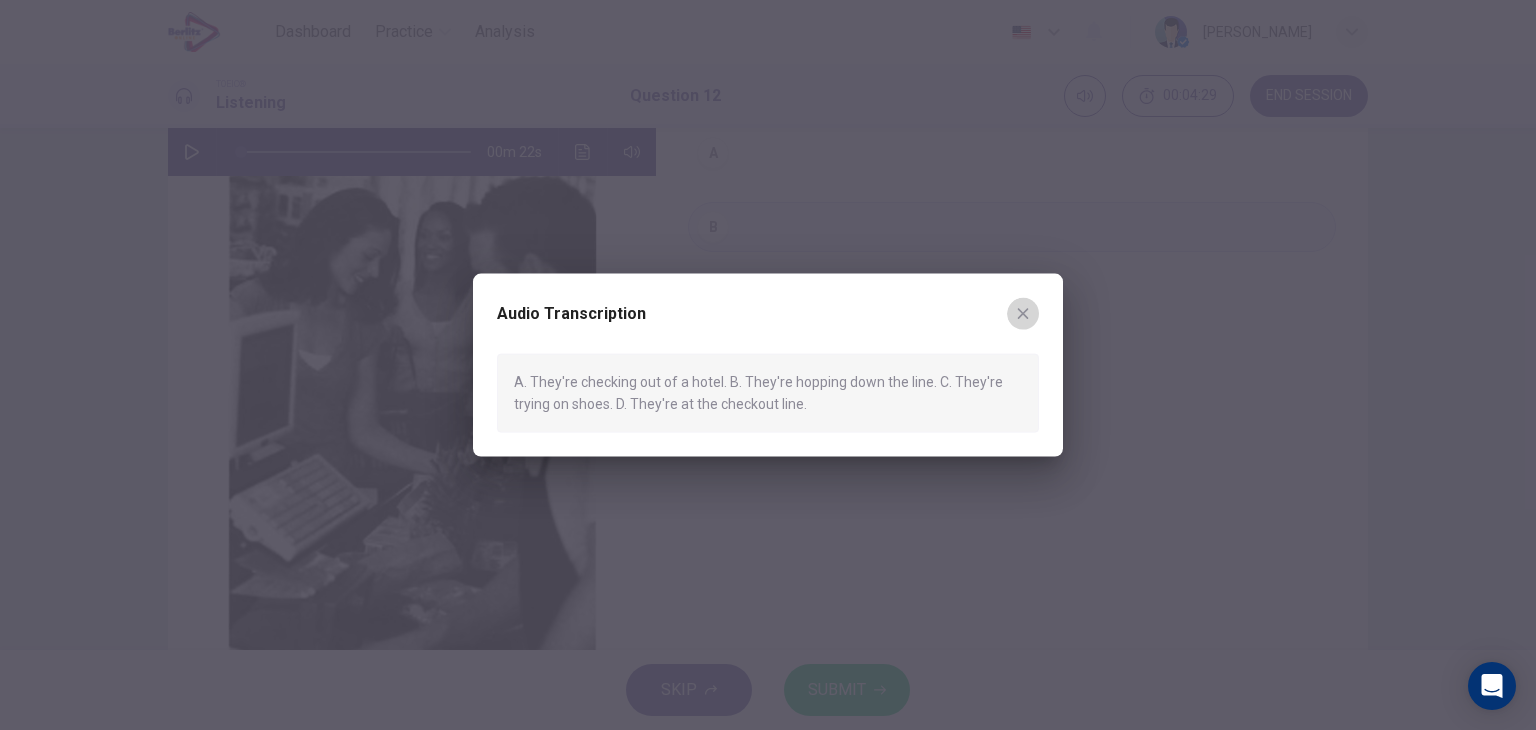 click at bounding box center [1023, 314] 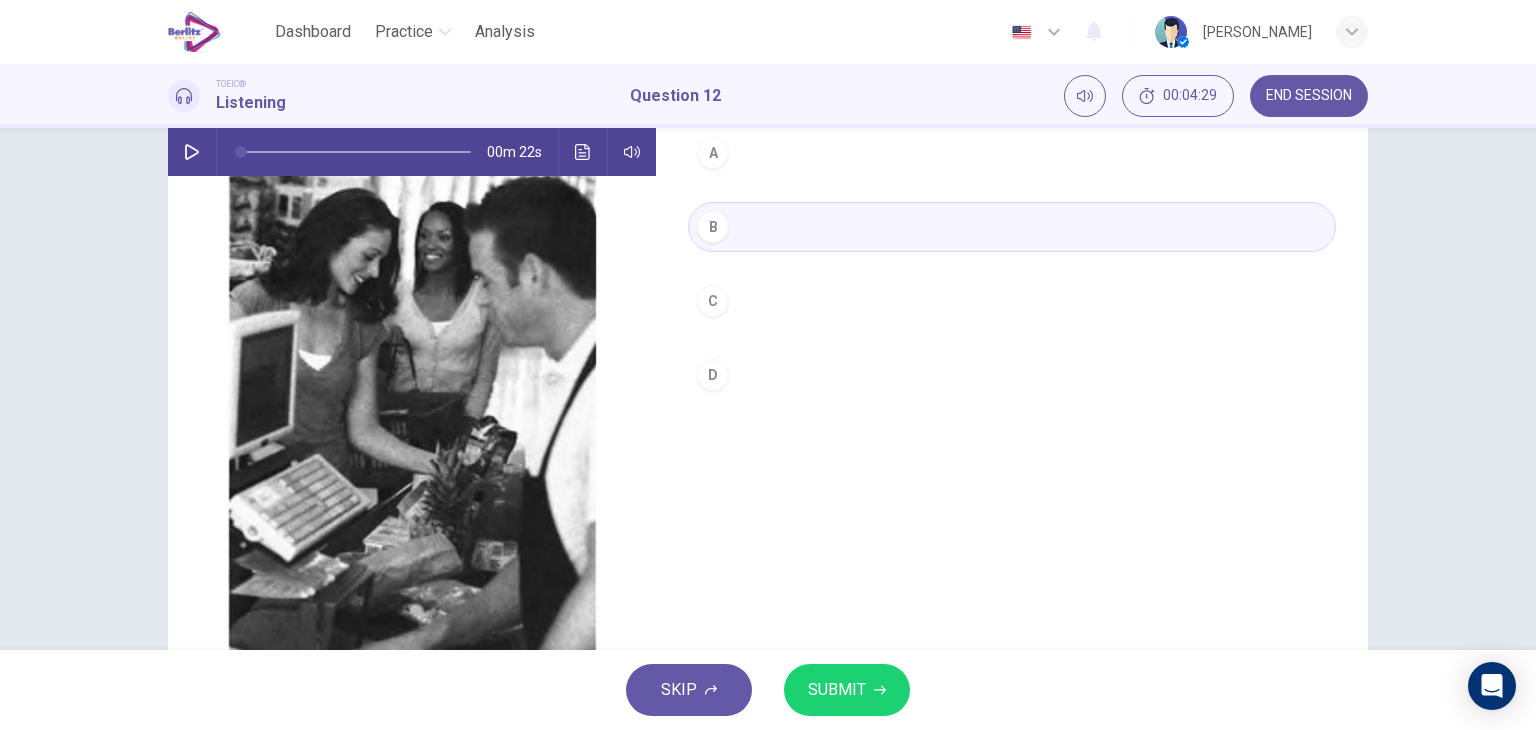 click on "D" at bounding box center (713, 375) 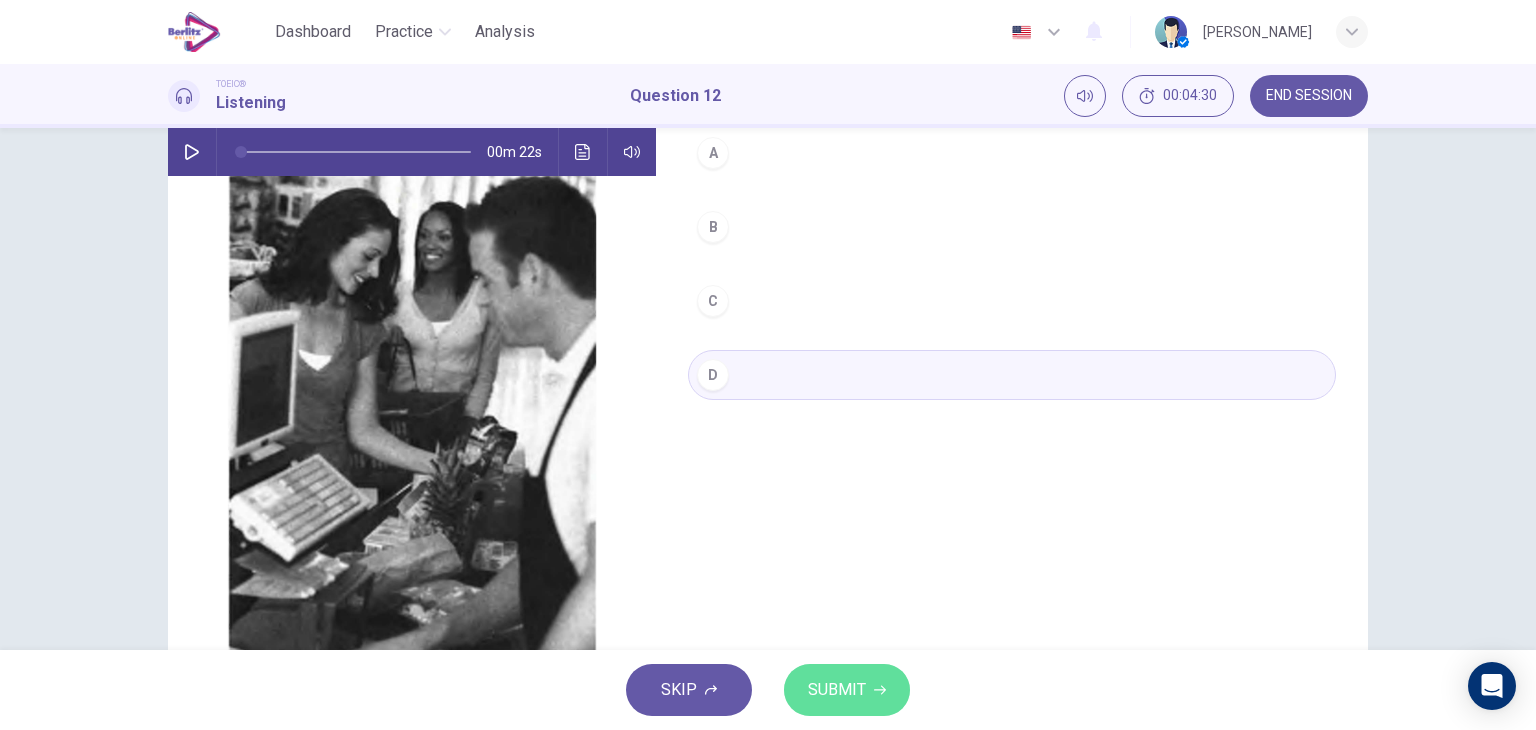 click on "SUBMIT" at bounding box center [847, 690] 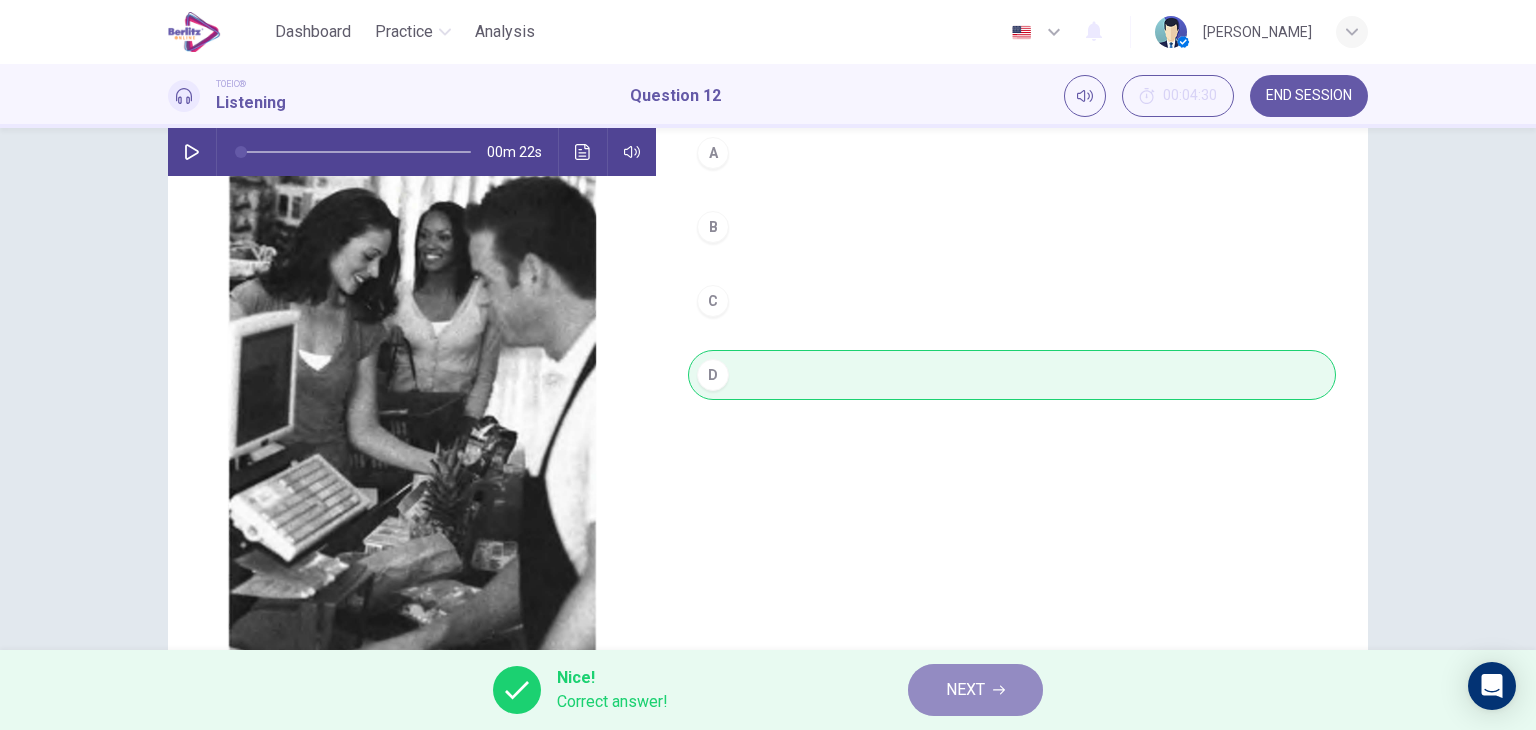 click on "NEXT" at bounding box center [965, 690] 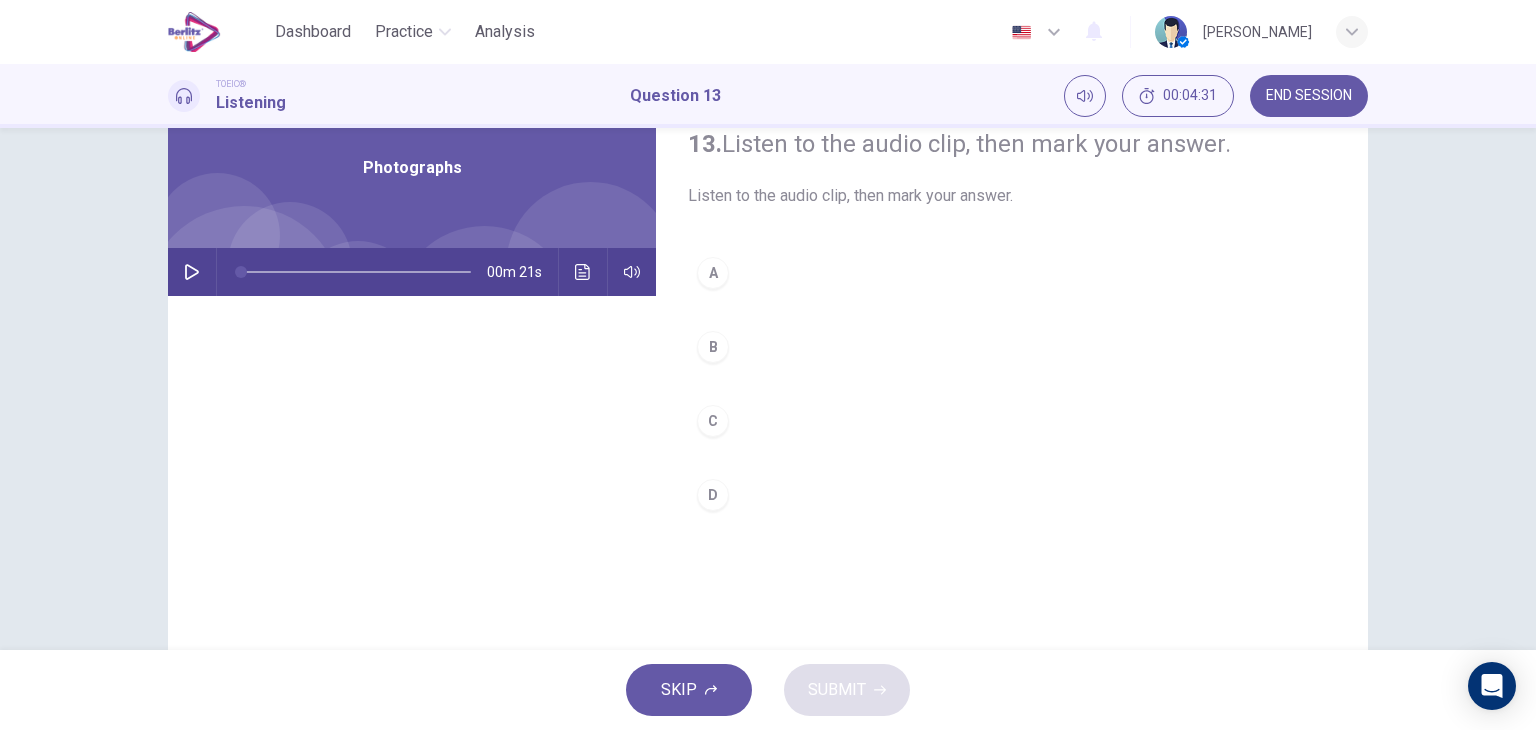 scroll, scrollTop: 0, scrollLeft: 0, axis: both 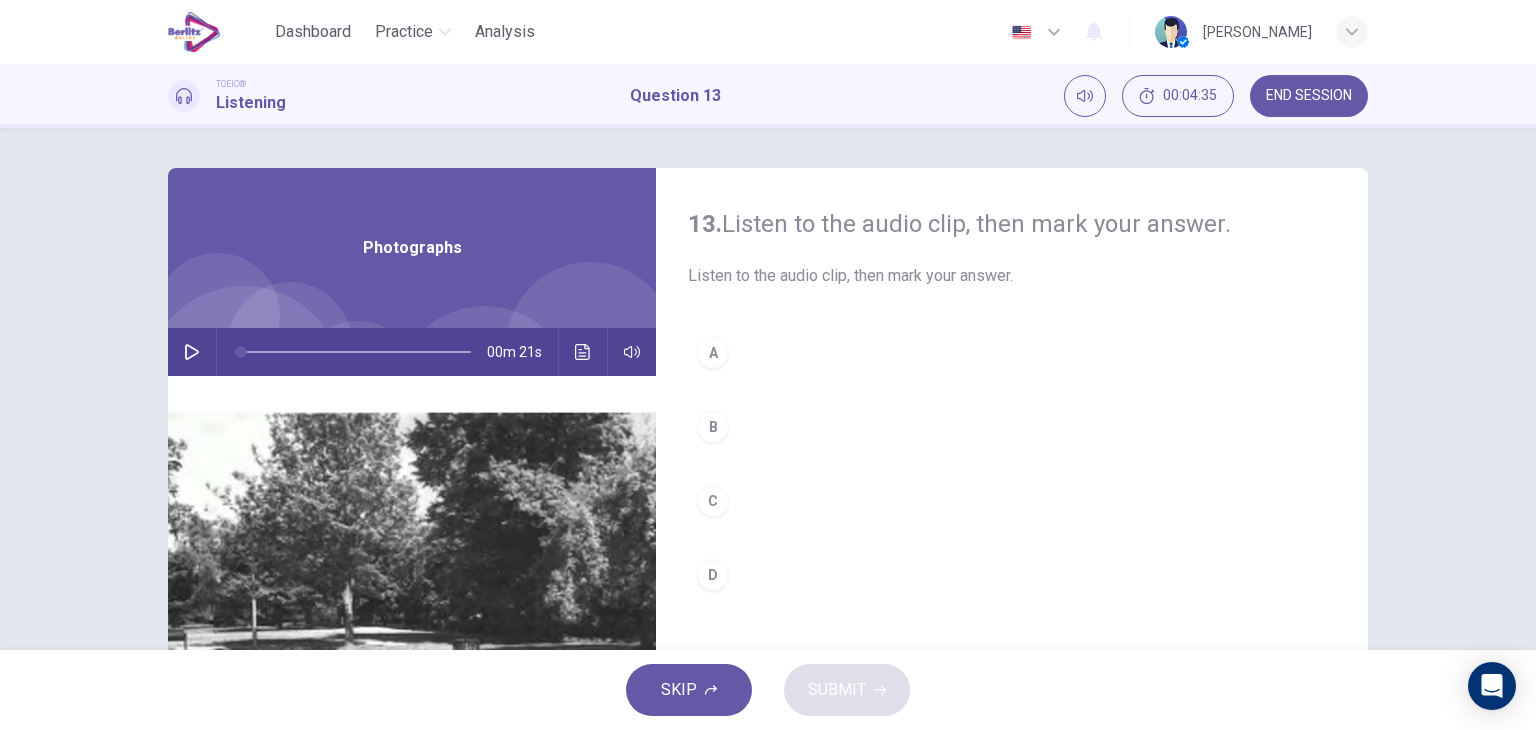 click on "00m 21s" at bounding box center (412, 352) 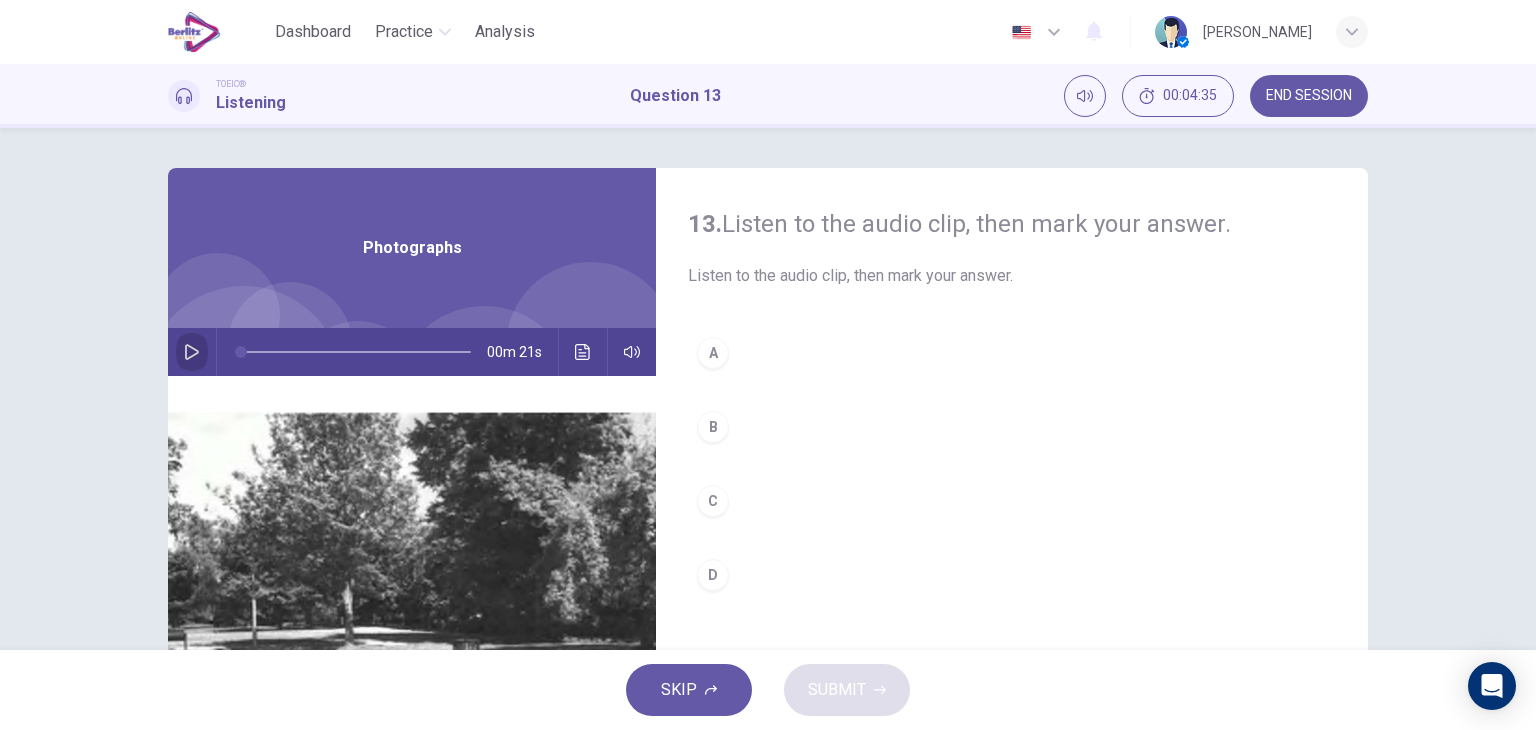 click 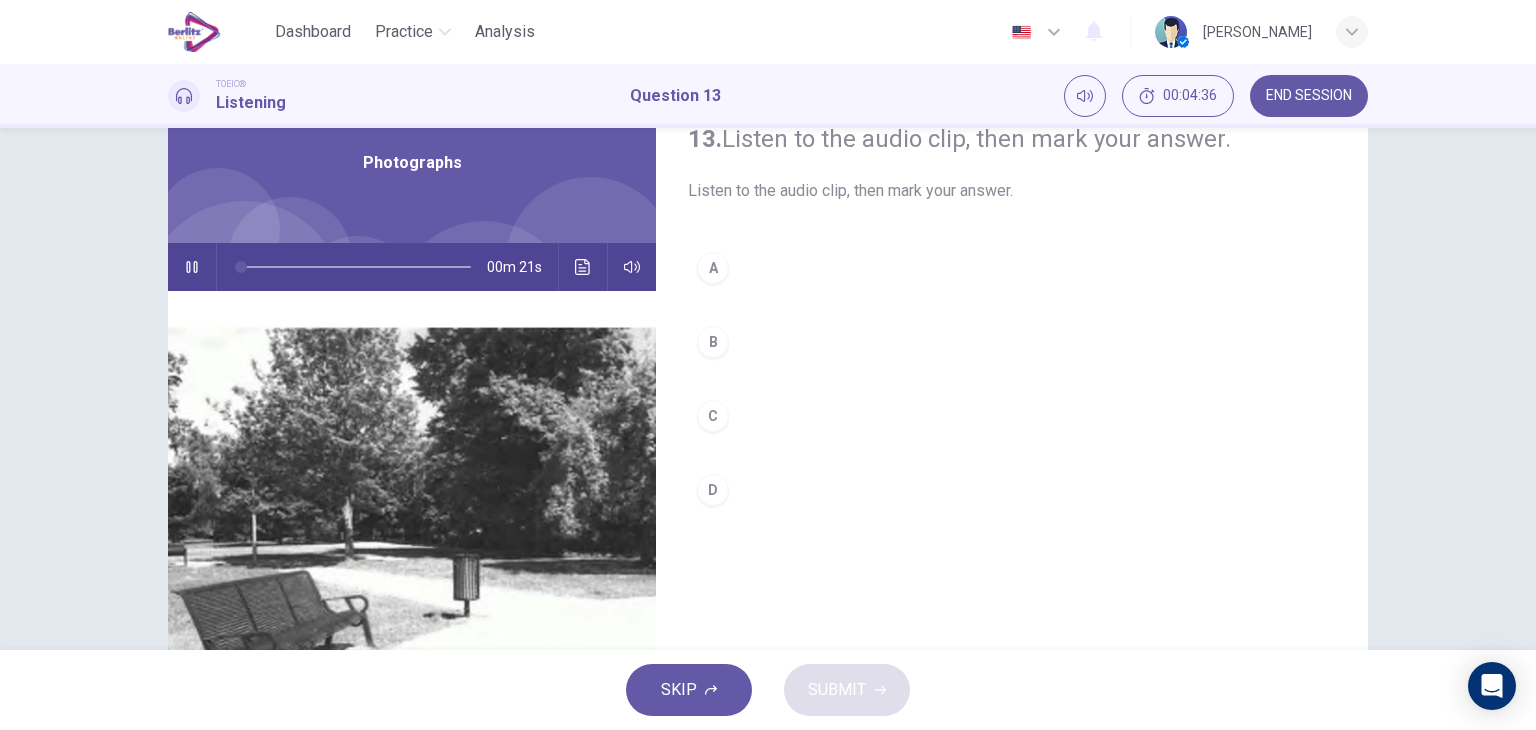 scroll, scrollTop: 200, scrollLeft: 0, axis: vertical 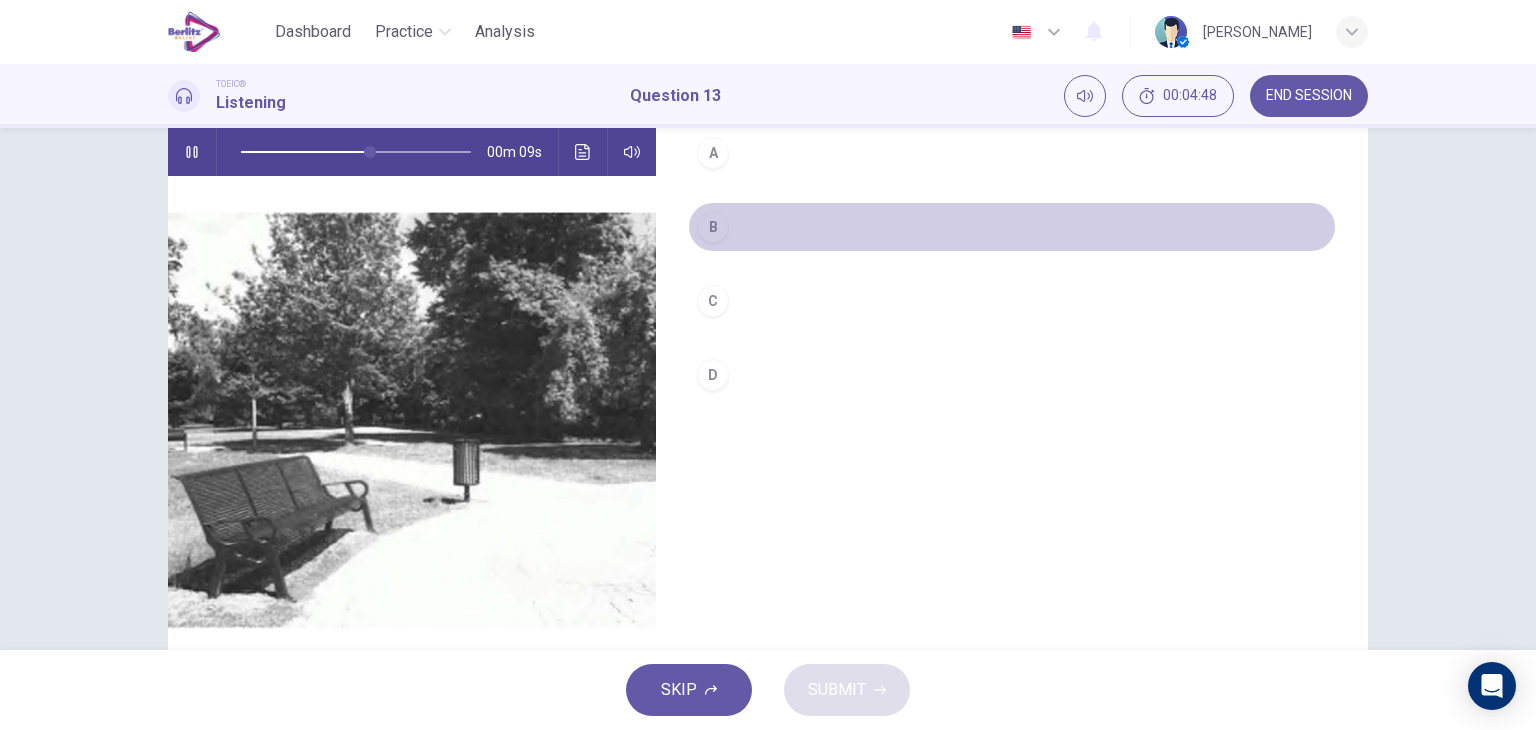 click on "B" at bounding box center (1012, 227) 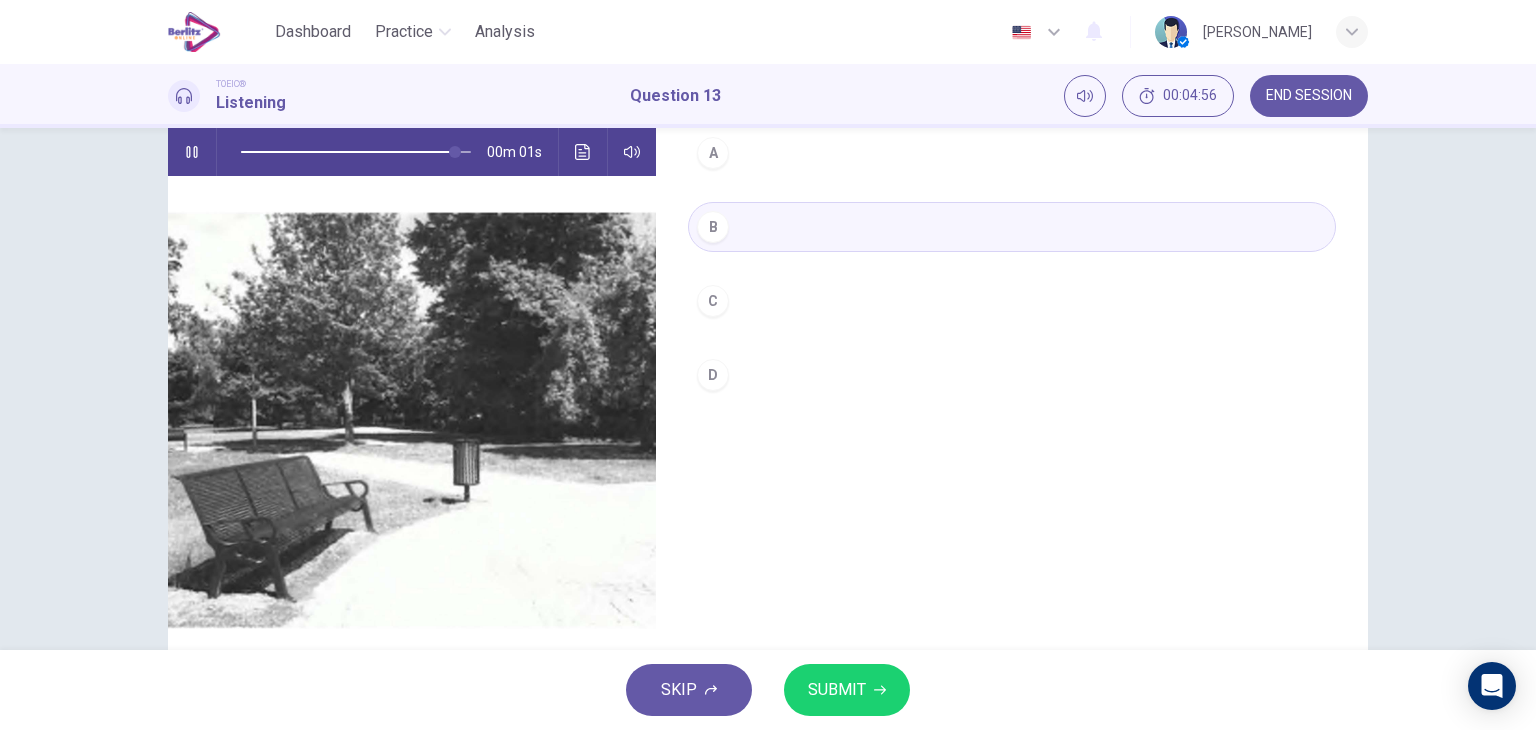 click on "SUBMIT" at bounding box center [837, 690] 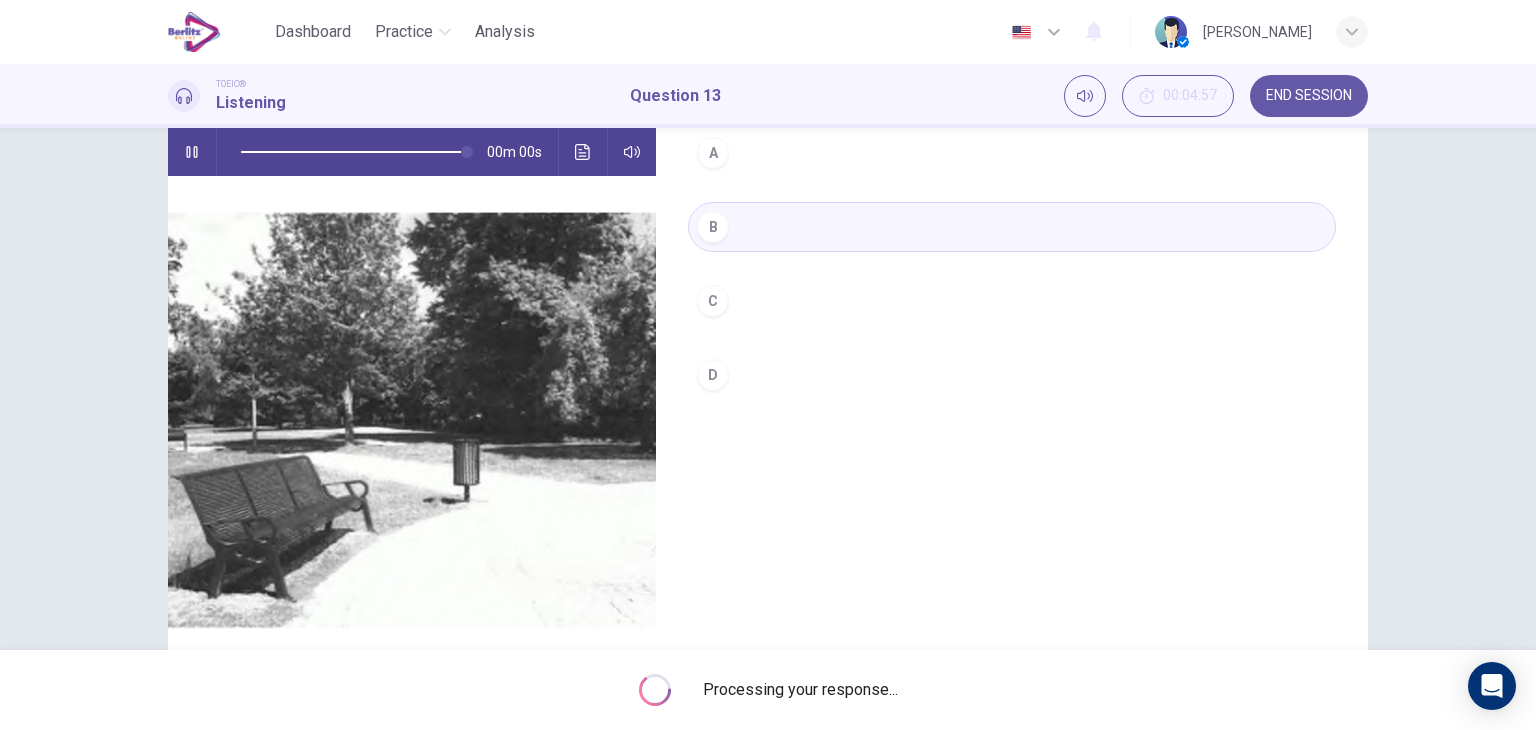 type on "*" 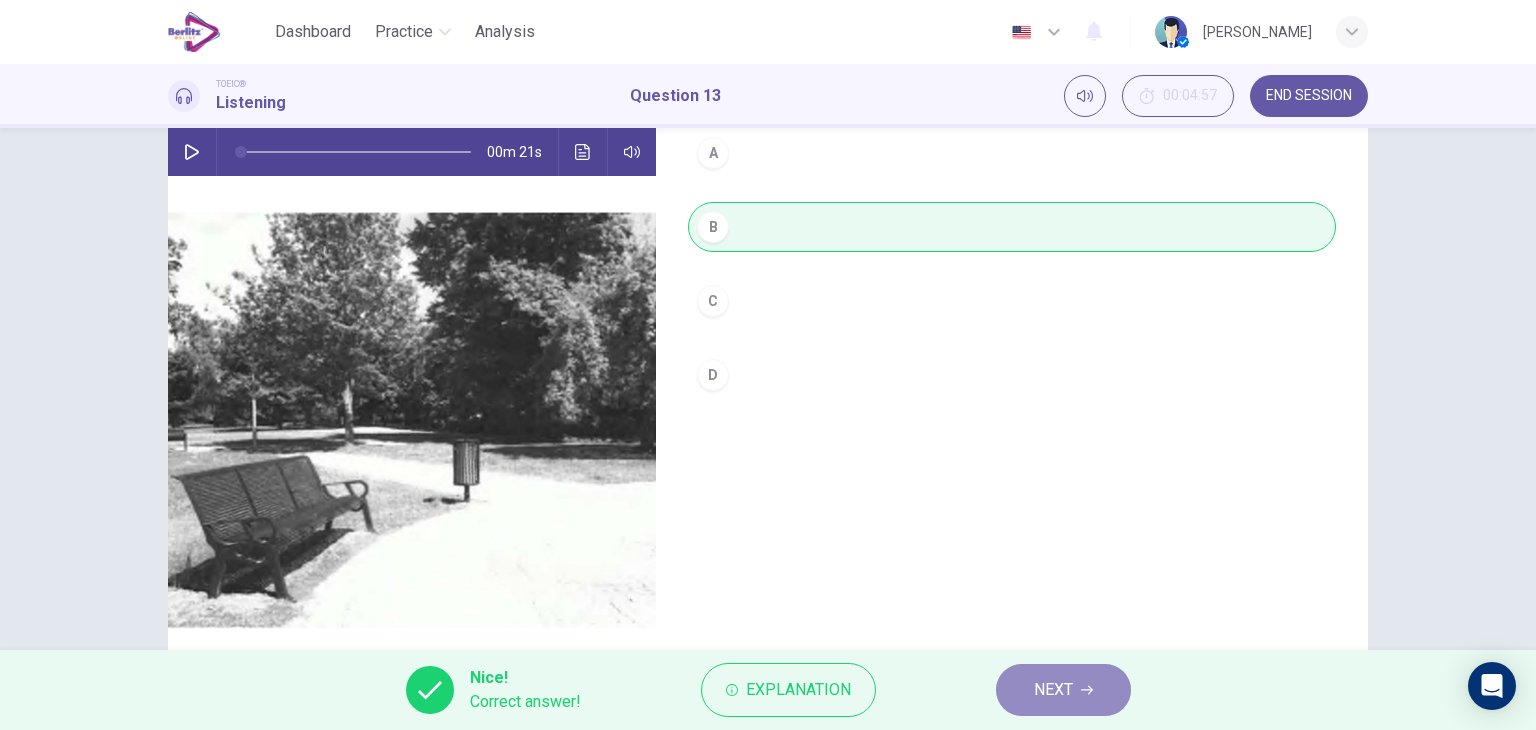 click on "NEXT" at bounding box center [1053, 690] 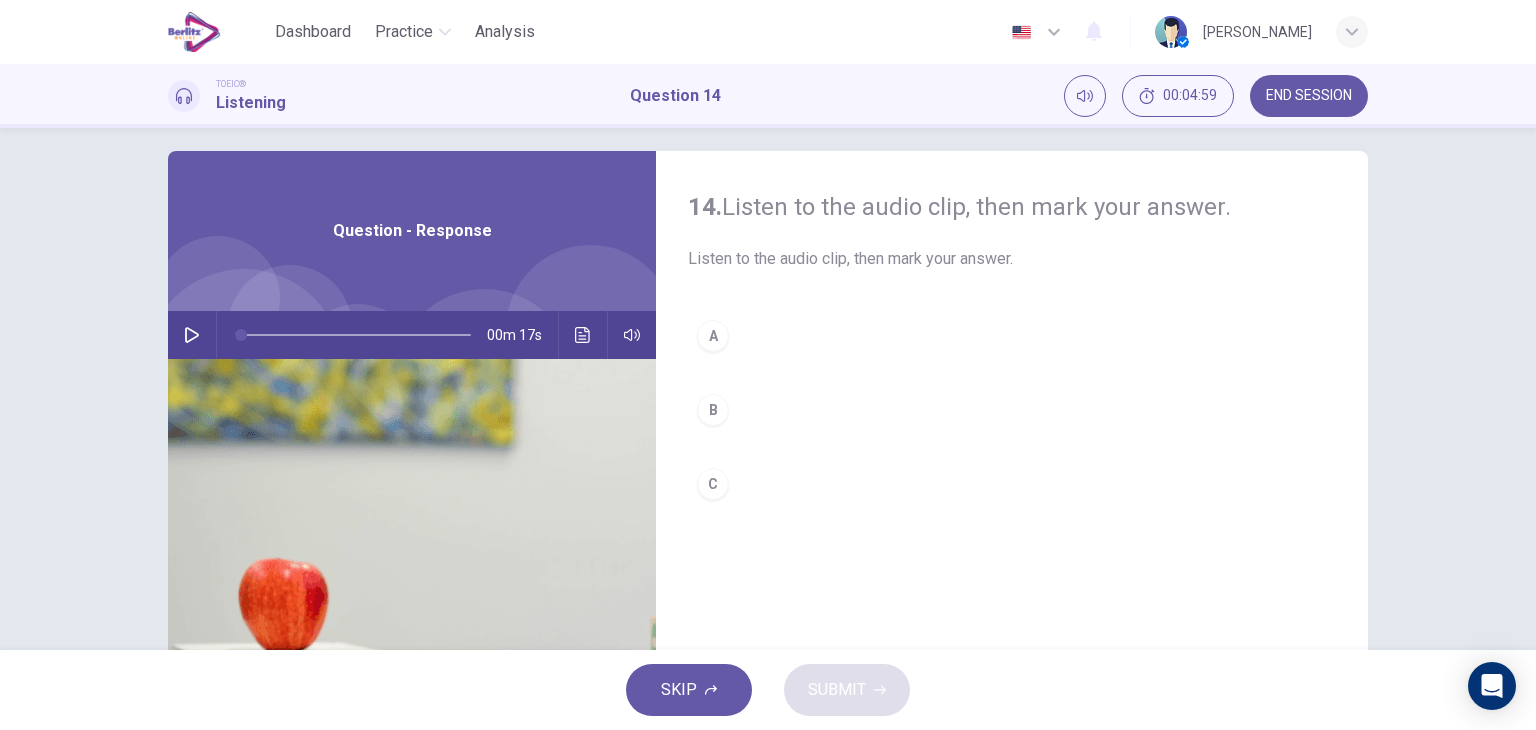 scroll, scrollTop: 0, scrollLeft: 0, axis: both 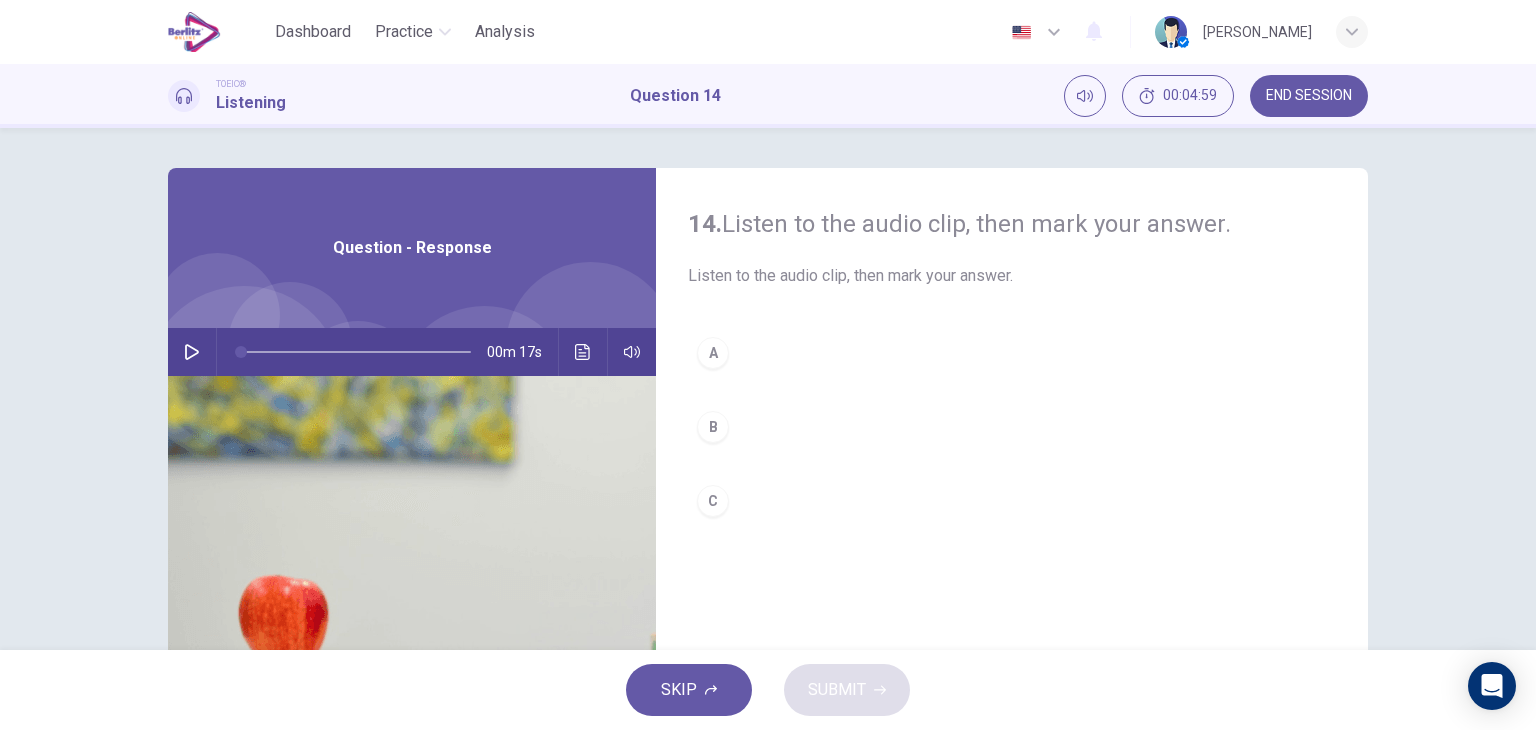 click 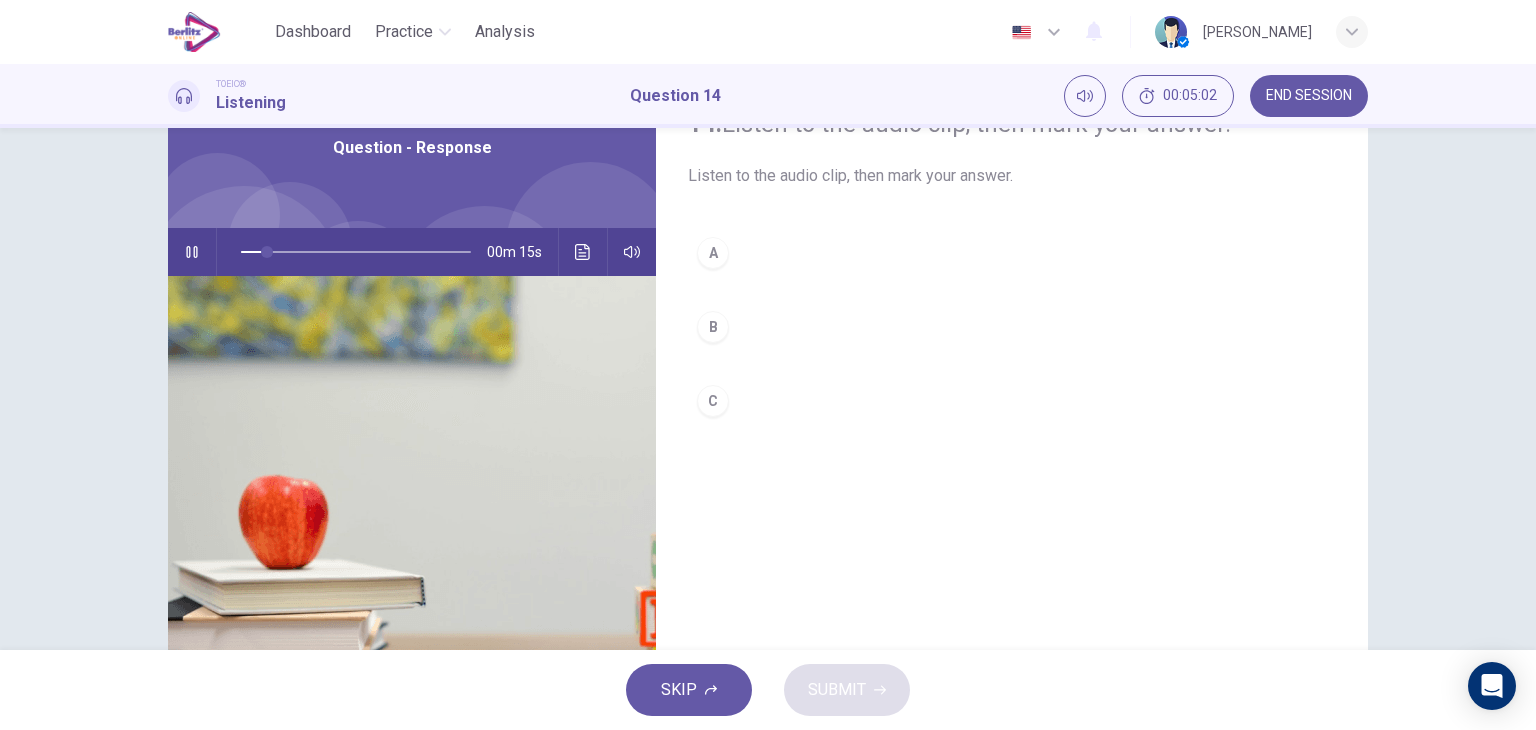 scroll, scrollTop: 0, scrollLeft: 0, axis: both 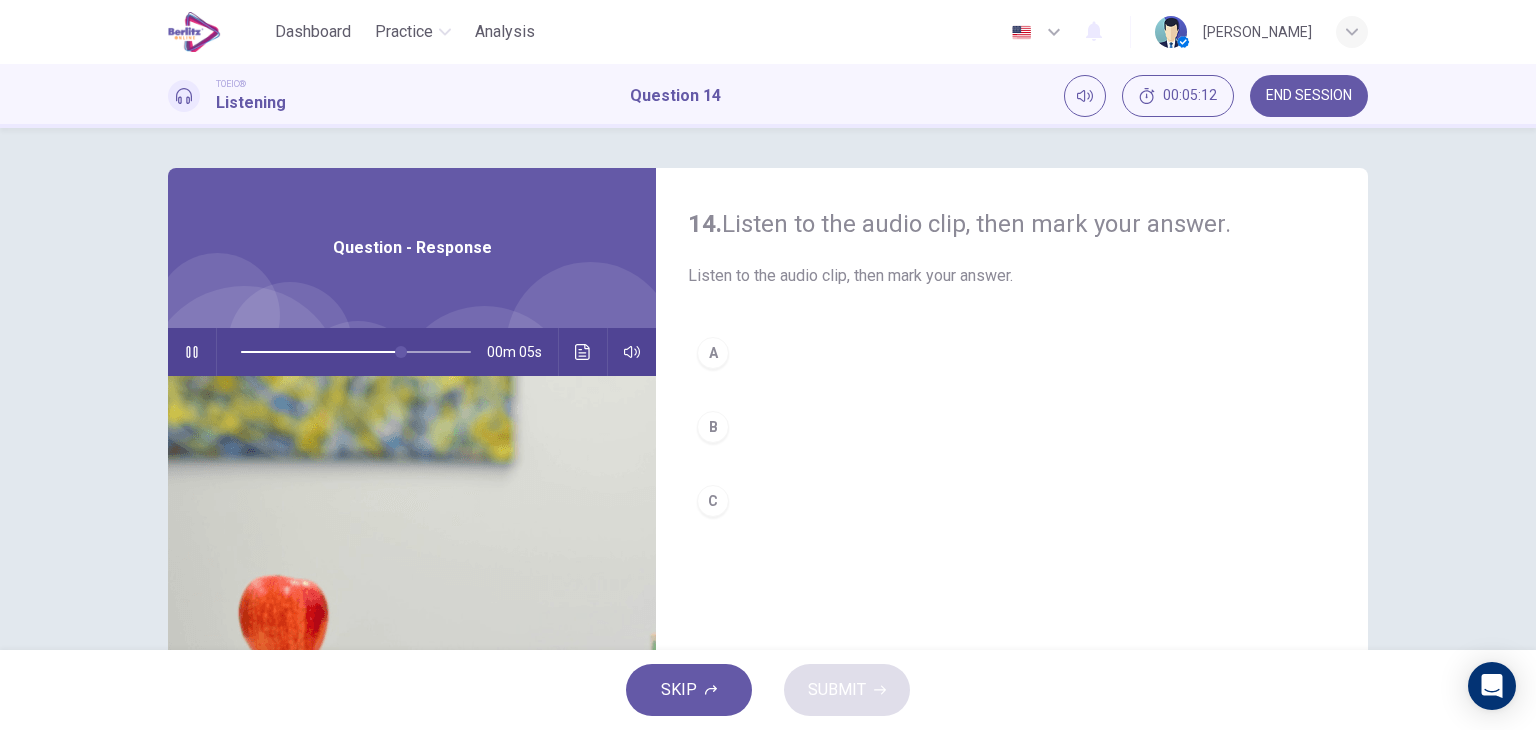 click on "B" at bounding box center [1012, 427] 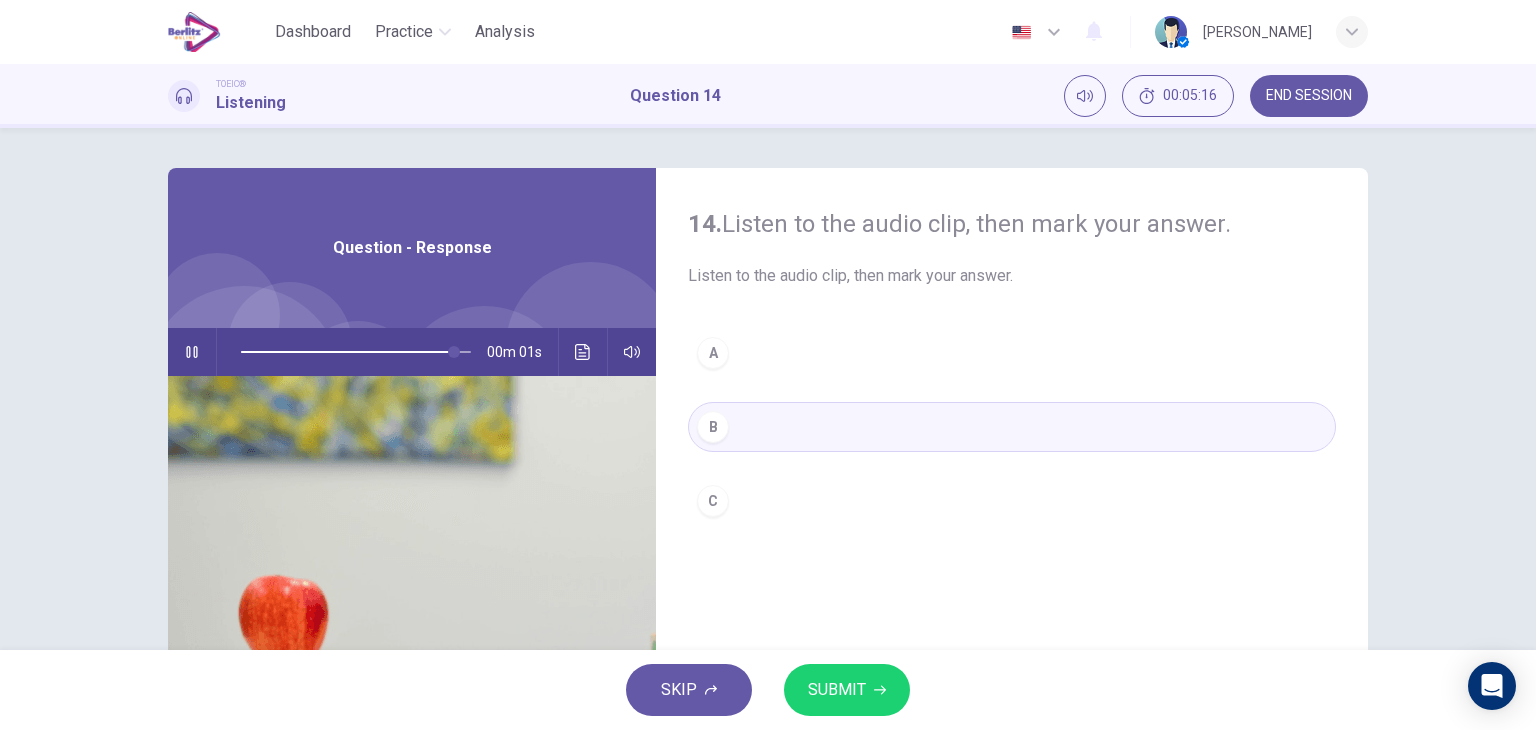 click on "SUBMIT" at bounding box center (847, 690) 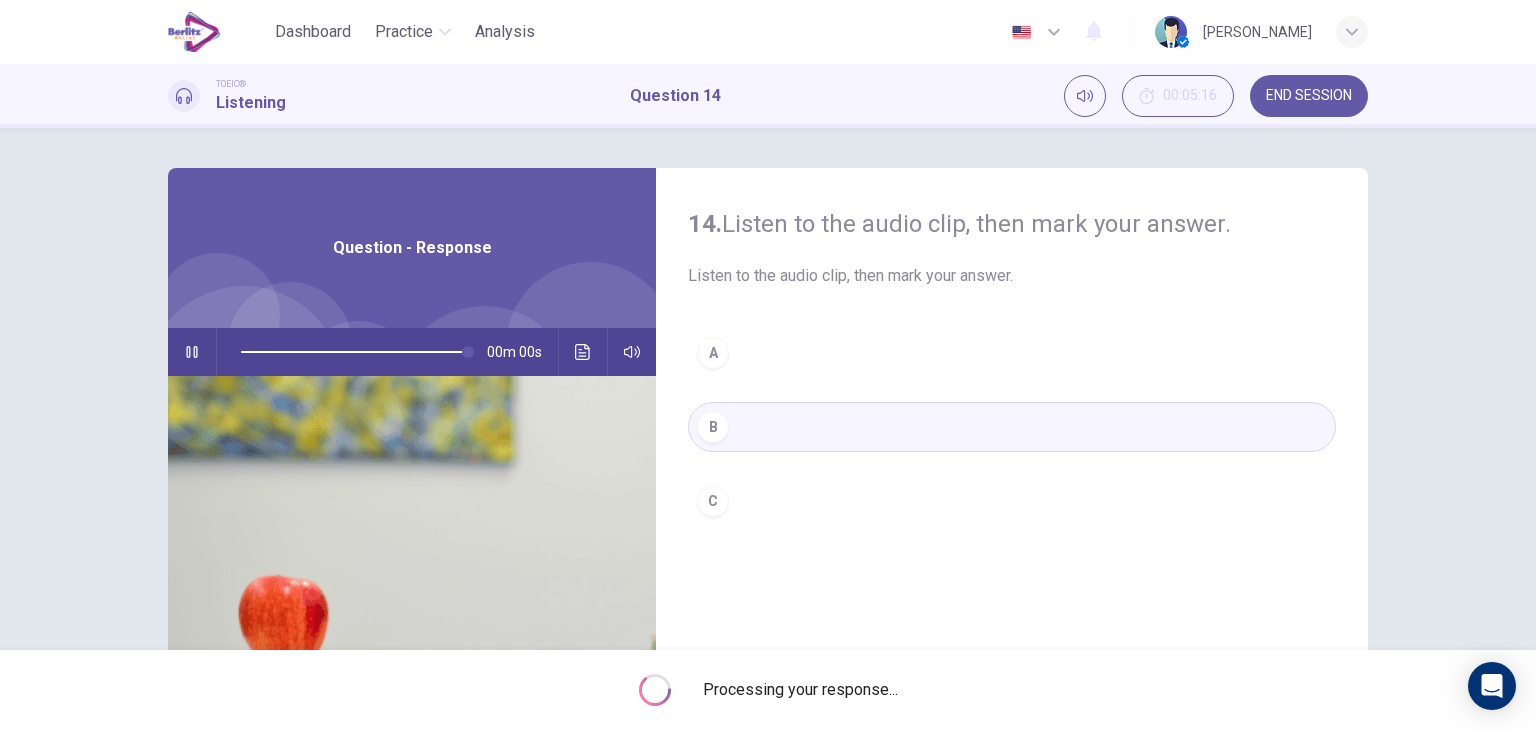 type on "*" 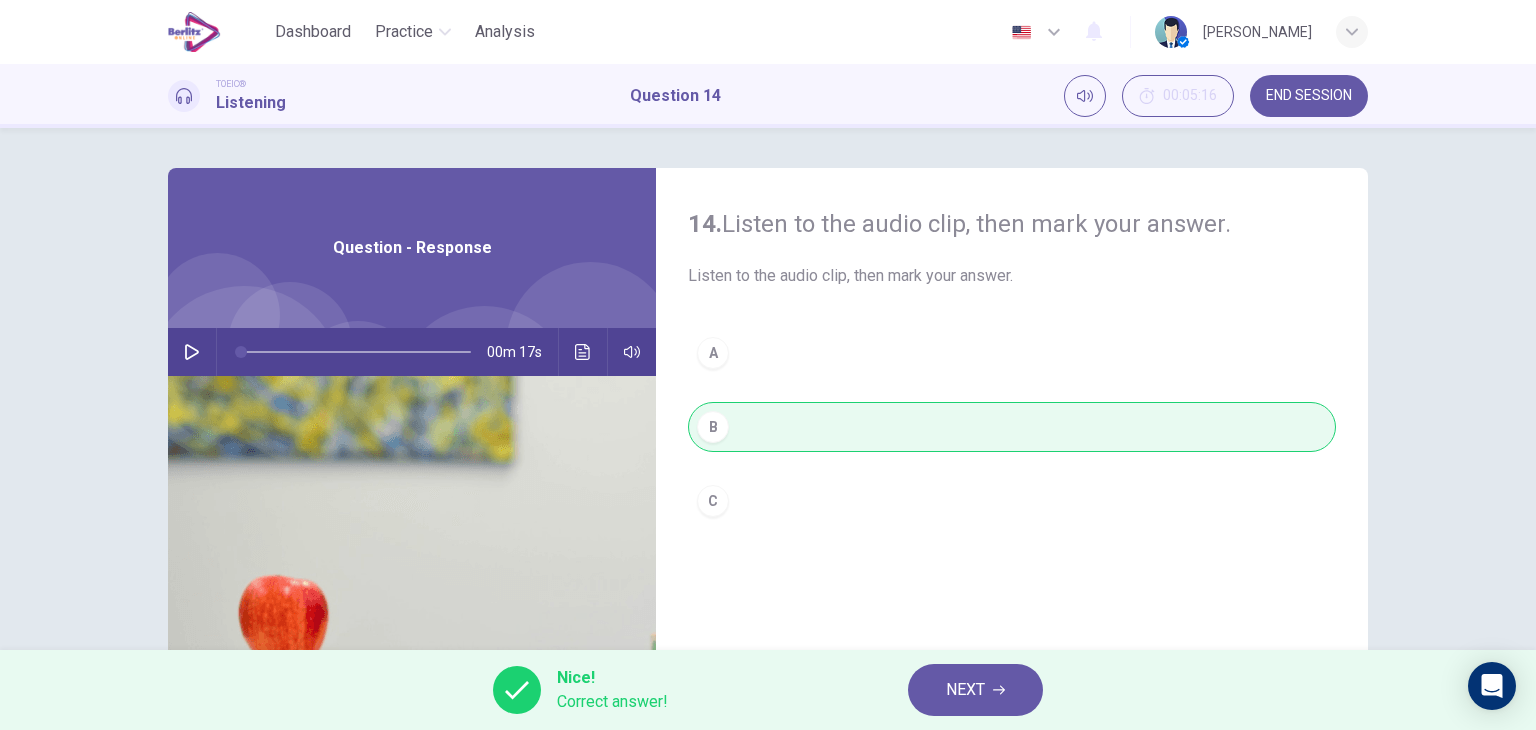 click on "NEXT" at bounding box center [975, 690] 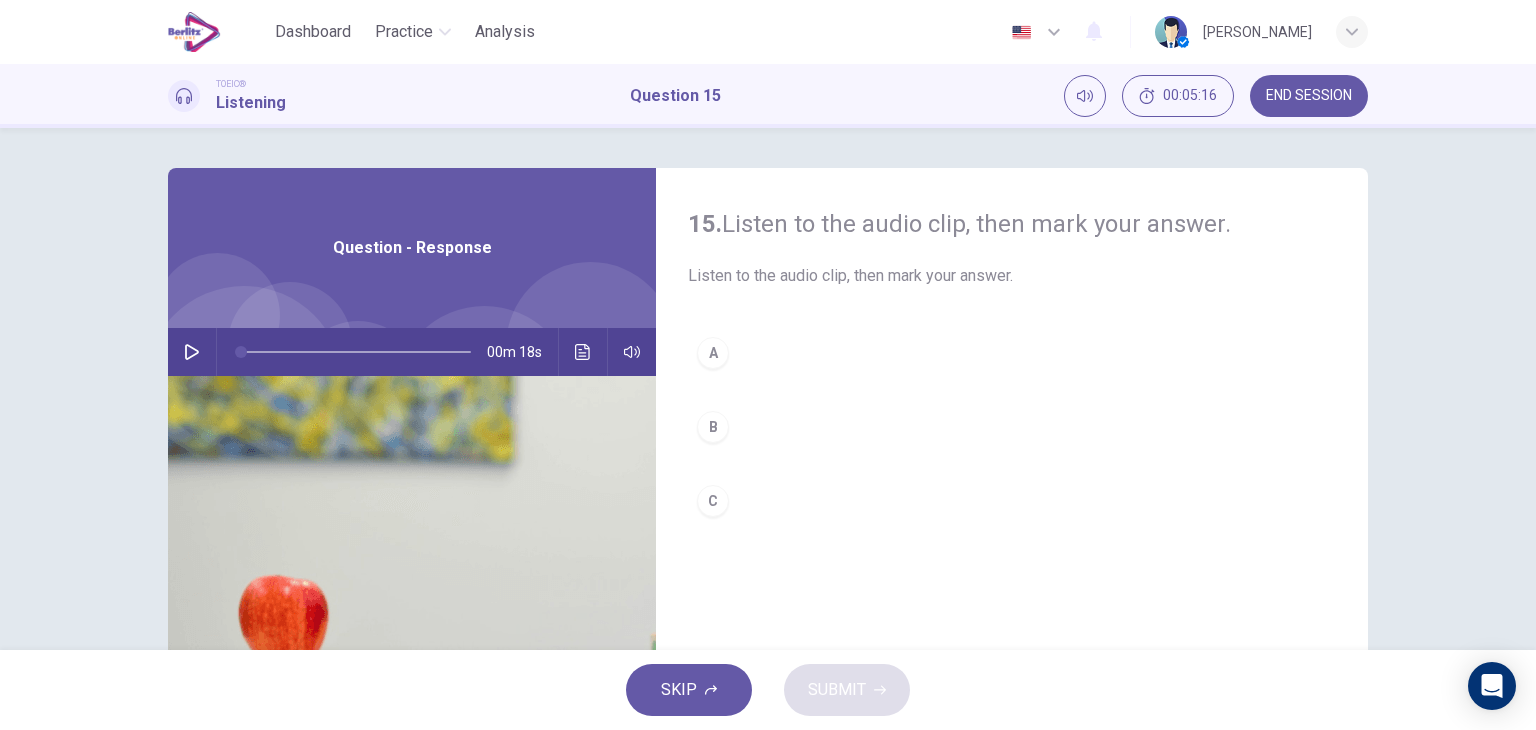 scroll, scrollTop: 200, scrollLeft: 0, axis: vertical 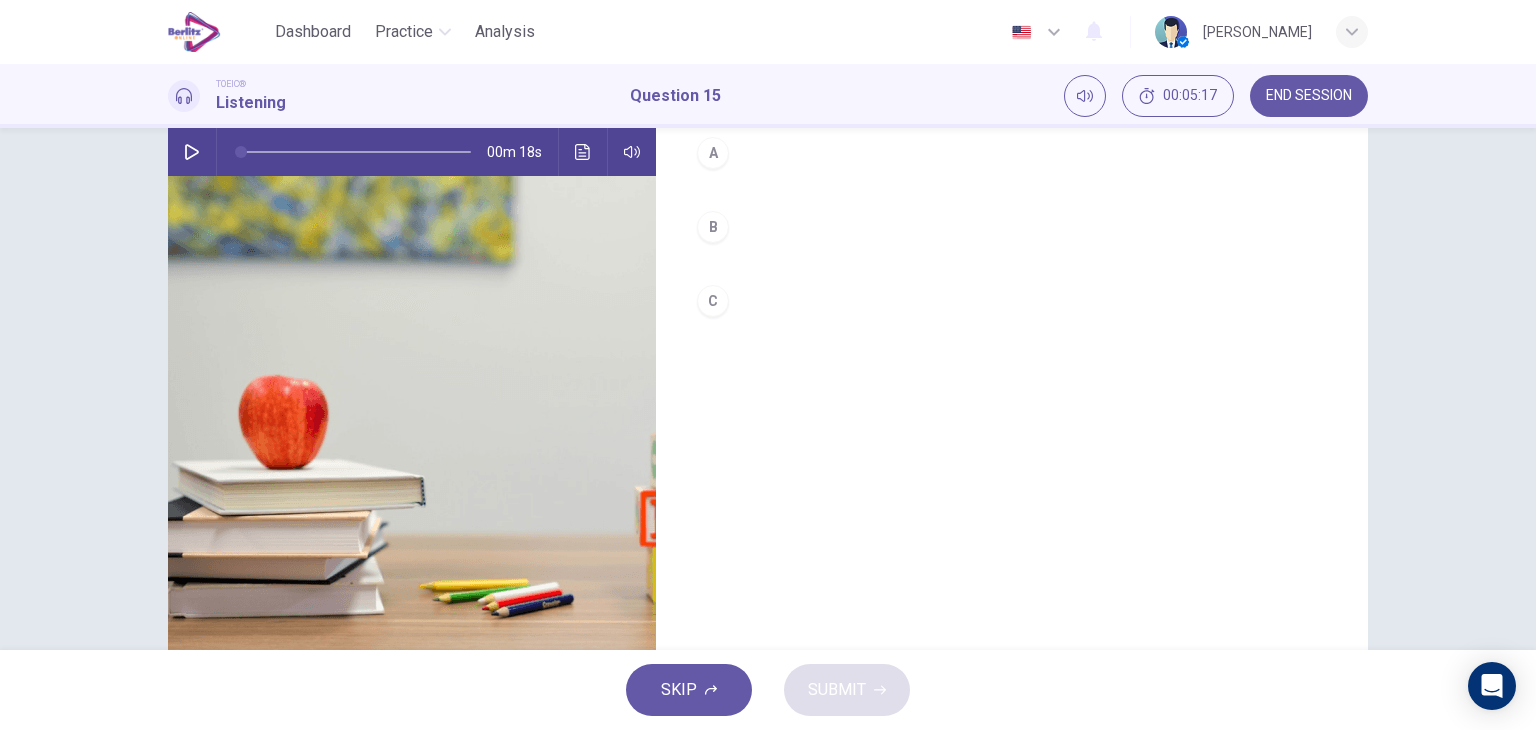 click 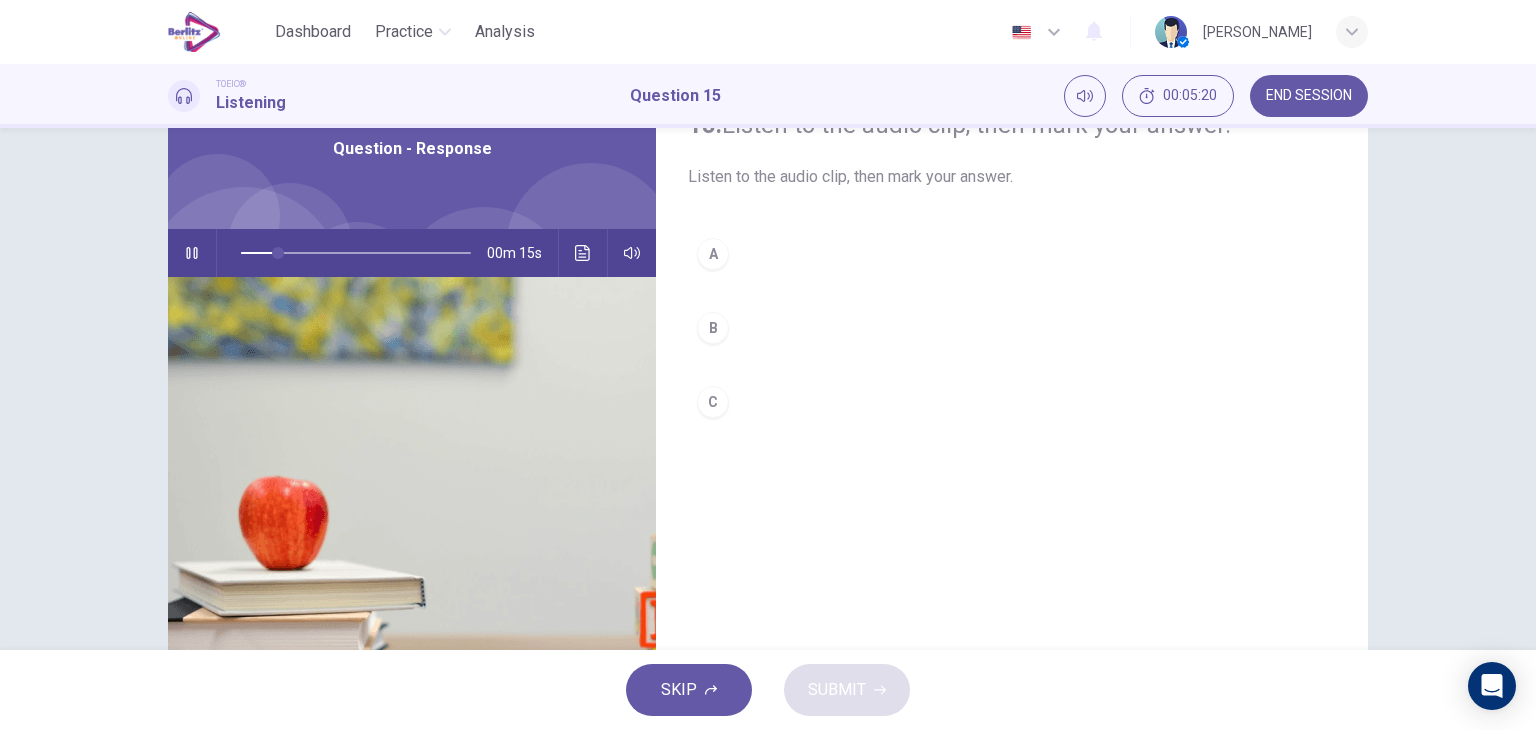 scroll, scrollTop: 100, scrollLeft: 0, axis: vertical 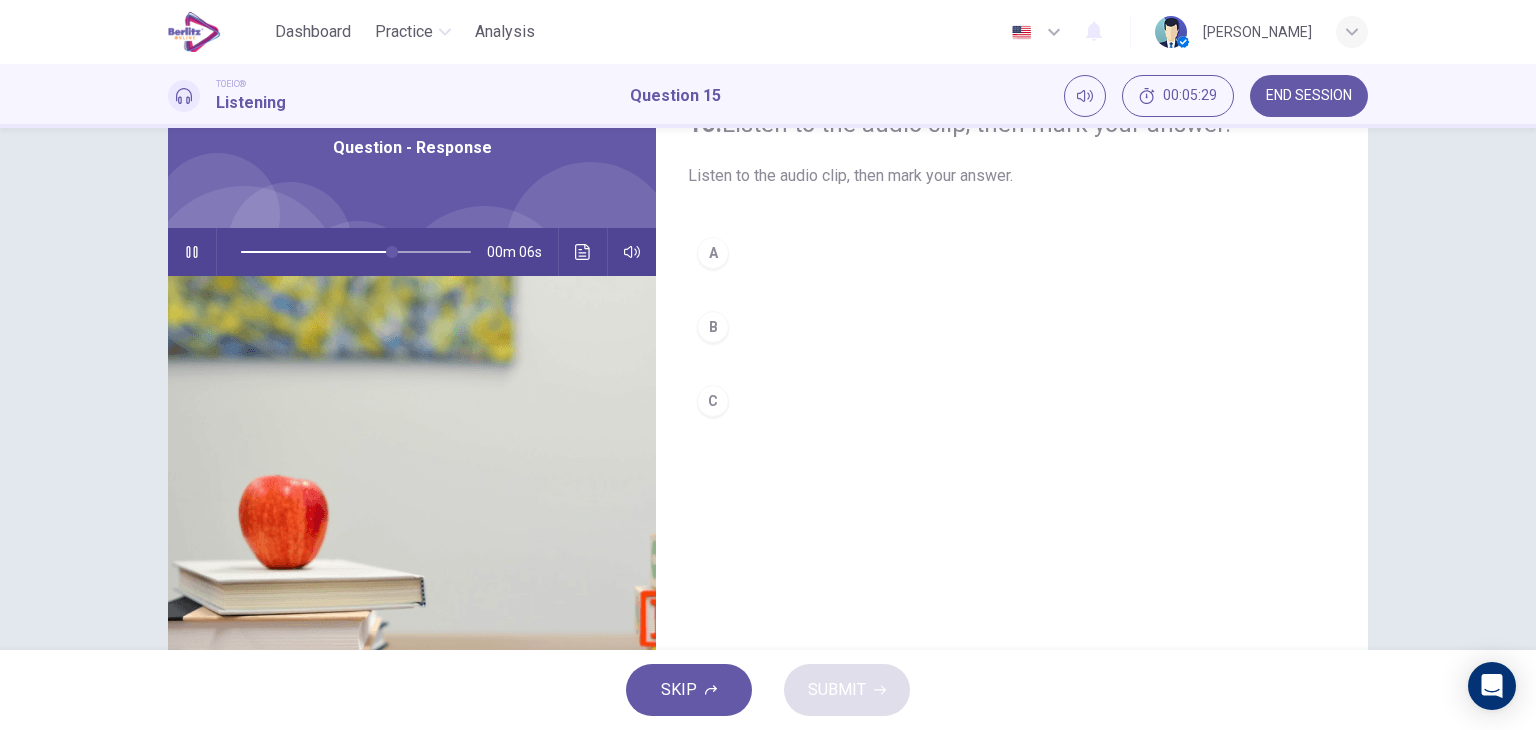 click on "B" at bounding box center (1012, 327) 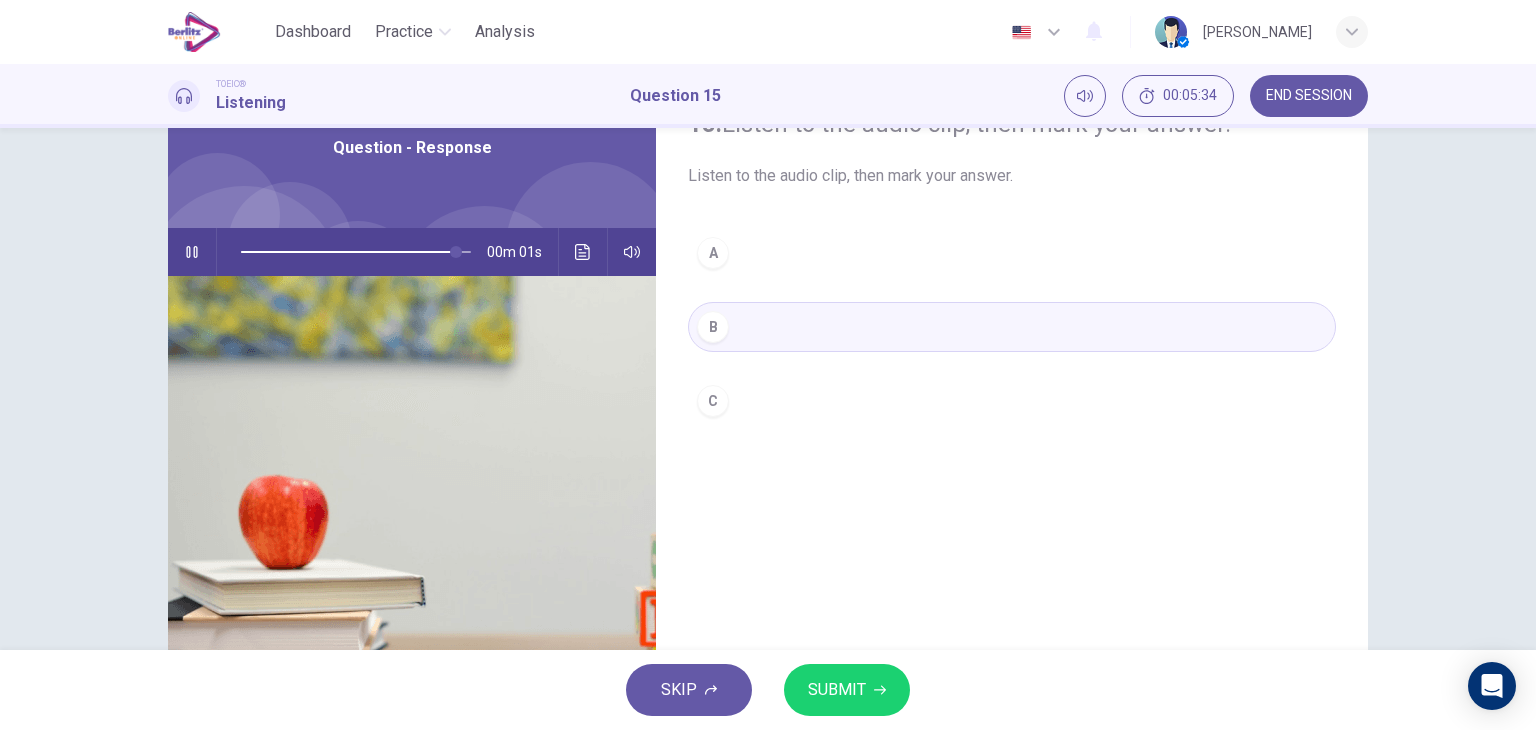 click on "SUBMIT" at bounding box center (847, 690) 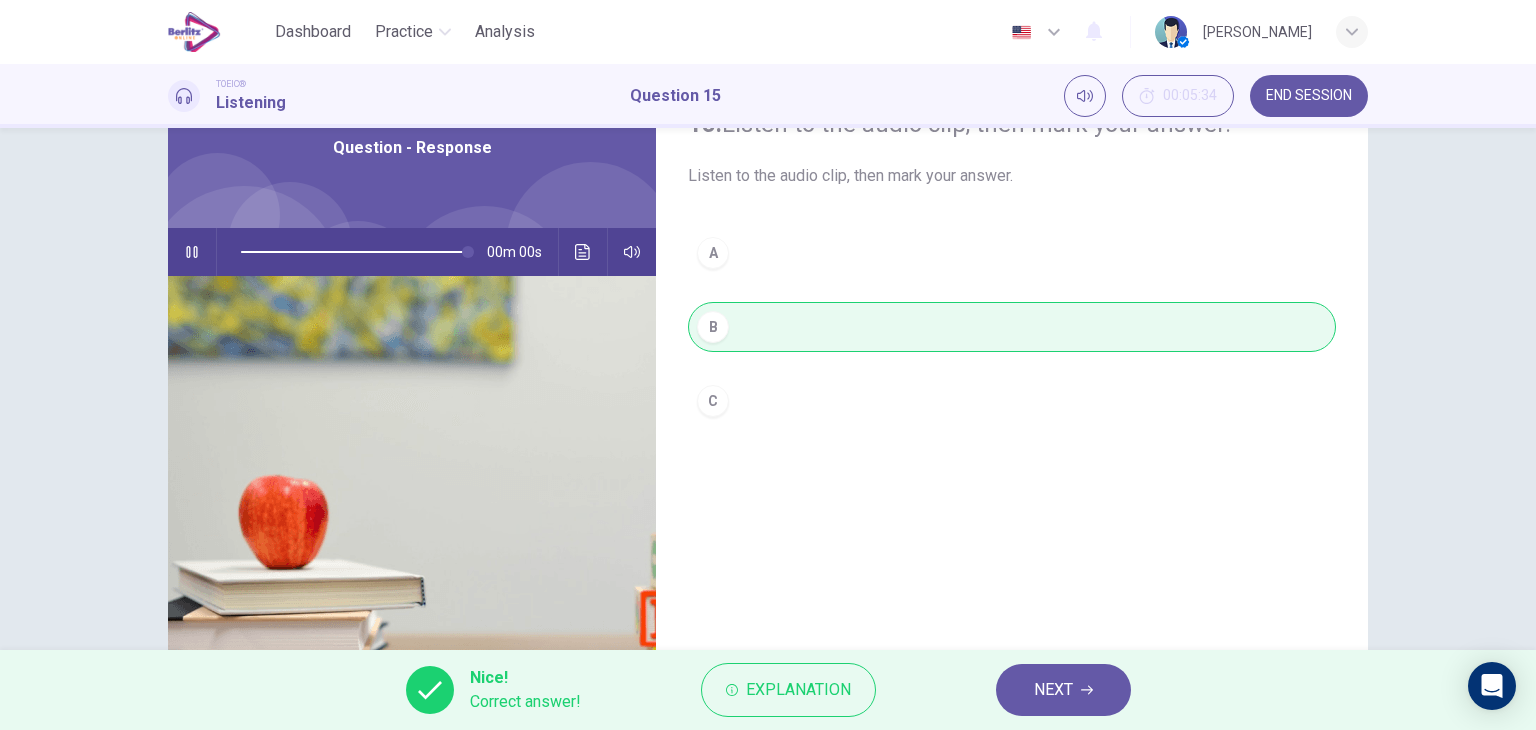 type on "*" 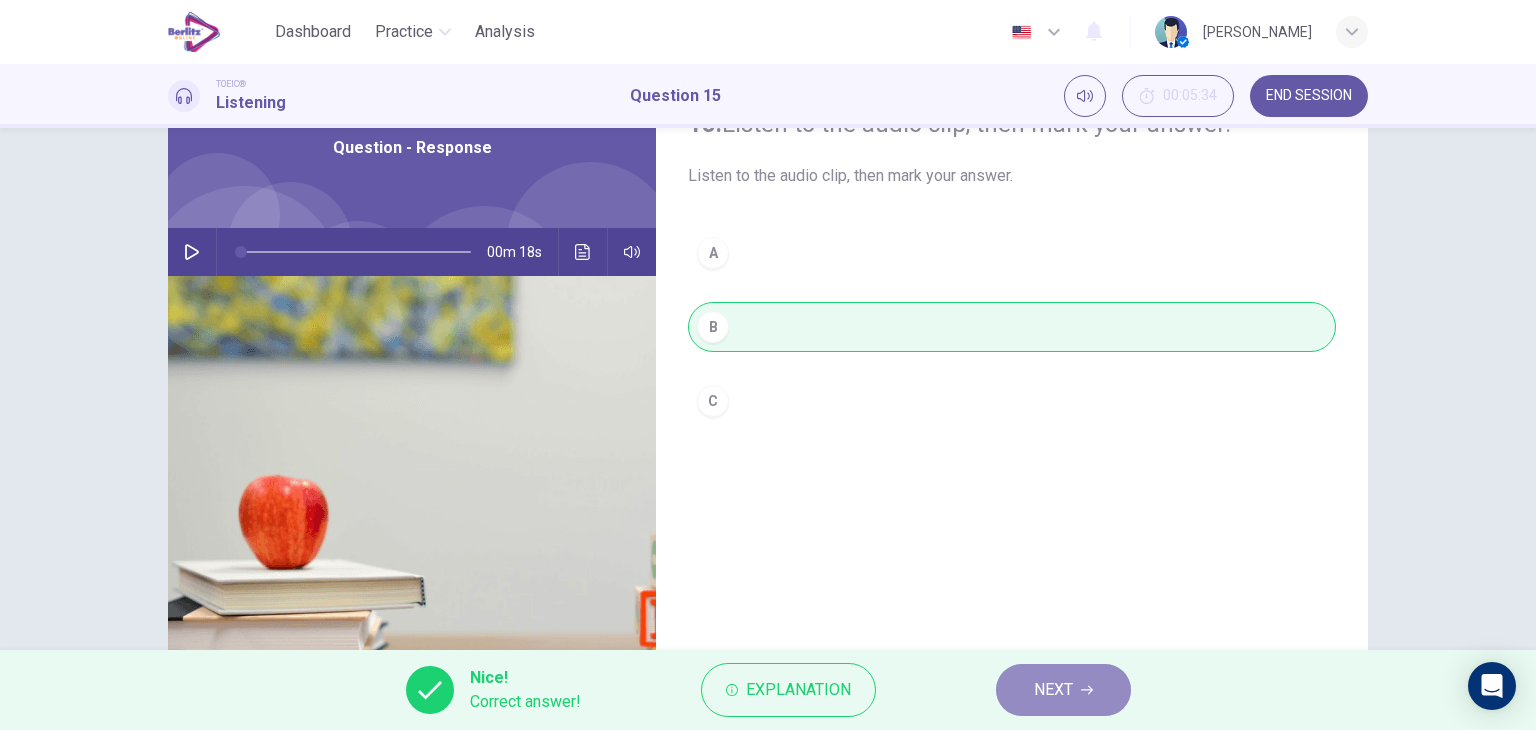 click on "NEXT" at bounding box center (1063, 690) 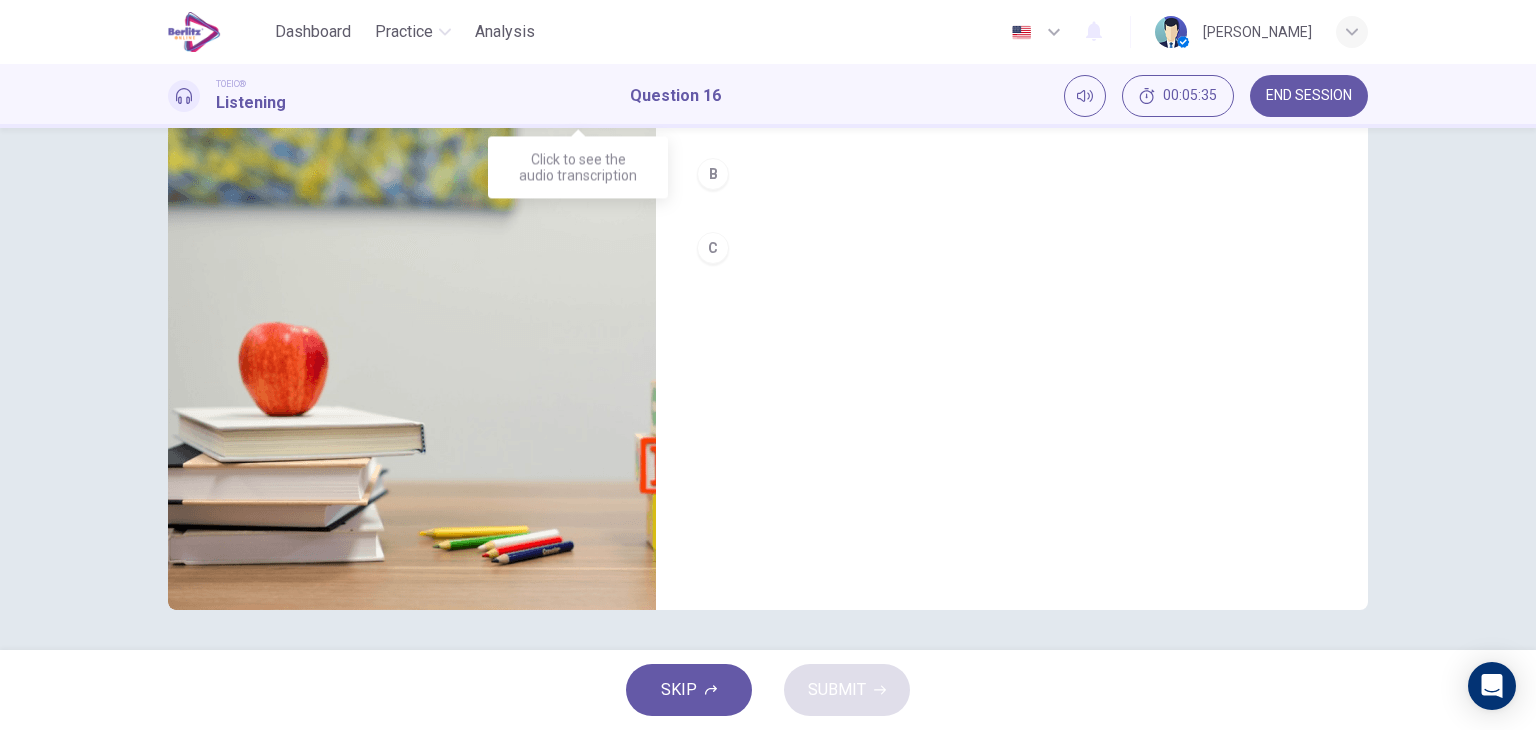 scroll, scrollTop: 0, scrollLeft: 0, axis: both 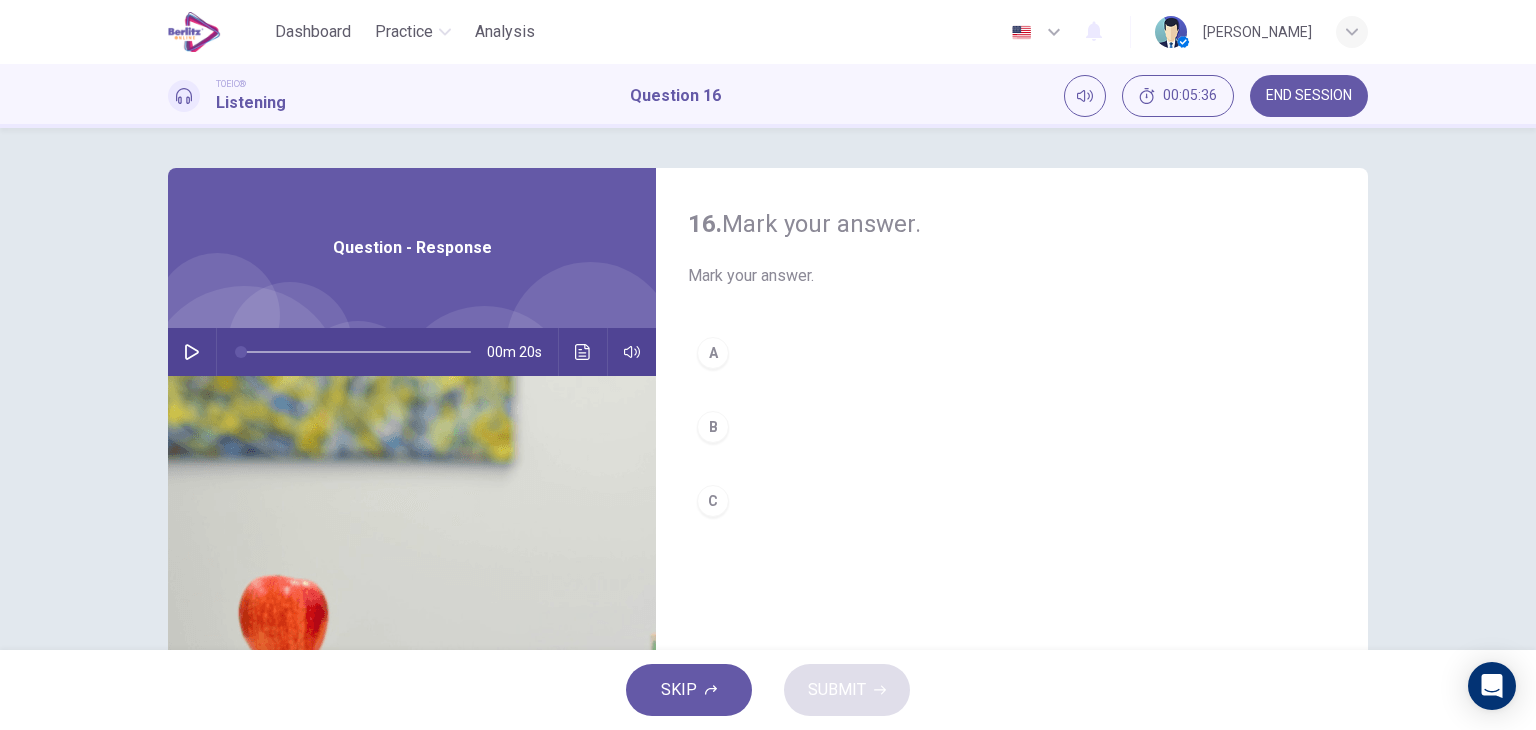 click 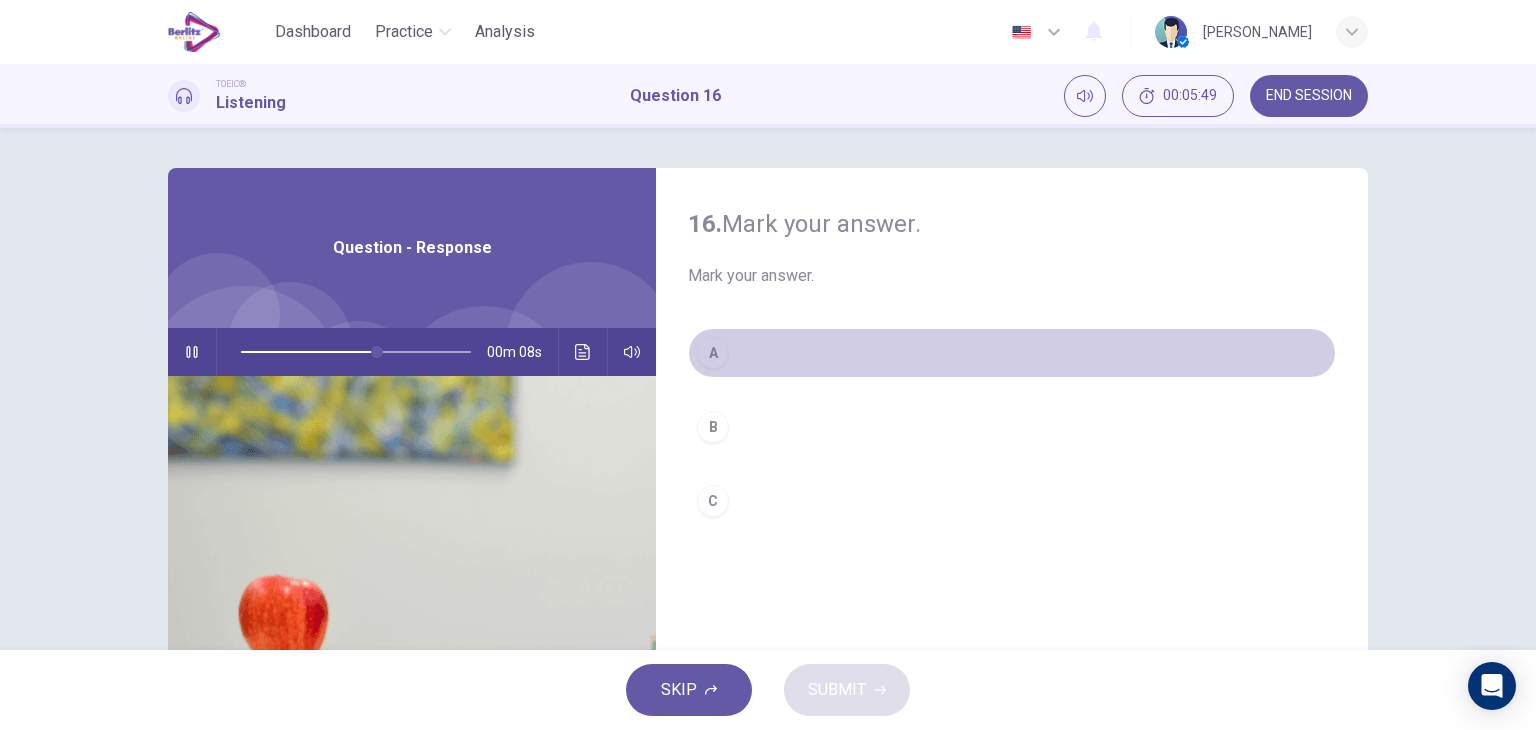 click on "A" at bounding box center (1012, 353) 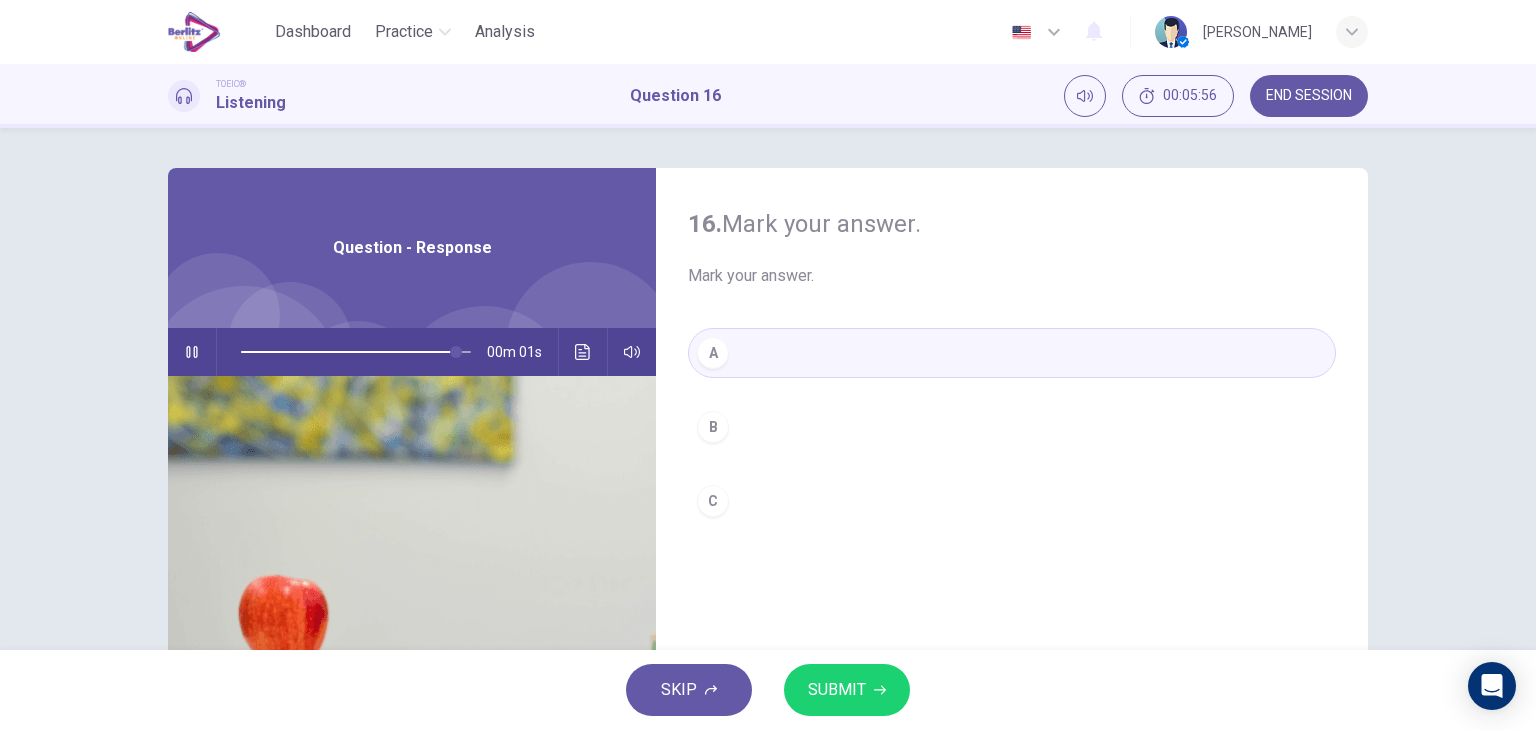 click on "SUBMIT" at bounding box center (837, 690) 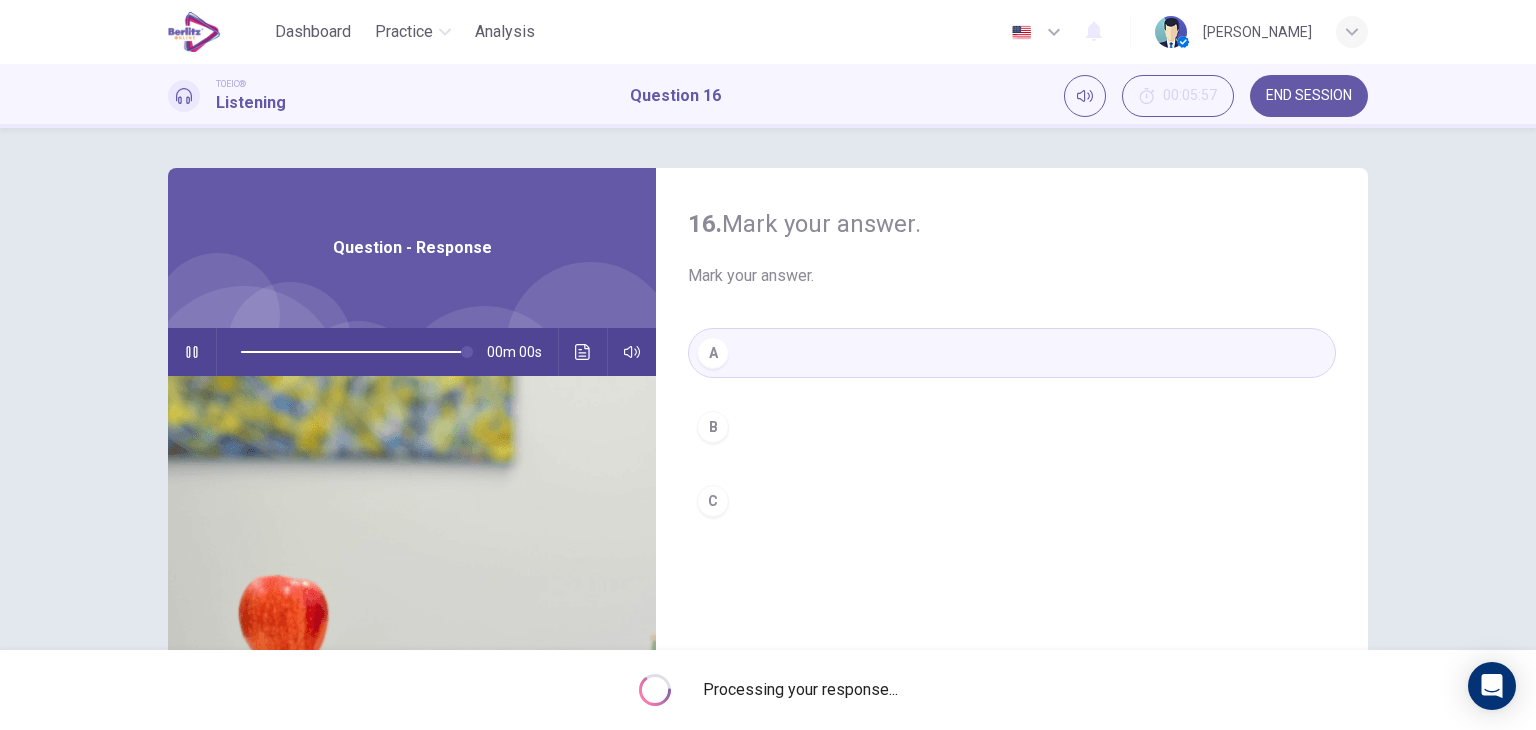 type on "*" 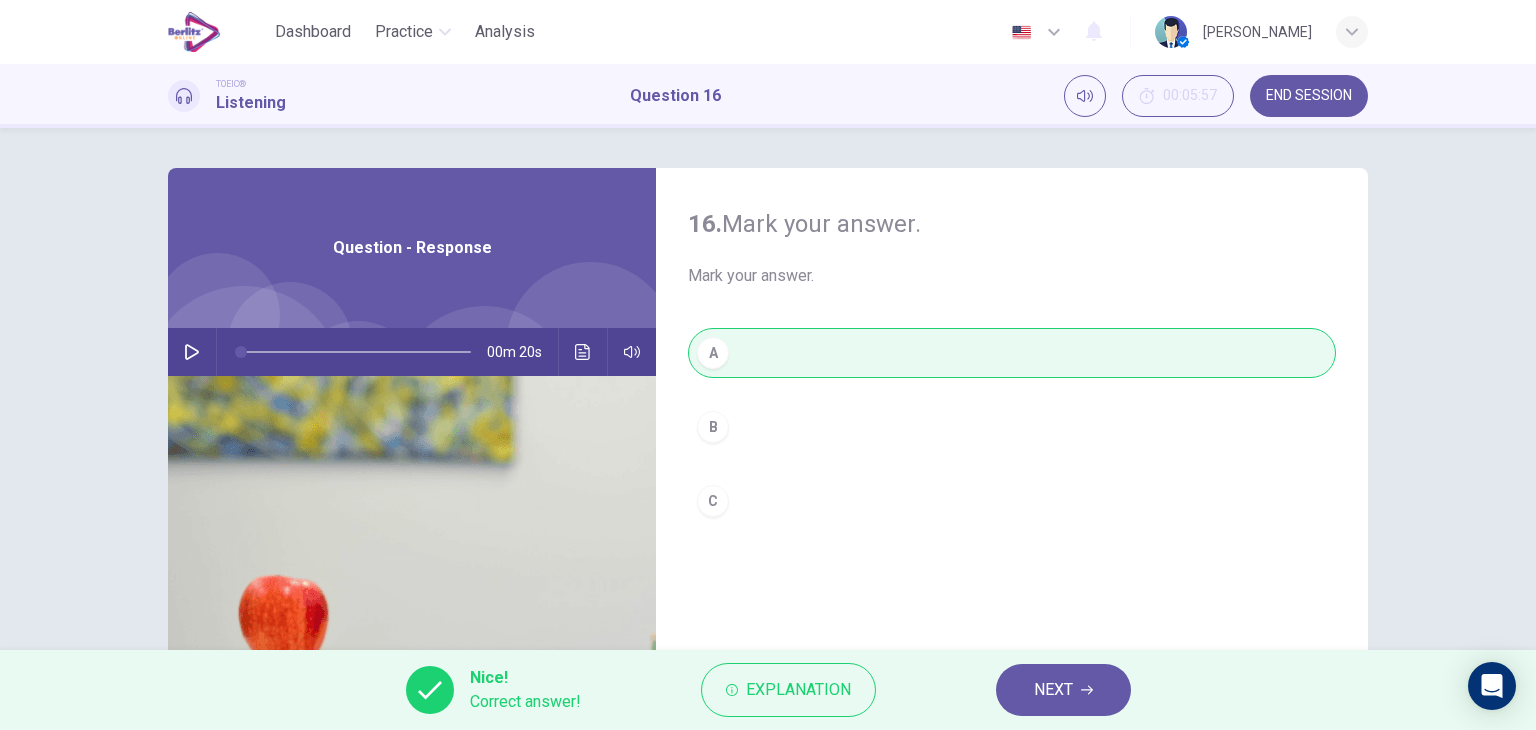 click 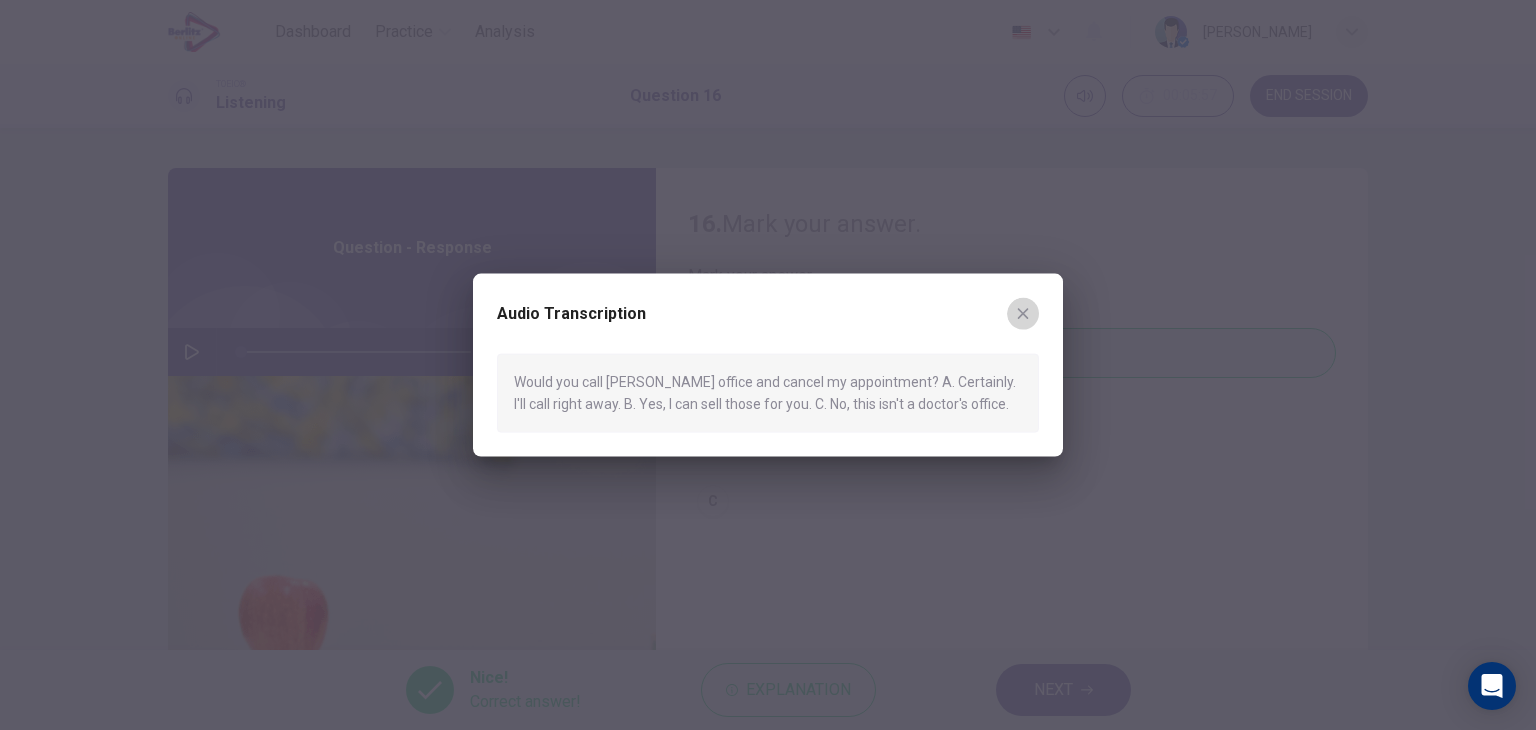 click 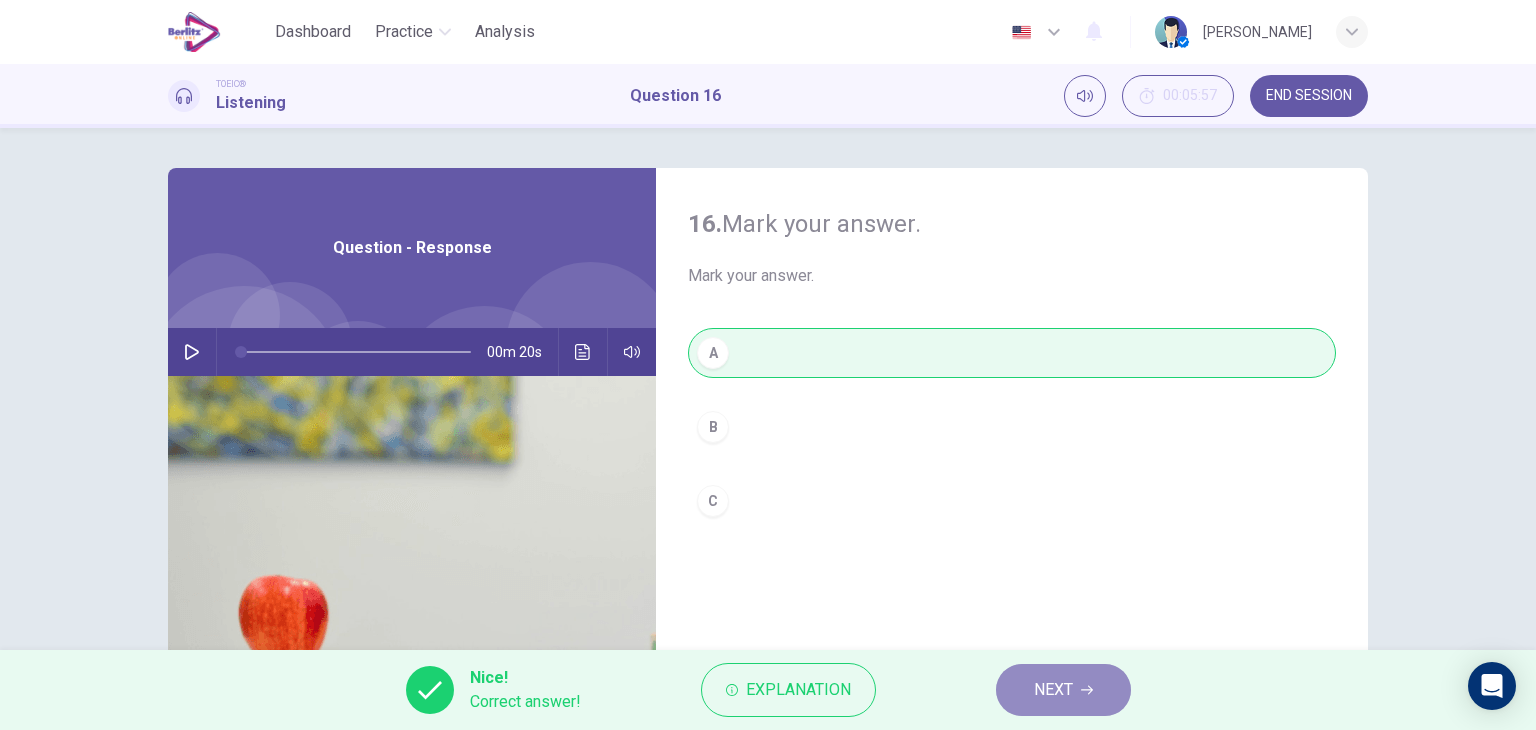 click on "NEXT" at bounding box center (1063, 690) 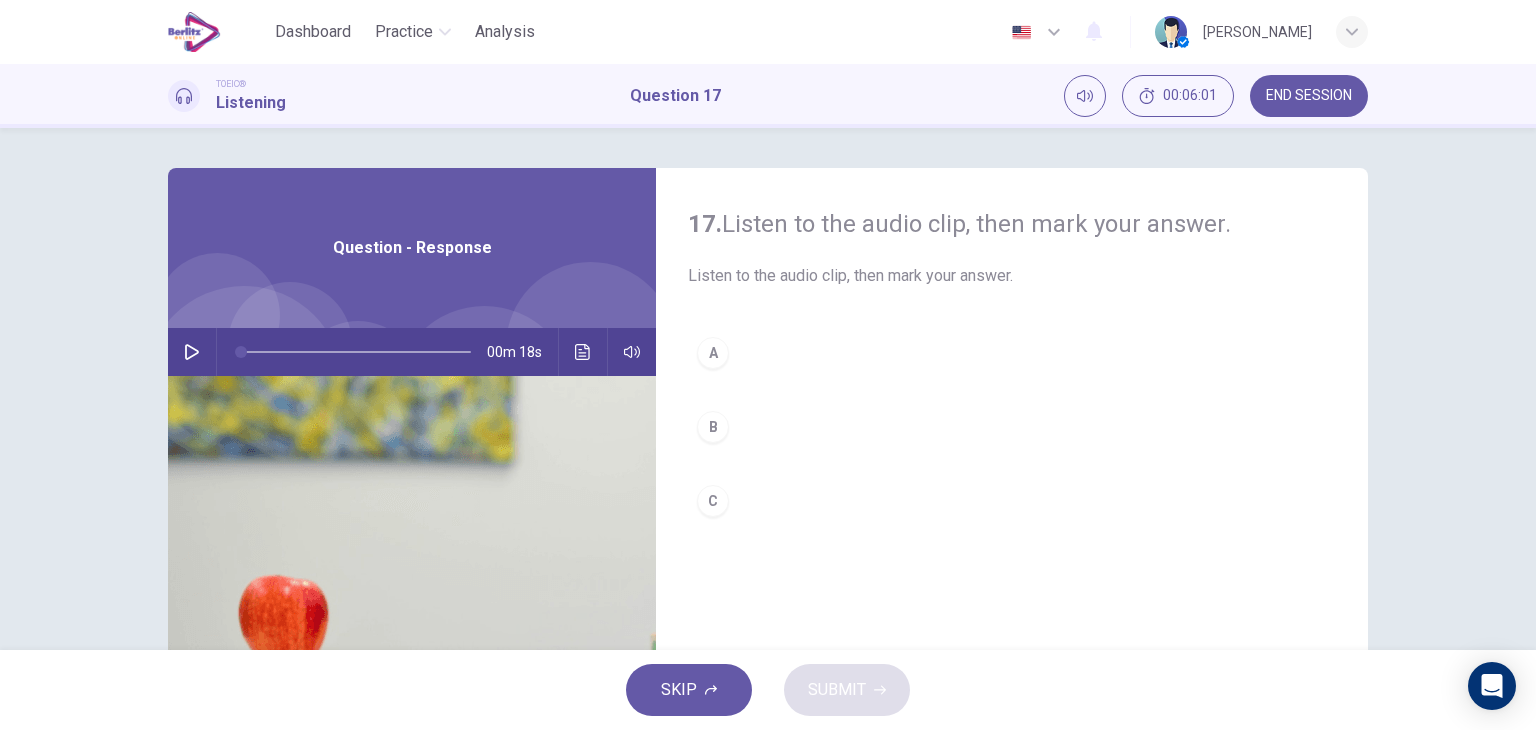 click 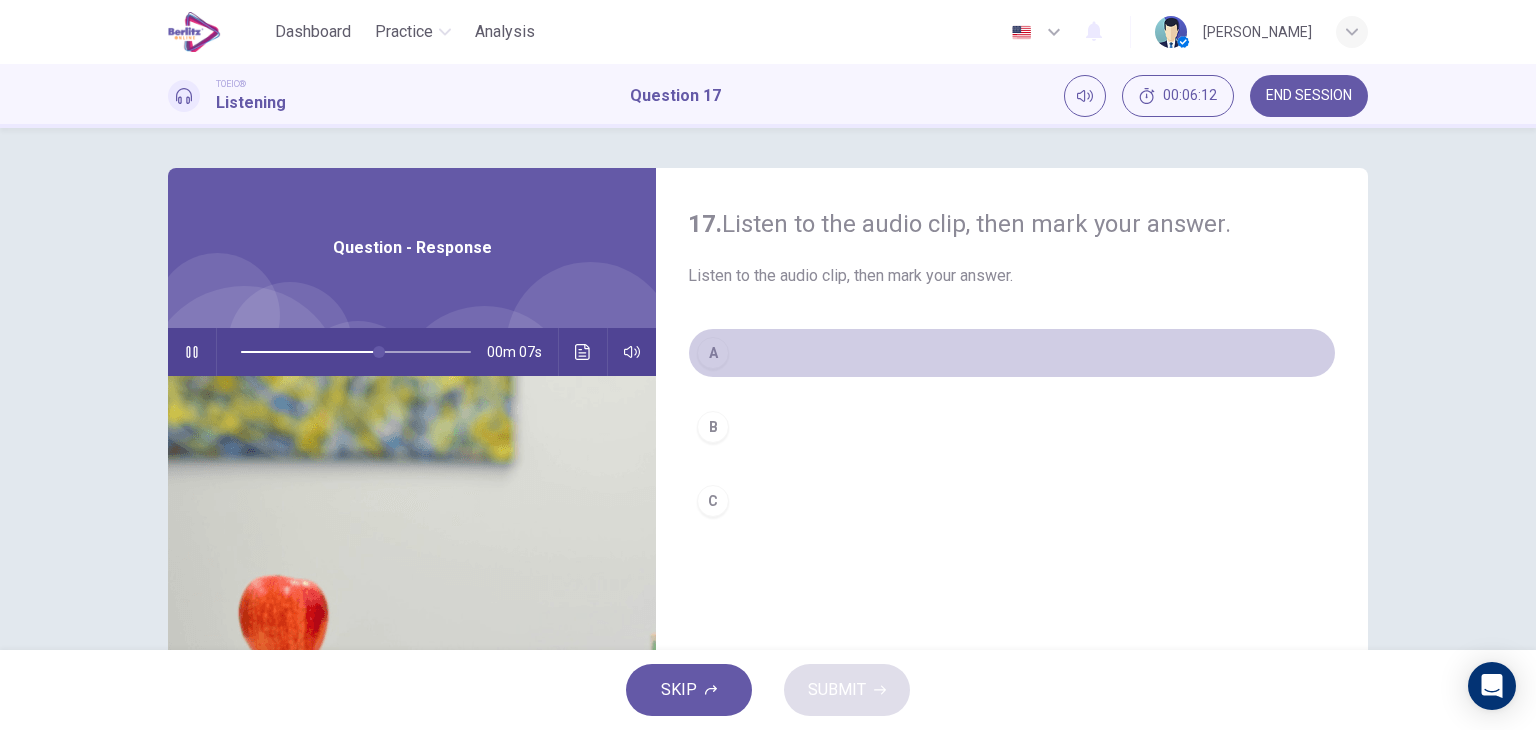 click on "A" at bounding box center [1012, 353] 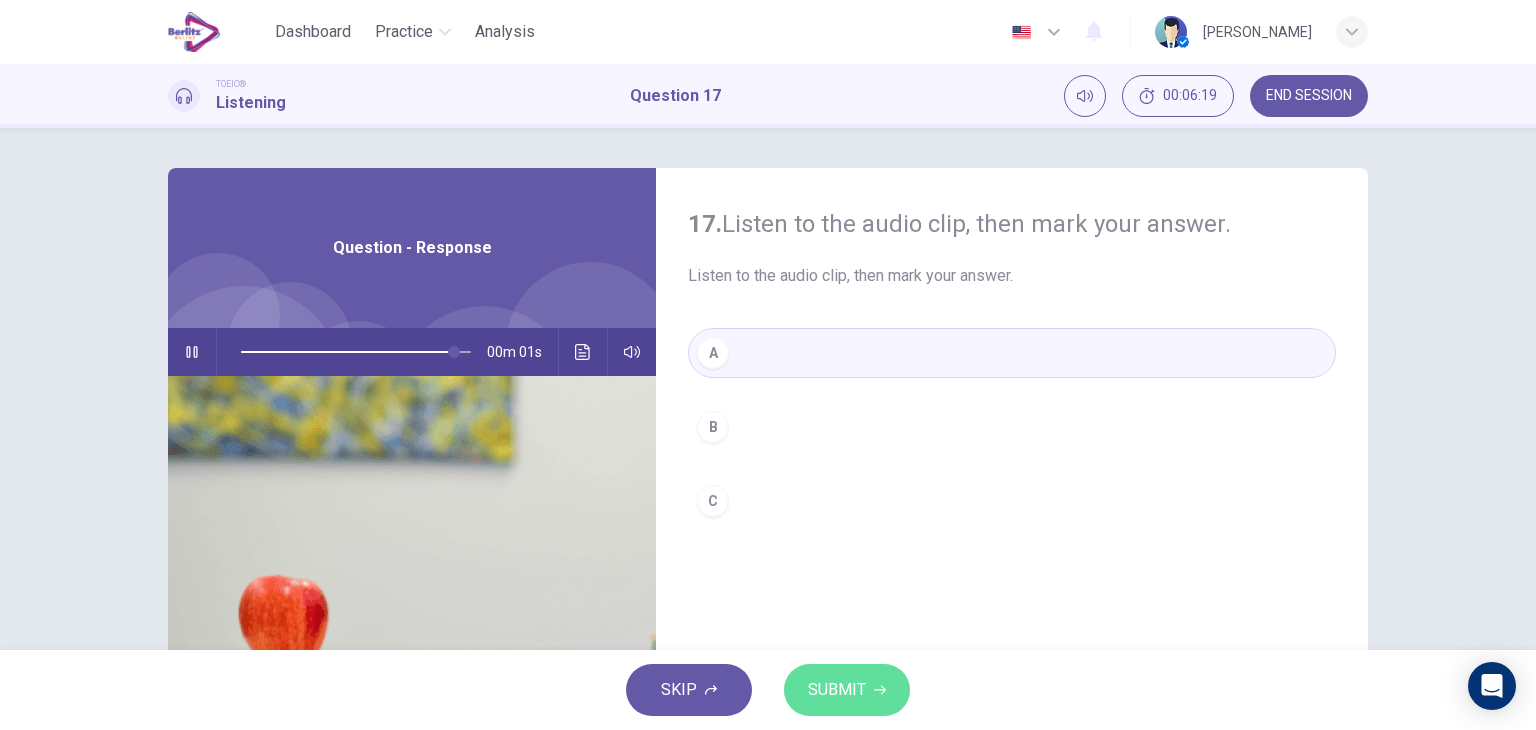 click on "SUBMIT" at bounding box center [837, 690] 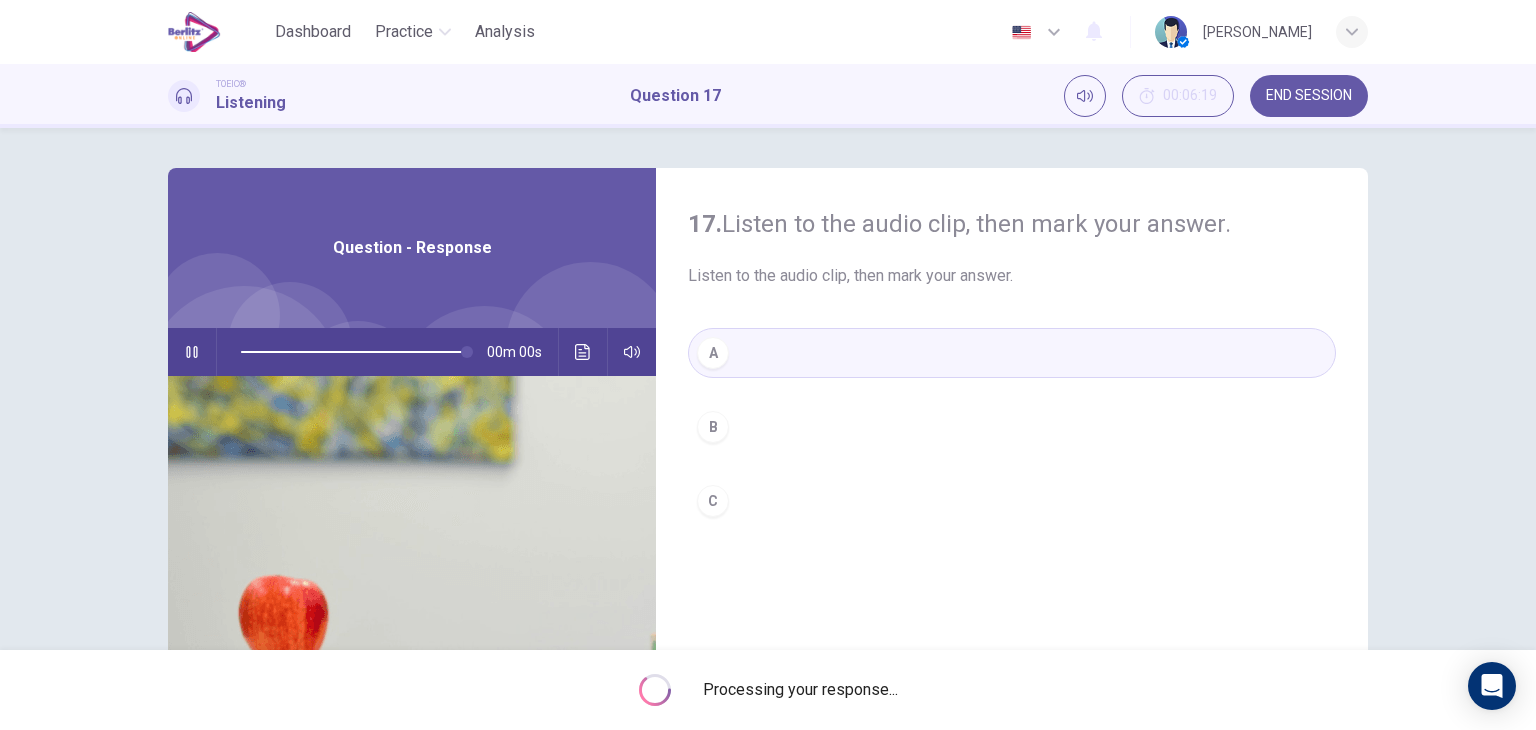 type on "*" 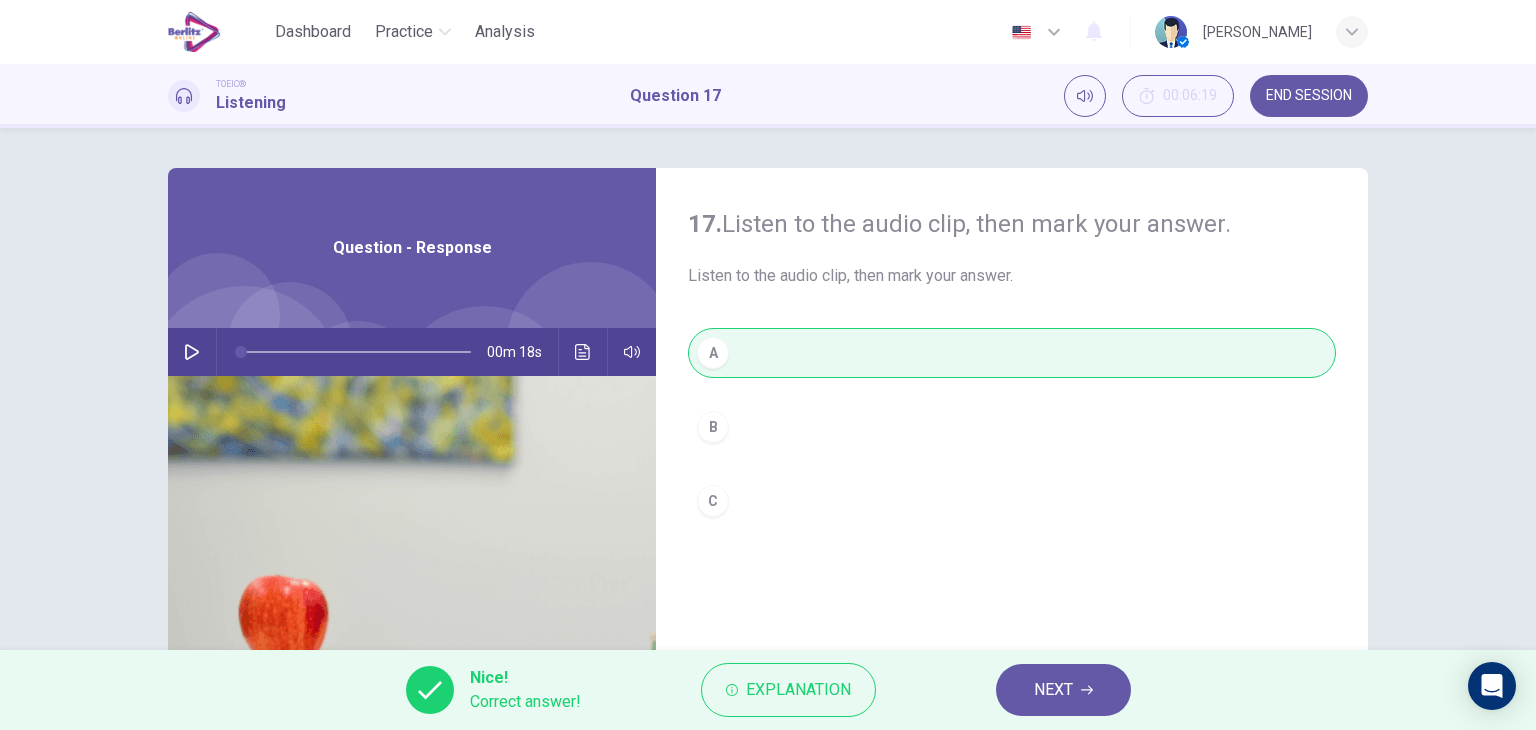 click on "NEXT" at bounding box center (1063, 690) 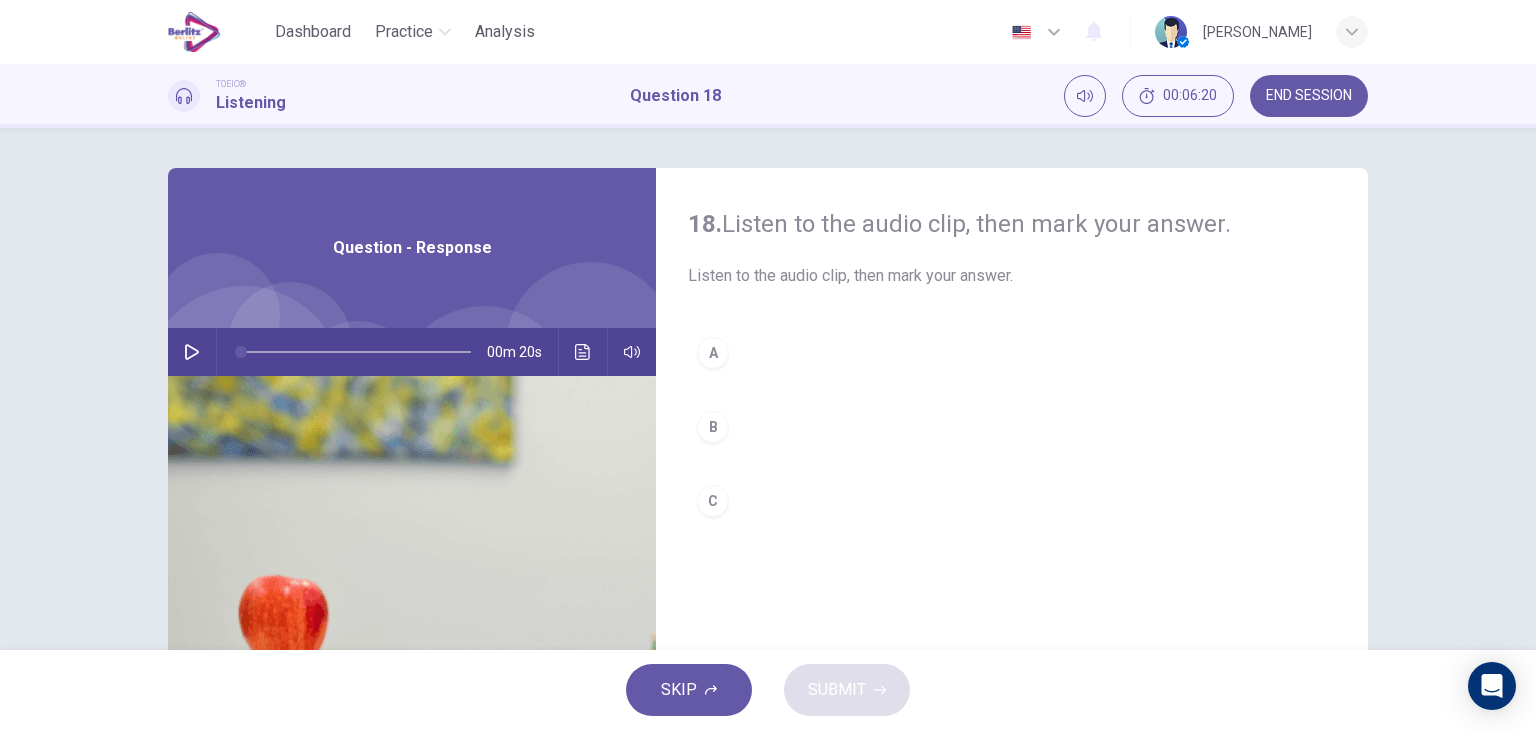click at bounding box center [192, 352] 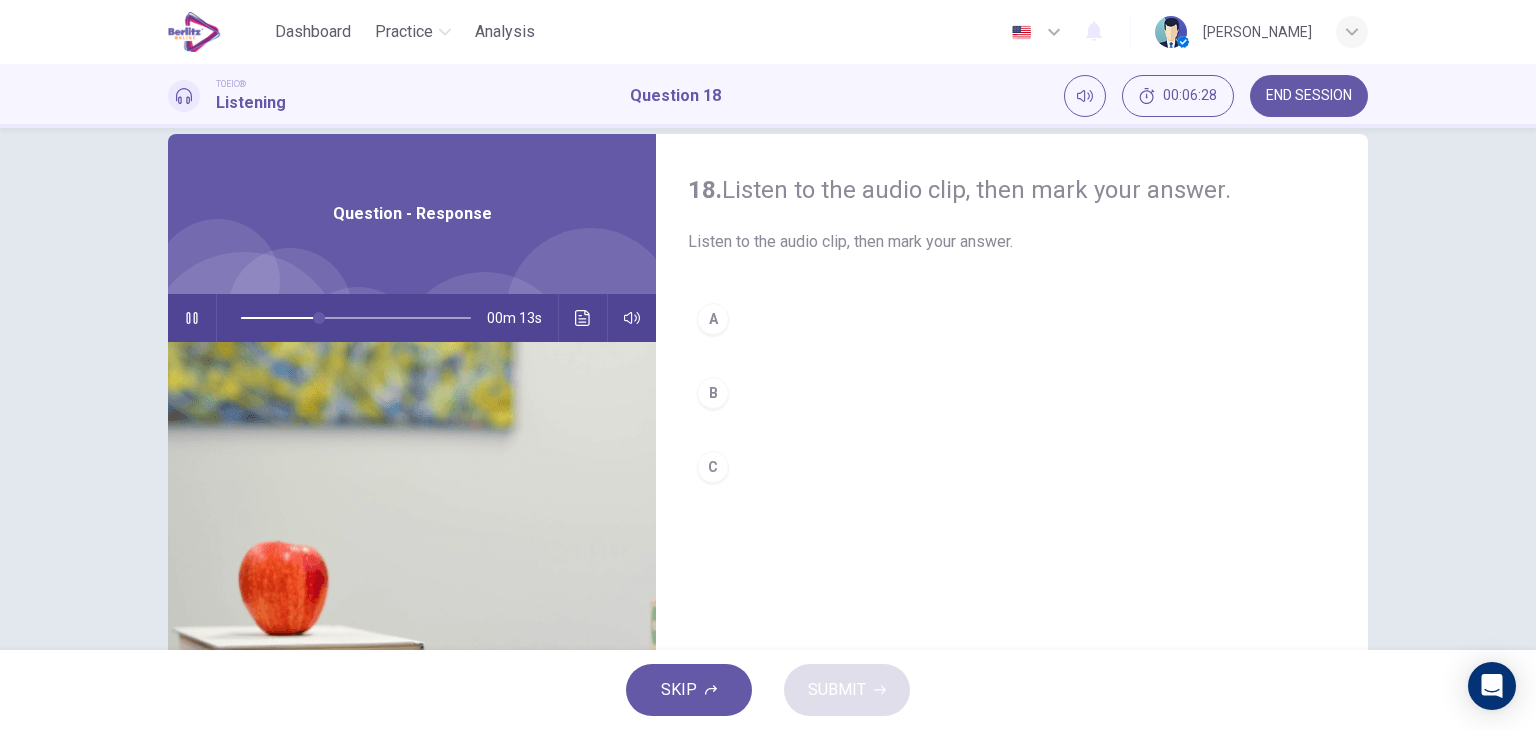 scroll, scrollTop: 0, scrollLeft: 0, axis: both 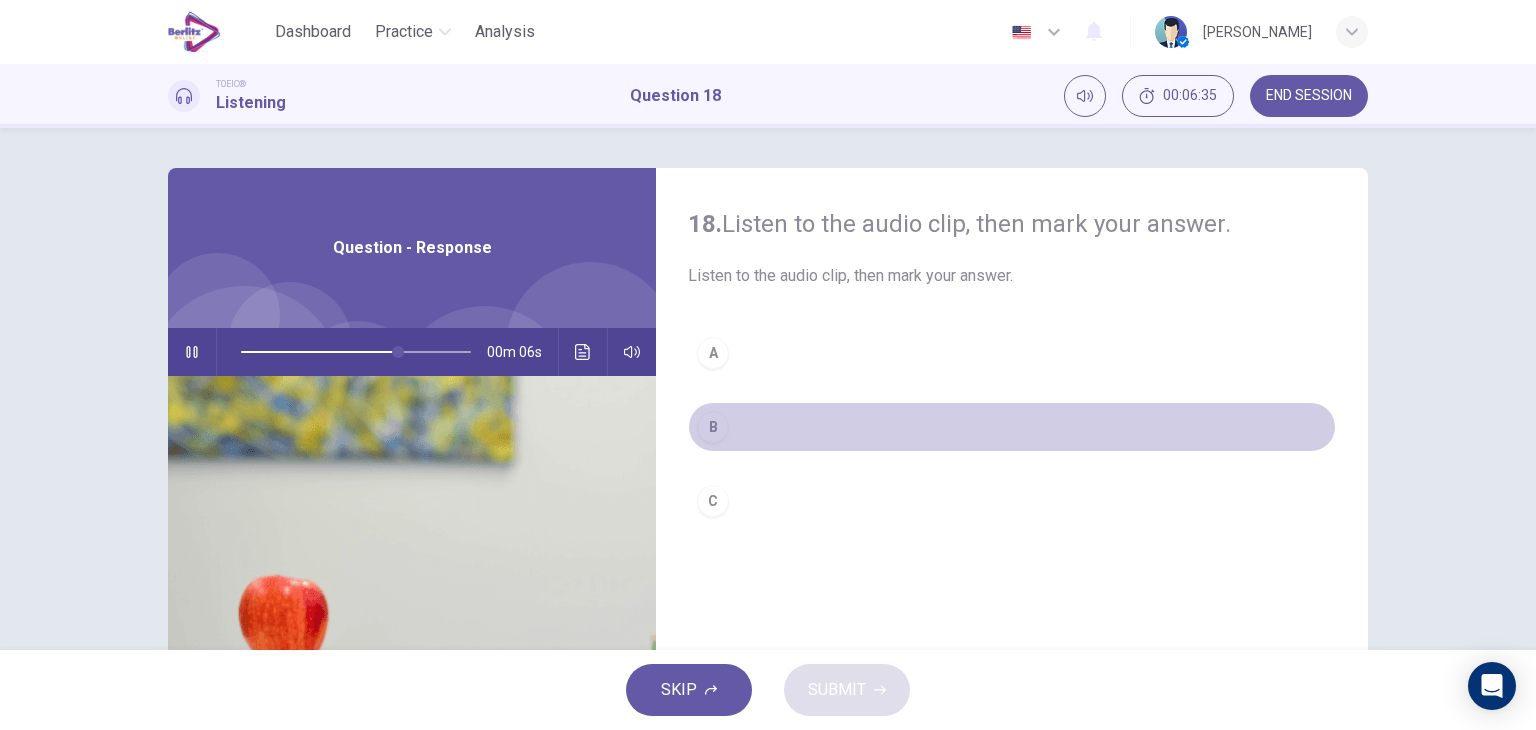 click on "B" at bounding box center (713, 427) 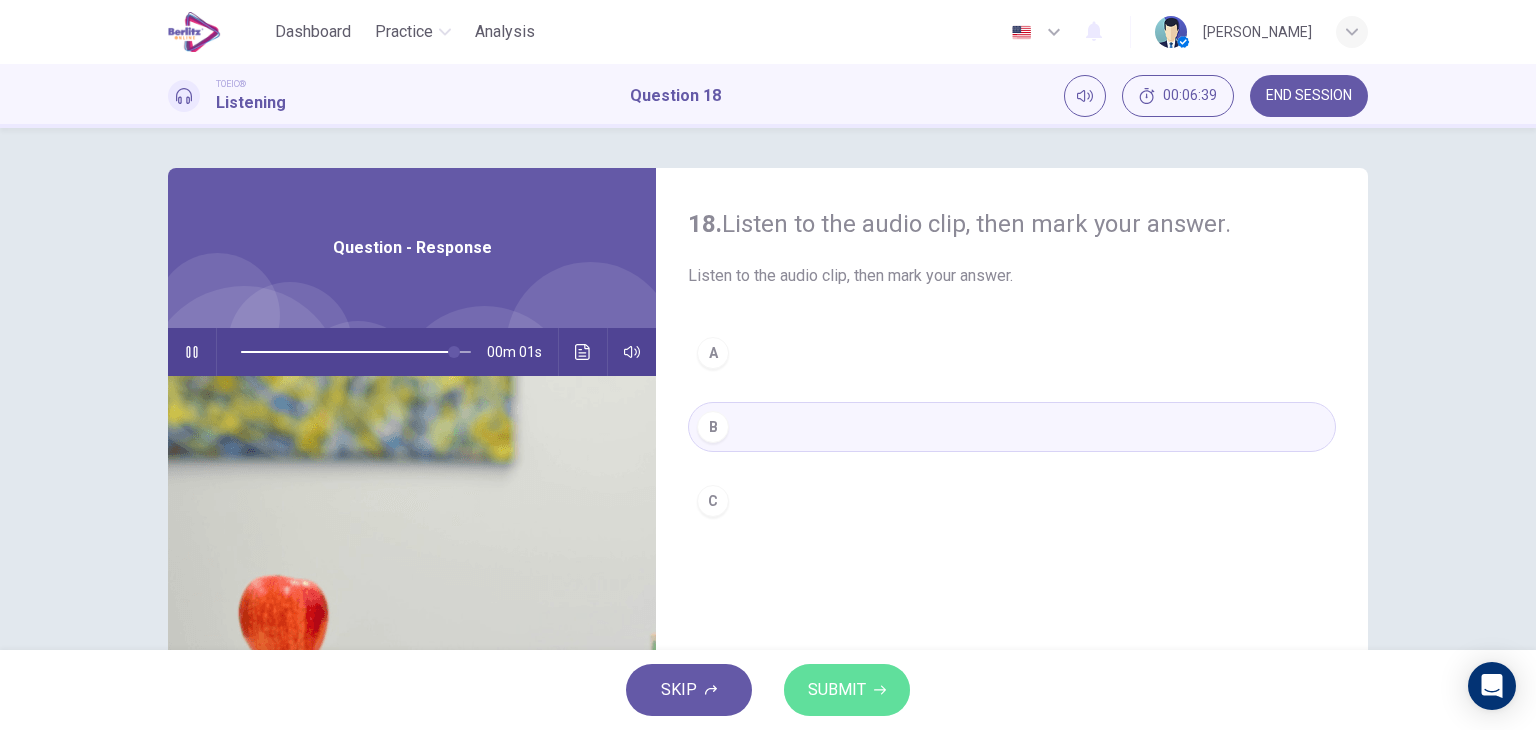 click on "SUBMIT" at bounding box center (837, 690) 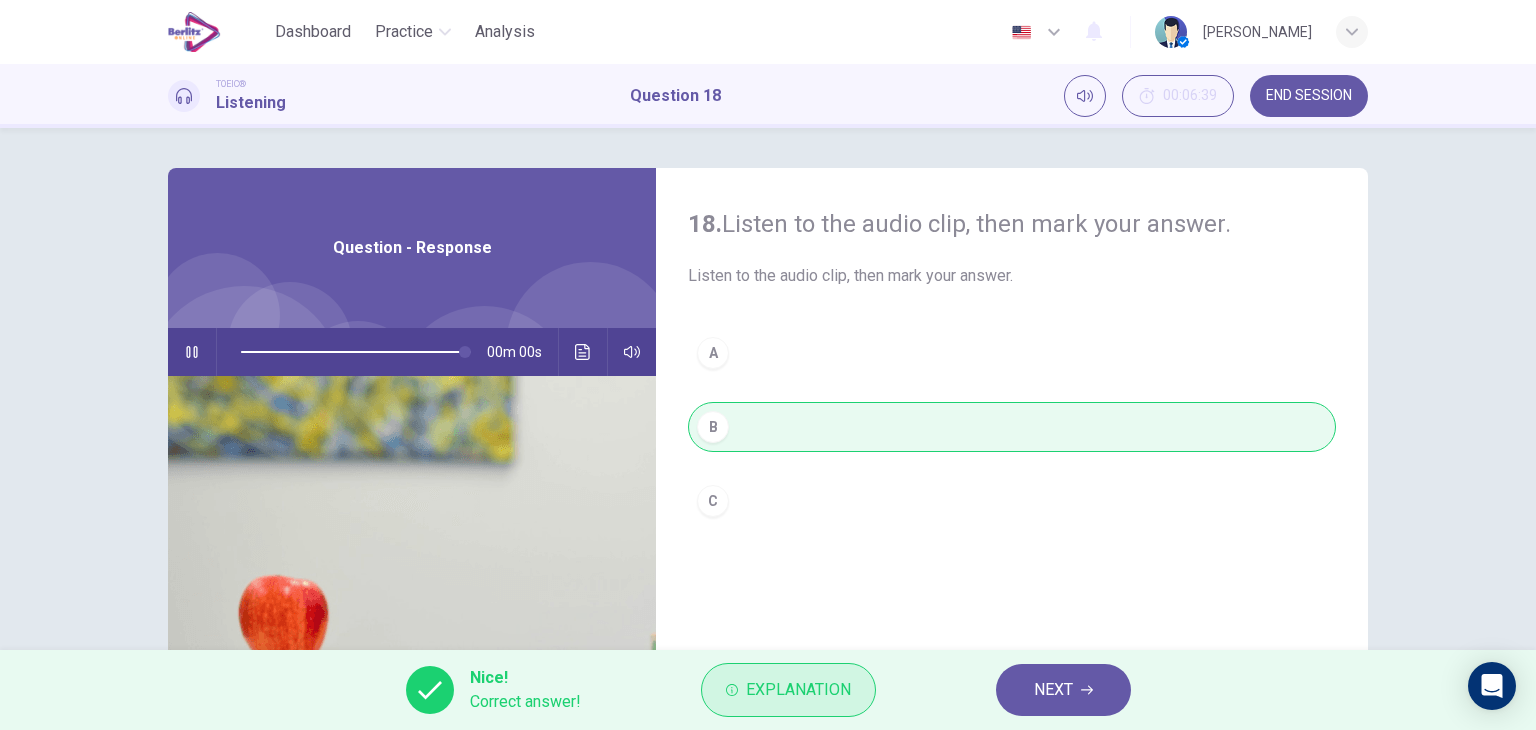 type on "*" 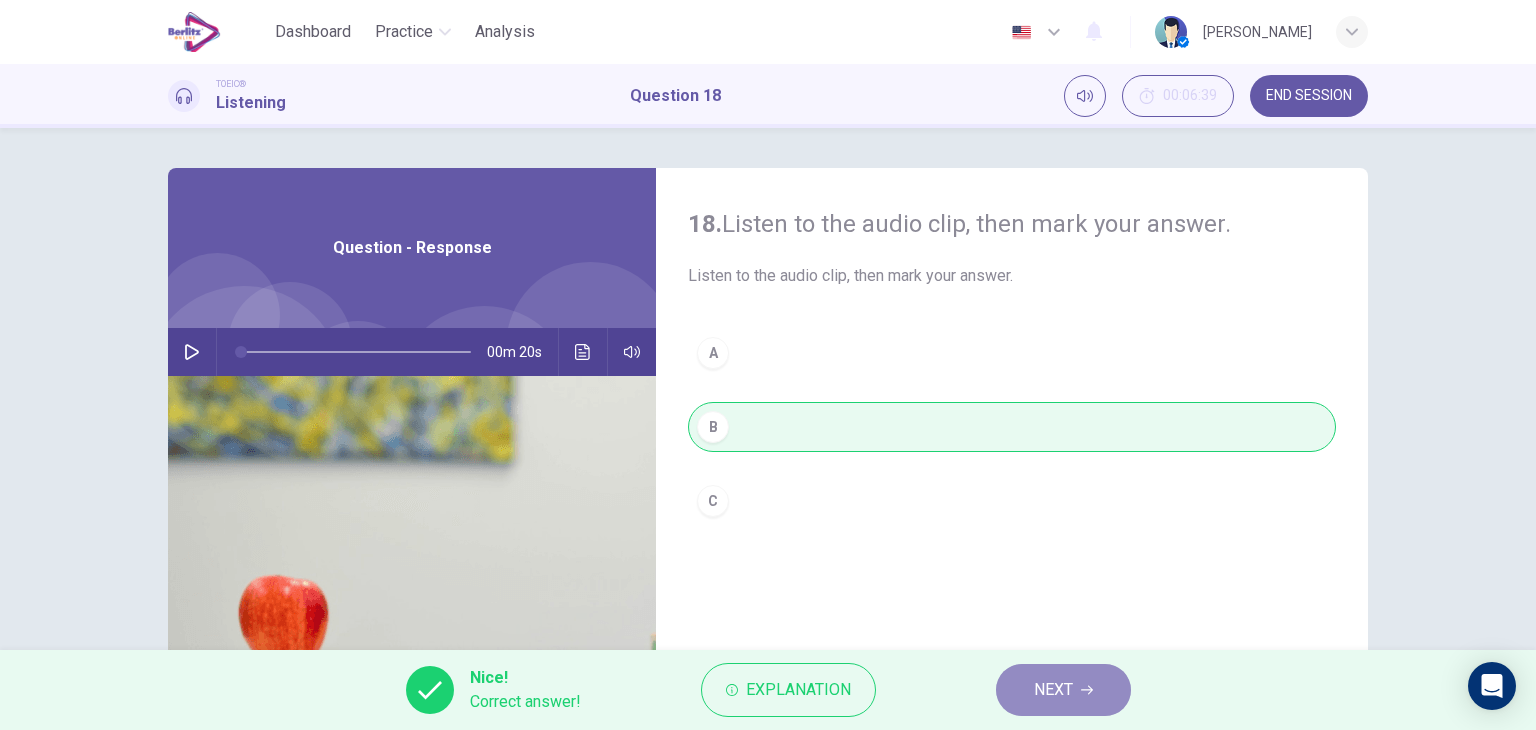 click on "NEXT" at bounding box center (1053, 690) 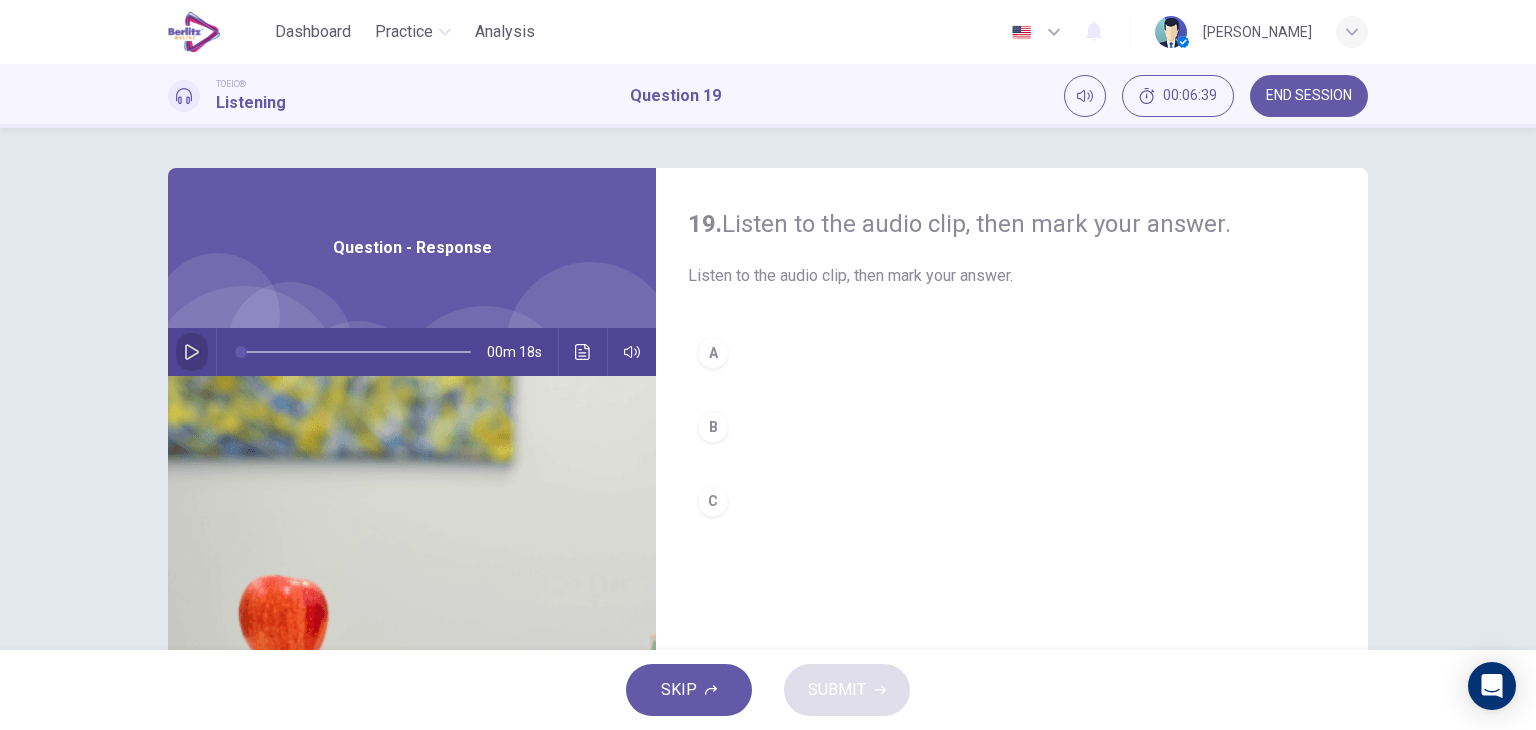 click 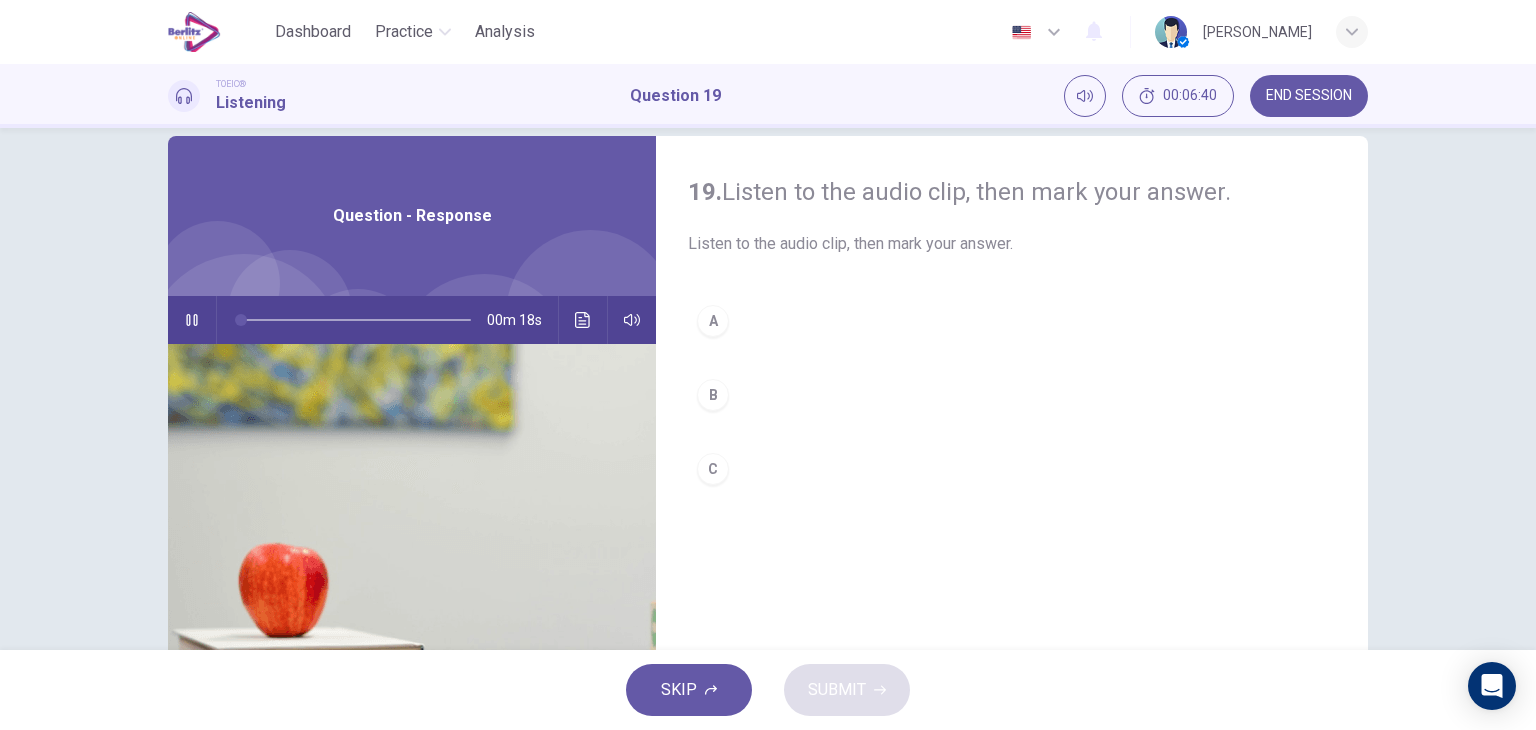 scroll, scrollTop: 0, scrollLeft: 0, axis: both 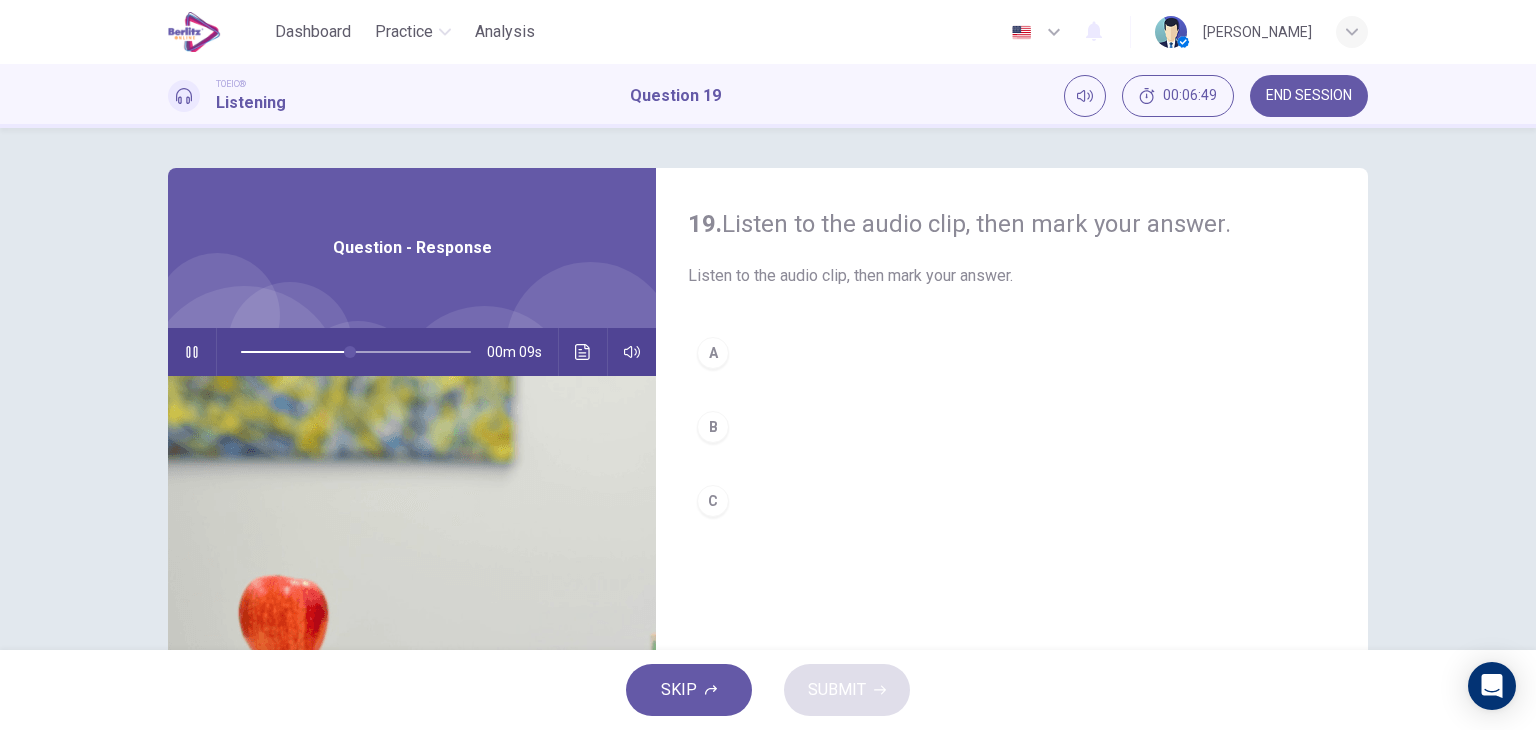 click on "A" at bounding box center [1012, 353] 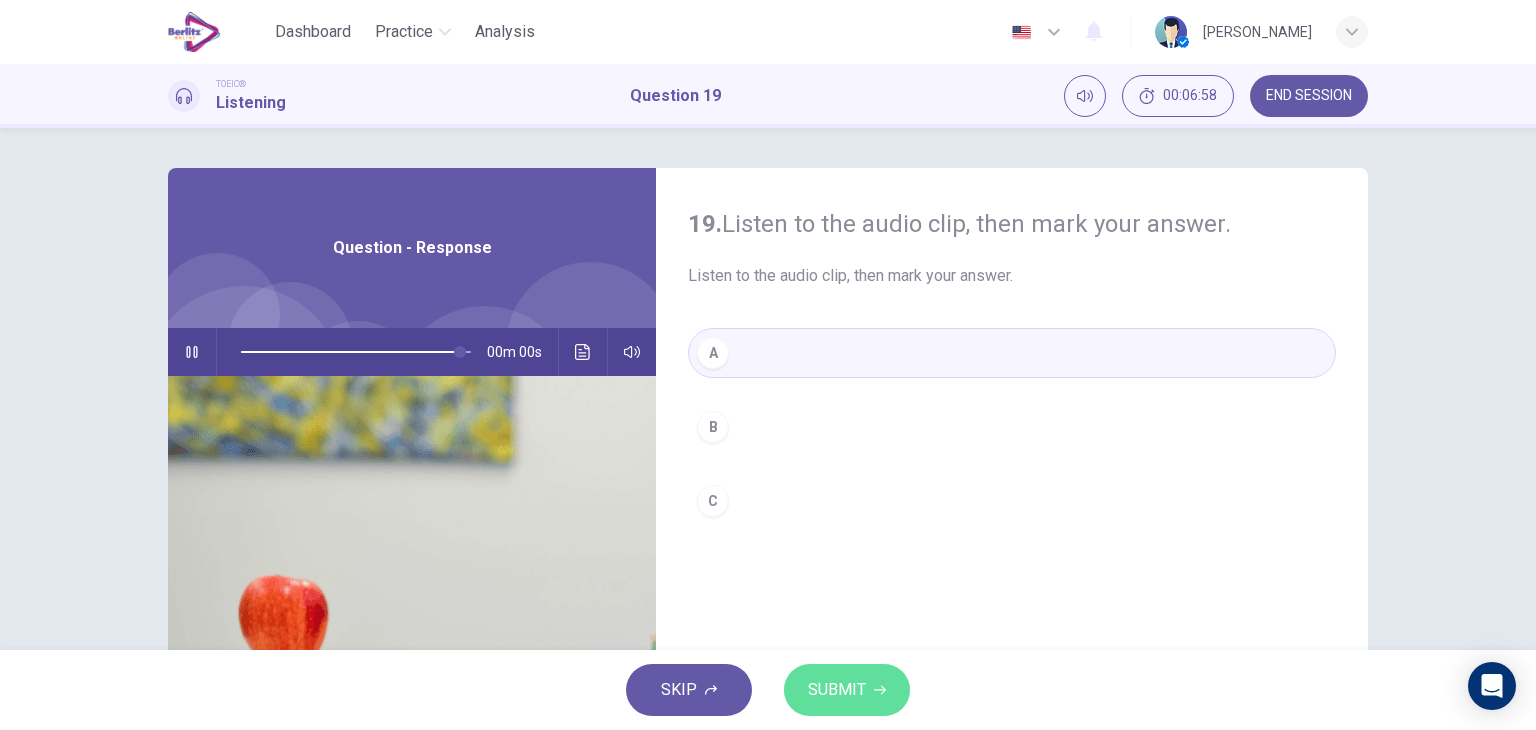 click 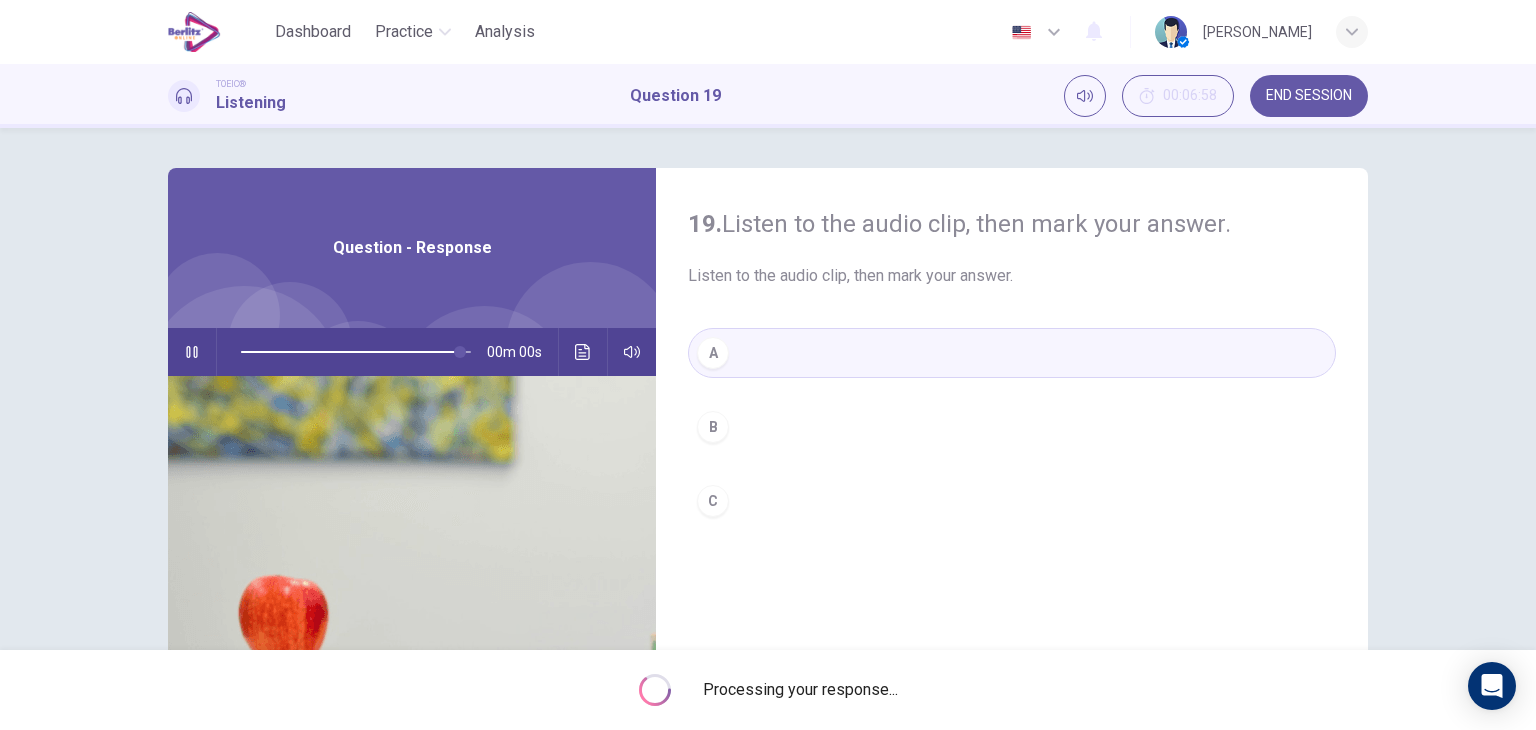 type on "*" 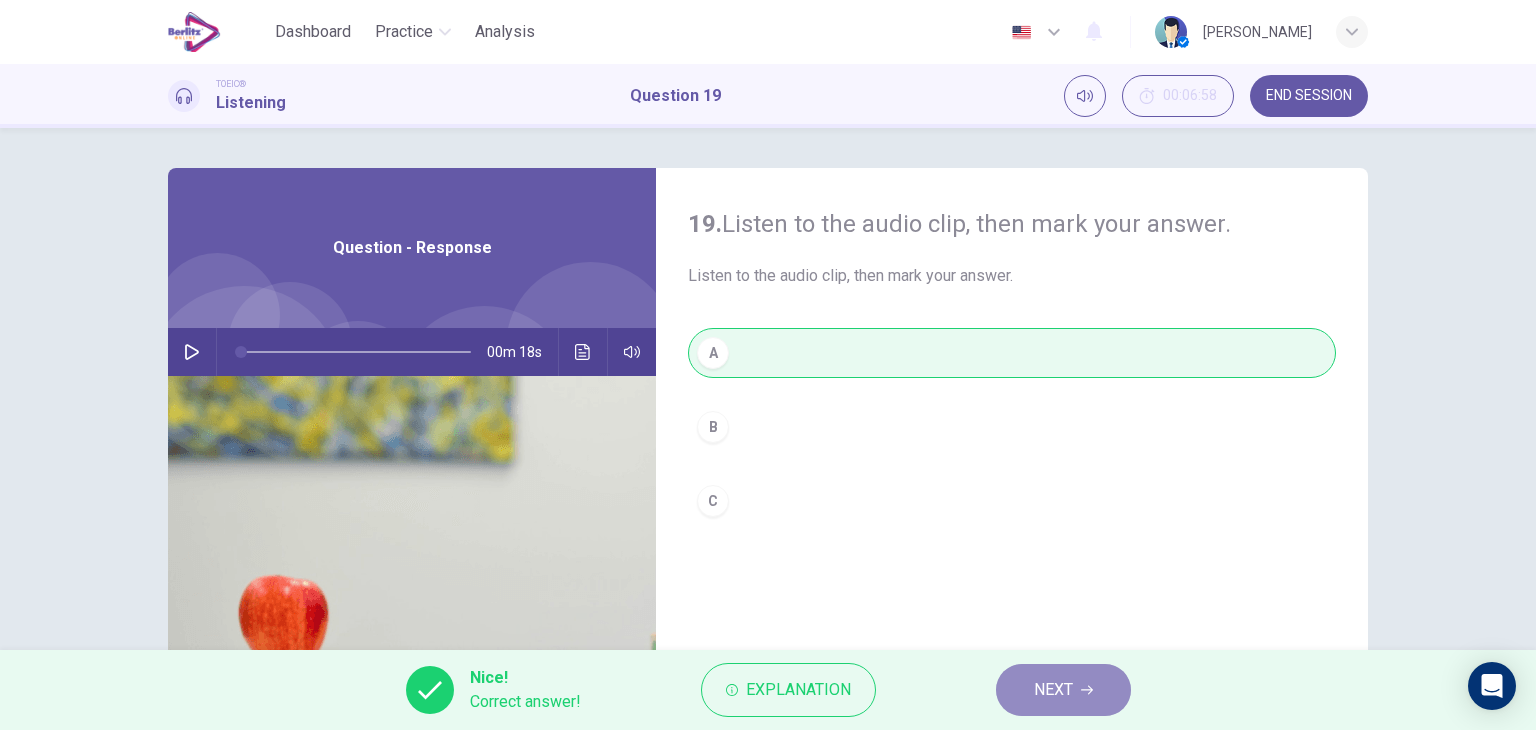 click on "NEXT" at bounding box center [1063, 690] 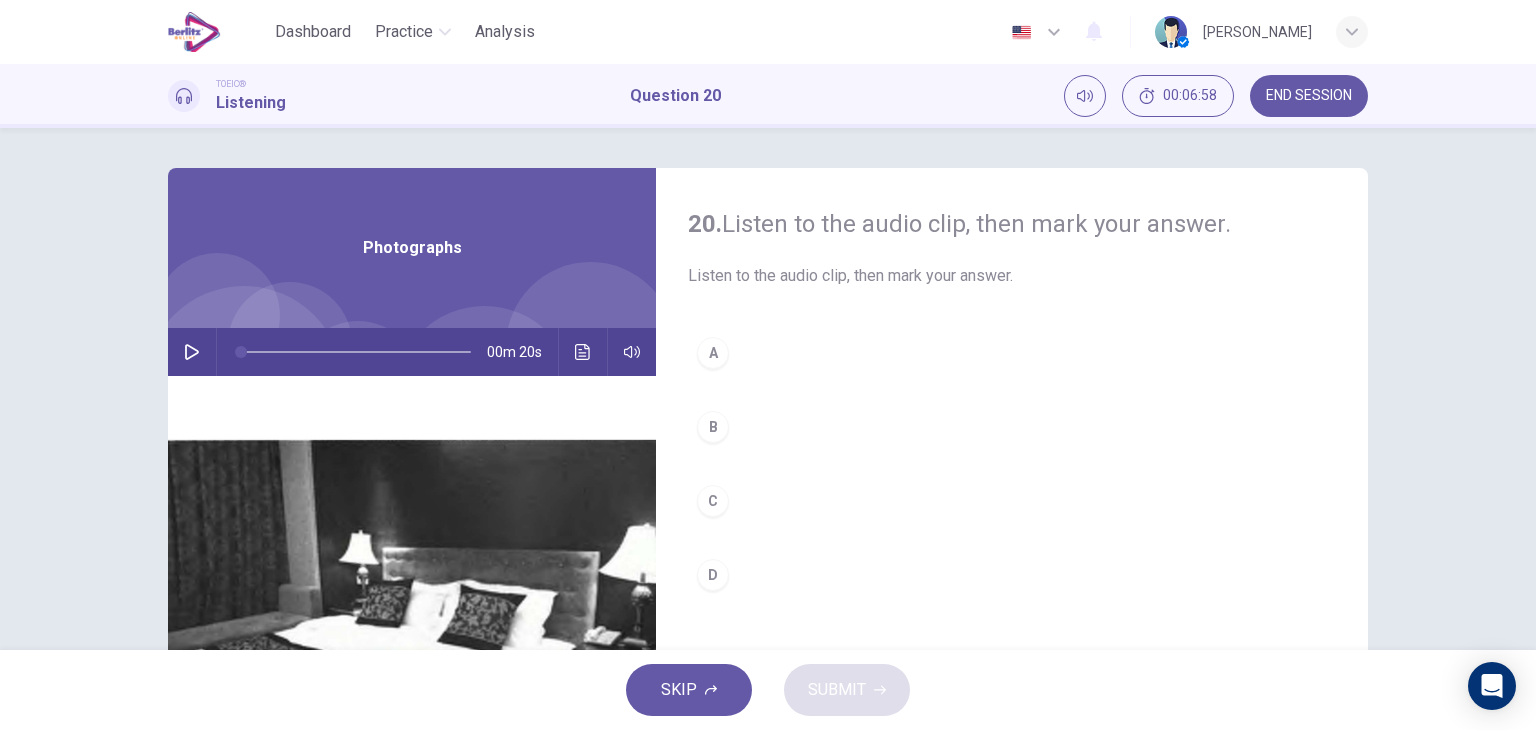 click 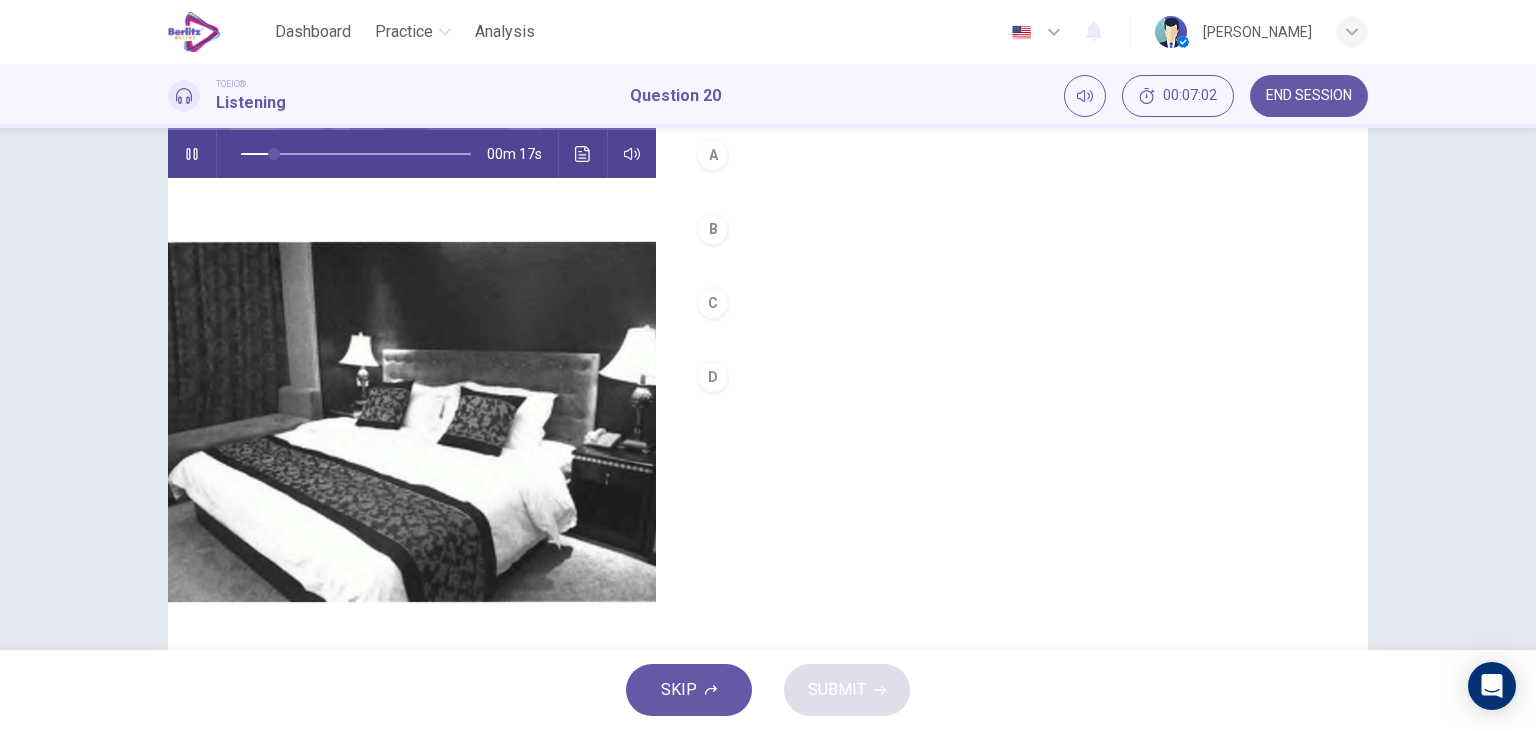scroll, scrollTop: 153, scrollLeft: 0, axis: vertical 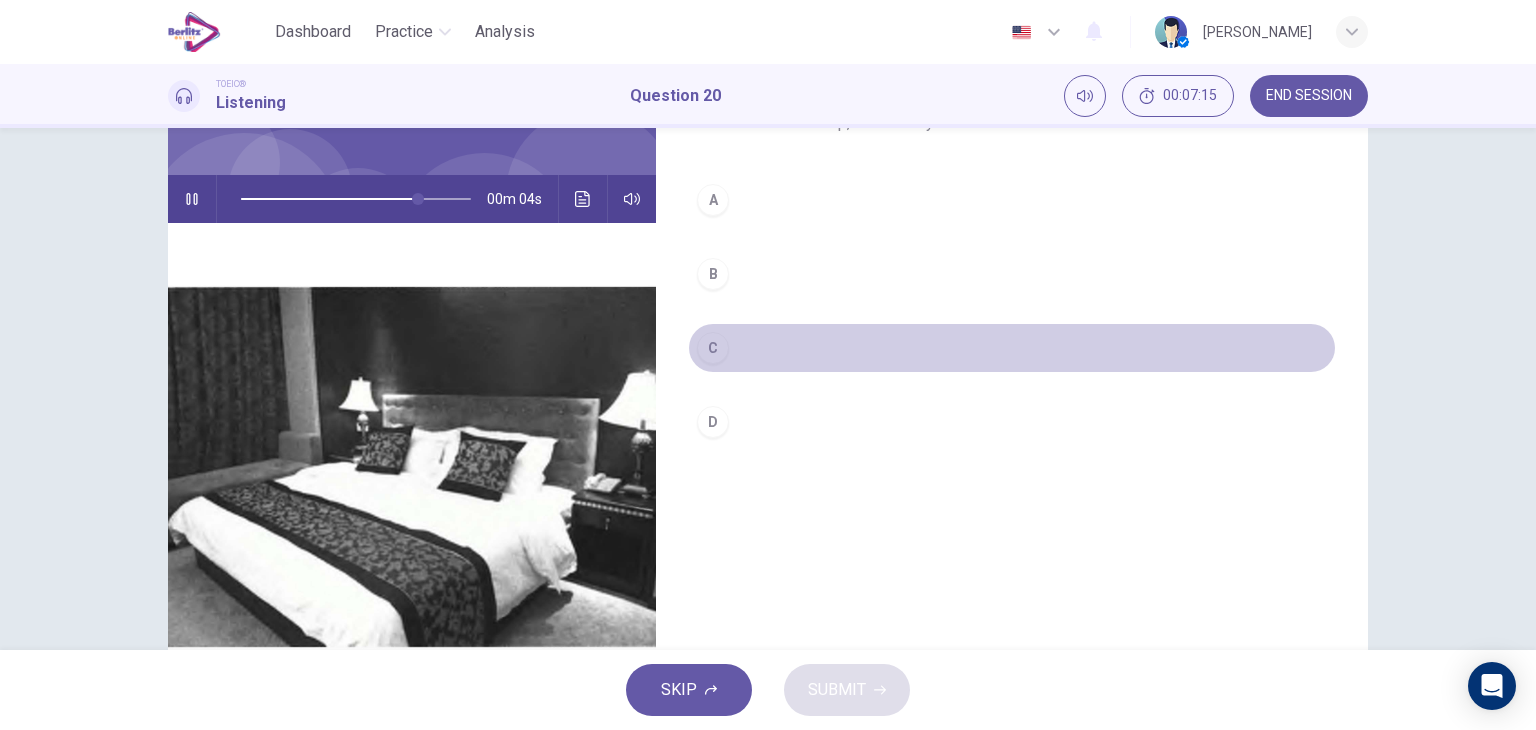 click on "C" at bounding box center [713, 348] 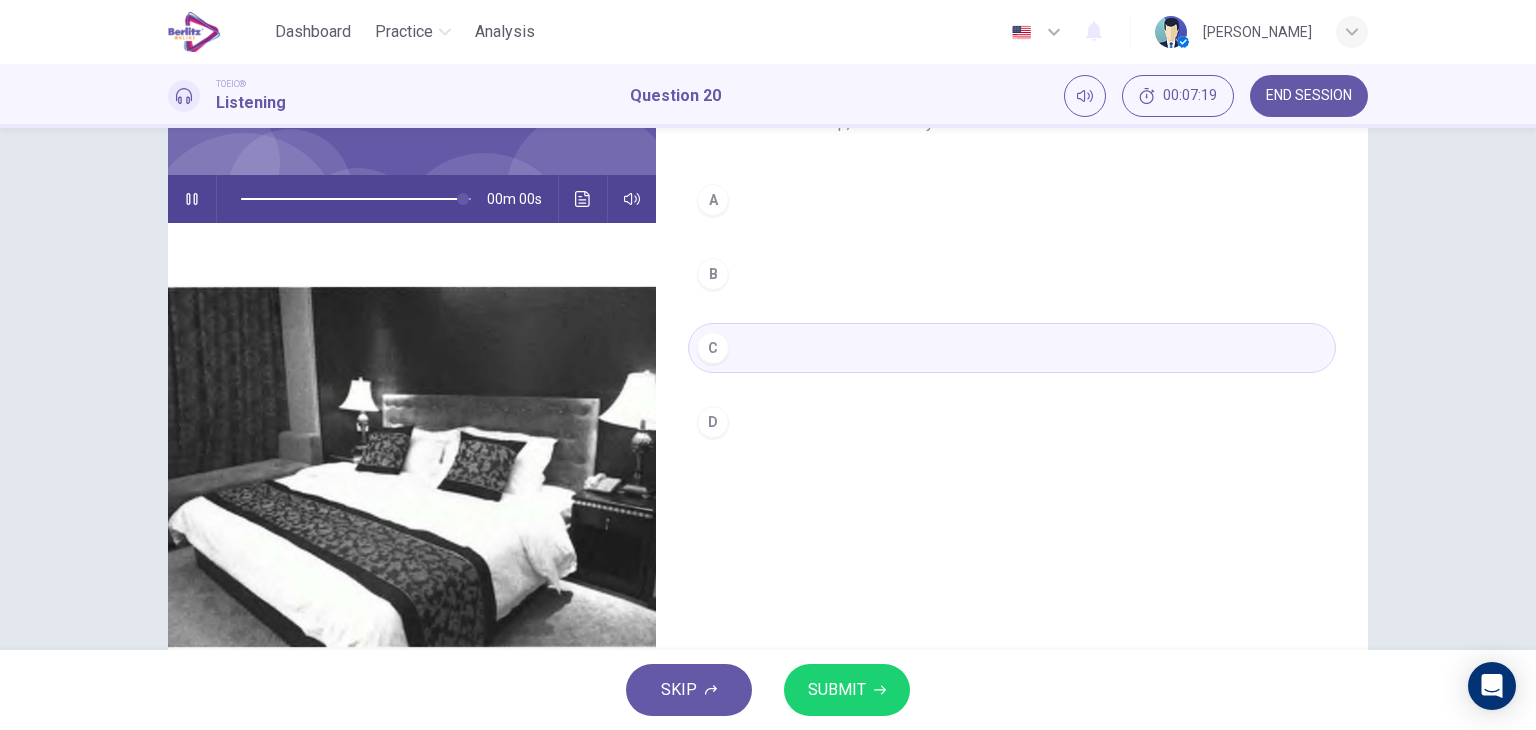 click on "SUBMIT" at bounding box center [837, 690] 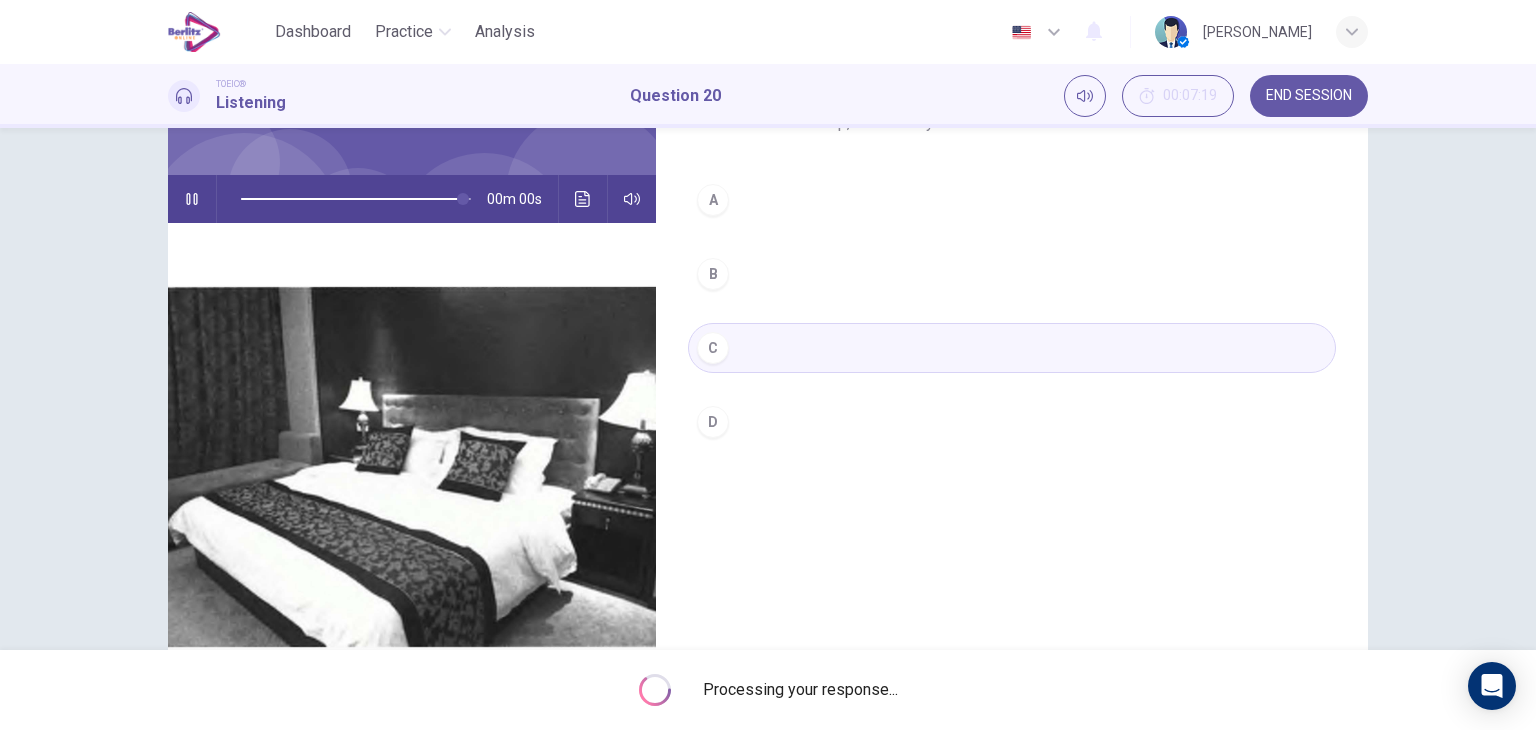 type on "*" 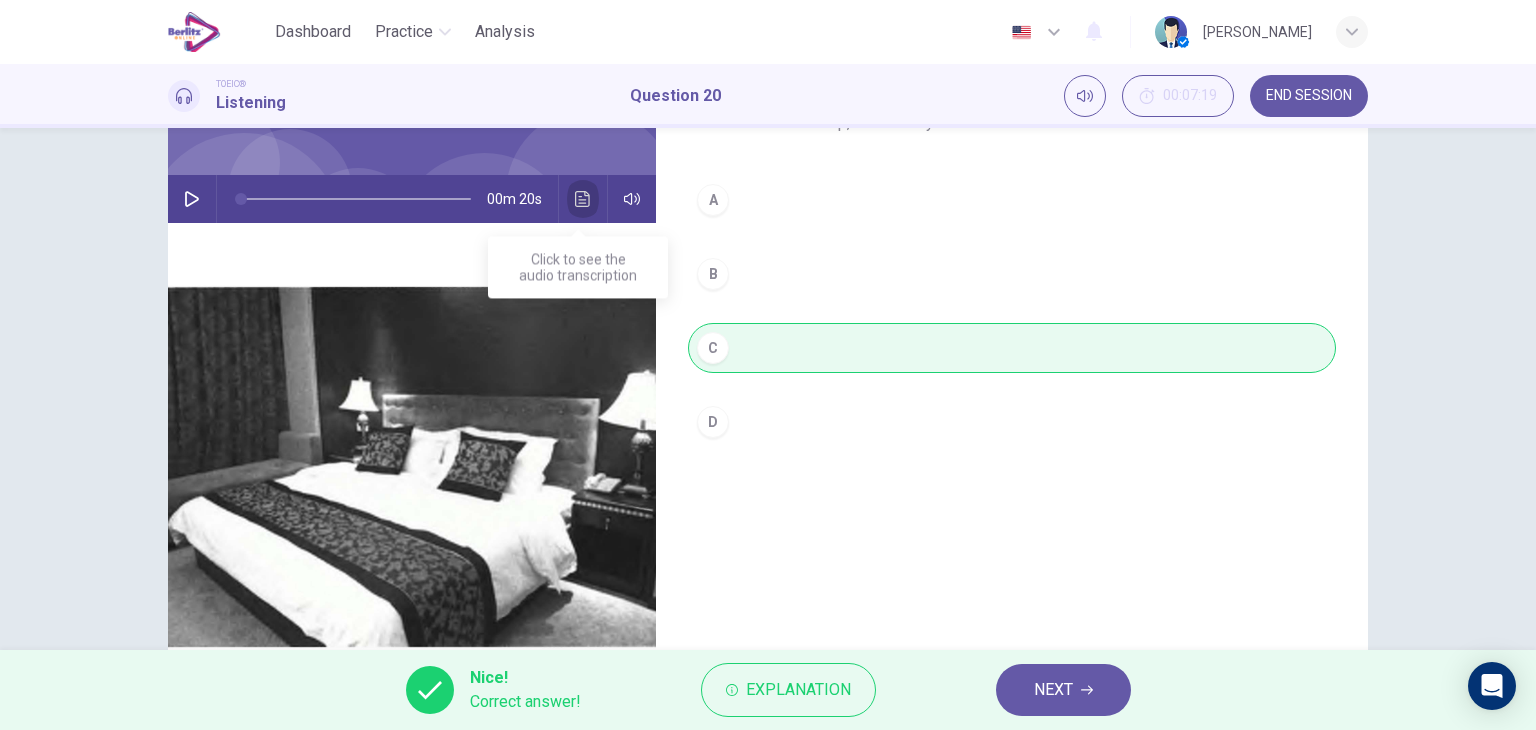 click 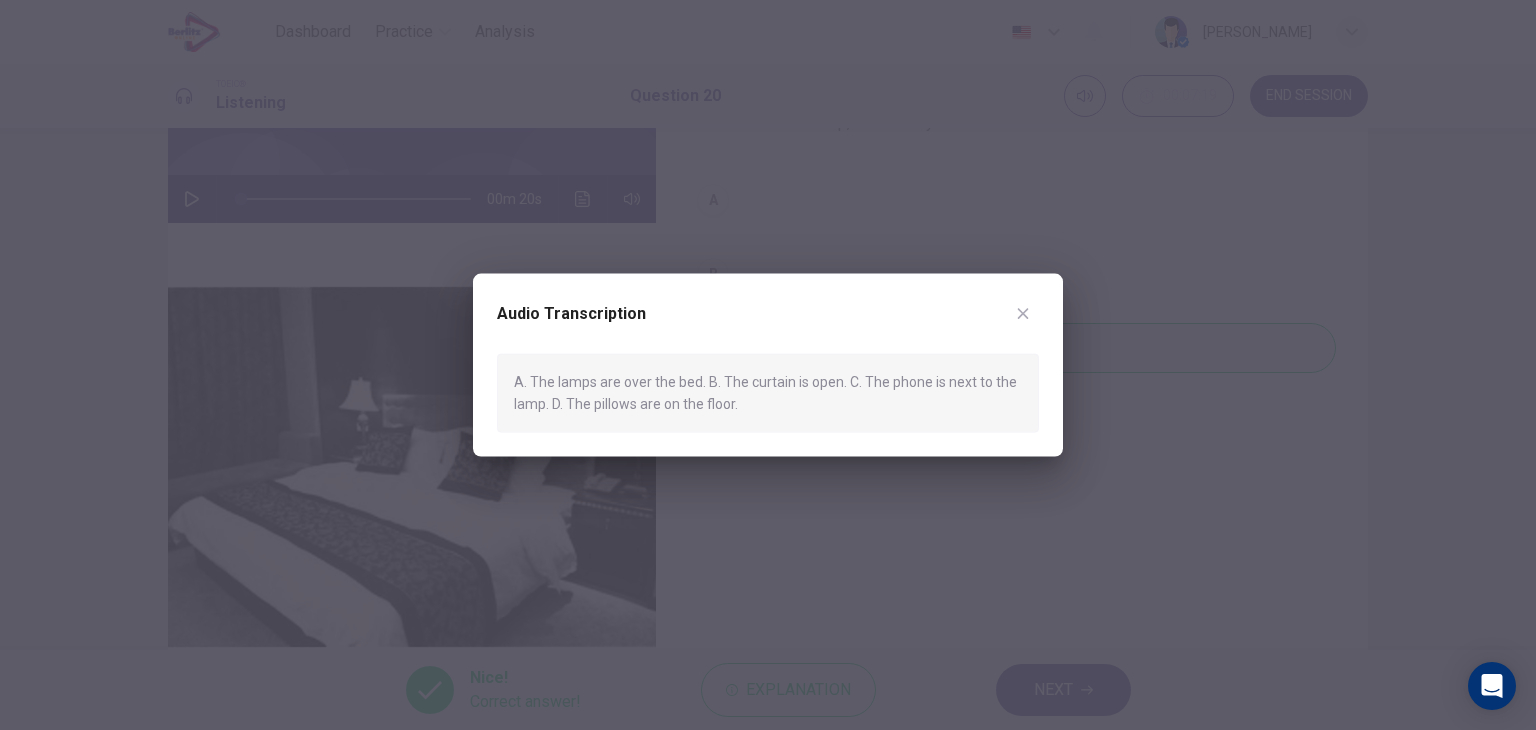click at bounding box center (1023, 314) 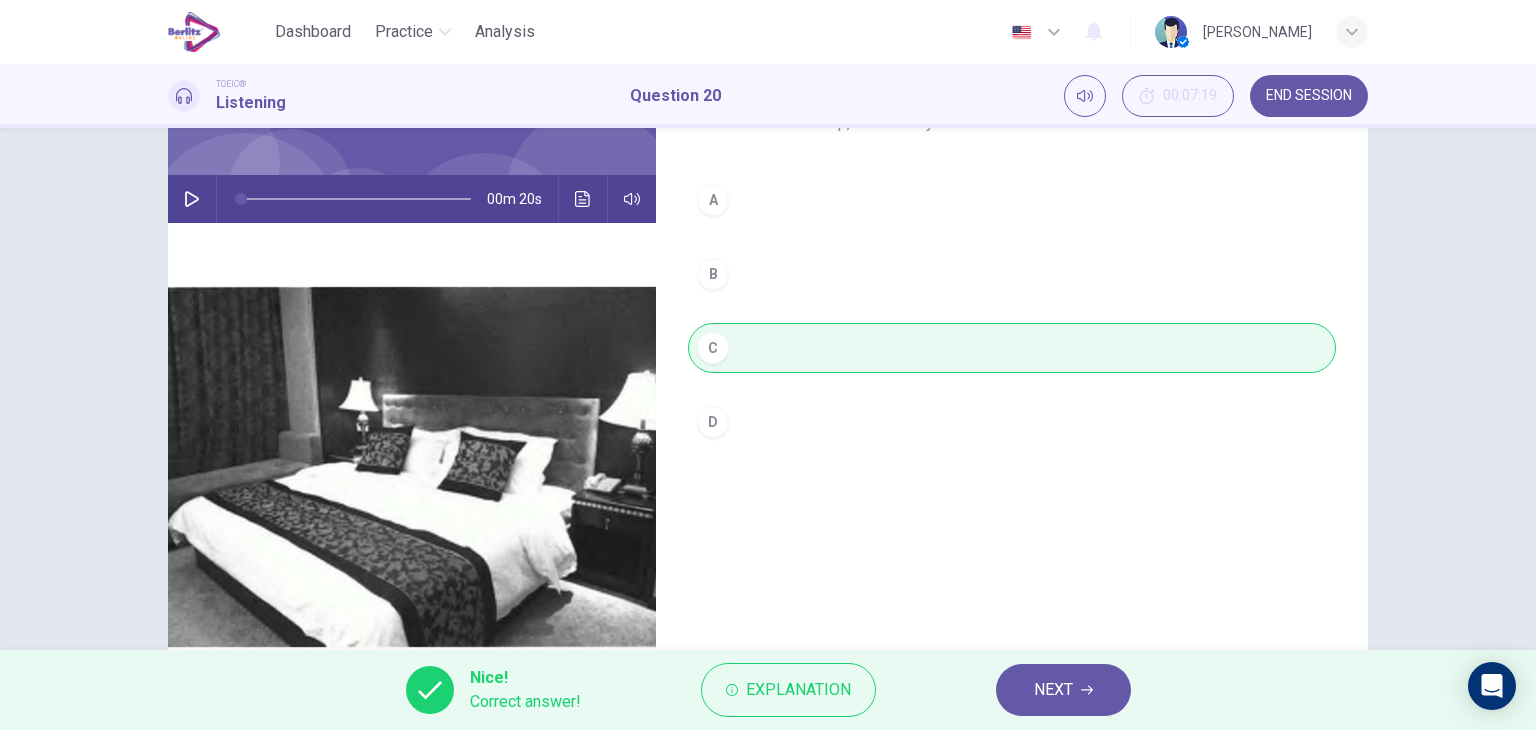 click on "NEXT" at bounding box center [1063, 690] 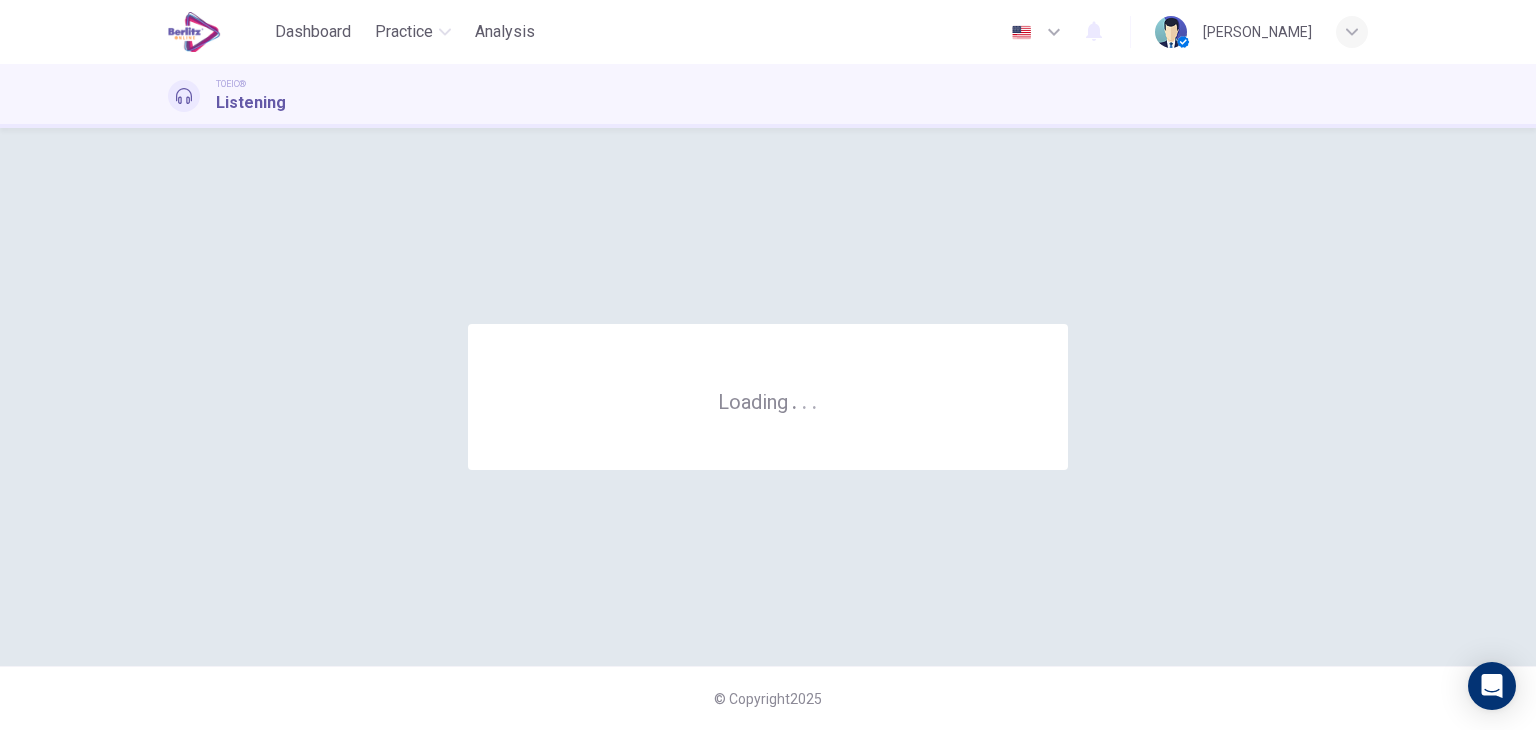scroll, scrollTop: 0, scrollLeft: 0, axis: both 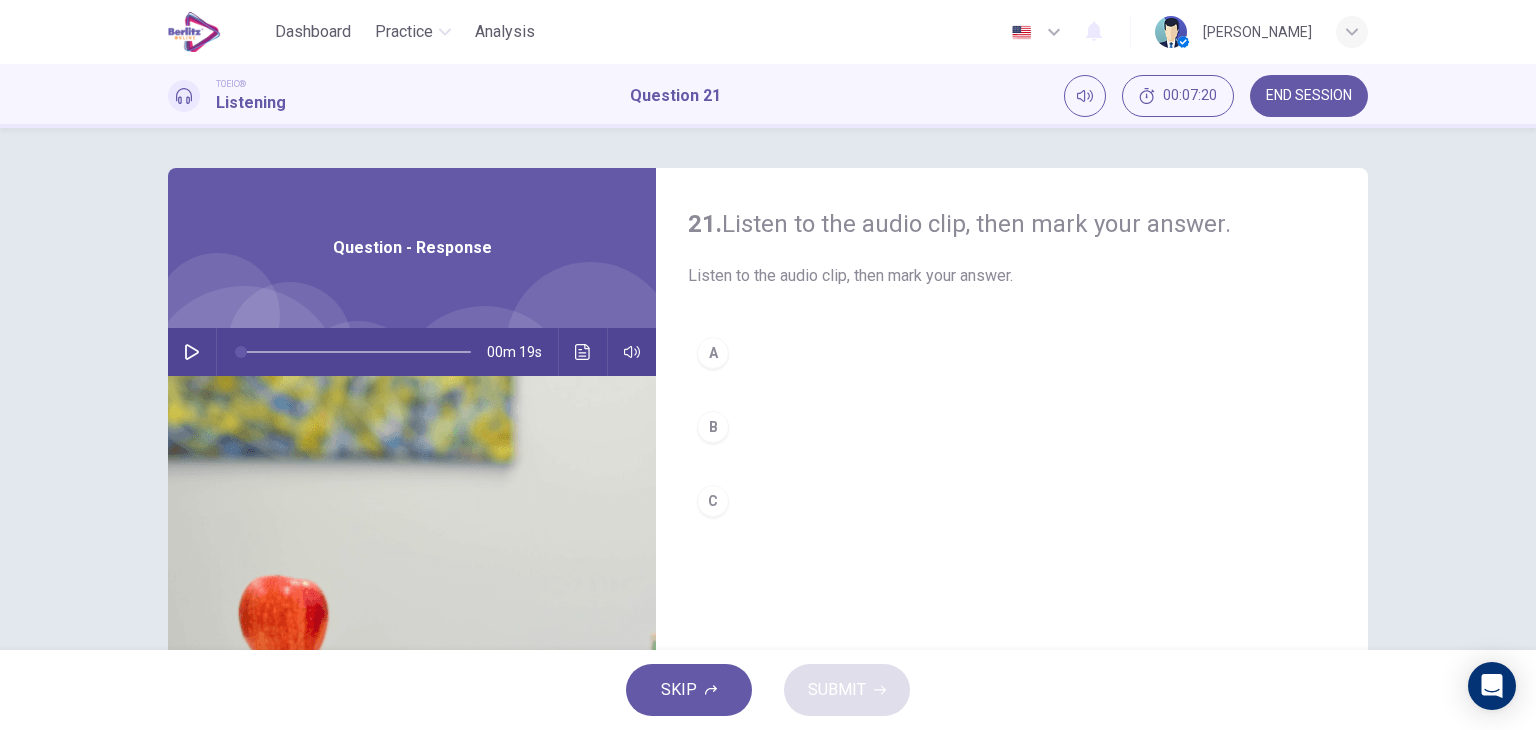 click on "00m 19s" at bounding box center [412, 352] 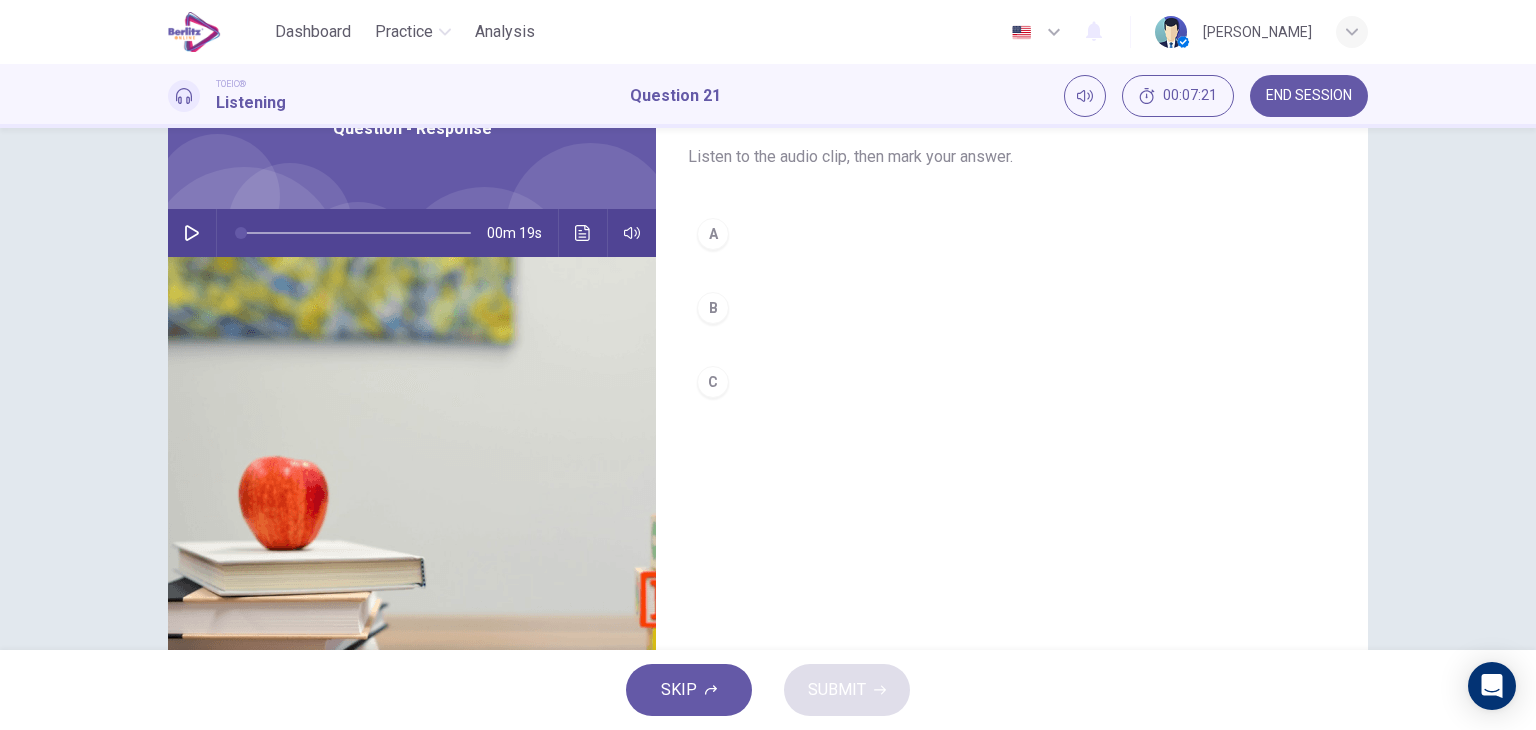 scroll, scrollTop: 200, scrollLeft: 0, axis: vertical 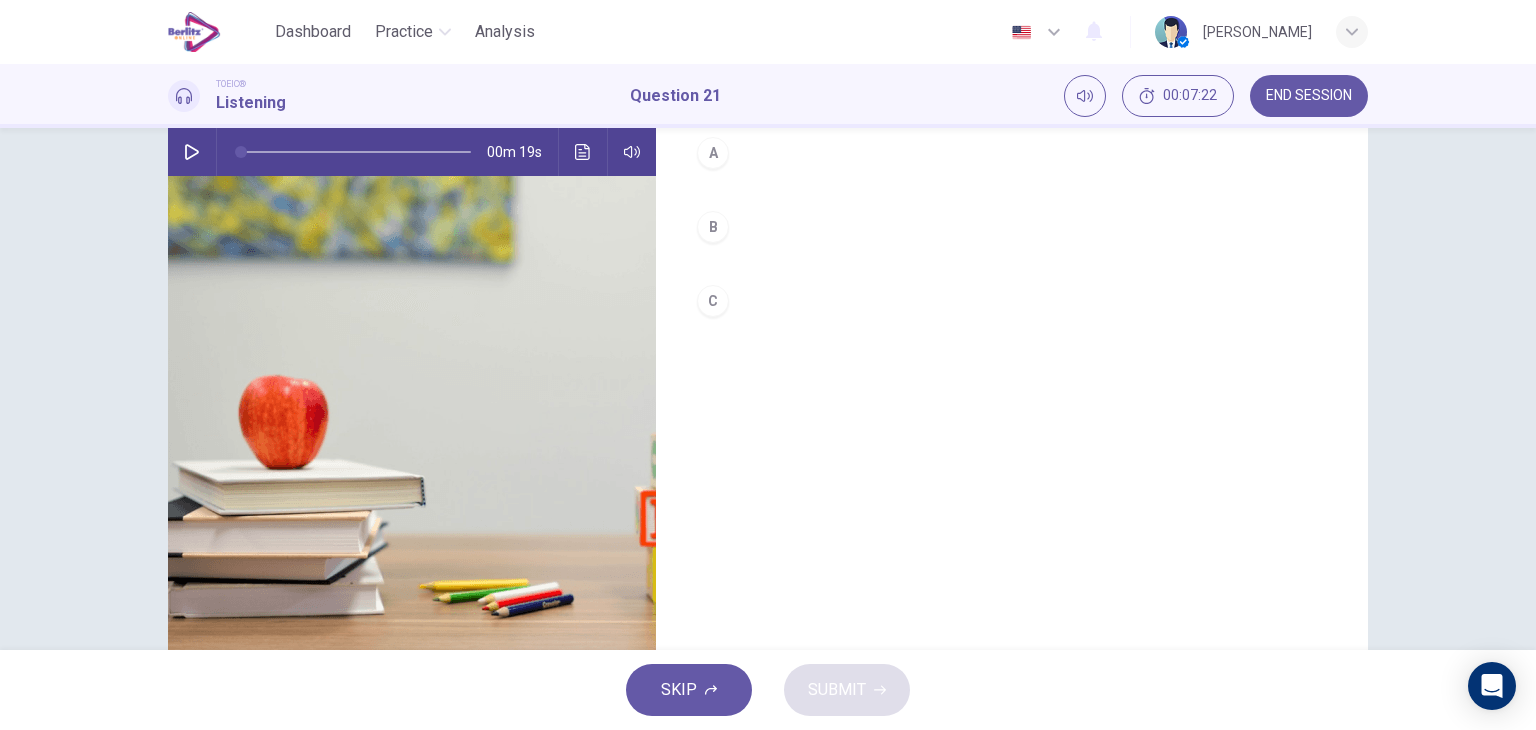 click at bounding box center [192, 152] 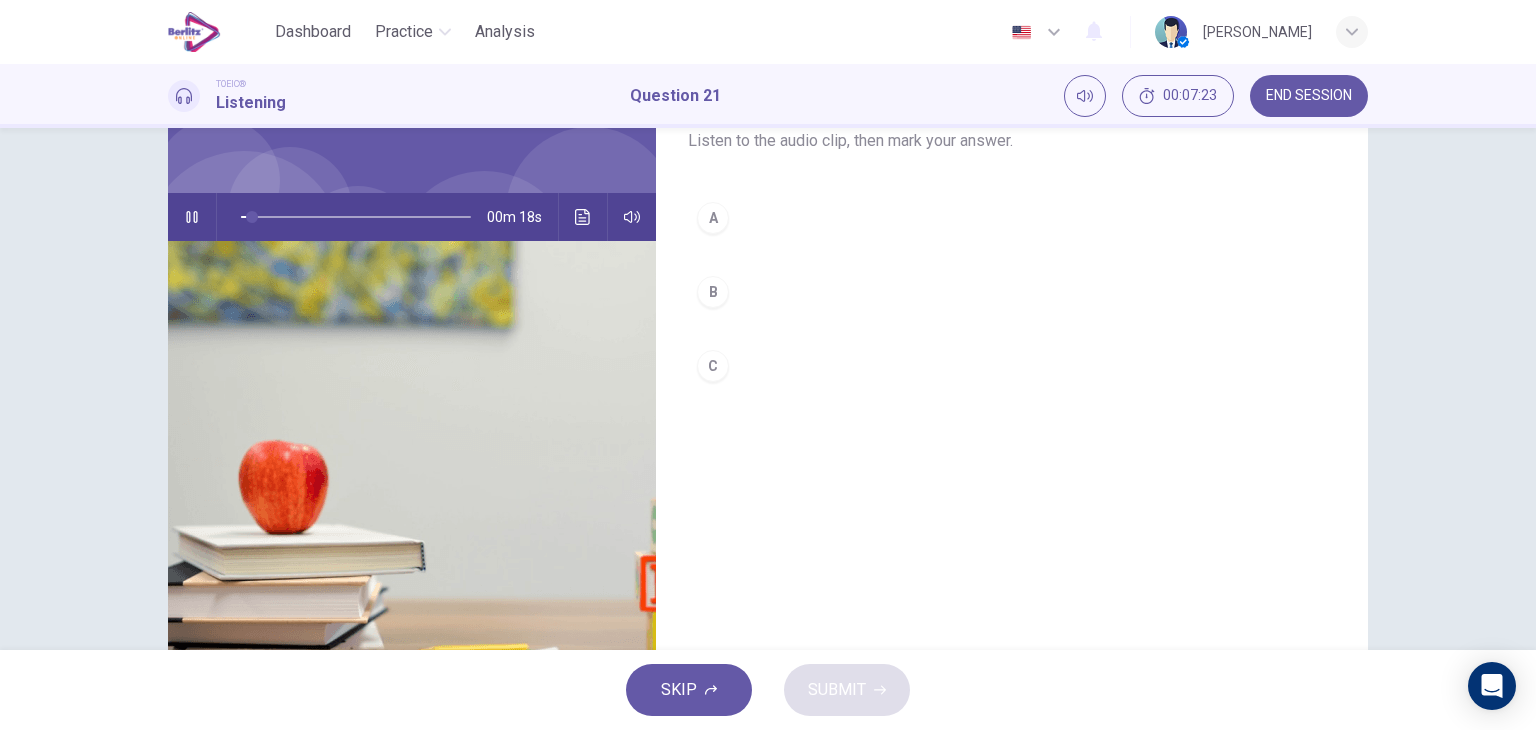 scroll, scrollTop: 100, scrollLeft: 0, axis: vertical 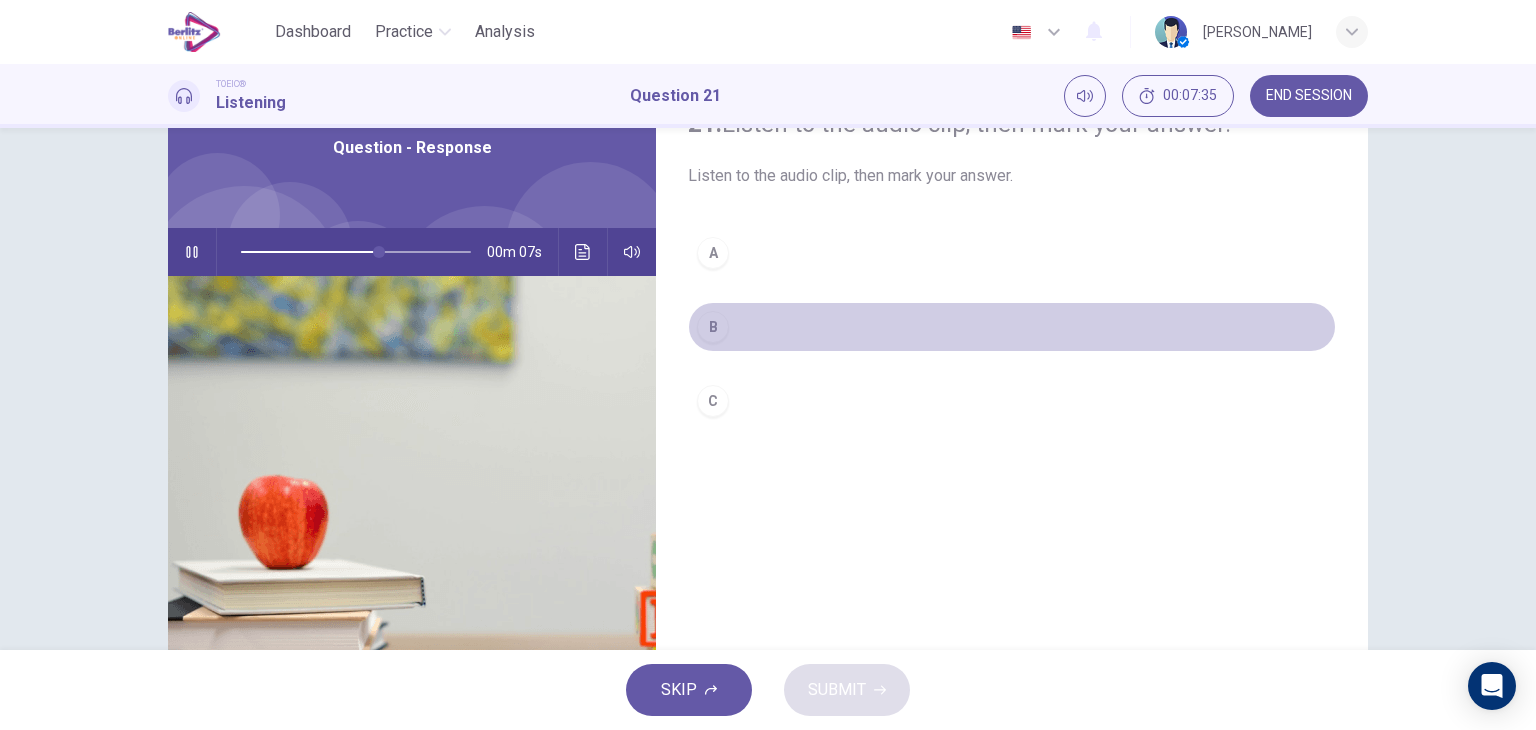 click on "B" at bounding box center (1012, 327) 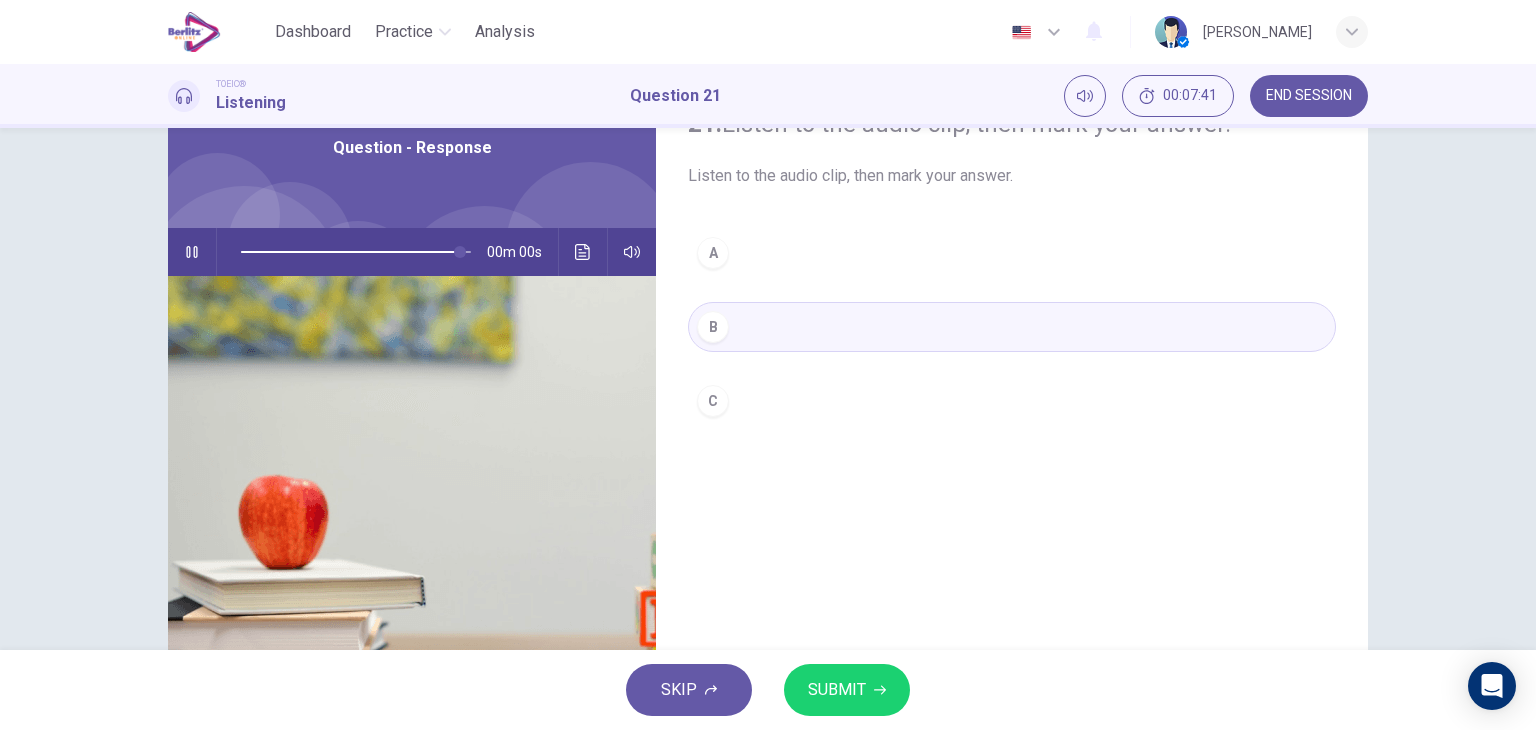 click on "SUBMIT" at bounding box center (847, 690) 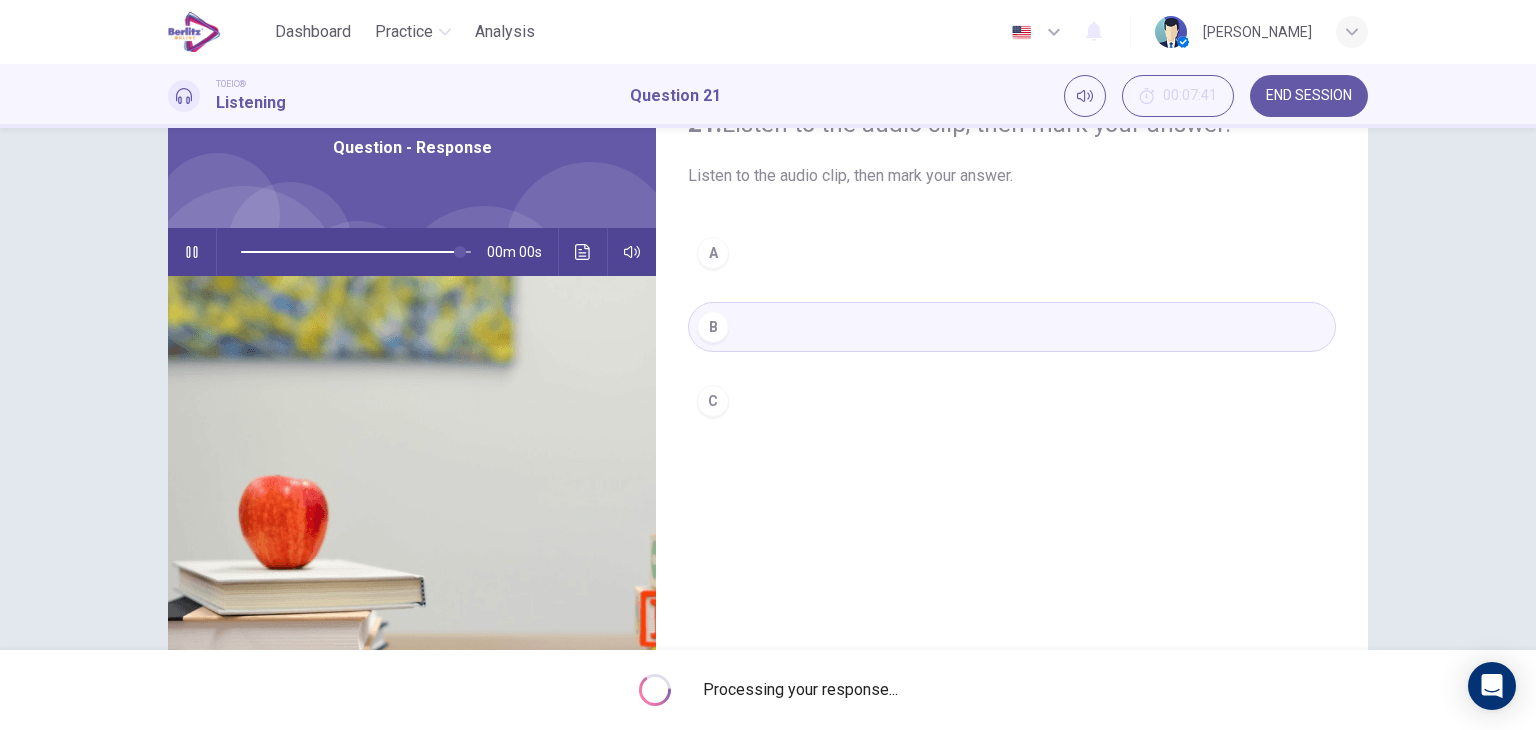 type on "*" 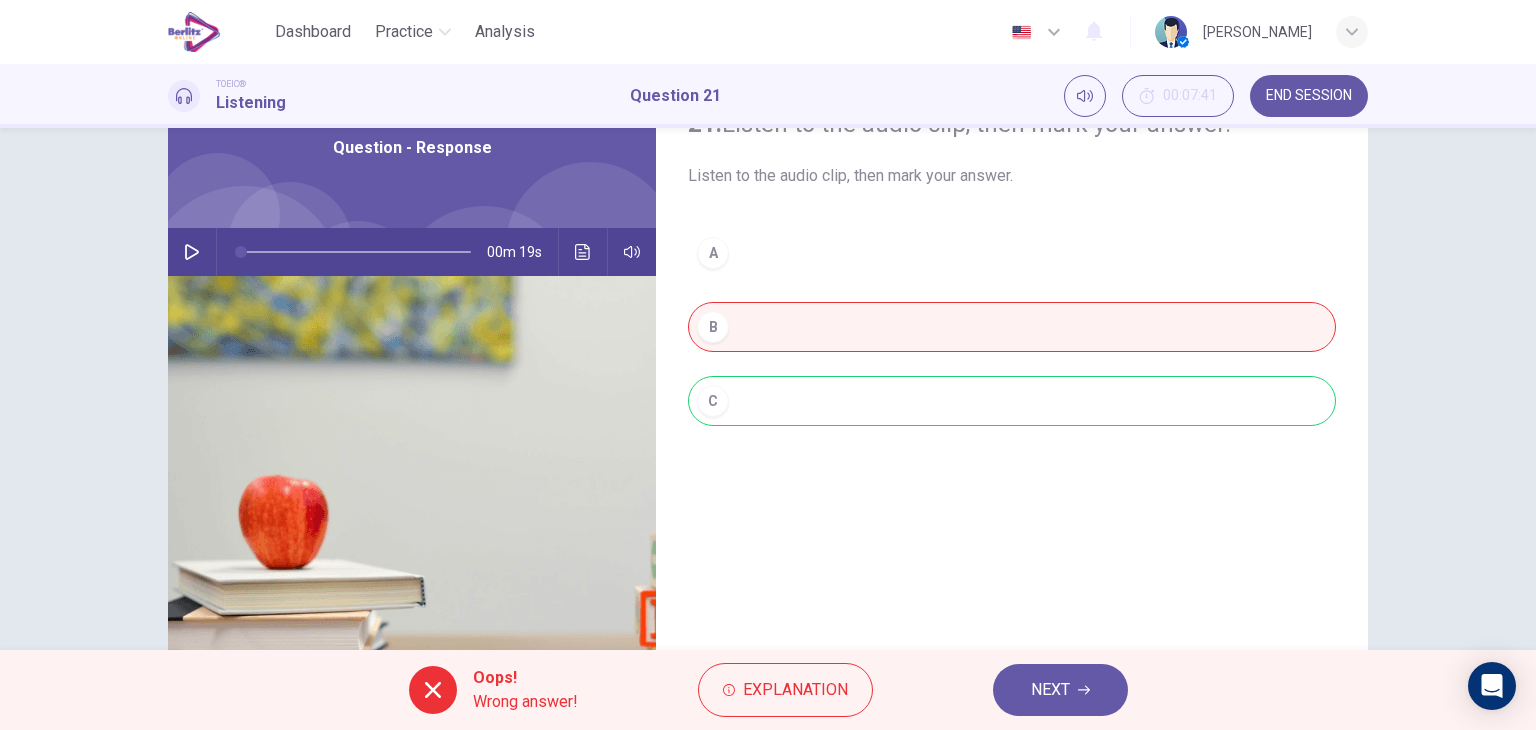 click 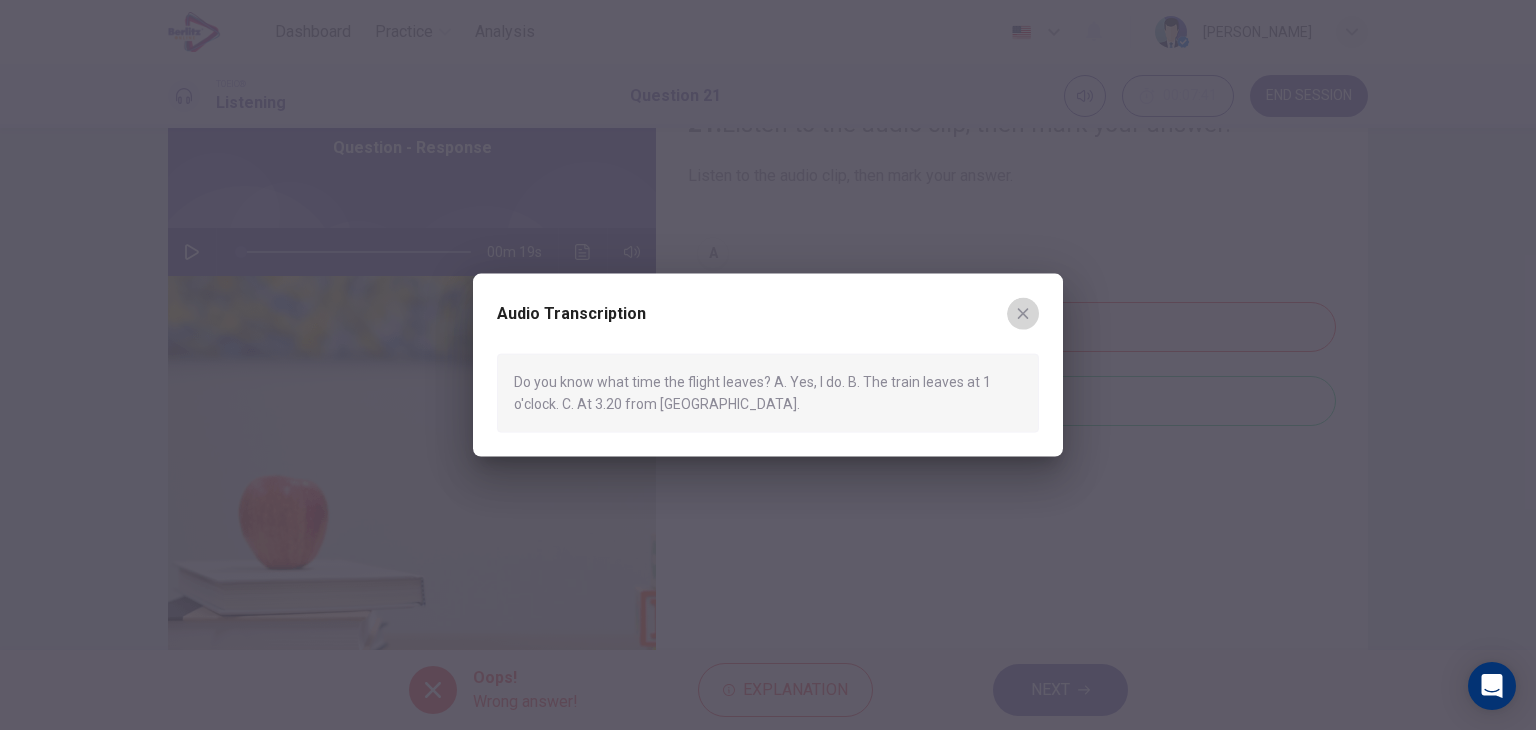 click at bounding box center (1023, 314) 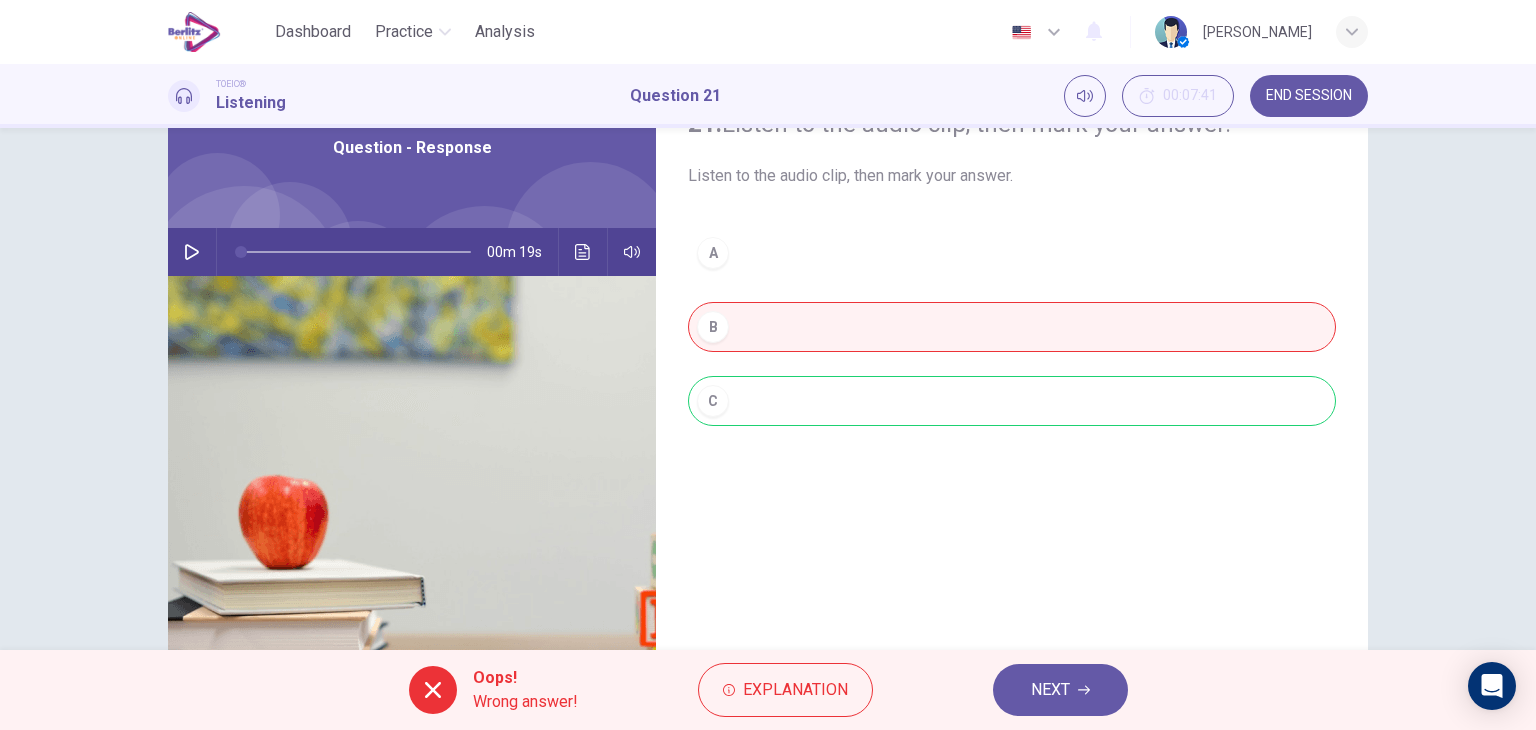 click on "NEXT" at bounding box center (1060, 690) 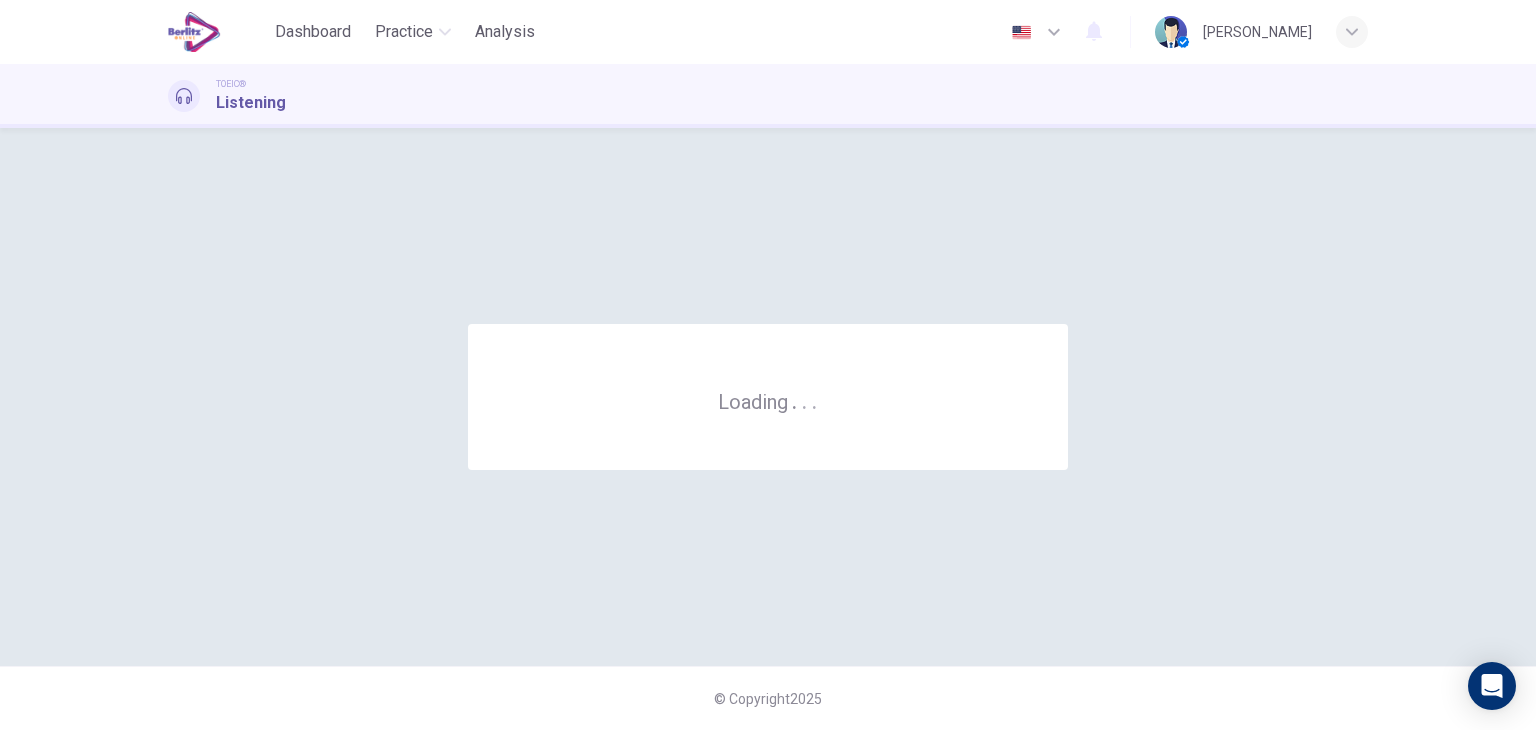 scroll, scrollTop: 0, scrollLeft: 0, axis: both 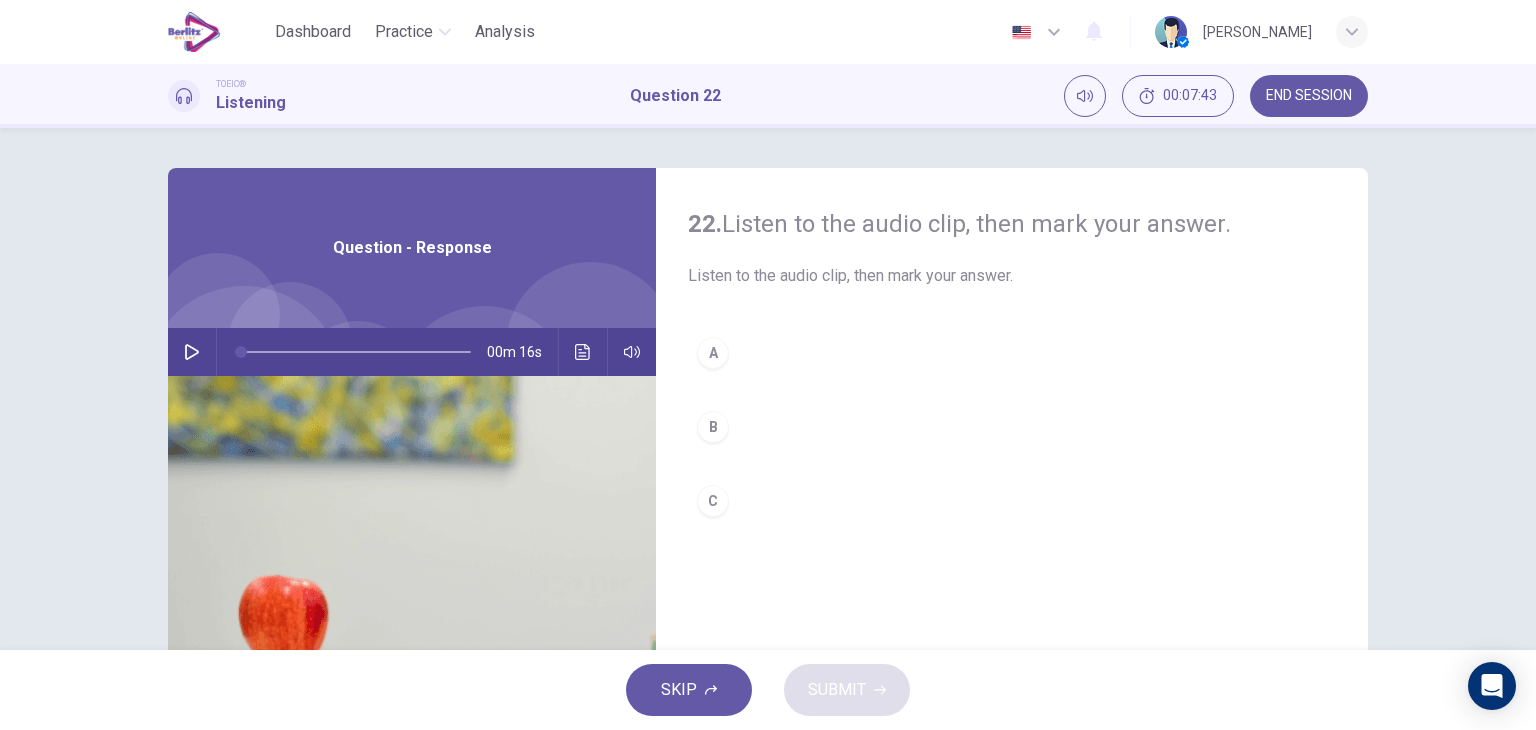 click 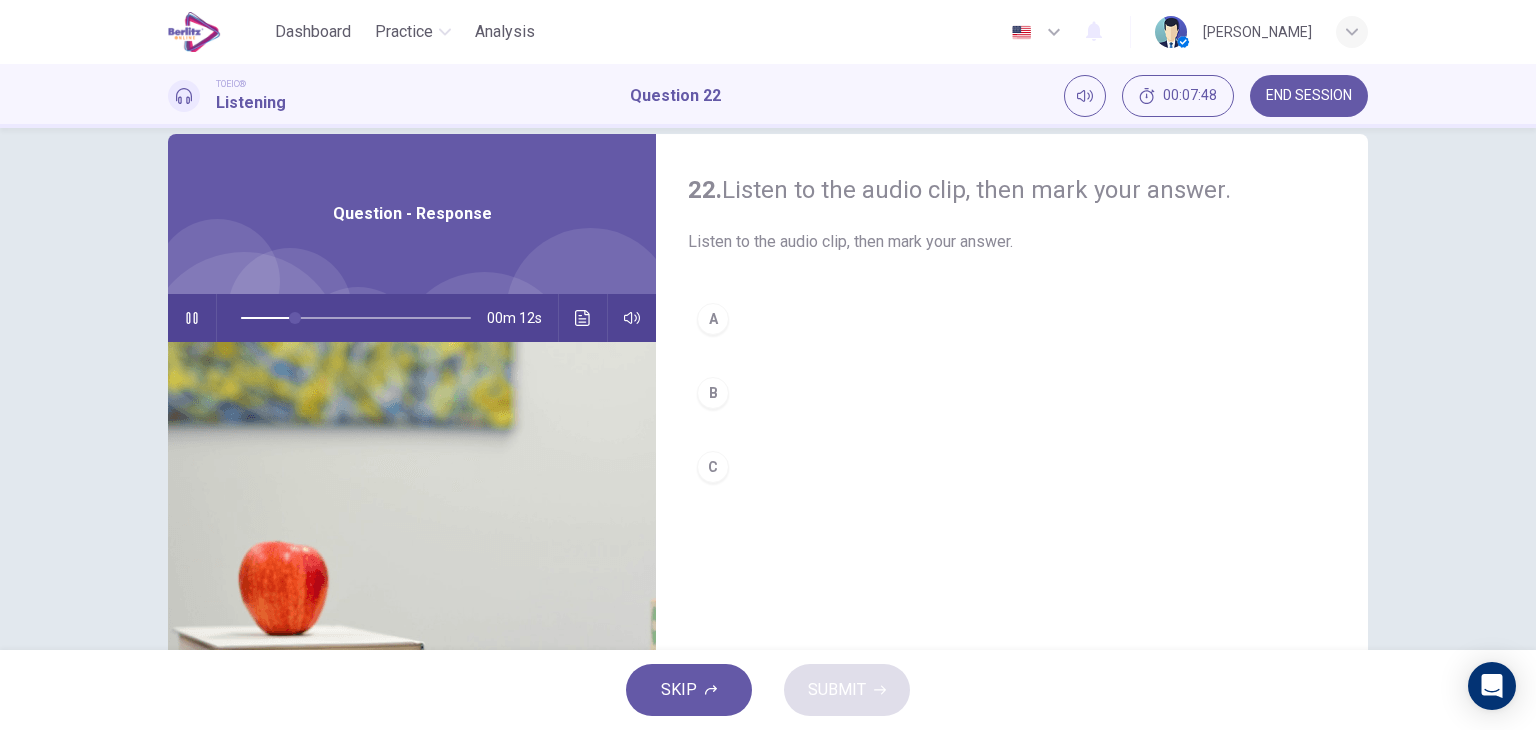 scroll, scrollTop: 0, scrollLeft: 0, axis: both 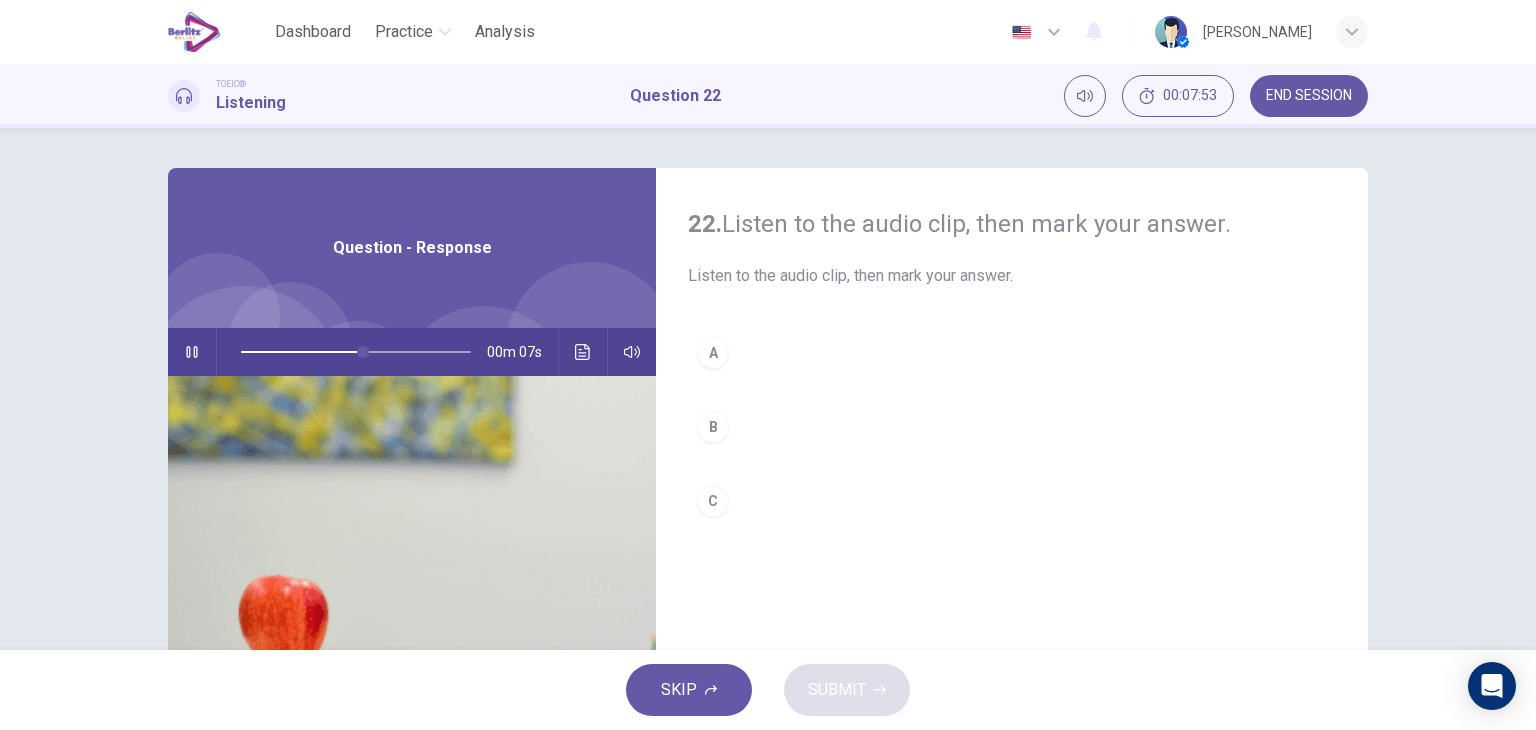click on "A" at bounding box center [1012, 353] 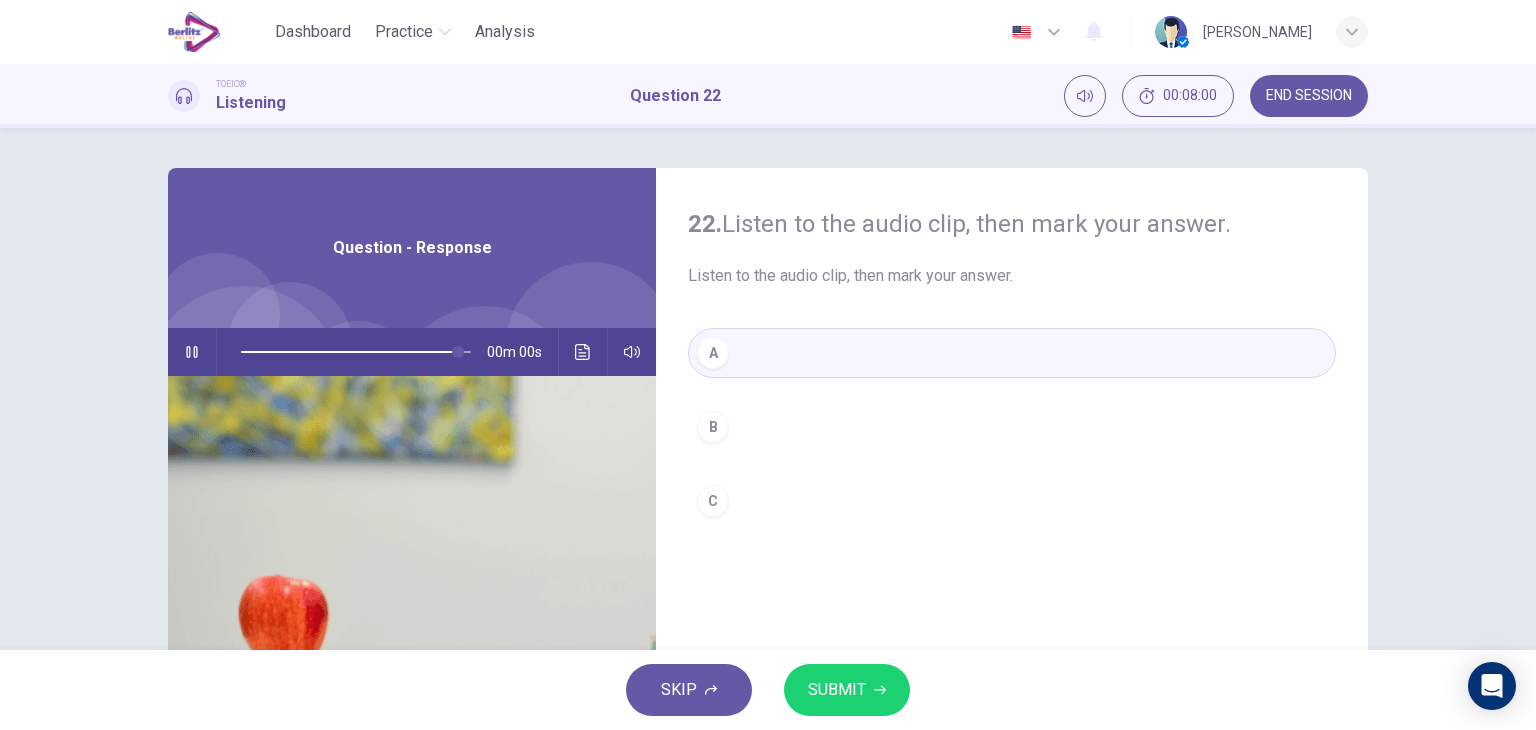 click on "SUBMIT" at bounding box center (837, 690) 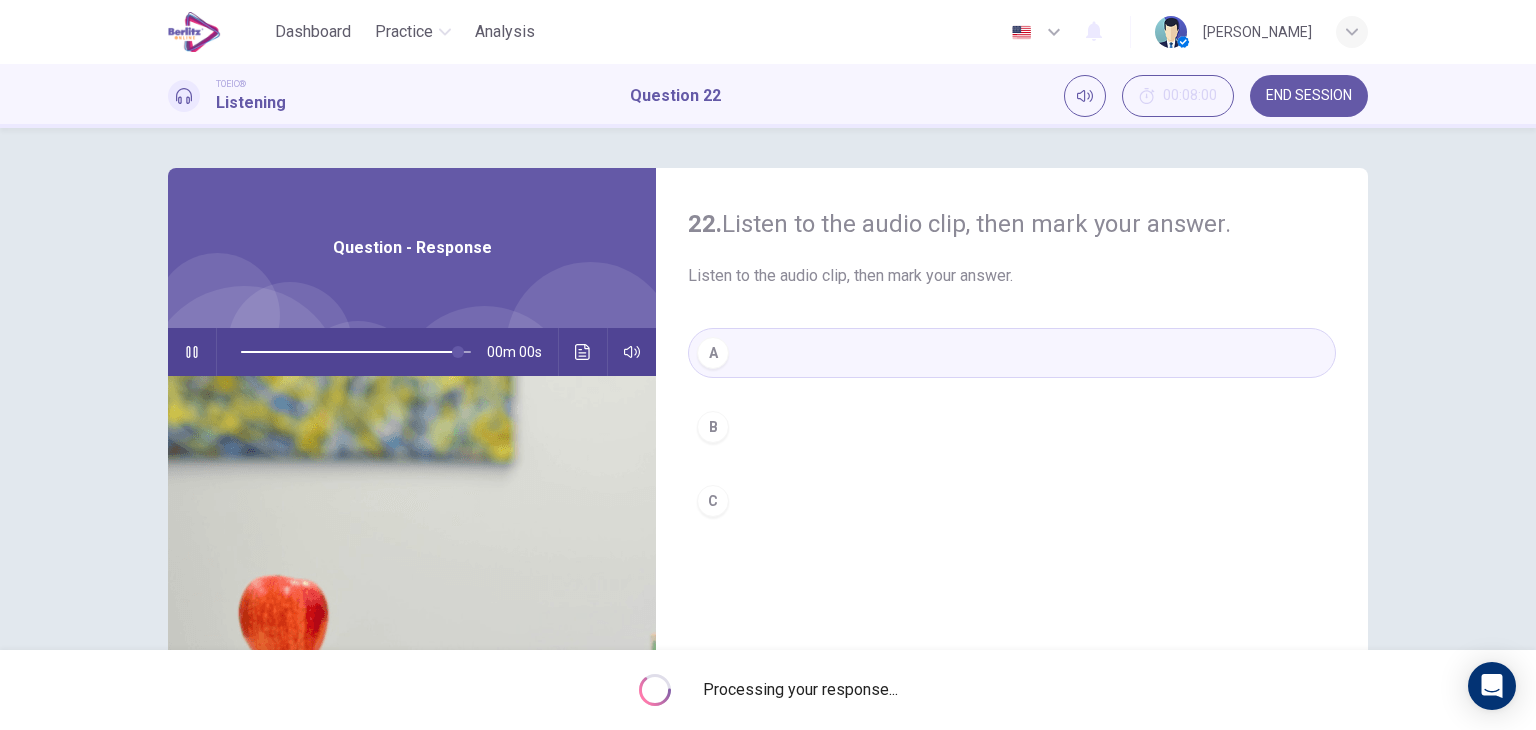 type on "*" 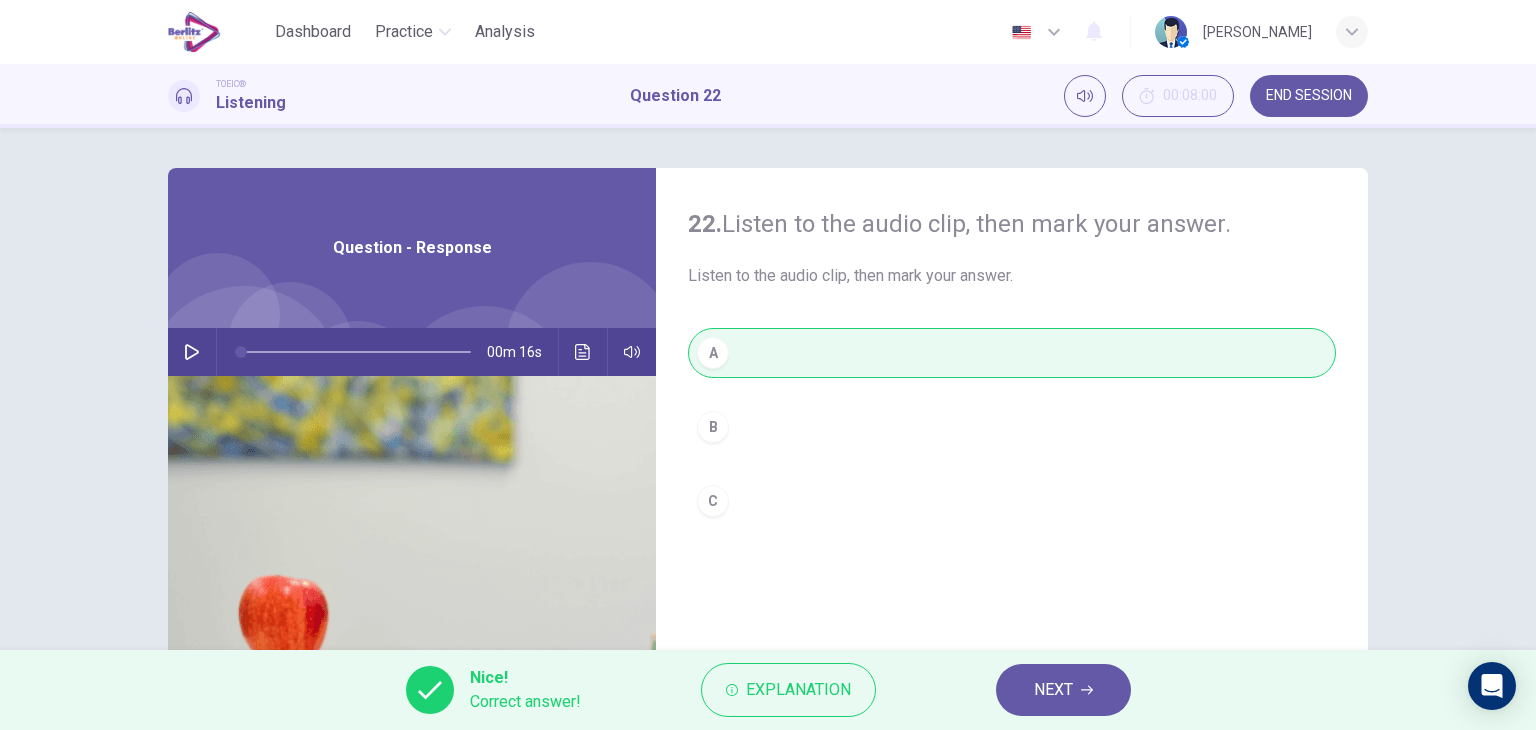 click on "NEXT" at bounding box center [1063, 690] 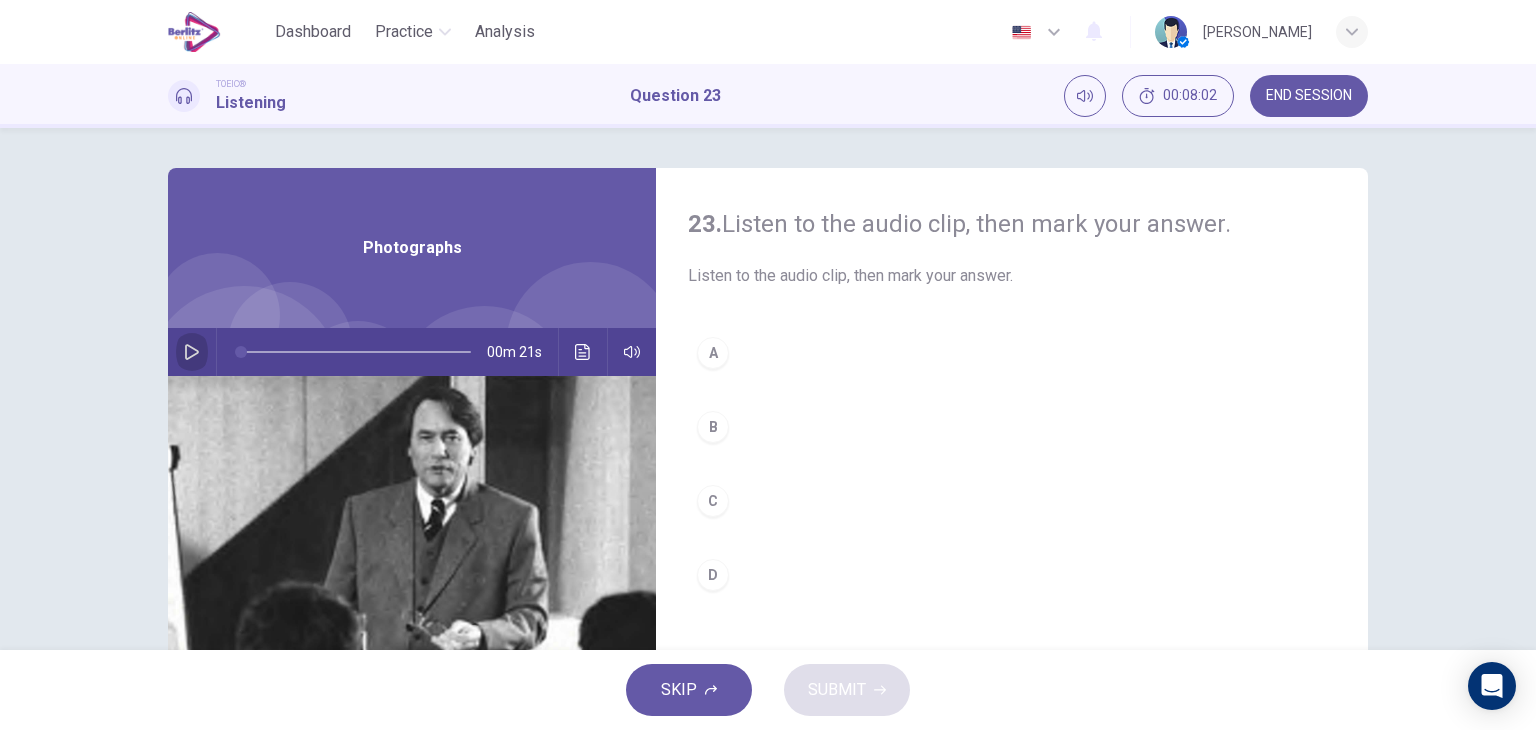 click 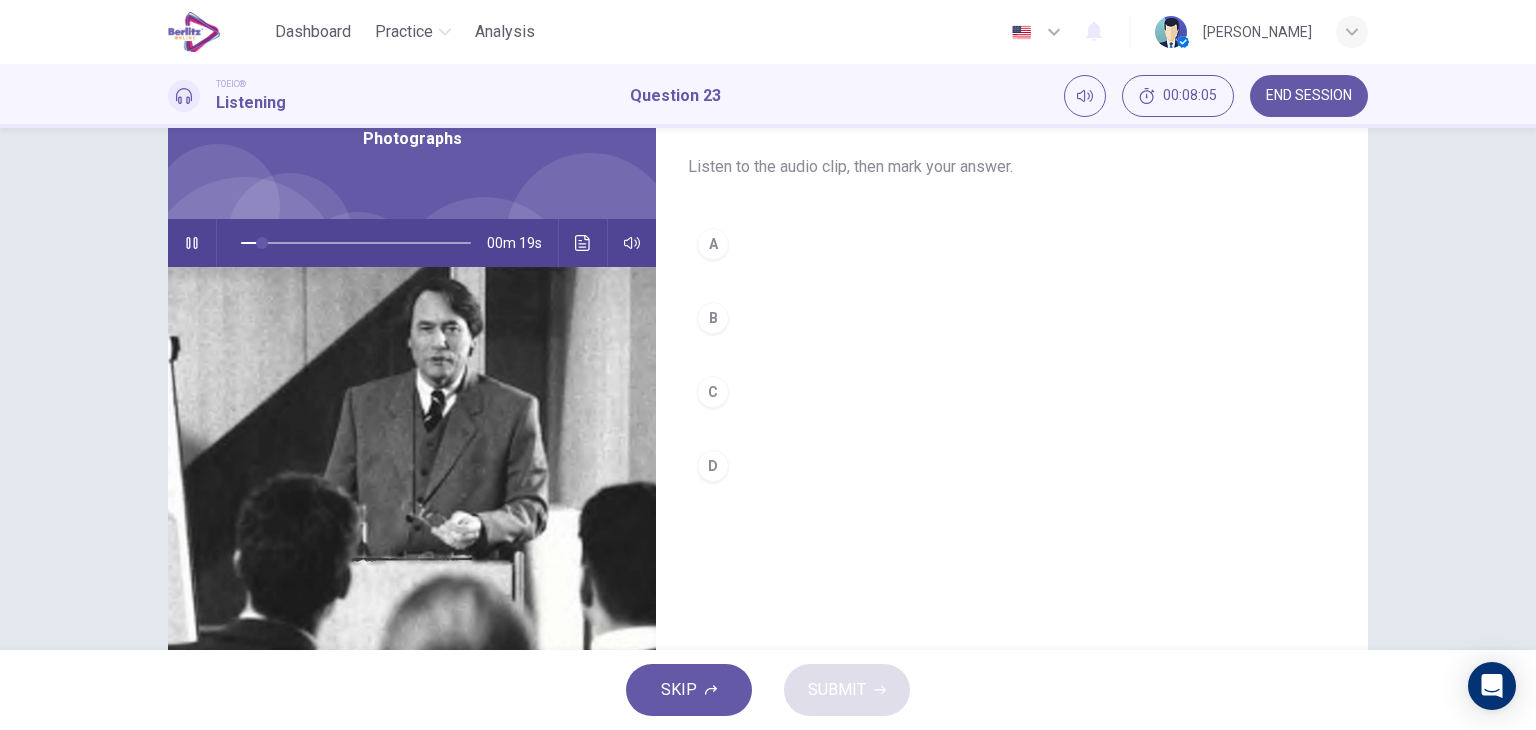 scroll, scrollTop: 153, scrollLeft: 0, axis: vertical 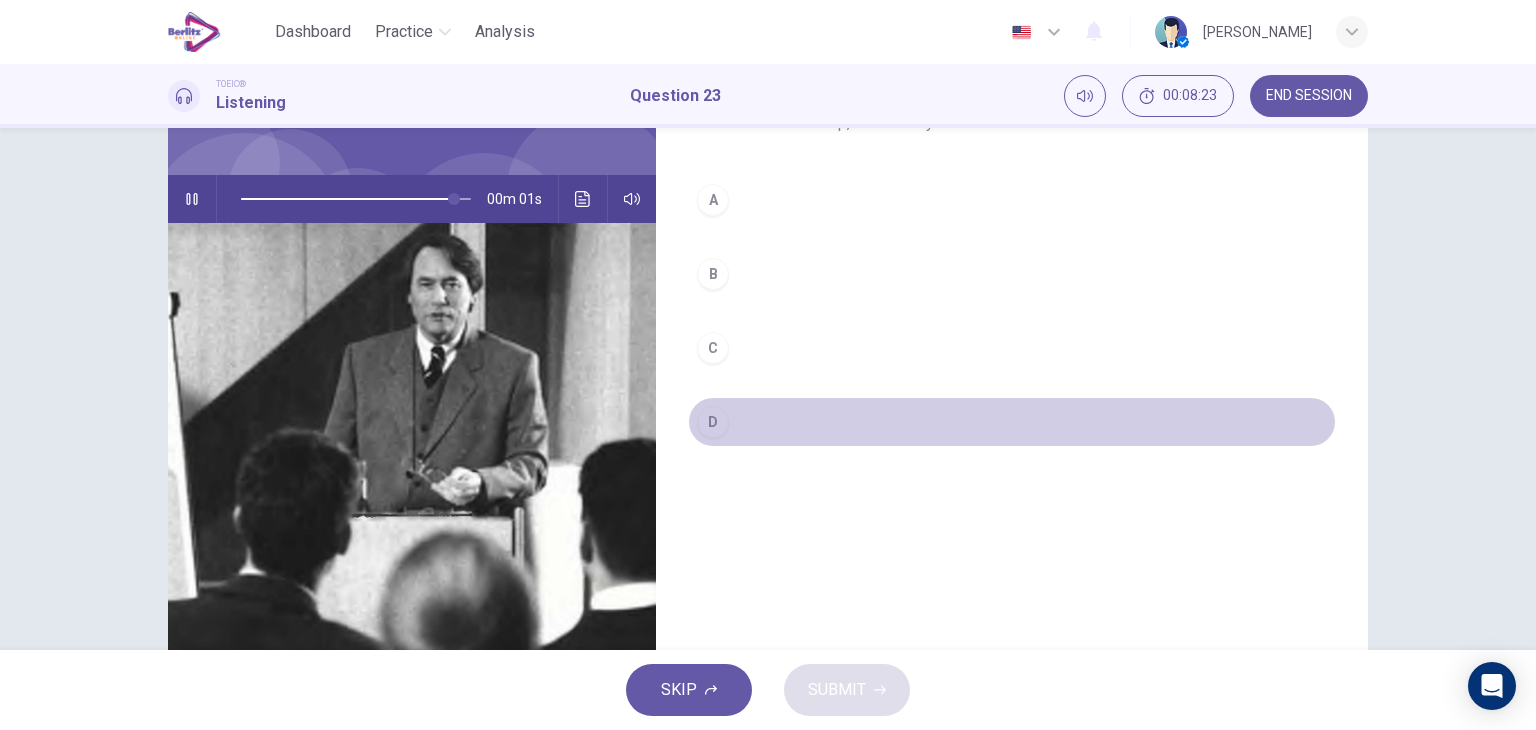 click on "D" at bounding box center (713, 422) 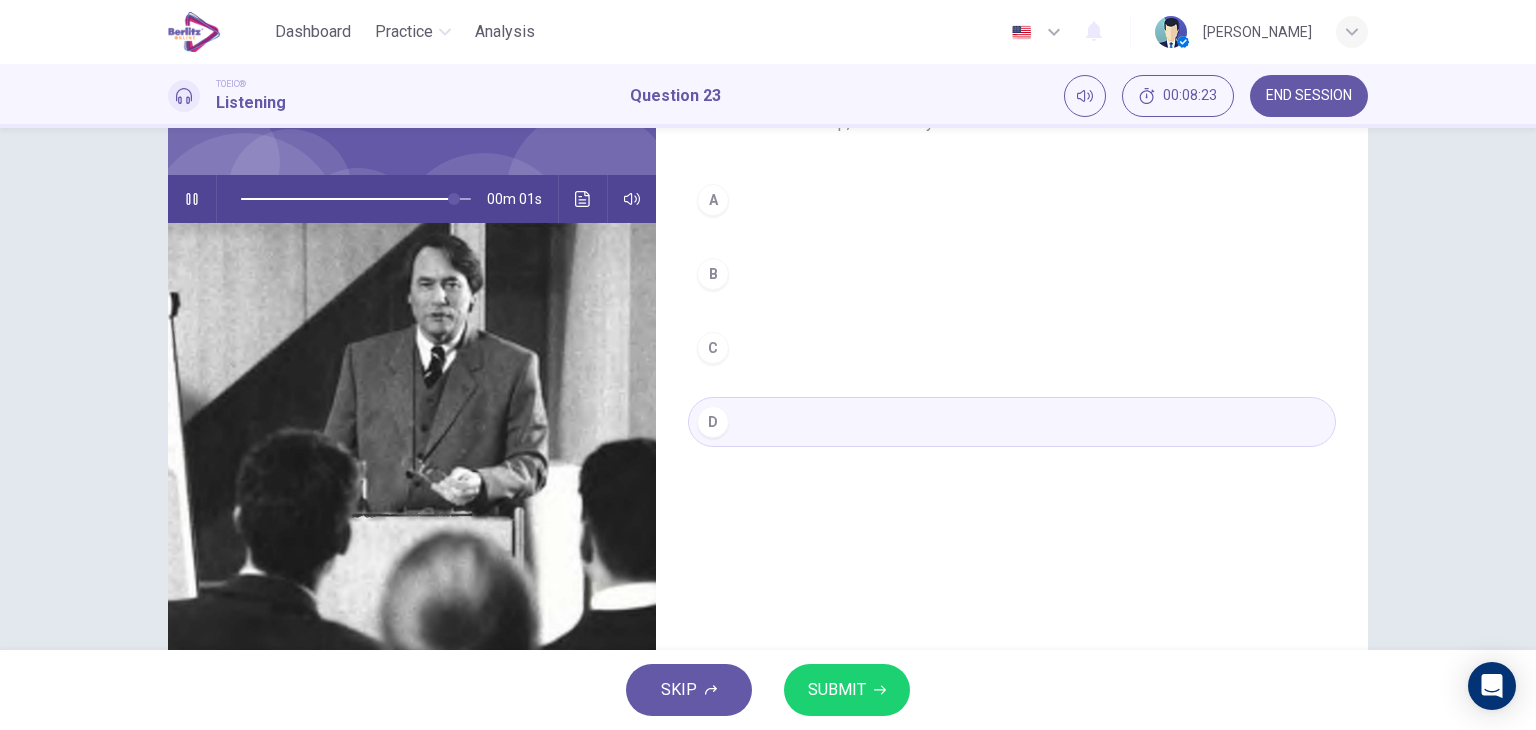 click on "SUBMIT" at bounding box center [847, 690] 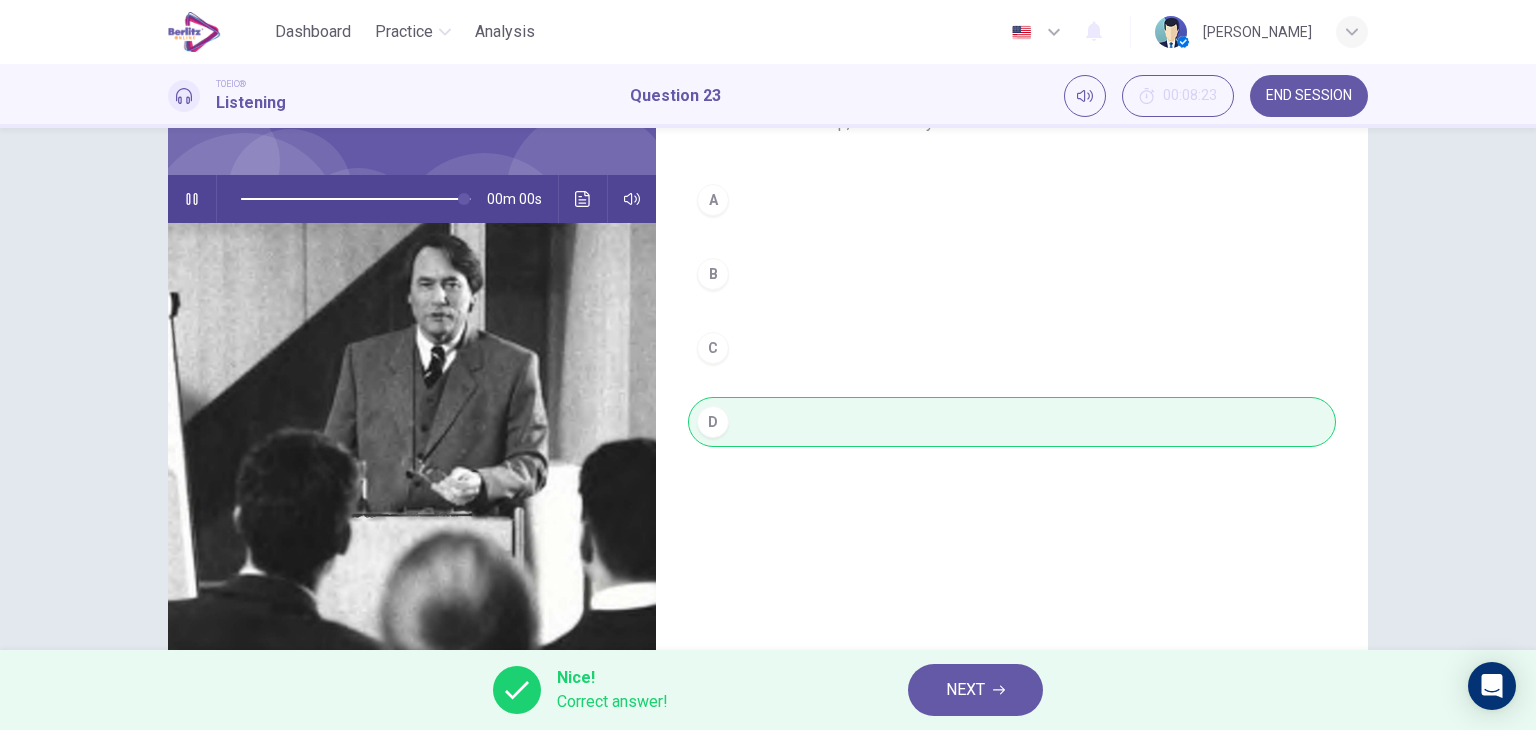 type on "*" 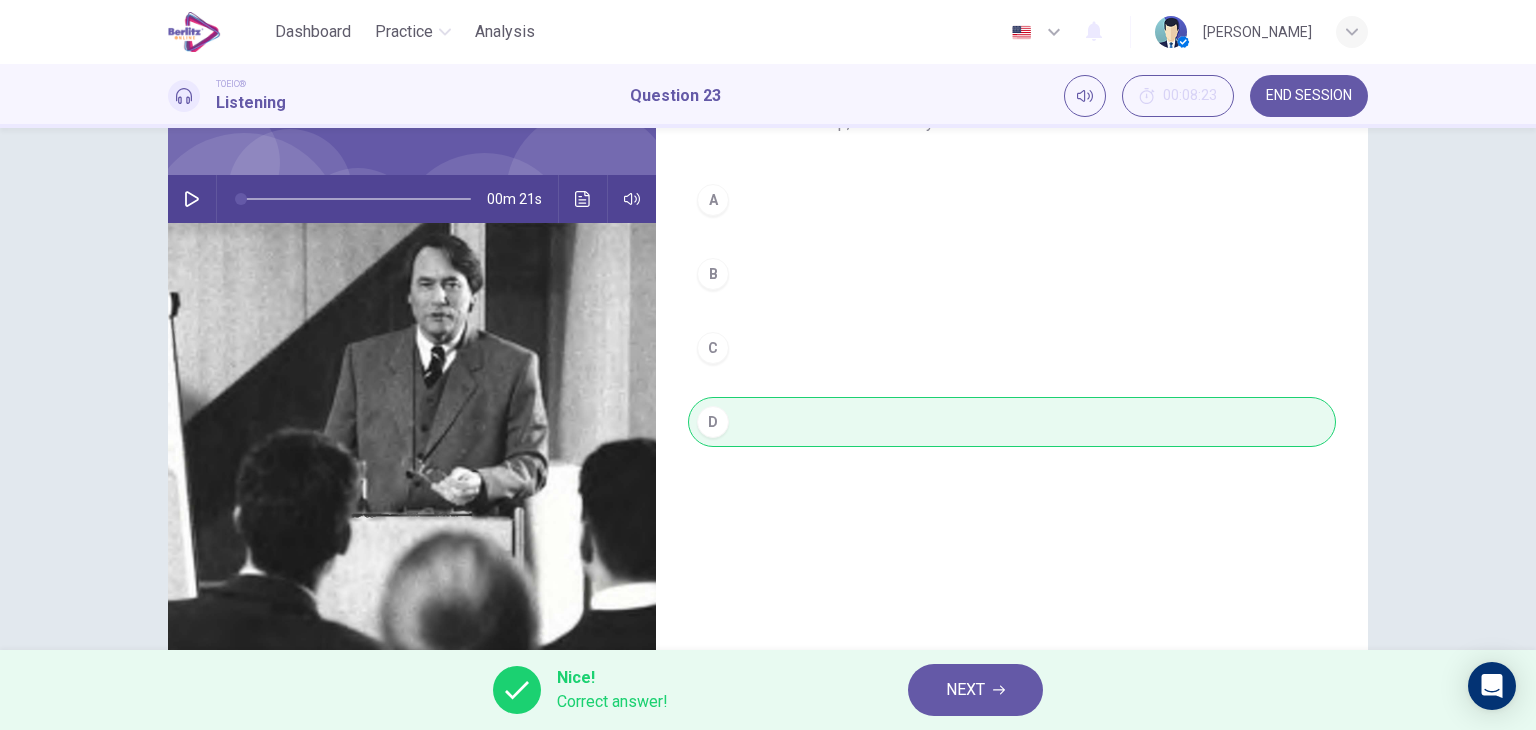 click on "Nice! Correct answer! NEXT" at bounding box center [768, 690] 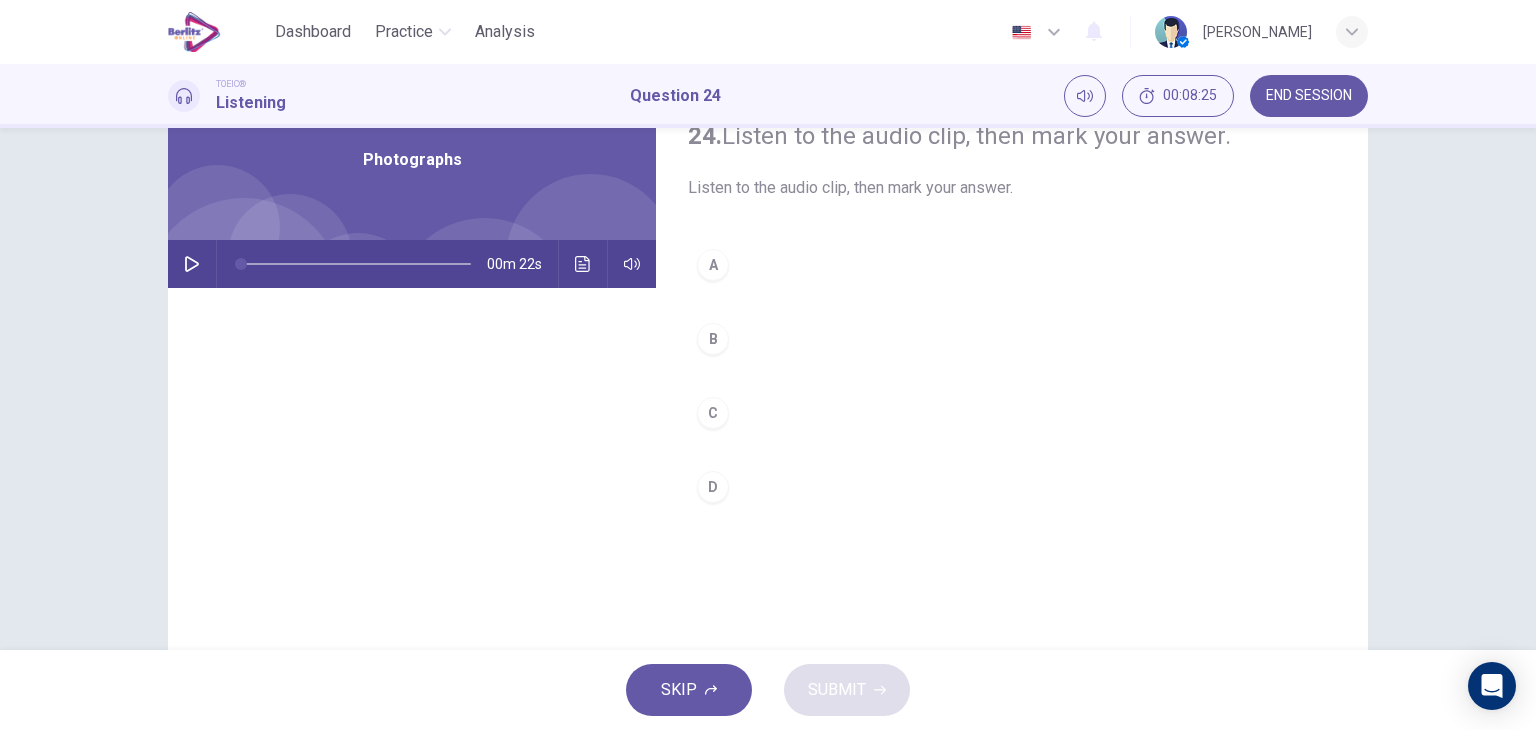 scroll, scrollTop: 53, scrollLeft: 0, axis: vertical 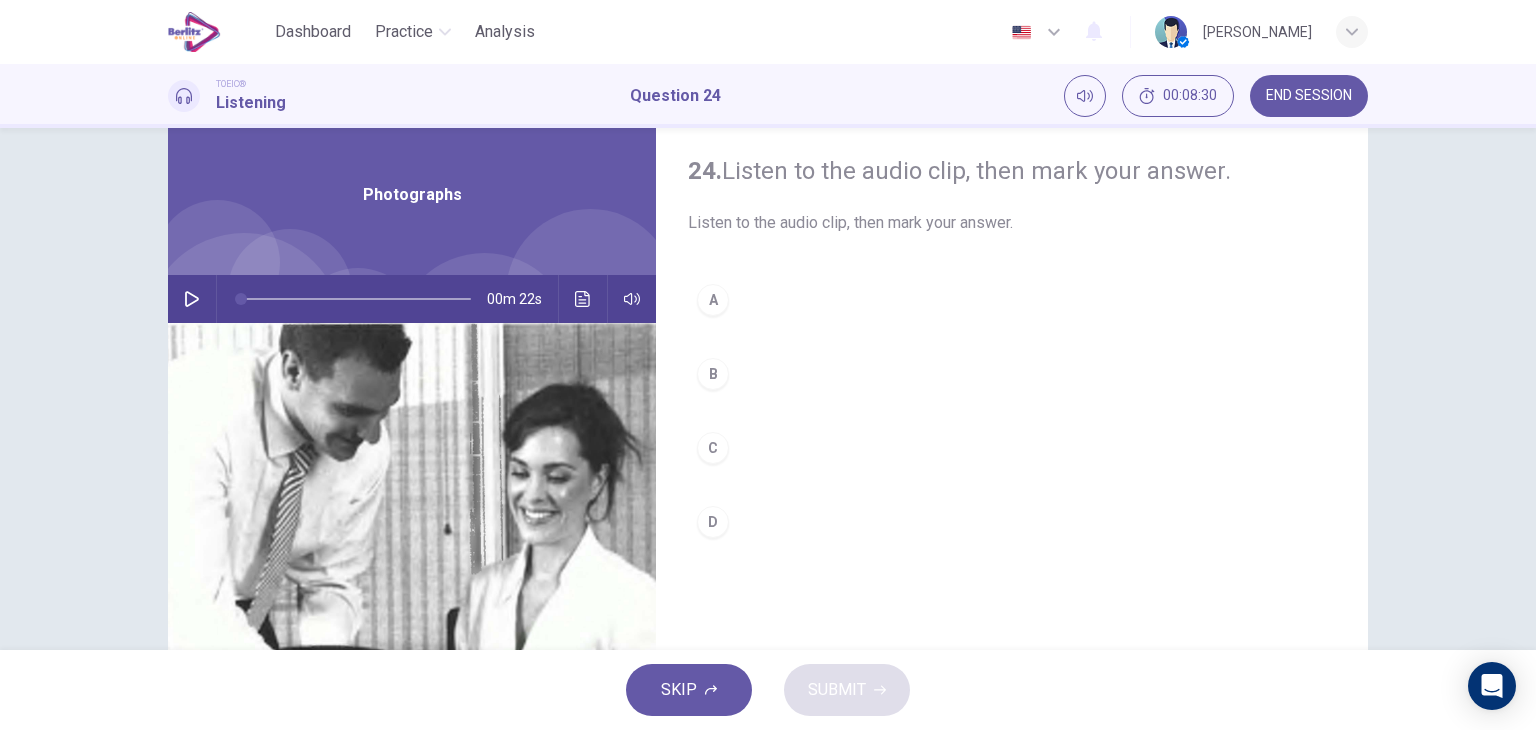 click 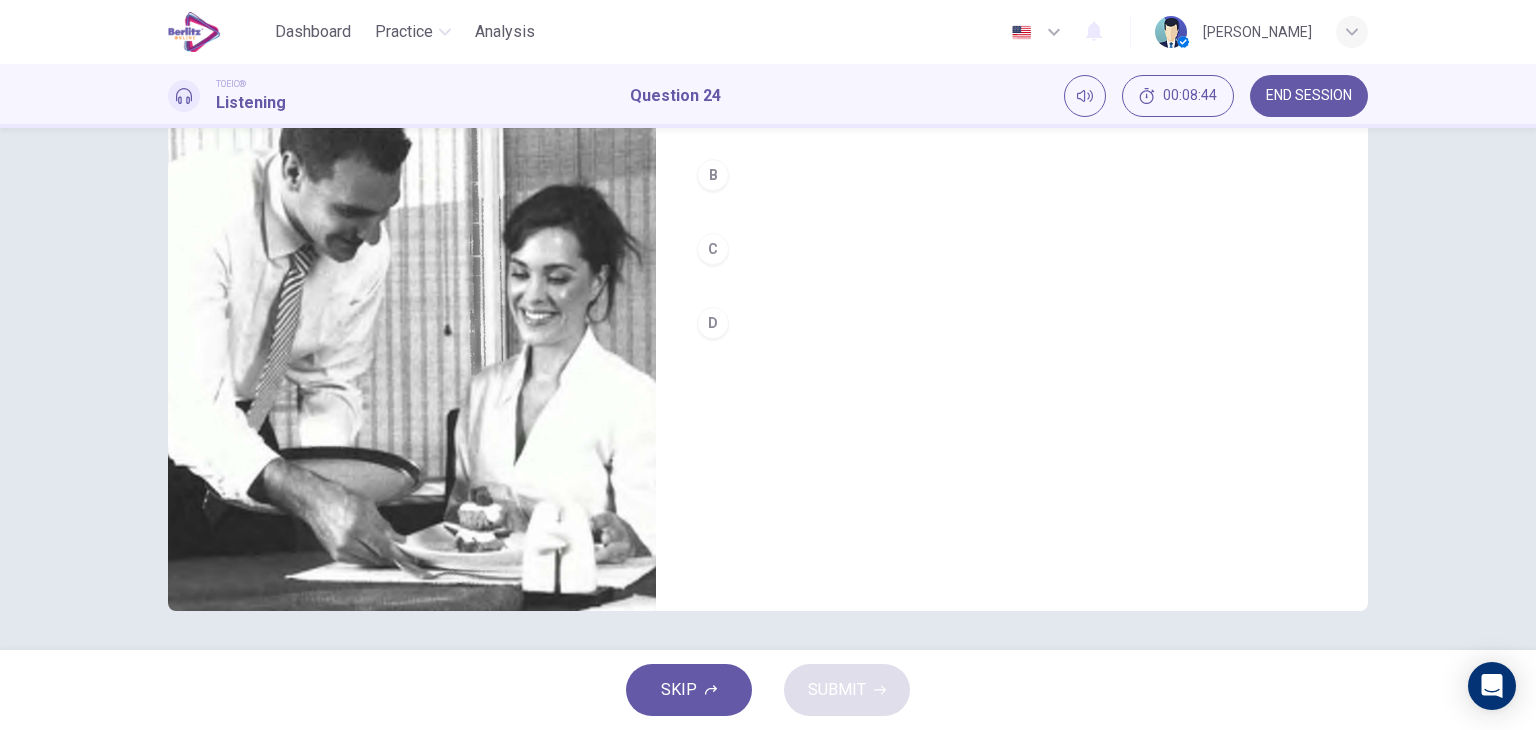 scroll, scrollTop: 253, scrollLeft: 0, axis: vertical 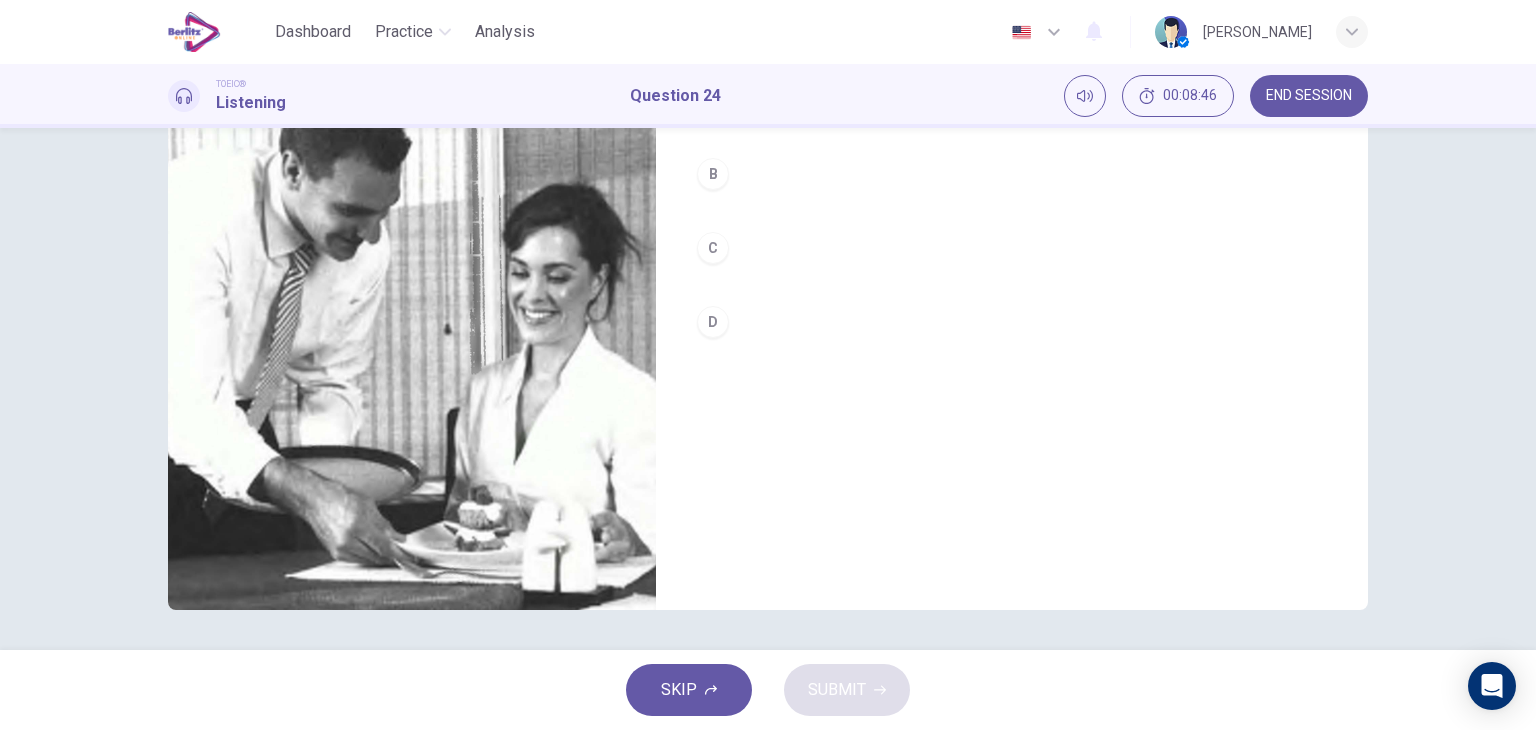 click on "C" at bounding box center [1012, 248] 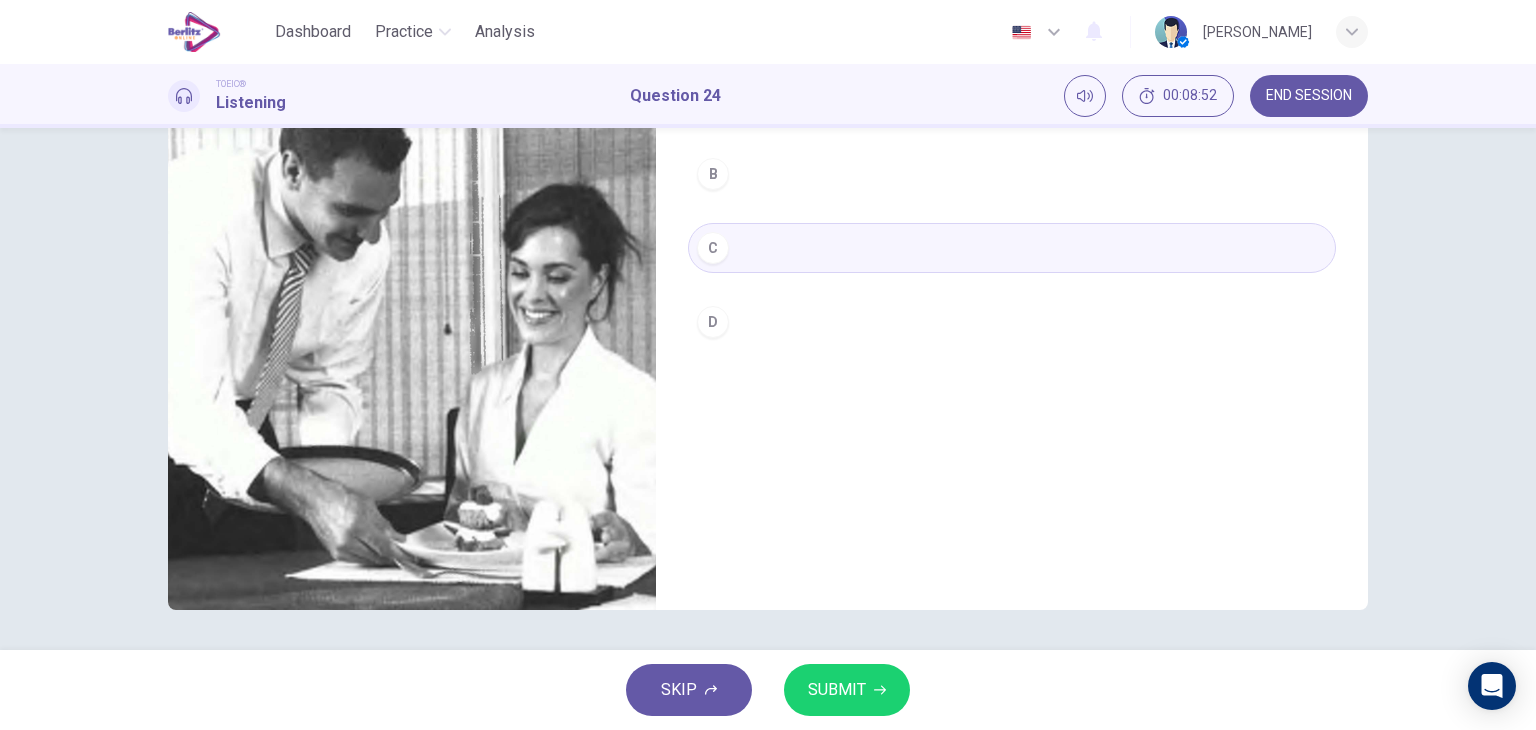click on "SUBMIT" at bounding box center (847, 690) 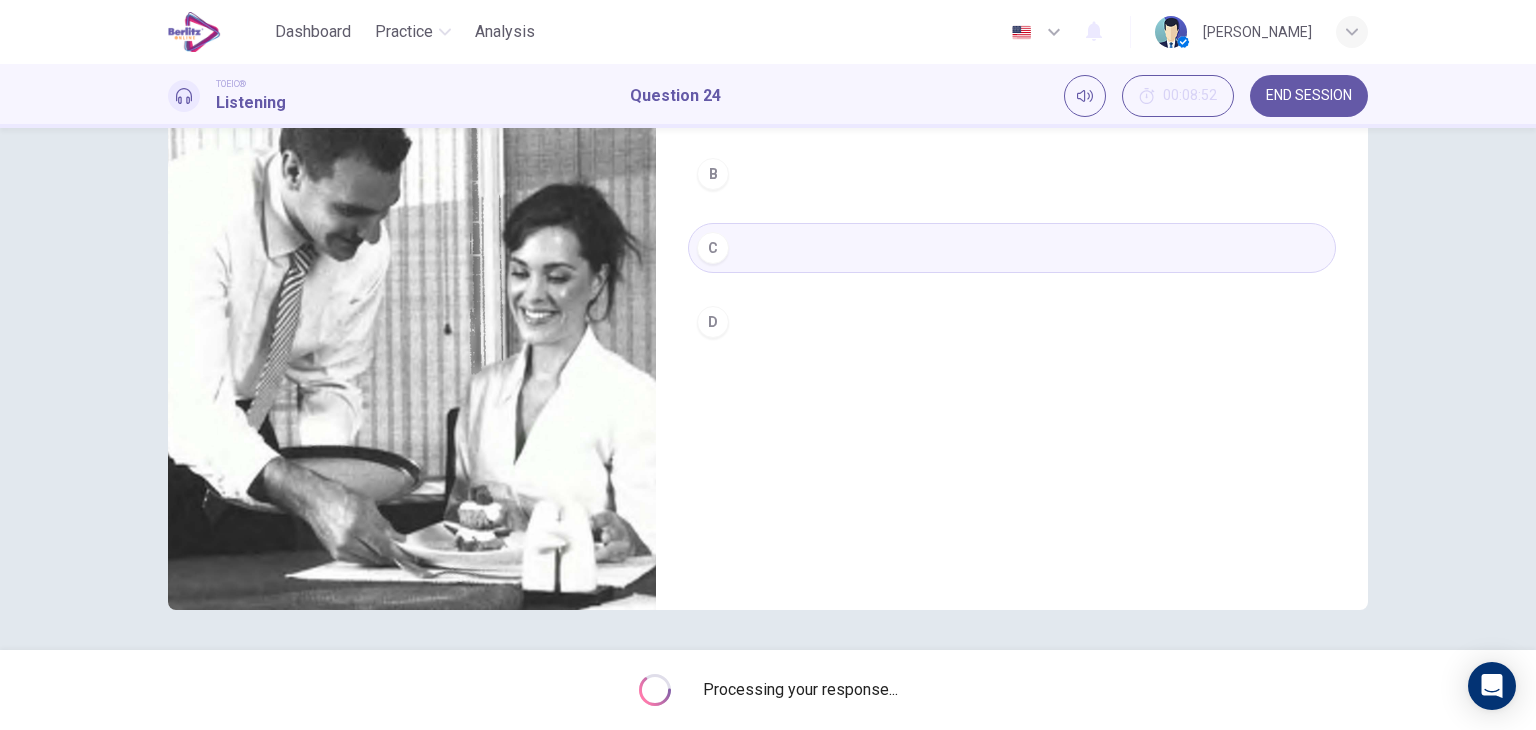 type on "*" 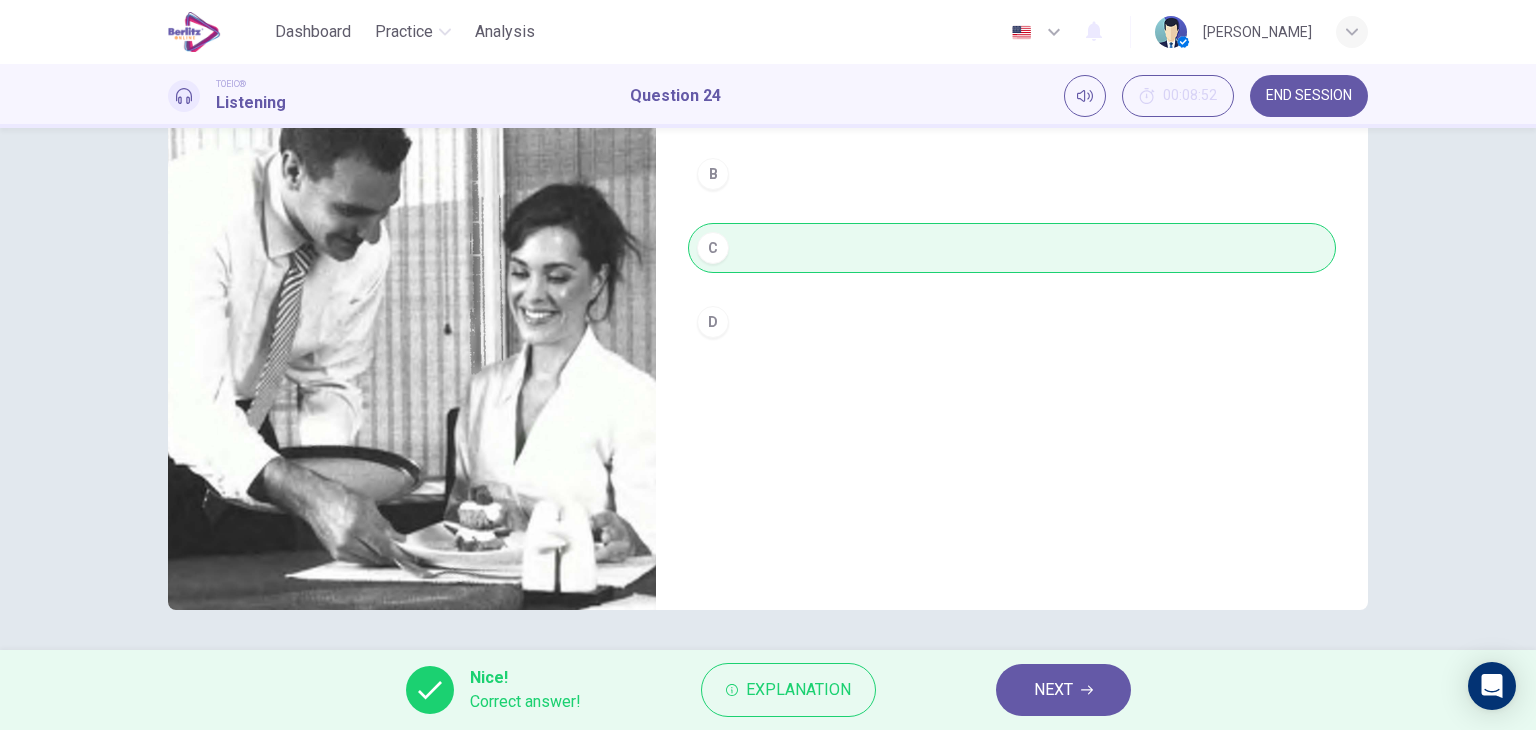 click on "NEXT" at bounding box center (1053, 690) 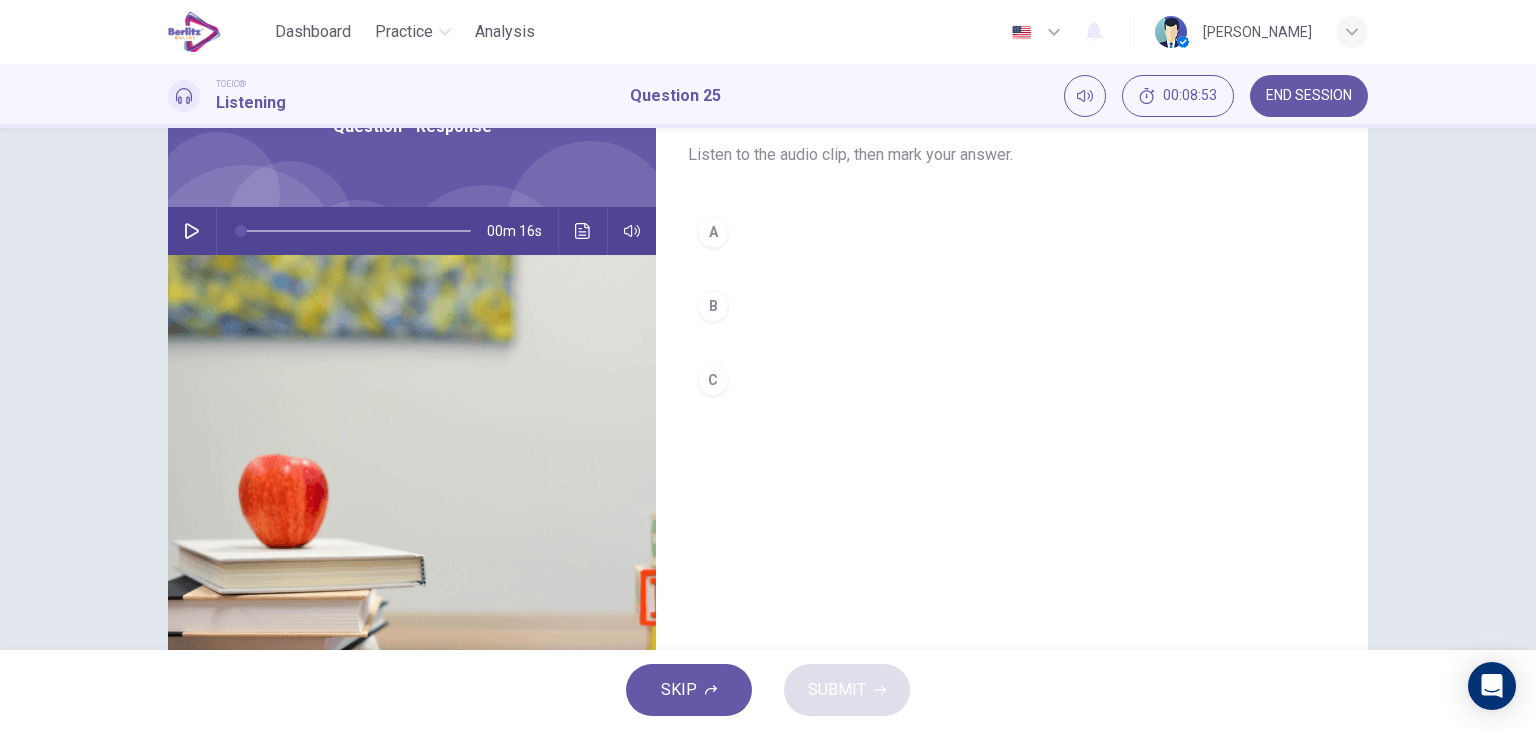 scroll, scrollTop: 0, scrollLeft: 0, axis: both 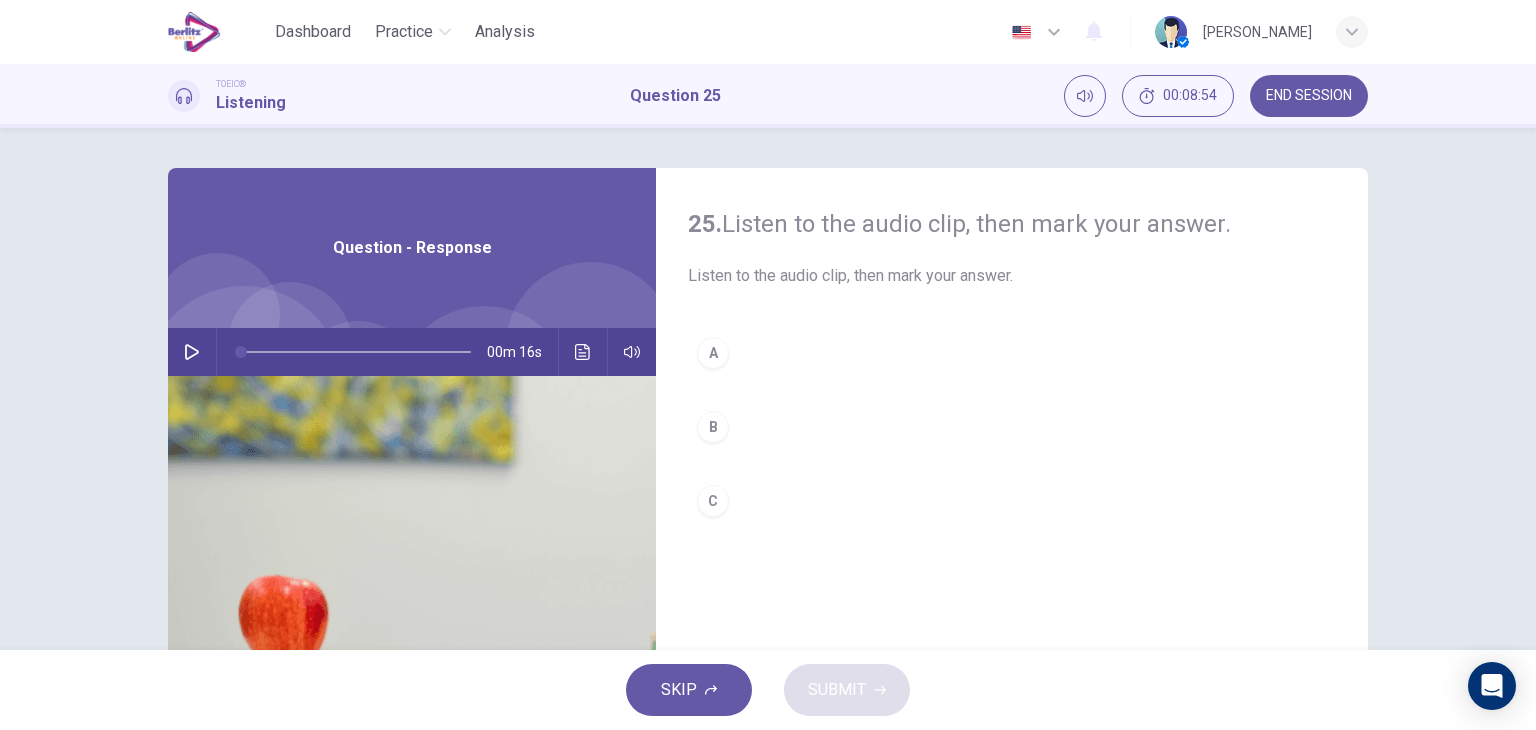 click on "00m 16s" at bounding box center (412, 352) 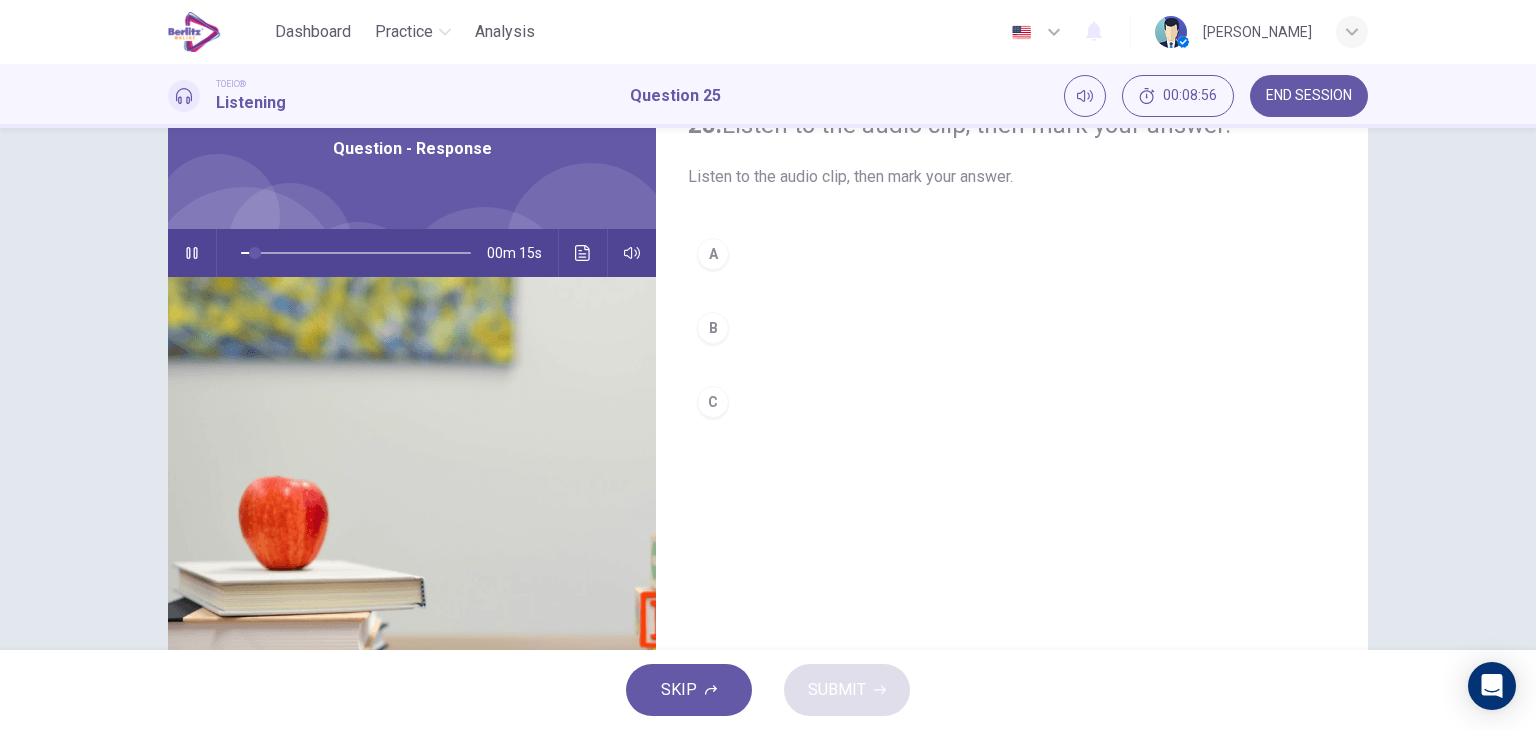 scroll, scrollTop: 53, scrollLeft: 0, axis: vertical 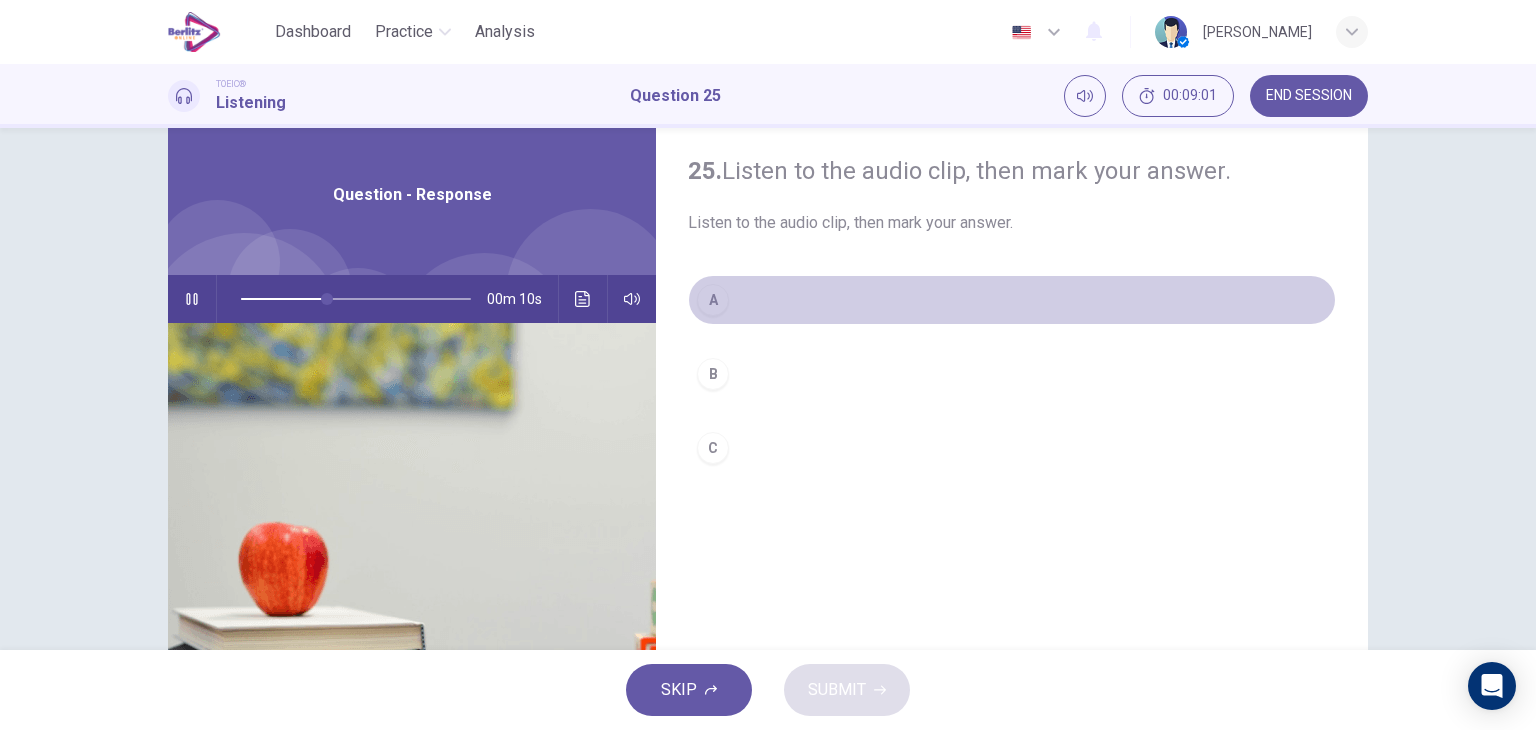 click on "A" at bounding box center (713, 300) 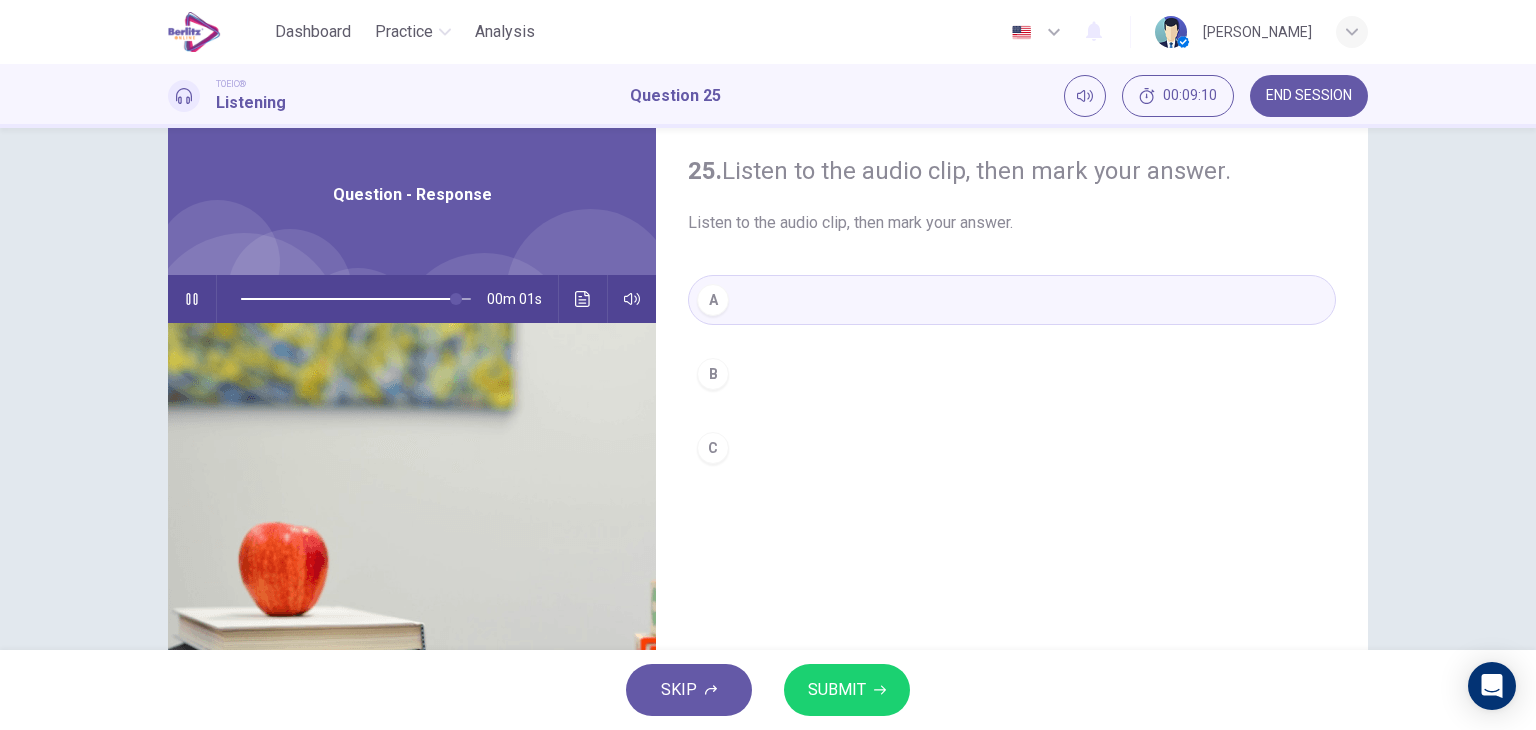 click on "SUBMIT" at bounding box center [837, 690] 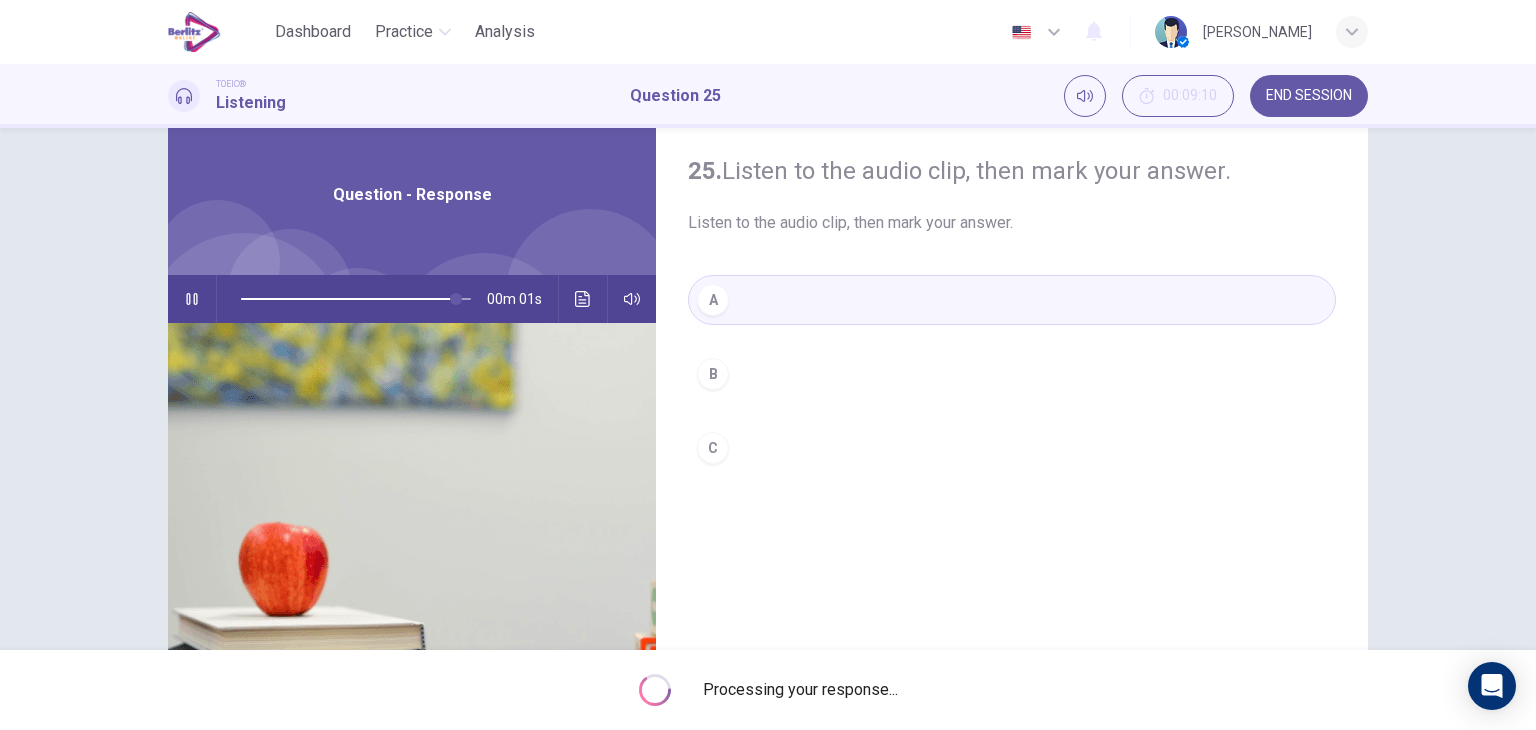 type on "*" 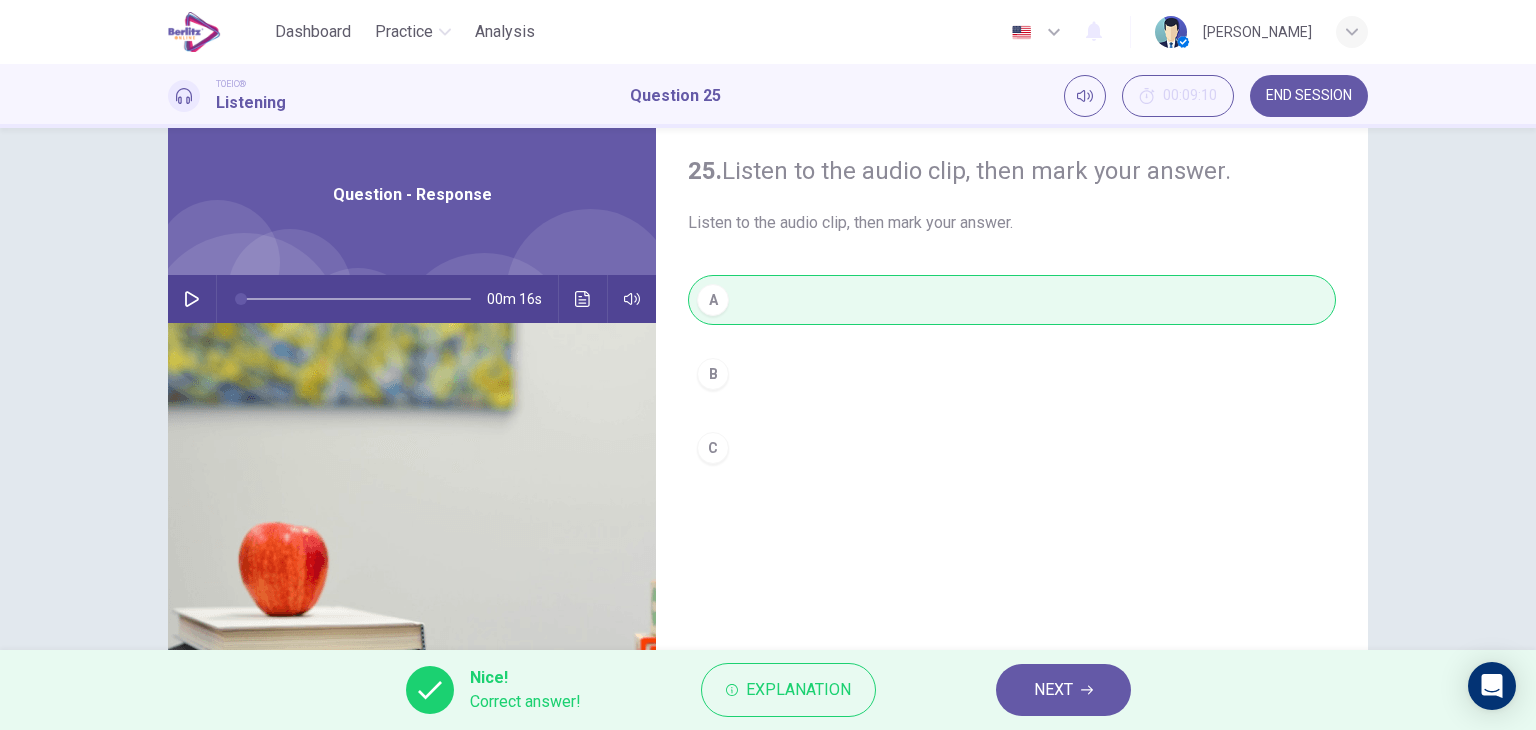 click on "NEXT" at bounding box center (1053, 690) 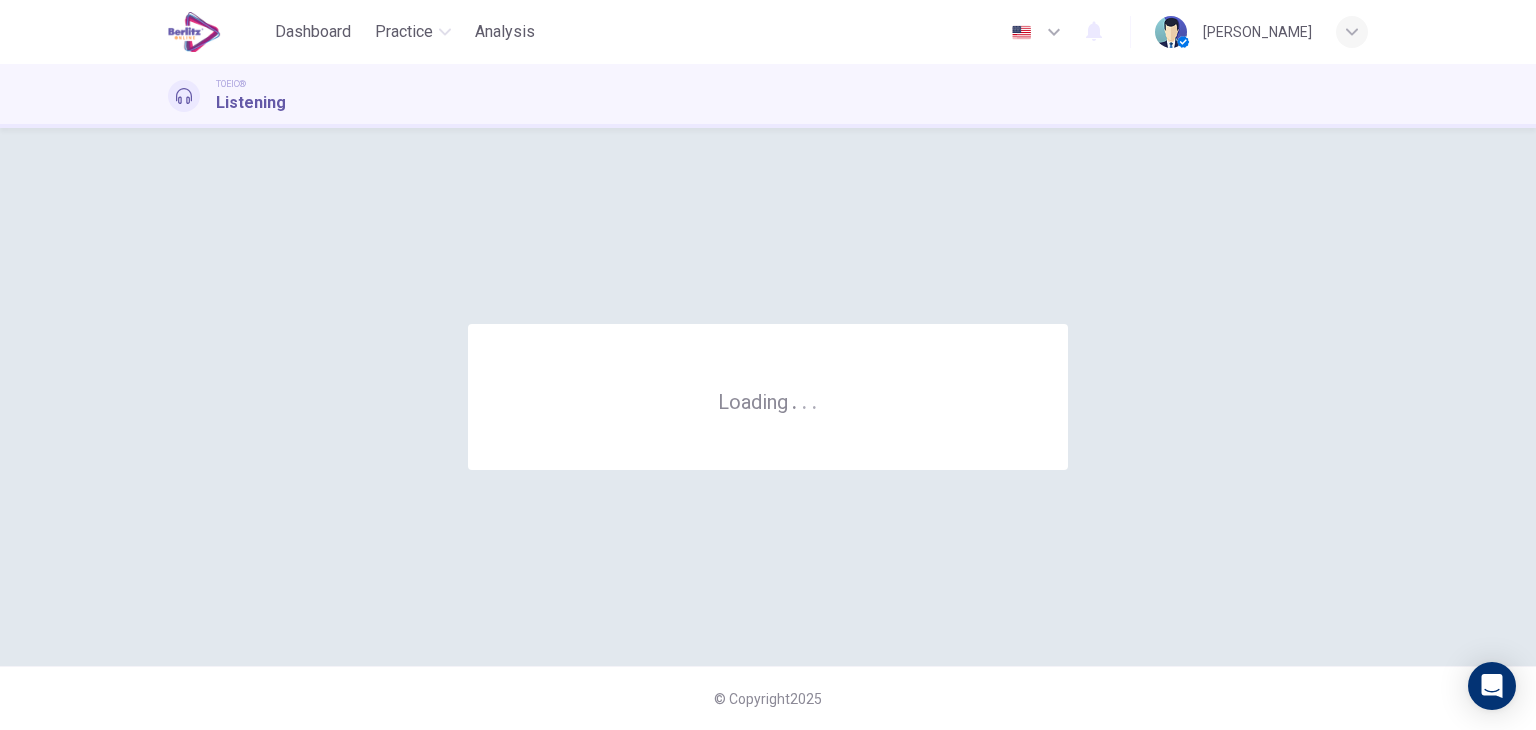 scroll, scrollTop: 0, scrollLeft: 0, axis: both 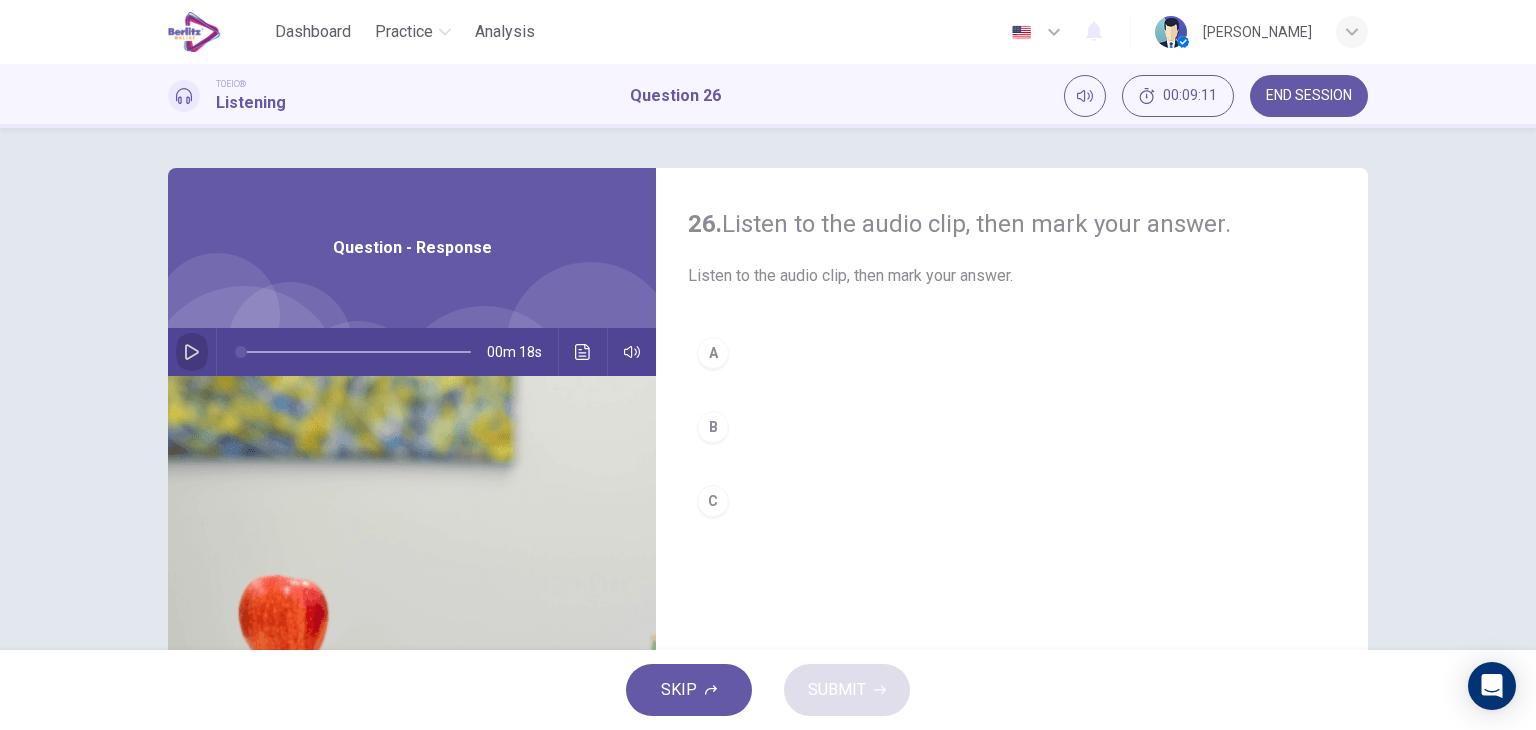 click at bounding box center (192, 352) 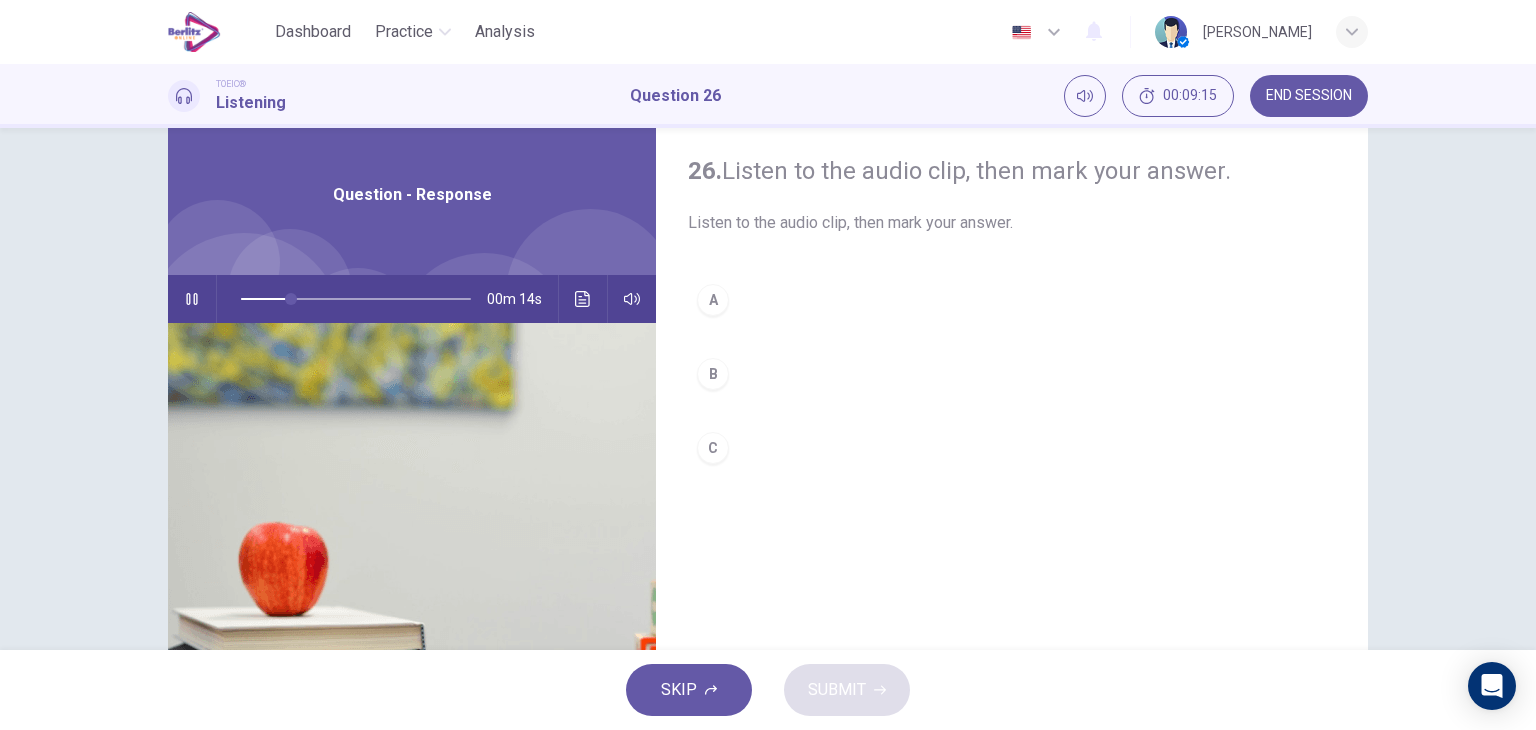 scroll, scrollTop: 0, scrollLeft: 0, axis: both 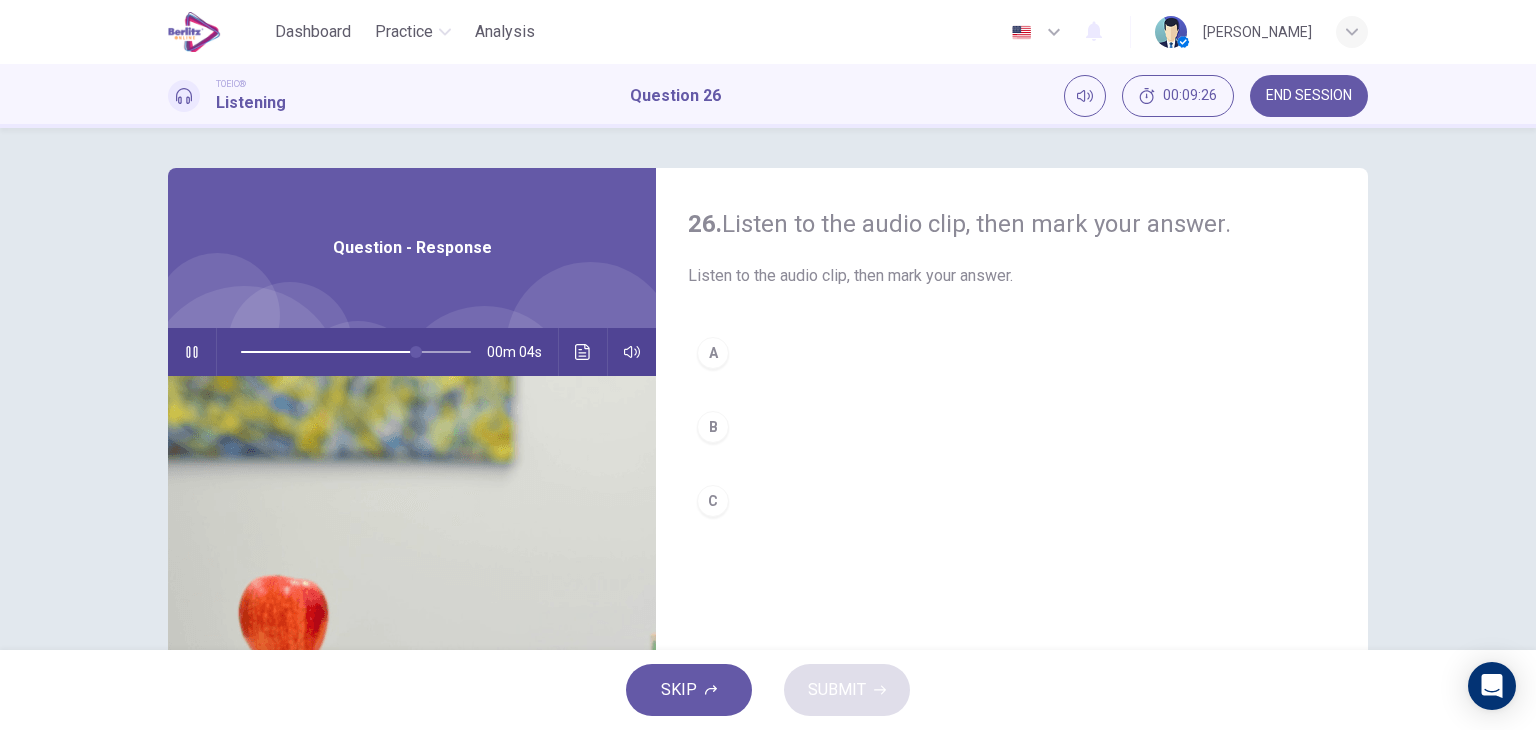 click 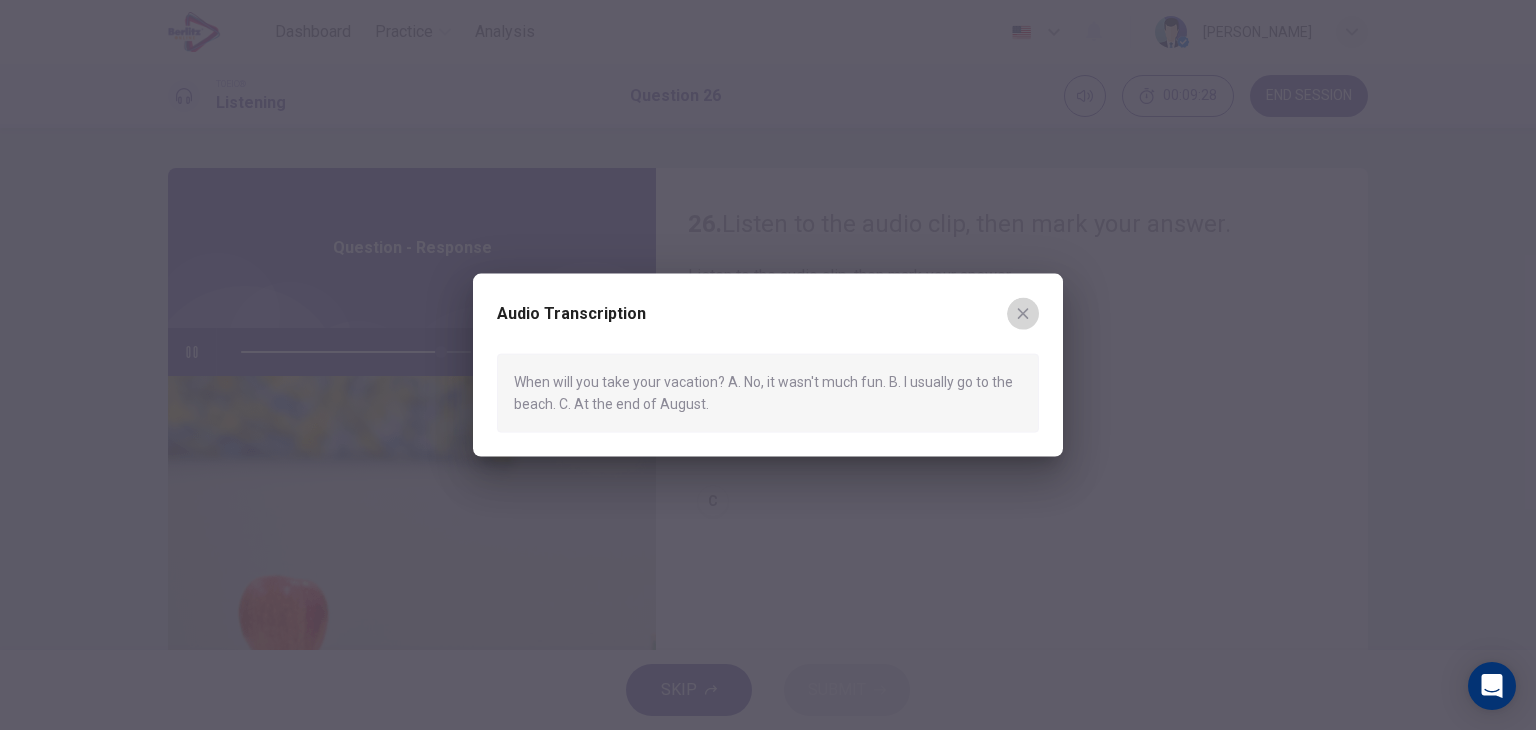 click 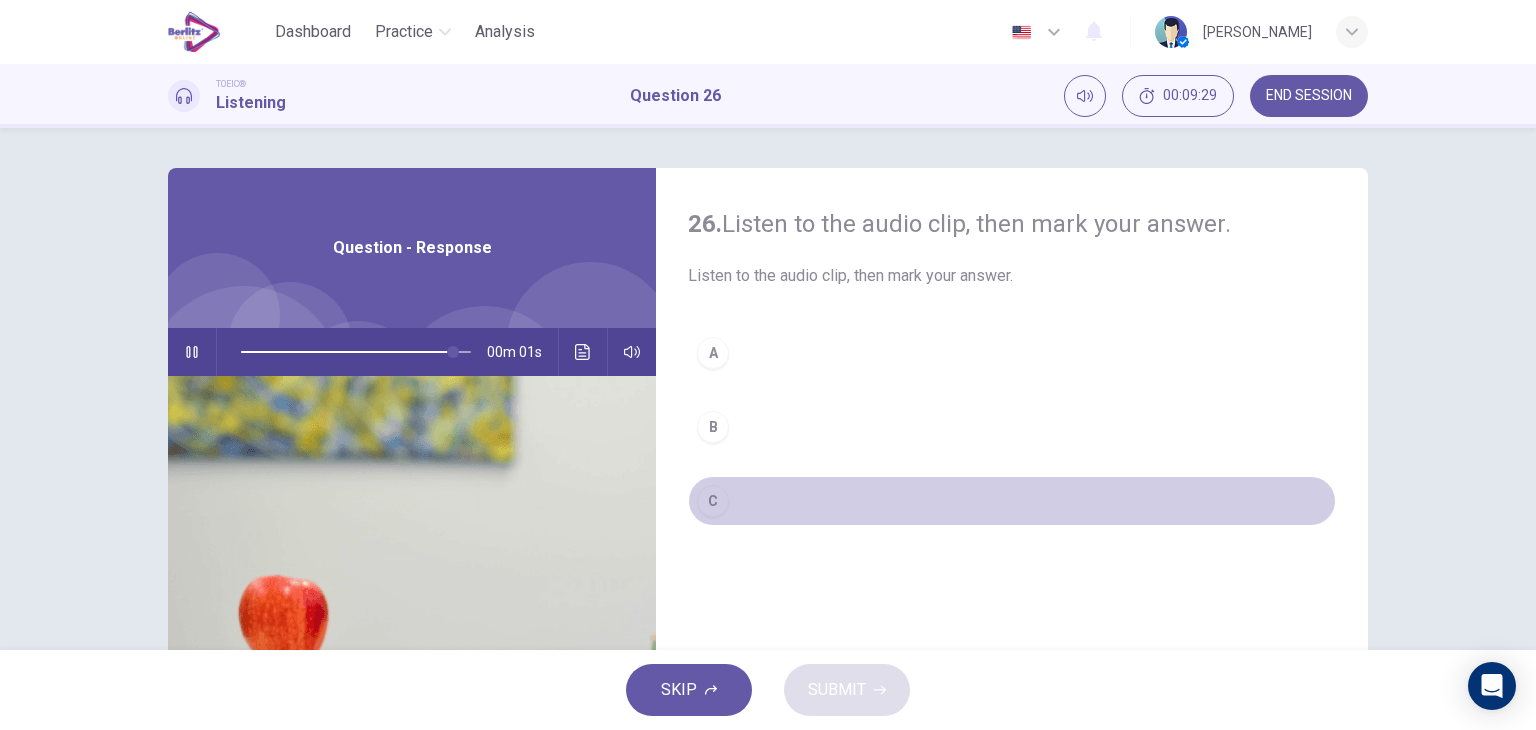 click on "C" at bounding box center [1012, 501] 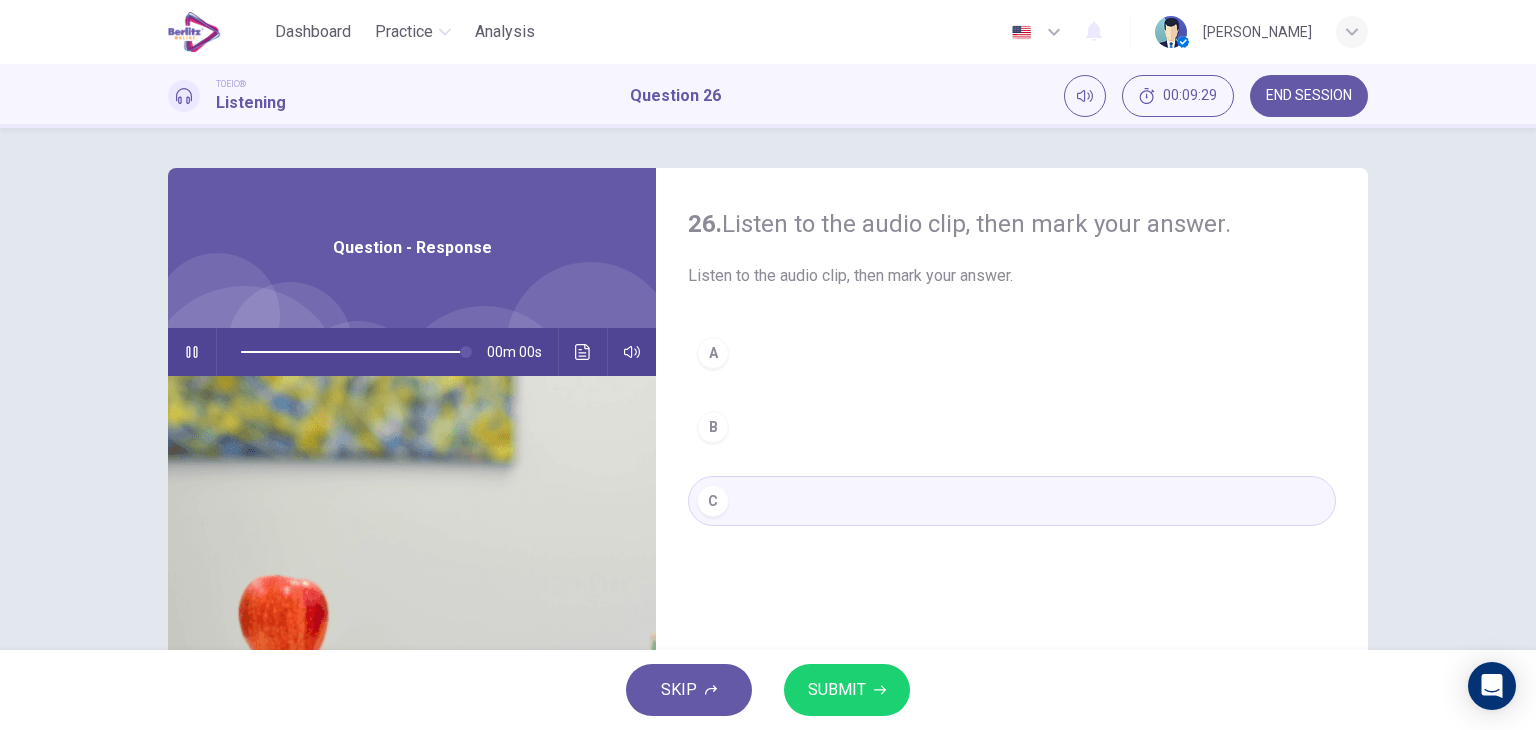 click on "SUBMIT" at bounding box center (847, 690) 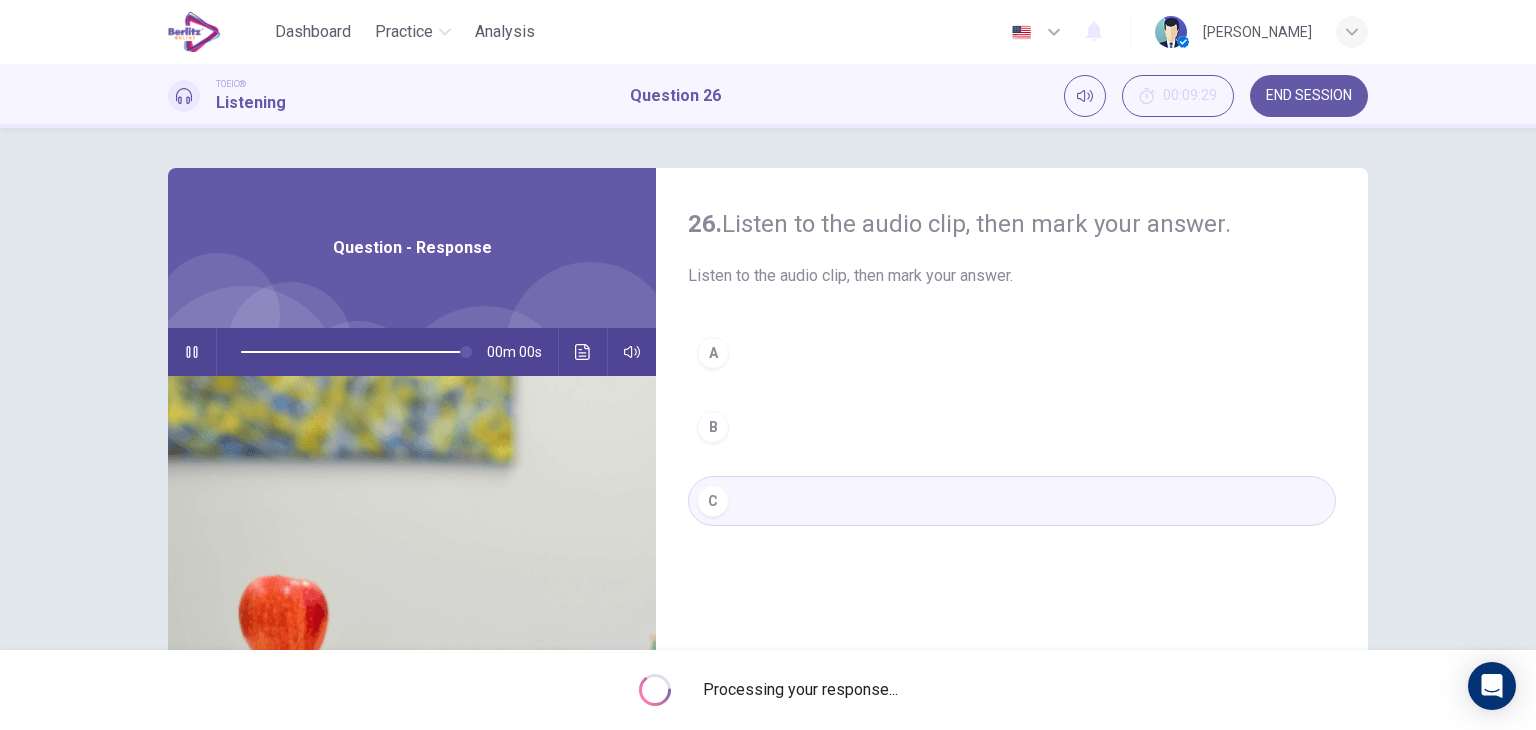 type on "*" 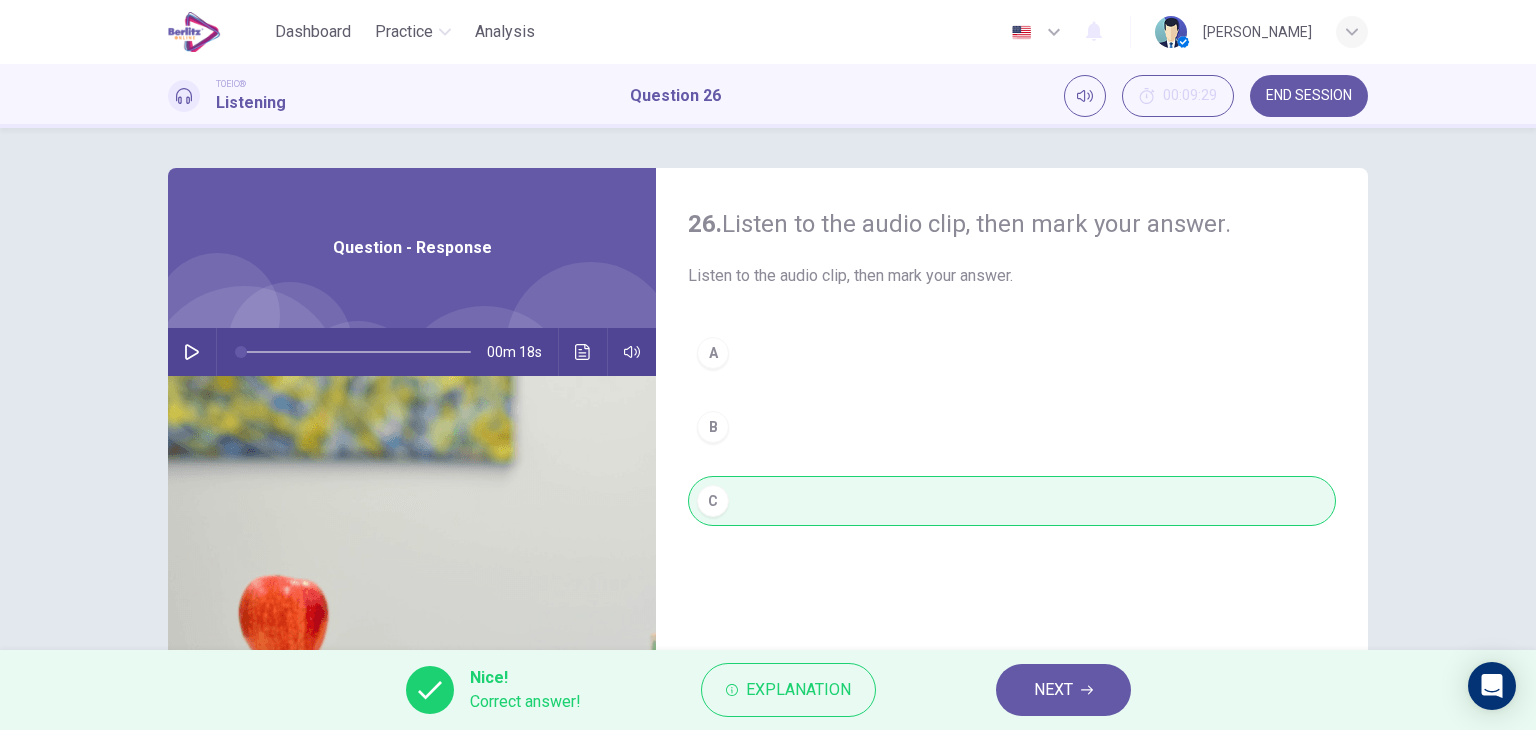 click on "NEXT" at bounding box center (1053, 690) 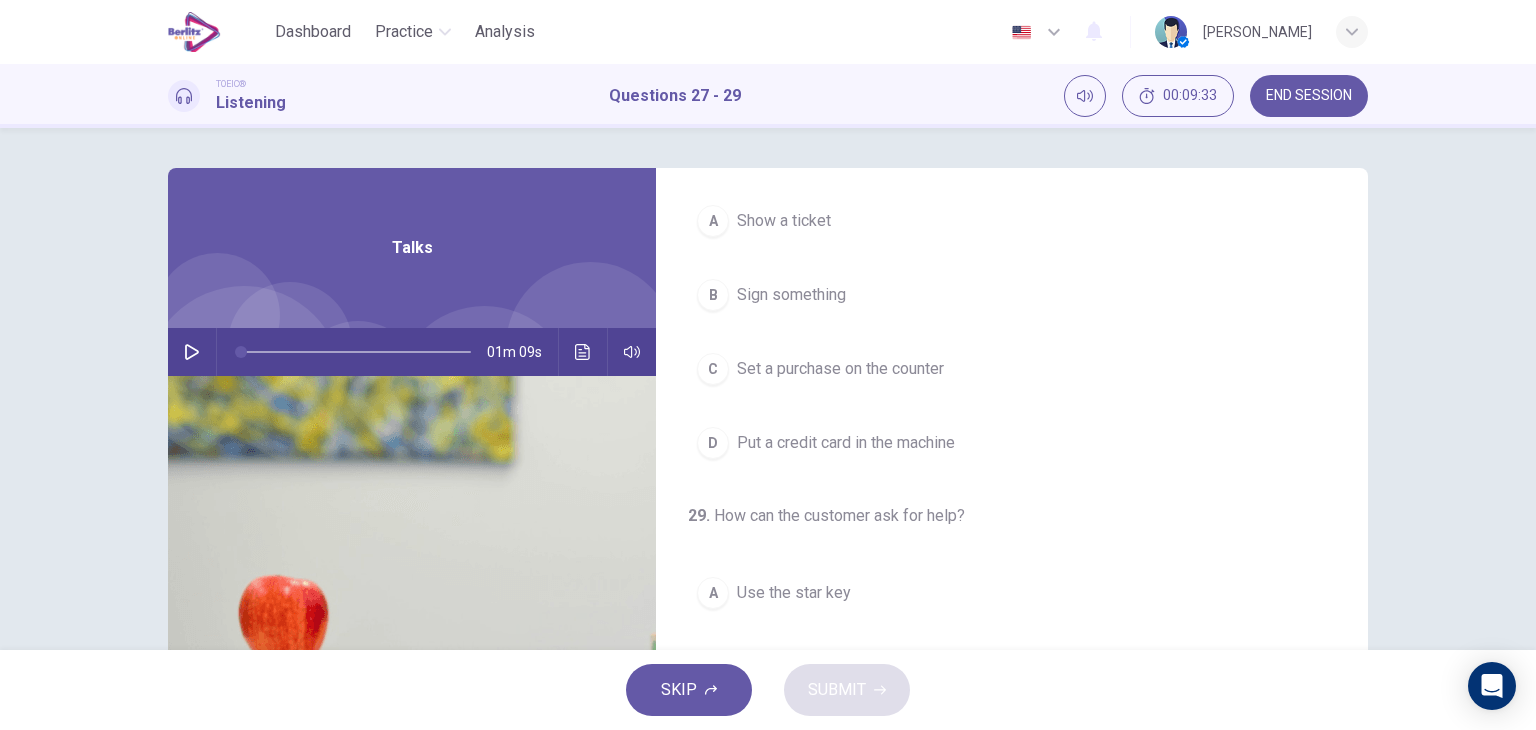 scroll, scrollTop: 452, scrollLeft: 0, axis: vertical 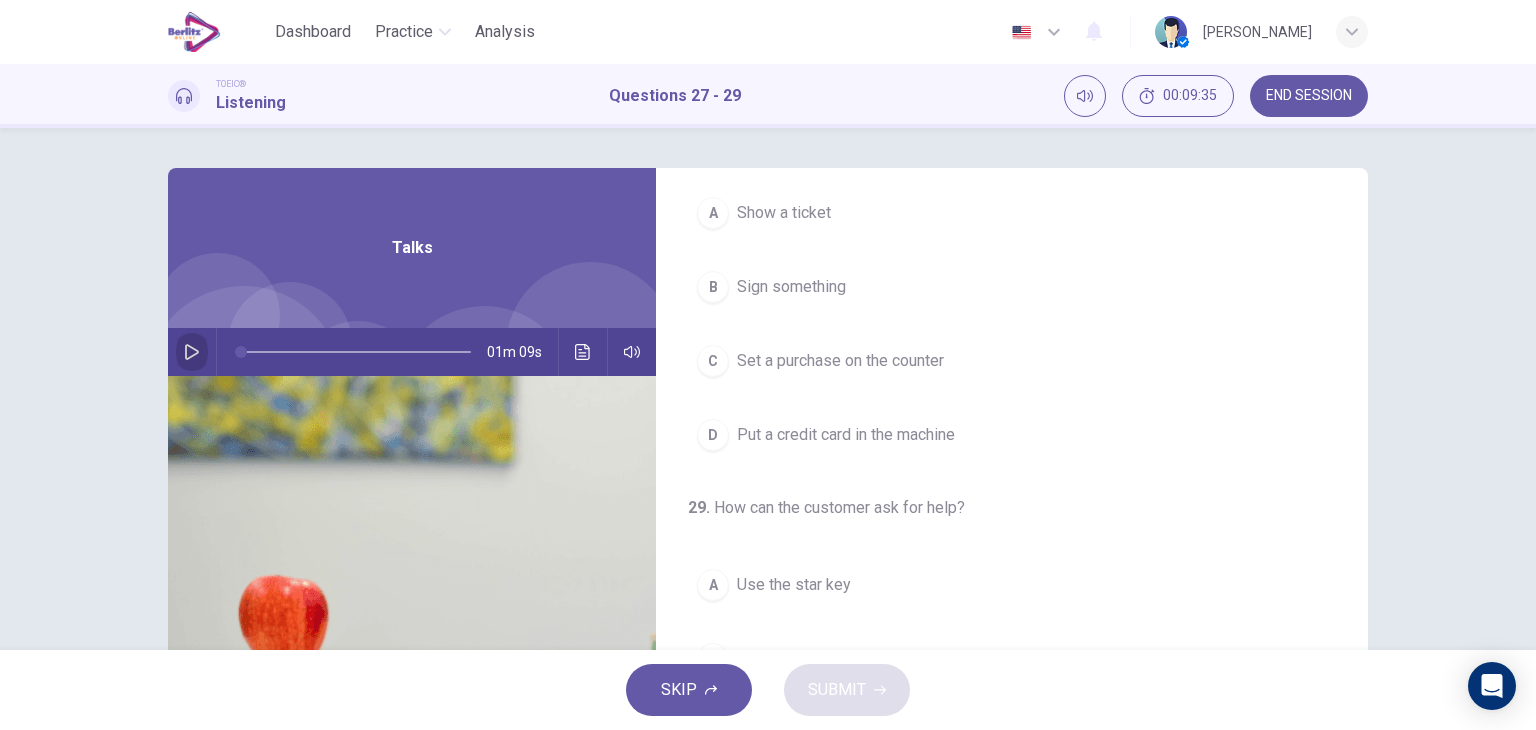 click 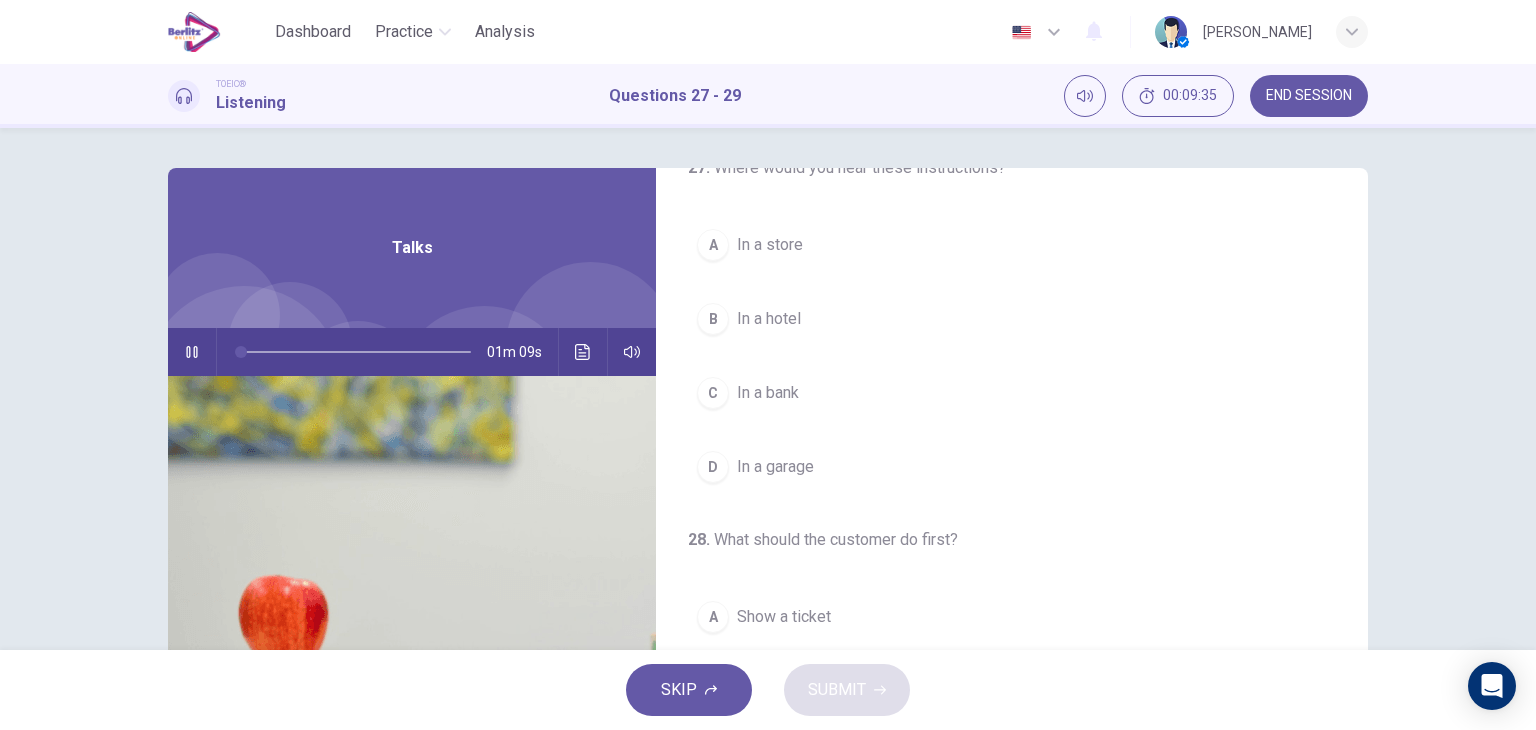 scroll, scrollTop: 0, scrollLeft: 0, axis: both 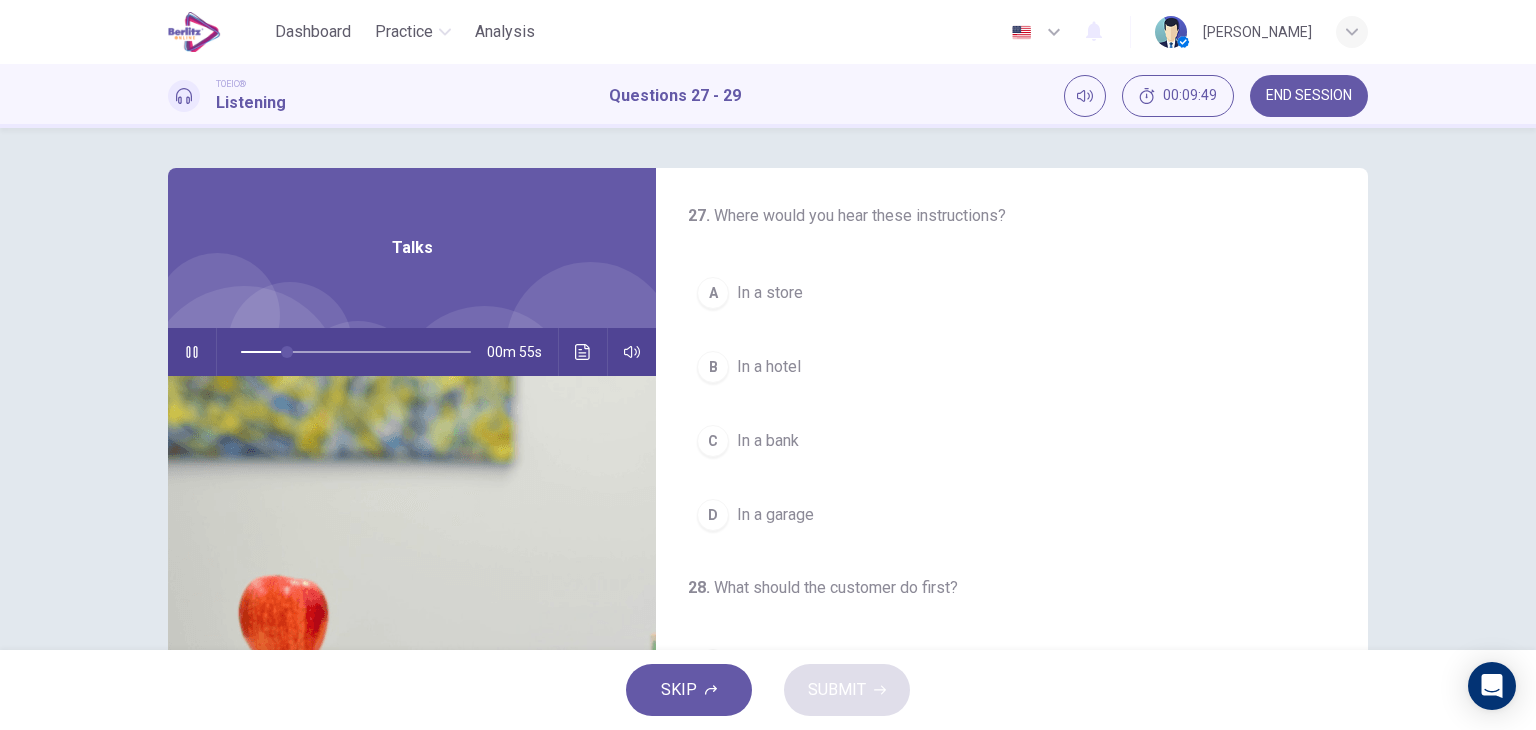 click on "A In a store" at bounding box center (1012, 293) 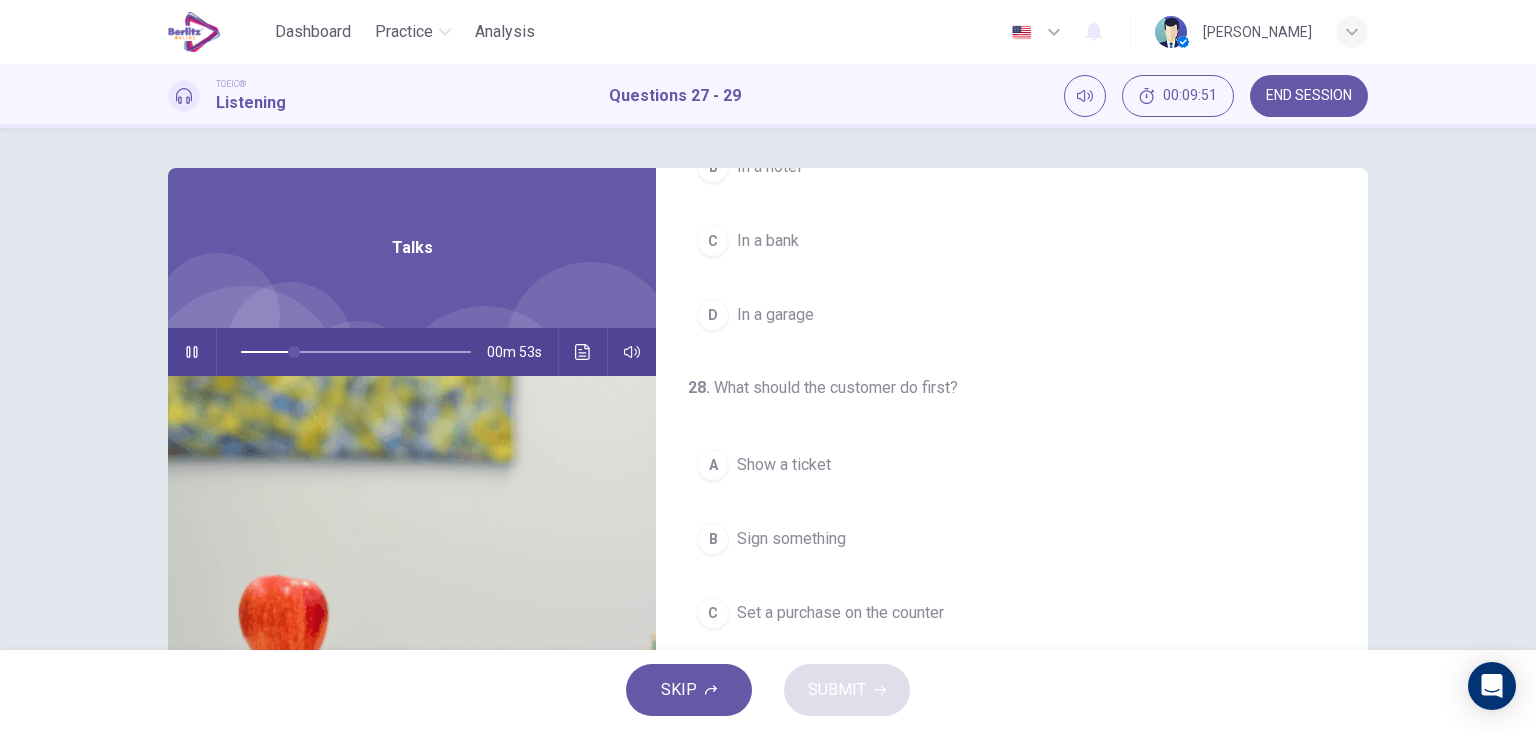 scroll, scrollTop: 300, scrollLeft: 0, axis: vertical 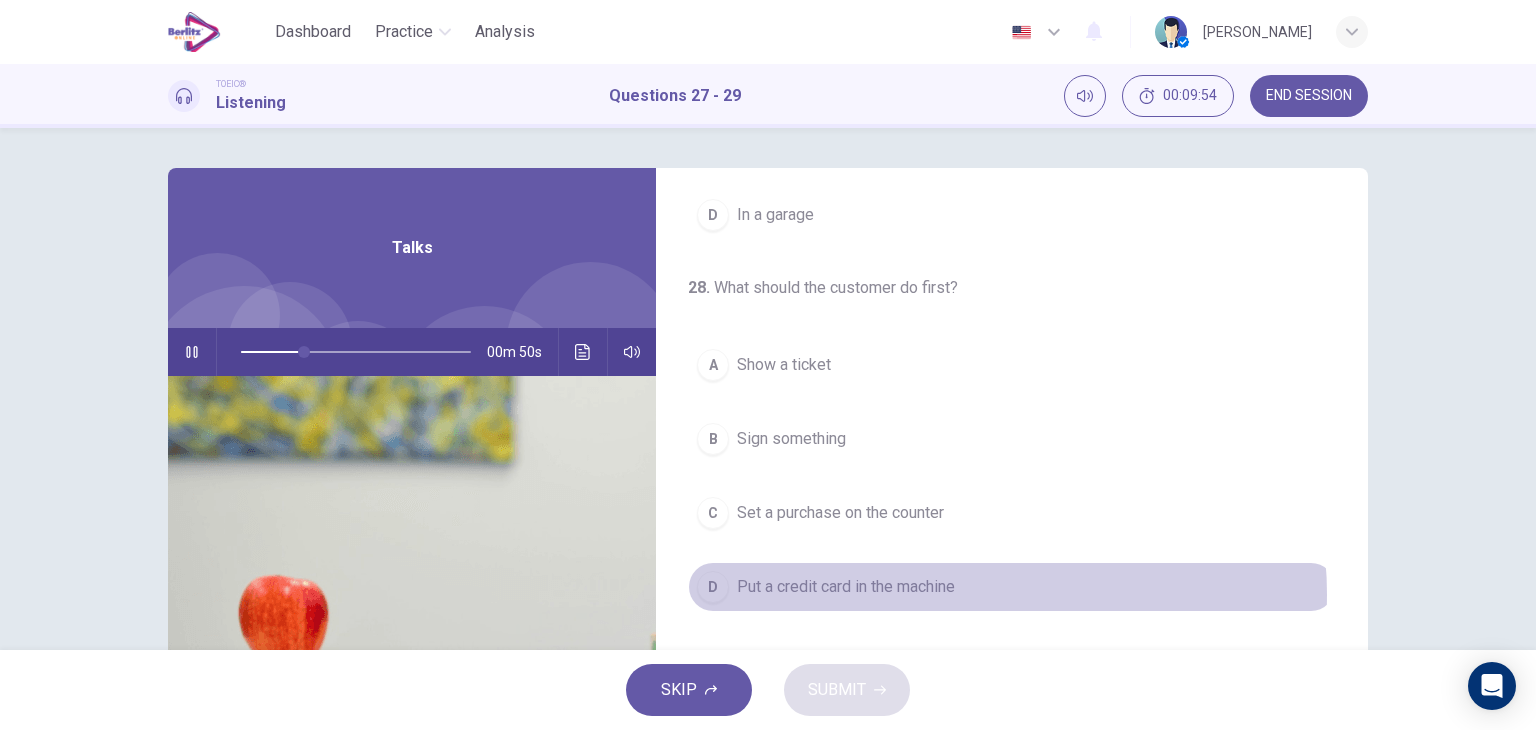 click on "D Put a credit card in the machine" at bounding box center (1012, 587) 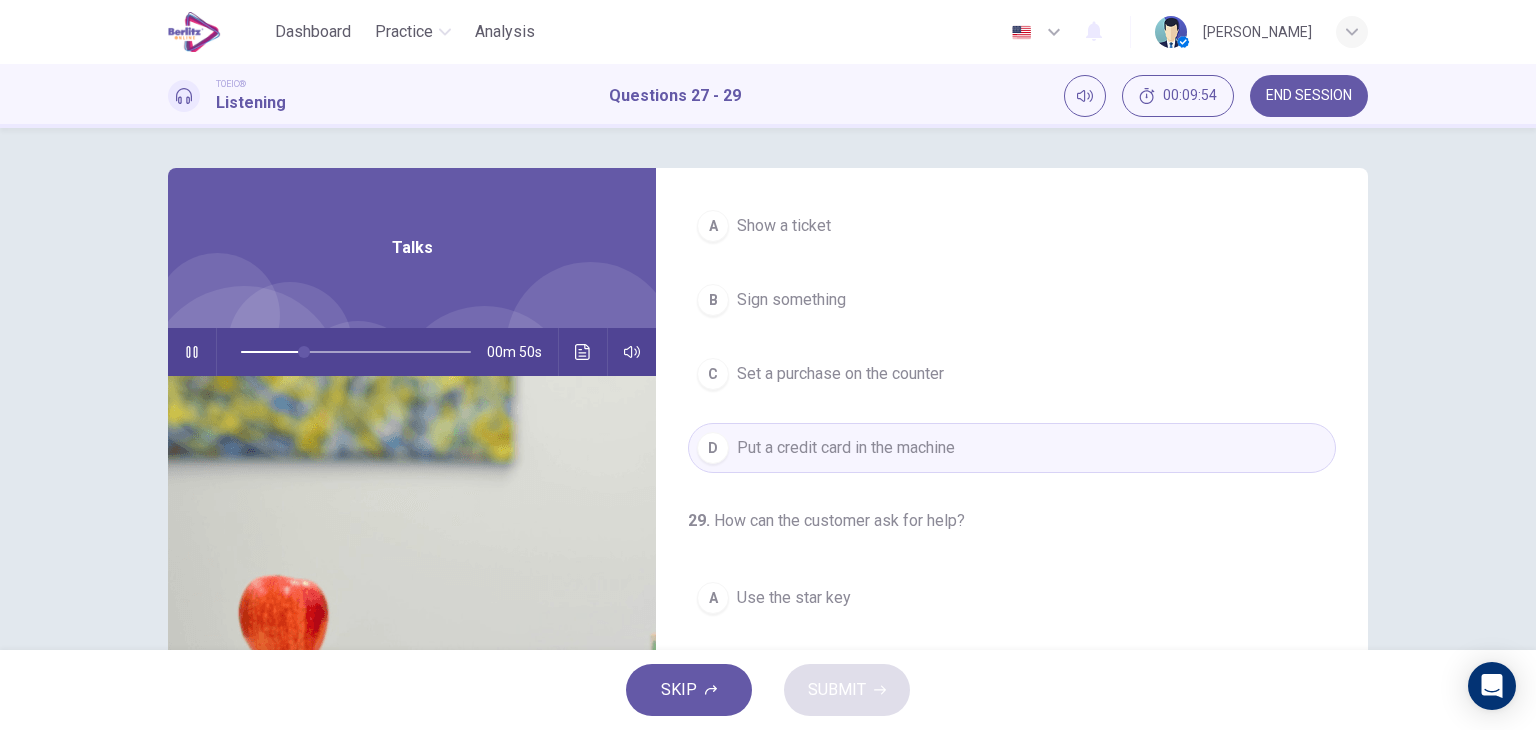 scroll, scrollTop: 452, scrollLeft: 0, axis: vertical 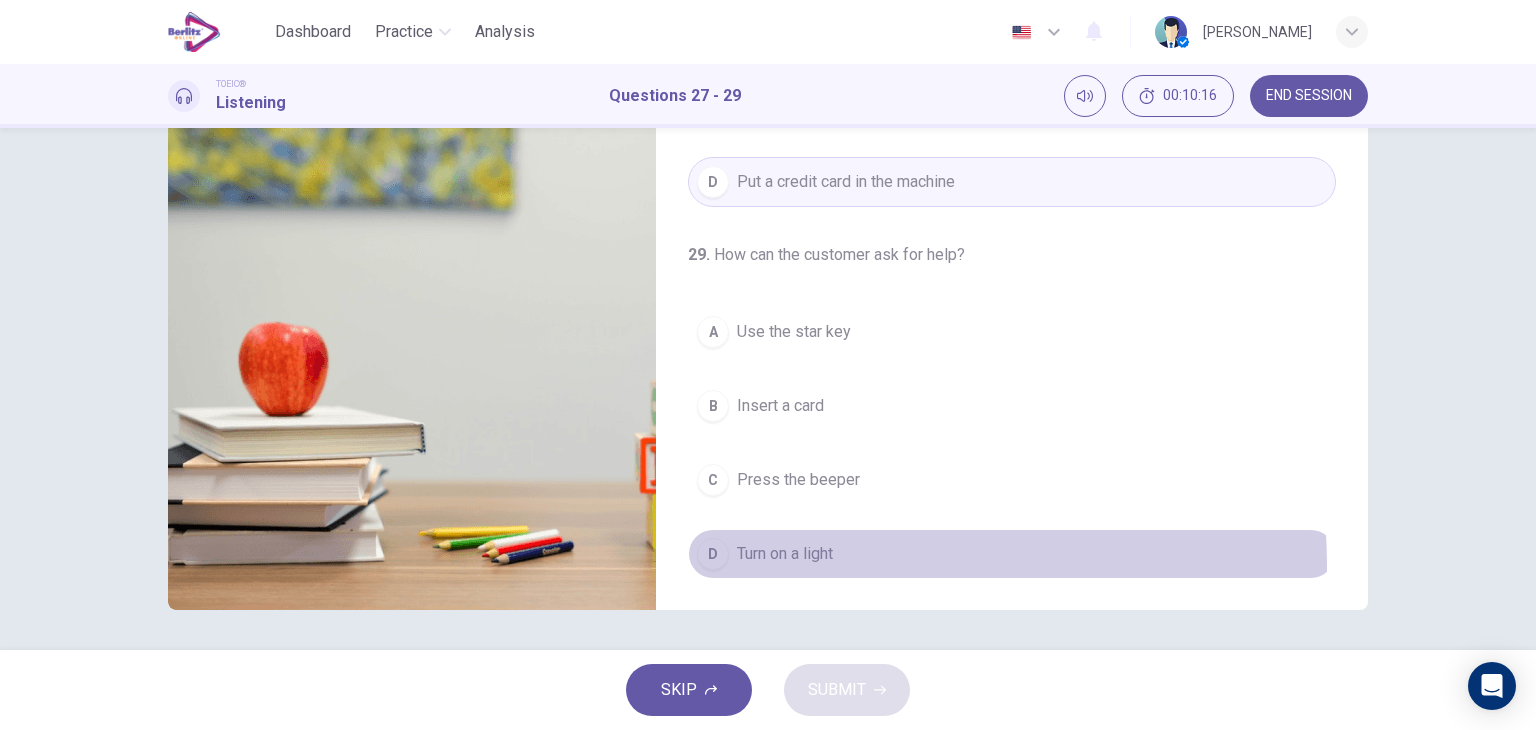 click on "D Turn on a light" at bounding box center [1012, 554] 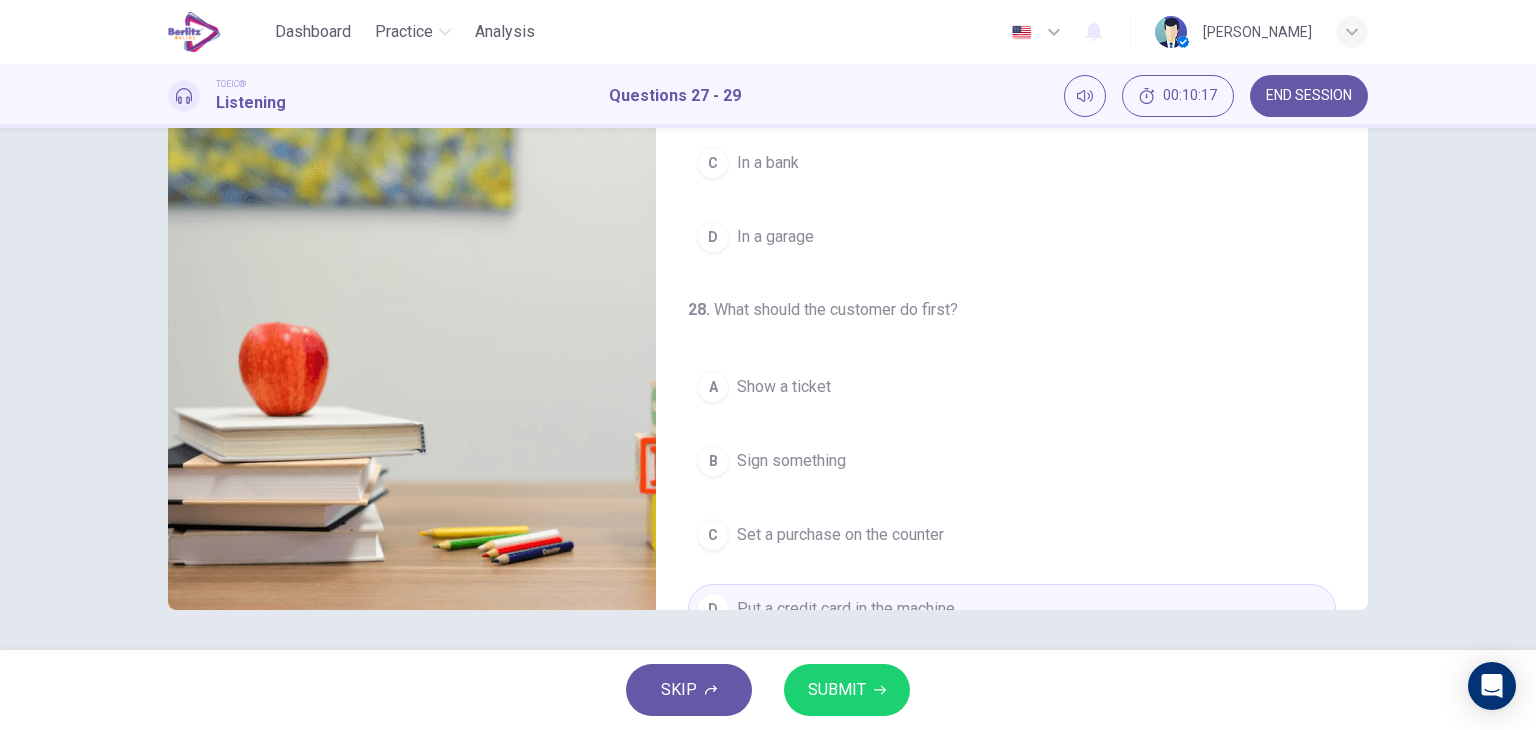 scroll, scrollTop: 0, scrollLeft: 0, axis: both 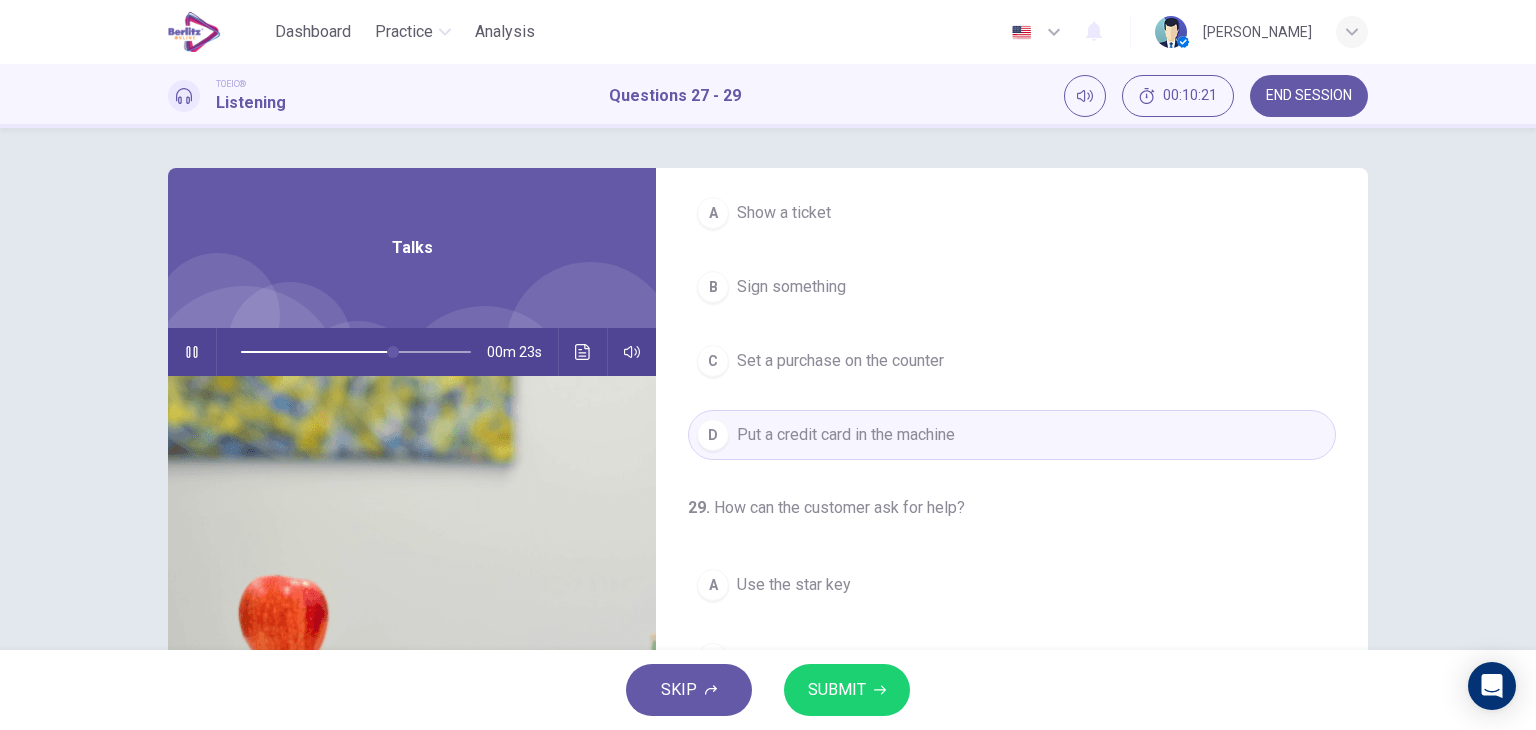 click on "SUBMIT" at bounding box center (847, 690) 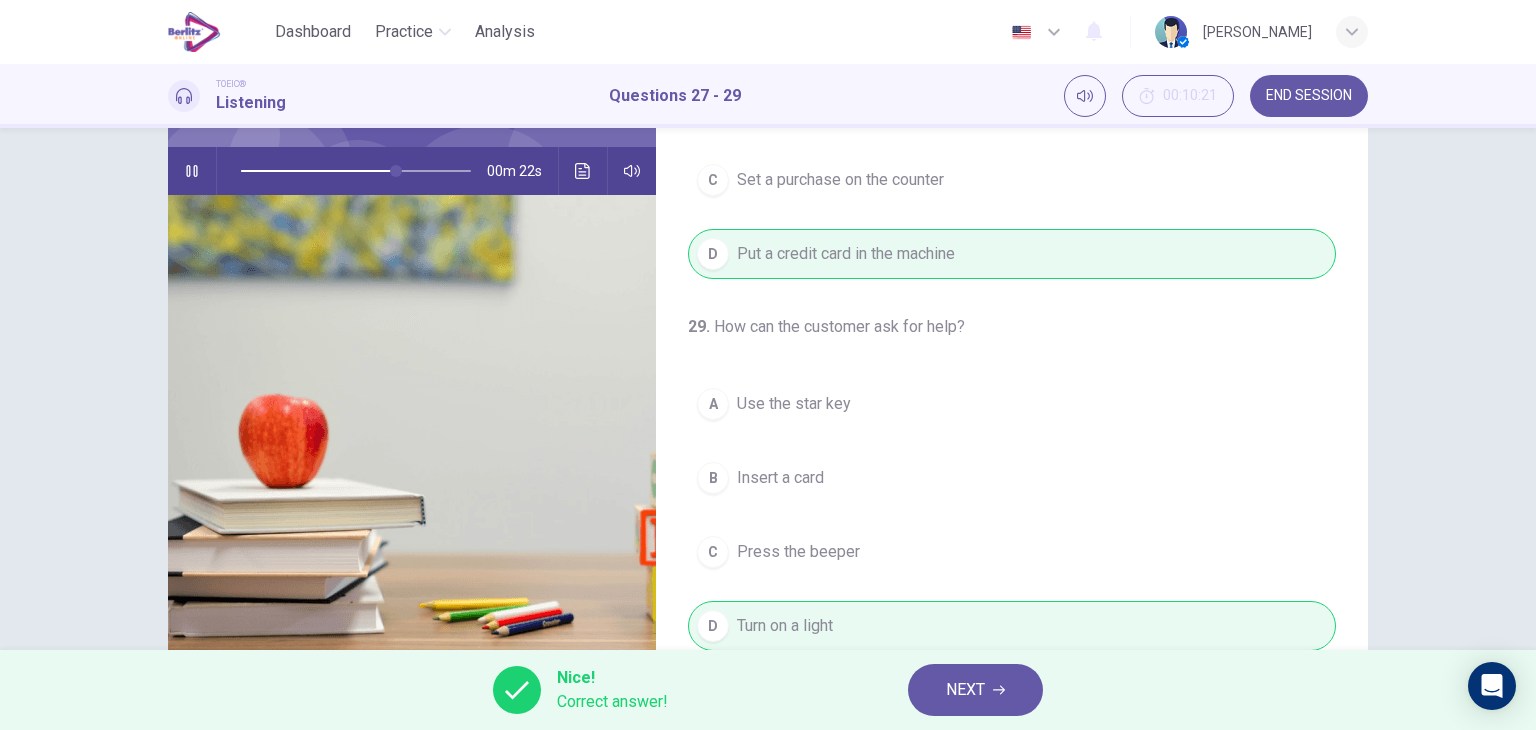scroll, scrollTop: 253, scrollLeft: 0, axis: vertical 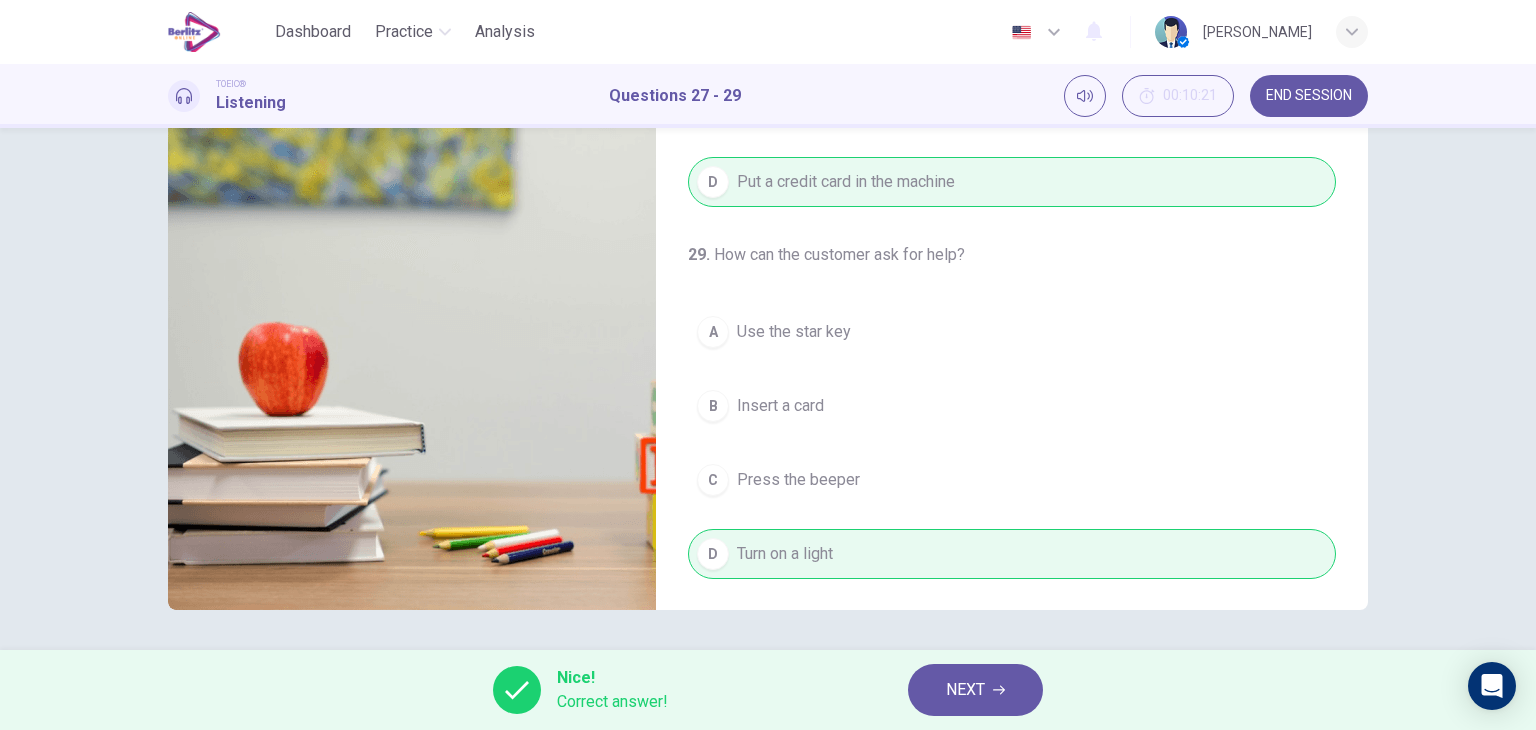 type on "**" 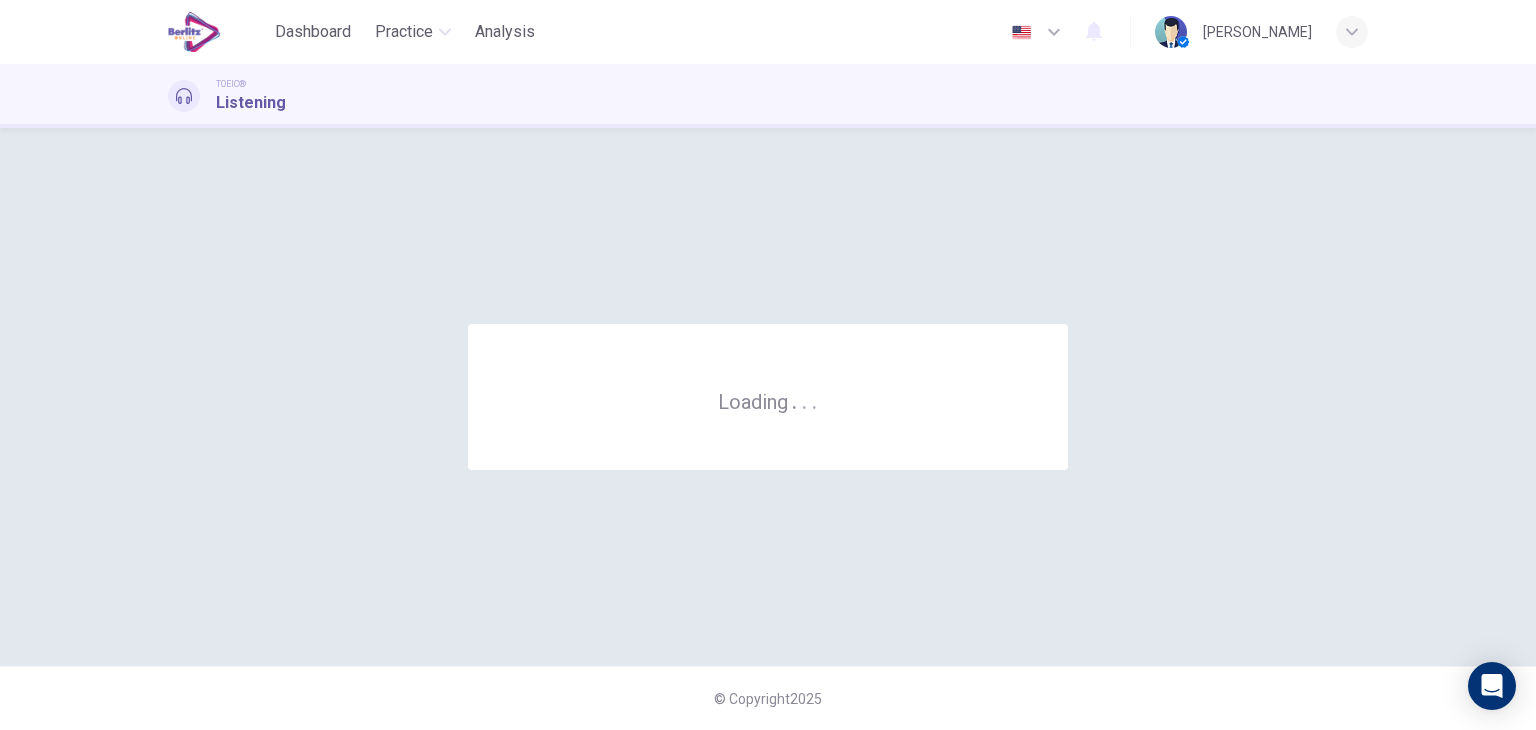 scroll, scrollTop: 0, scrollLeft: 0, axis: both 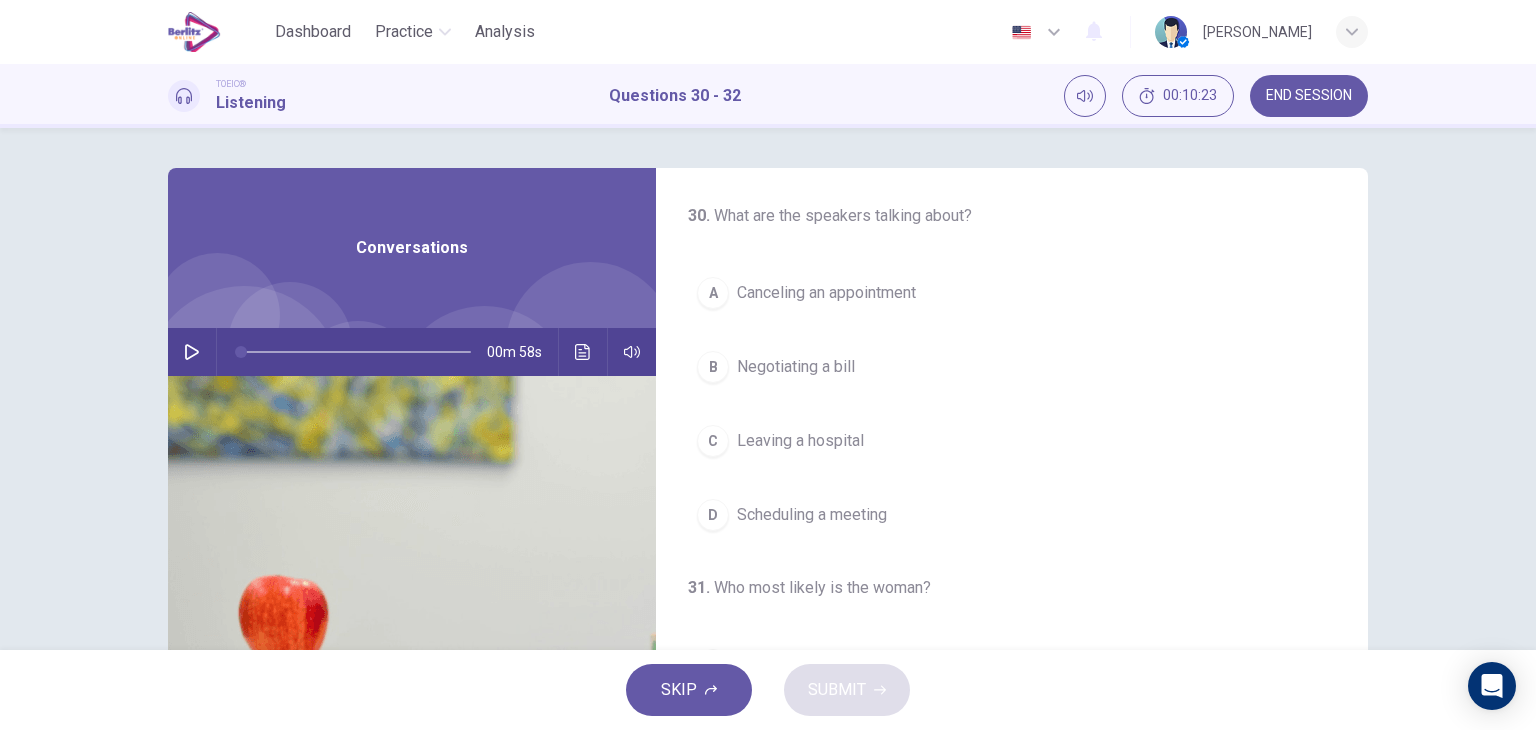 click 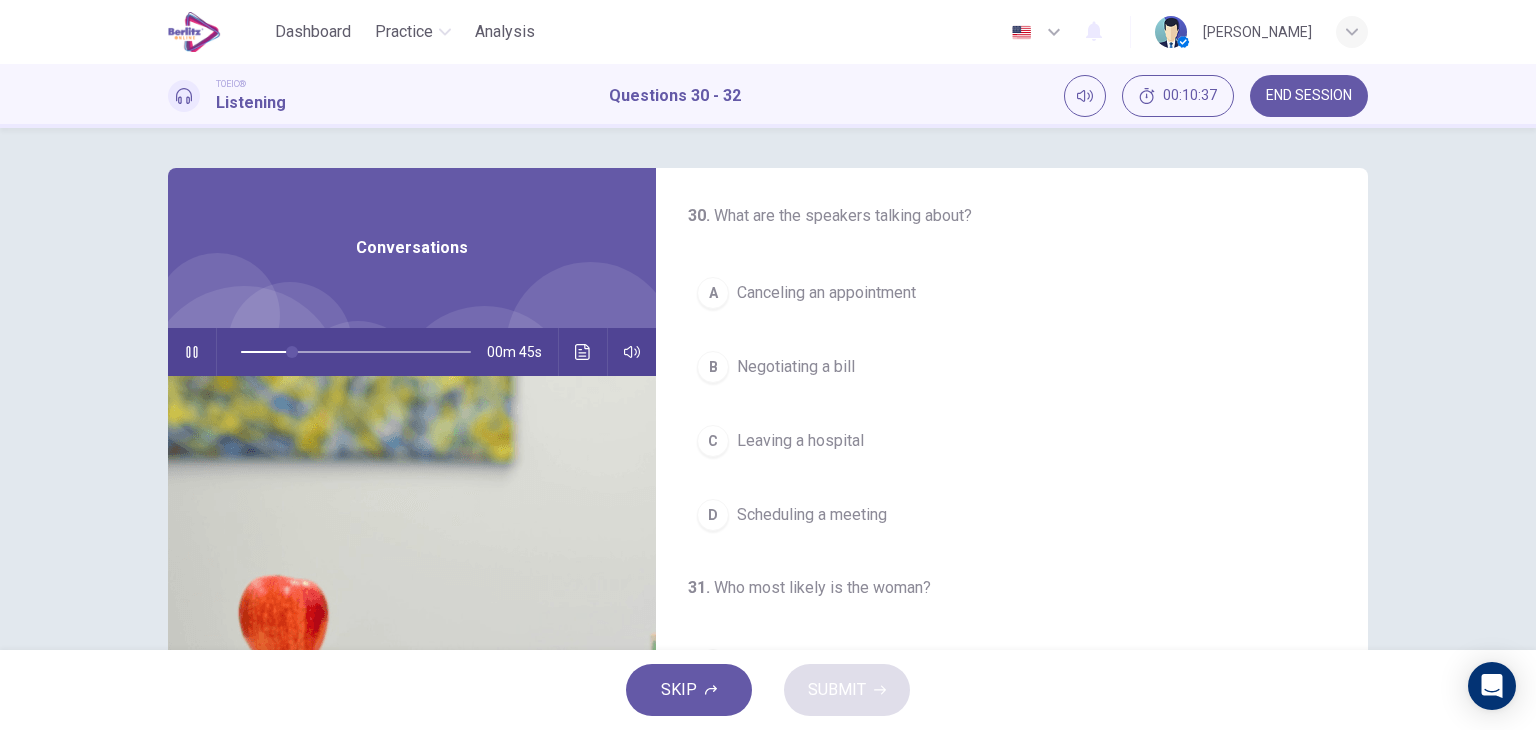 click on "Canceling an appointment" at bounding box center [826, 293] 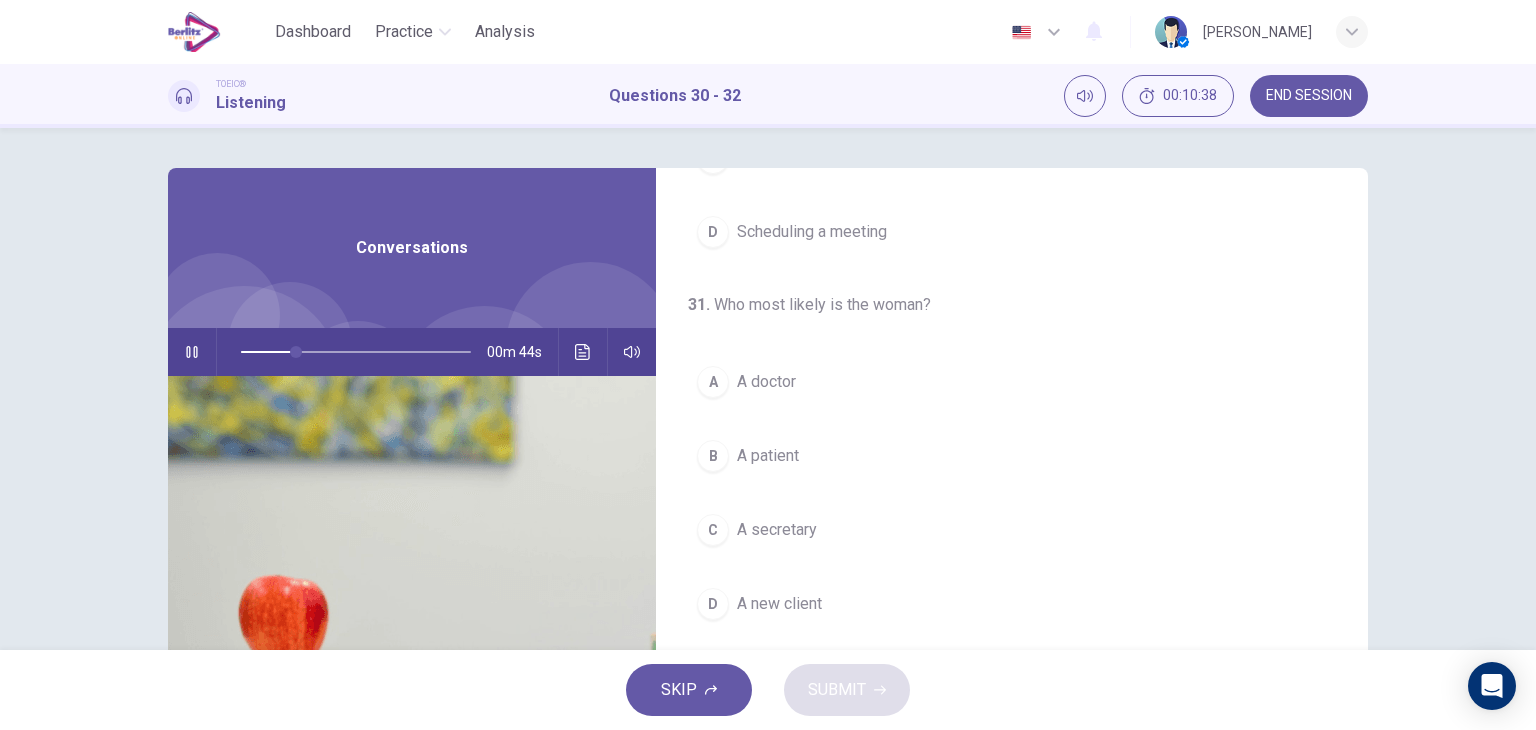 scroll, scrollTop: 300, scrollLeft: 0, axis: vertical 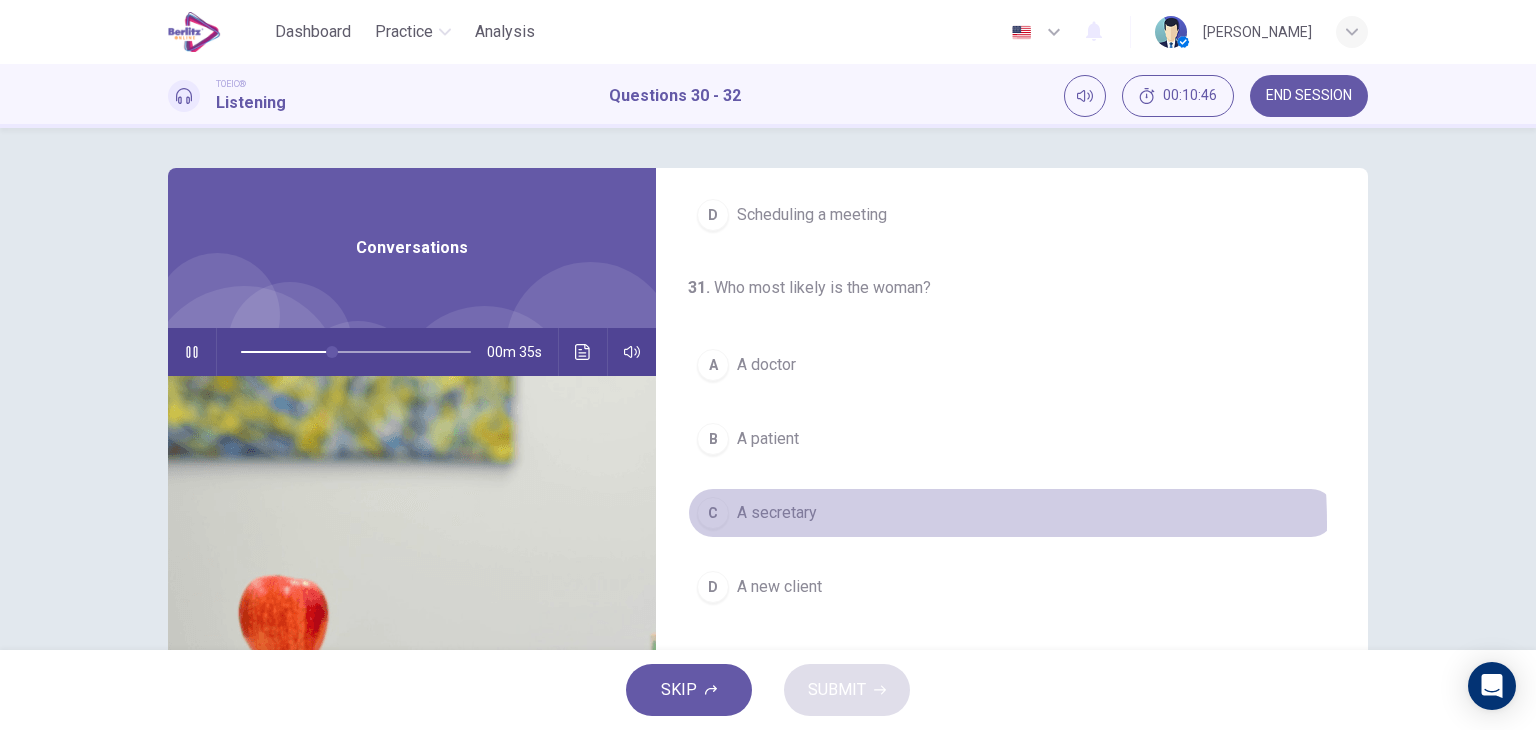 click on "A secretary" at bounding box center (777, 513) 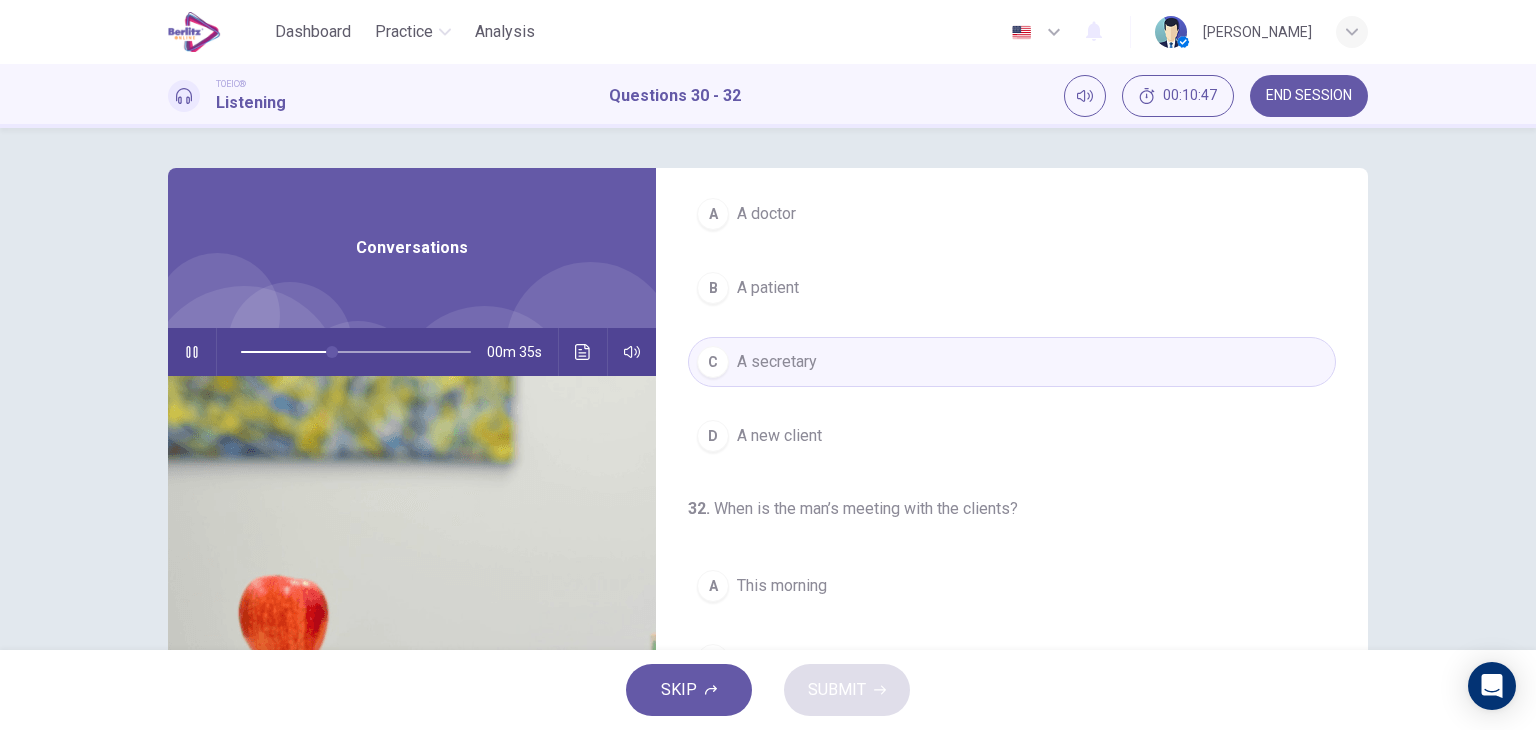 scroll, scrollTop: 452, scrollLeft: 0, axis: vertical 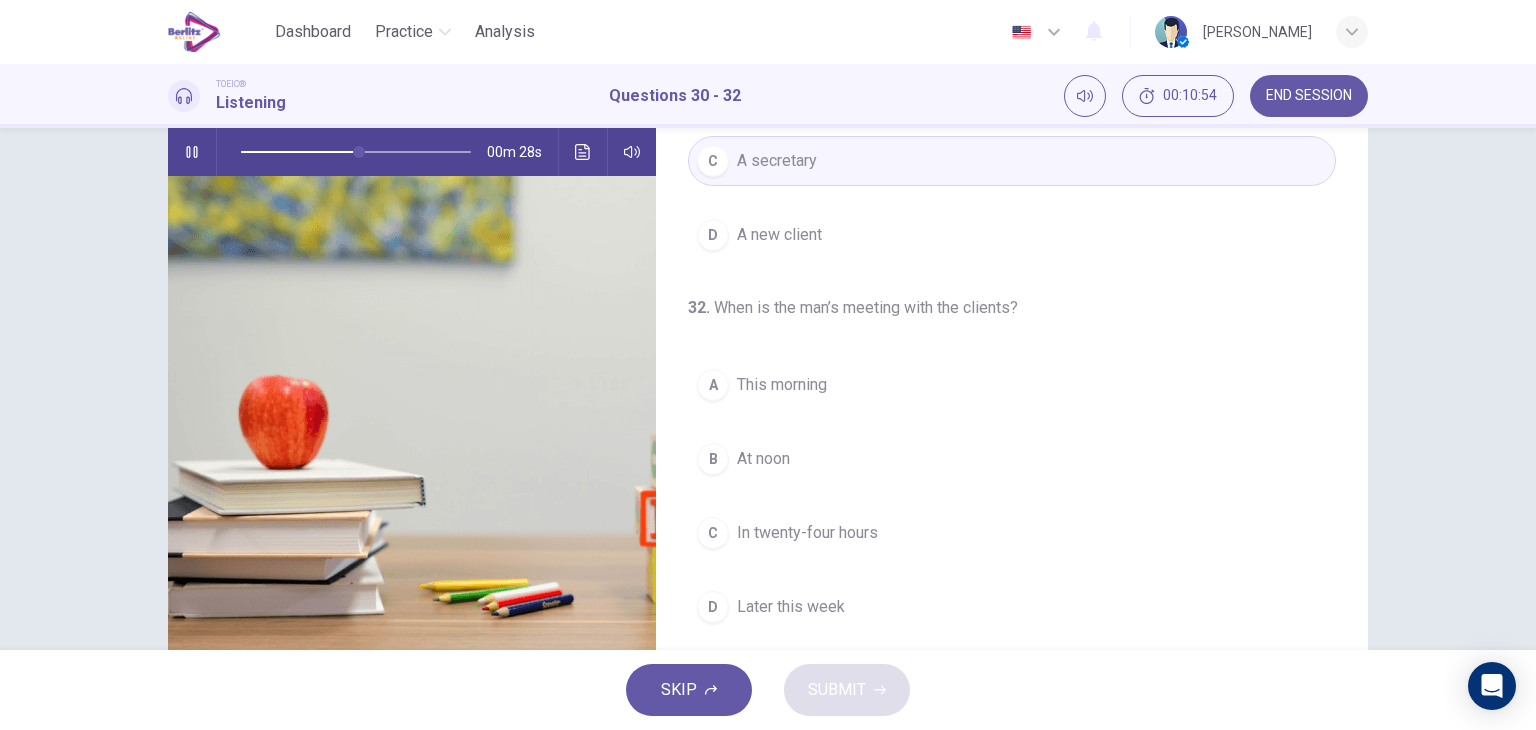 click on "At noon" at bounding box center [763, 459] 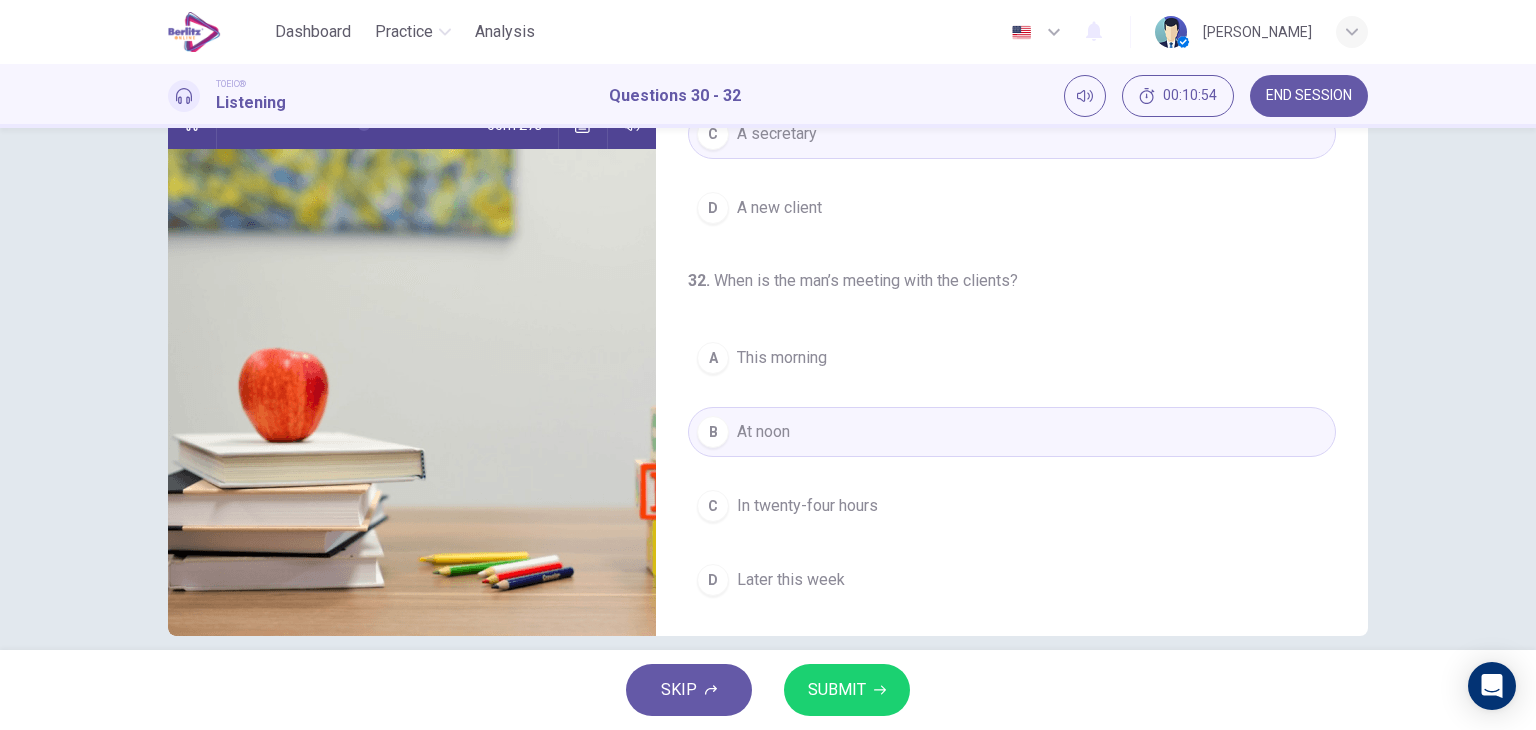 scroll, scrollTop: 253, scrollLeft: 0, axis: vertical 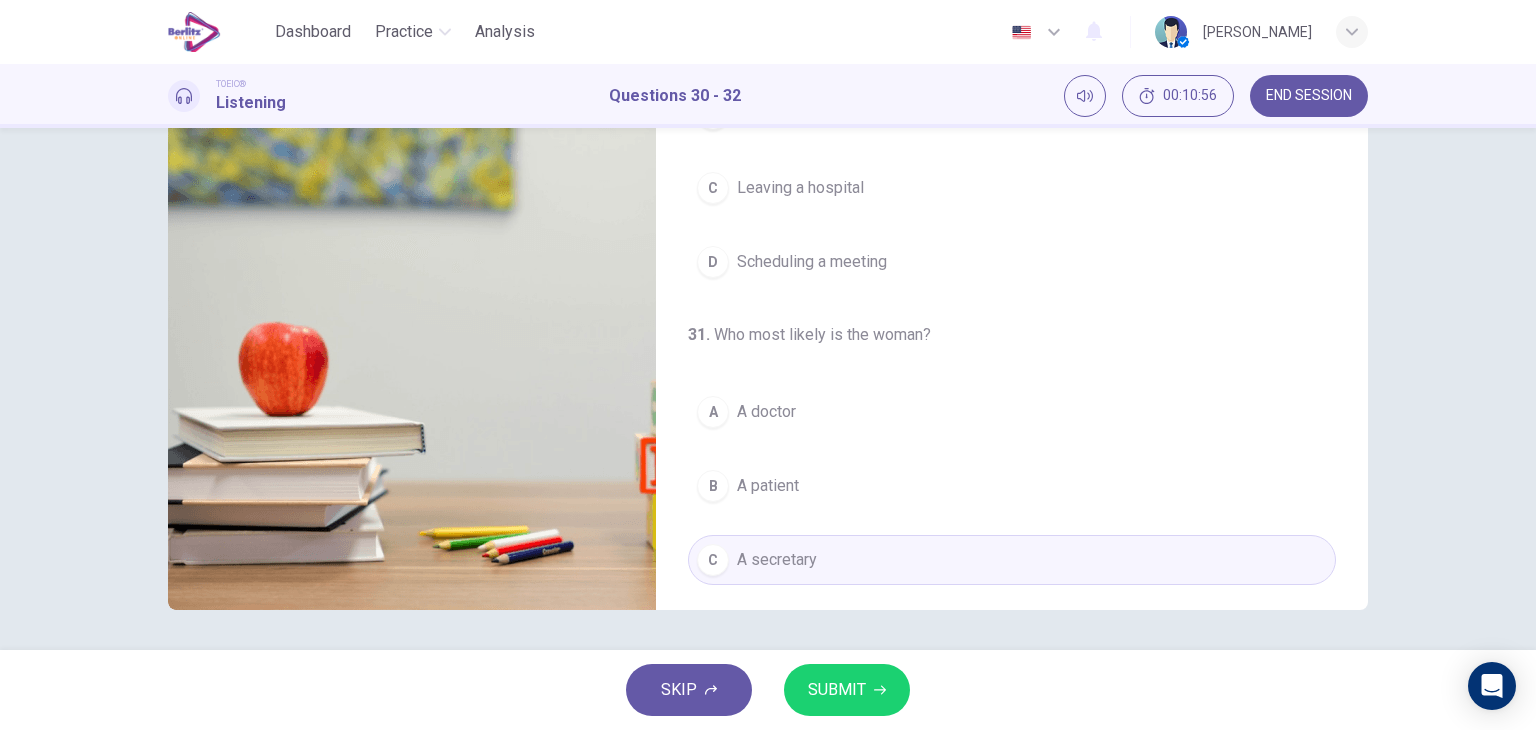 click on "SUBMIT" at bounding box center (847, 690) 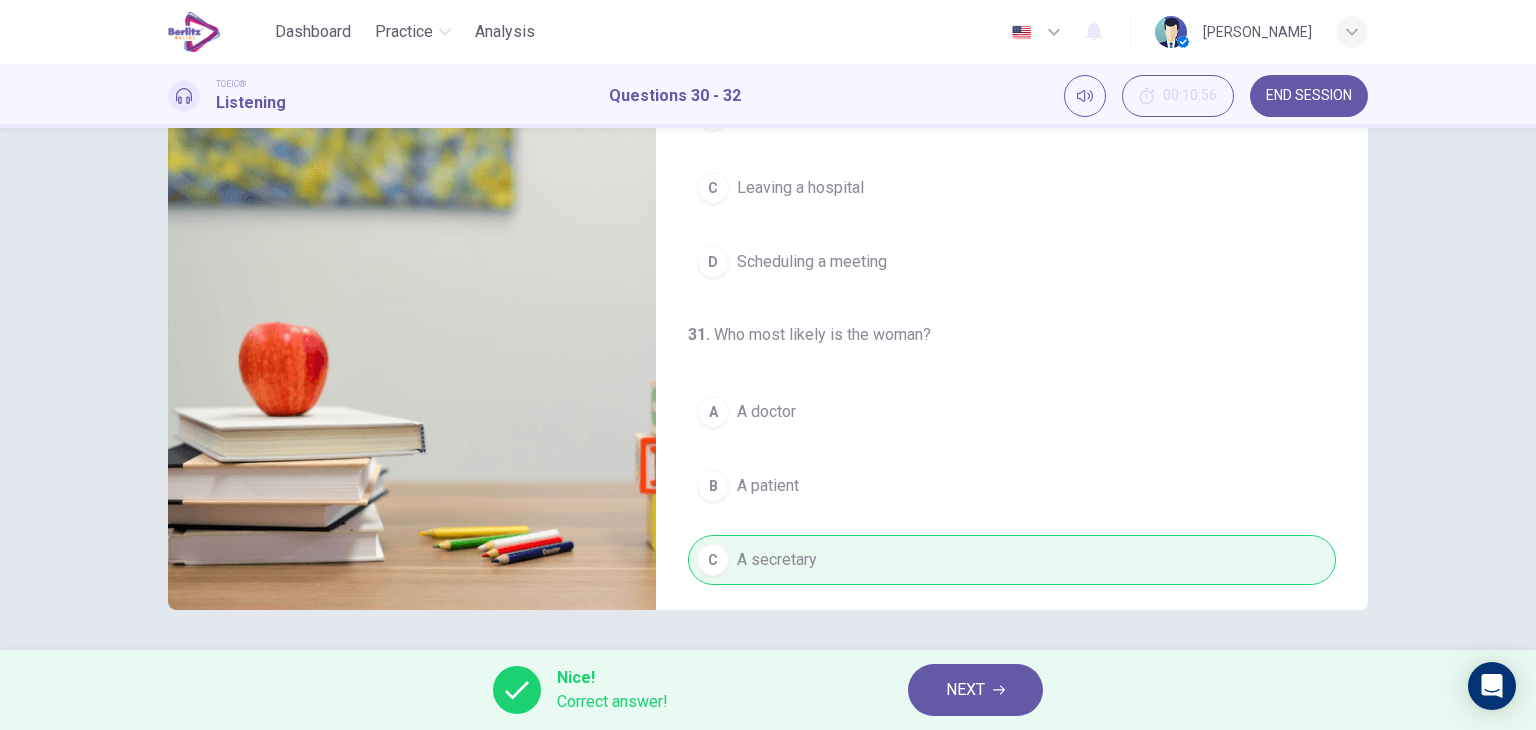 type on "**" 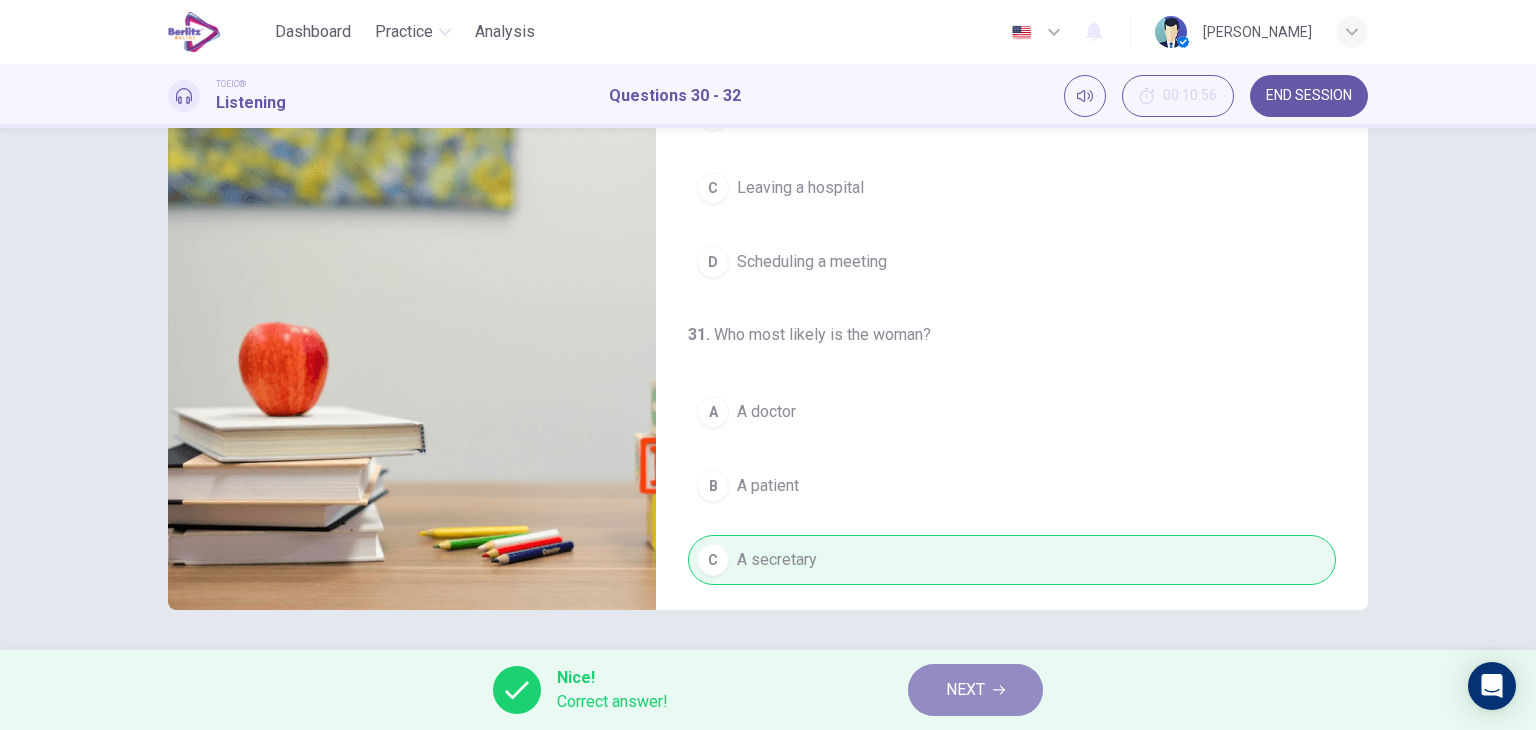 click on "NEXT" at bounding box center (975, 690) 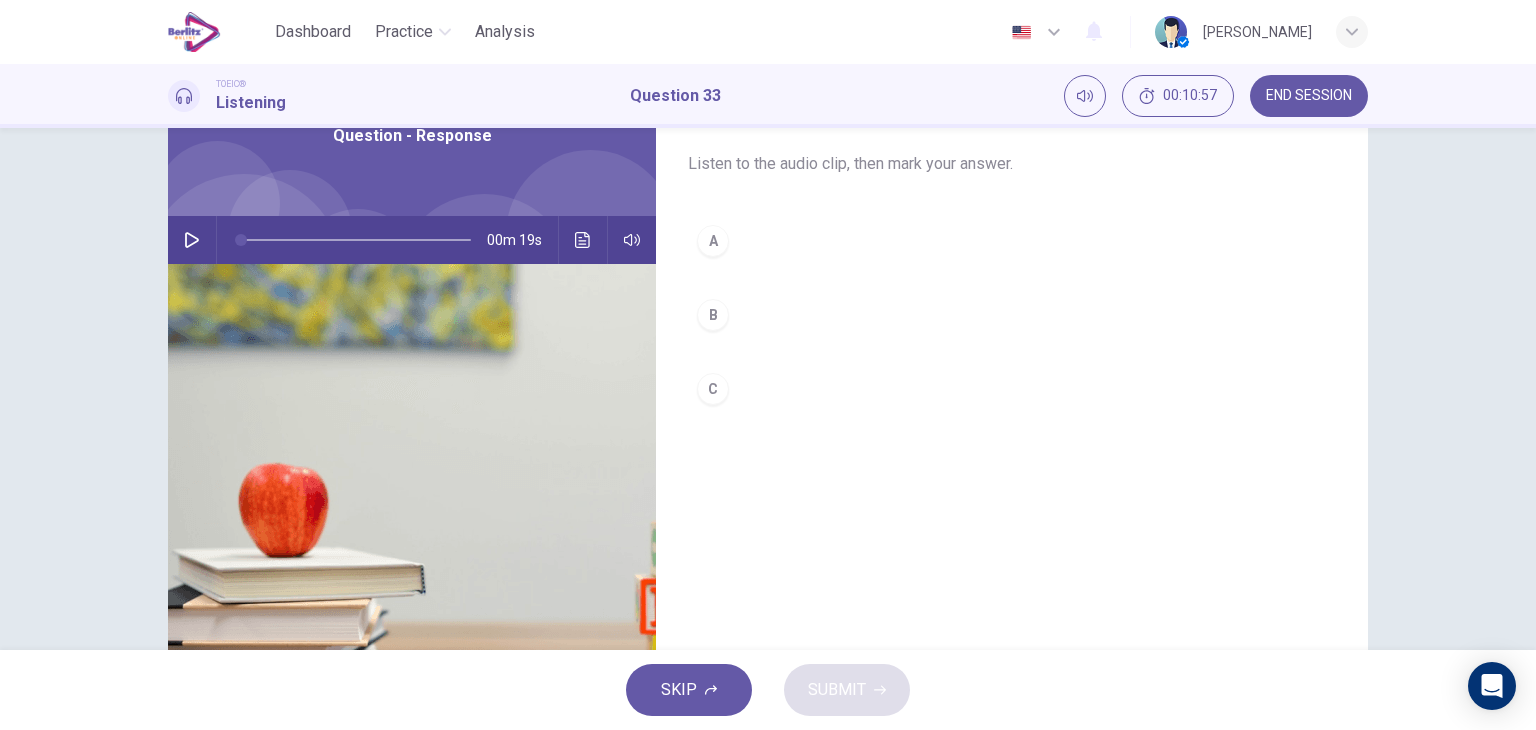 scroll, scrollTop: 0, scrollLeft: 0, axis: both 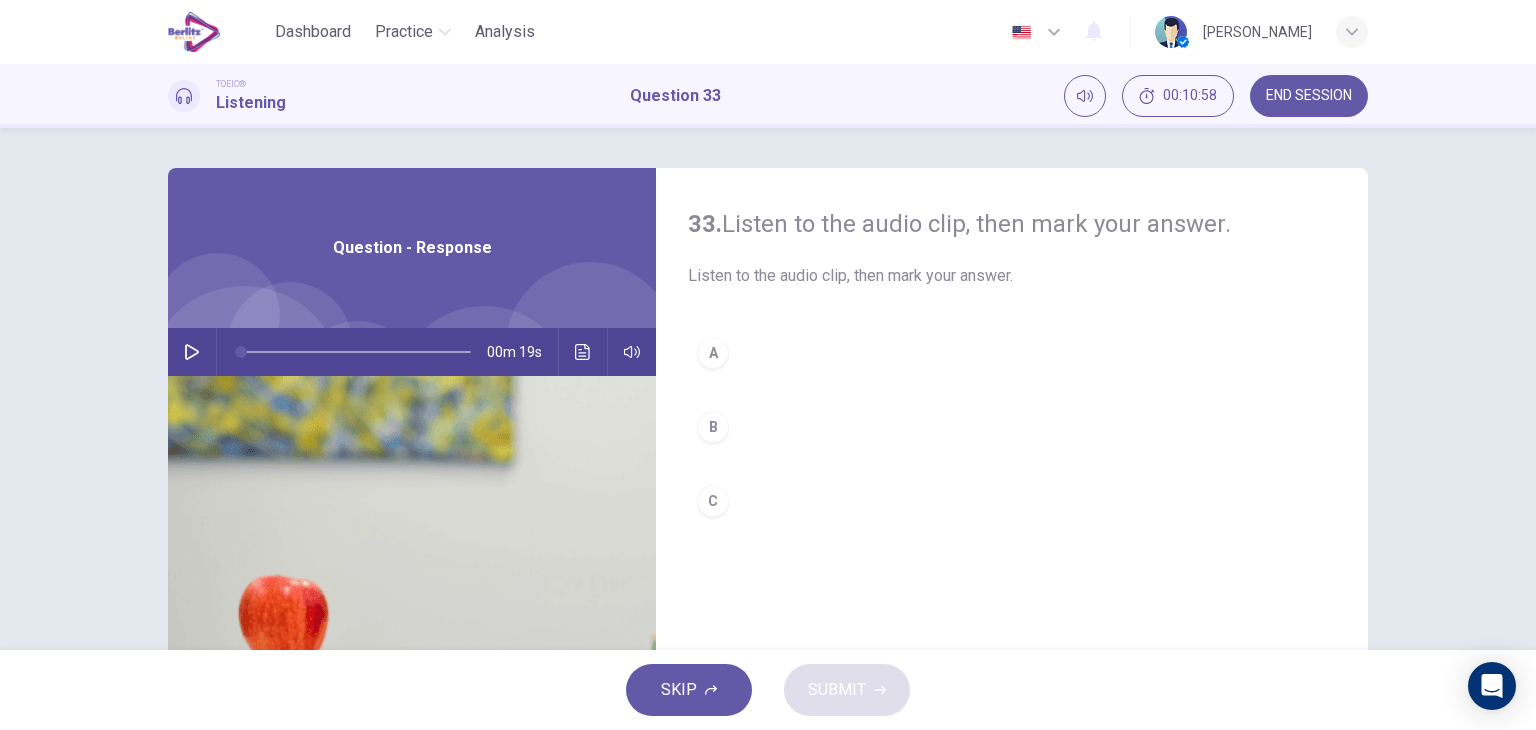 click at bounding box center [192, 352] 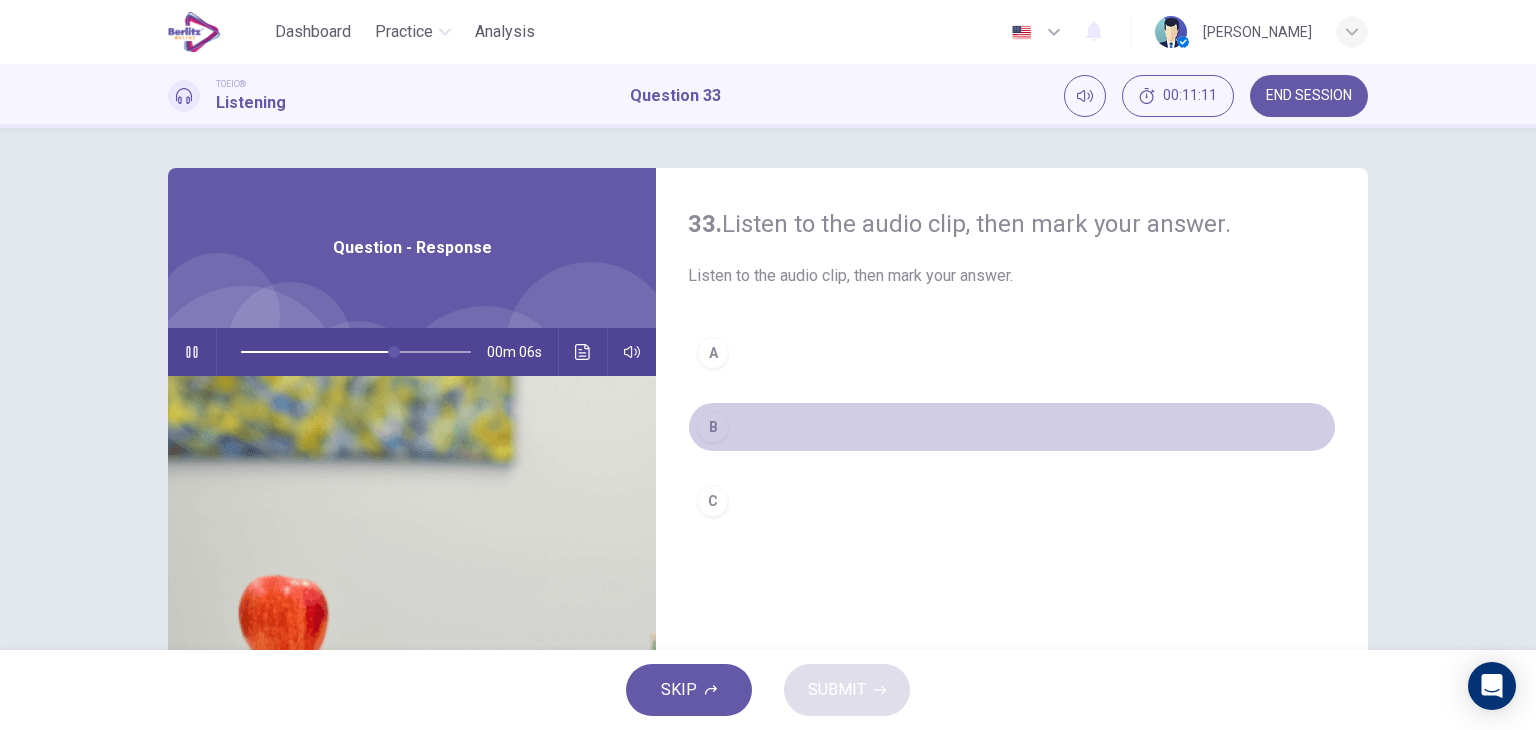 click on "B" at bounding box center (1012, 427) 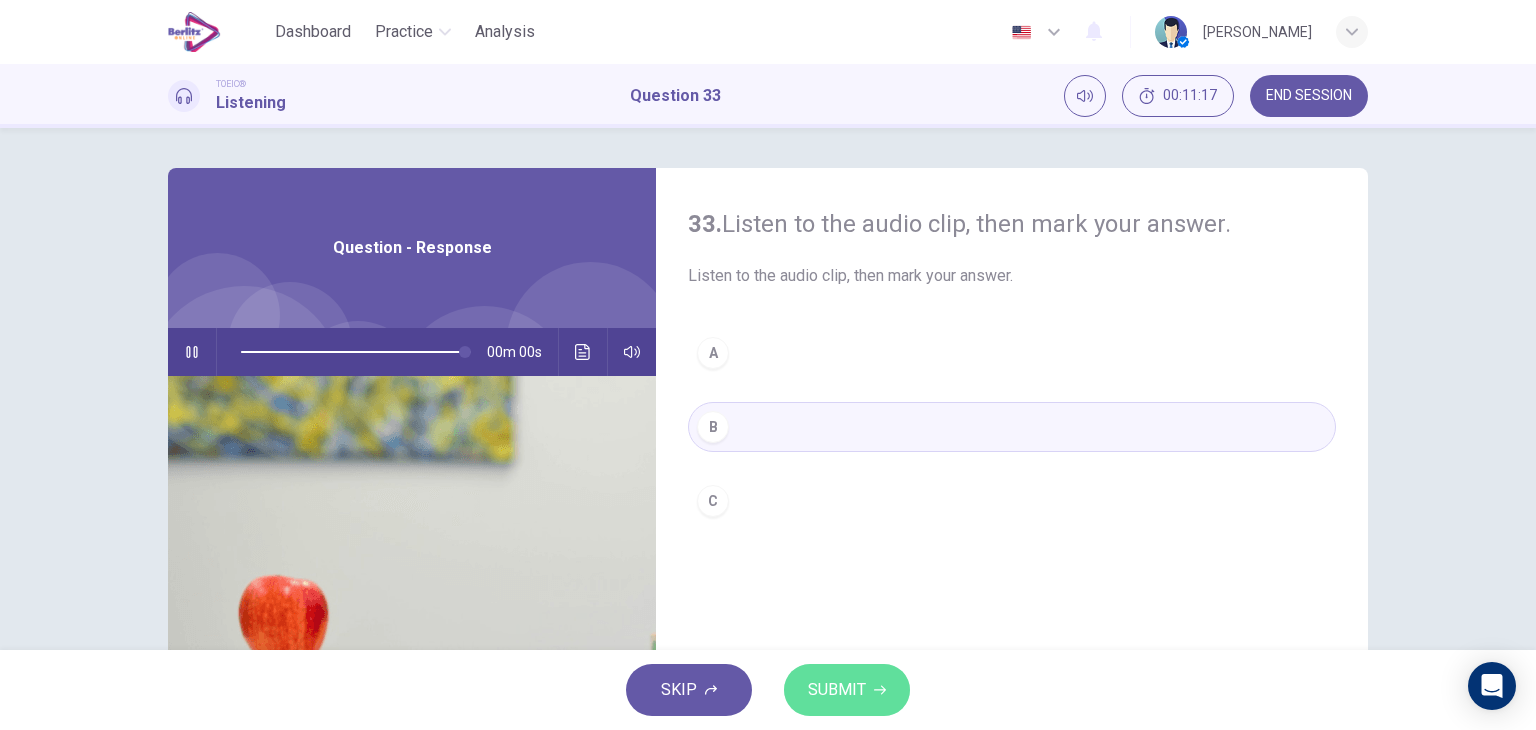 click on "SUBMIT" at bounding box center [847, 690] 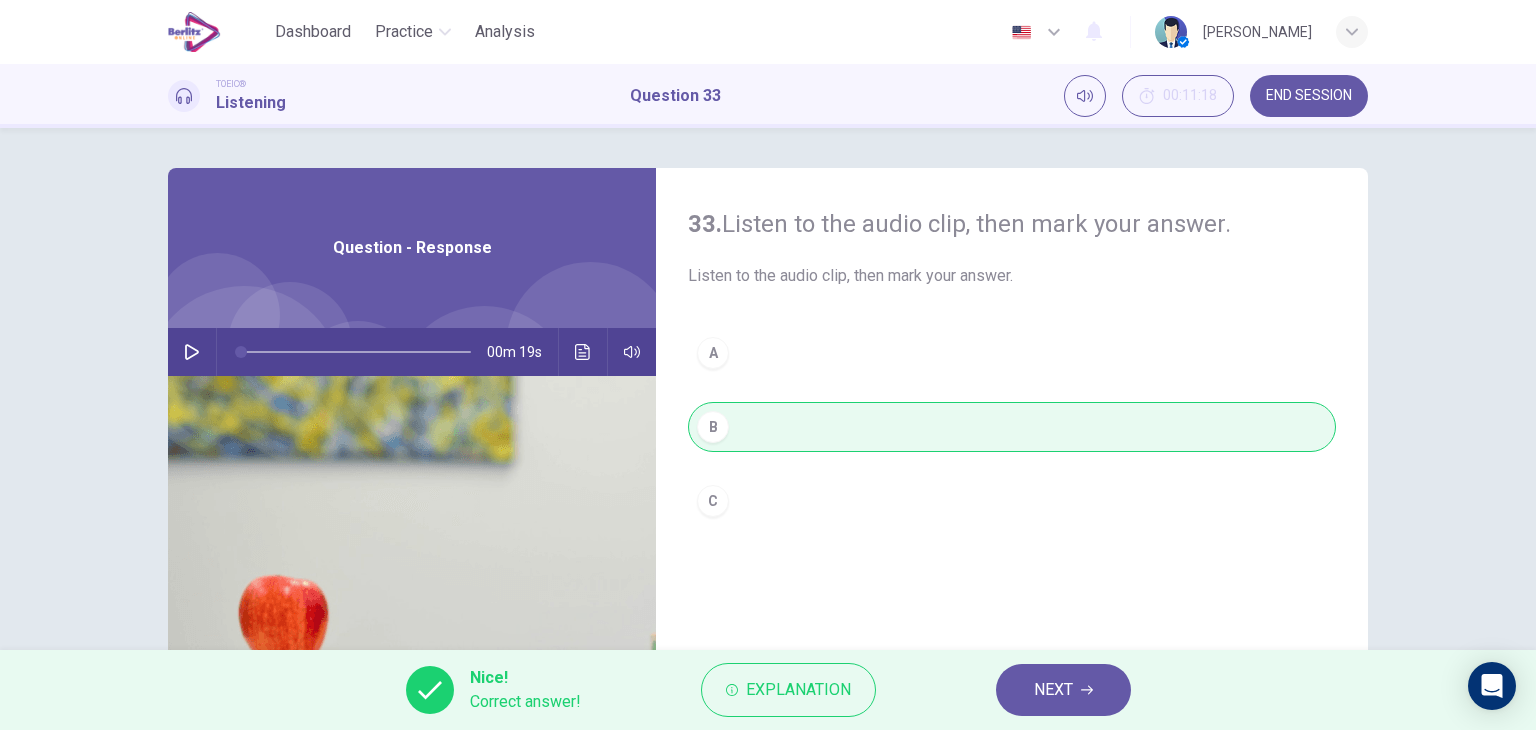click on "Nice! Correct answer! Explanation NEXT" at bounding box center (768, 690) 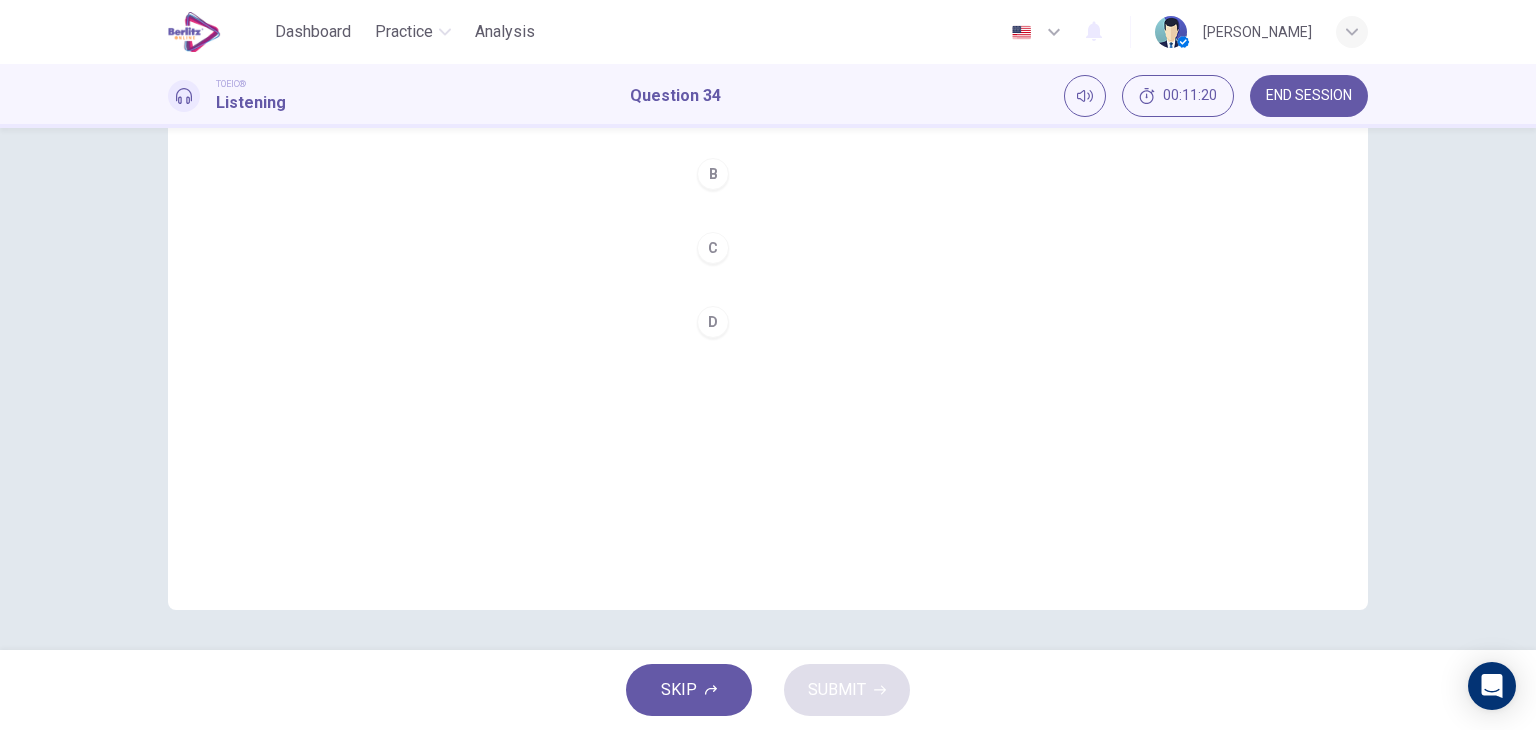 scroll, scrollTop: 0, scrollLeft: 0, axis: both 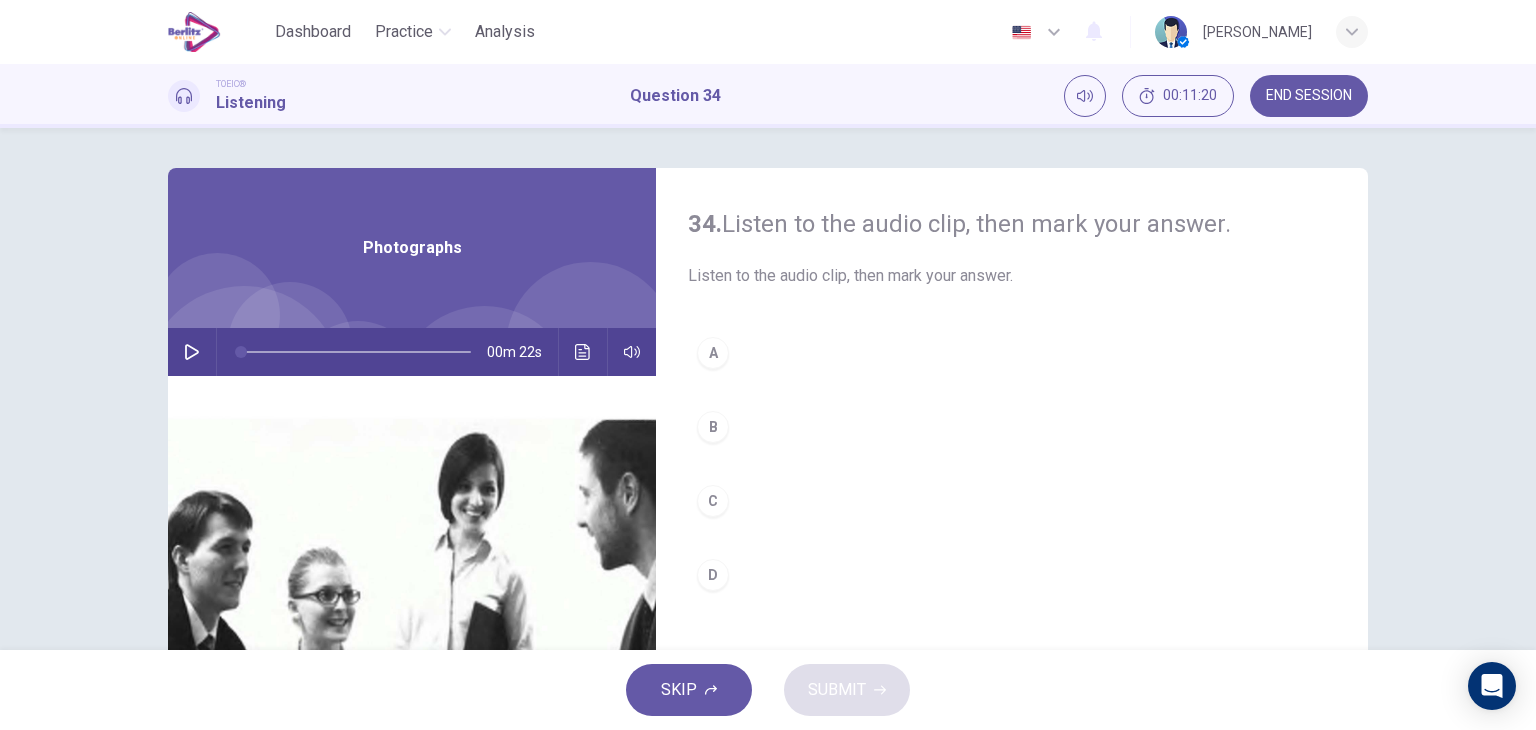click 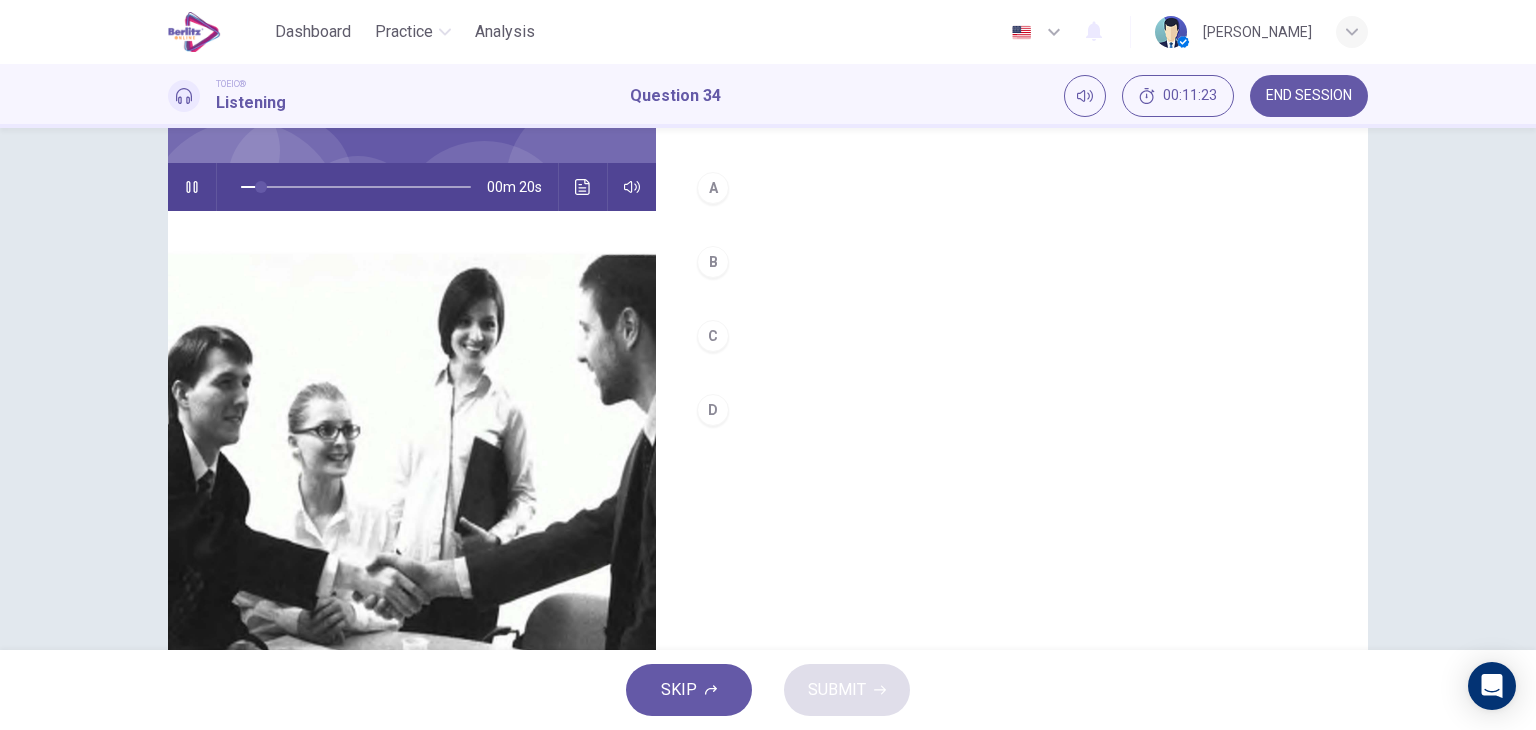 scroll, scrollTop: 200, scrollLeft: 0, axis: vertical 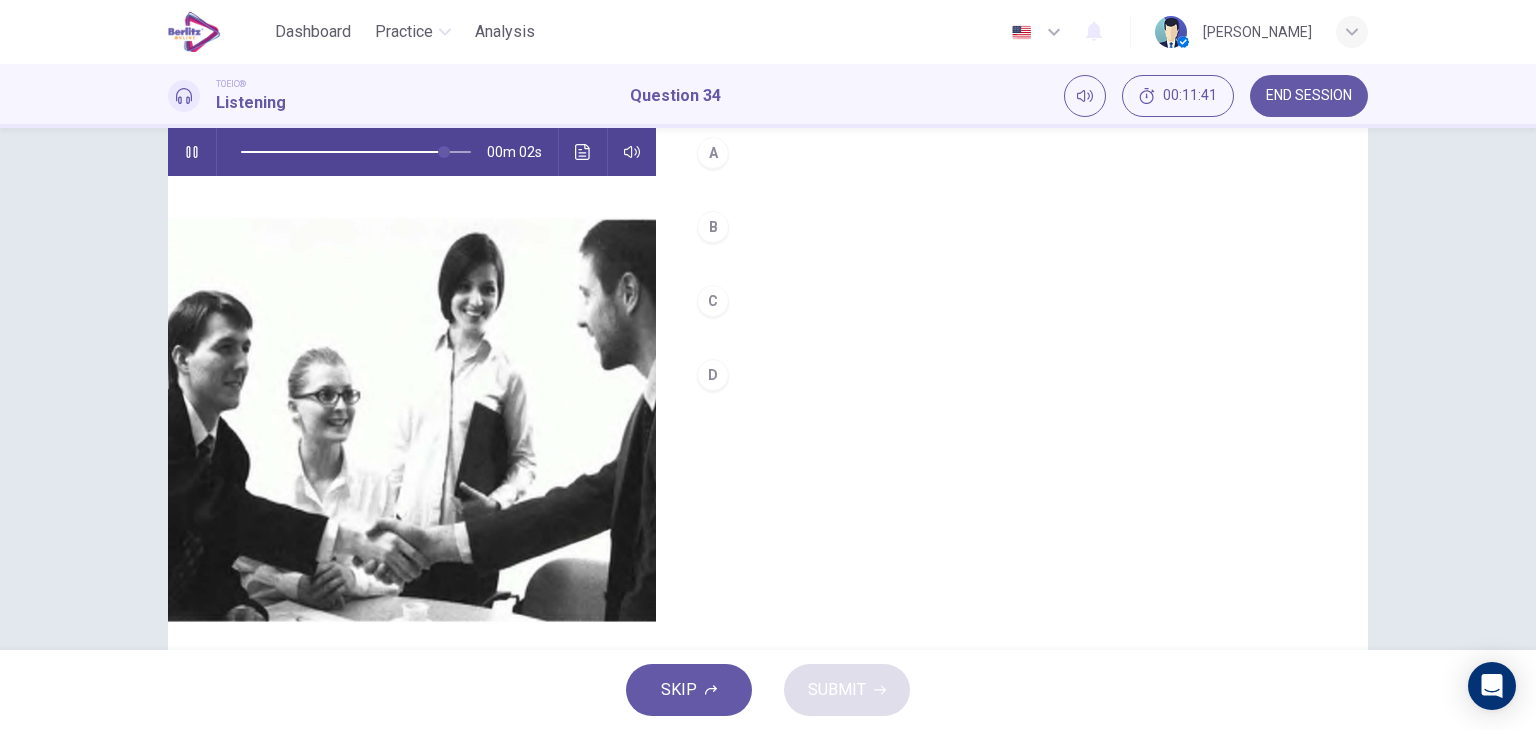 click on "D" at bounding box center [713, 375] 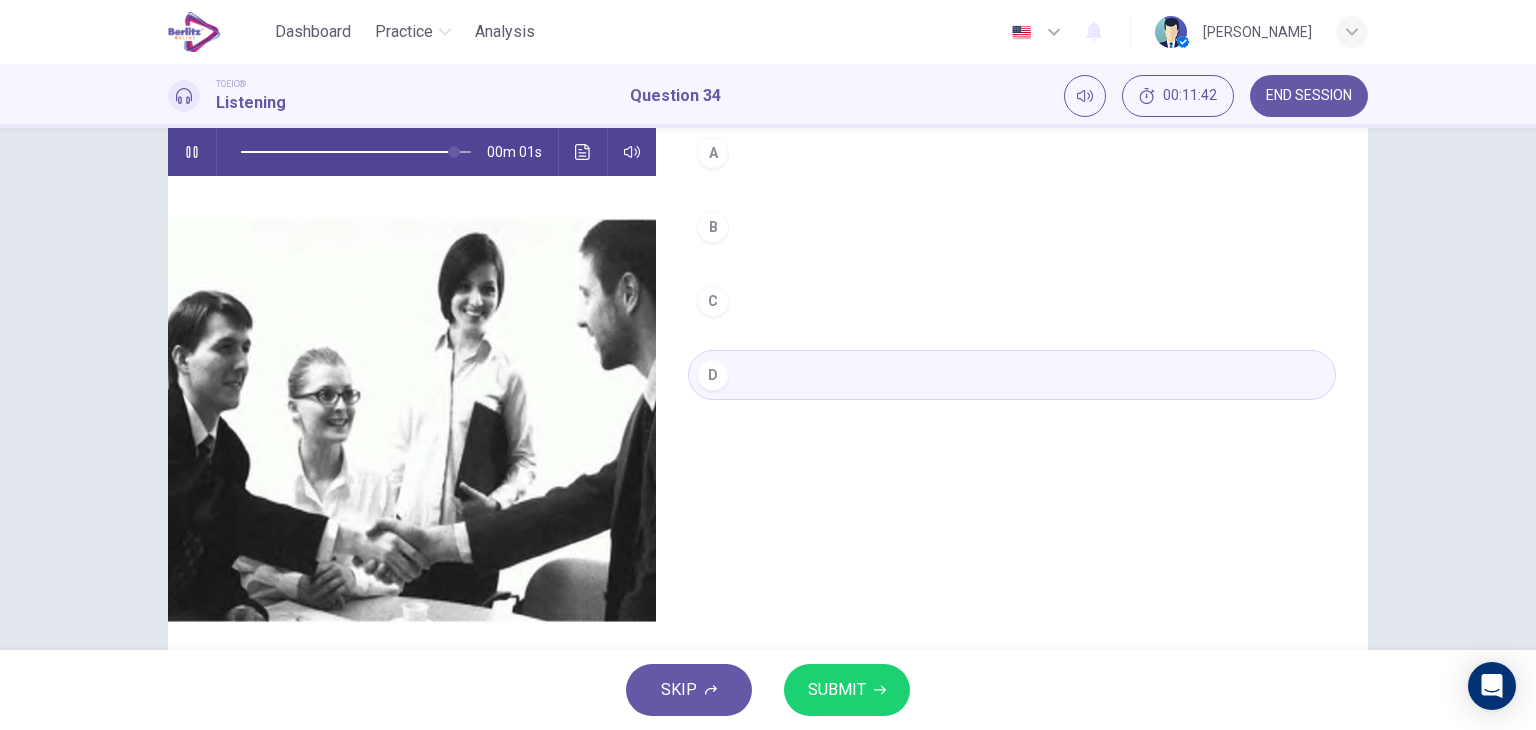 click 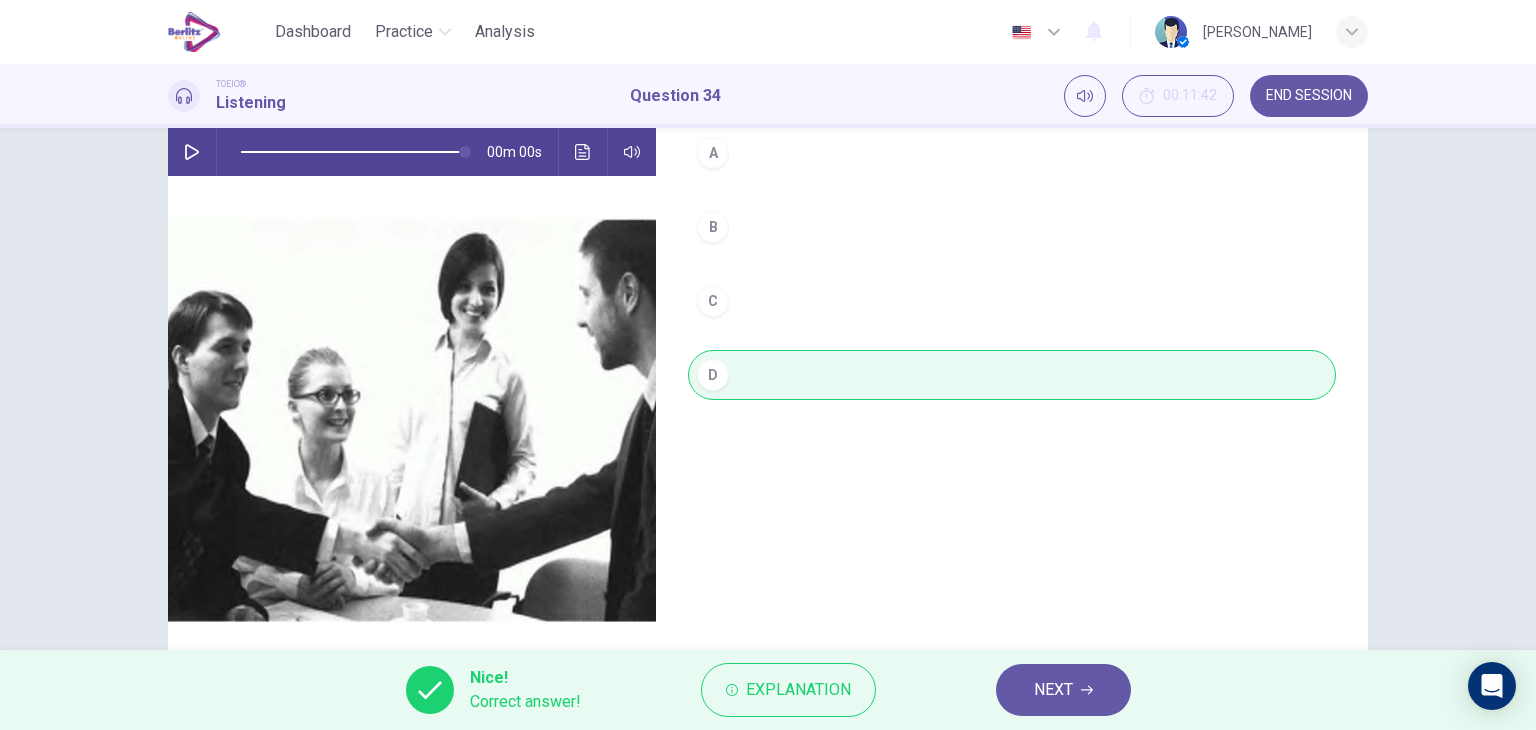 type on "*" 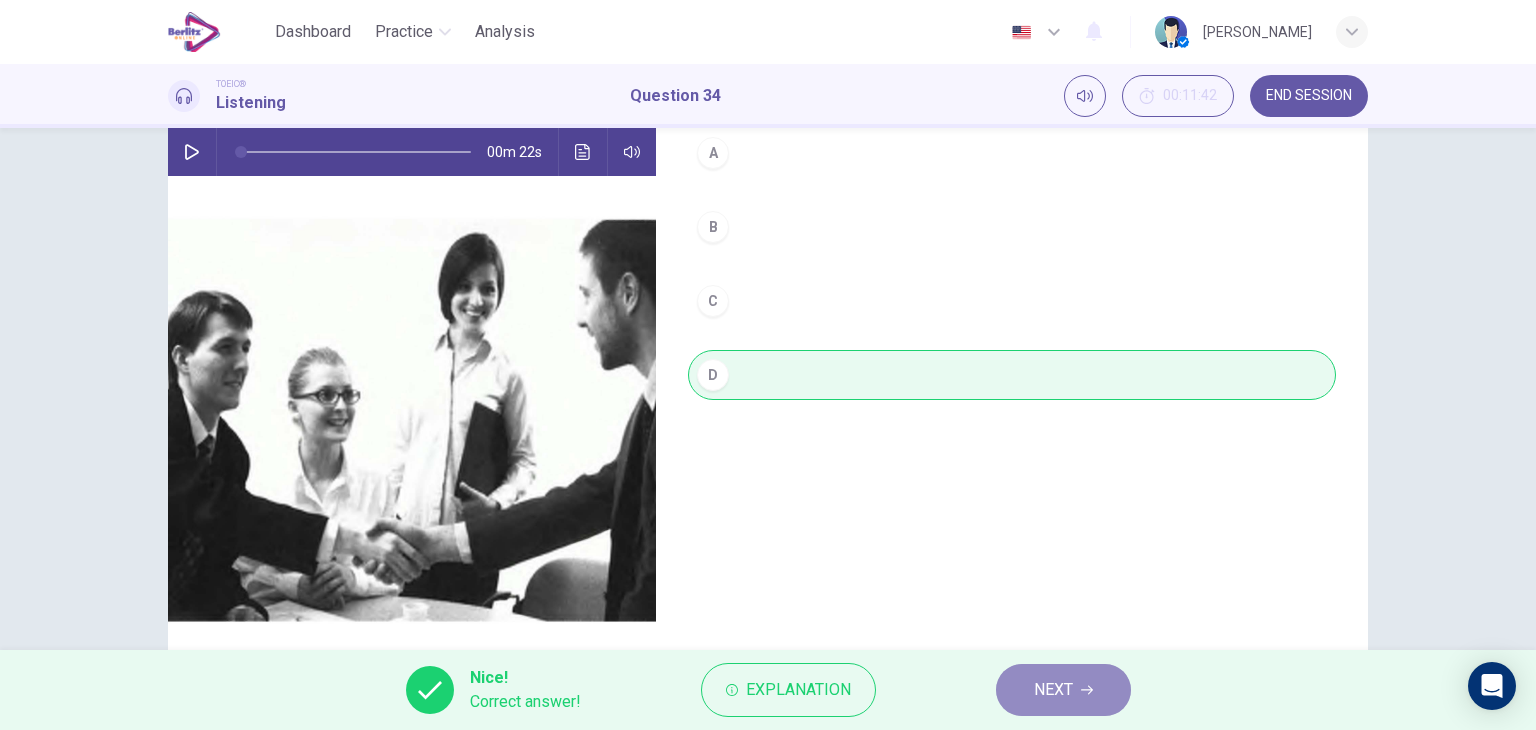 click on "NEXT" at bounding box center (1063, 690) 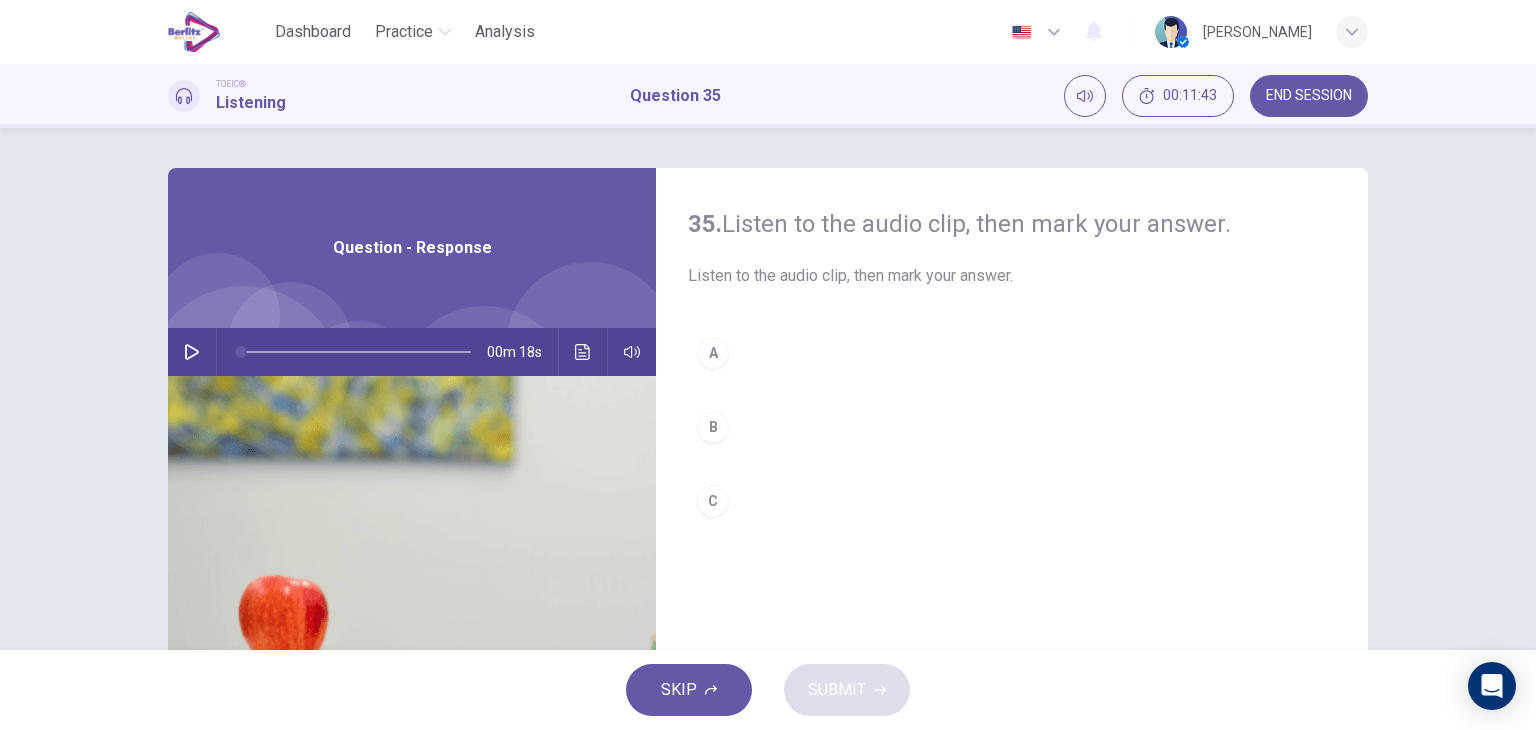 click 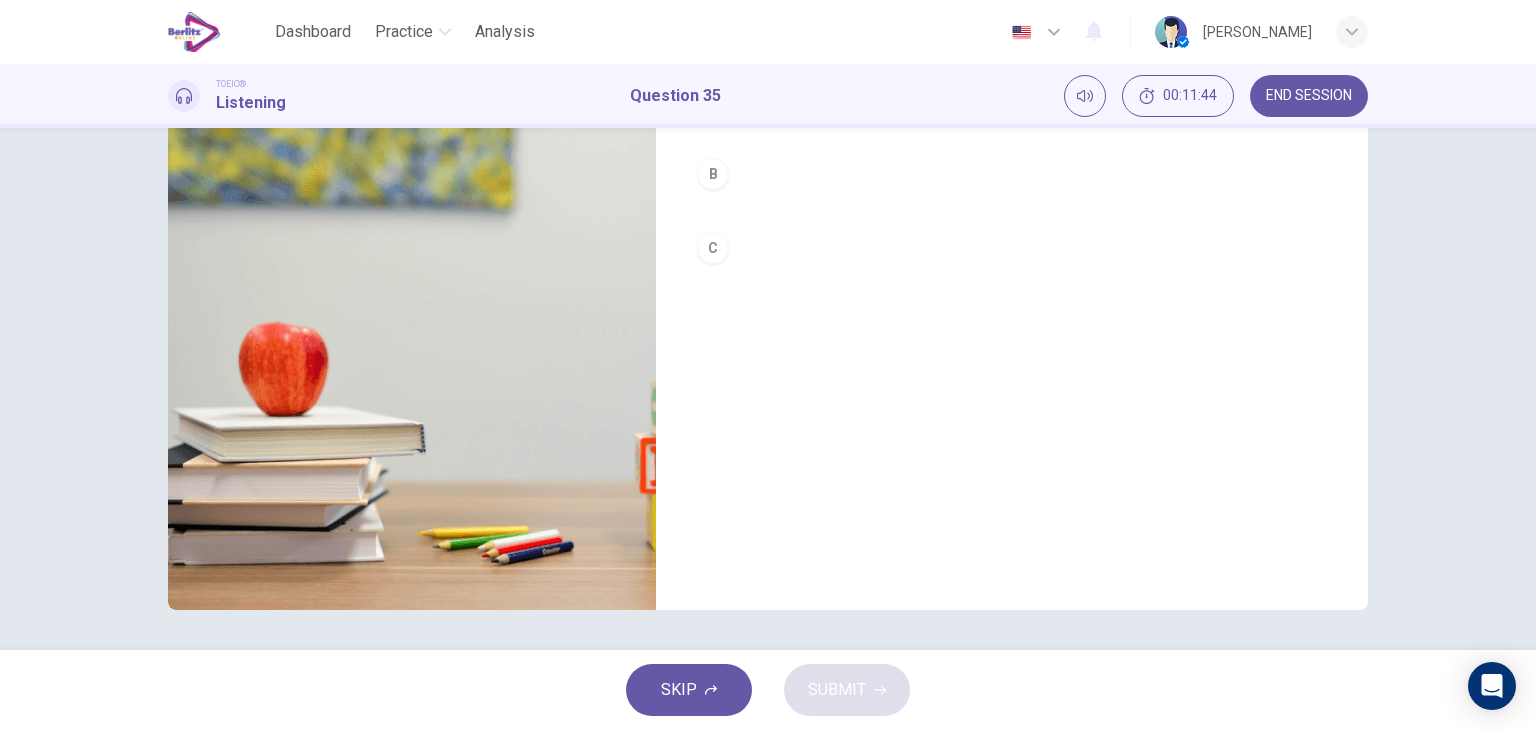 scroll, scrollTop: 53, scrollLeft: 0, axis: vertical 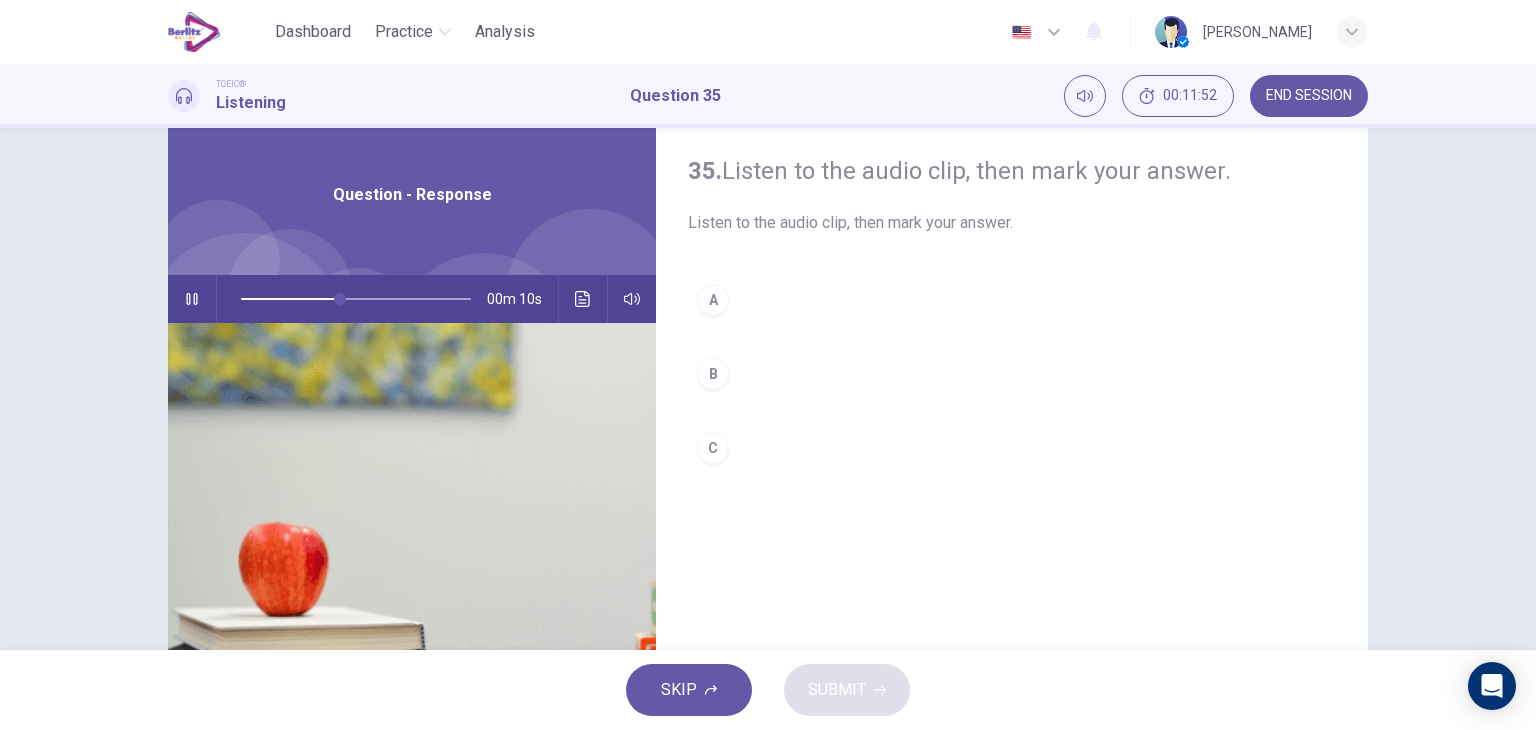 click on "A" at bounding box center [713, 300] 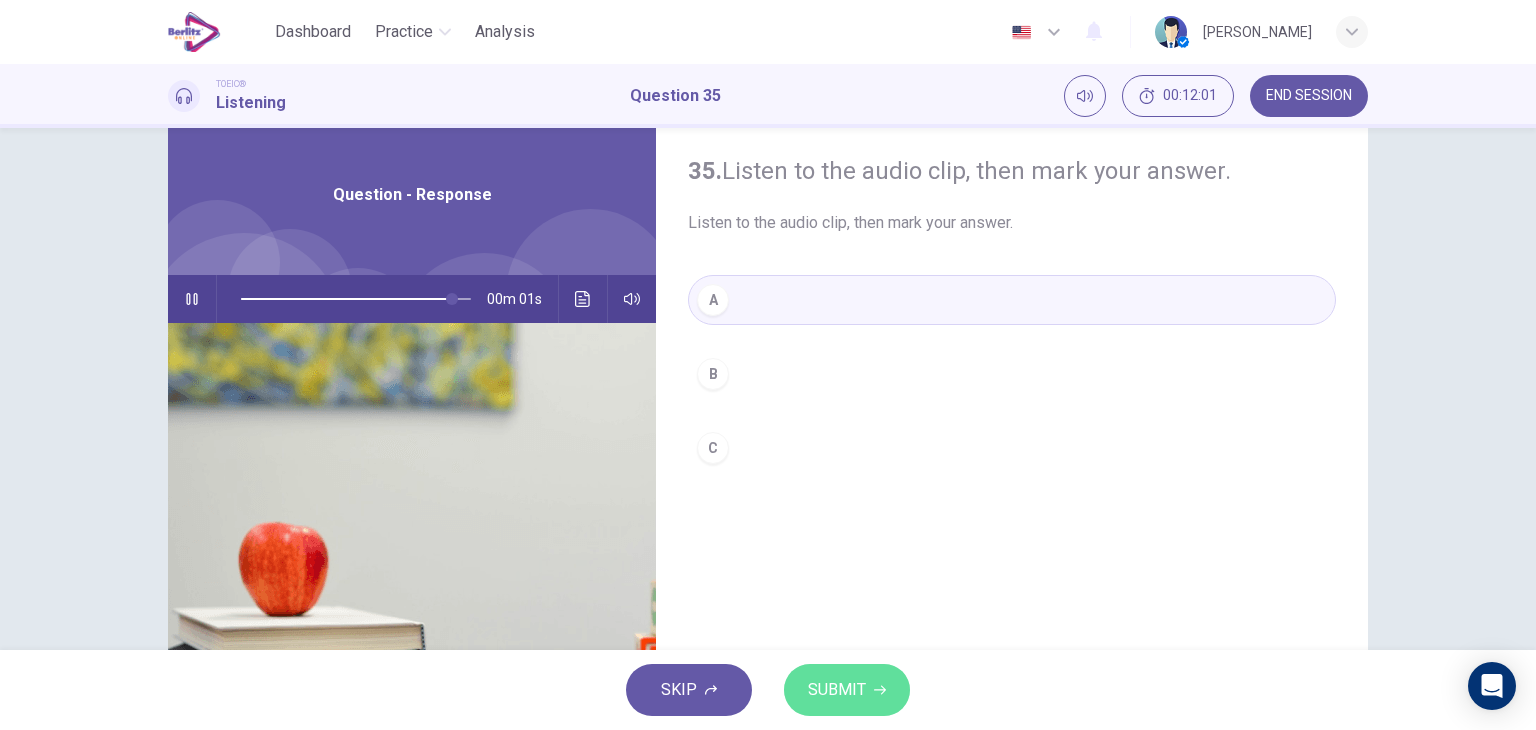 click on "SUBMIT" at bounding box center (837, 690) 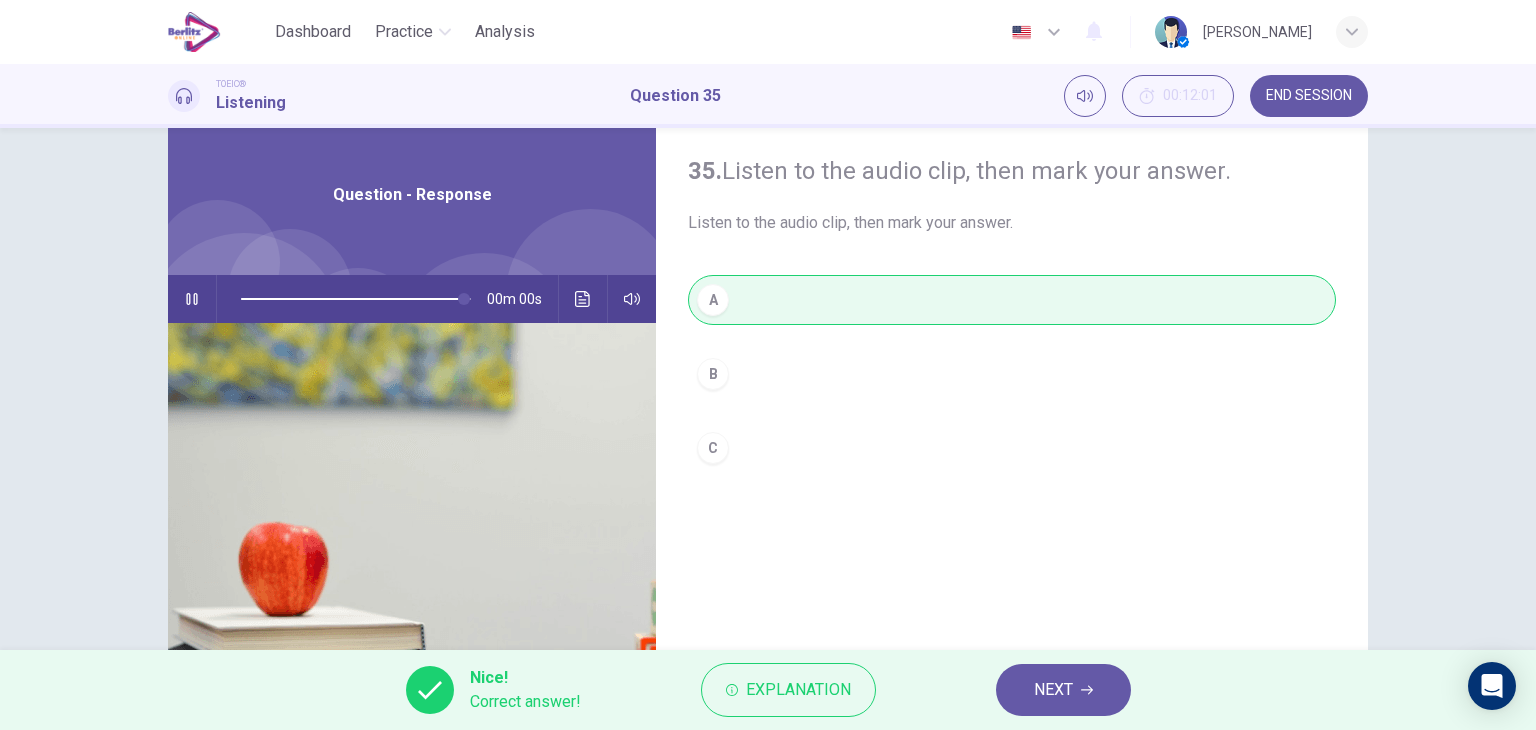type on "*" 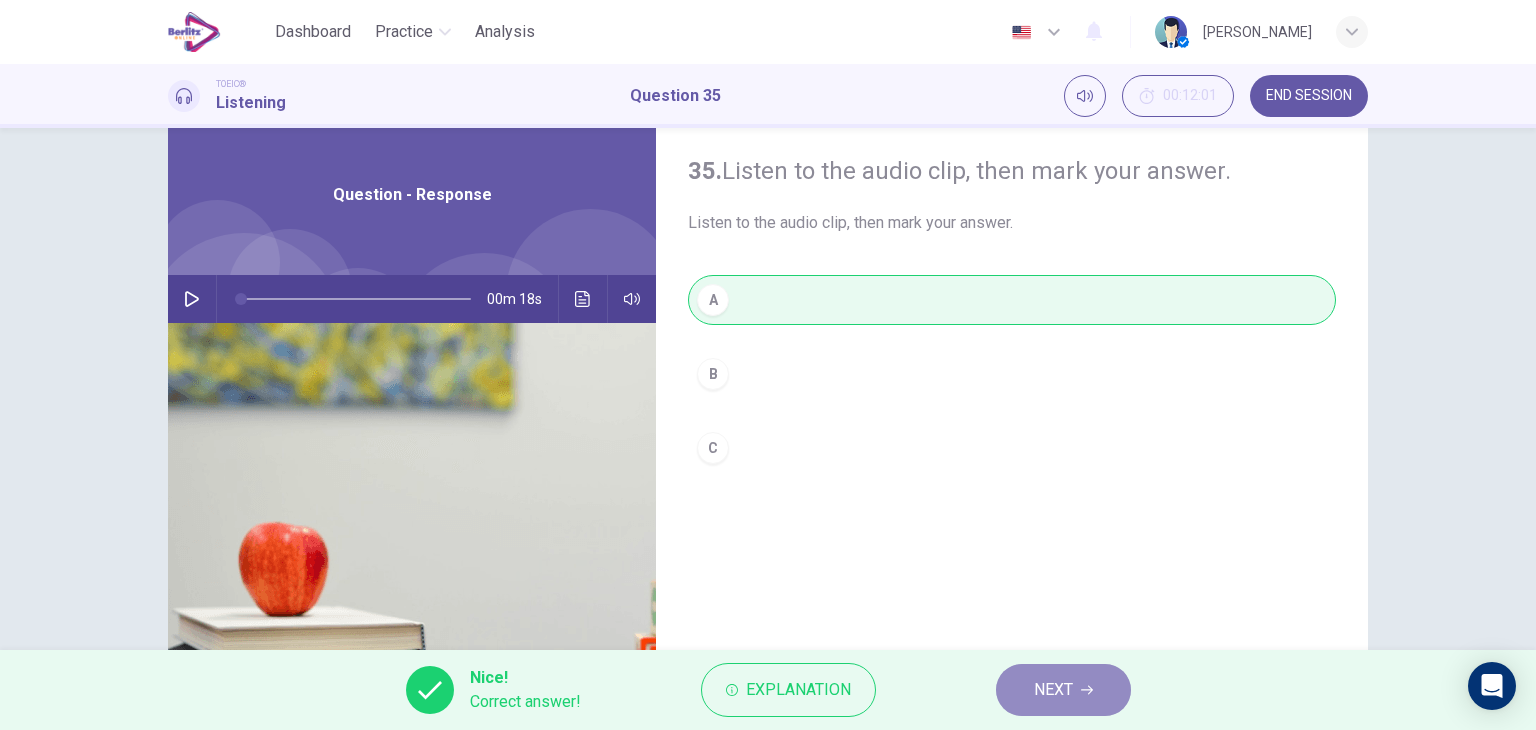 click on "NEXT" at bounding box center (1063, 690) 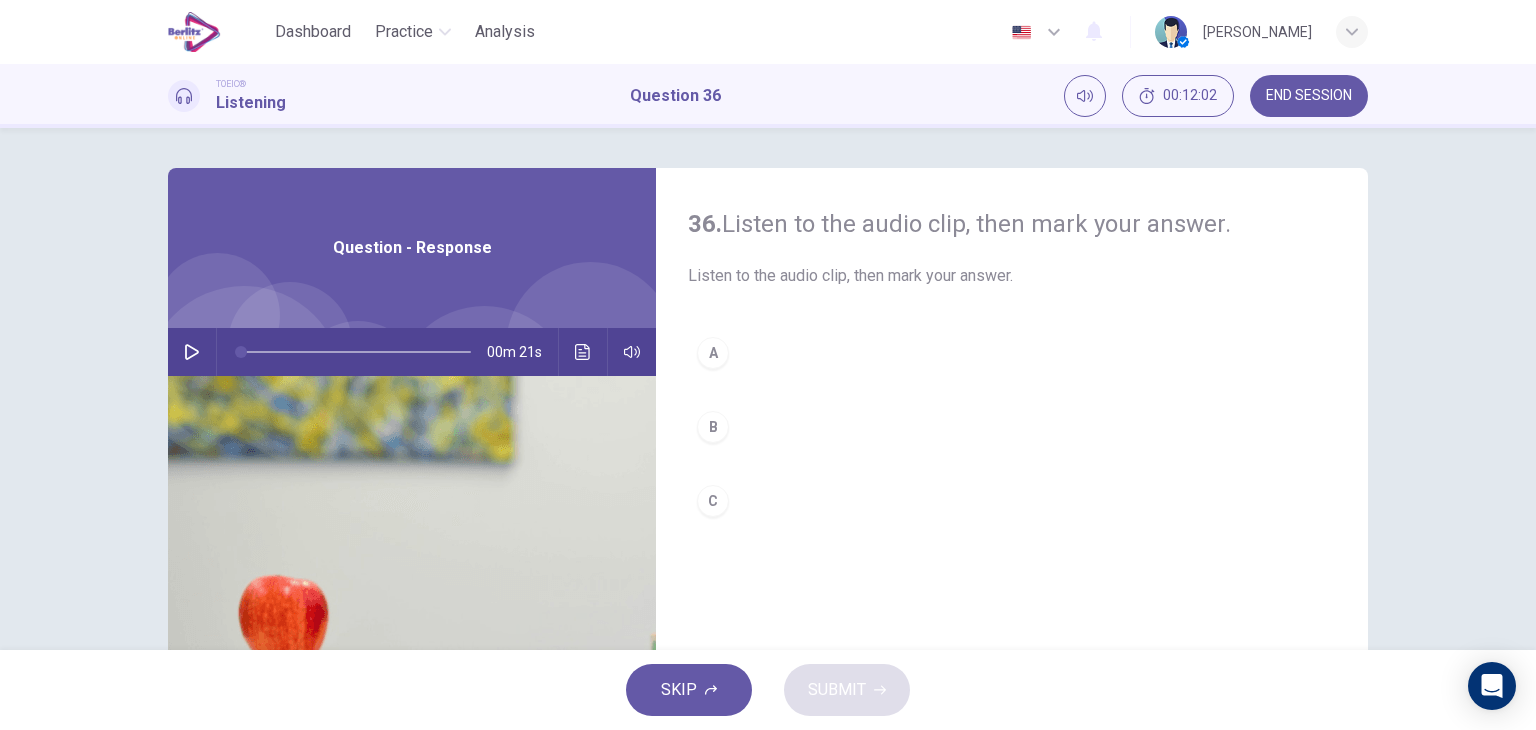 click 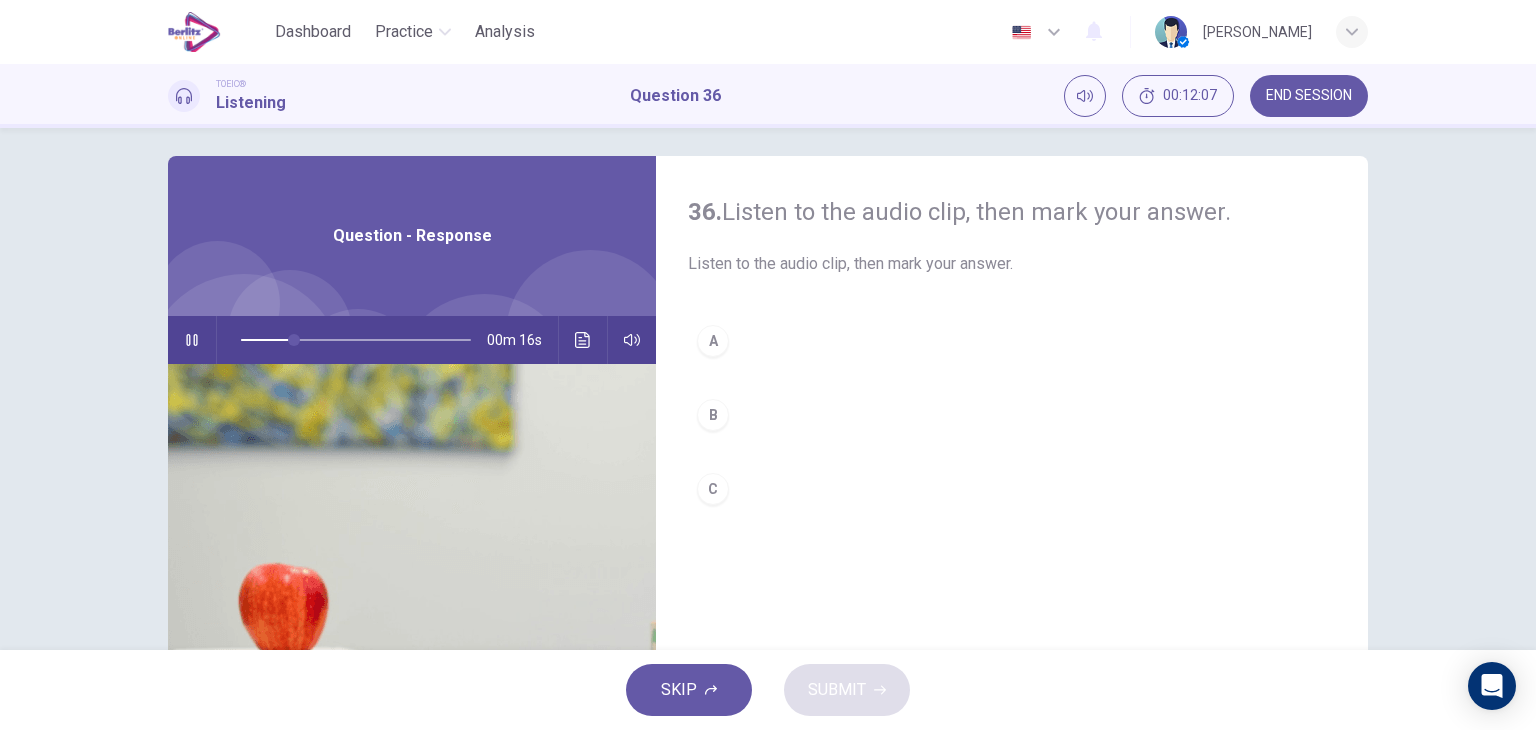 scroll, scrollTop: 0, scrollLeft: 0, axis: both 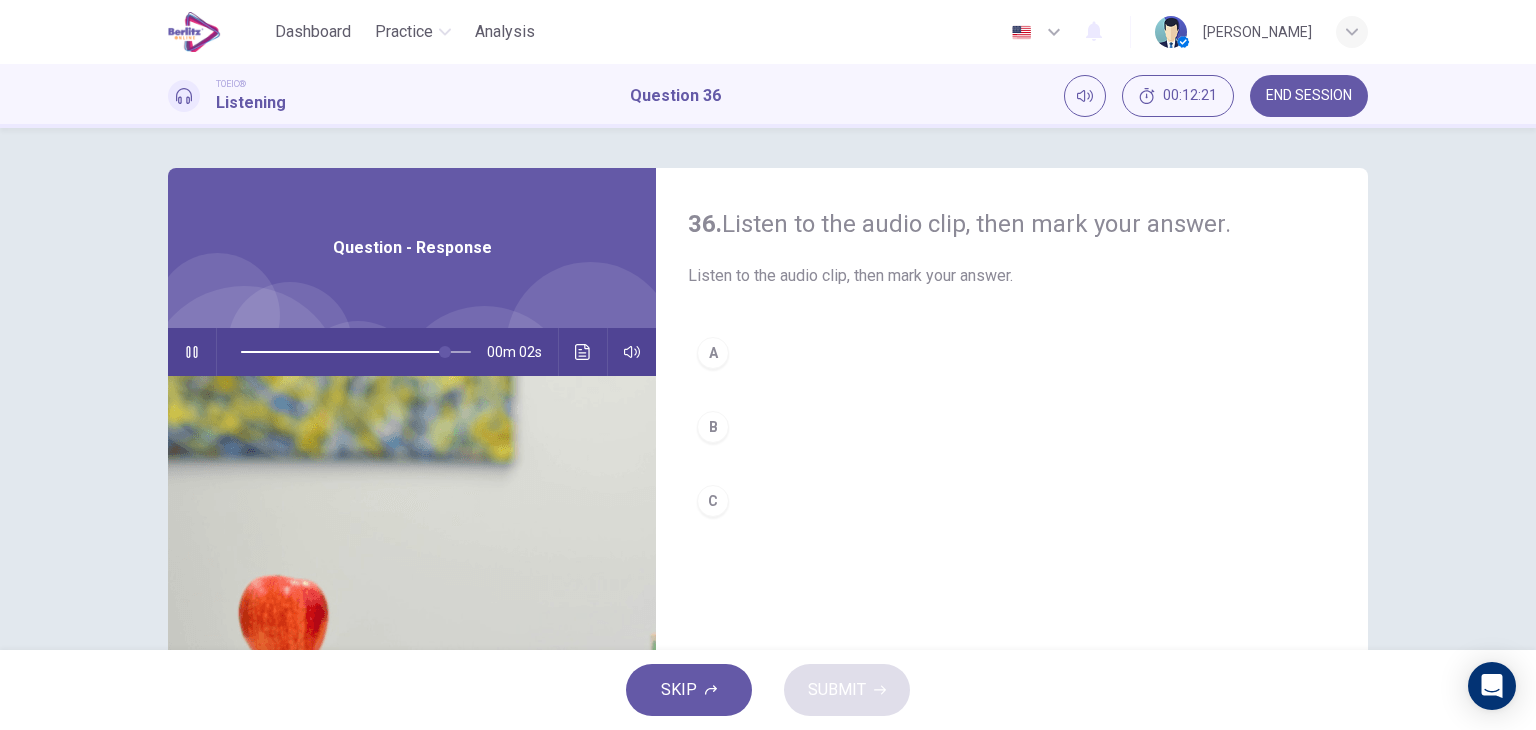 click on "C" at bounding box center (1012, 501) 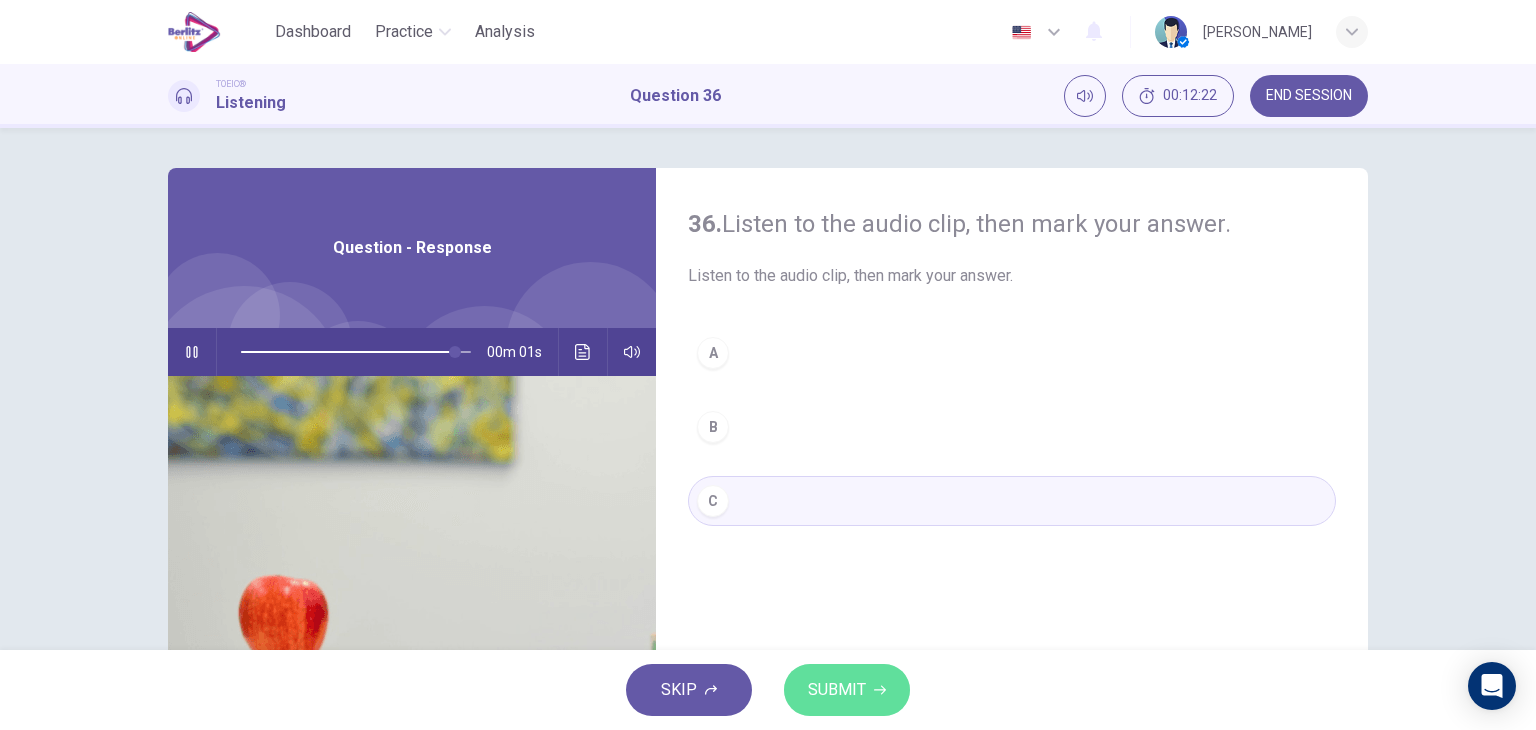 click on "SUBMIT" at bounding box center [847, 690] 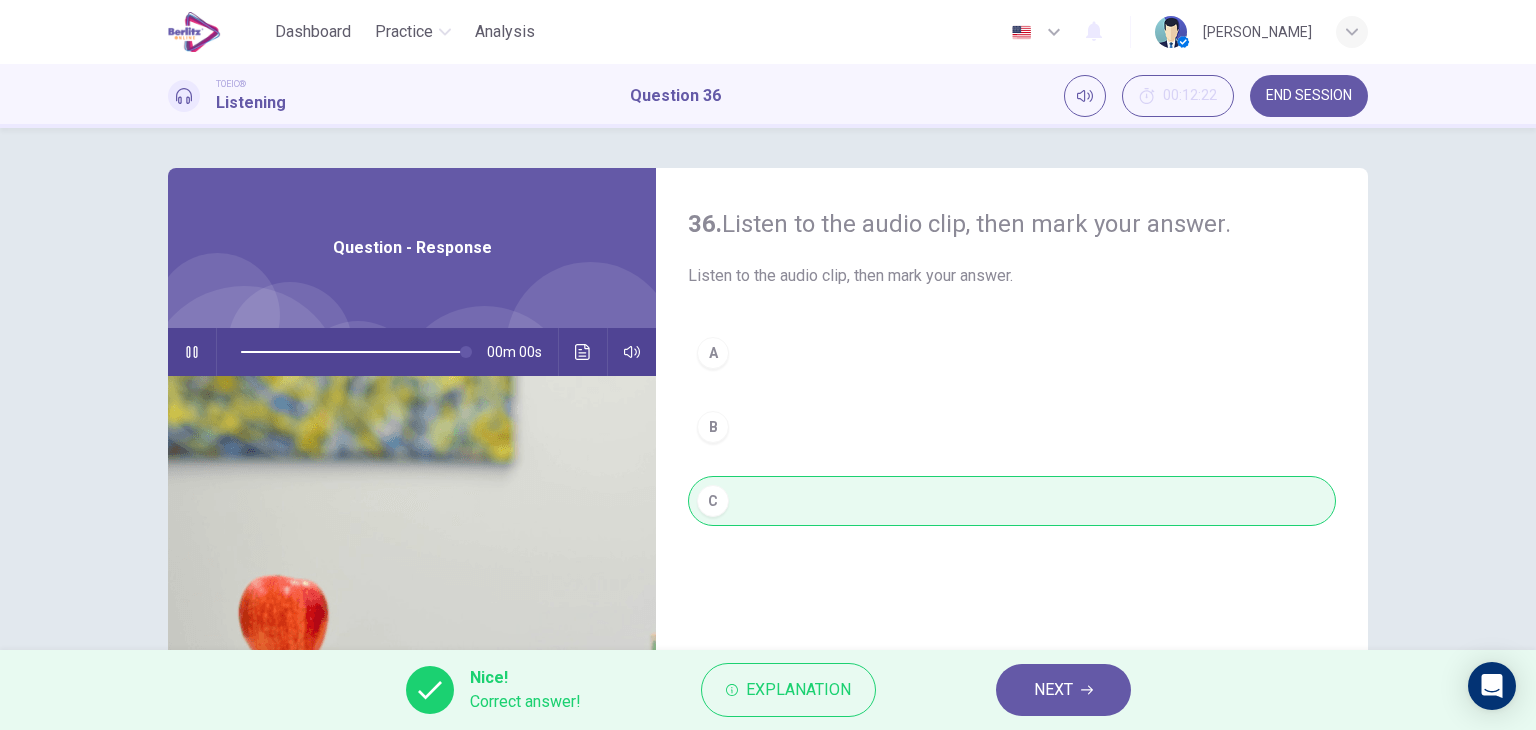 type on "*" 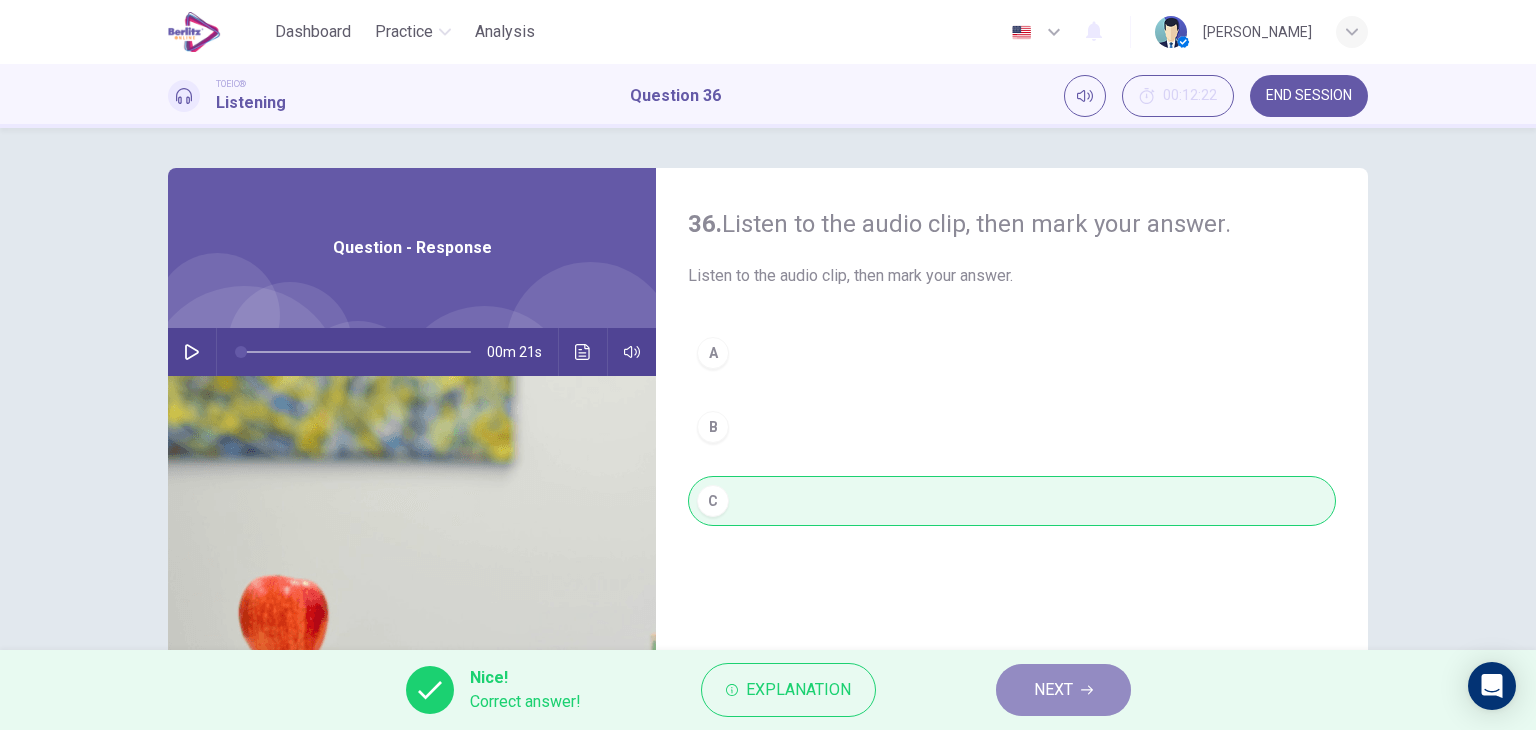 click on "NEXT" at bounding box center [1063, 690] 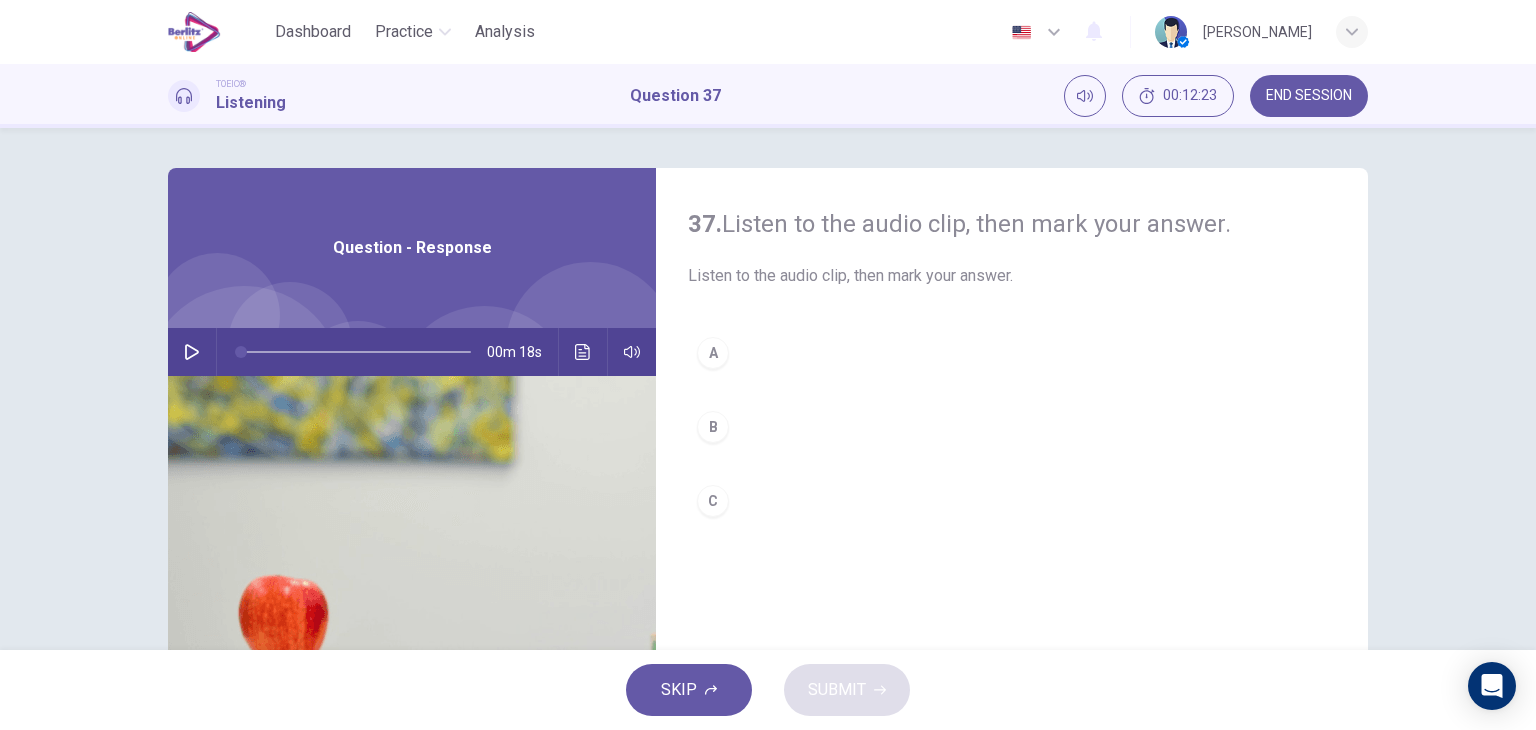 click 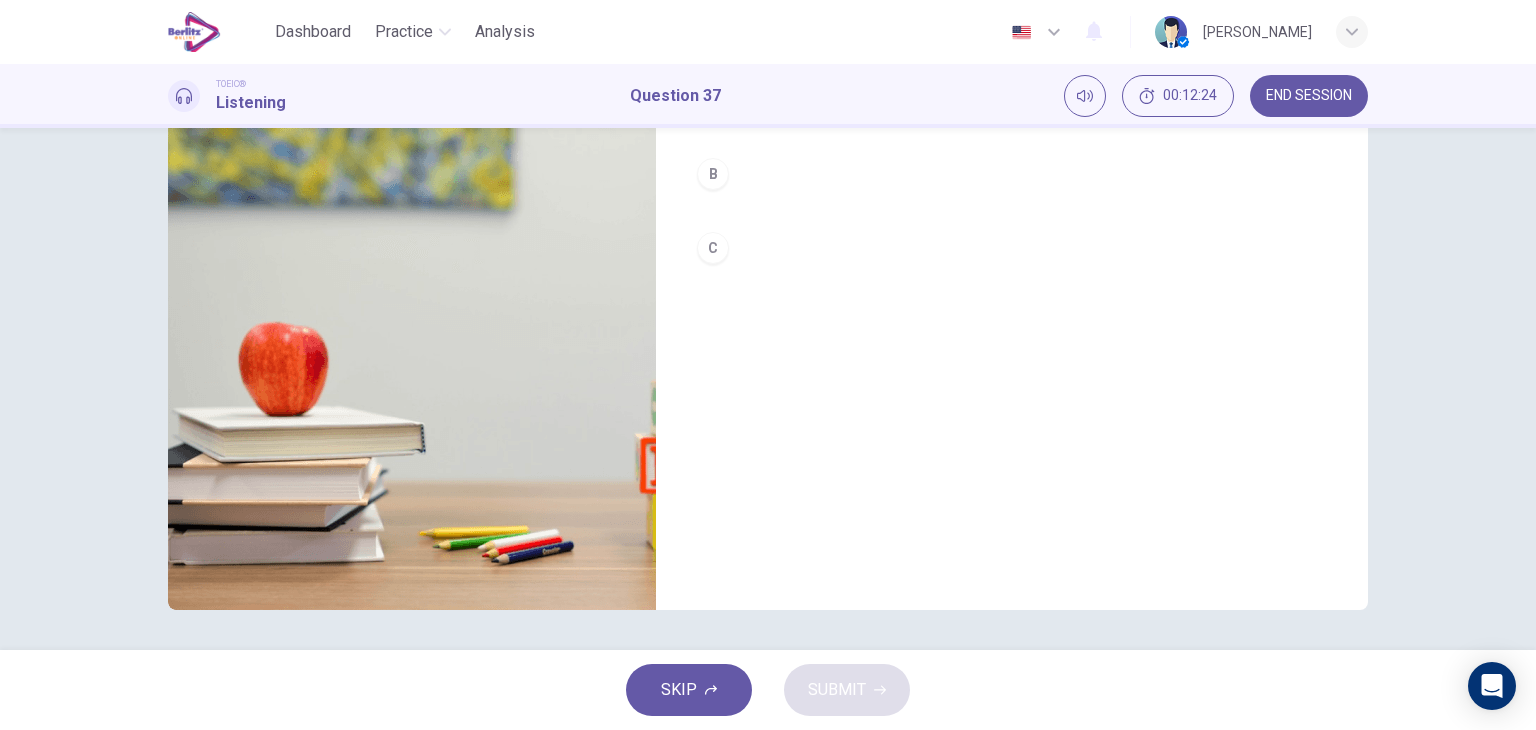 scroll, scrollTop: 53, scrollLeft: 0, axis: vertical 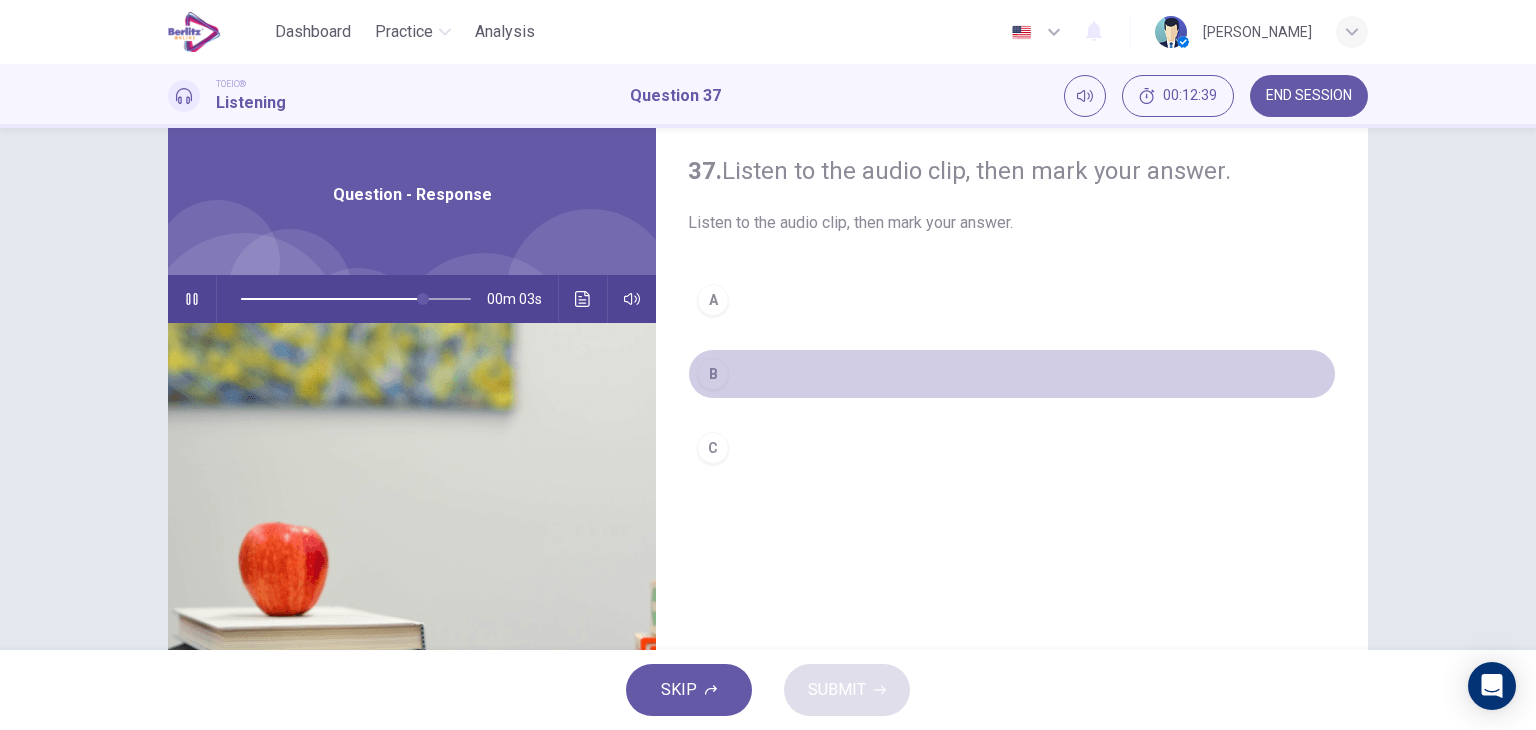 click on "B" at bounding box center (713, 374) 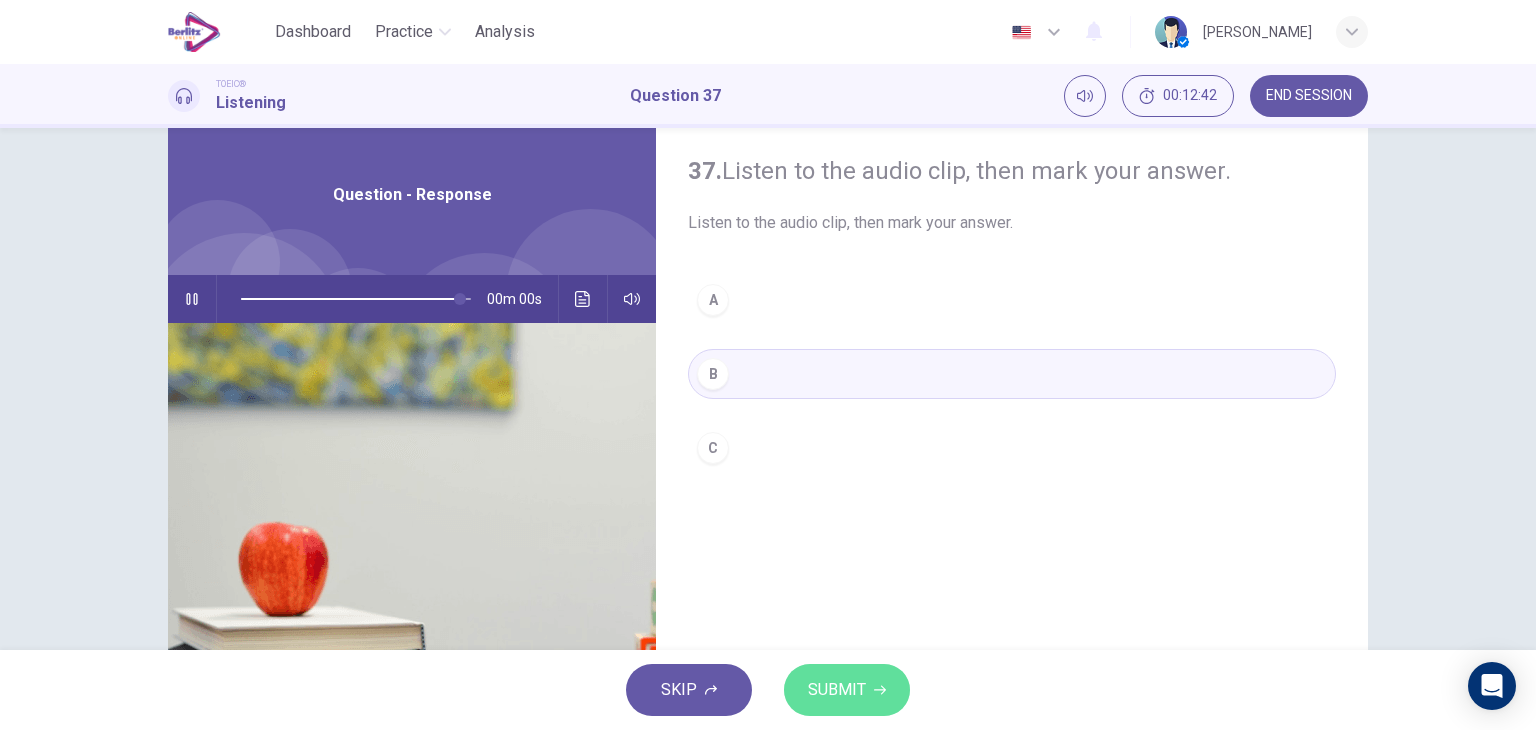 click on "SUBMIT" at bounding box center [837, 690] 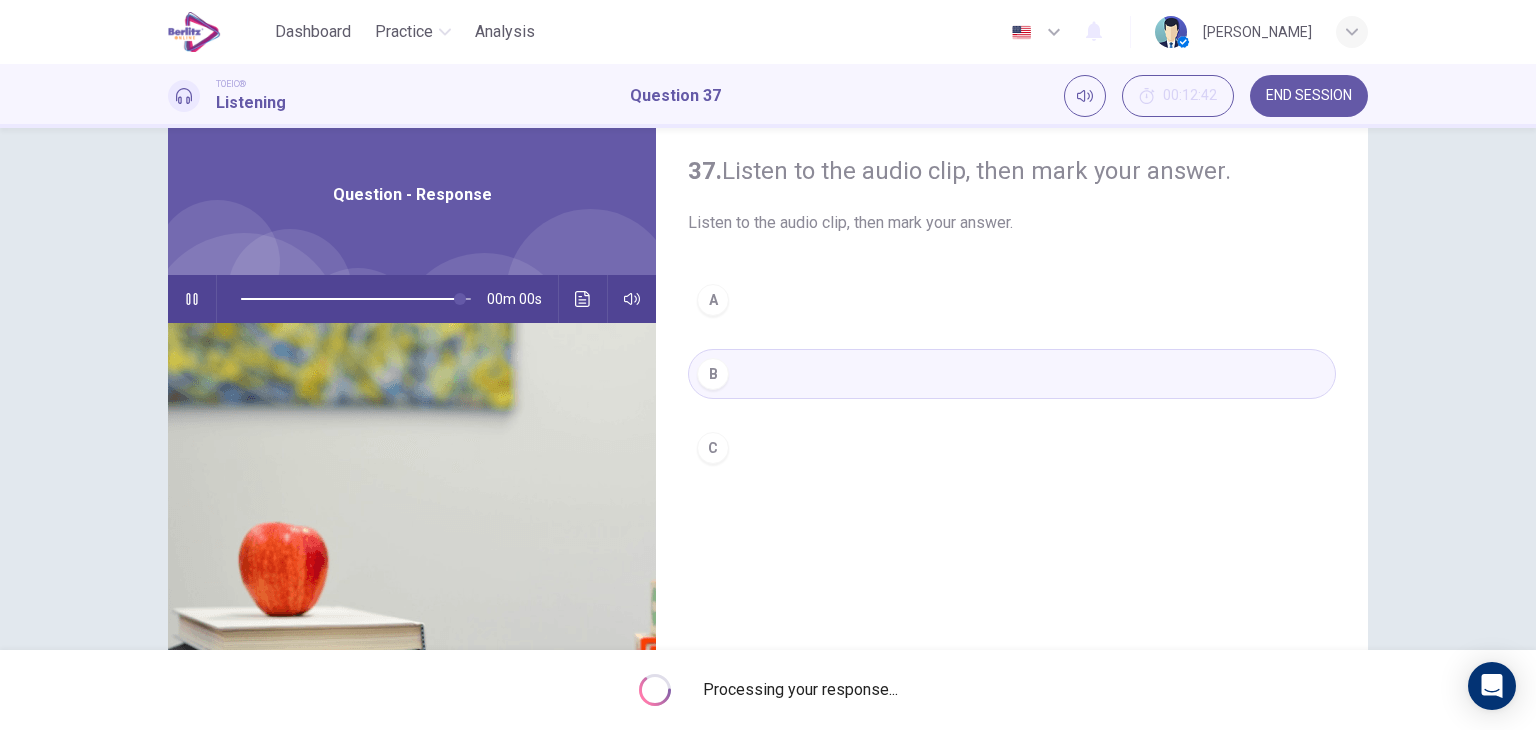 type on "*" 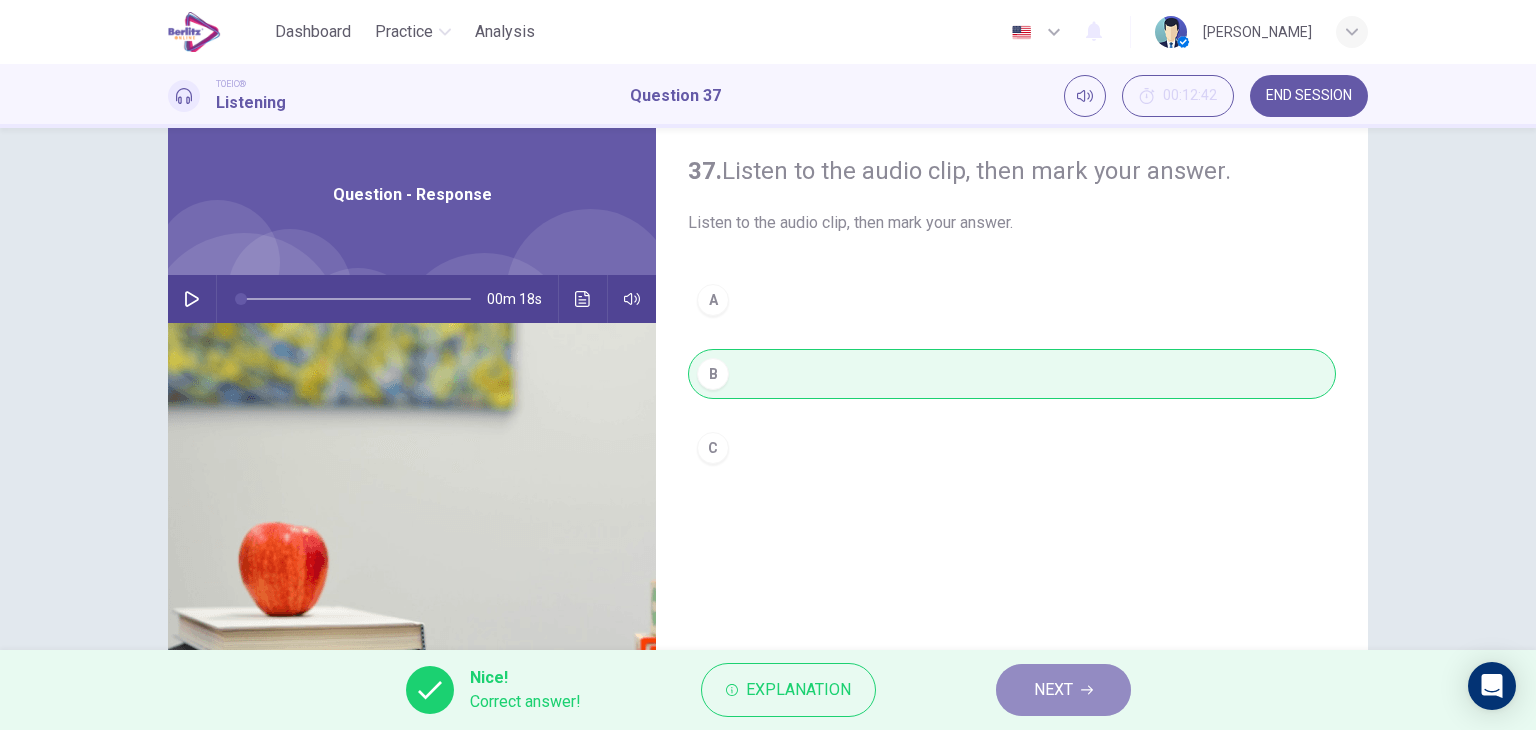 click on "NEXT" at bounding box center (1063, 690) 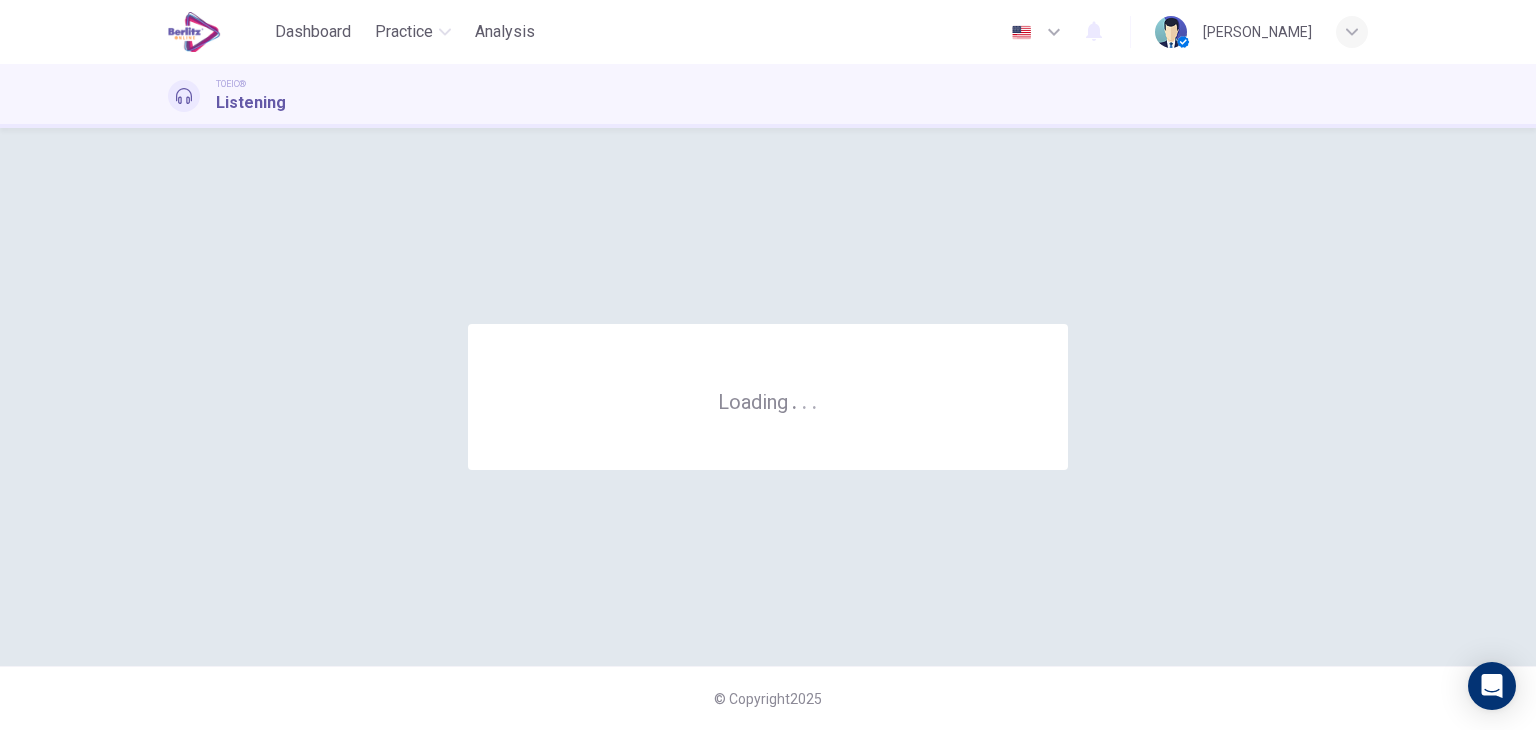 scroll, scrollTop: 0, scrollLeft: 0, axis: both 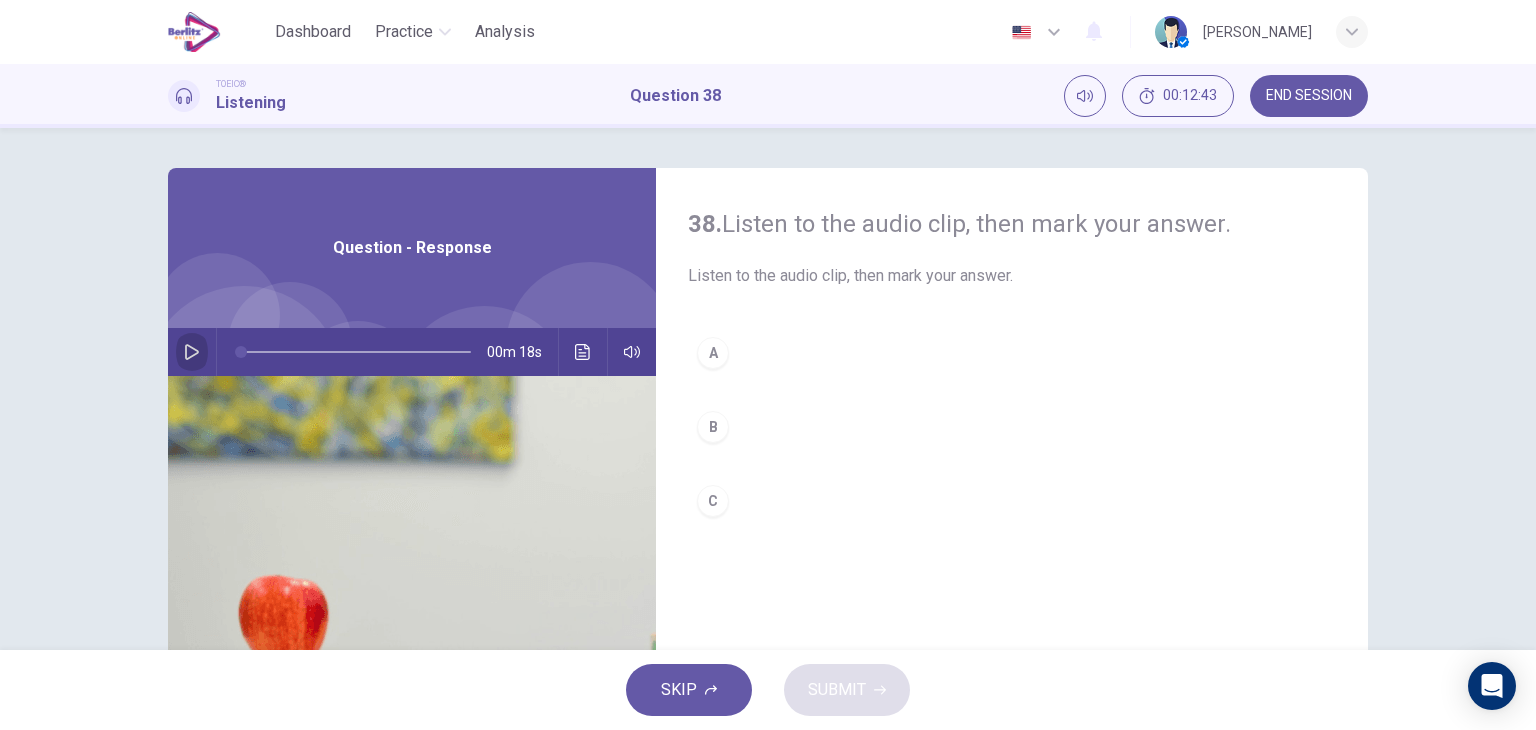 click 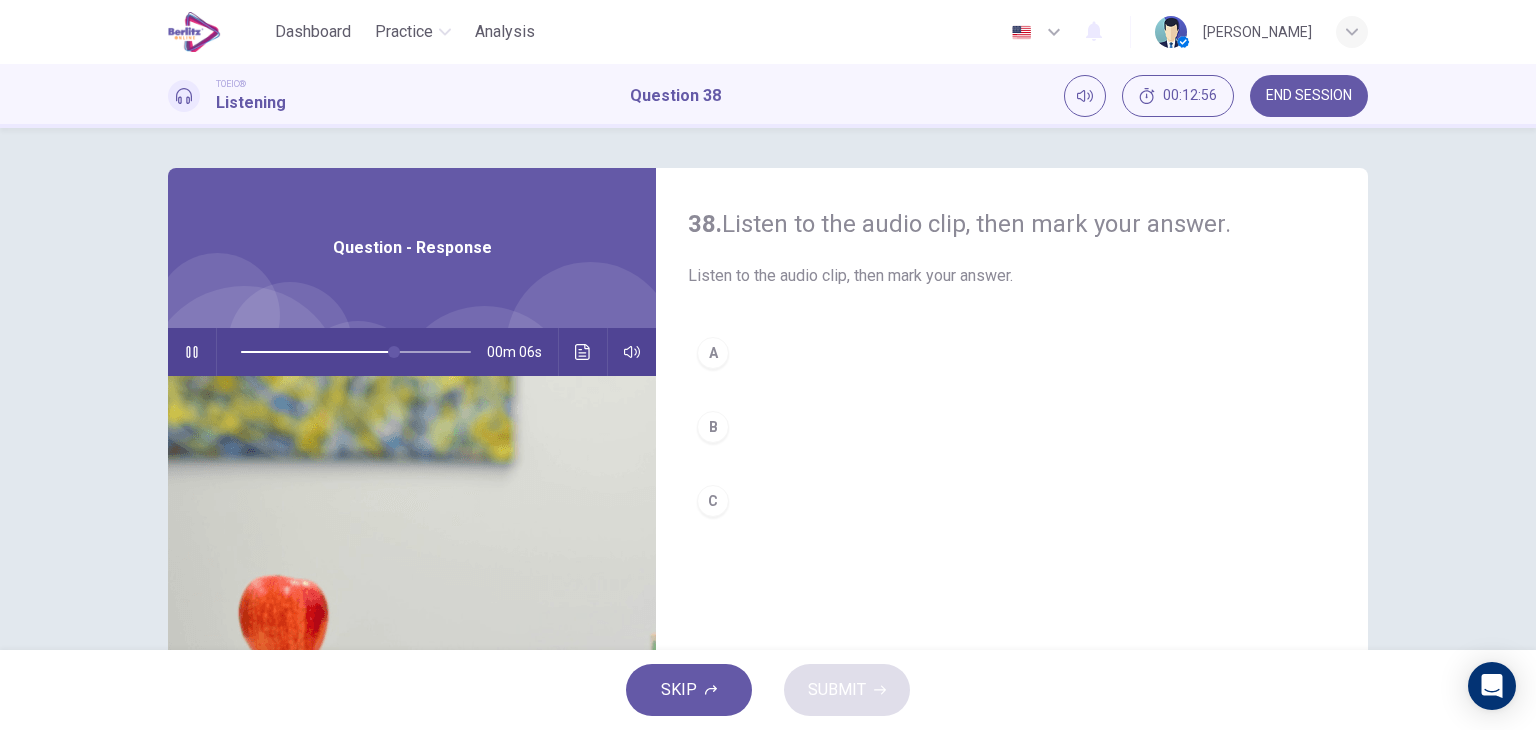 click on "A B C" at bounding box center [1012, 447] 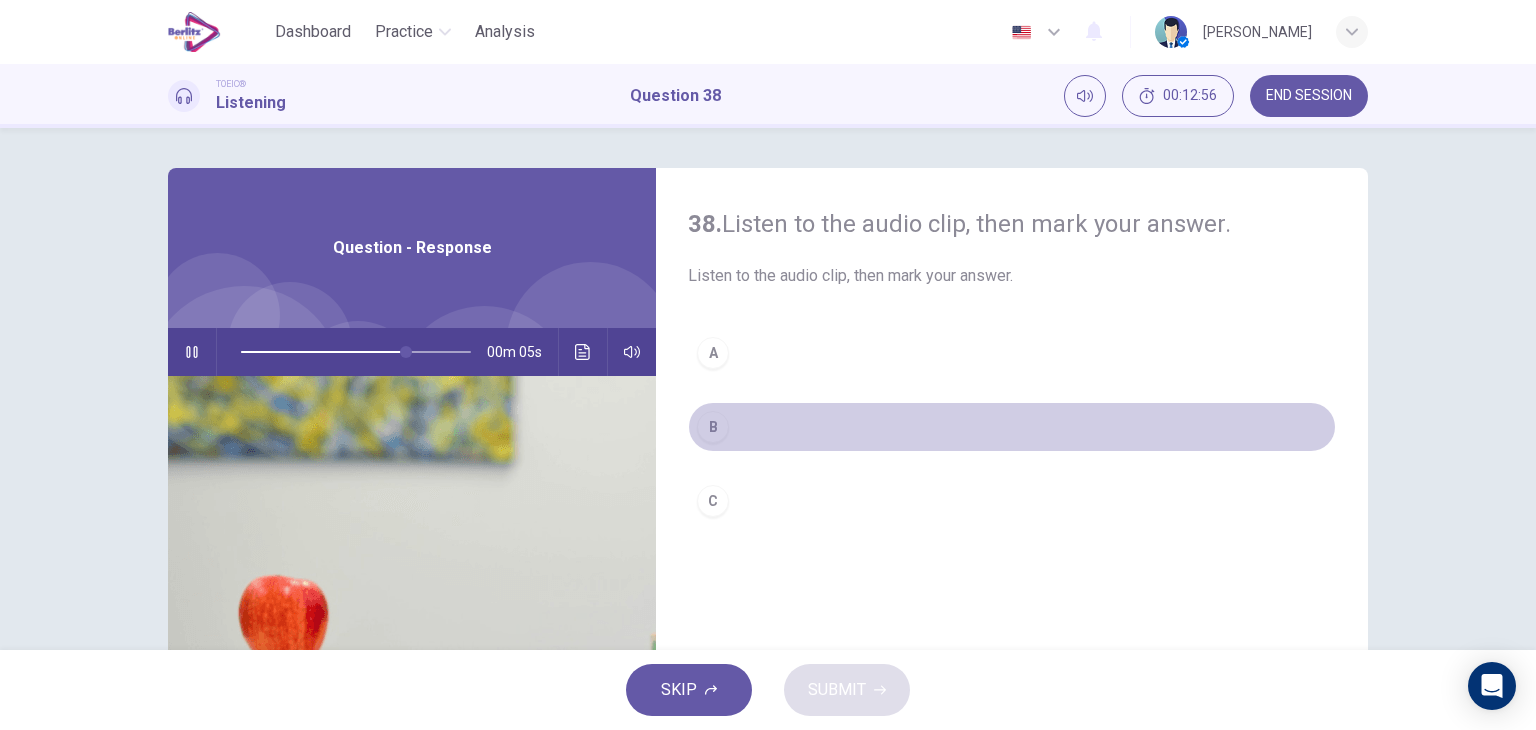 click on "B" at bounding box center [713, 427] 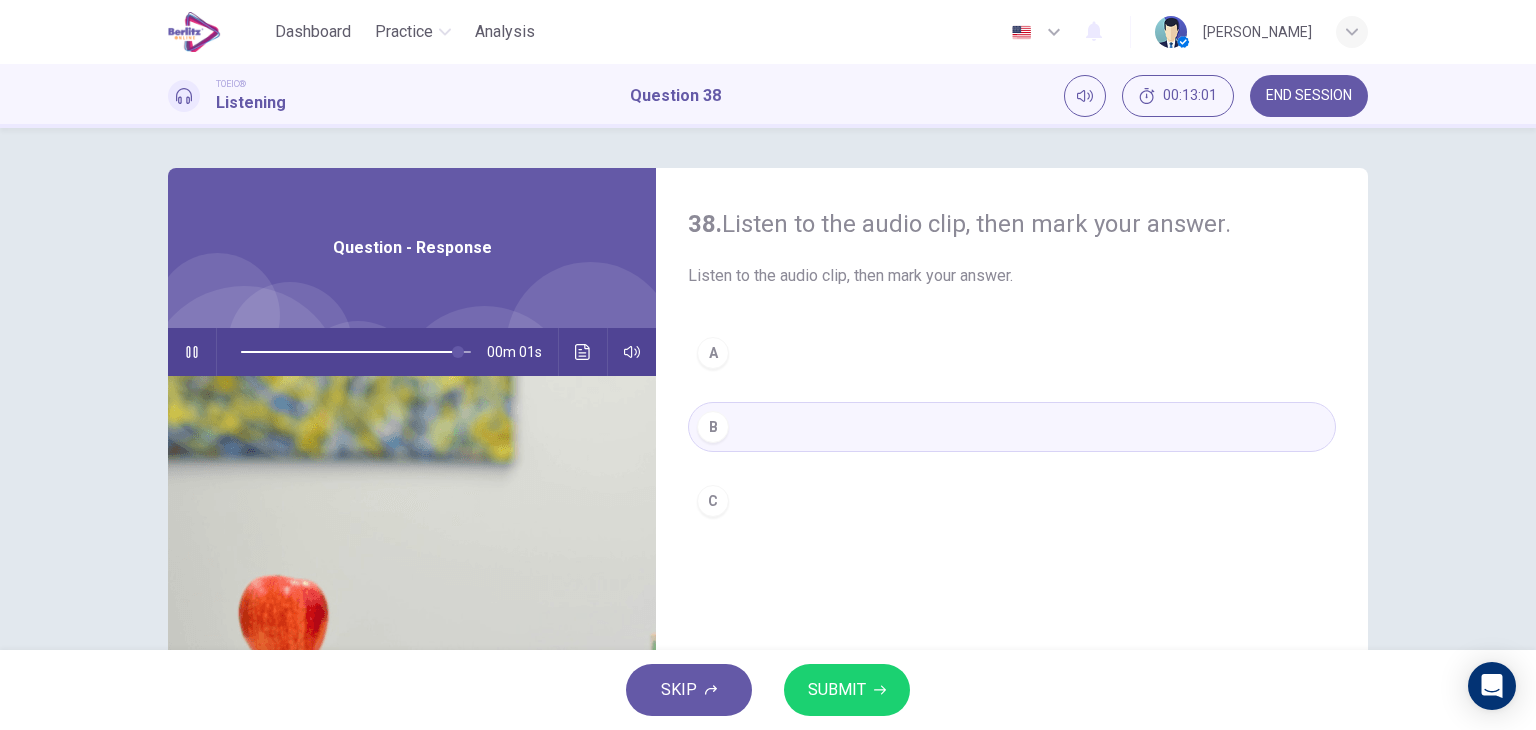 type on "*" 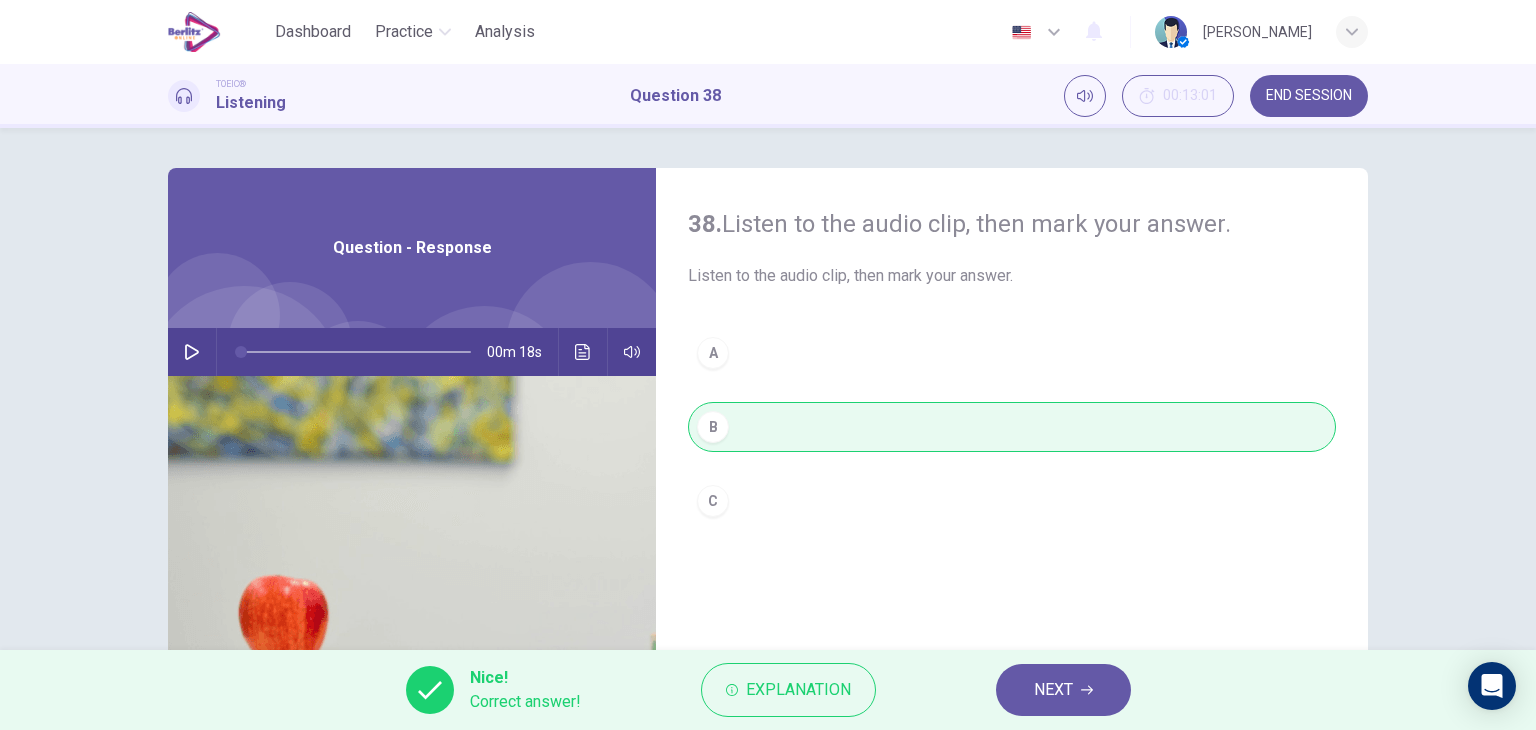 click on "NEXT" at bounding box center [1053, 690] 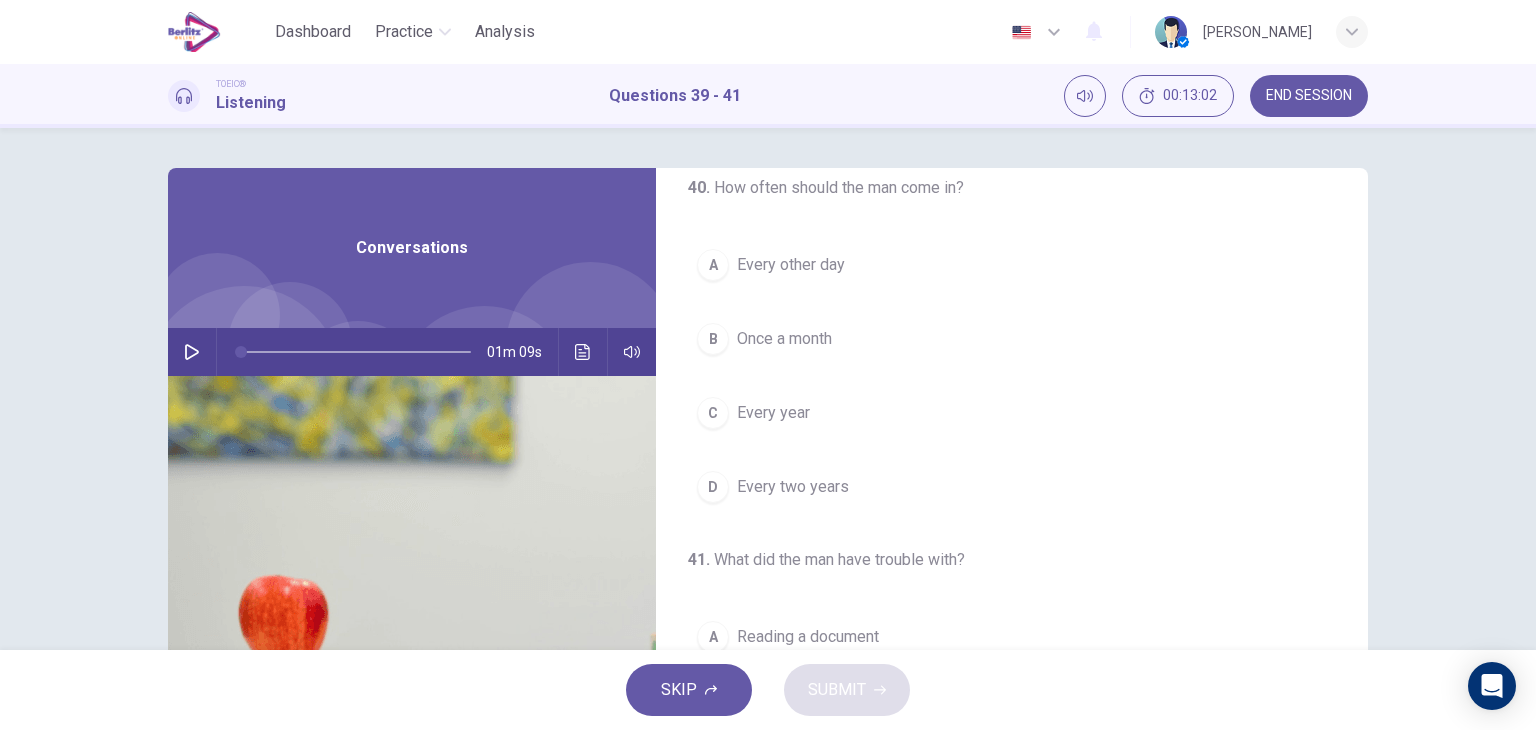 scroll, scrollTop: 0, scrollLeft: 0, axis: both 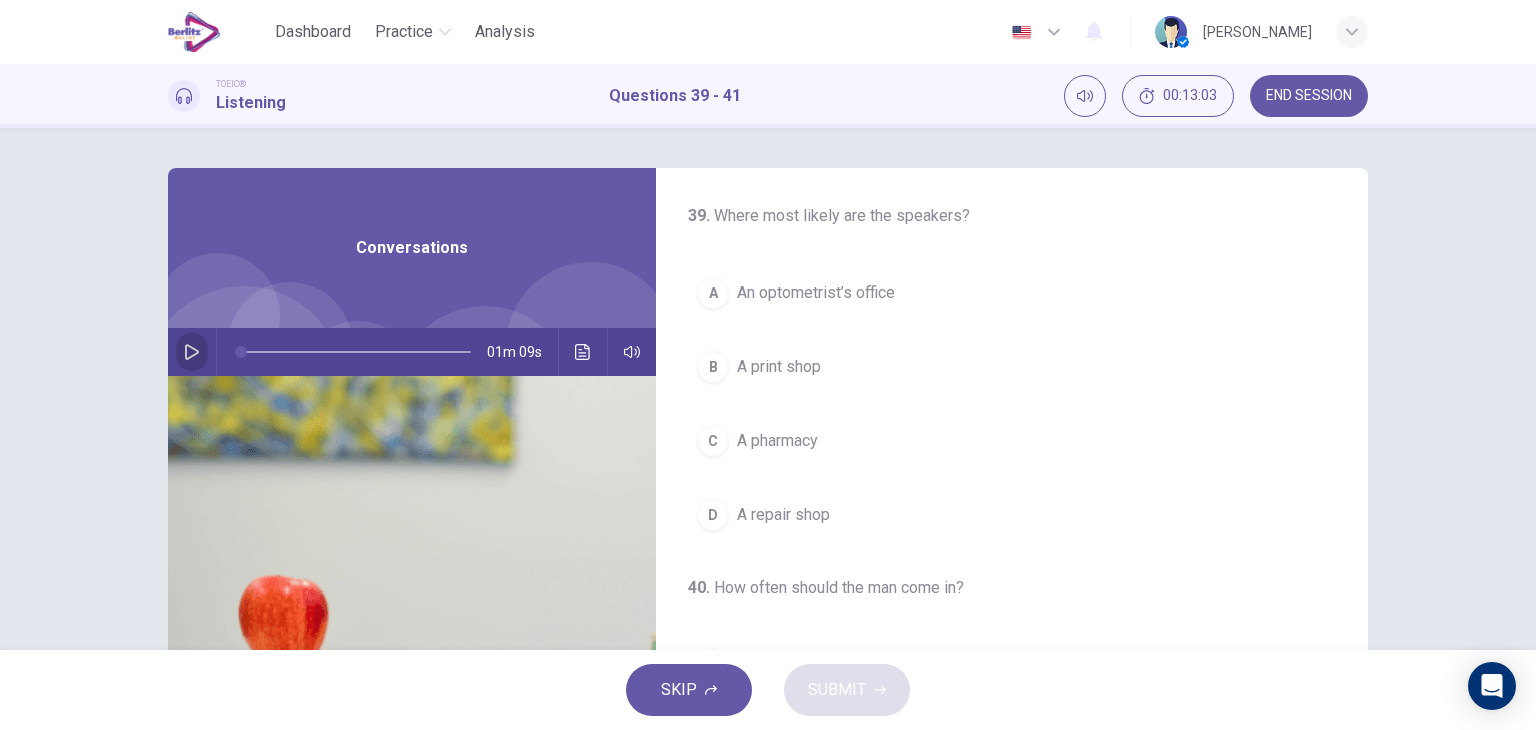 click 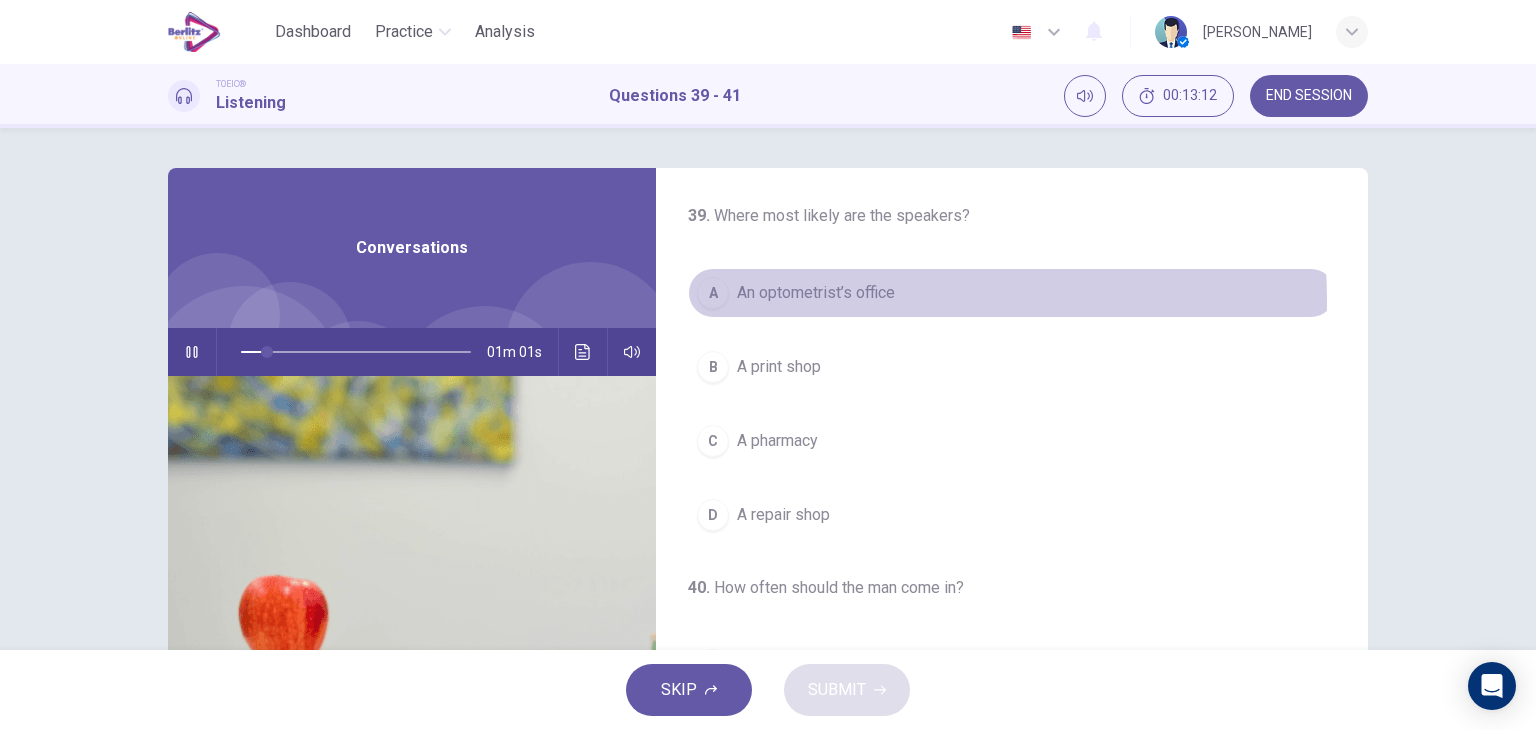 click on "An optometrist’s office" at bounding box center [816, 293] 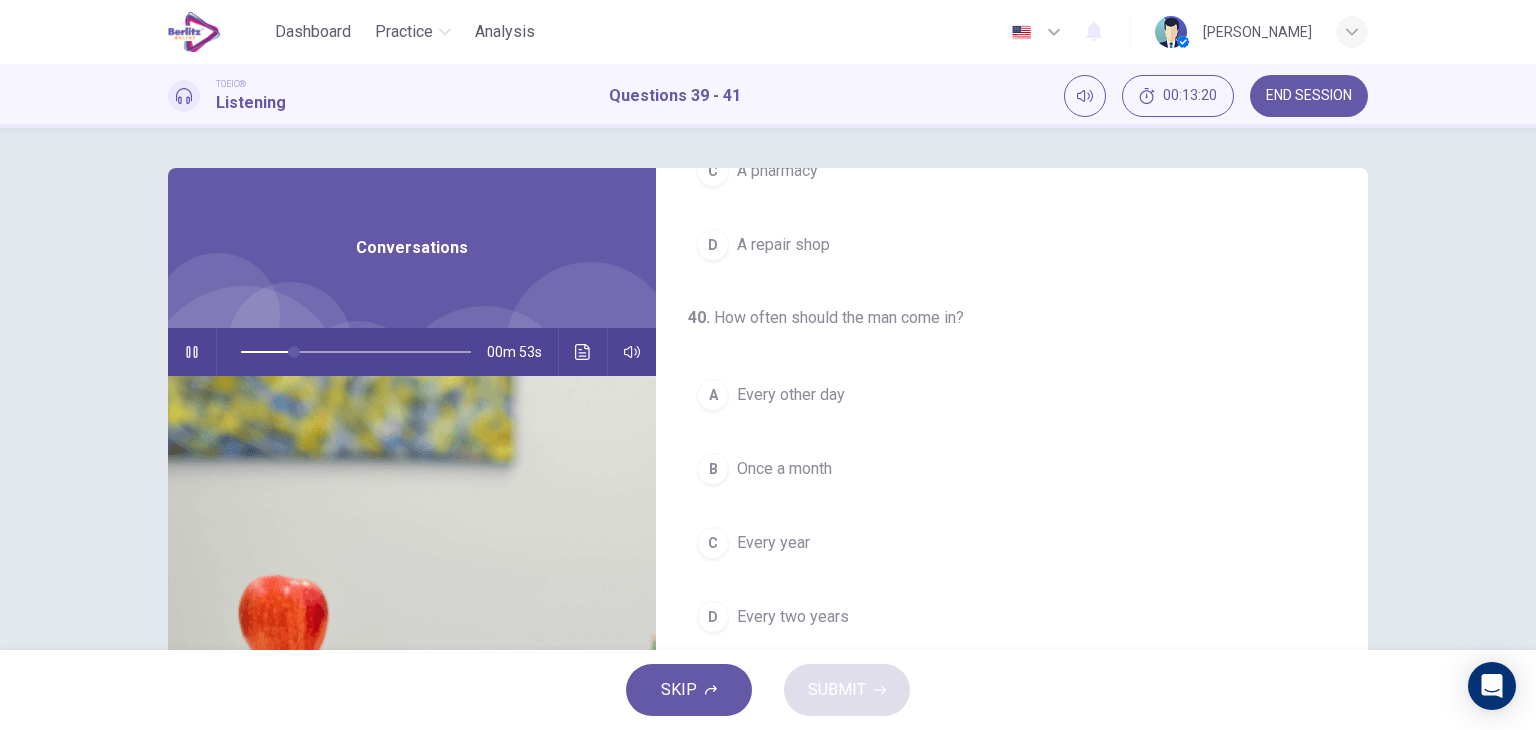 scroll, scrollTop: 300, scrollLeft: 0, axis: vertical 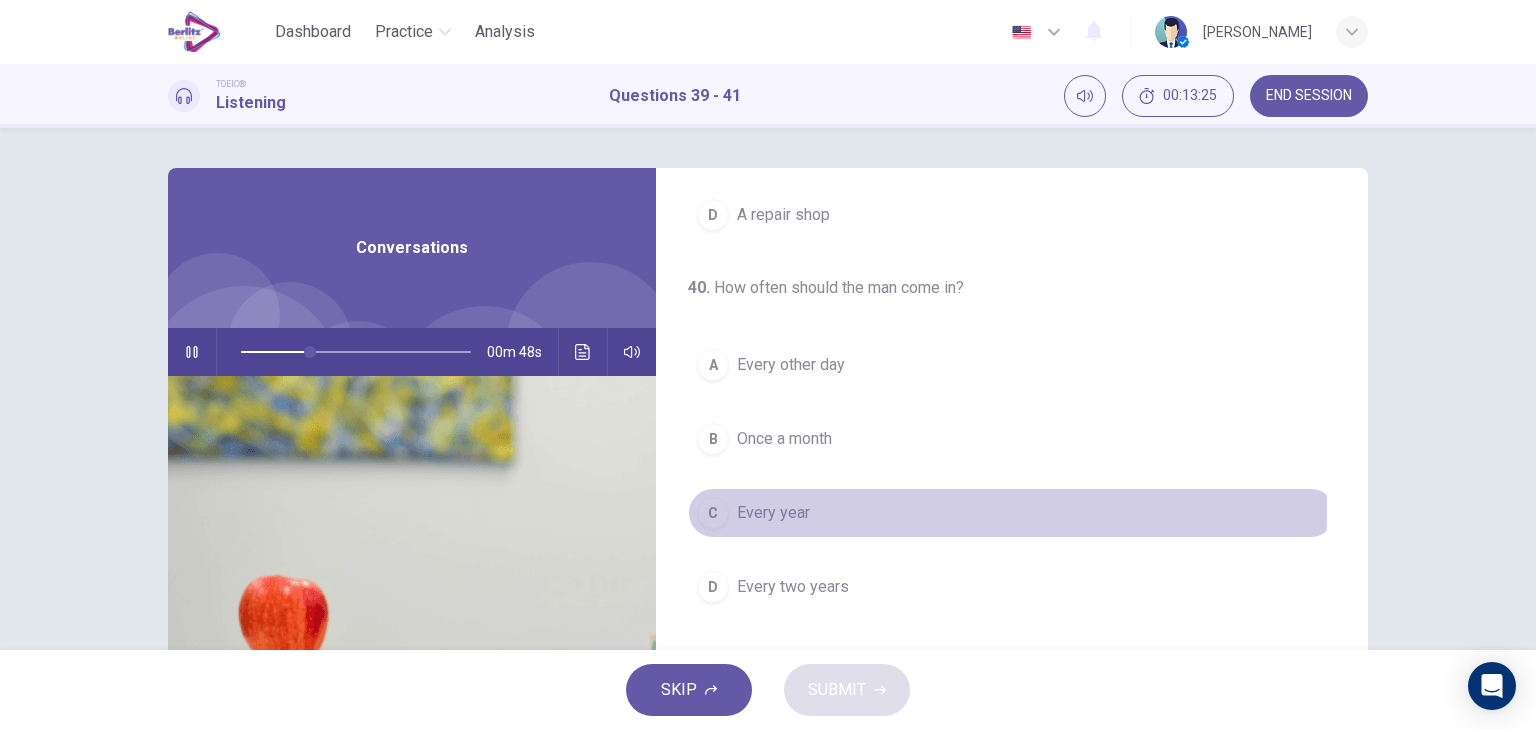 click on "Every year" at bounding box center [773, 513] 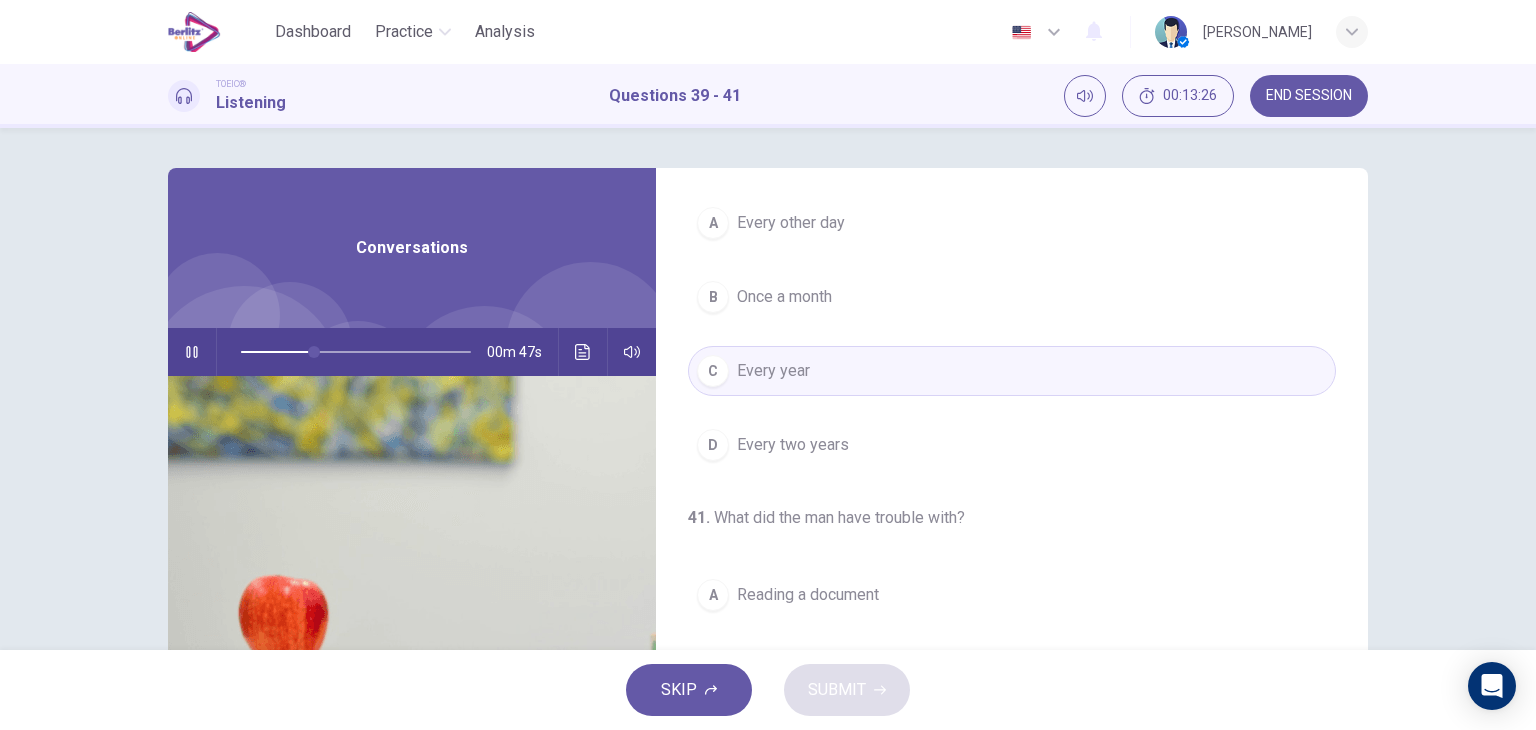 scroll, scrollTop: 452, scrollLeft: 0, axis: vertical 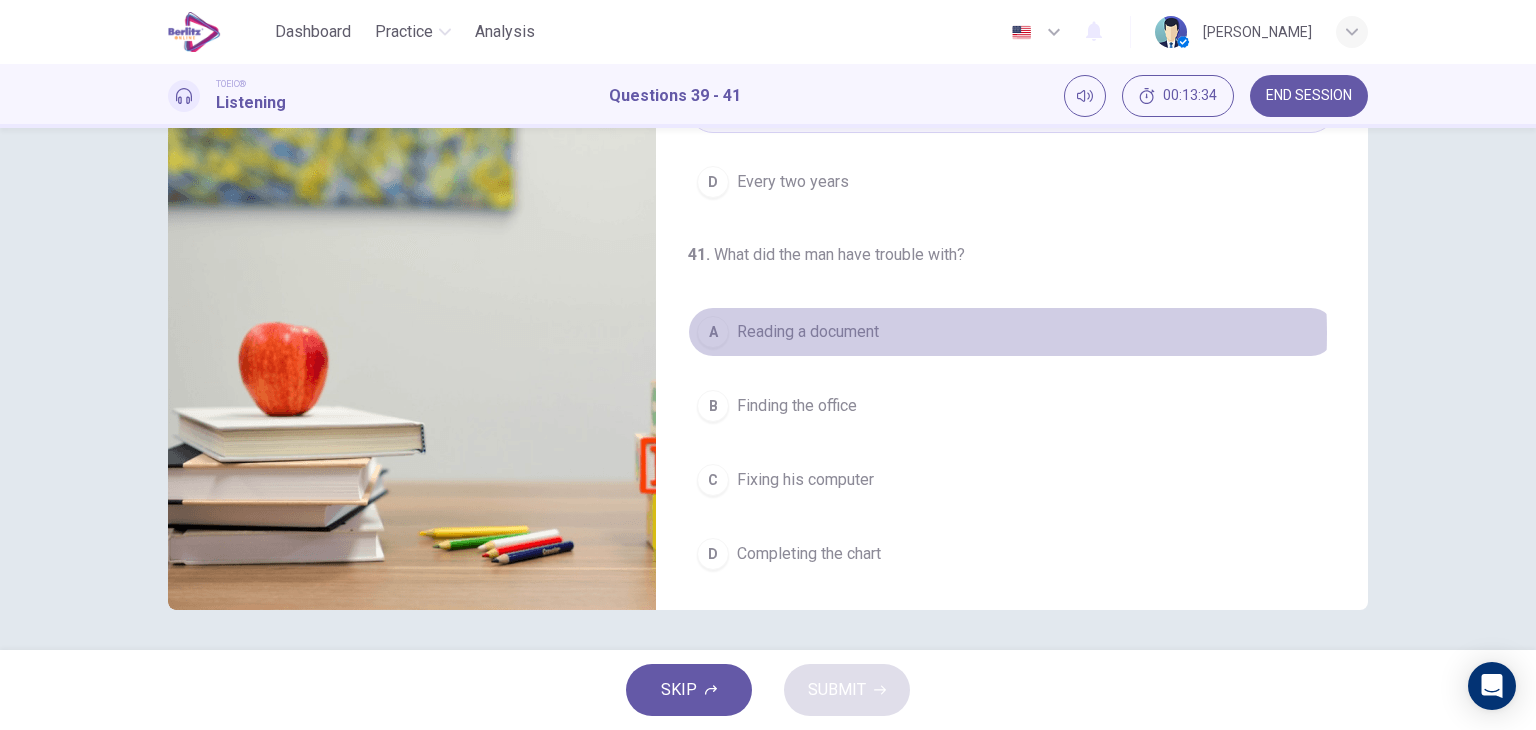 click on "A Reading a document" at bounding box center (1012, 332) 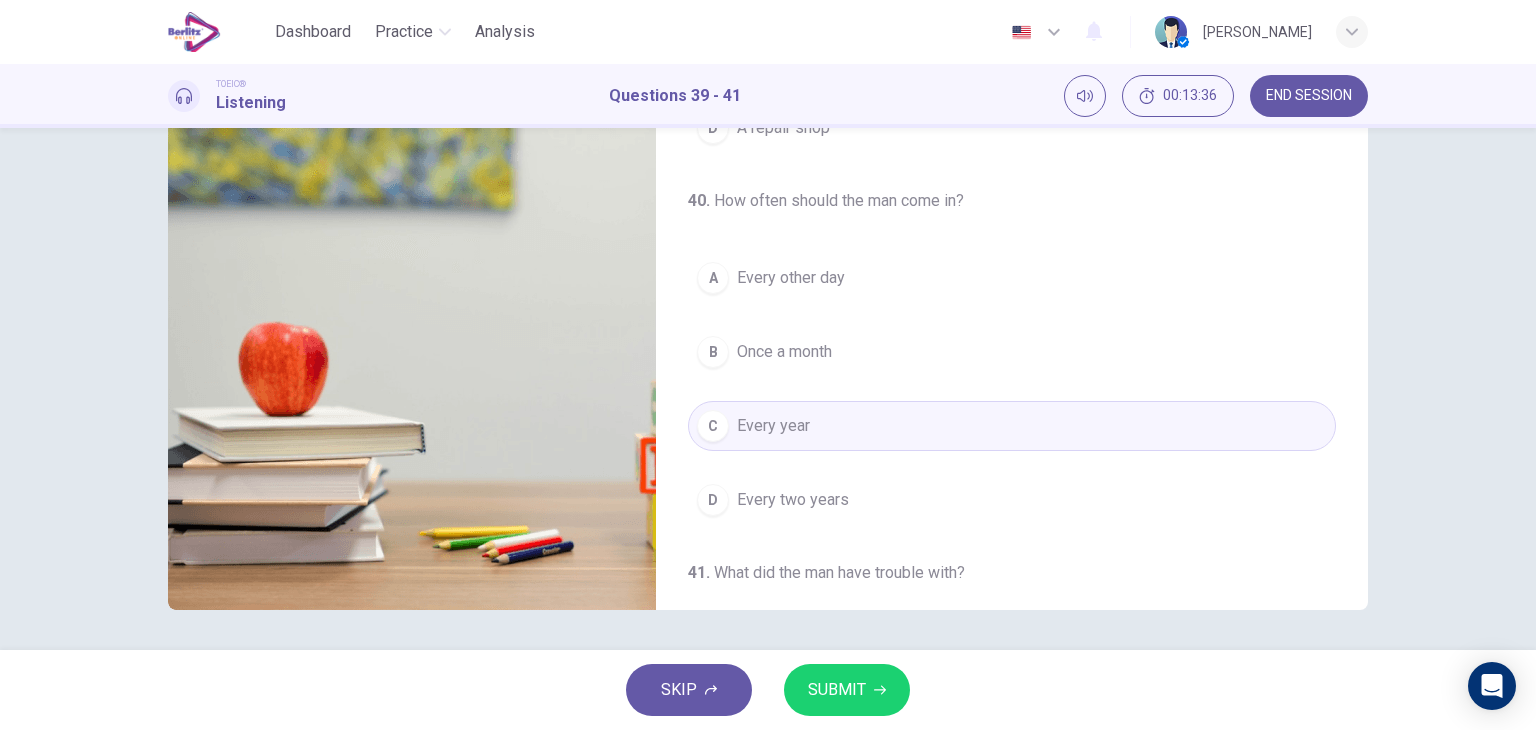 scroll, scrollTop: 0, scrollLeft: 0, axis: both 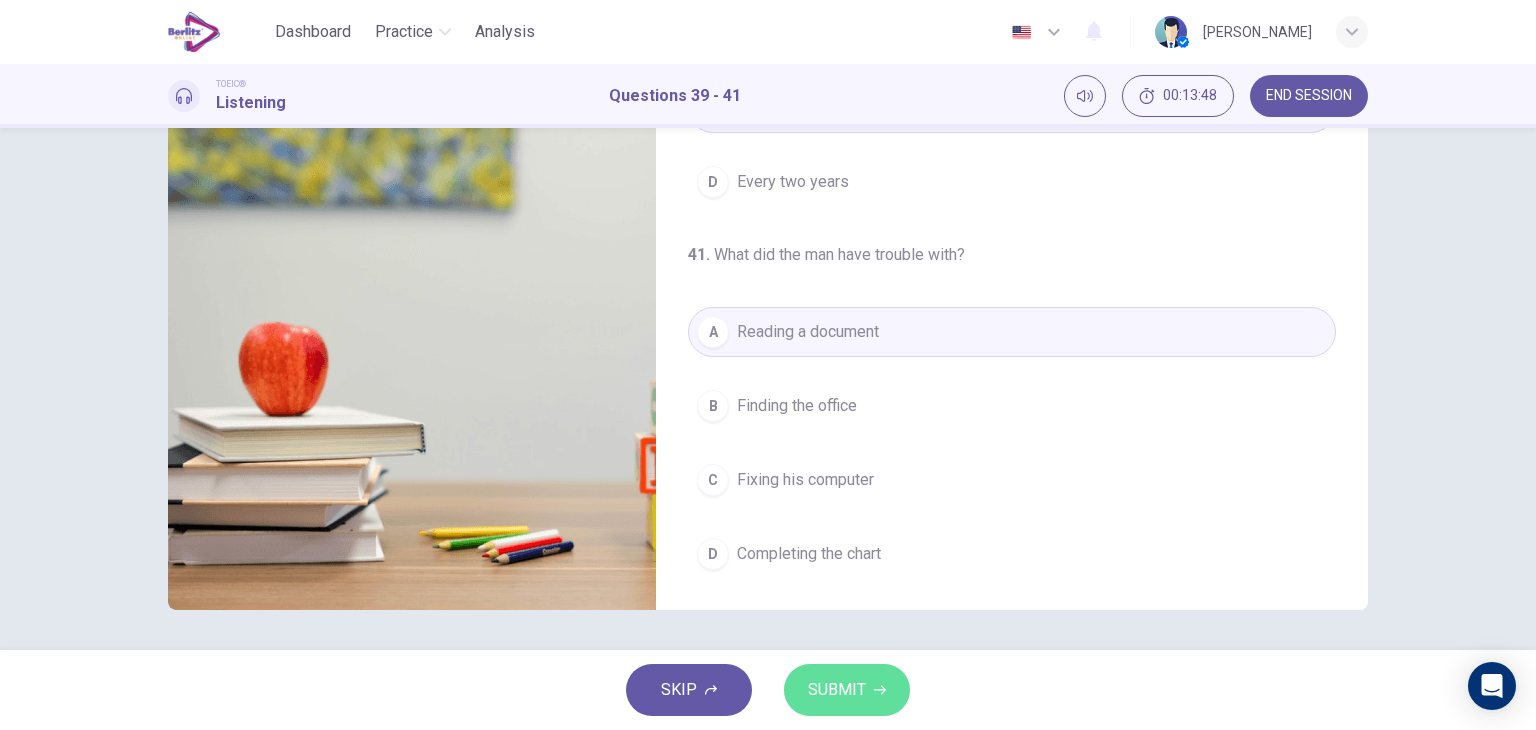click on "SUBMIT" at bounding box center (837, 690) 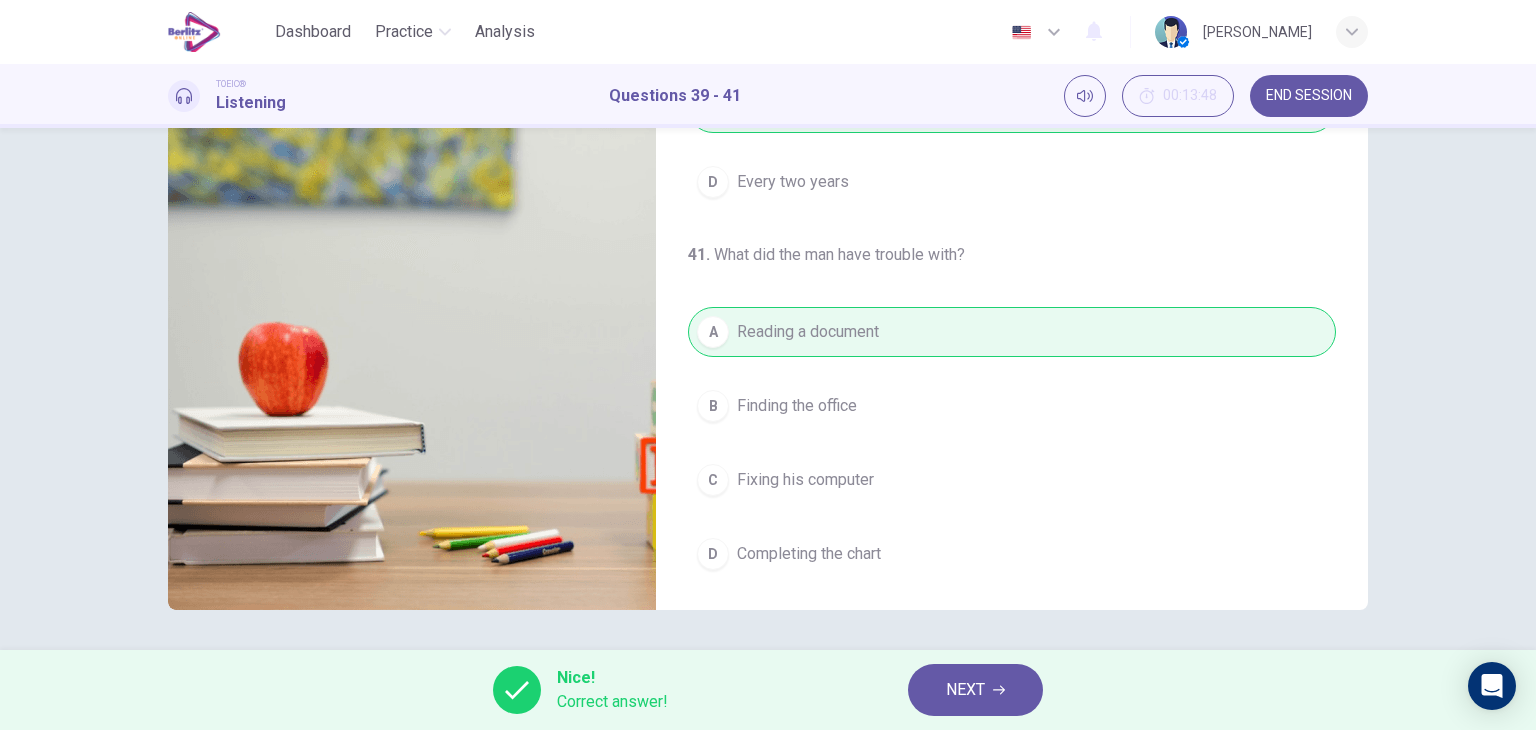 type on "**" 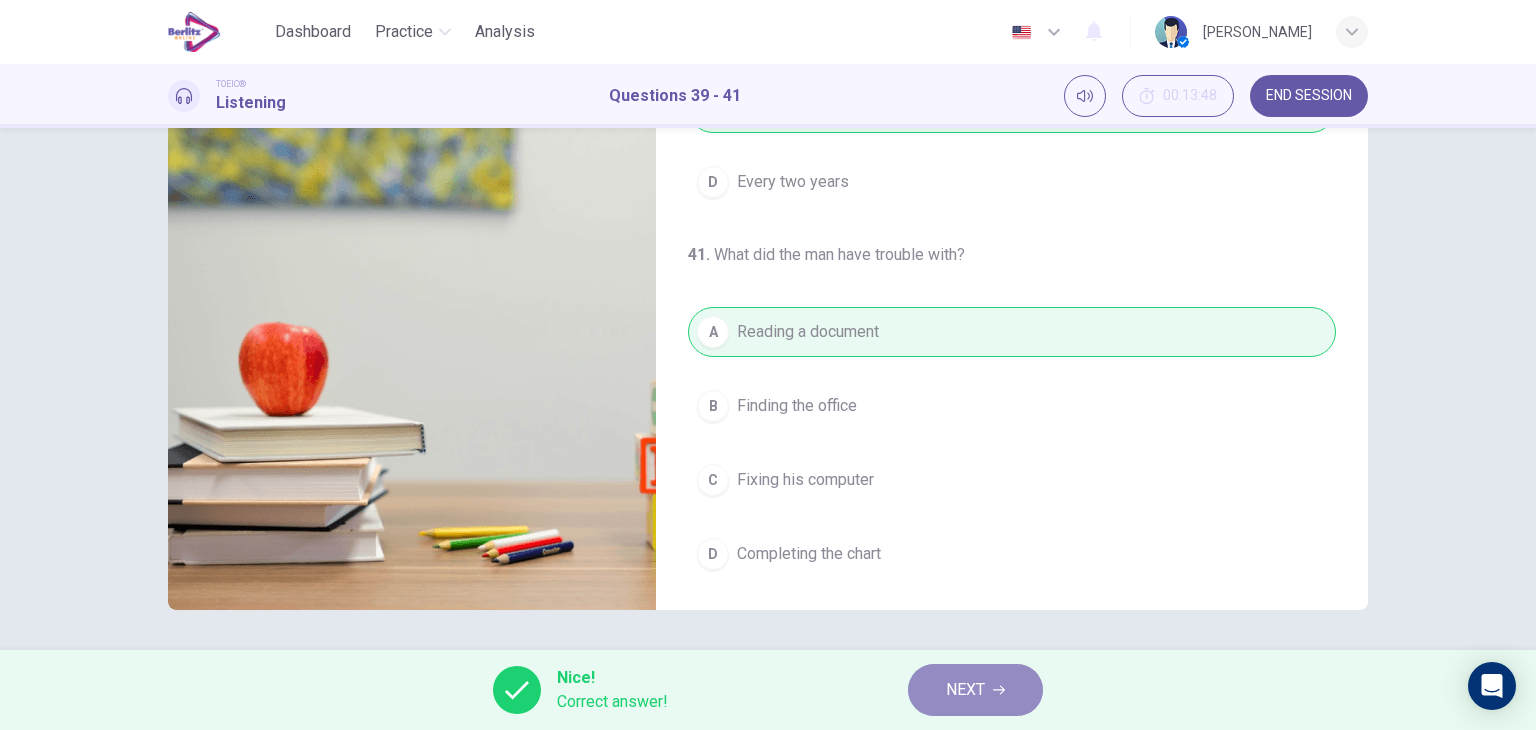 click on "NEXT" at bounding box center [965, 690] 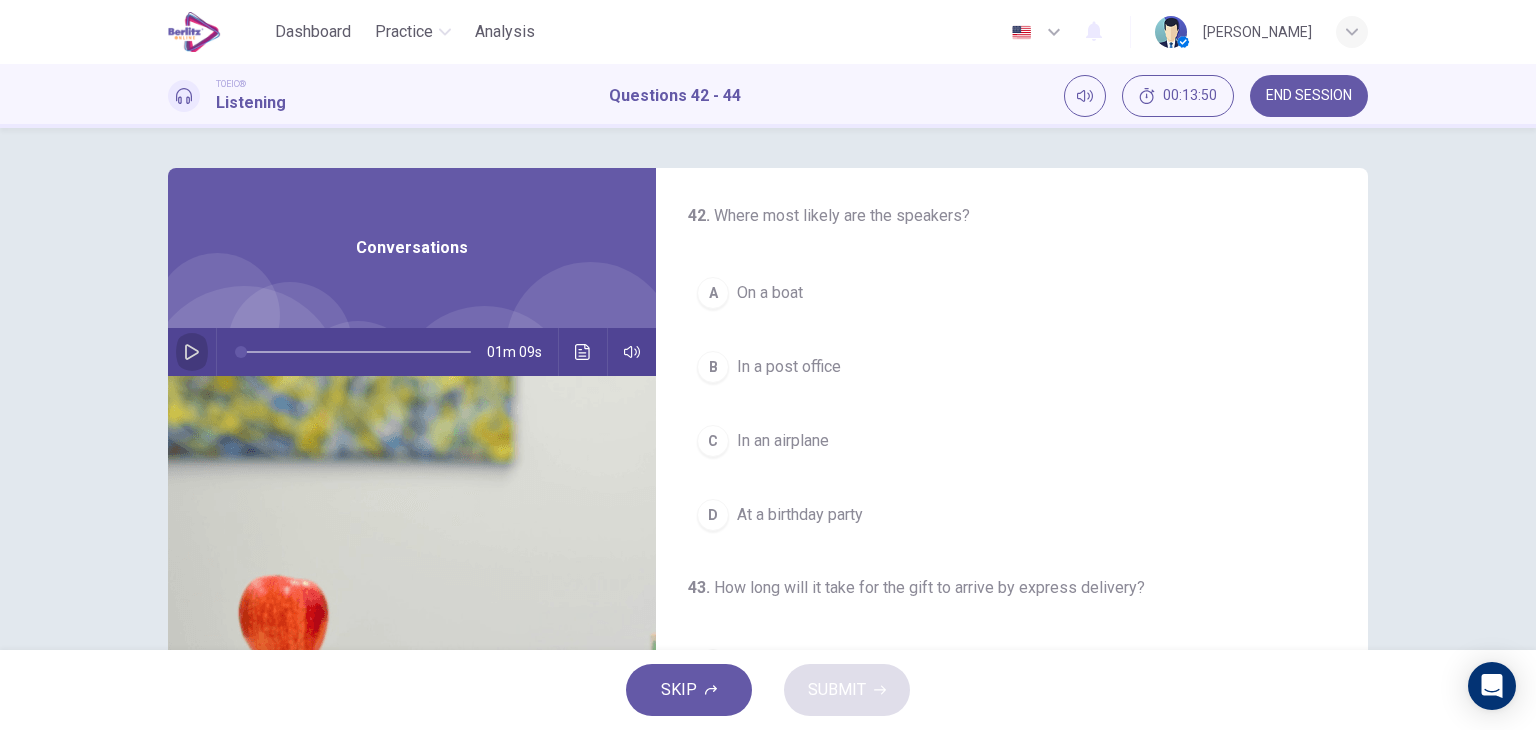 click 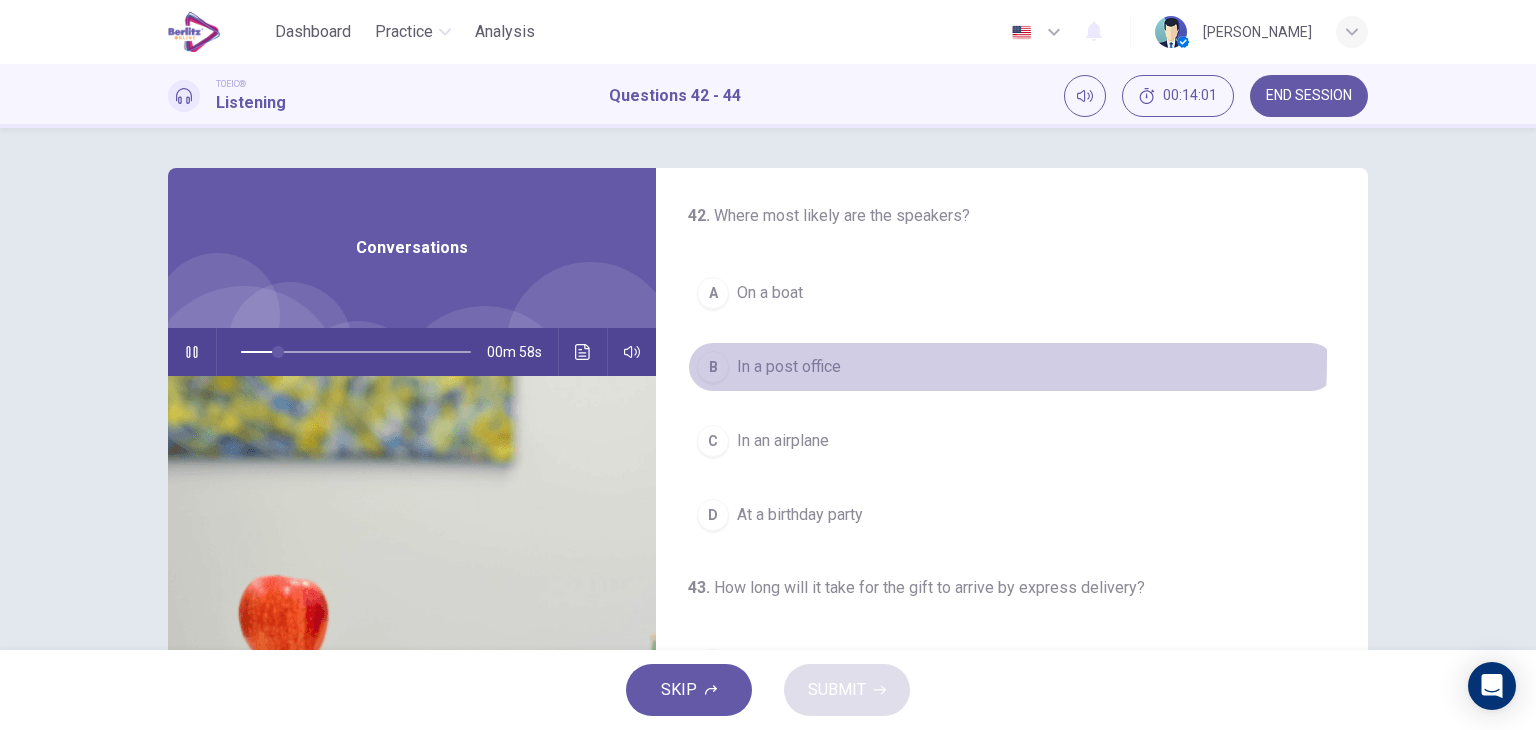 click on "B" at bounding box center [713, 367] 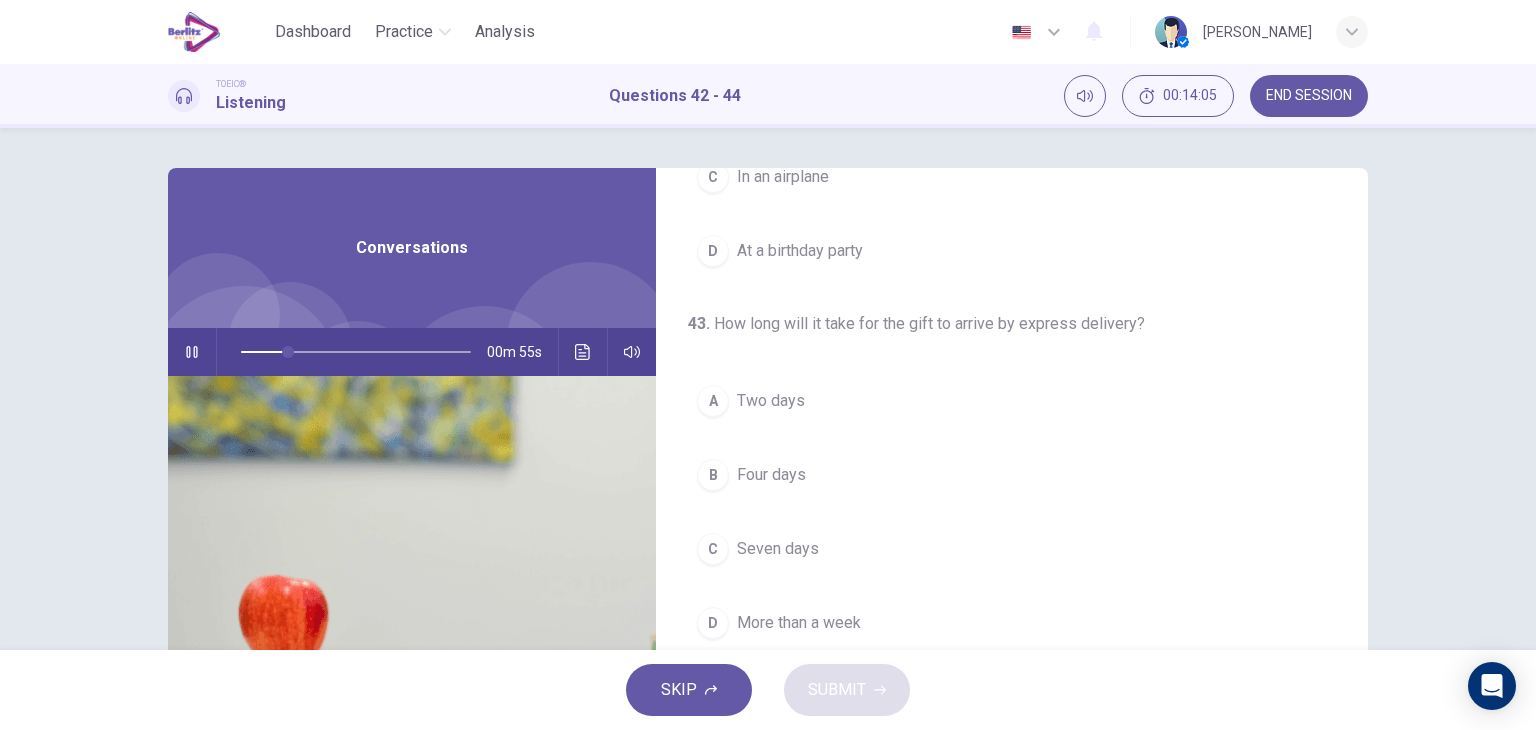 scroll, scrollTop: 300, scrollLeft: 0, axis: vertical 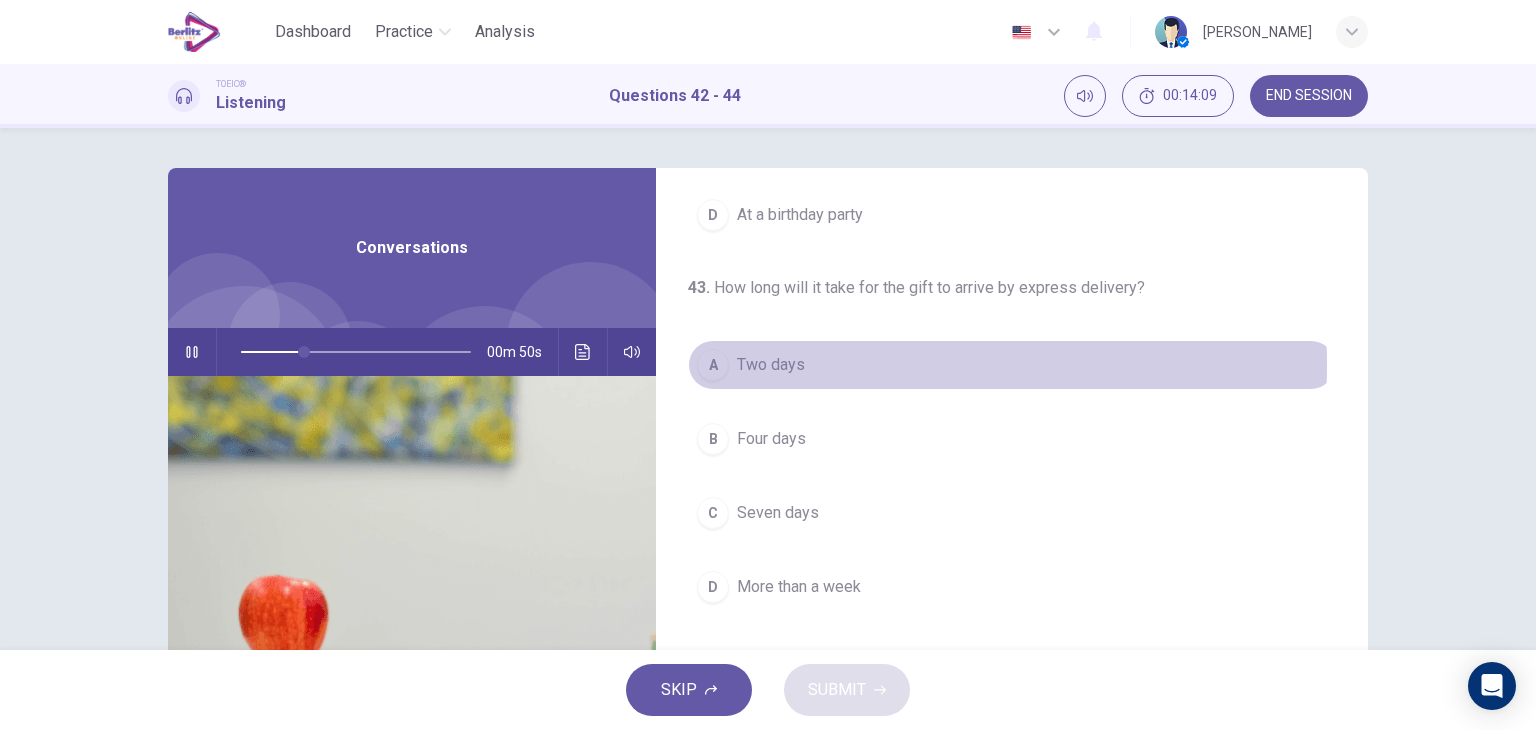 click on "Two days" at bounding box center (771, 365) 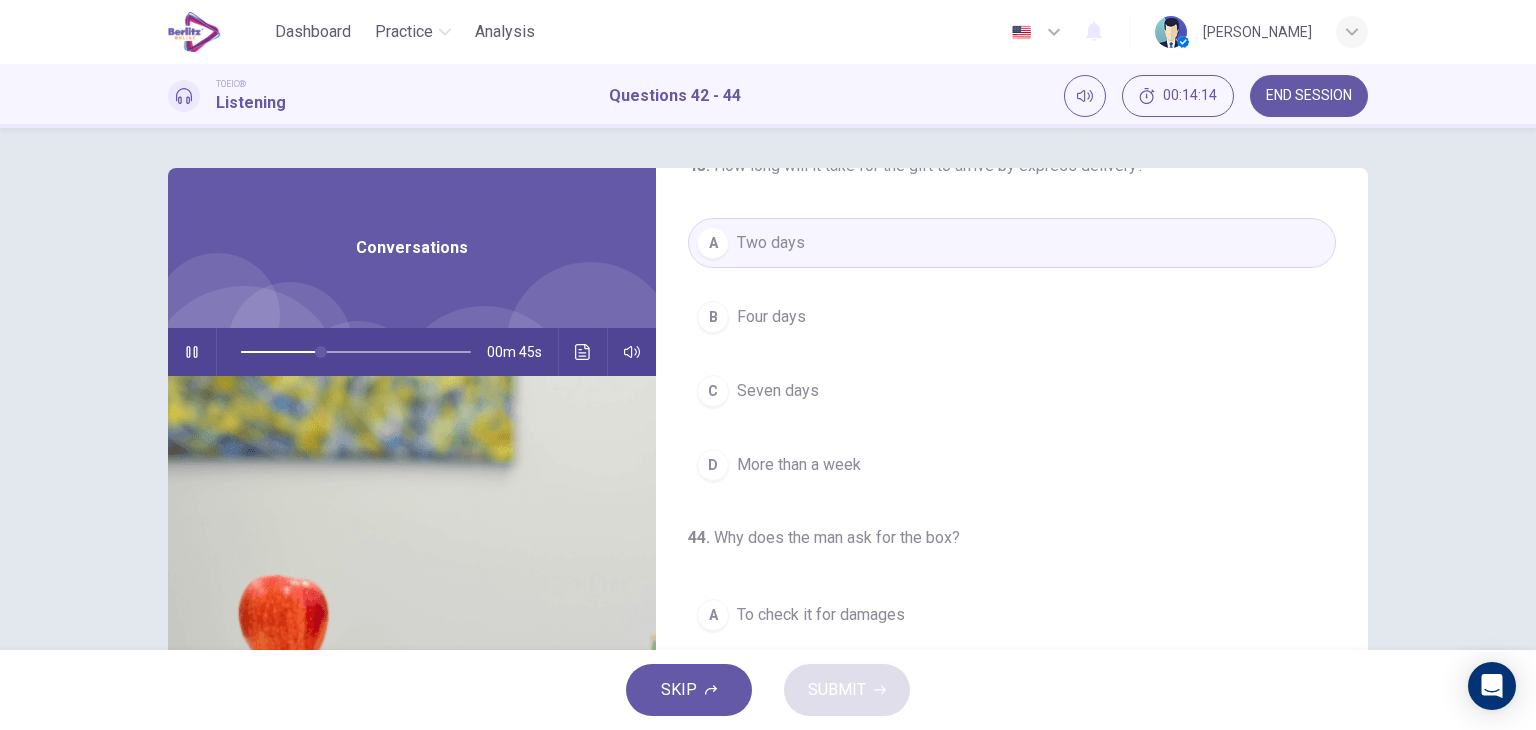 scroll, scrollTop: 452, scrollLeft: 0, axis: vertical 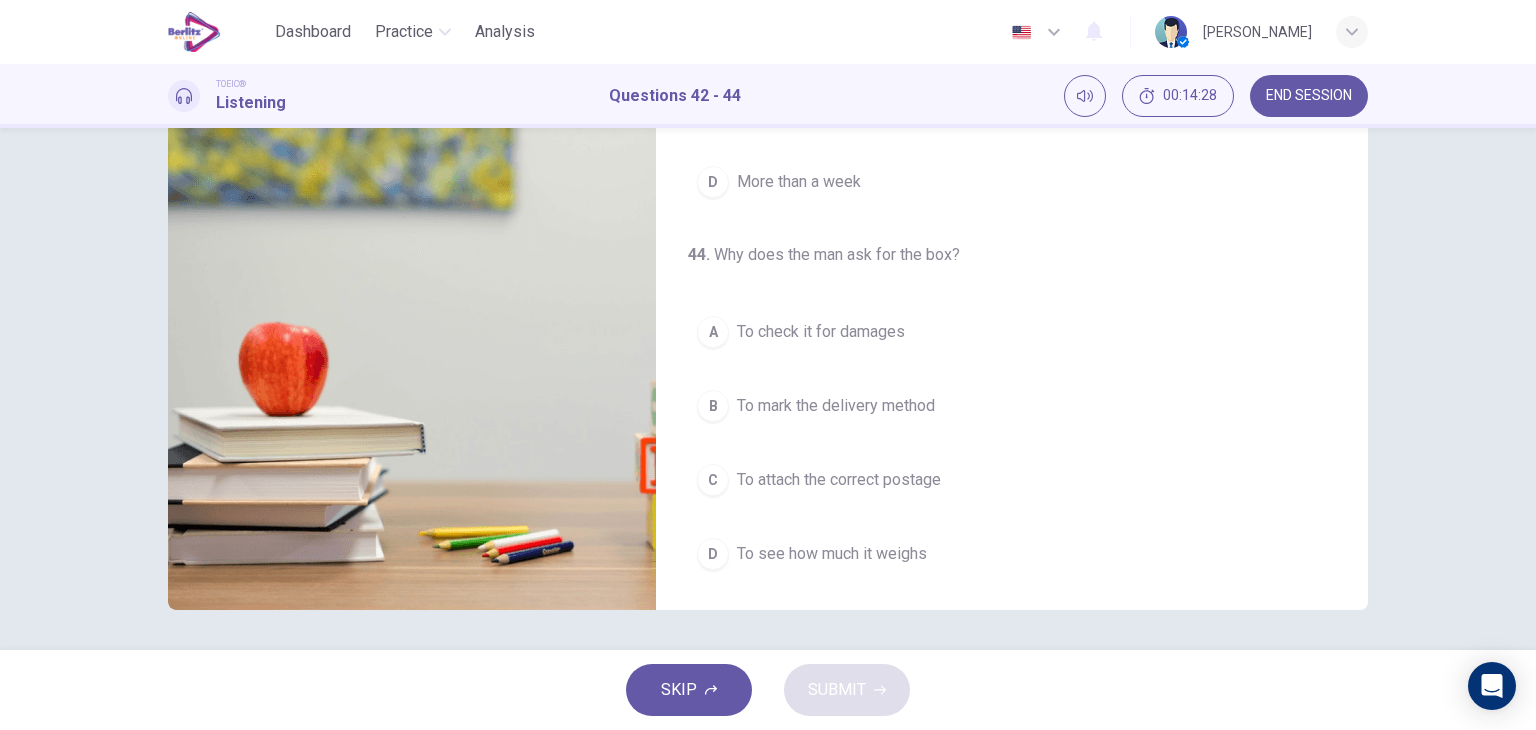 click on "To see how much it weighs" at bounding box center [832, 554] 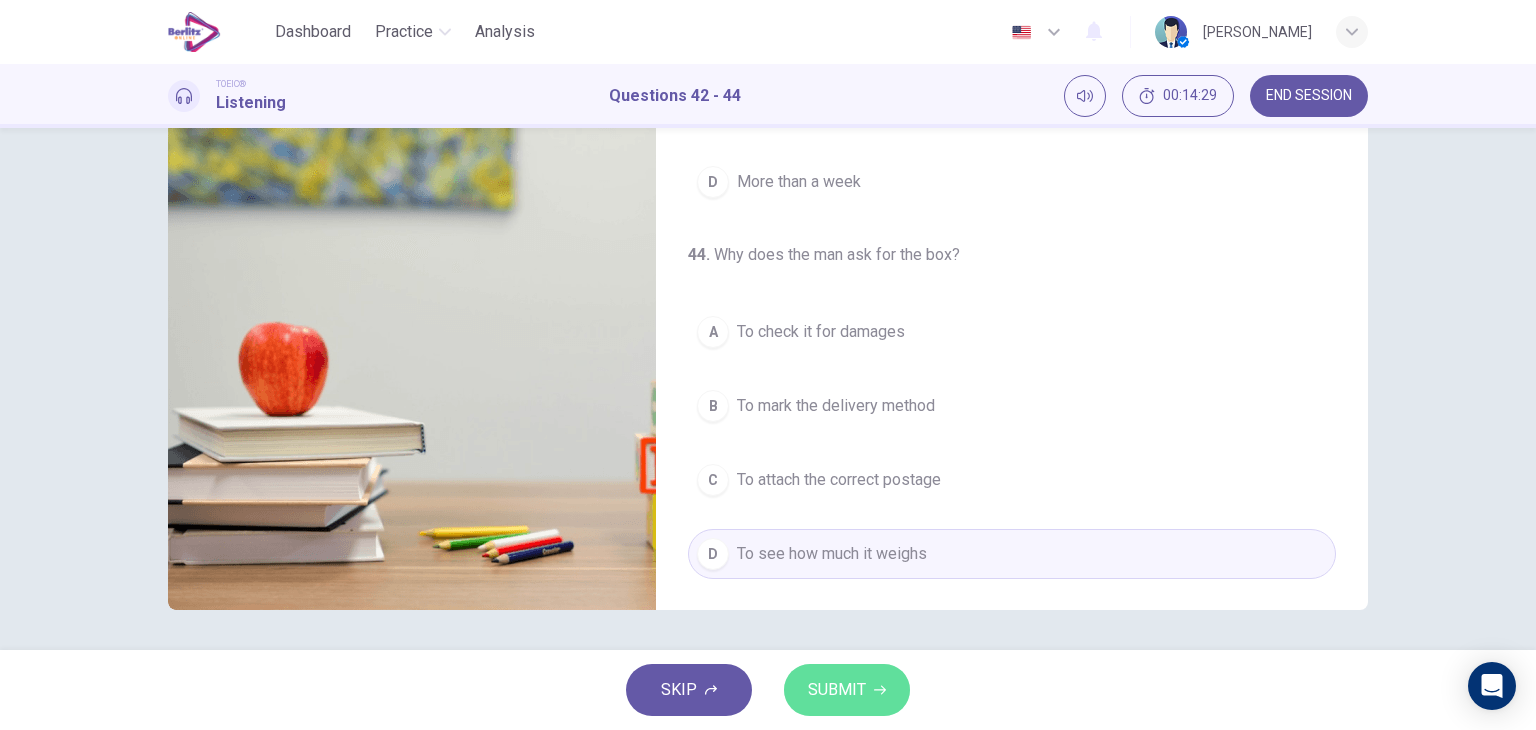 click on "SUBMIT" at bounding box center (847, 690) 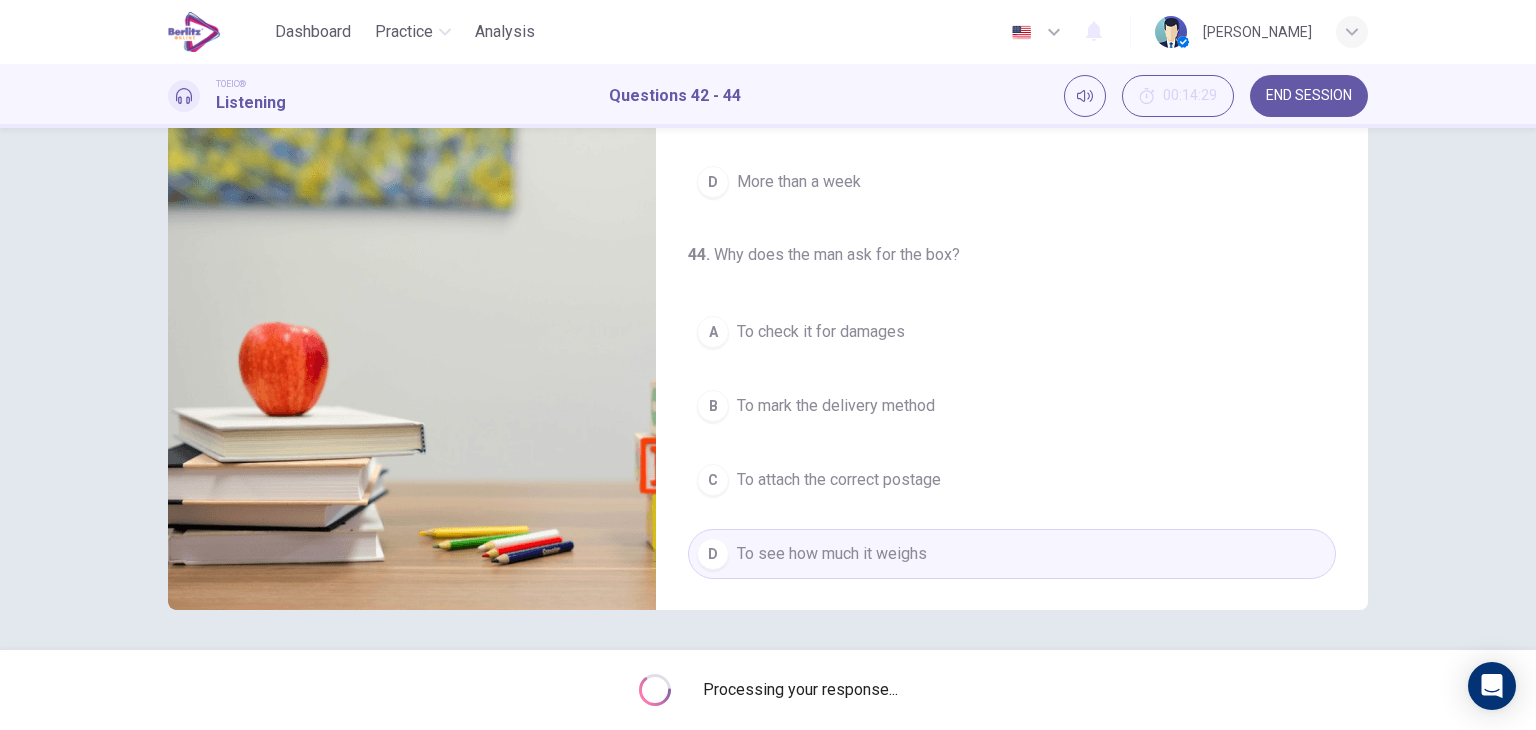 type on "**" 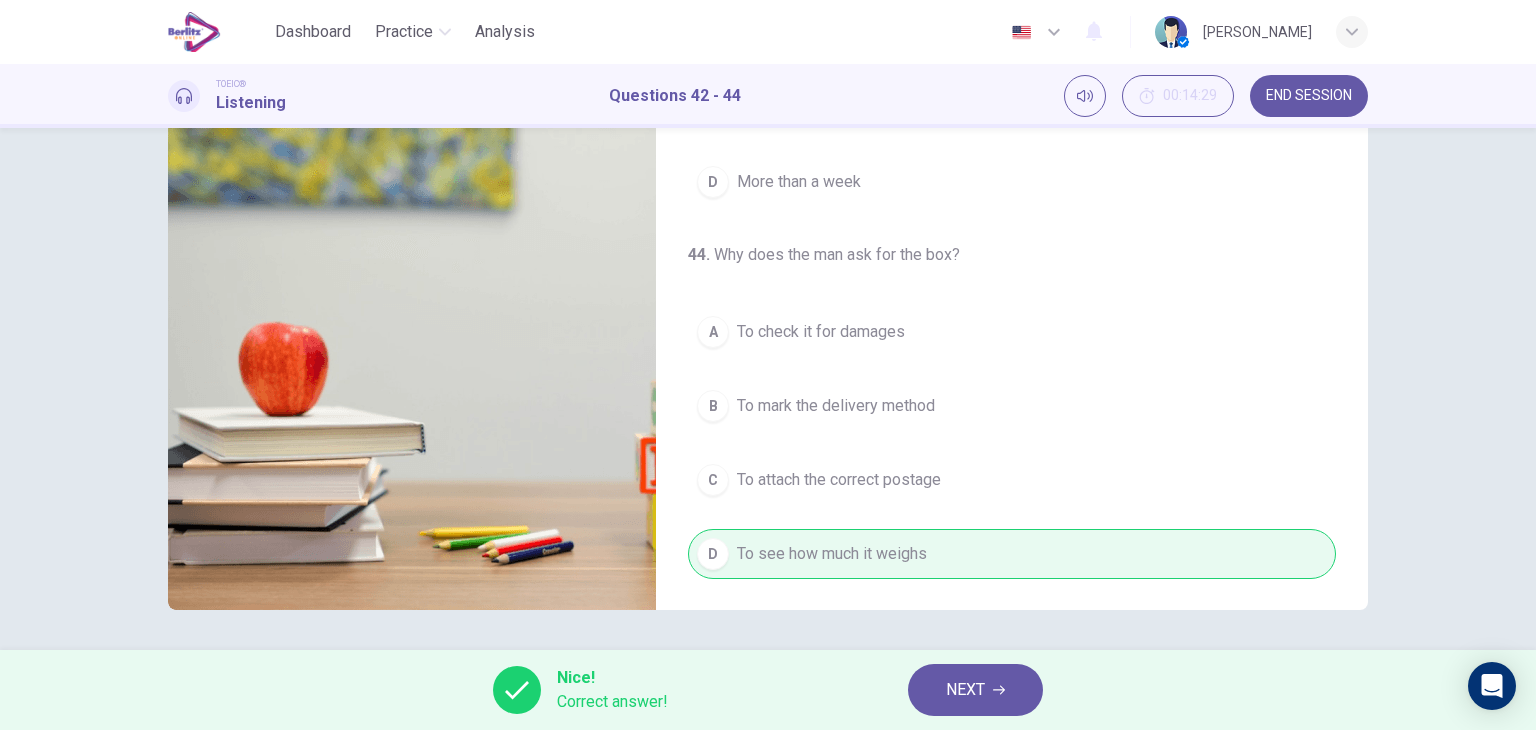 click on "NEXT" at bounding box center [965, 690] 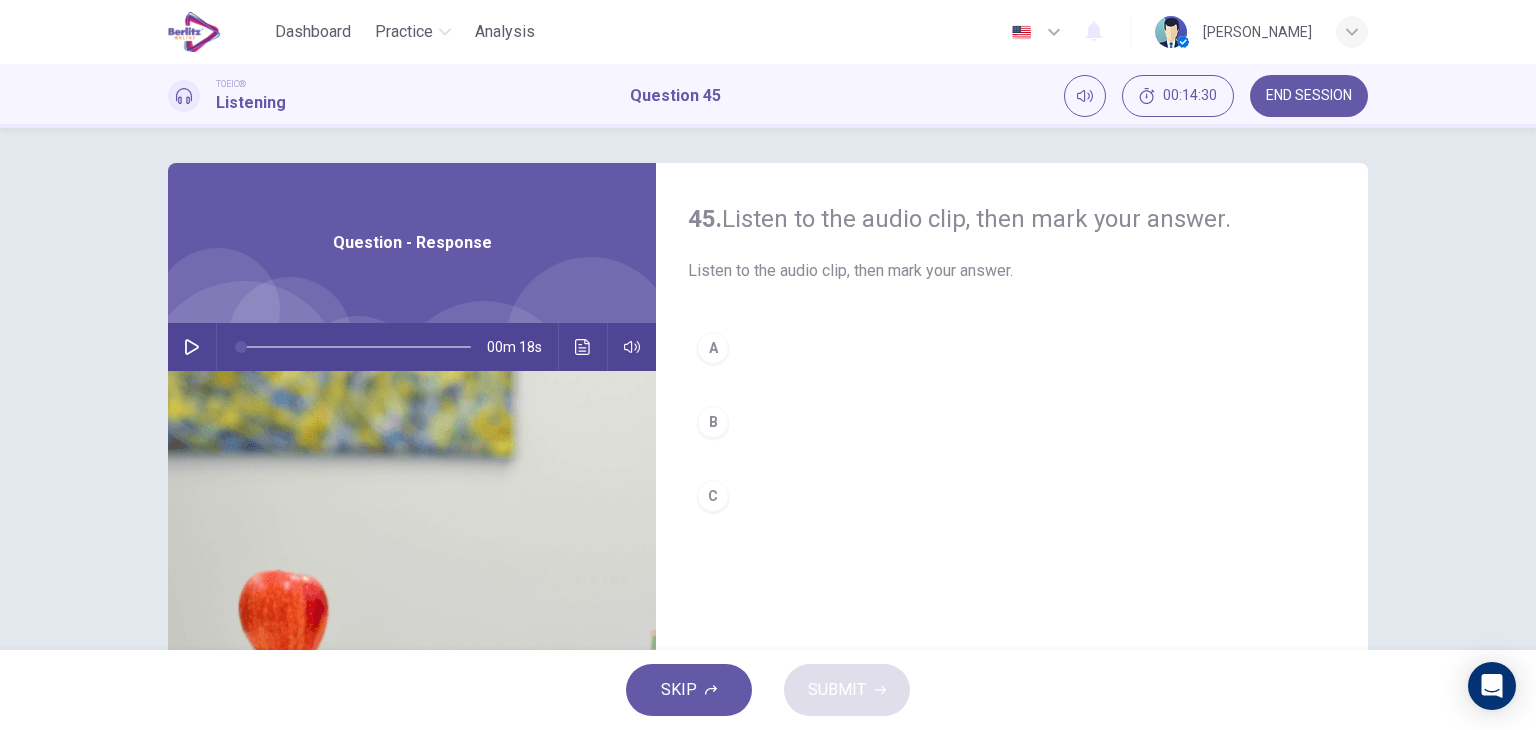 scroll, scrollTop: 0, scrollLeft: 0, axis: both 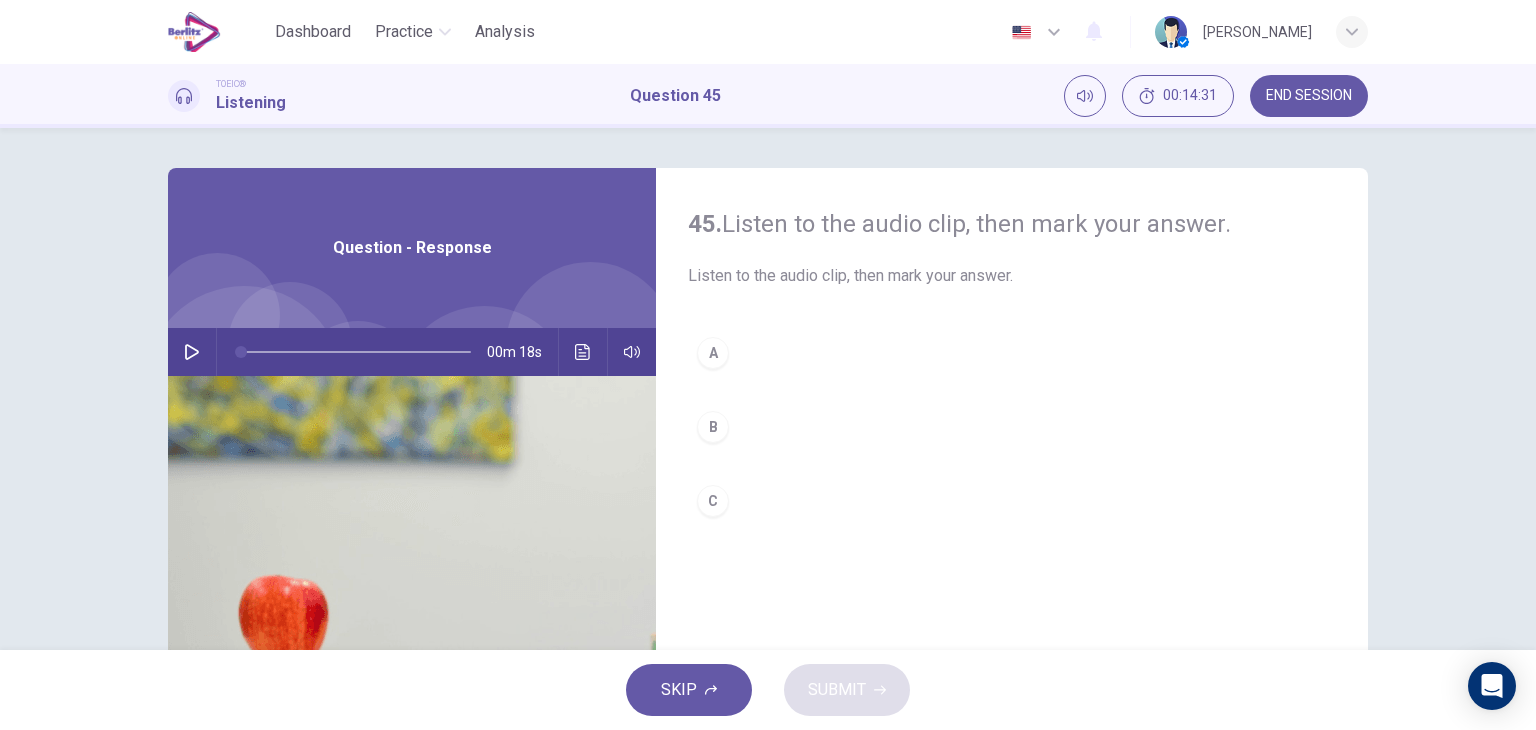 click at bounding box center (192, 352) 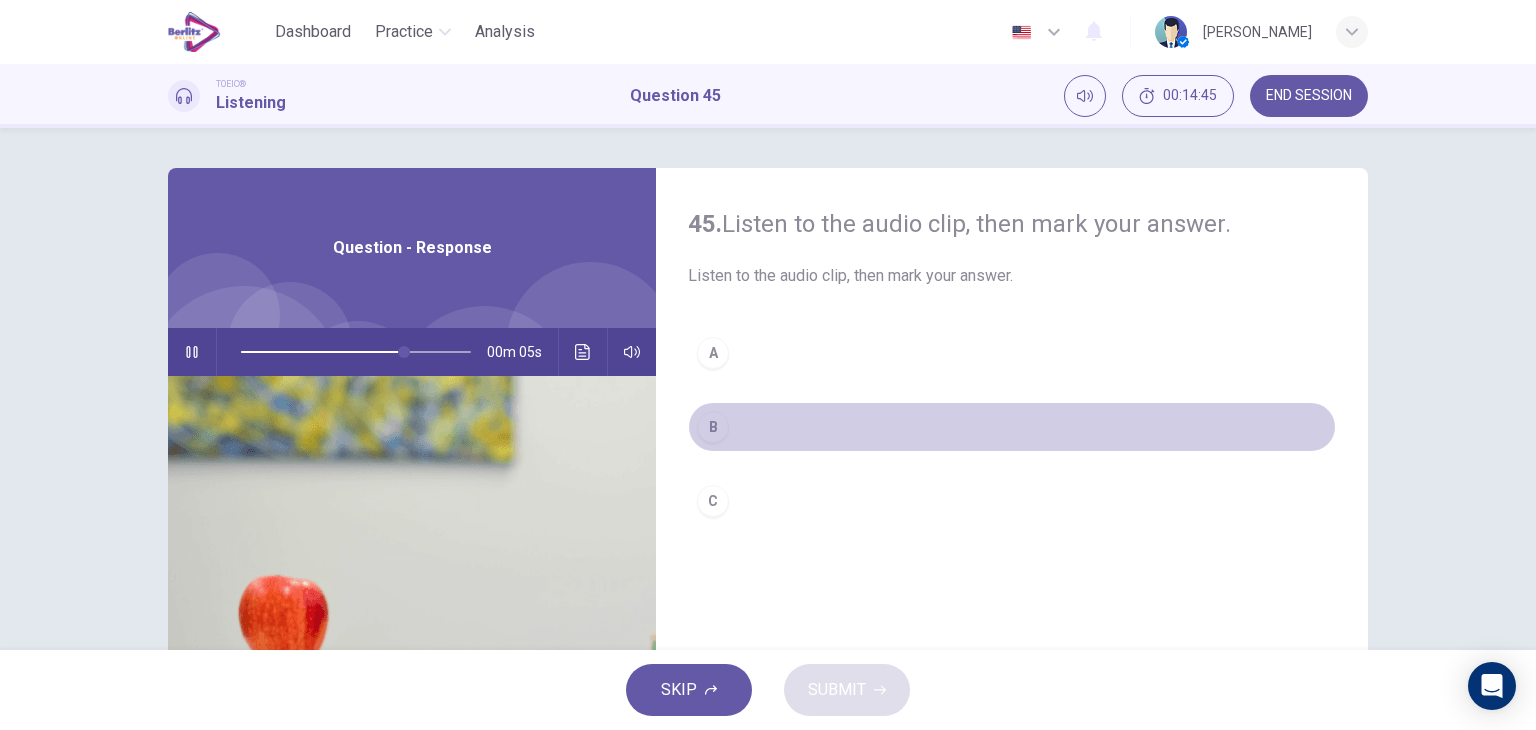 click on "B" at bounding box center (1012, 427) 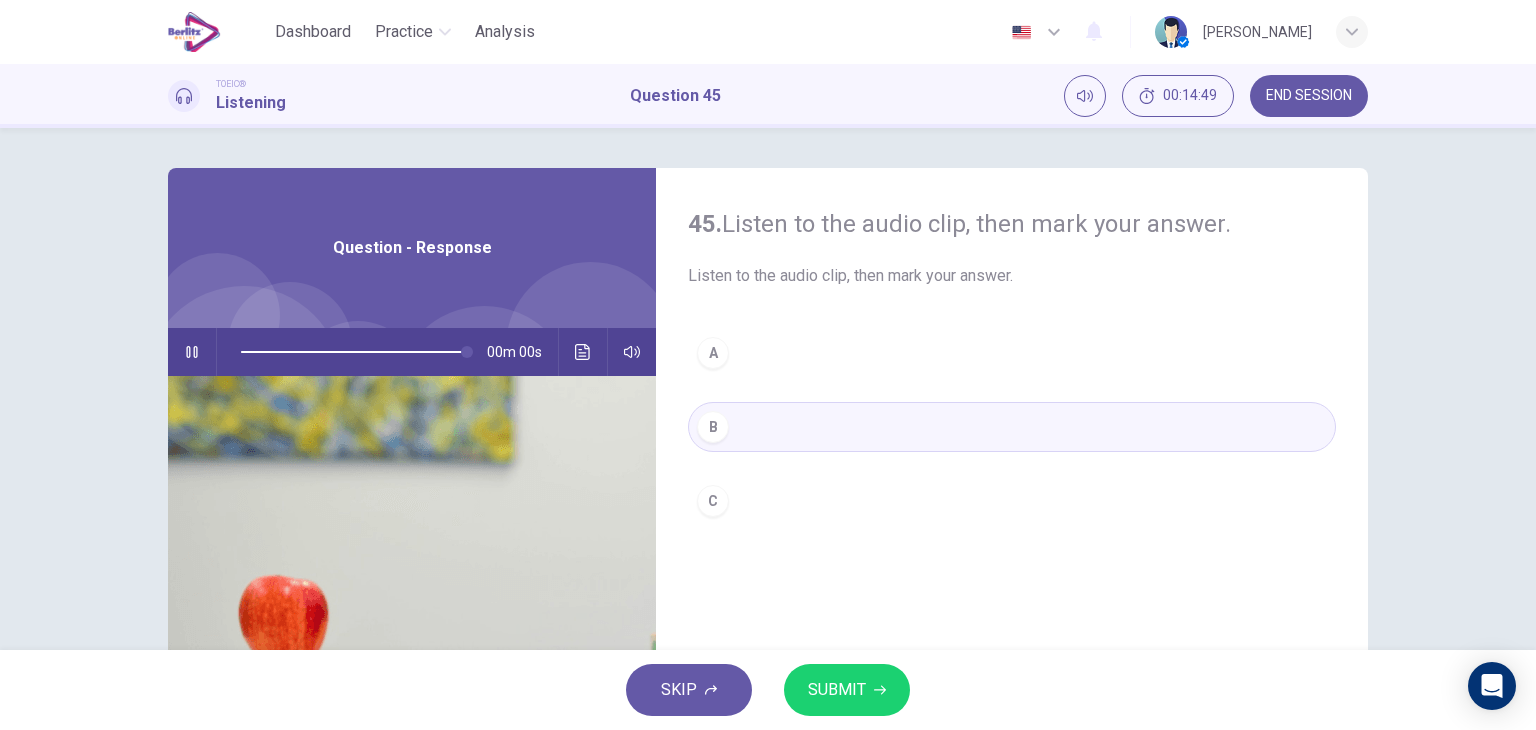 type on "*" 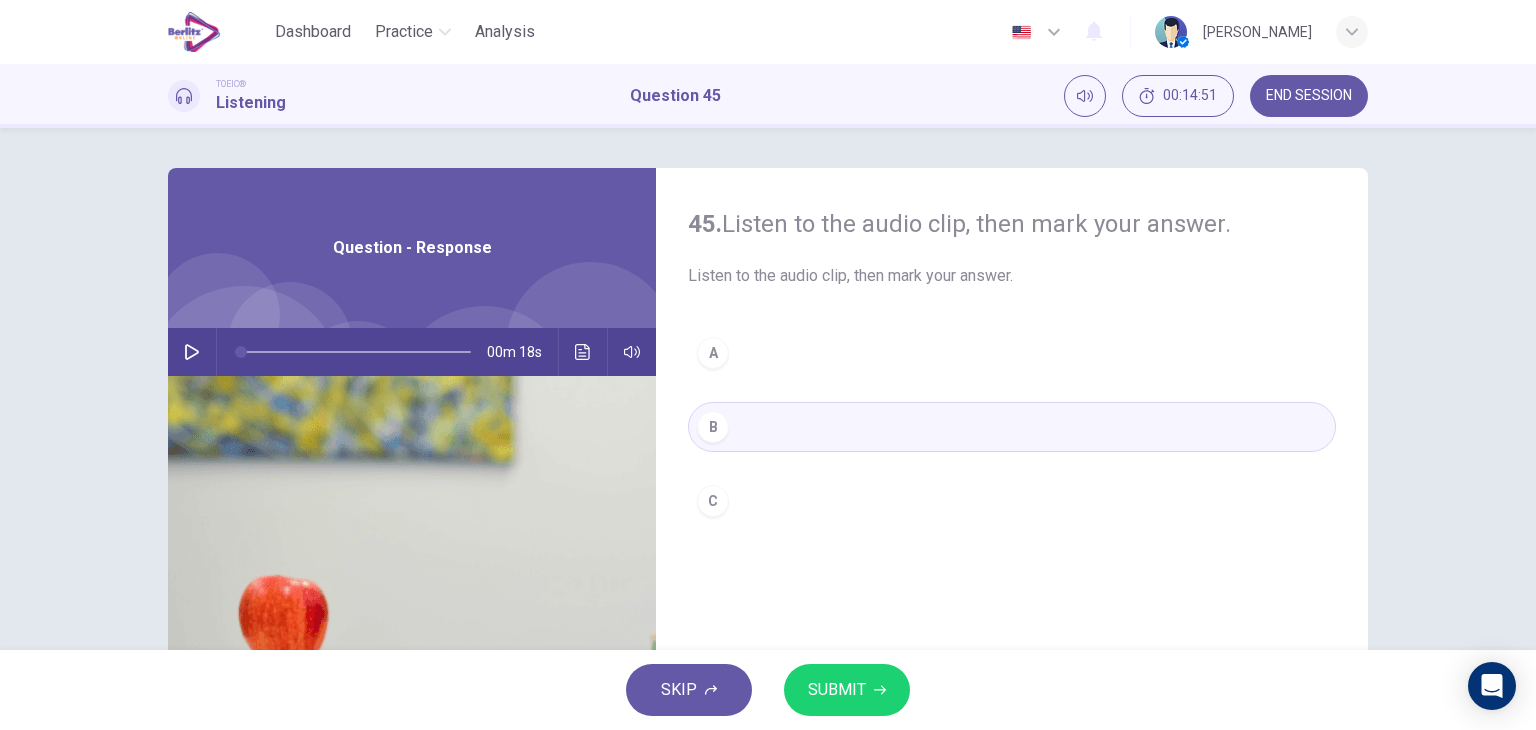 click on "SUBMIT" at bounding box center [847, 690] 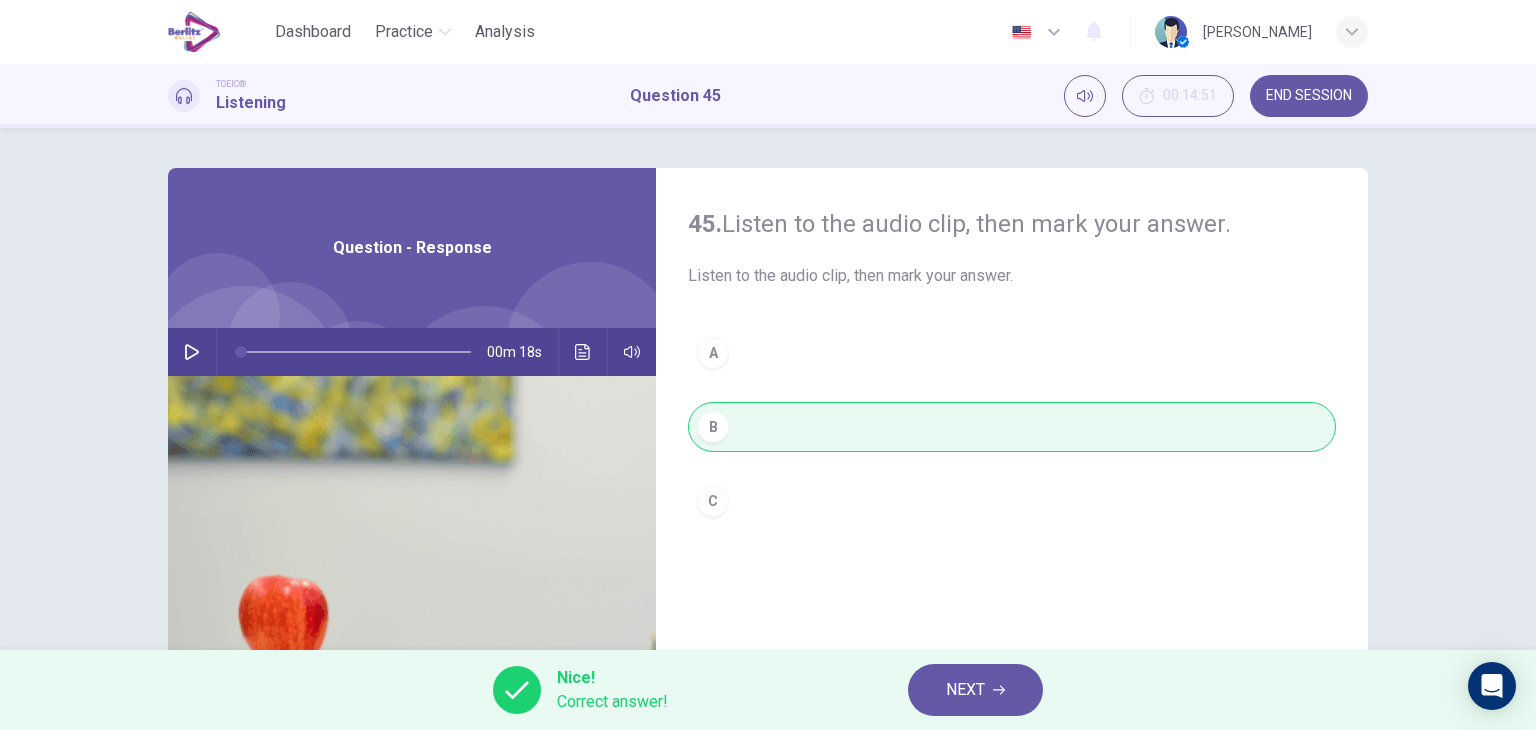 click on "NEXT" at bounding box center (975, 690) 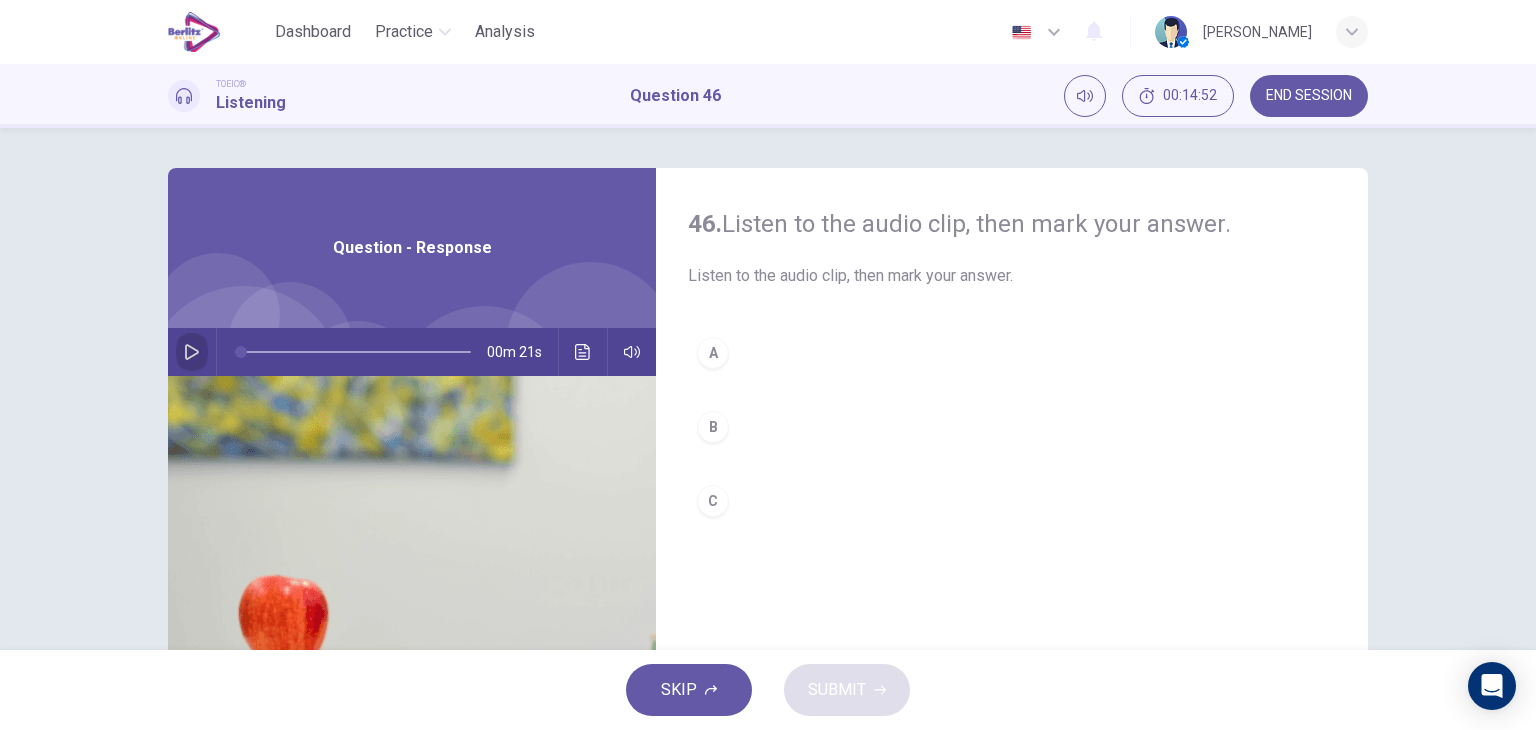 click 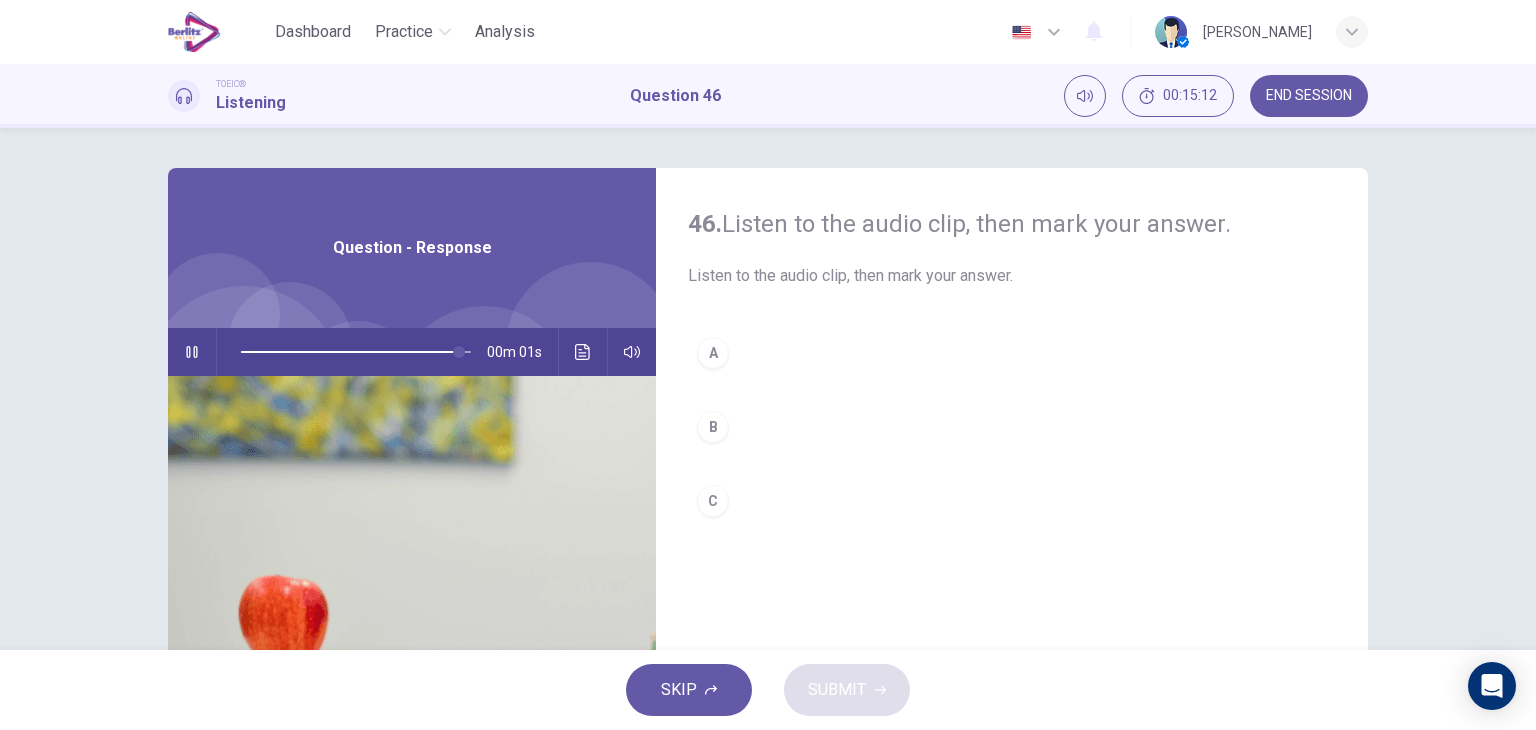 click on "C" at bounding box center (713, 501) 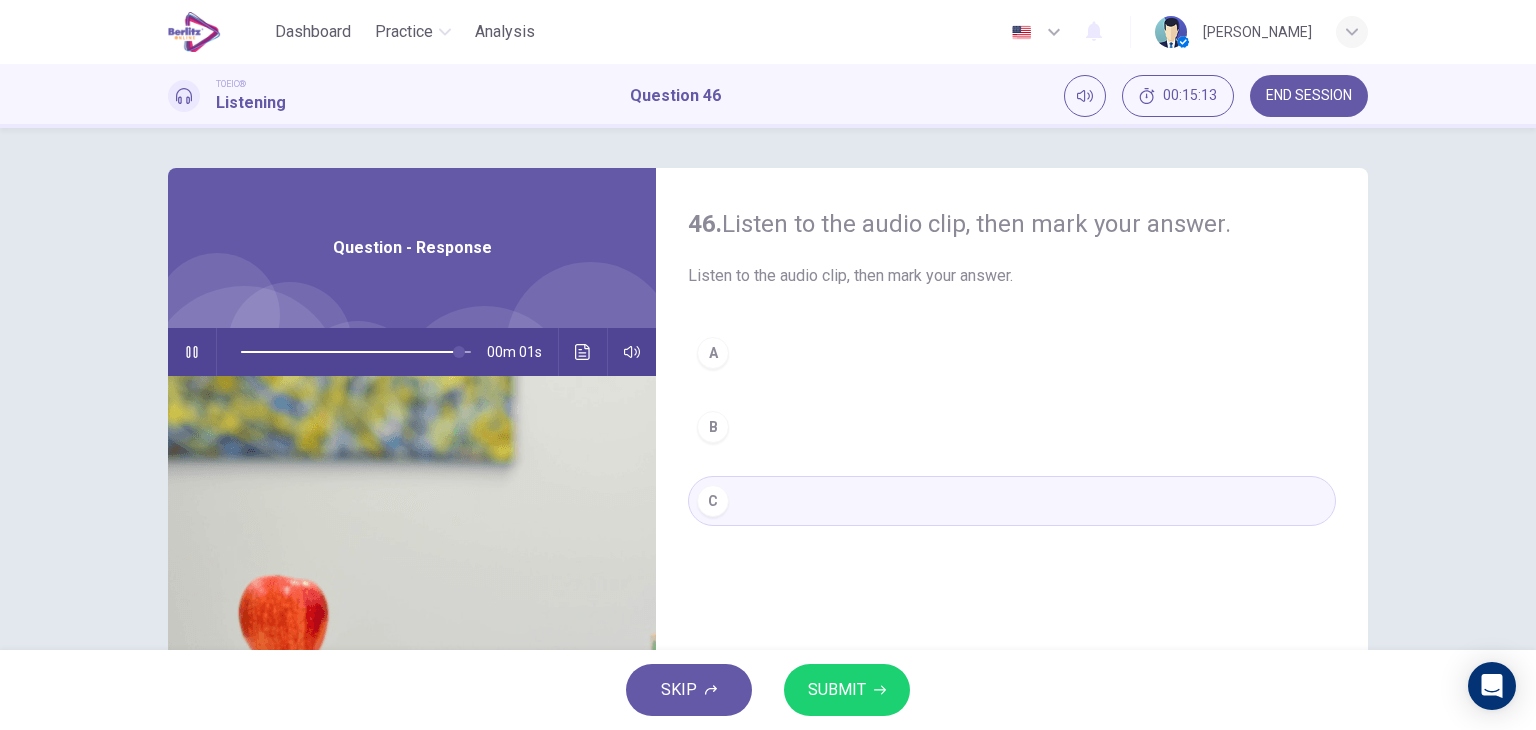 type on "*" 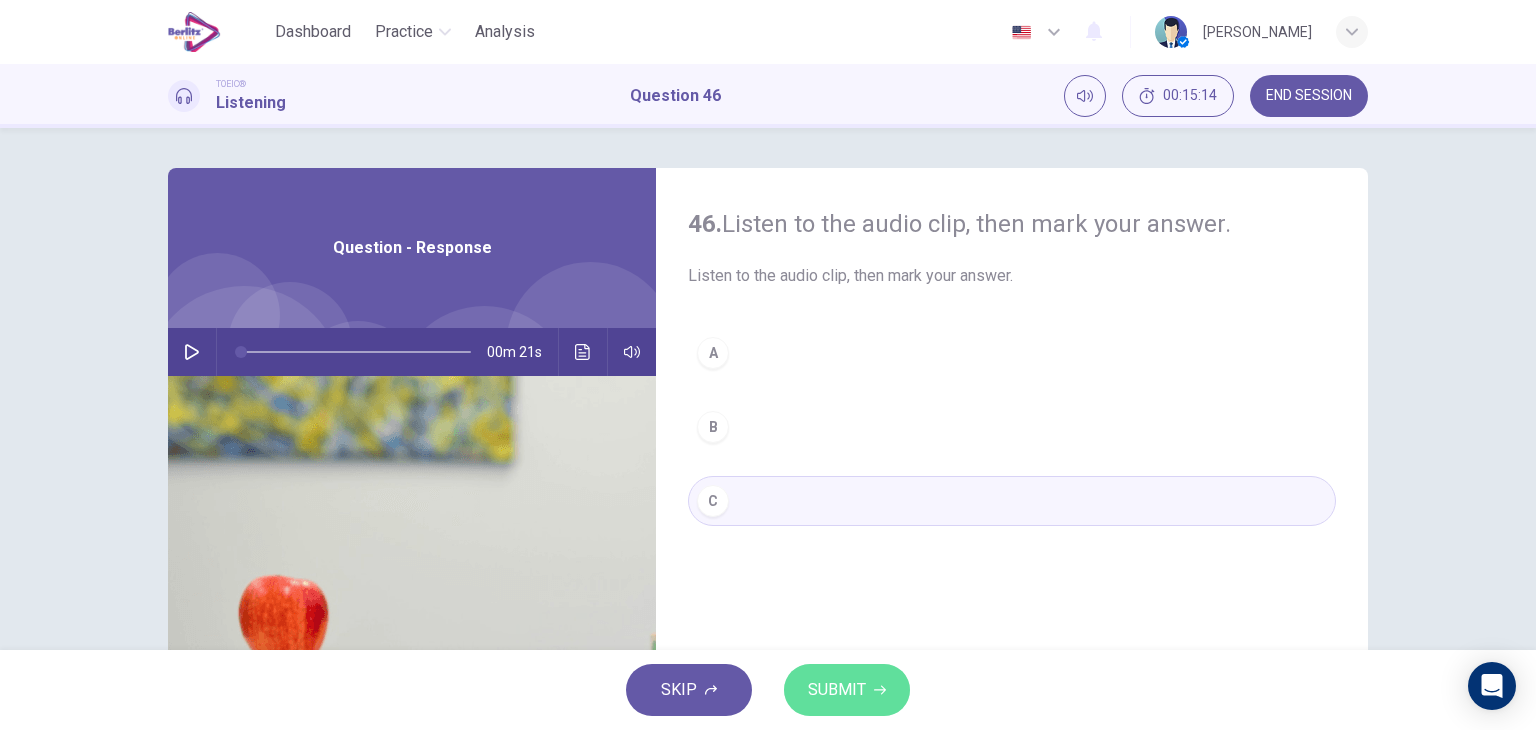 click 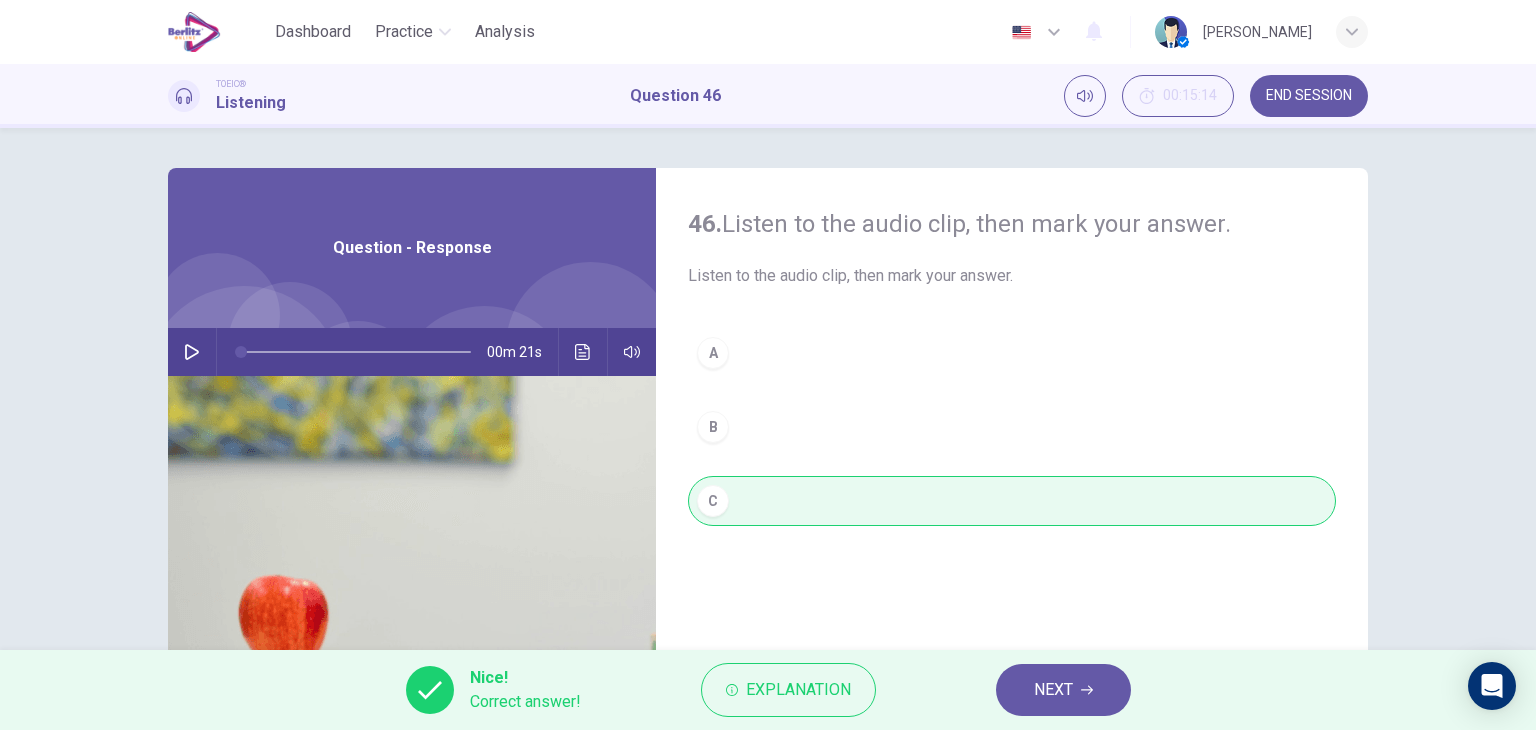 click on "Nice! Correct answer! Explanation NEXT" at bounding box center (768, 690) 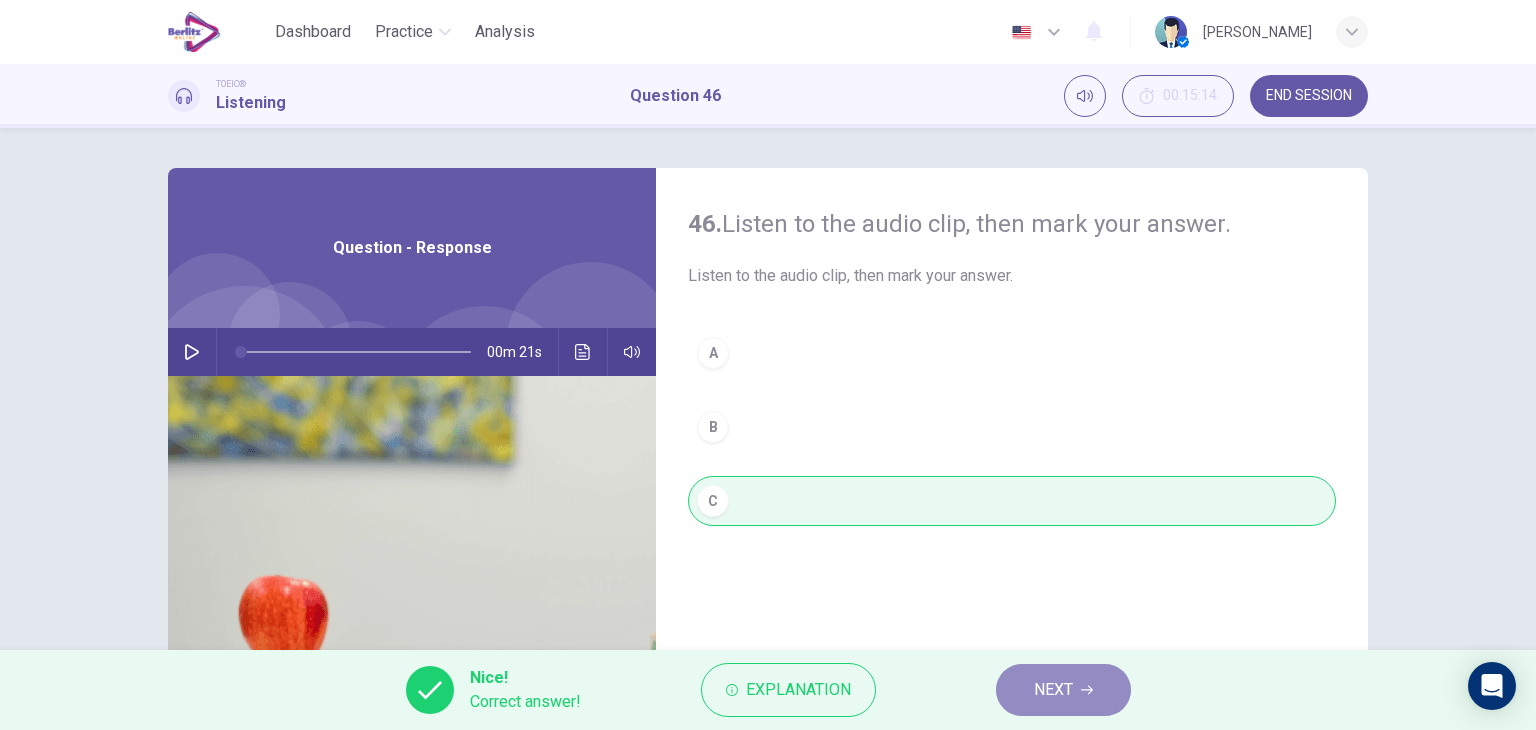 click on "NEXT" at bounding box center (1053, 690) 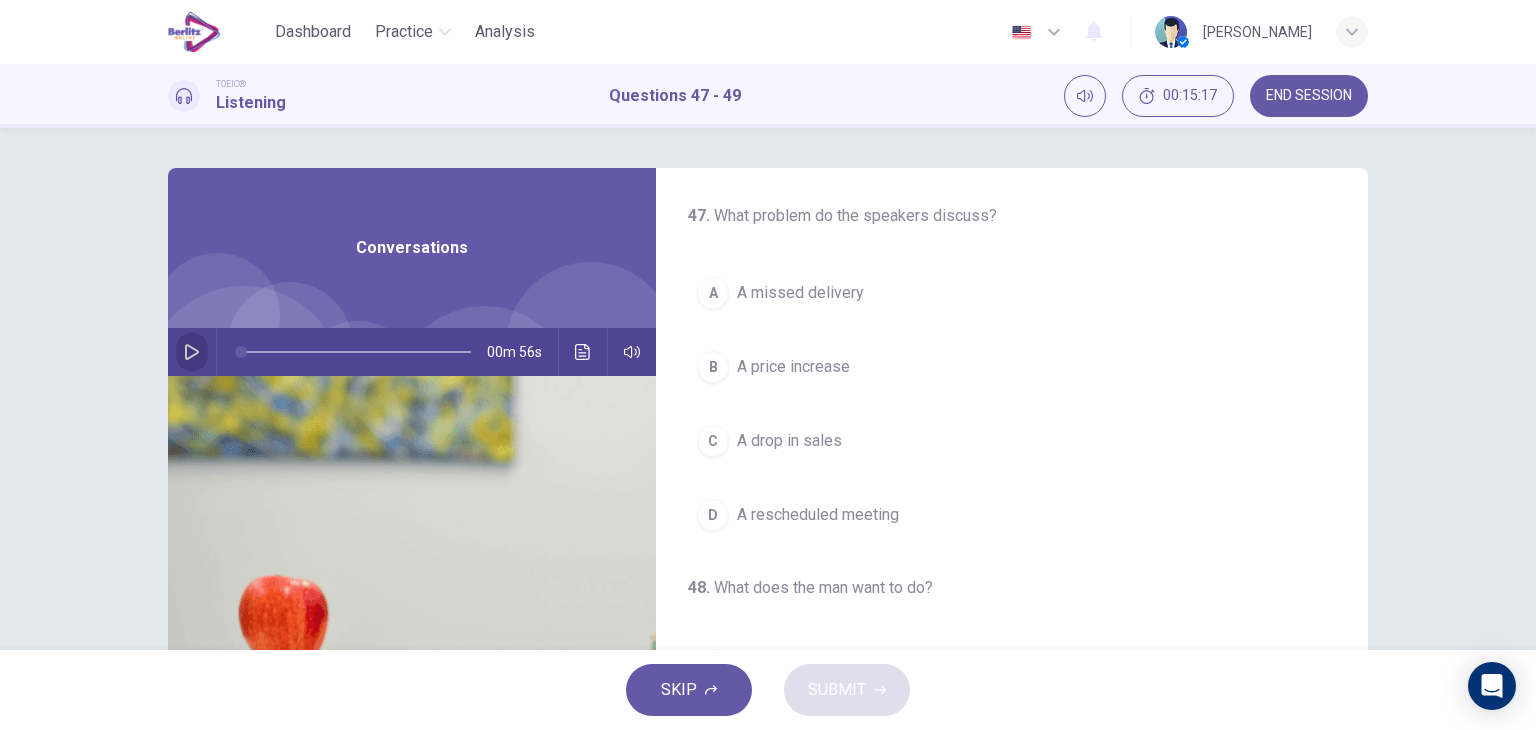 click 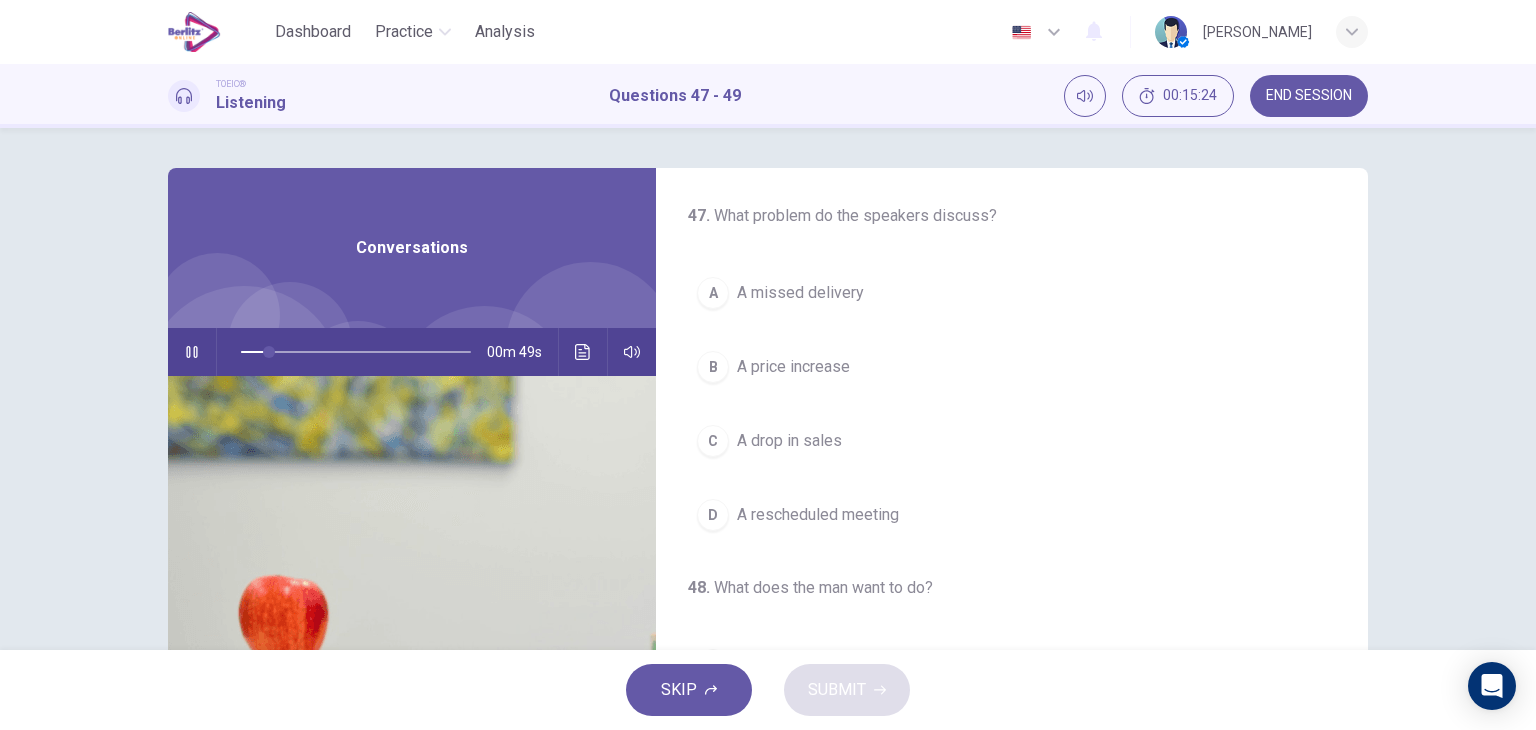 click on "B A price increase" at bounding box center (1012, 367) 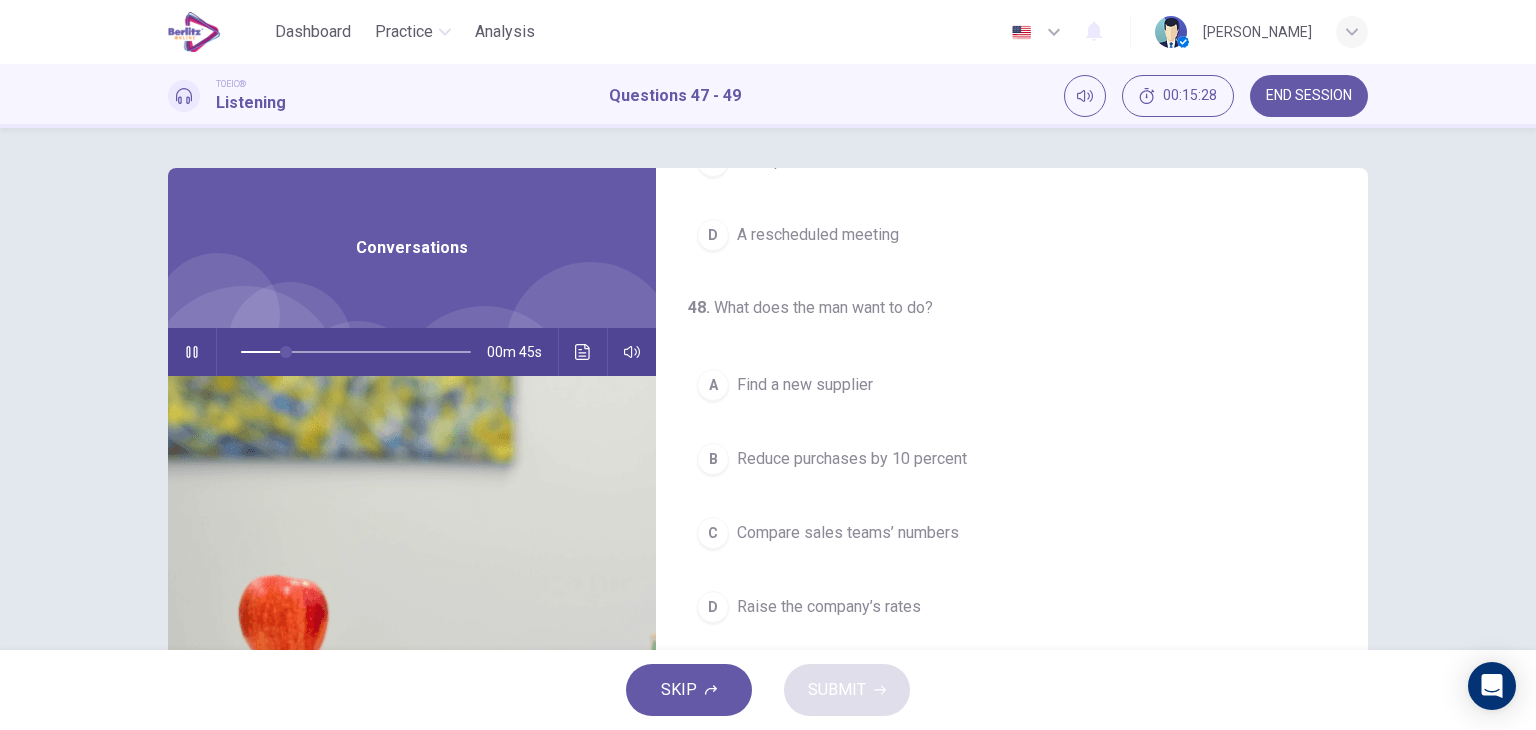 scroll, scrollTop: 300, scrollLeft: 0, axis: vertical 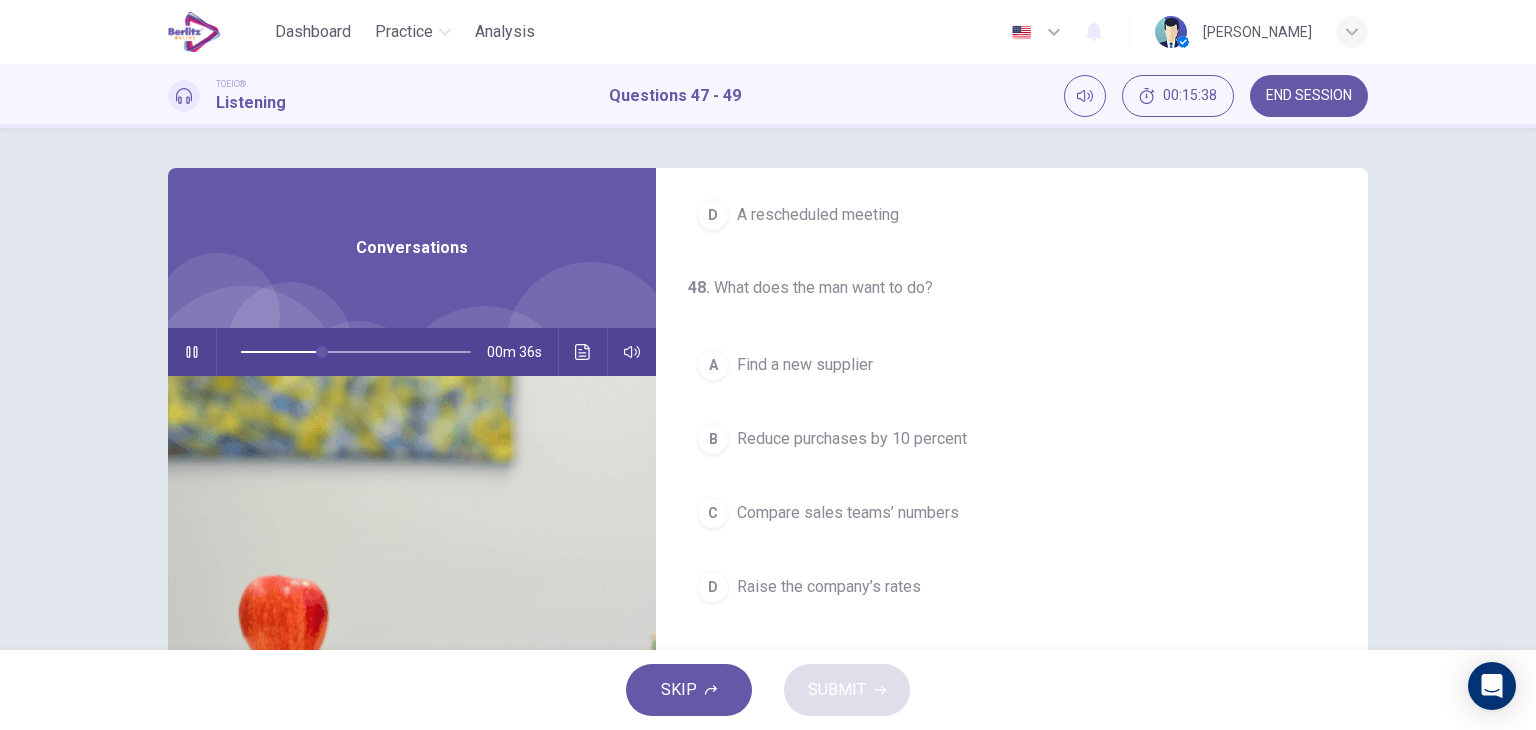 click on "Find a new supplier" at bounding box center [805, 365] 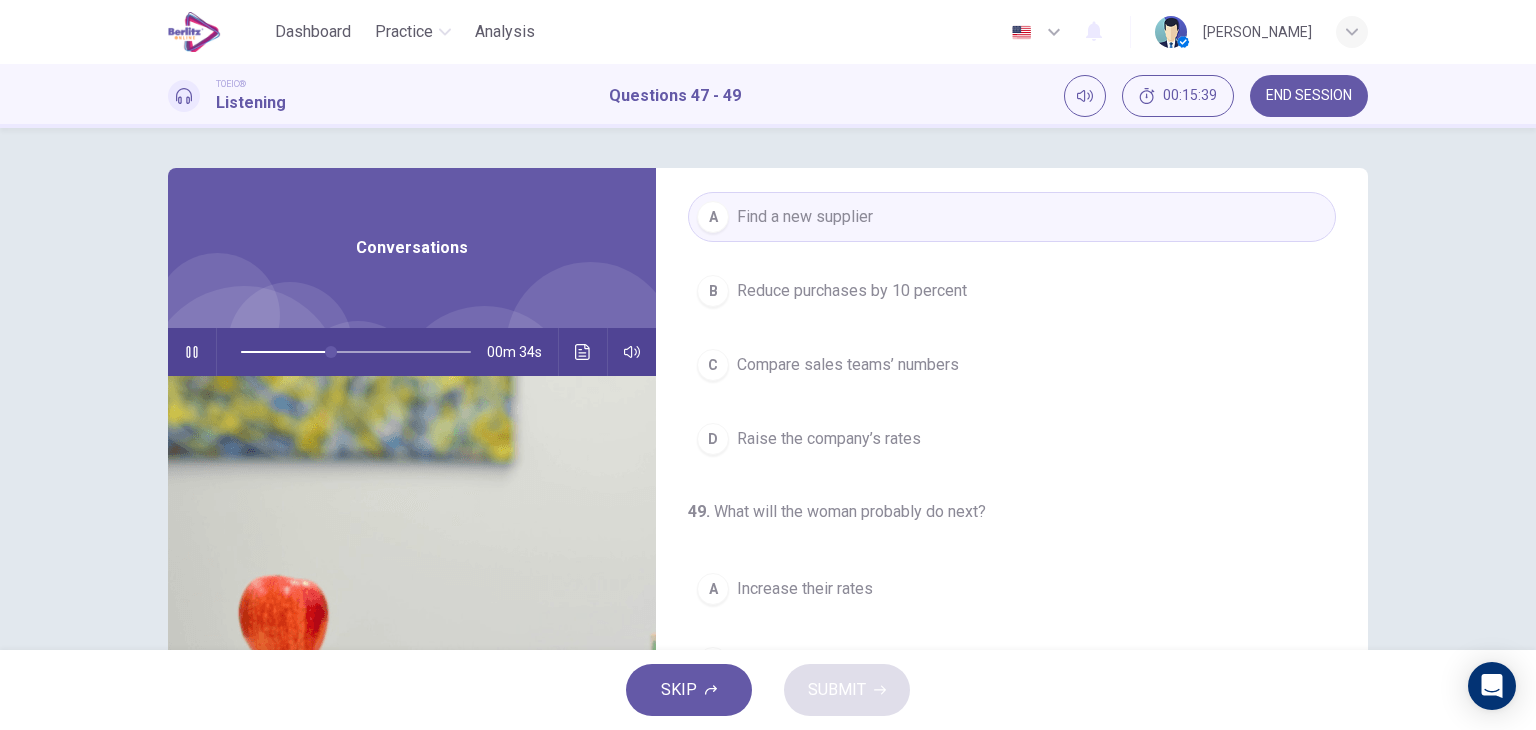 scroll, scrollTop: 452, scrollLeft: 0, axis: vertical 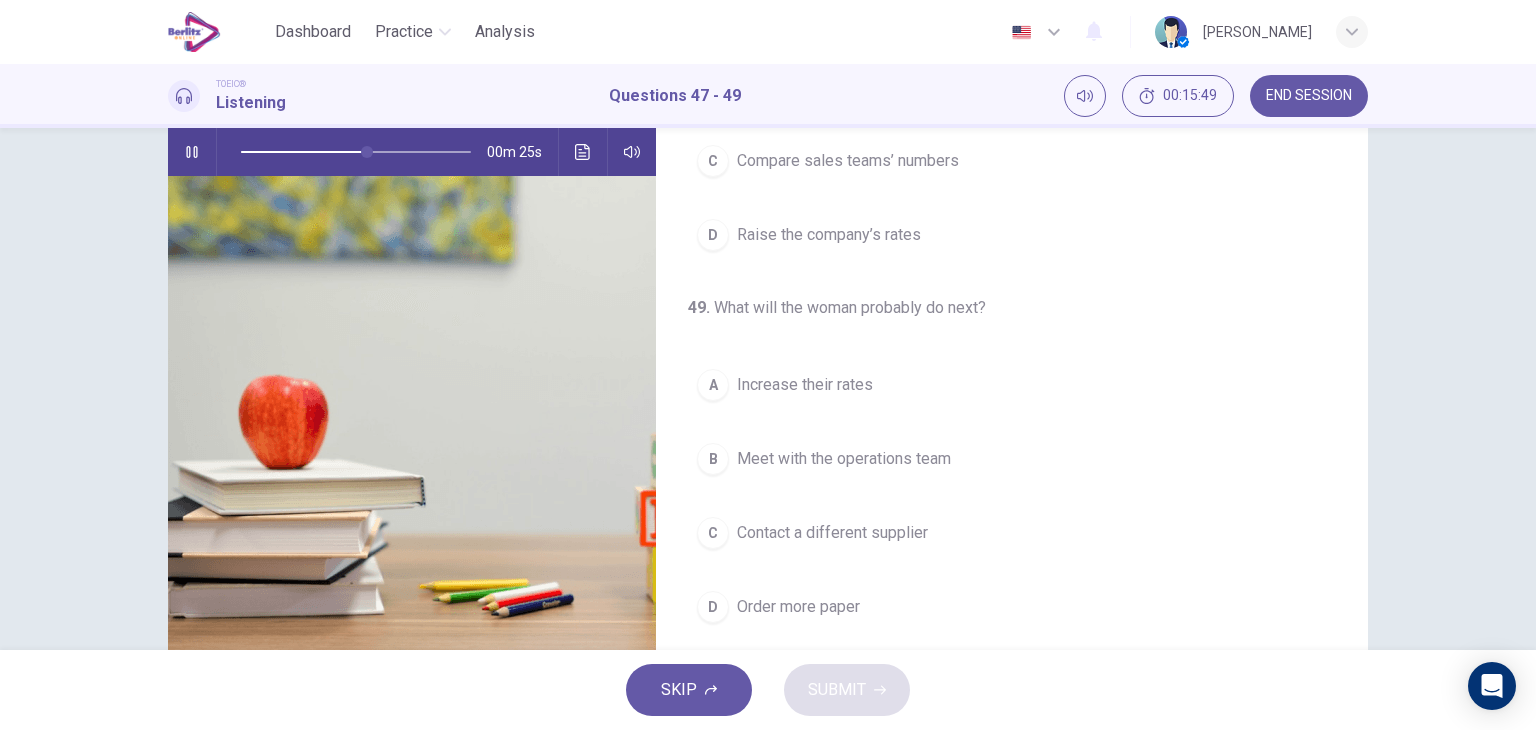 click on "Contact a different supplier" at bounding box center [832, 533] 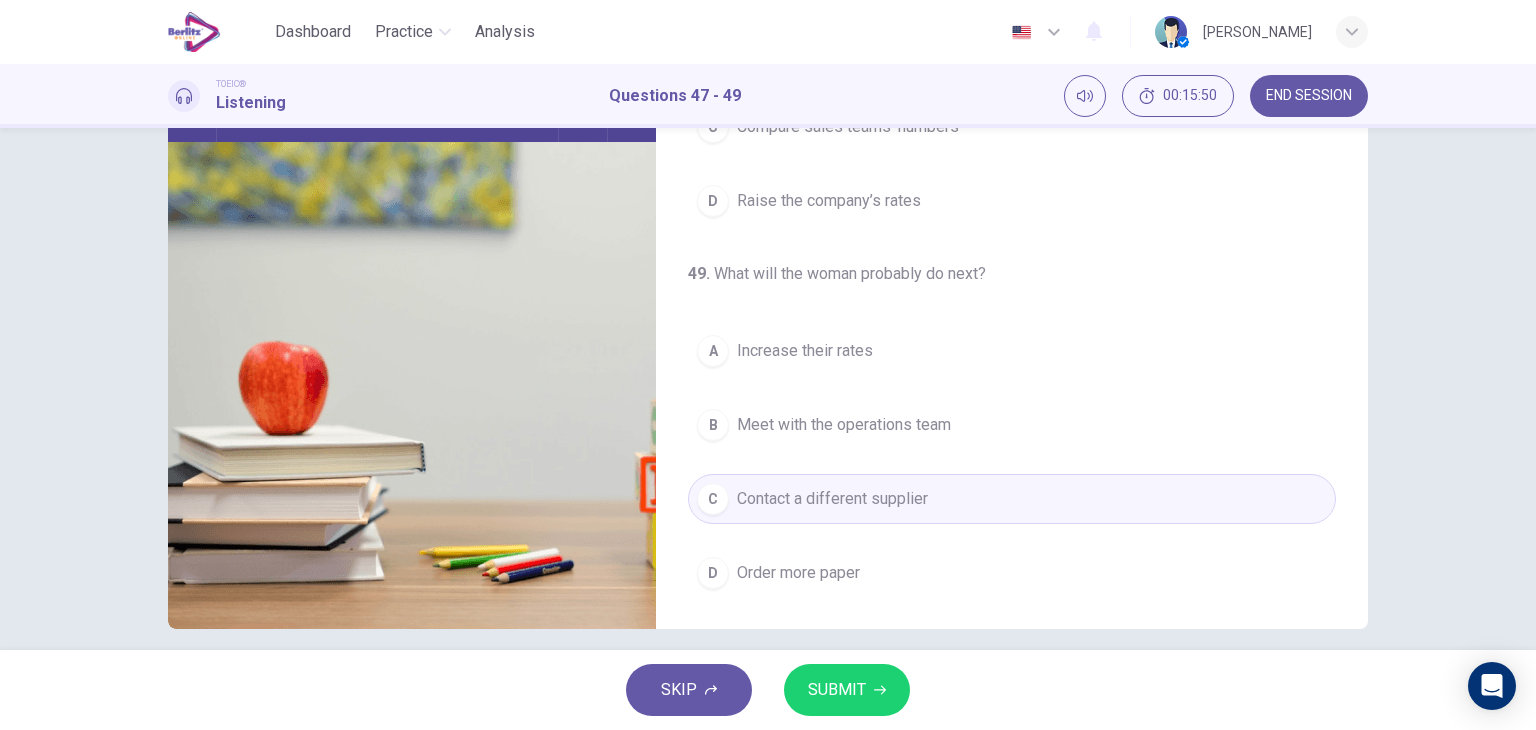 scroll, scrollTop: 253, scrollLeft: 0, axis: vertical 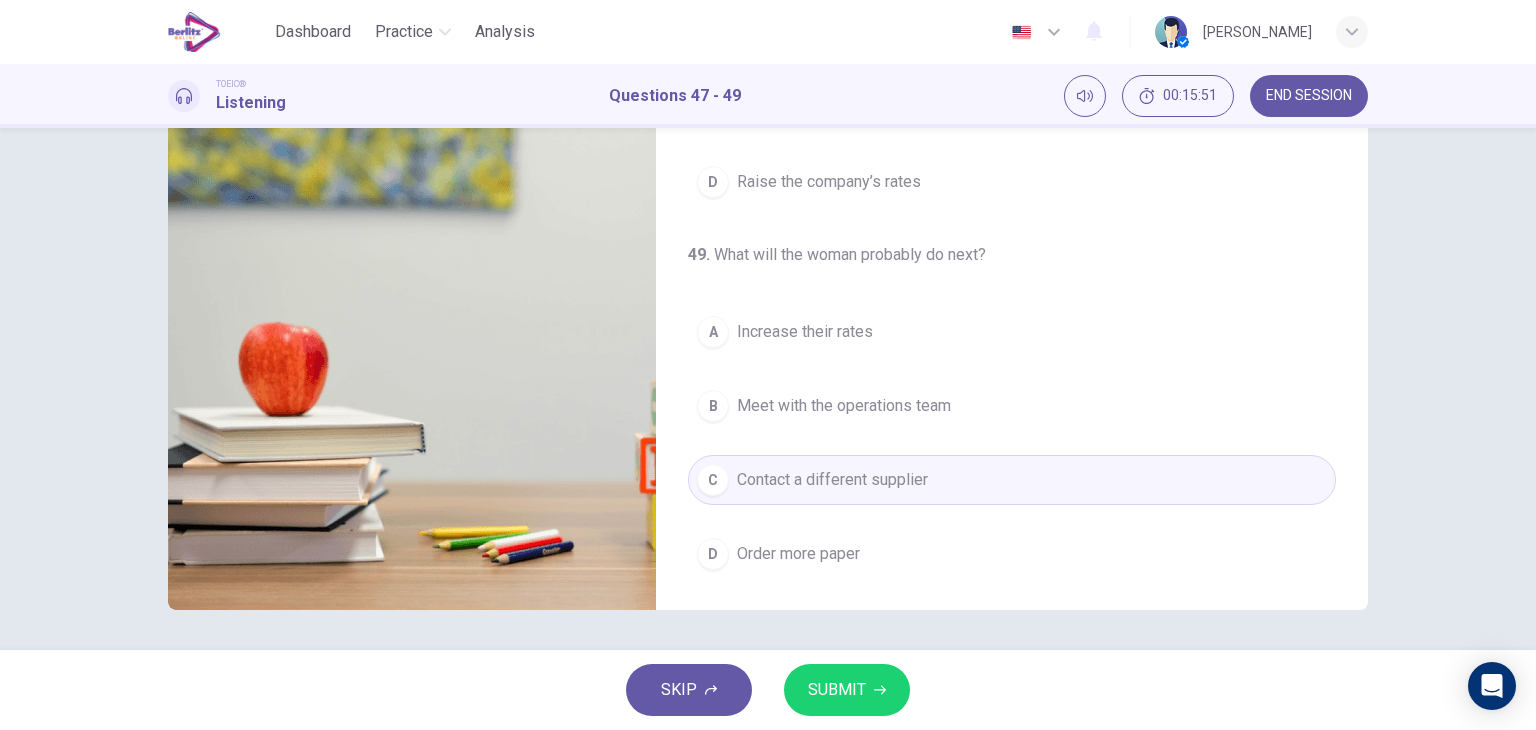 click 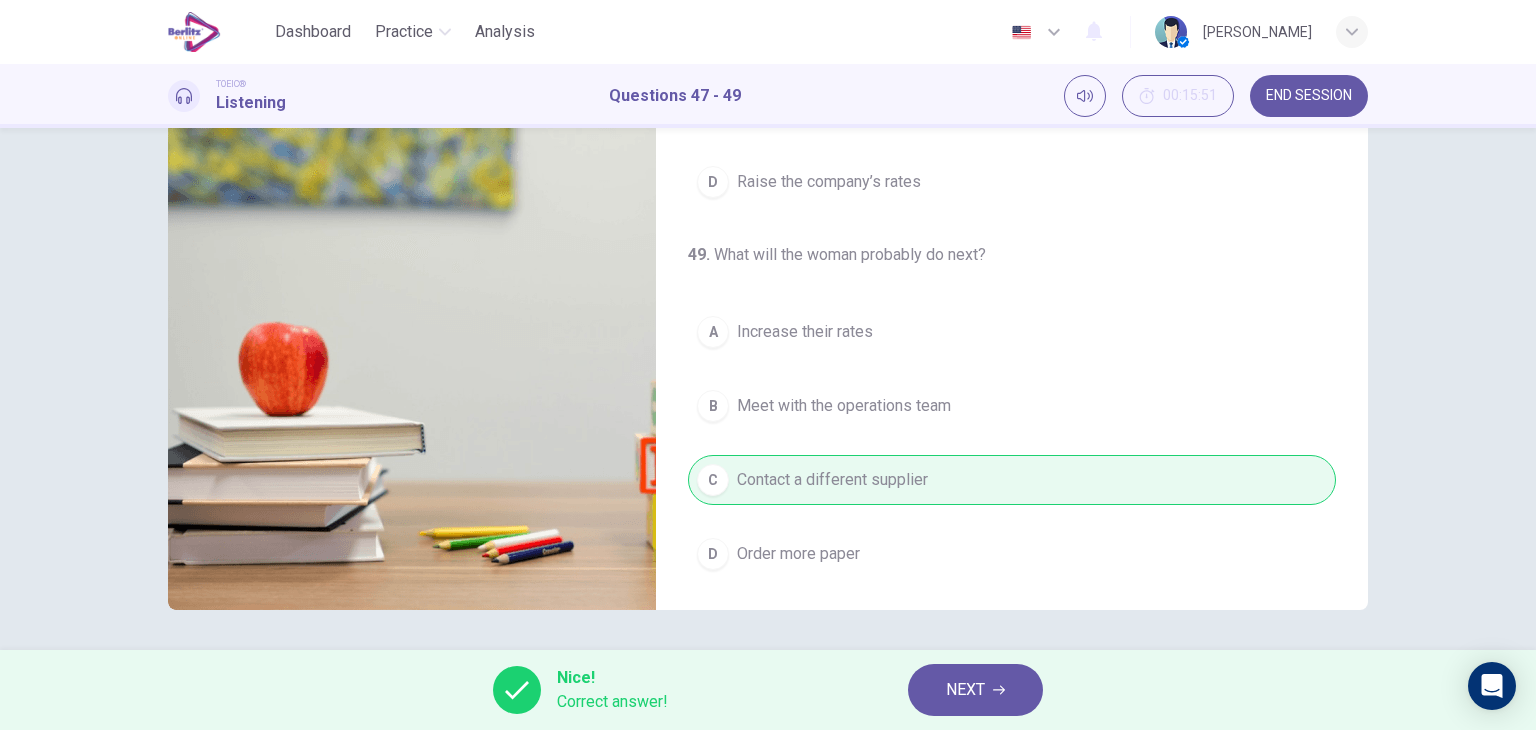 type on "**" 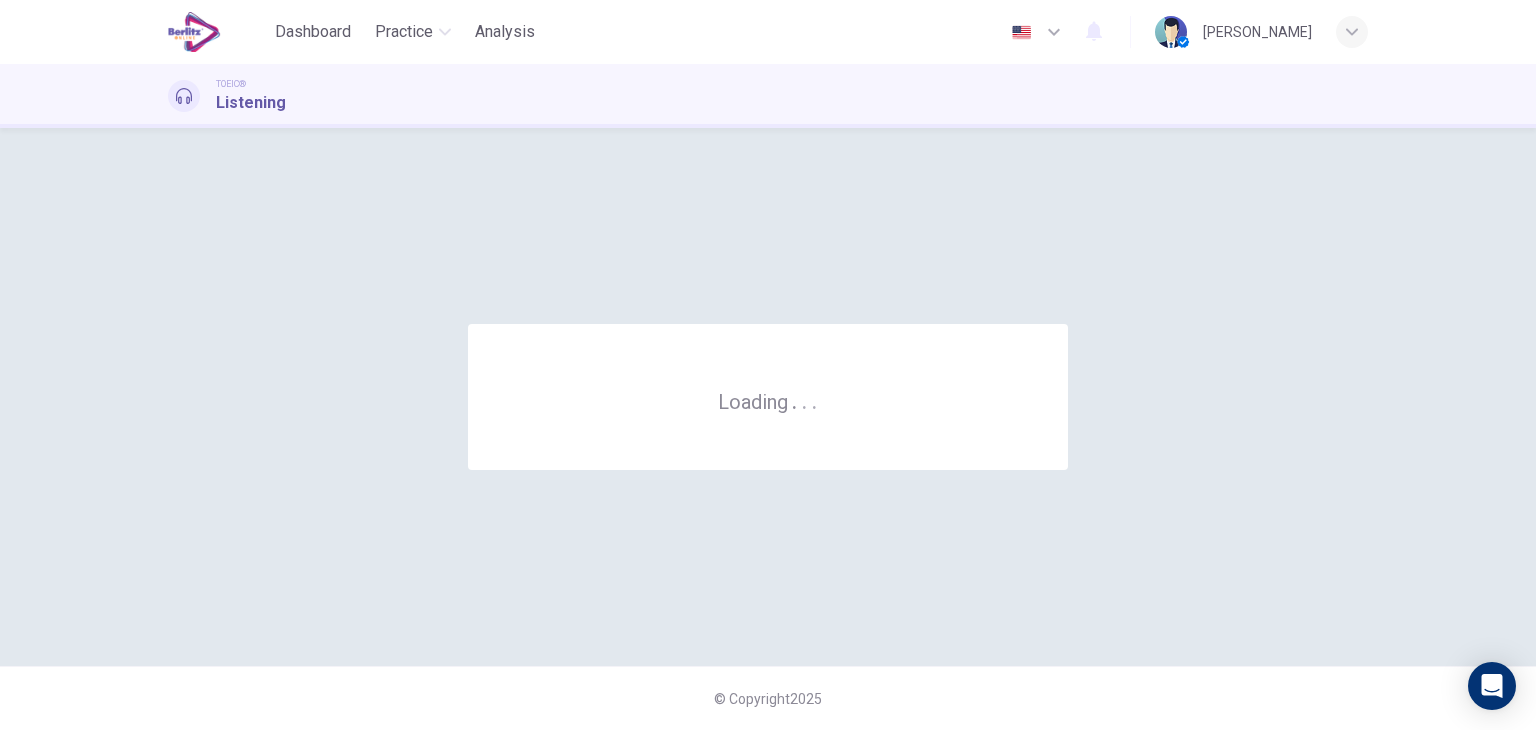 scroll, scrollTop: 0, scrollLeft: 0, axis: both 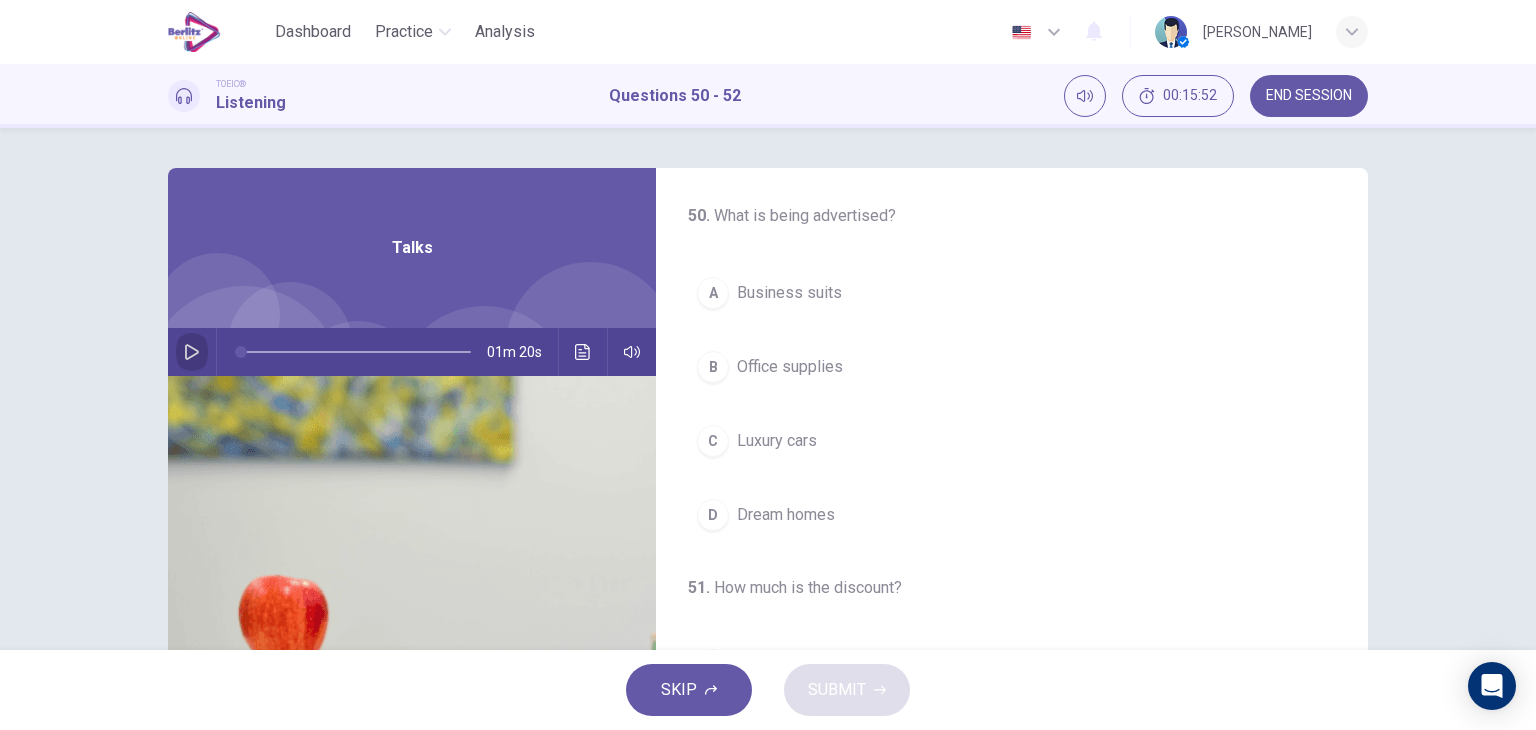 click at bounding box center [192, 352] 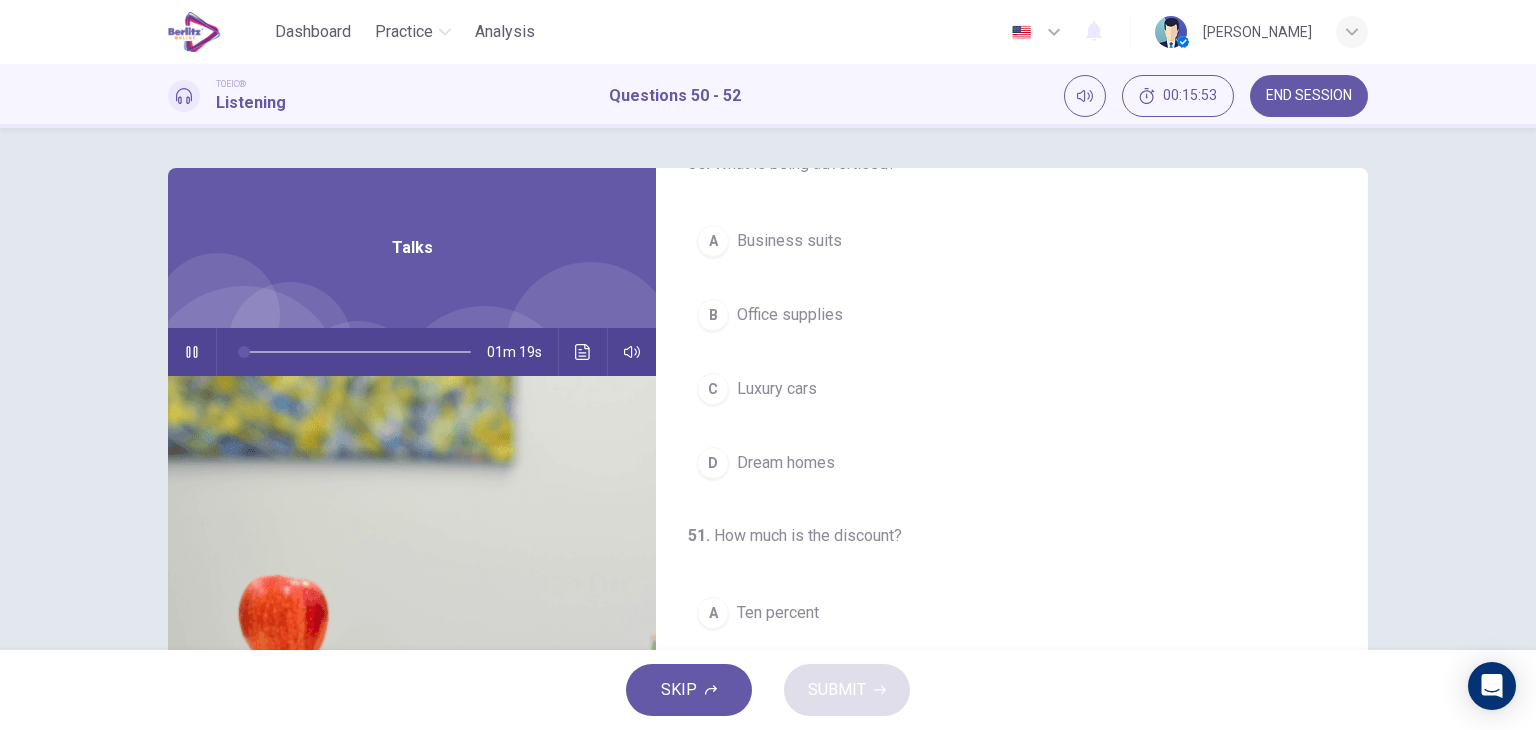 scroll, scrollTop: 0, scrollLeft: 0, axis: both 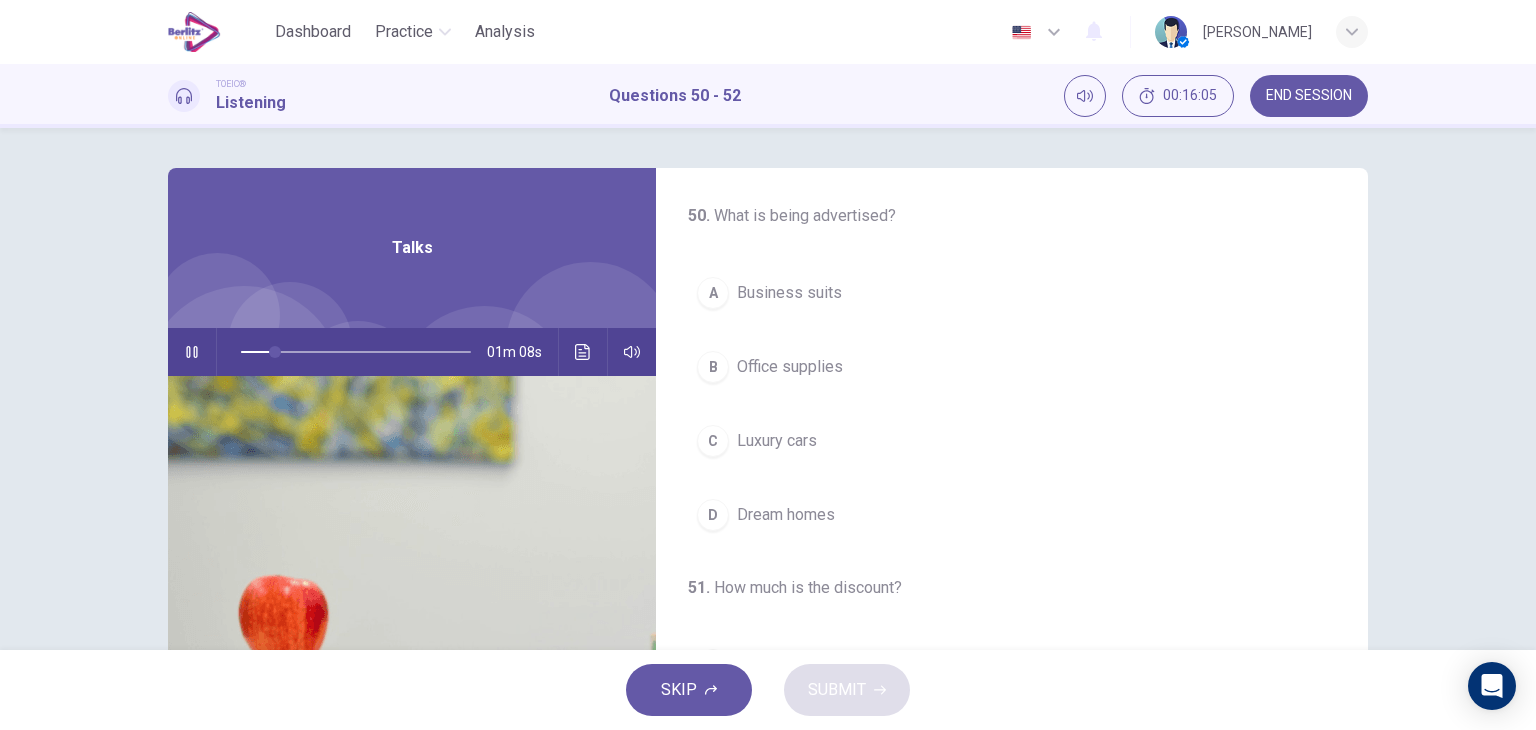 click on "C Luxury cars" at bounding box center [1012, 441] 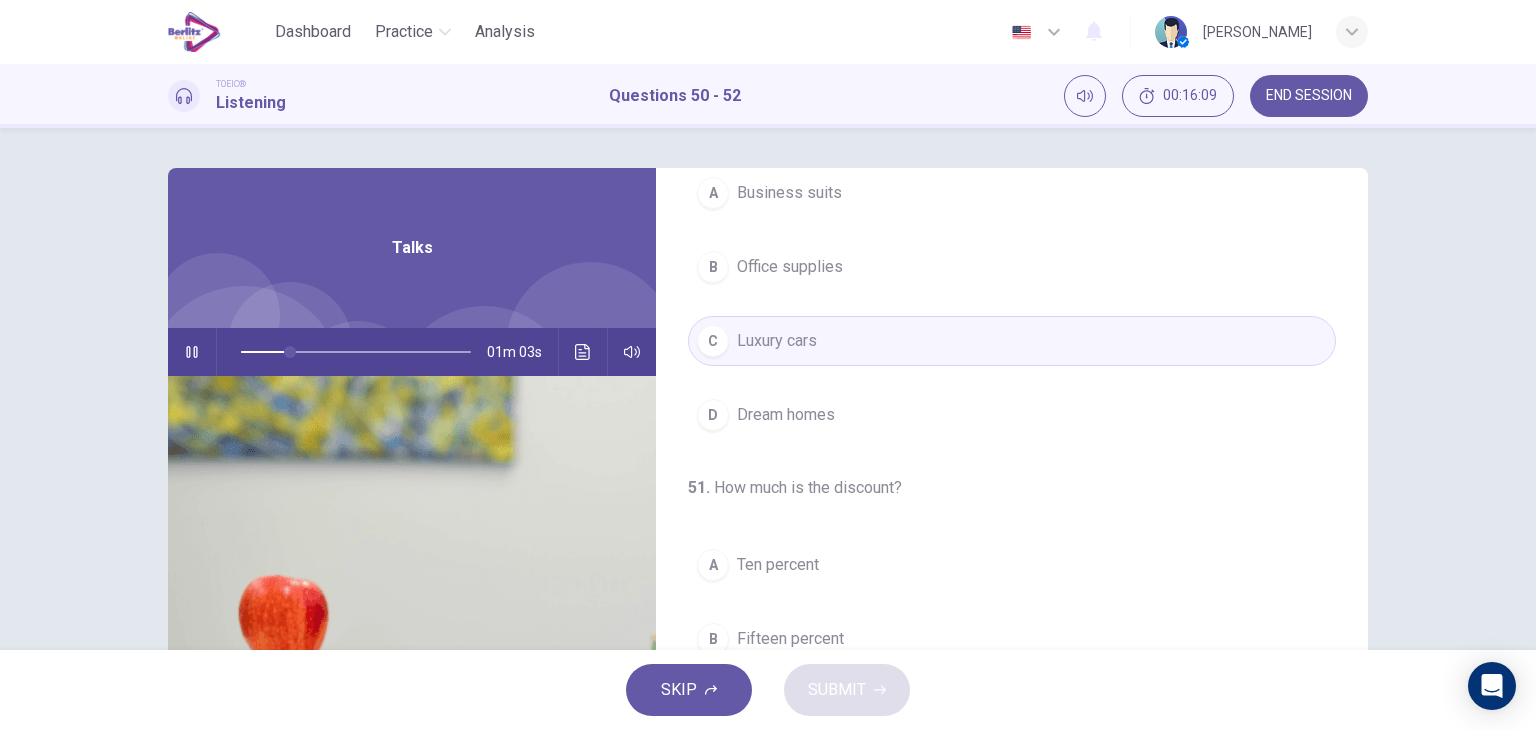 scroll, scrollTop: 0, scrollLeft: 0, axis: both 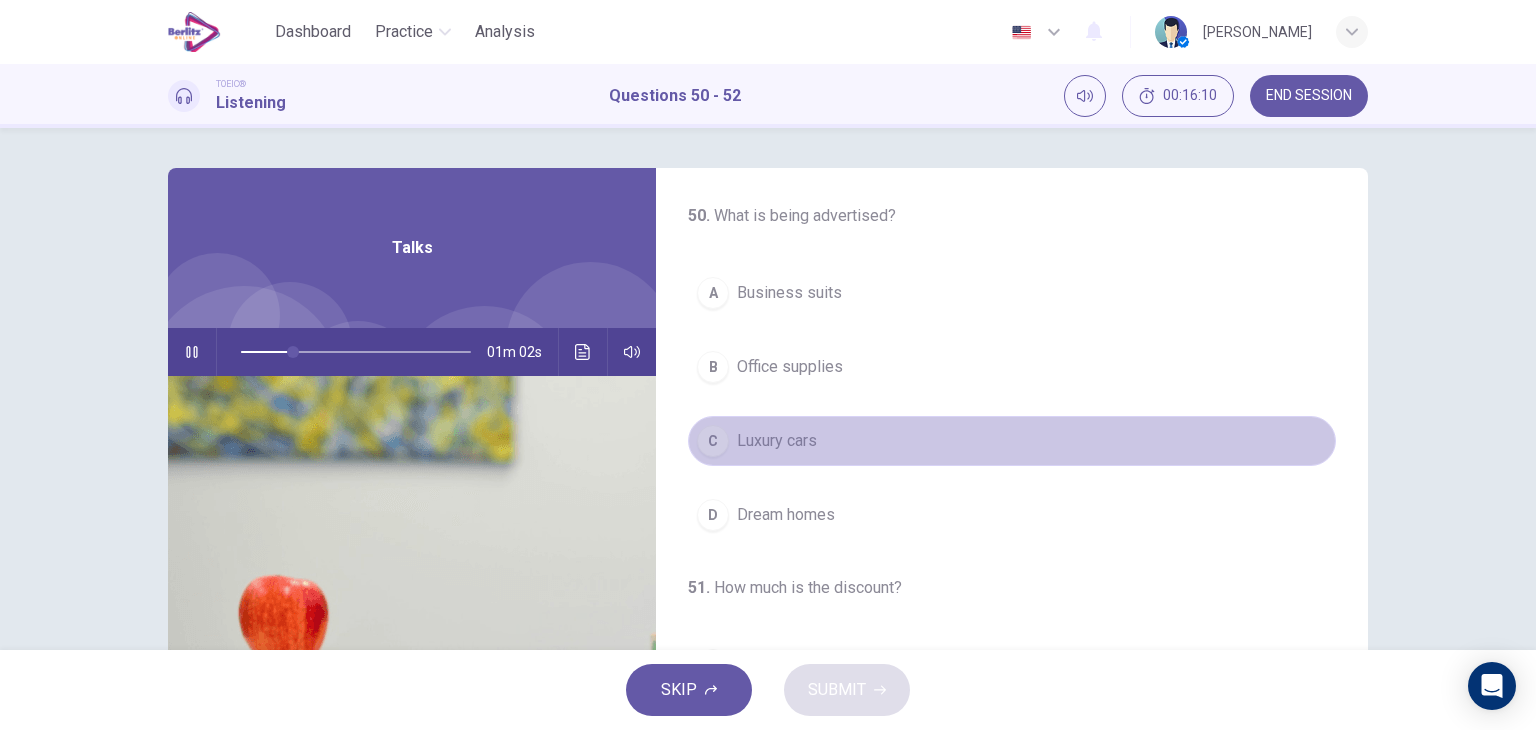 click on "C Luxury cars" at bounding box center [1012, 441] 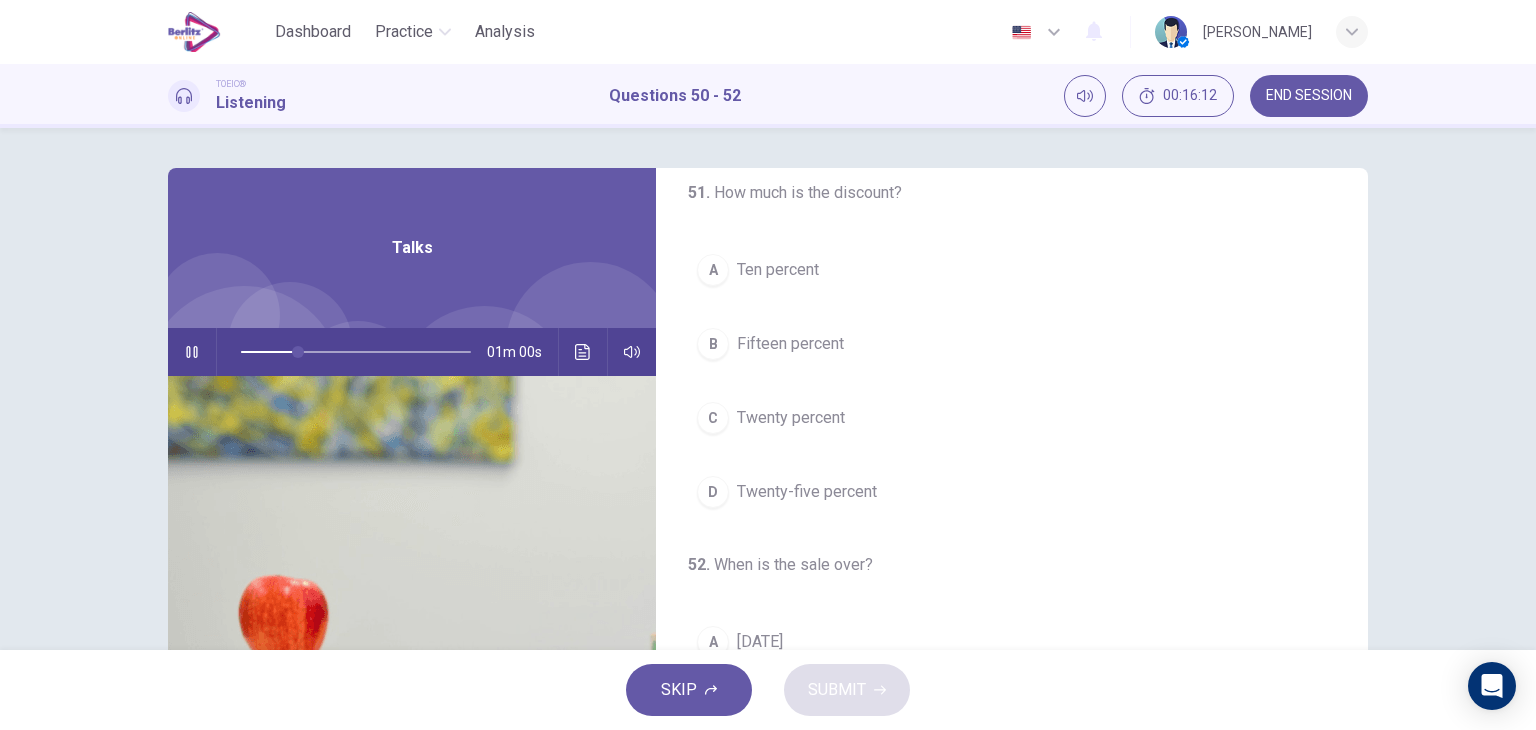 scroll, scrollTop: 400, scrollLeft: 0, axis: vertical 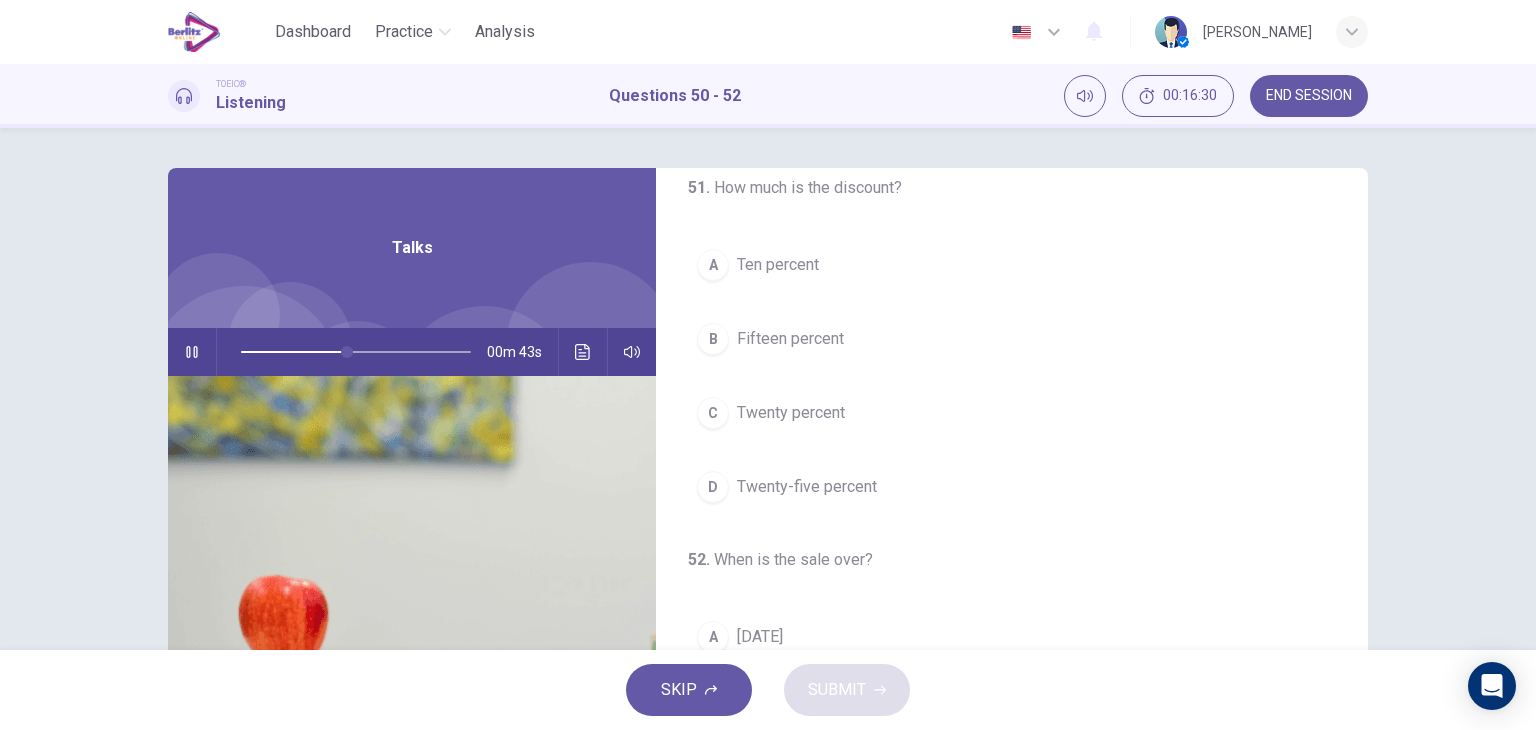 click on "Twenty-five percent" at bounding box center [807, 487] 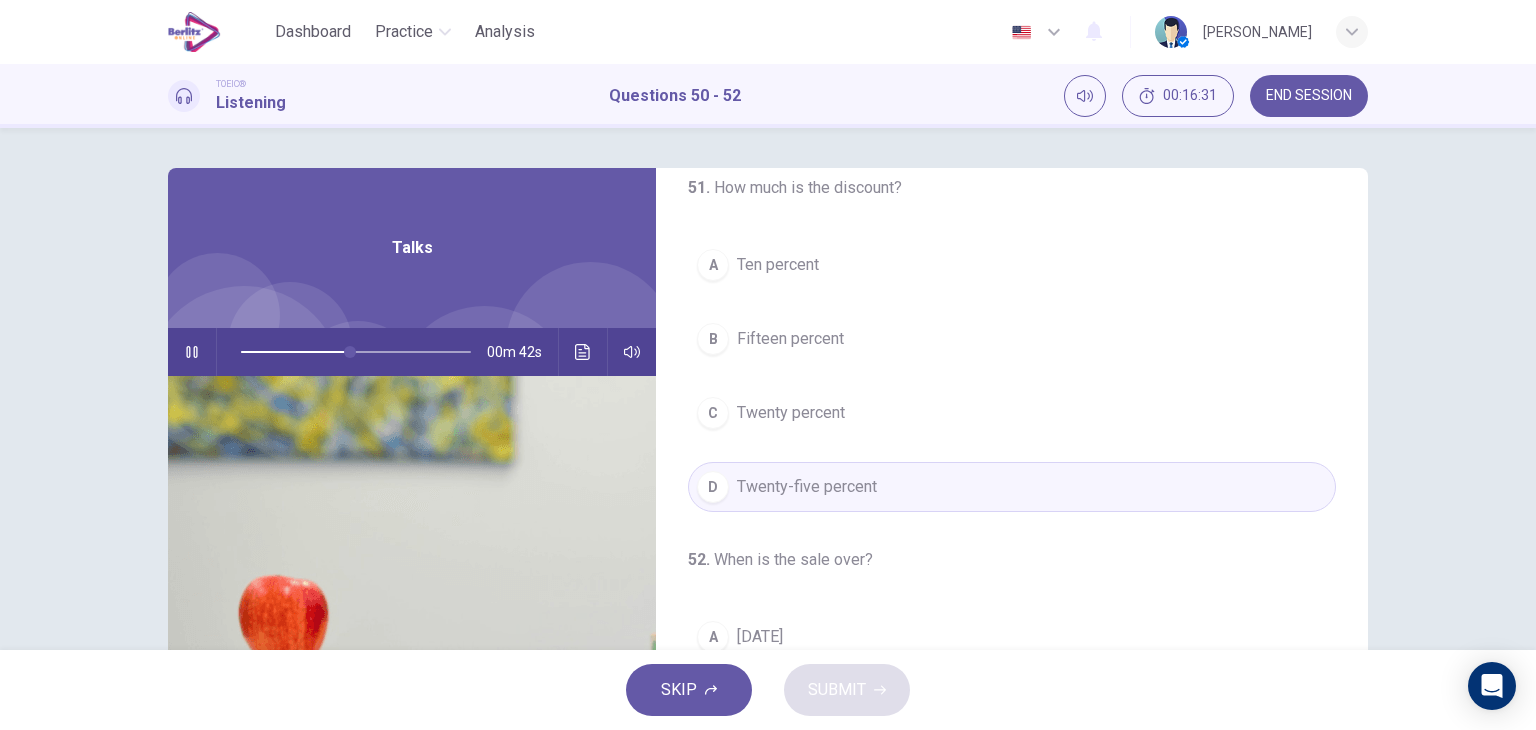 scroll, scrollTop: 452, scrollLeft: 0, axis: vertical 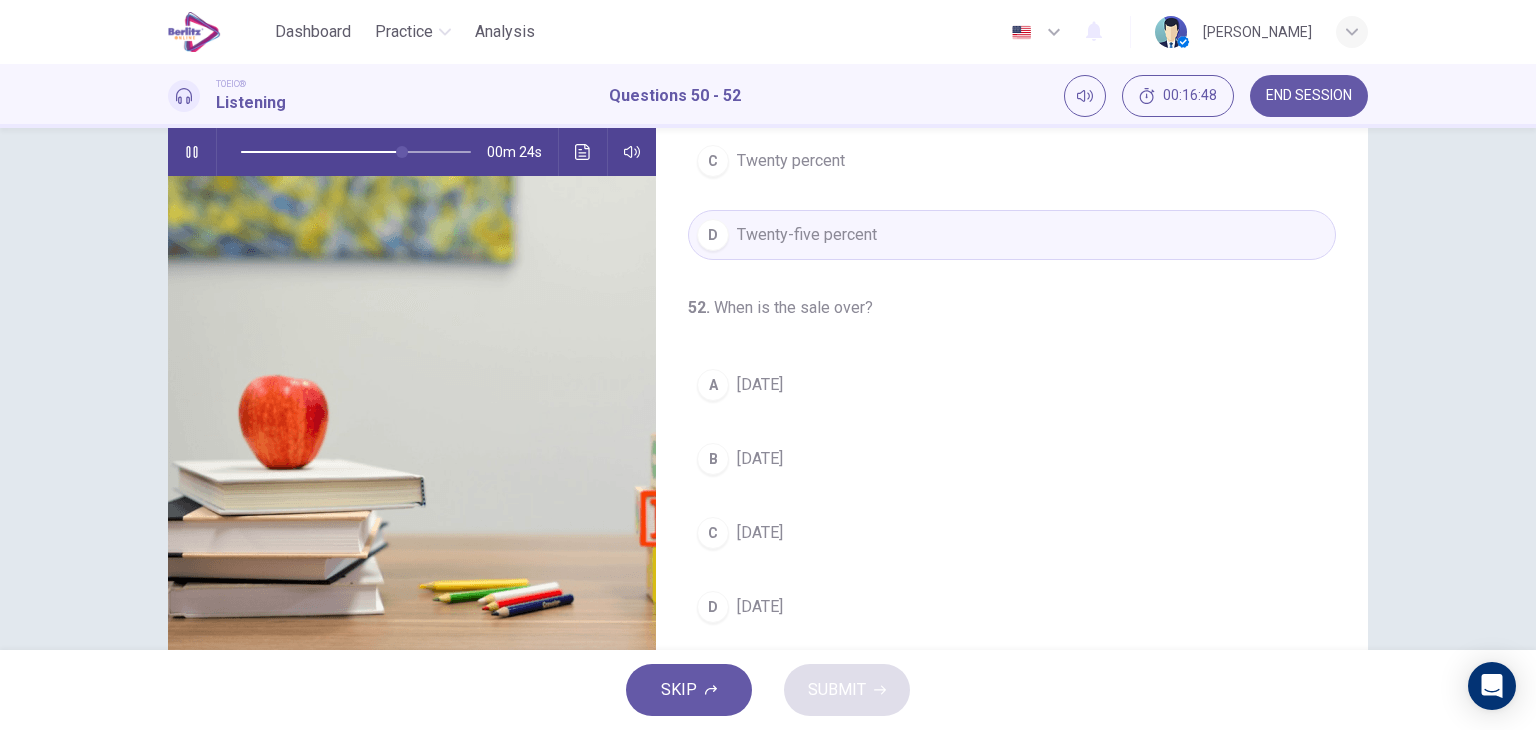 click on "[DATE]" at bounding box center [760, 385] 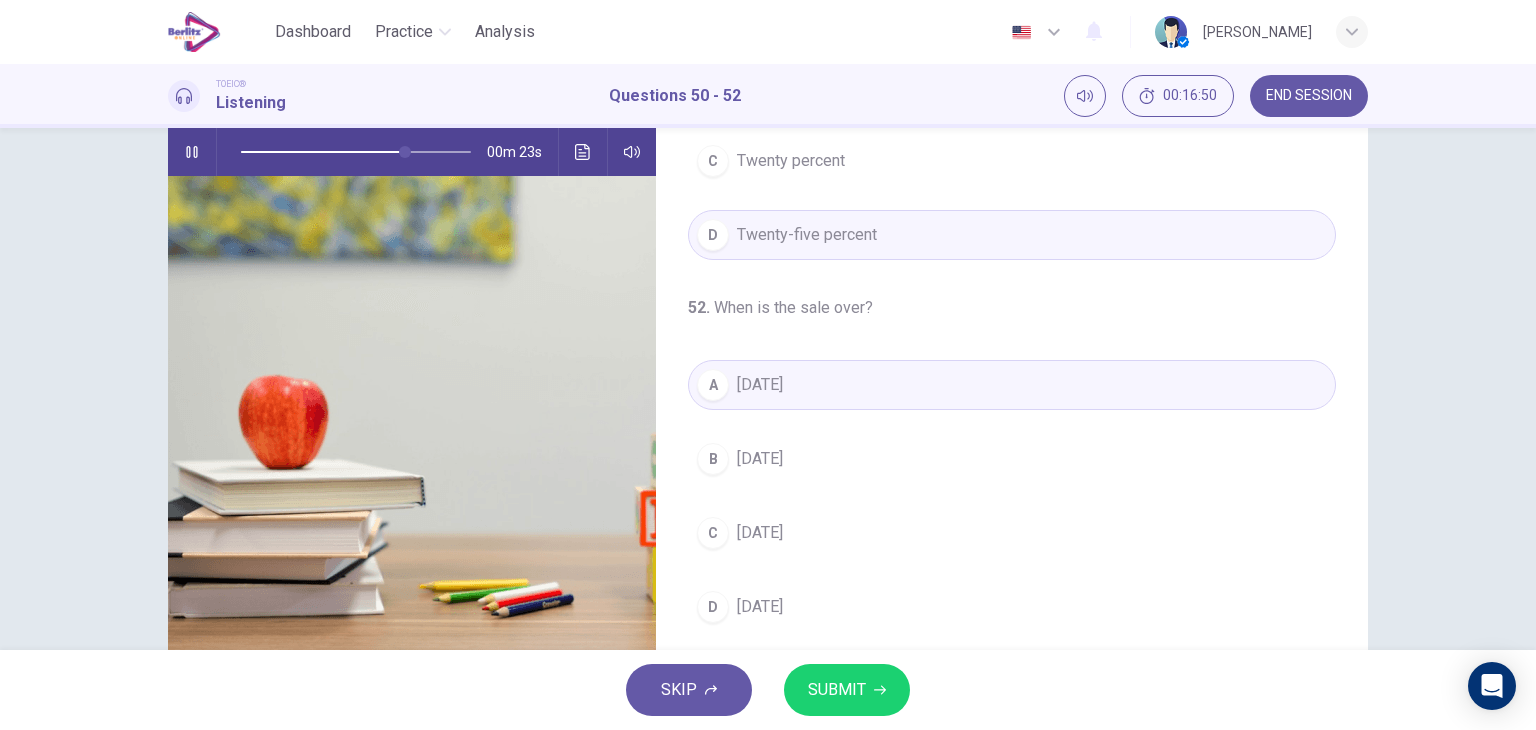 click on "SUBMIT" at bounding box center (837, 690) 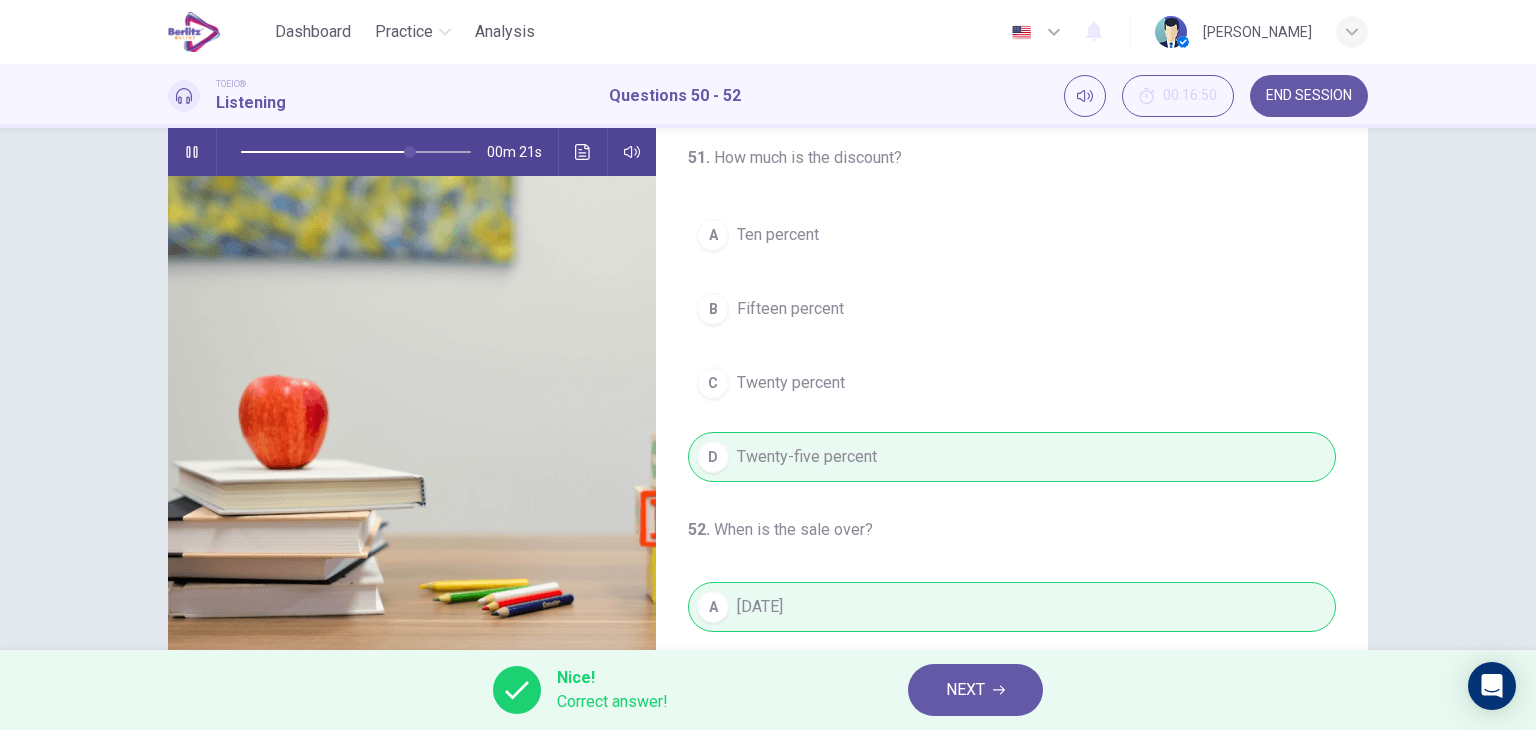 scroll, scrollTop: 0, scrollLeft: 0, axis: both 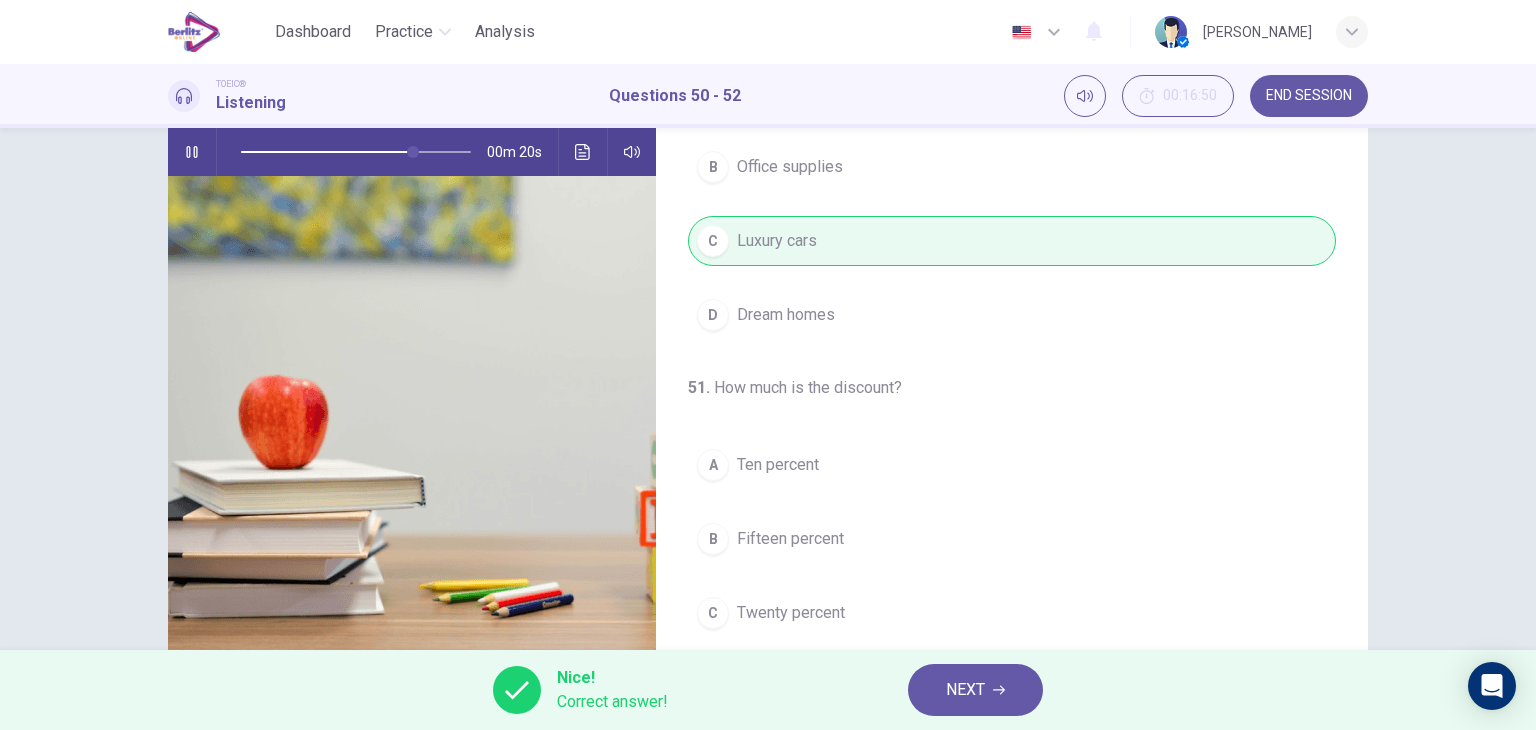 click on "Nice! Correct answer! NEXT" at bounding box center (768, 690) 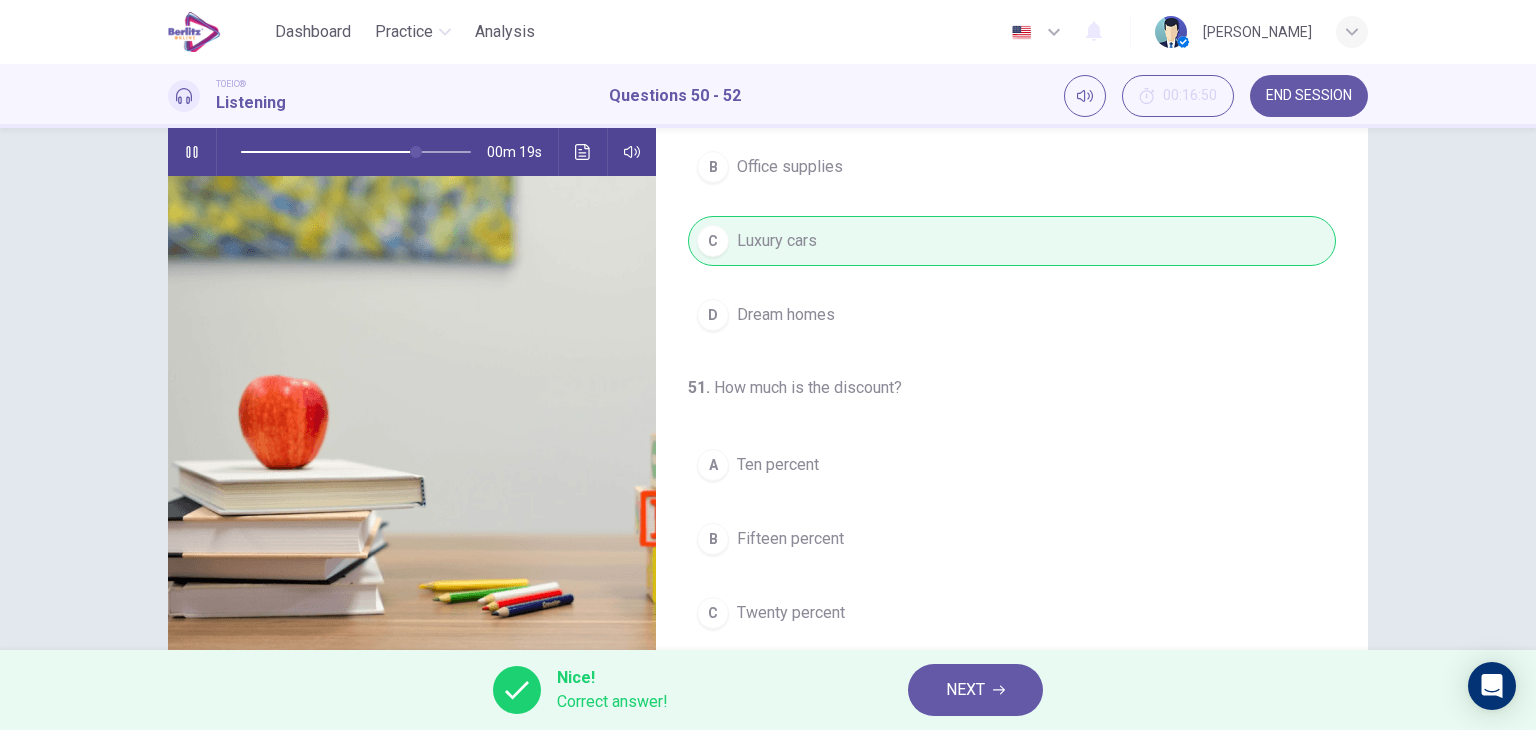 click on "NEXT" at bounding box center [975, 690] 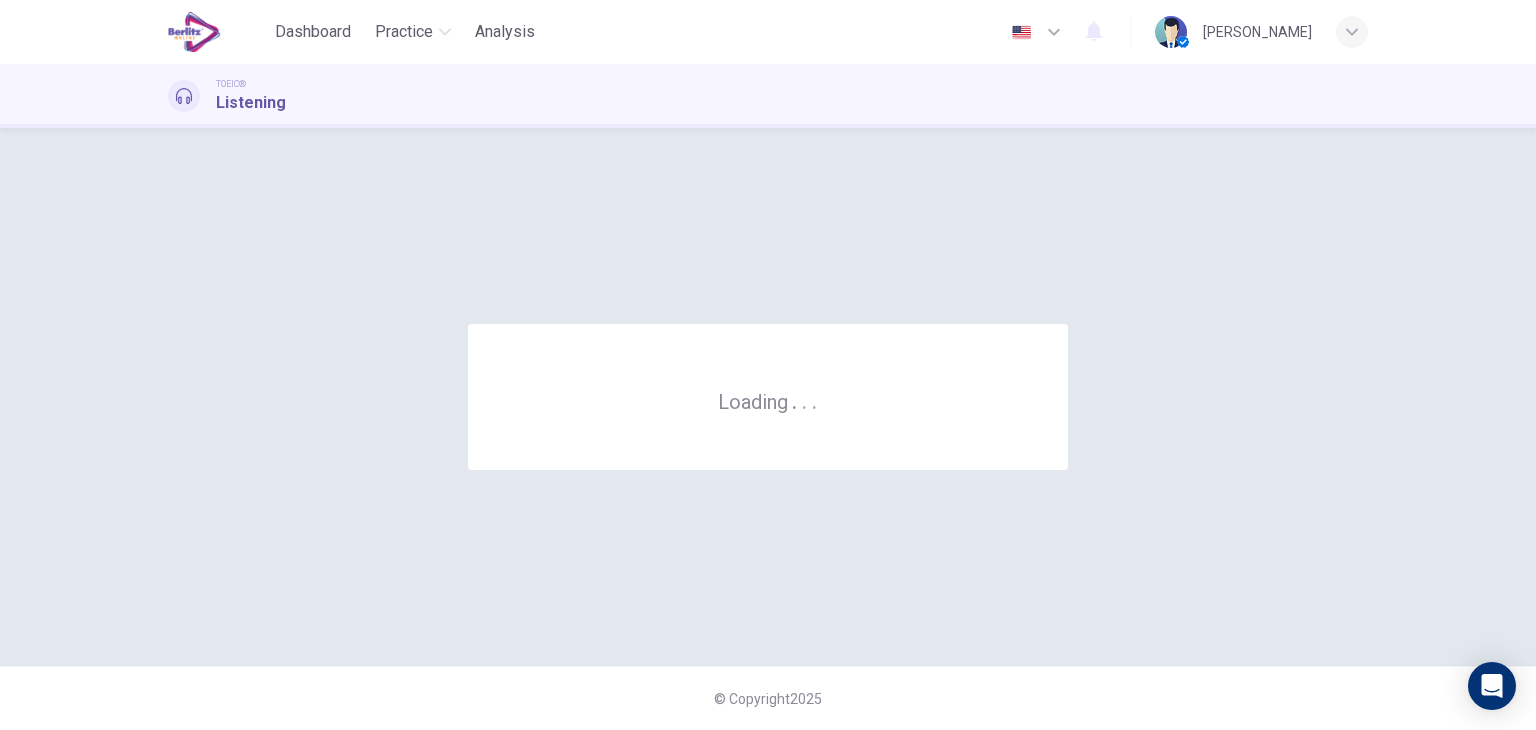 scroll, scrollTop: 0, scrollLeft: 0, axis: both 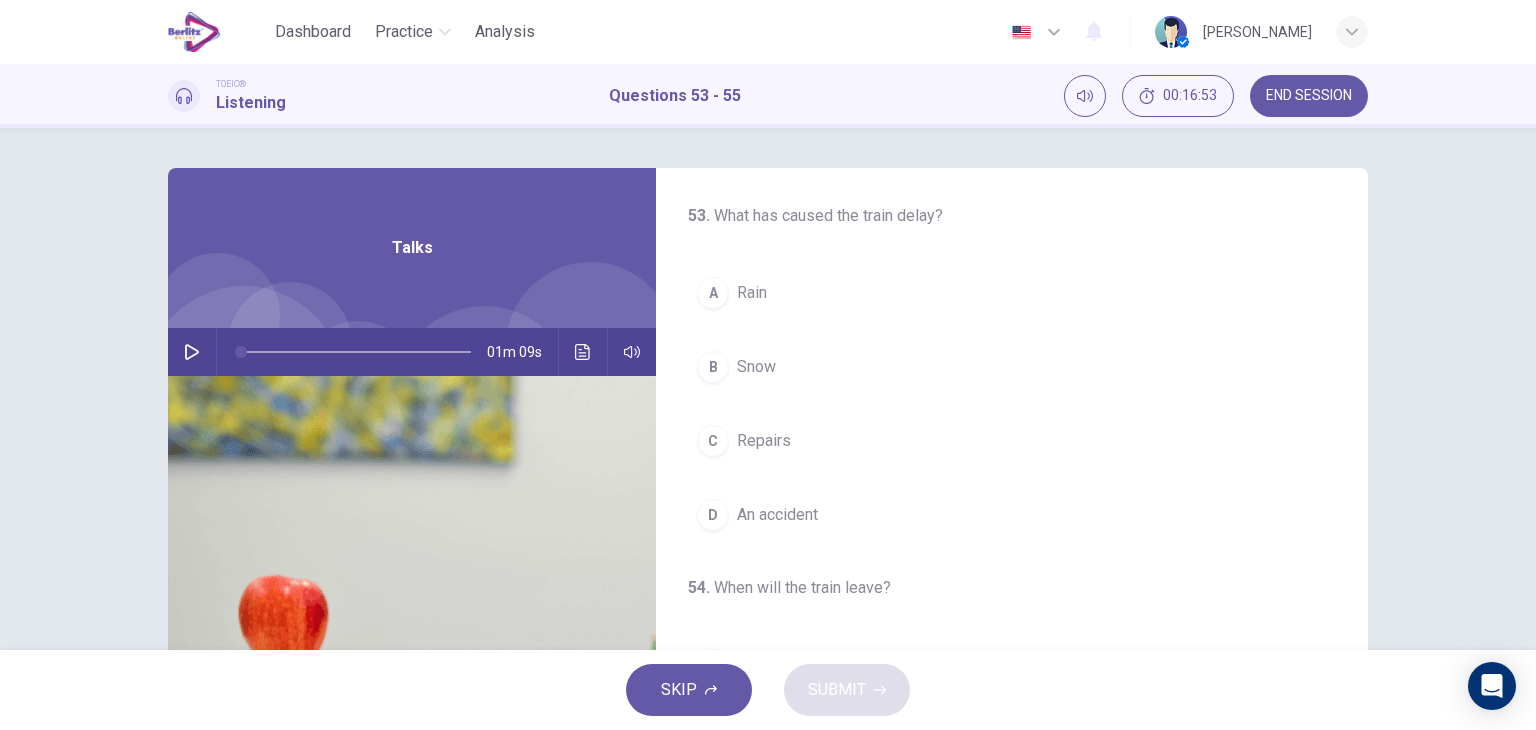 click 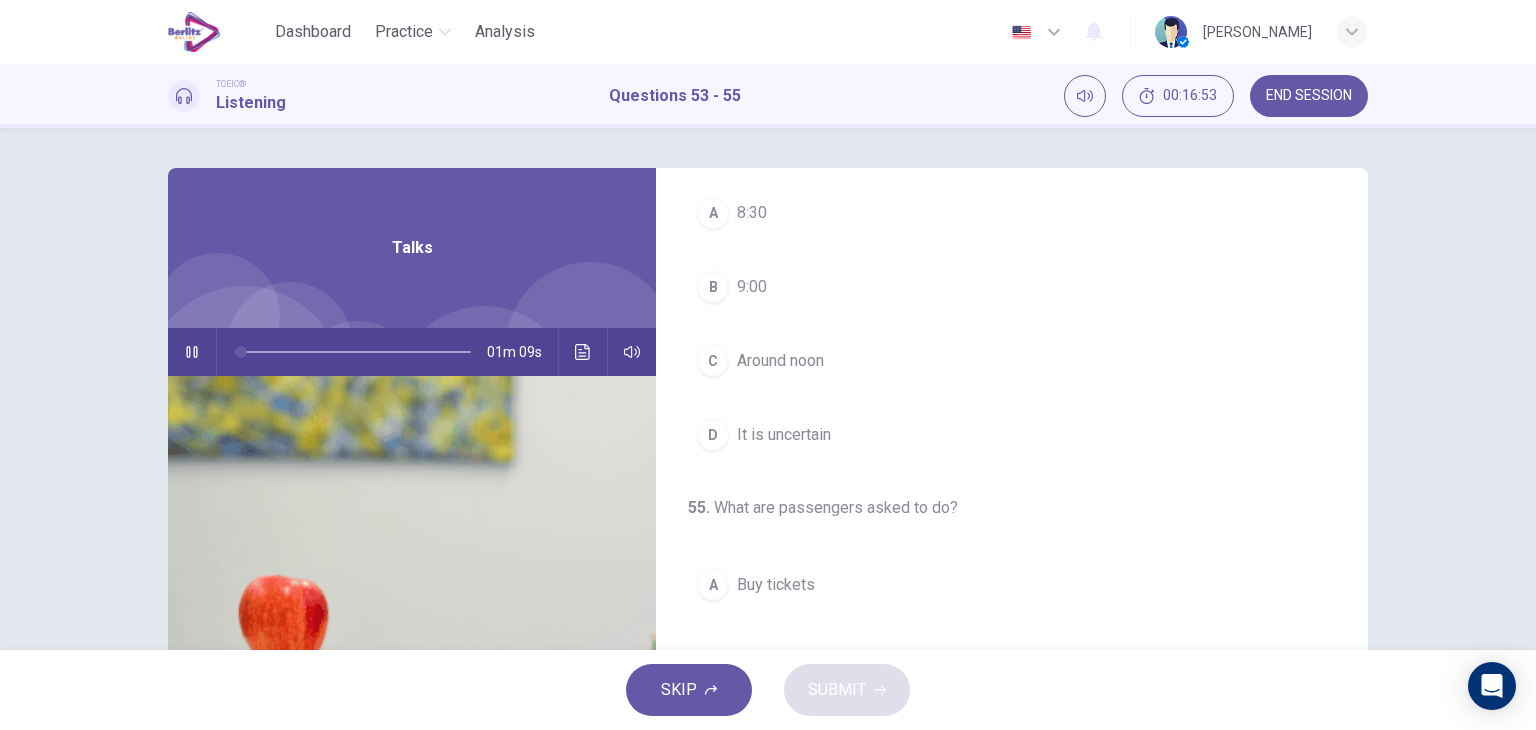 scroll, scrollTop: 0, scrollLeft: 0, axis: both 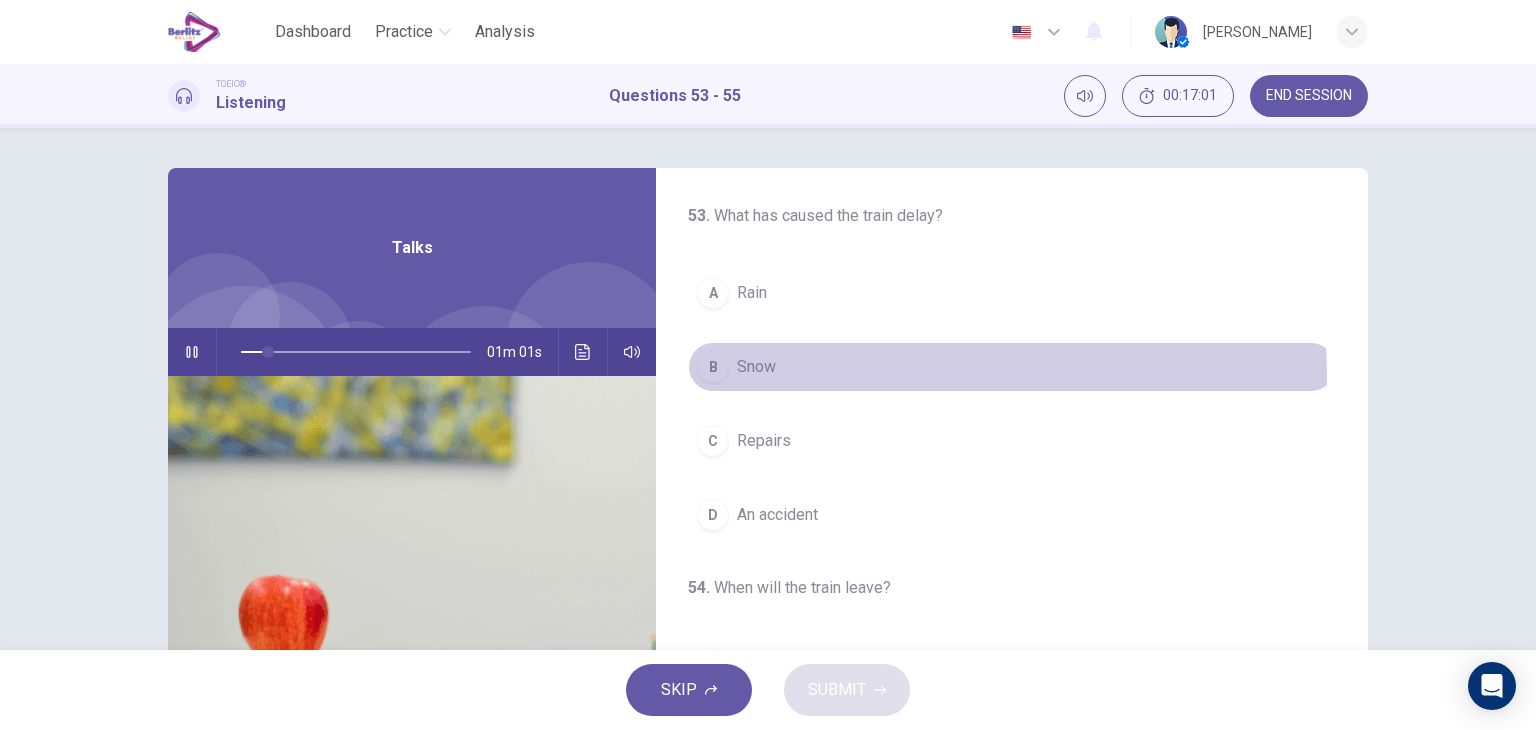 click on "B Snow" at bounding box center [1012, 367] 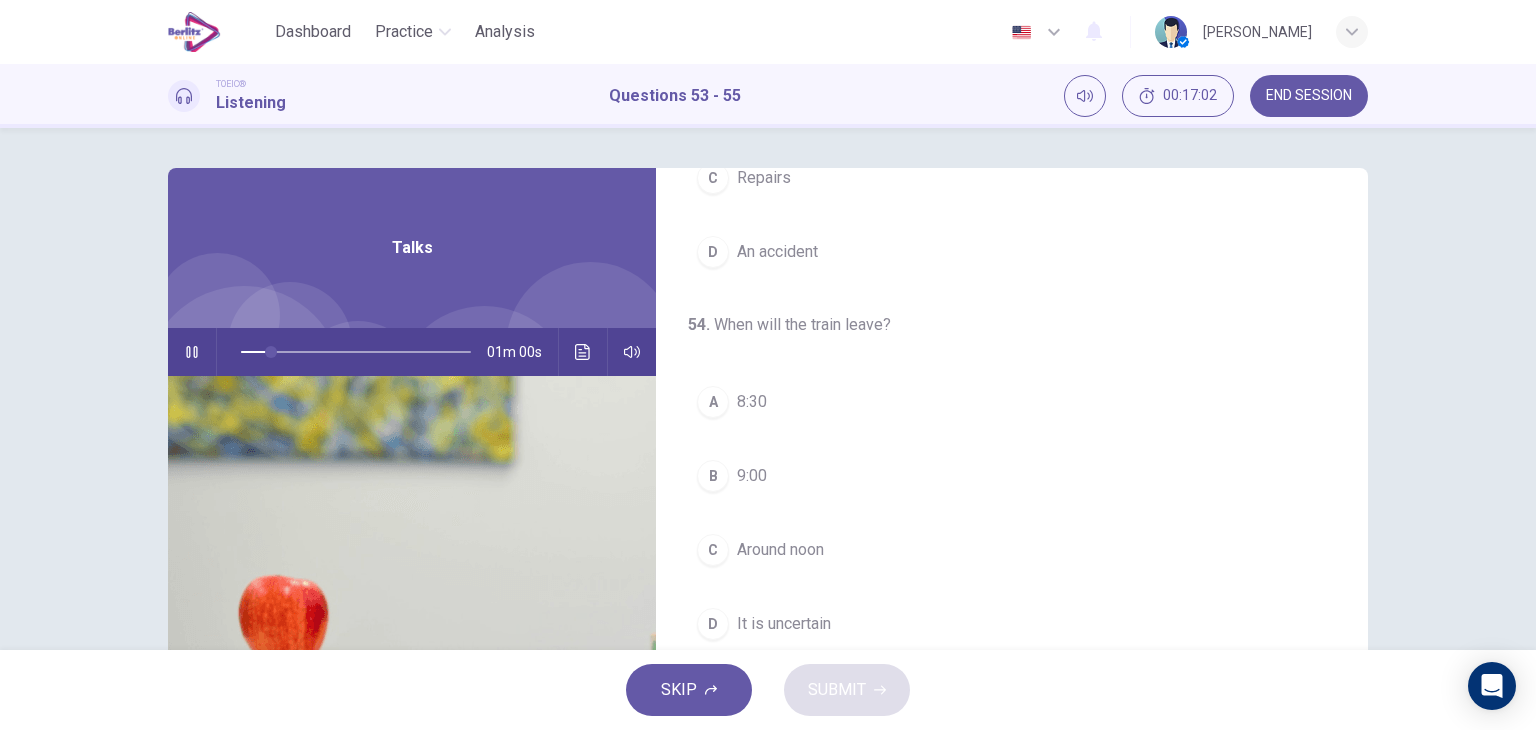 scroll, scrollTop: 300, scrollLeft: 0, axis: vertical 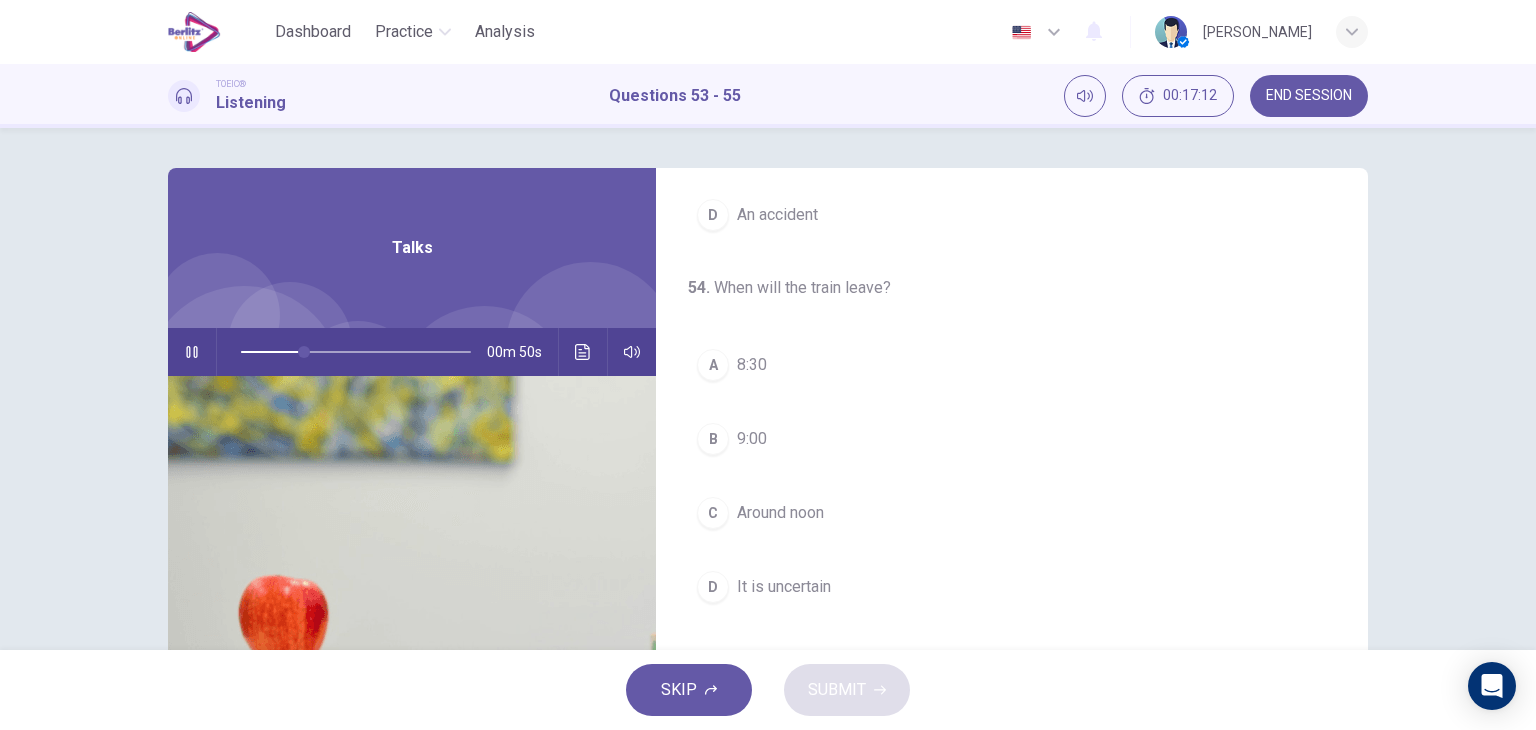 click on "A 8:30" at bounding box center [1012, 365] 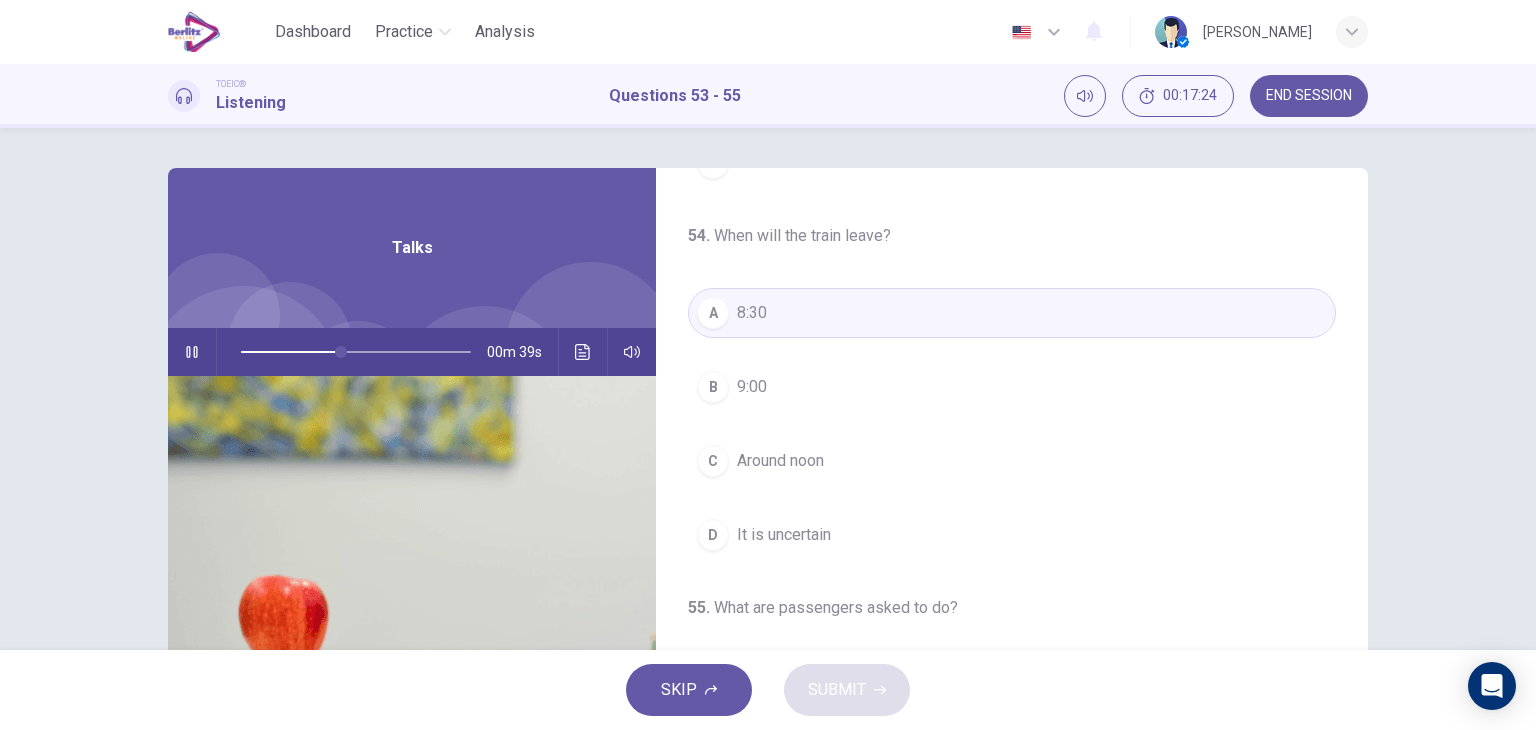 scroll, scrollTop: 452, scrollLeft: 0, axis: vertical 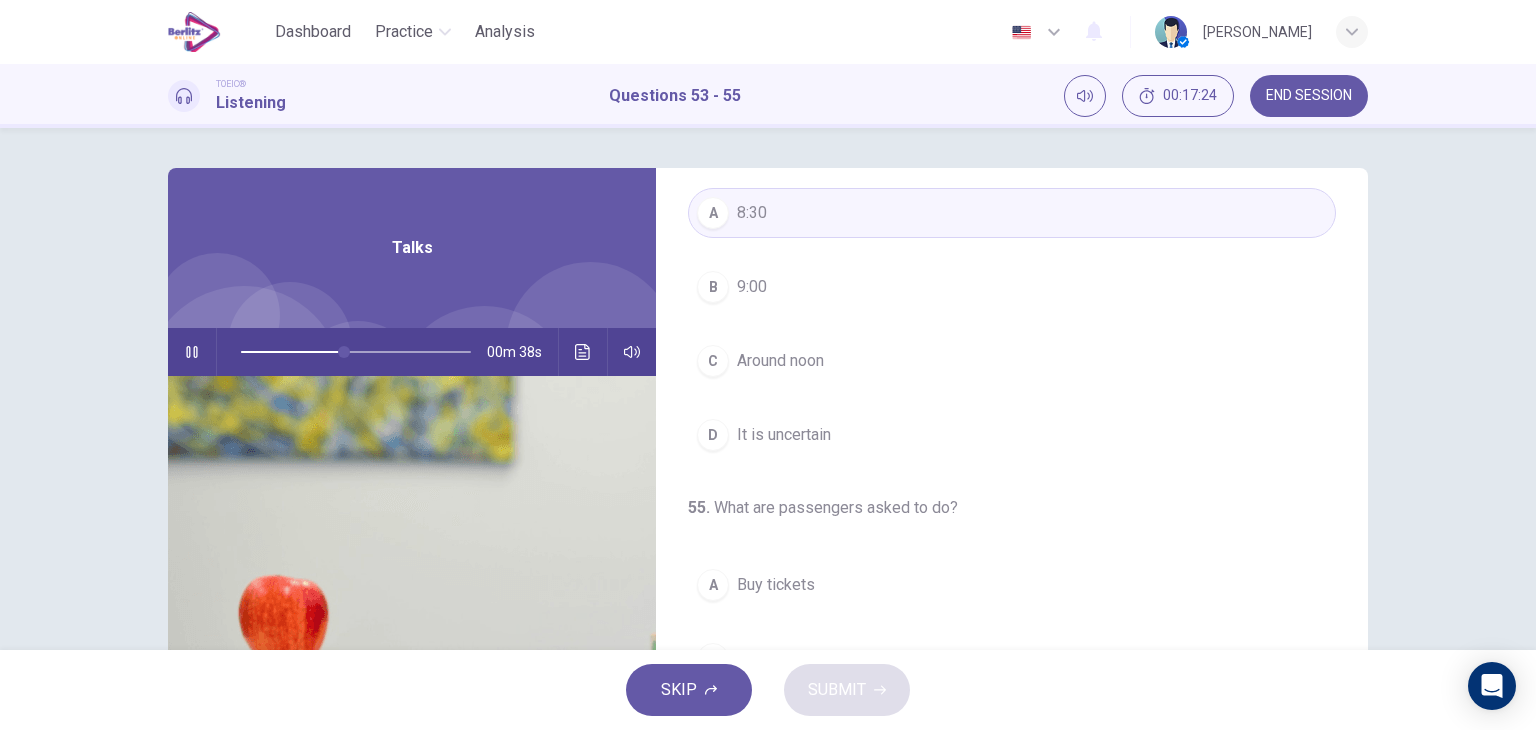 click on "D It is uncertain" at bounding box center [1012, 435] 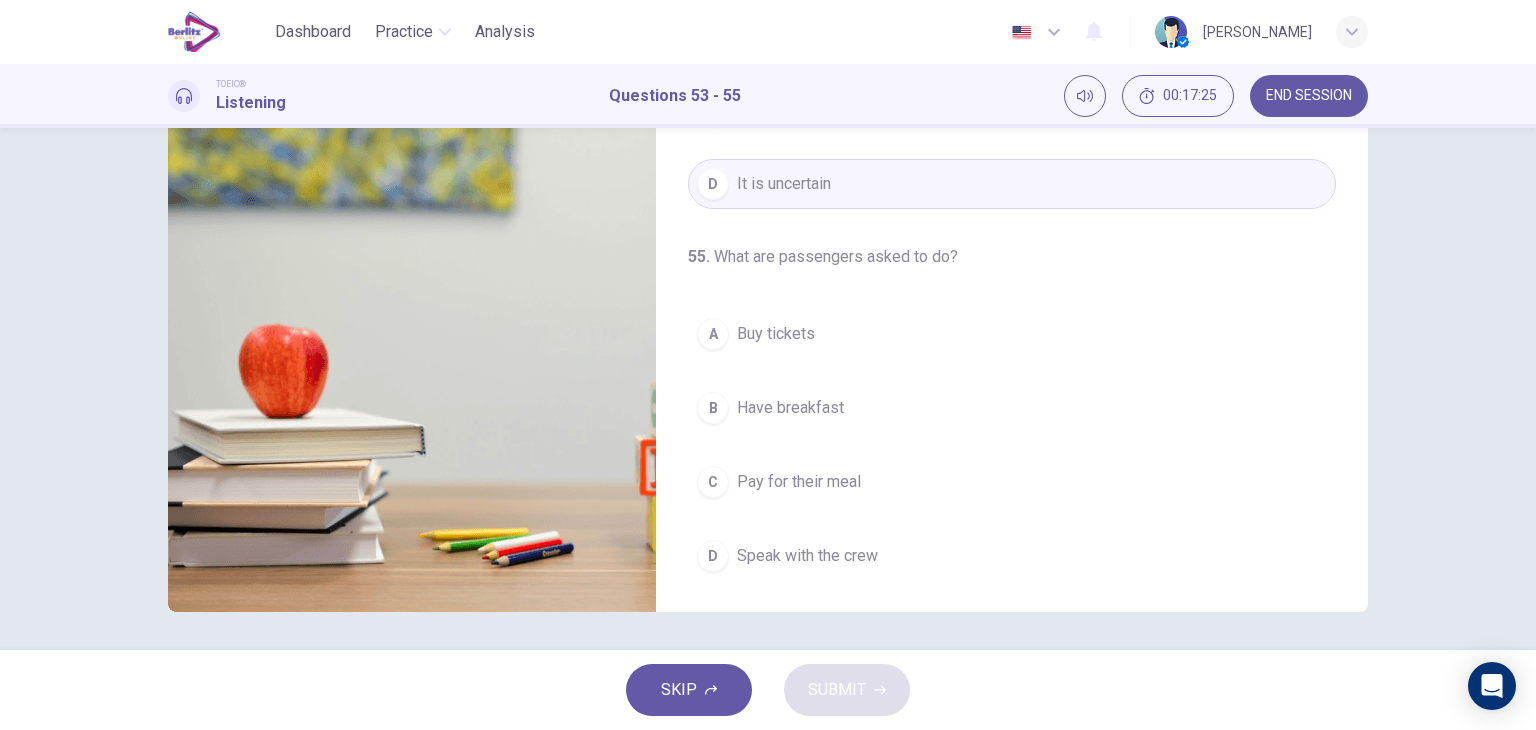 scroll, scrollTop: 253, scrollLeft: 0, axis: vertical 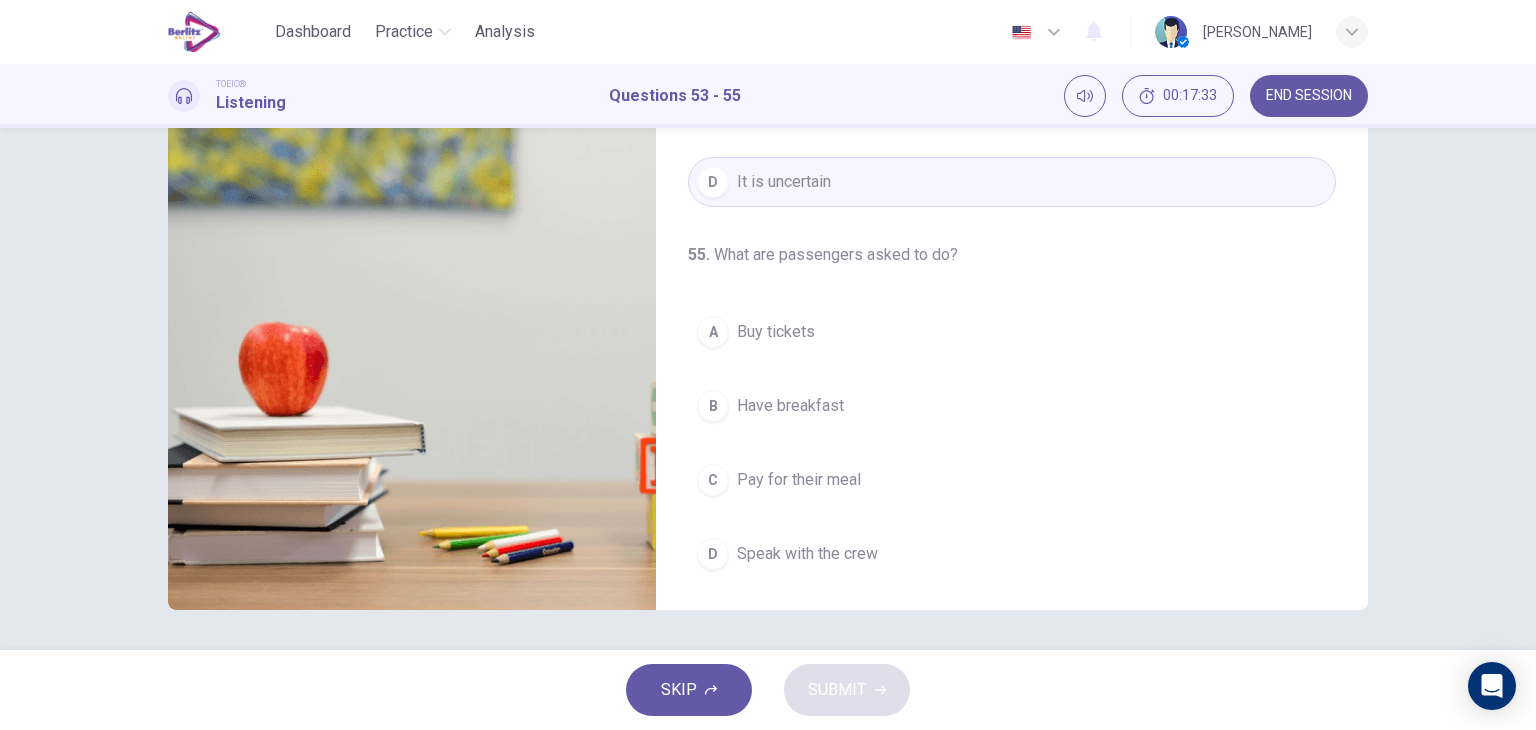 click on "B Have breakfast" at bounding box center (1012, 406) 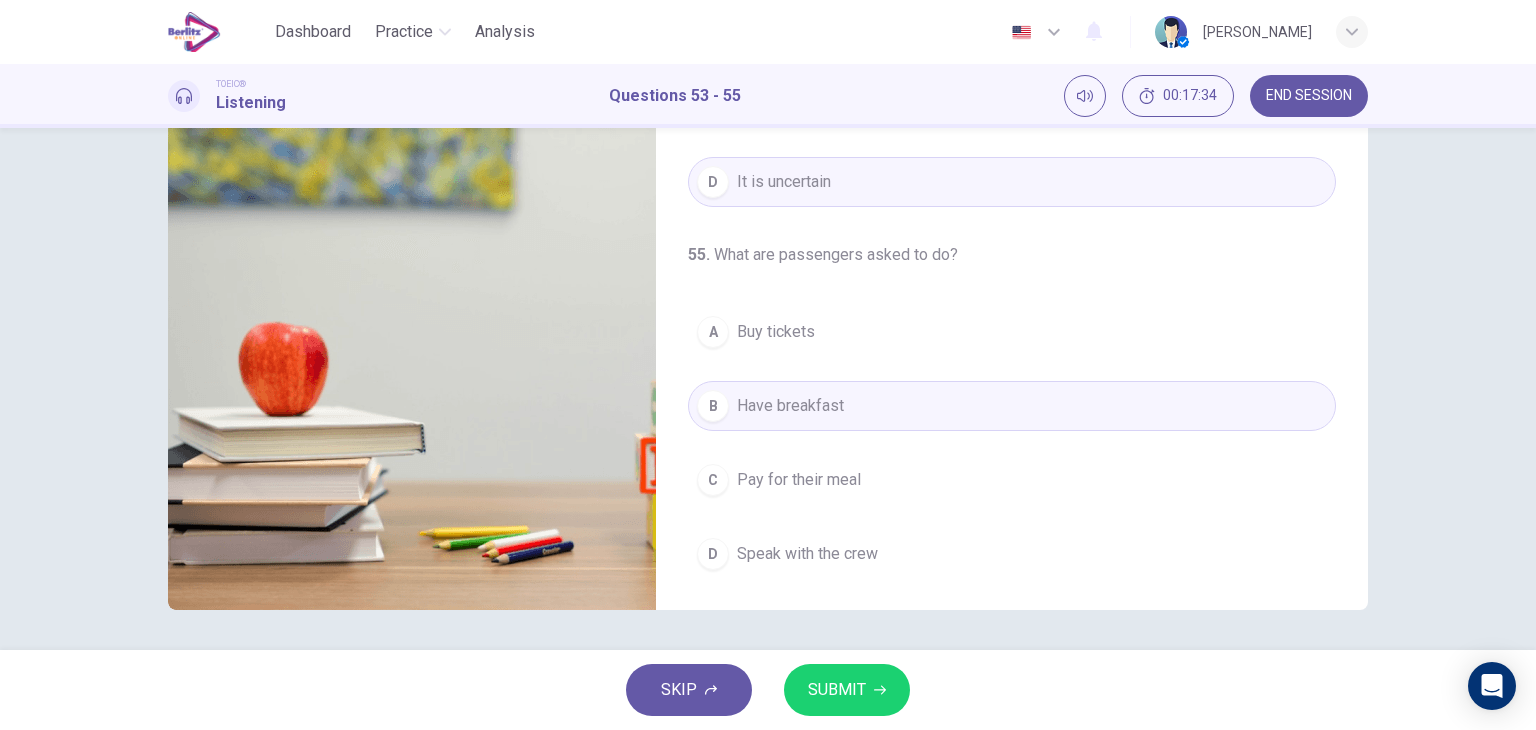 scroll, scrollTop: 0, scrollLeft: 0, axis: both 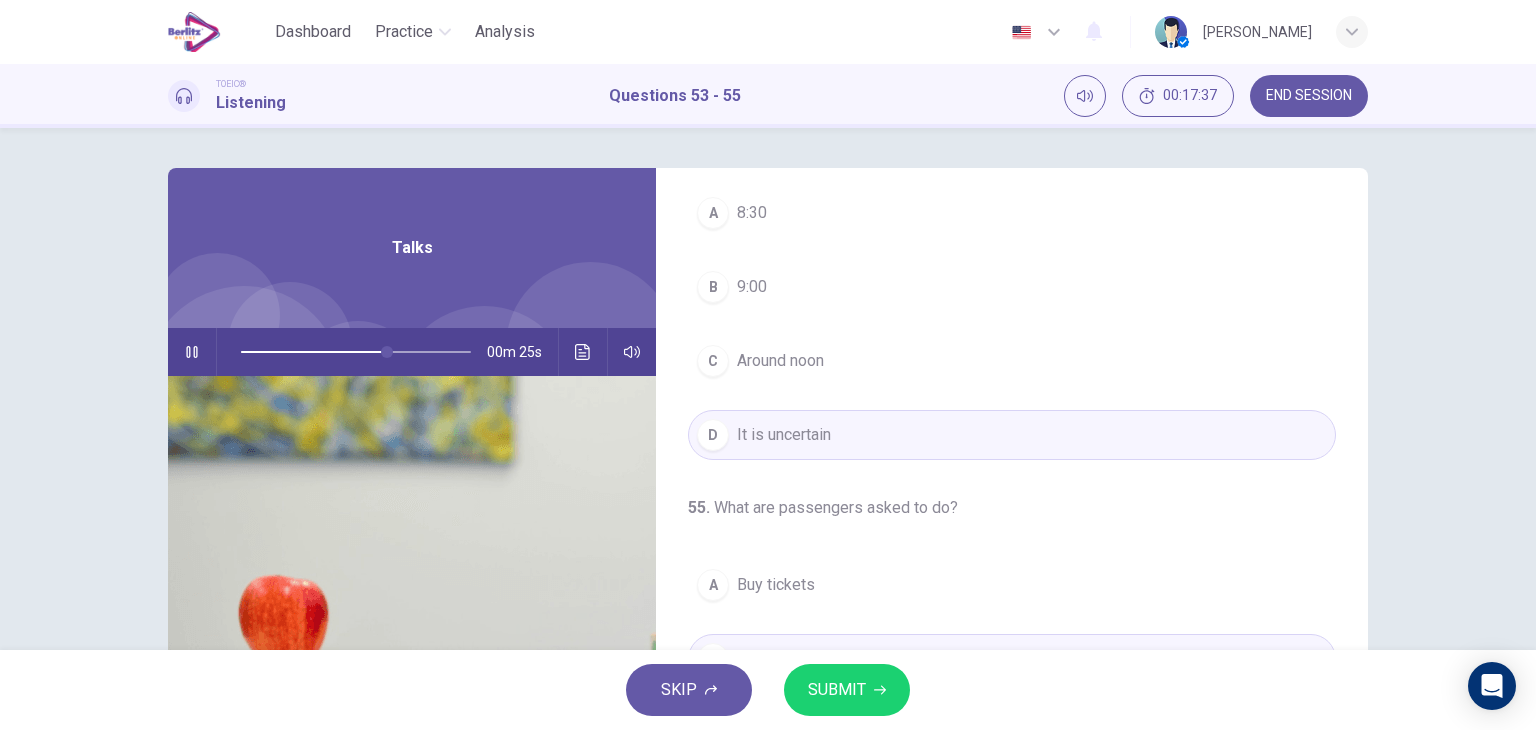 click on "SUBMIT" at bounding box center (837, 690) 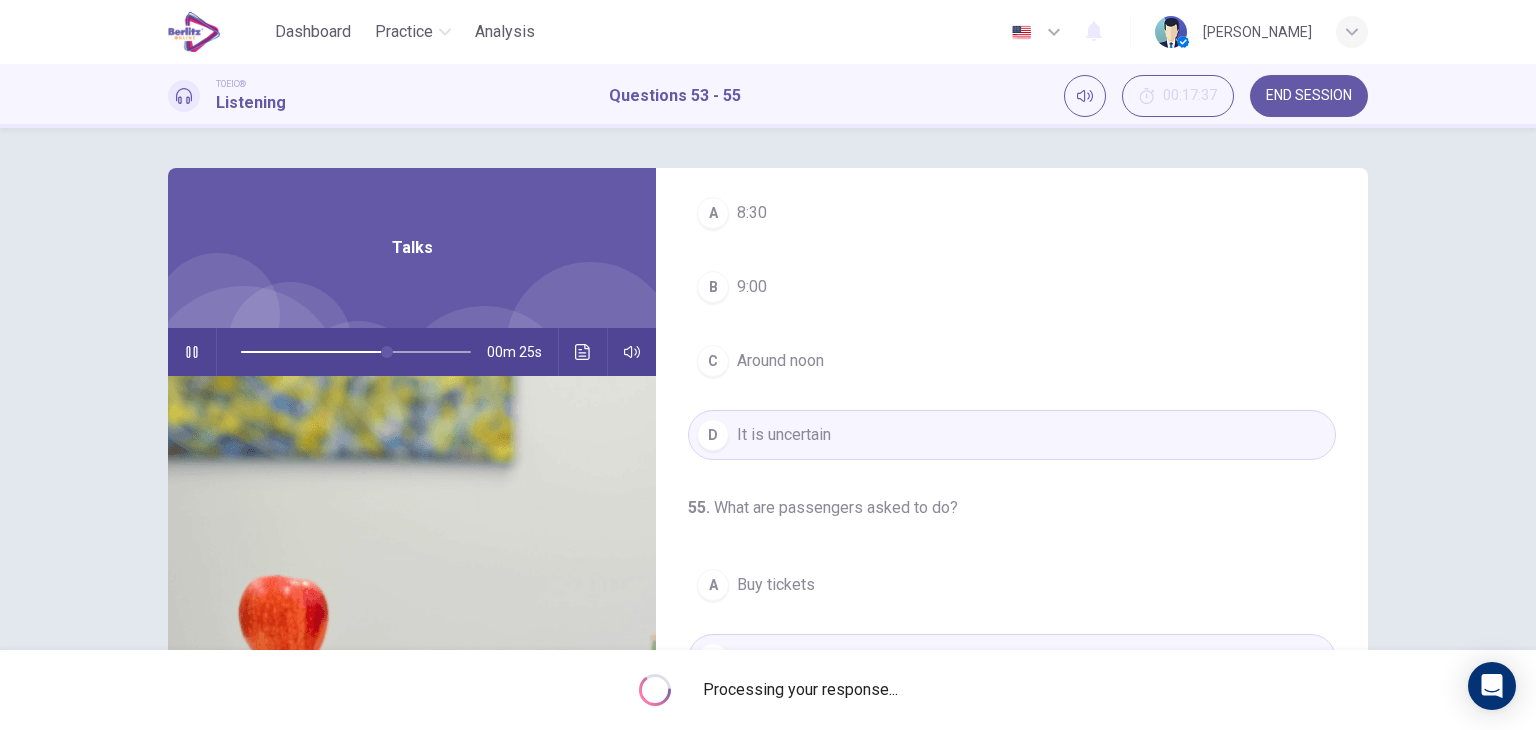 type on "**" 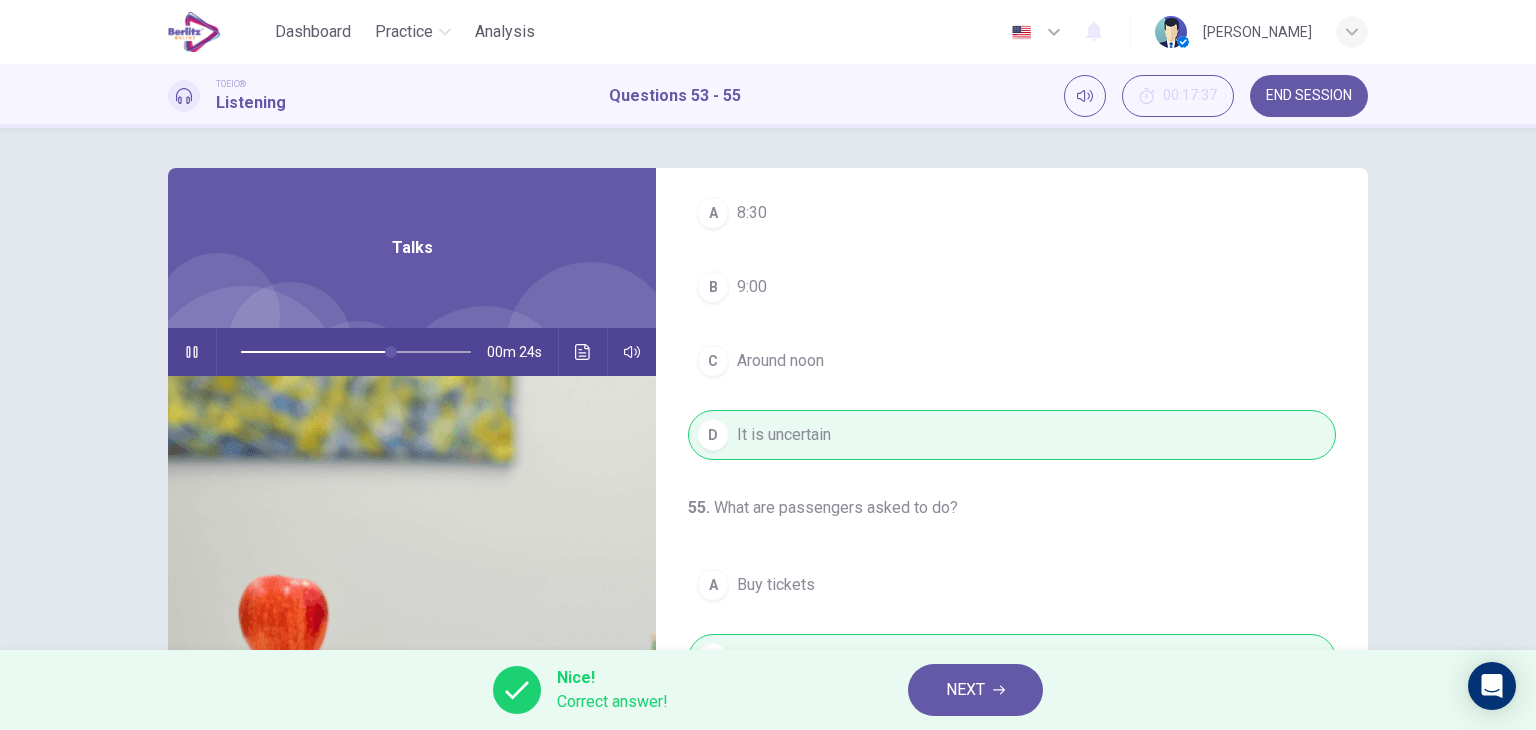 click on "NEXT" at bounding box center [965, 690] 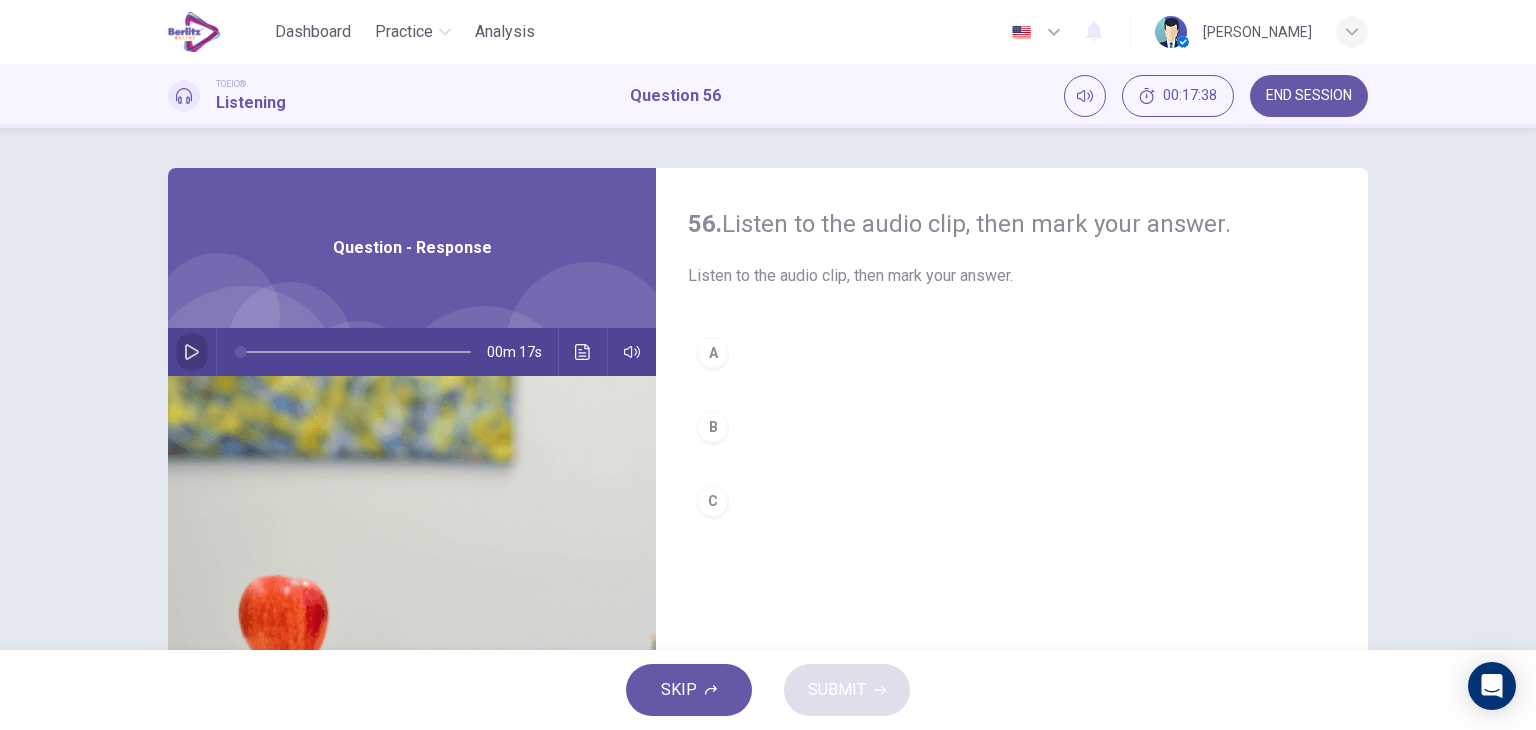 click 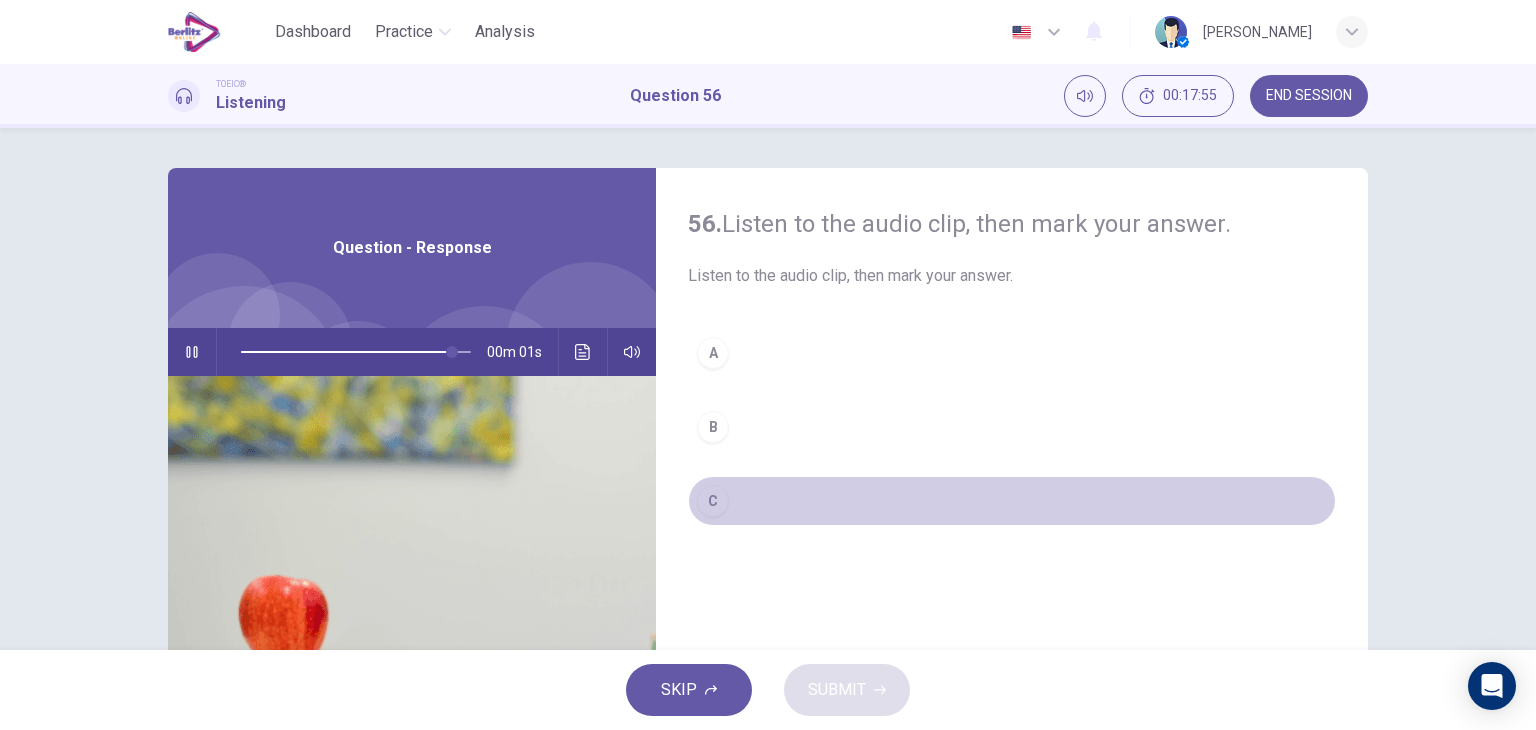 click on "C" at bounding box center [1012, 501] 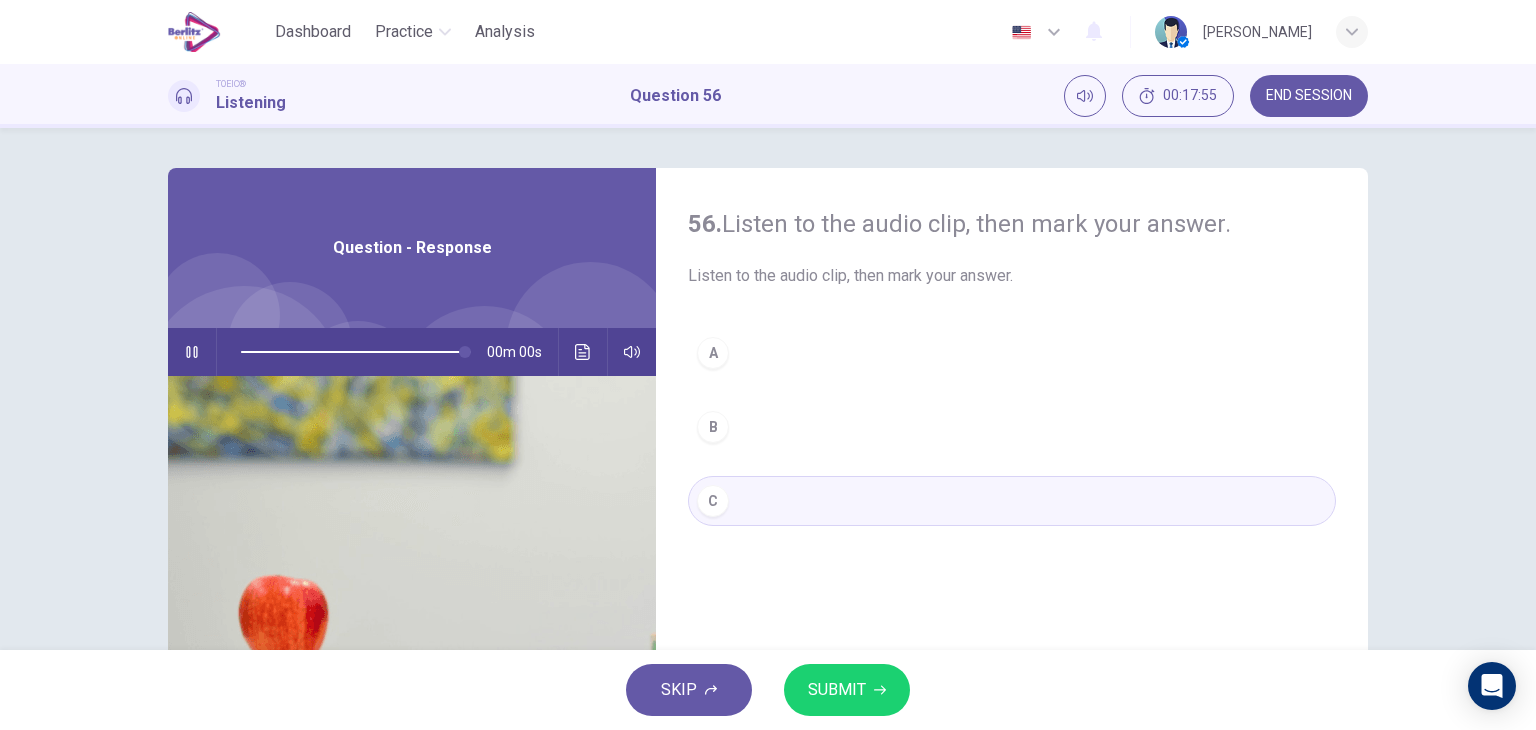type on "*" 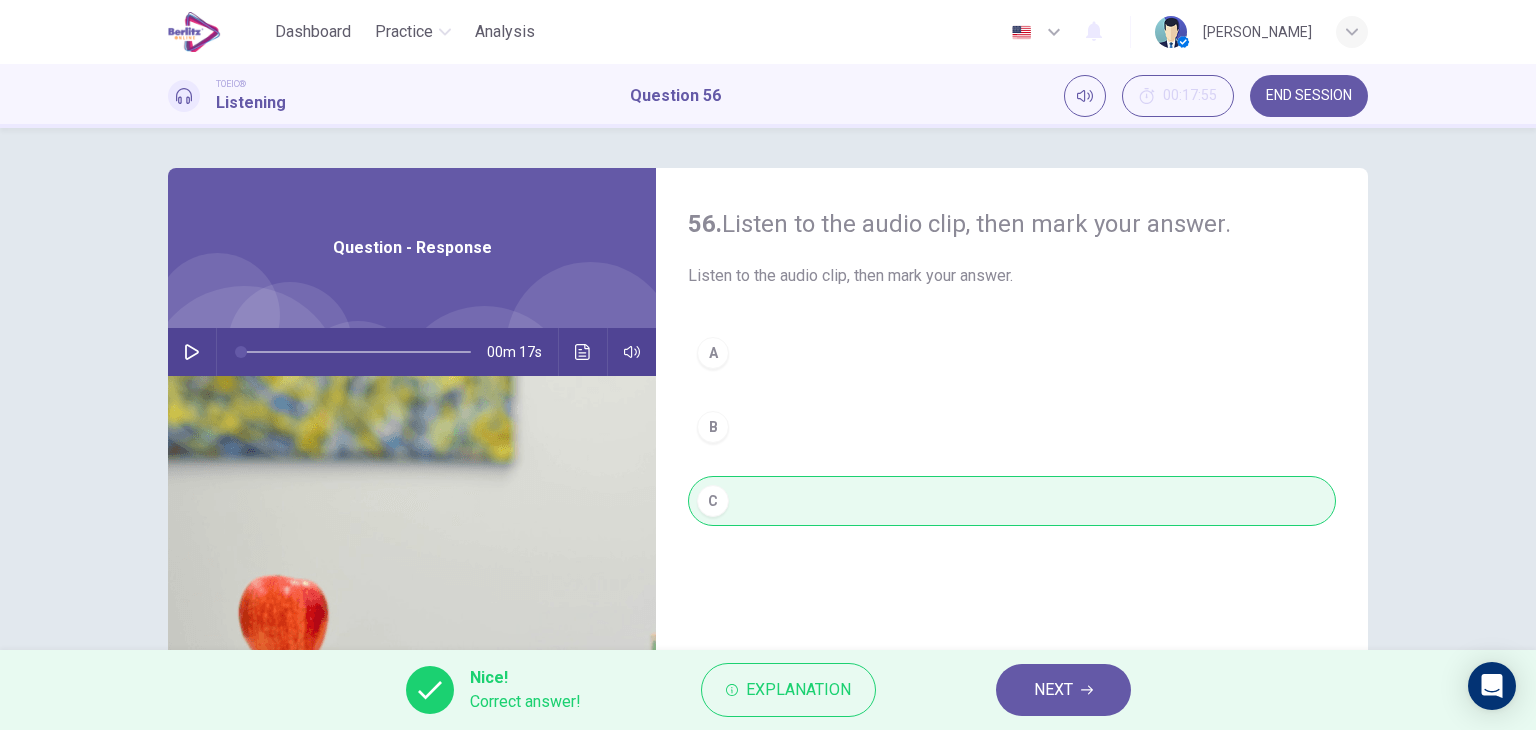 click on "NEXT" at bounding box center [1063, 690] 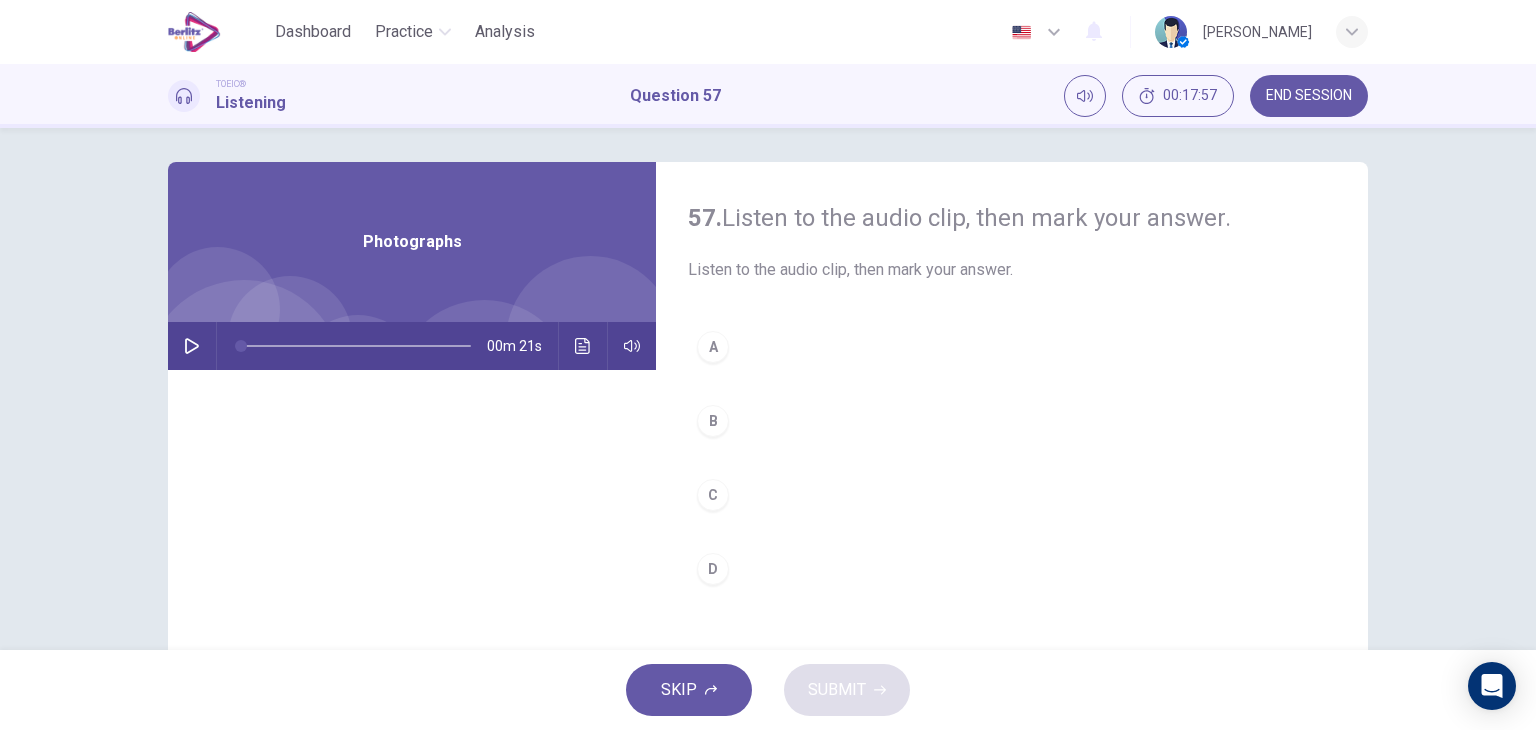 scroll, scrollTop: 0, scrollLeft: 0, axis: both 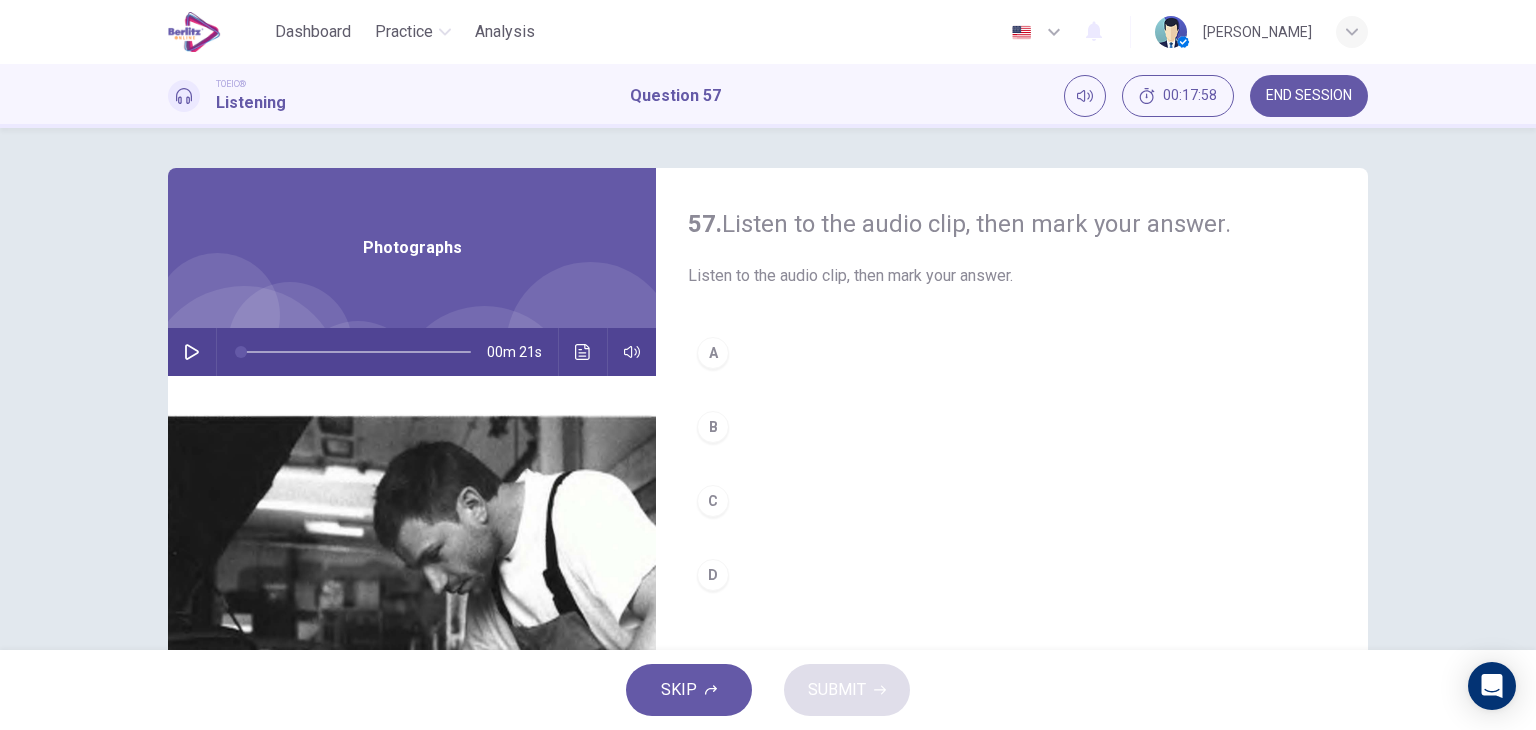 click 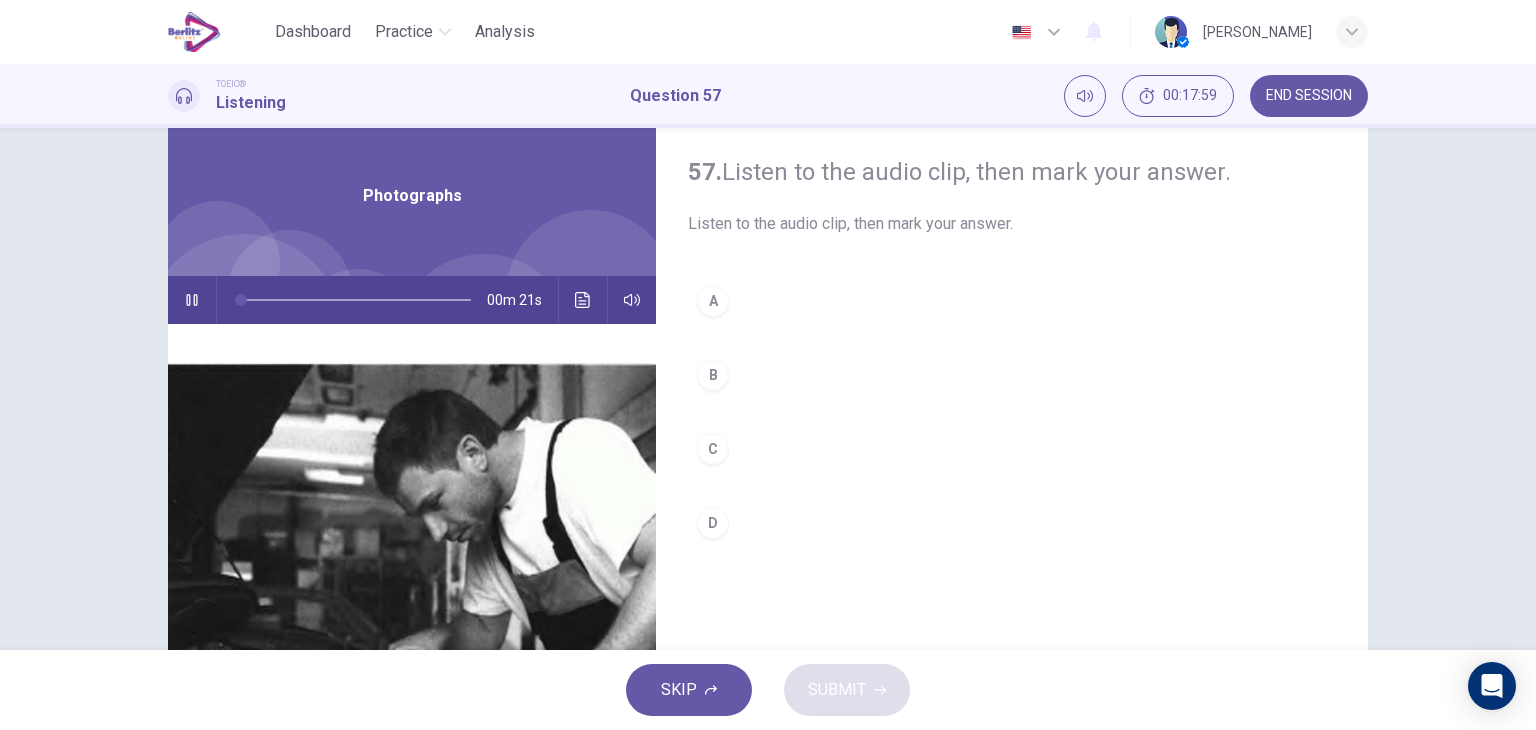 scroll, scrollTop: 200, scrollLeft: 0, axis: vertical 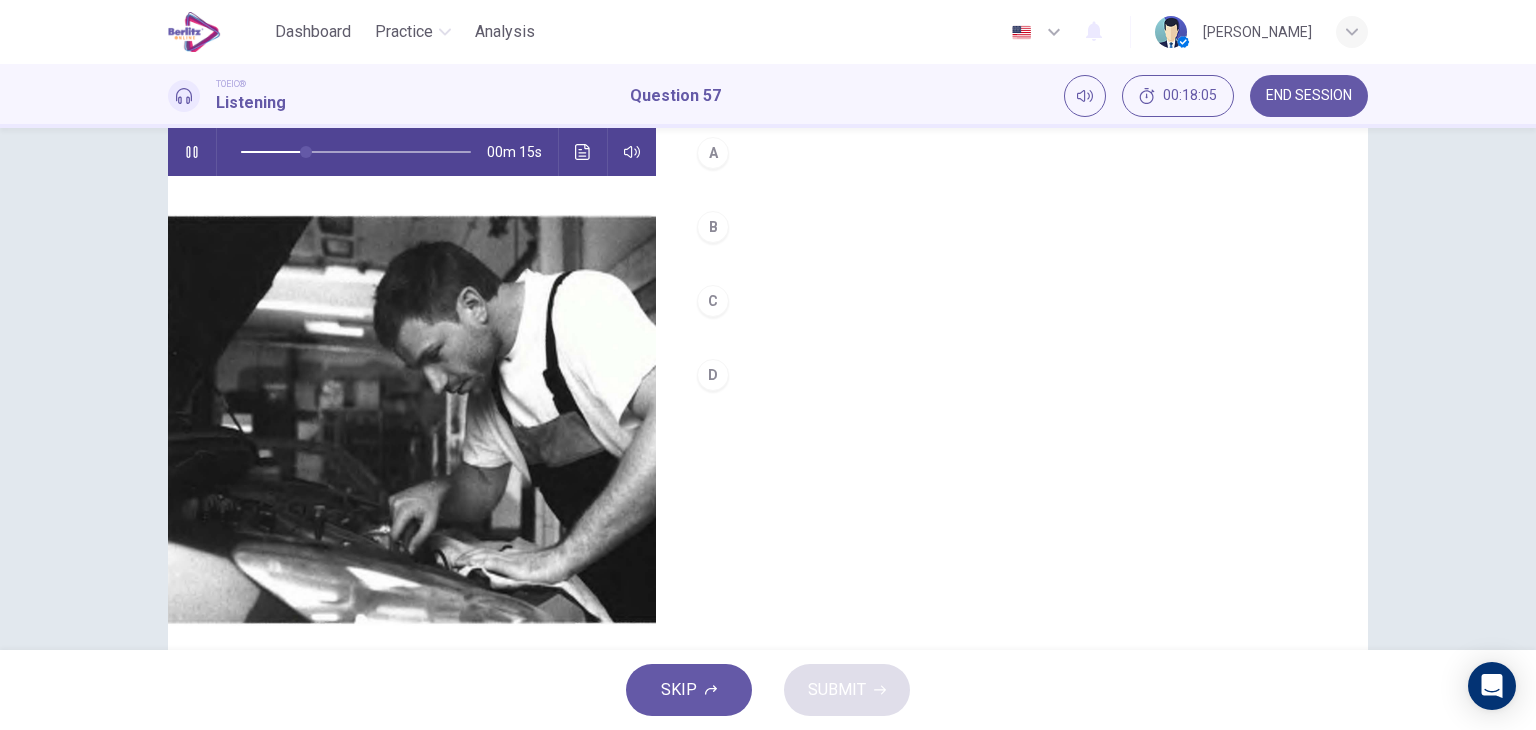 click on "A" at bounding box center (1012, 153) 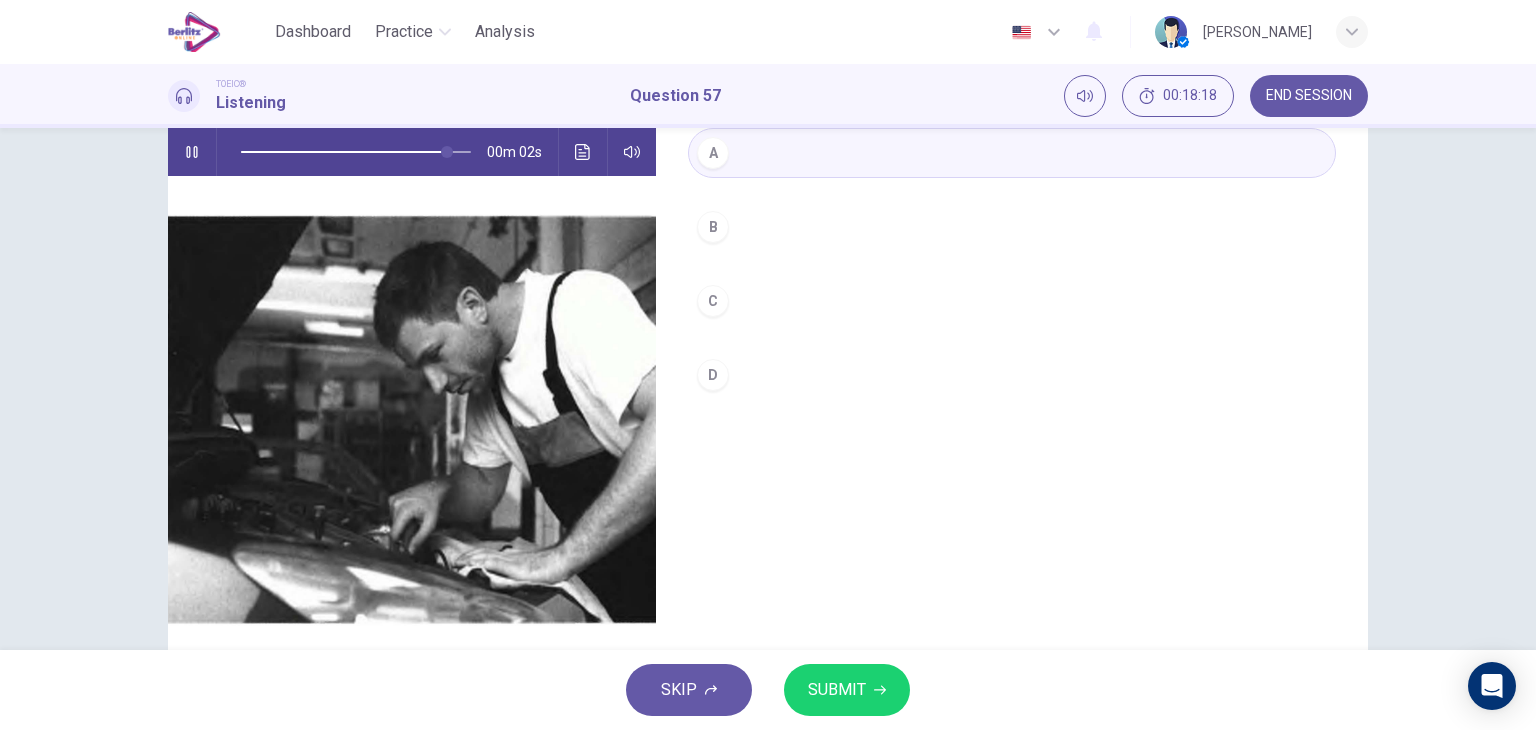 click on "SUBMIT" at bounding box center (837, 690) 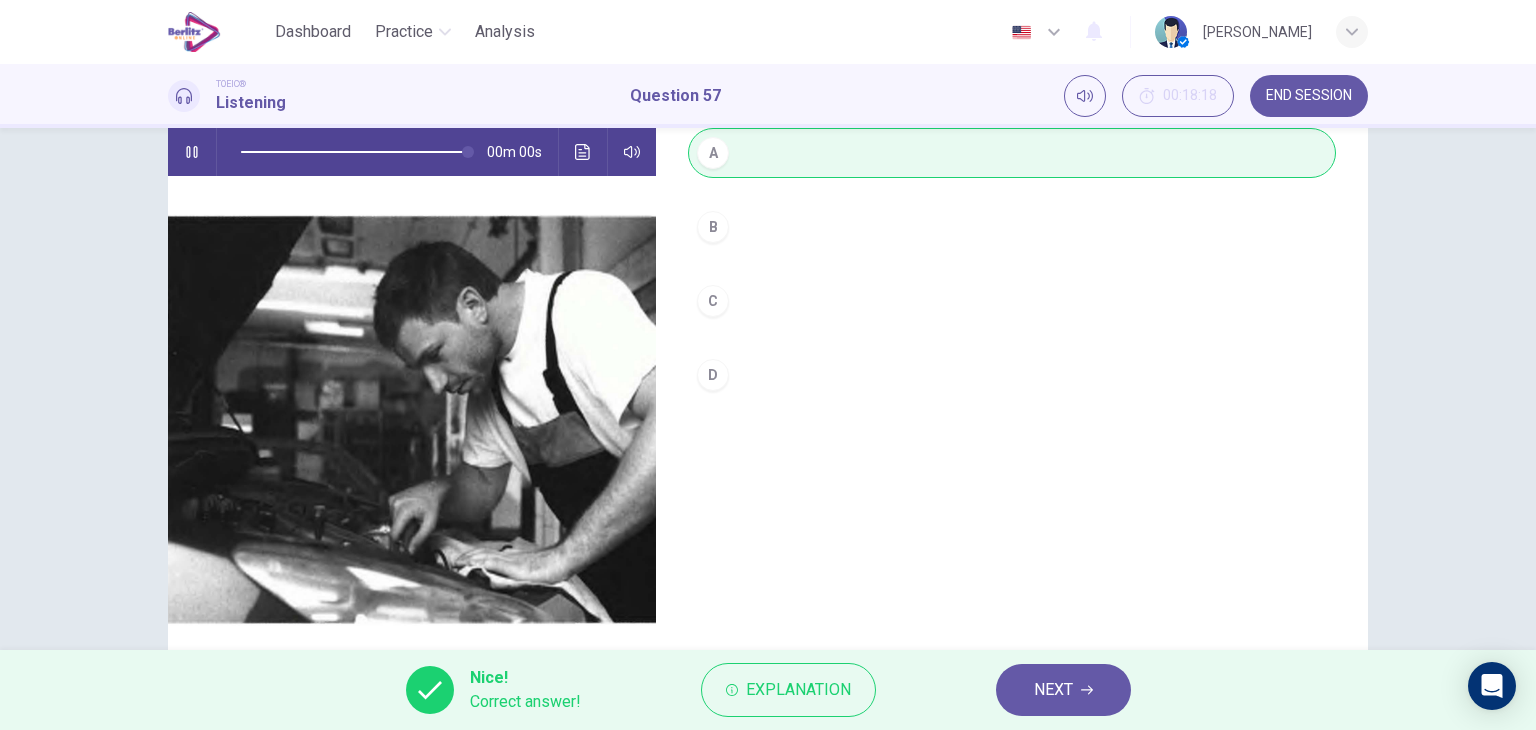 type on "*" 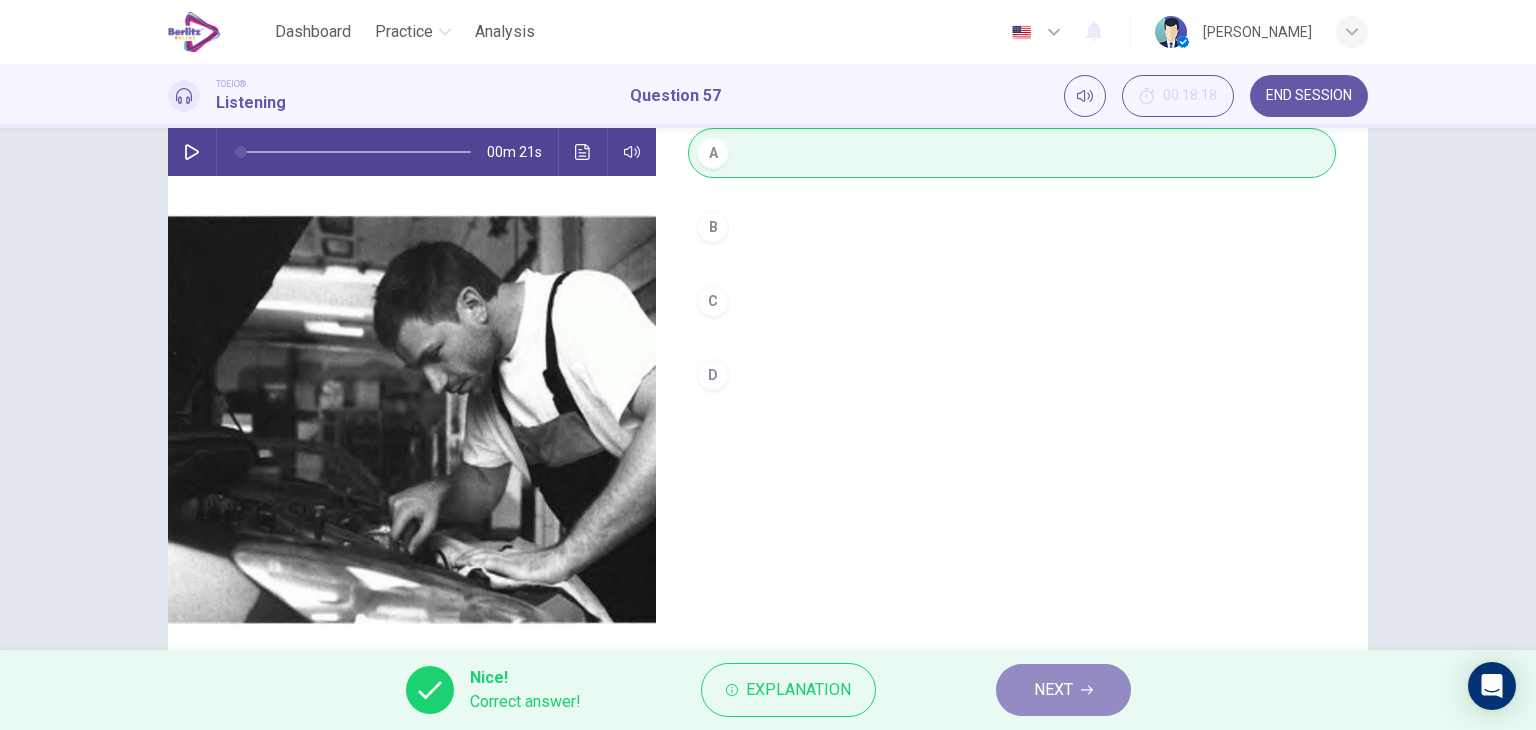 click on "NEXT" at bounding box center (1063, 690) 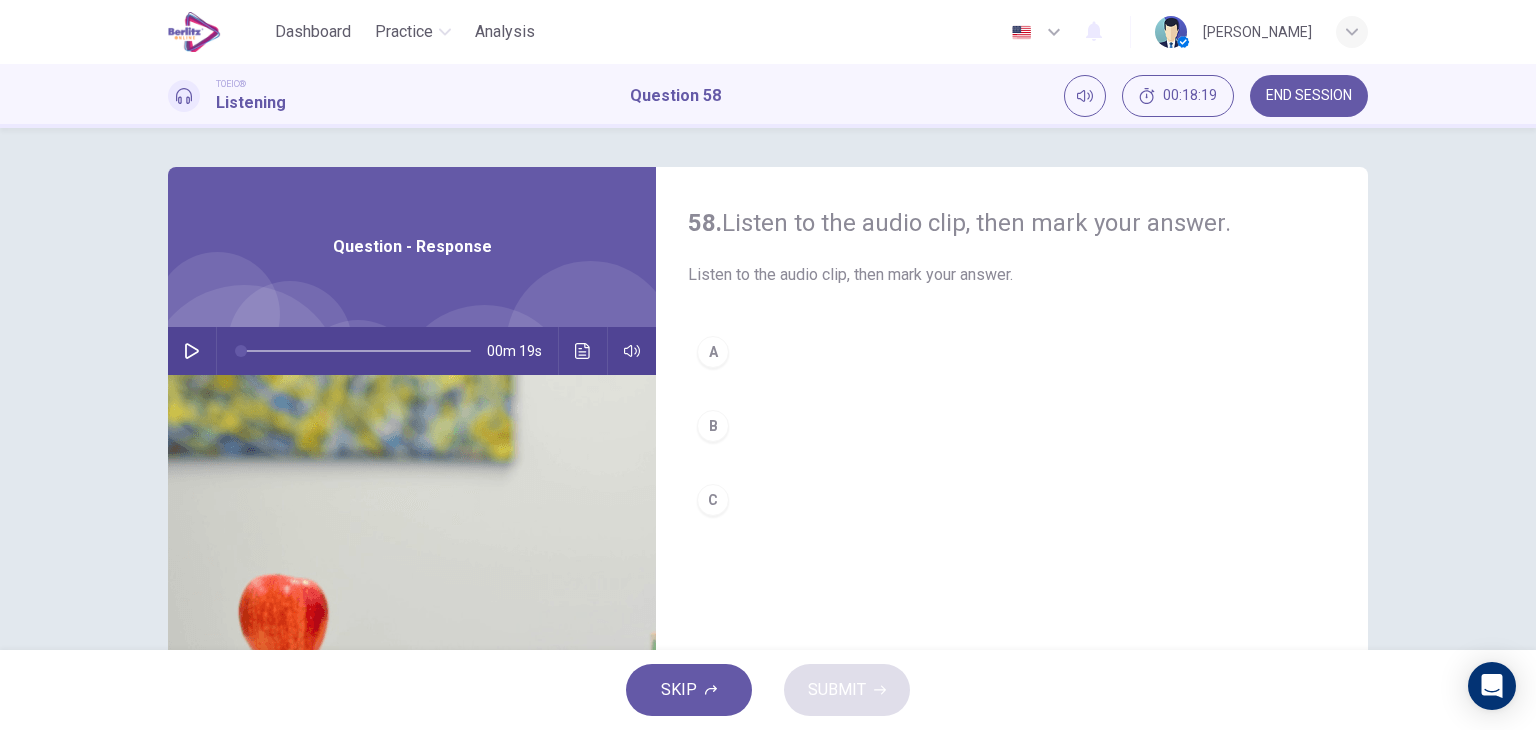 scroll, scrollTop: 0, scrollLeft: 0, axis: both 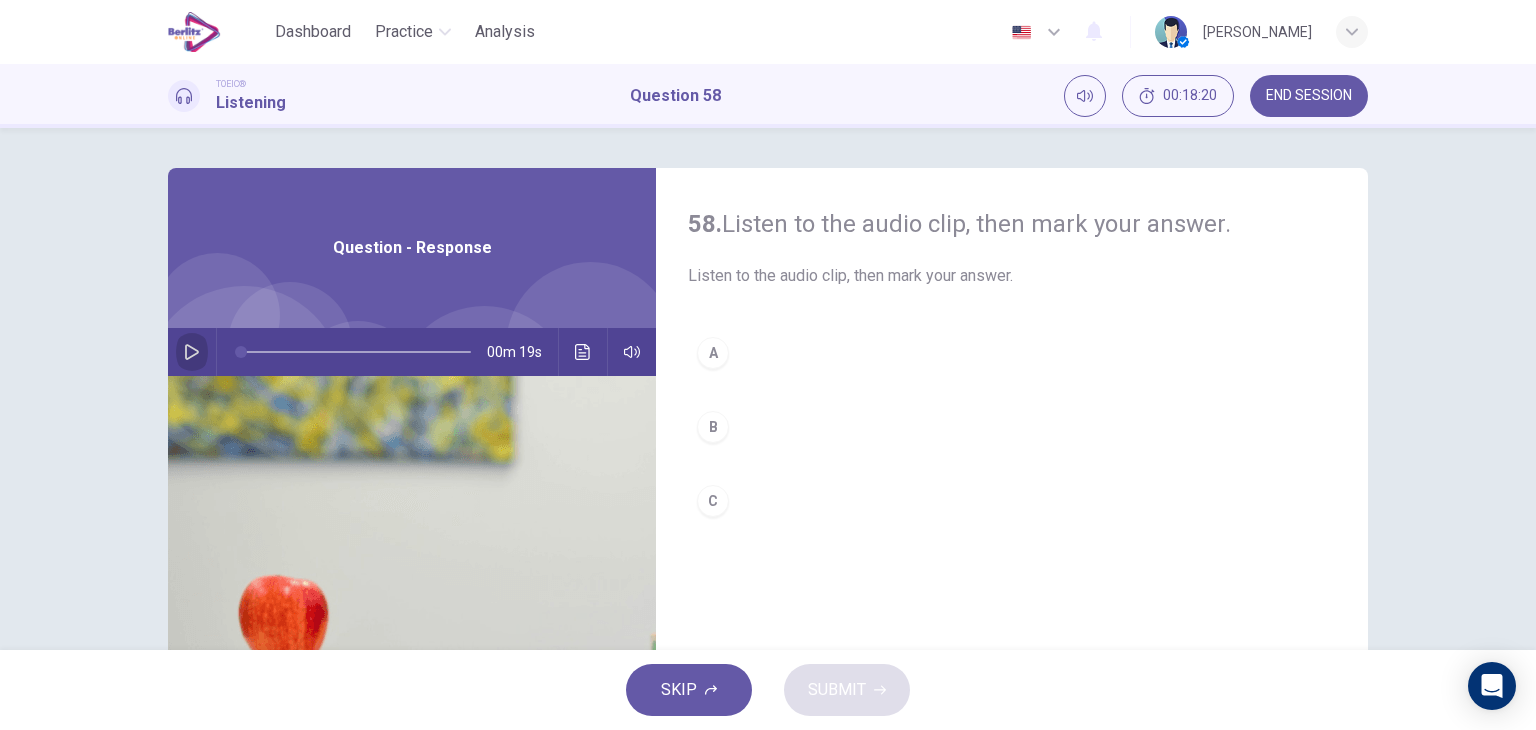 click at bounding box center (192, 352) 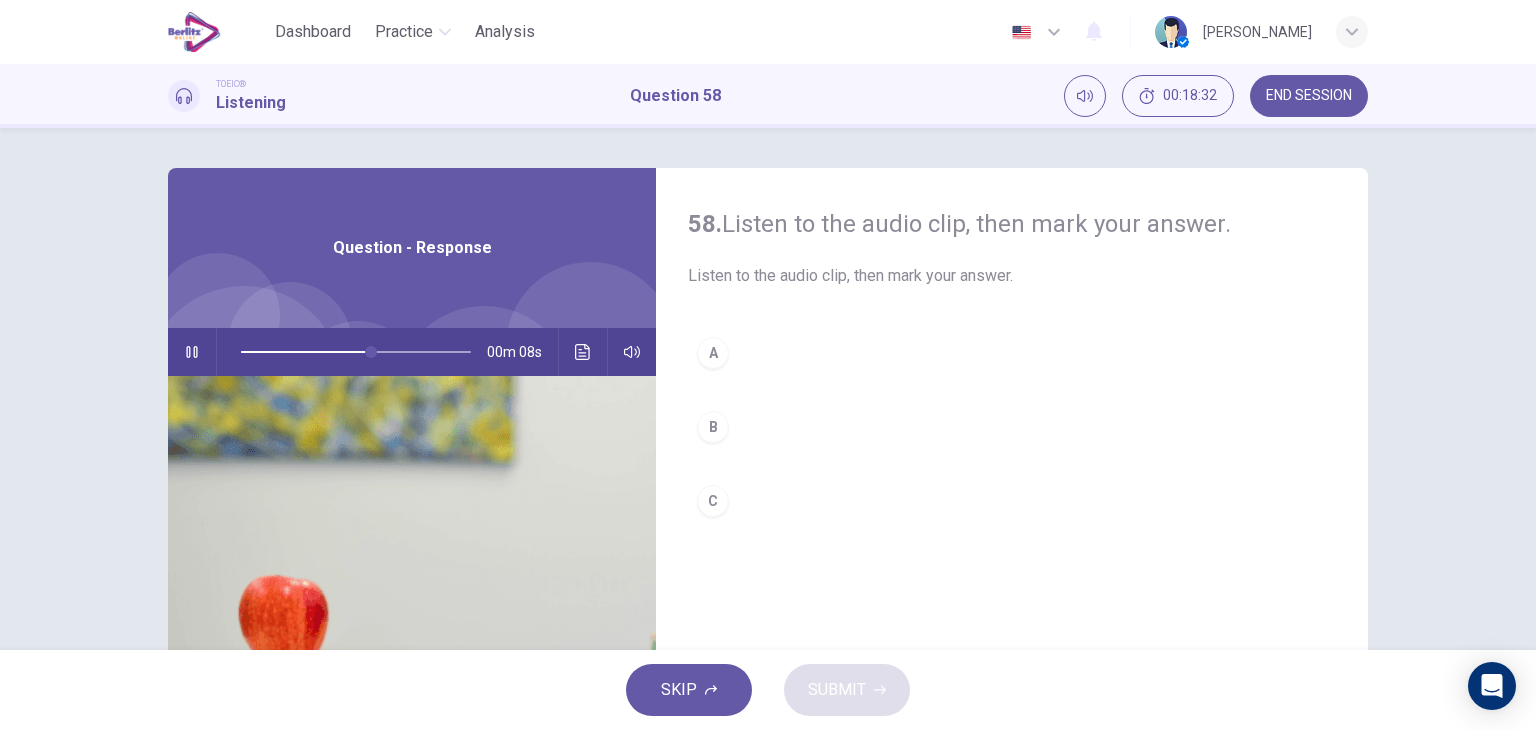 click on "B" at bounding box center (713, 427) 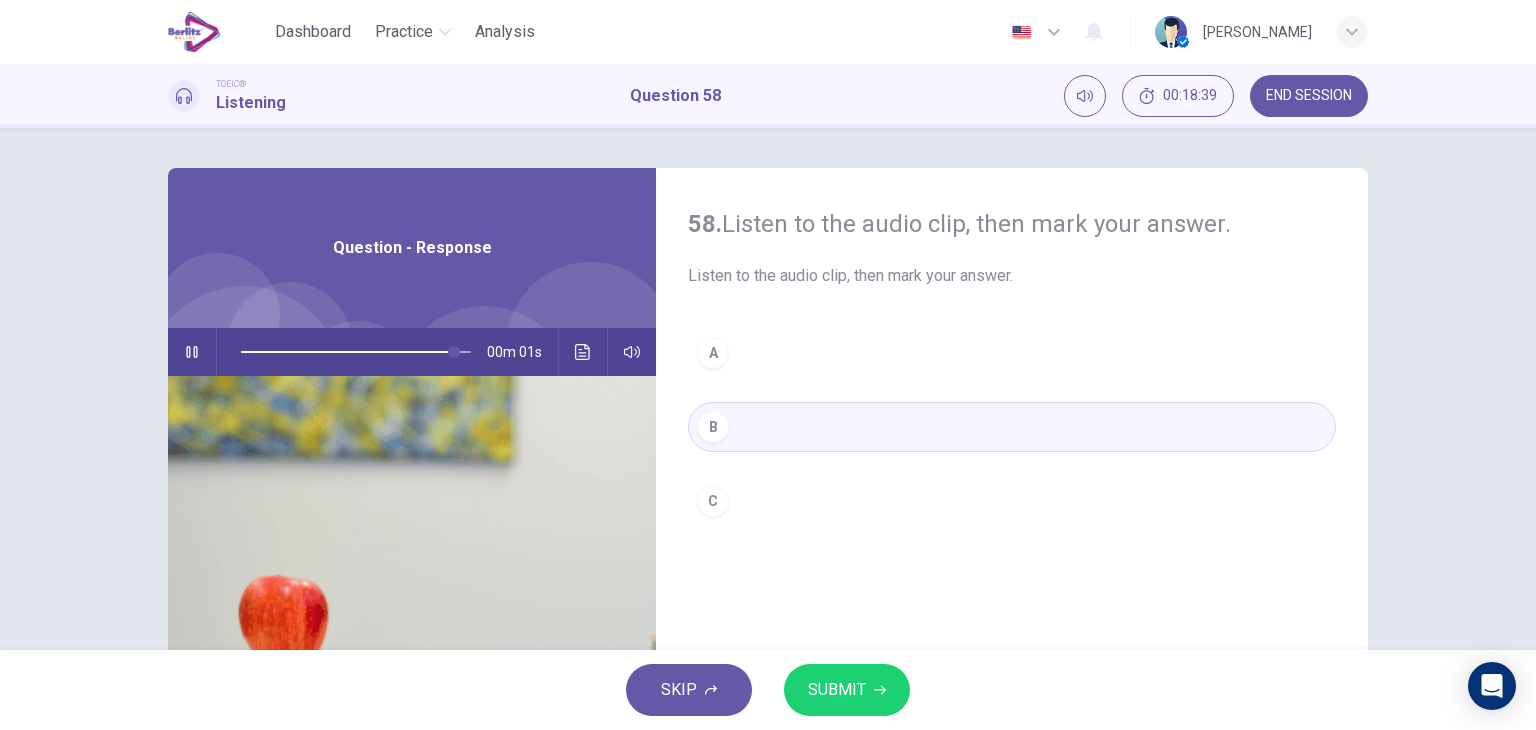 click on "SKIP SUBMIT" at bounding box center (768, 690) 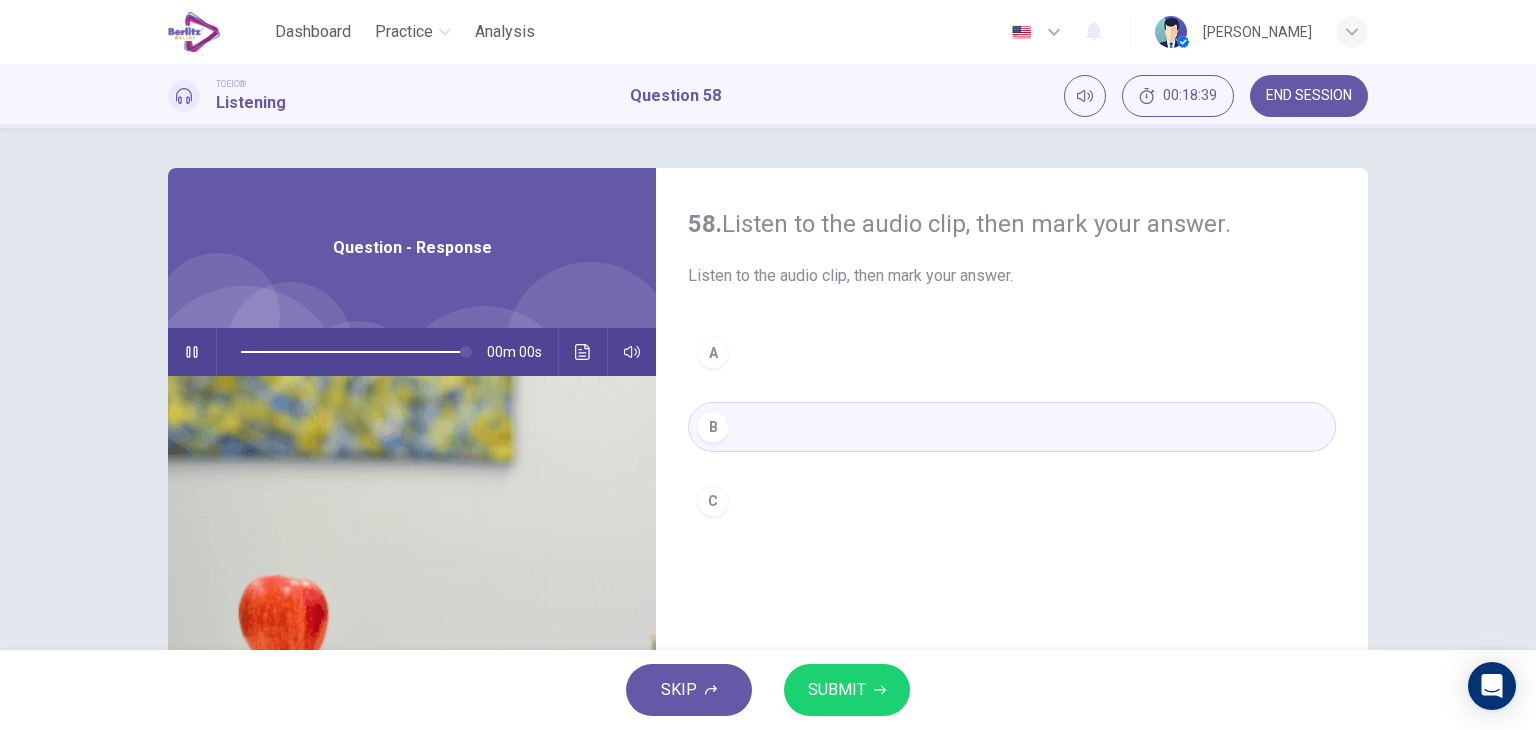 type on "*" 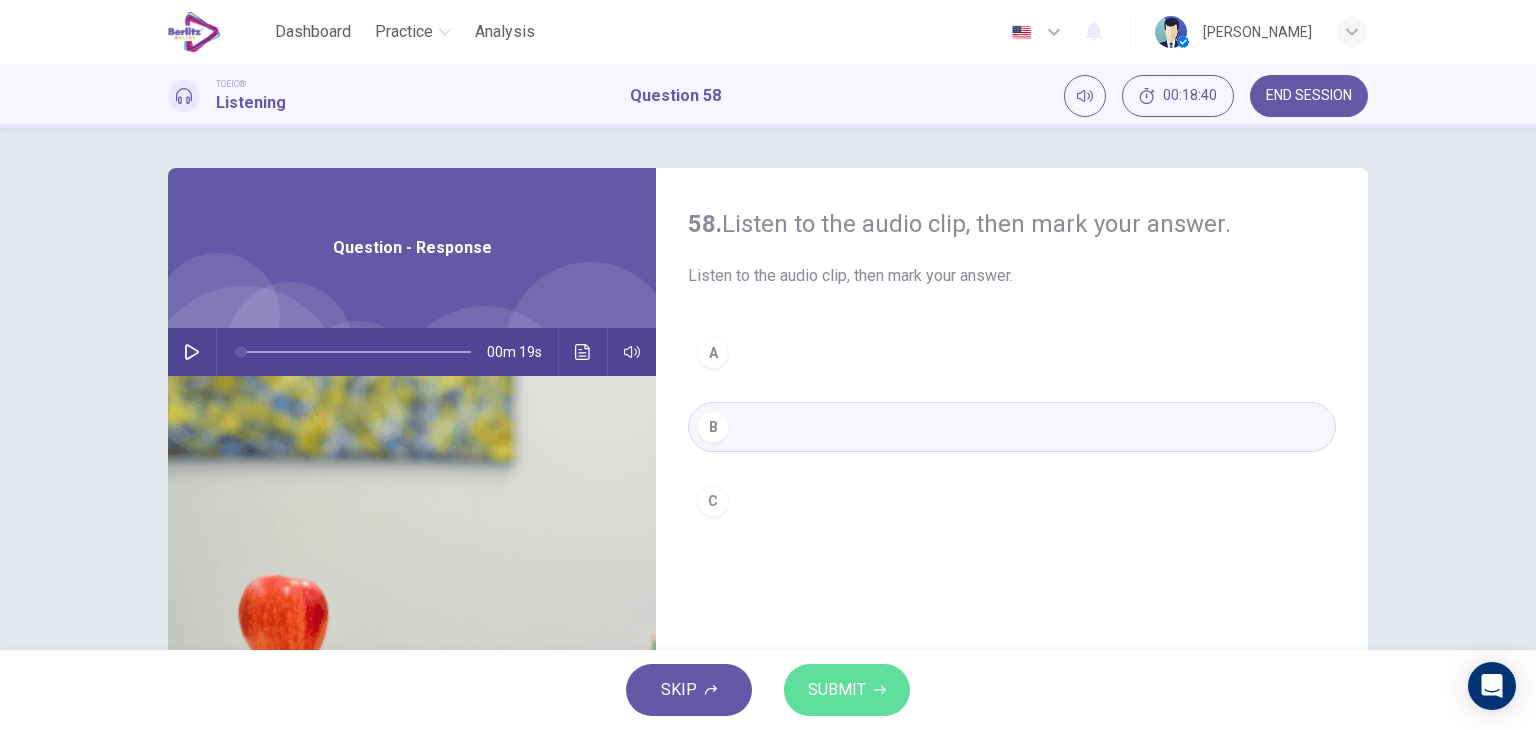 click on "SUBMIT" at bounding box center [837, 690] 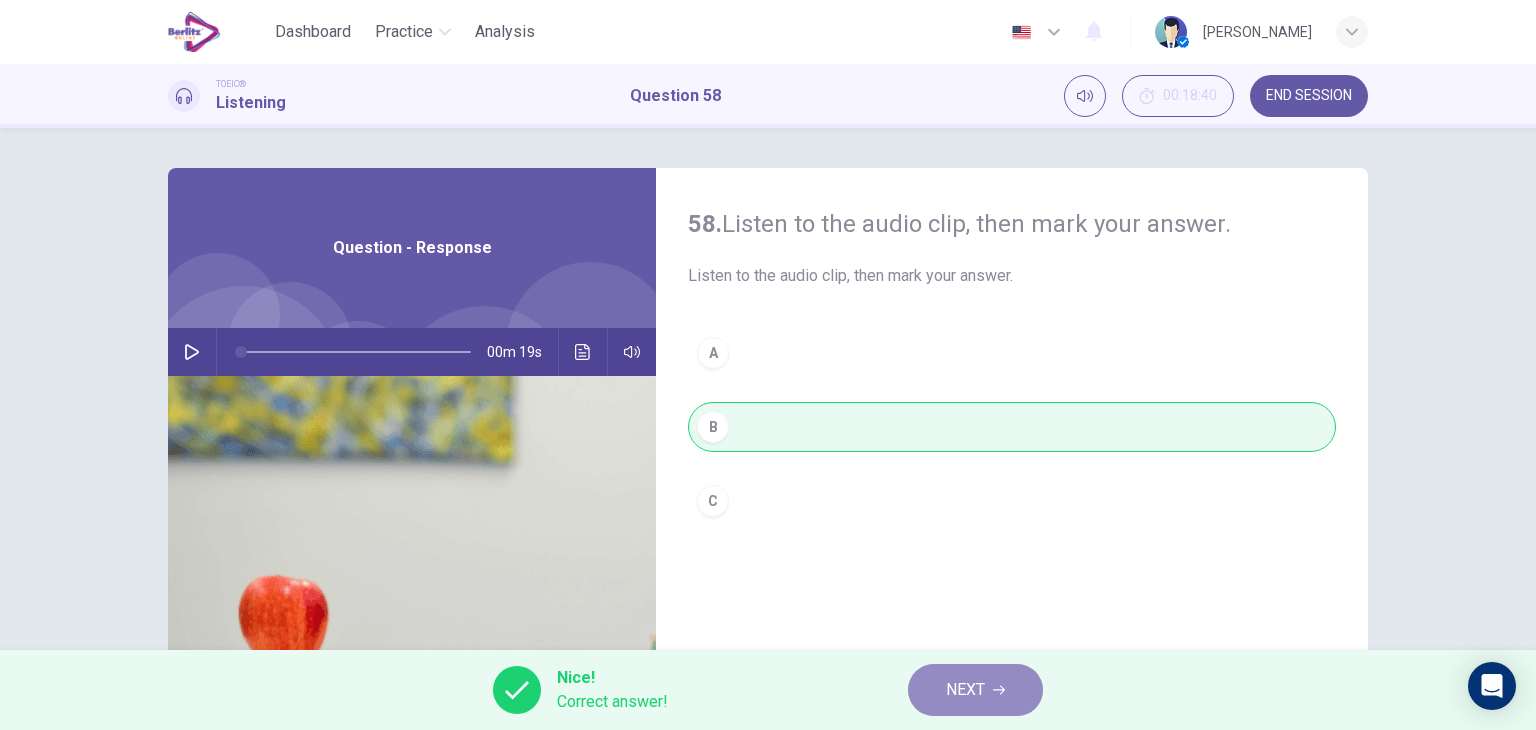 click on "NEXT" at bounding box center (965, 690) 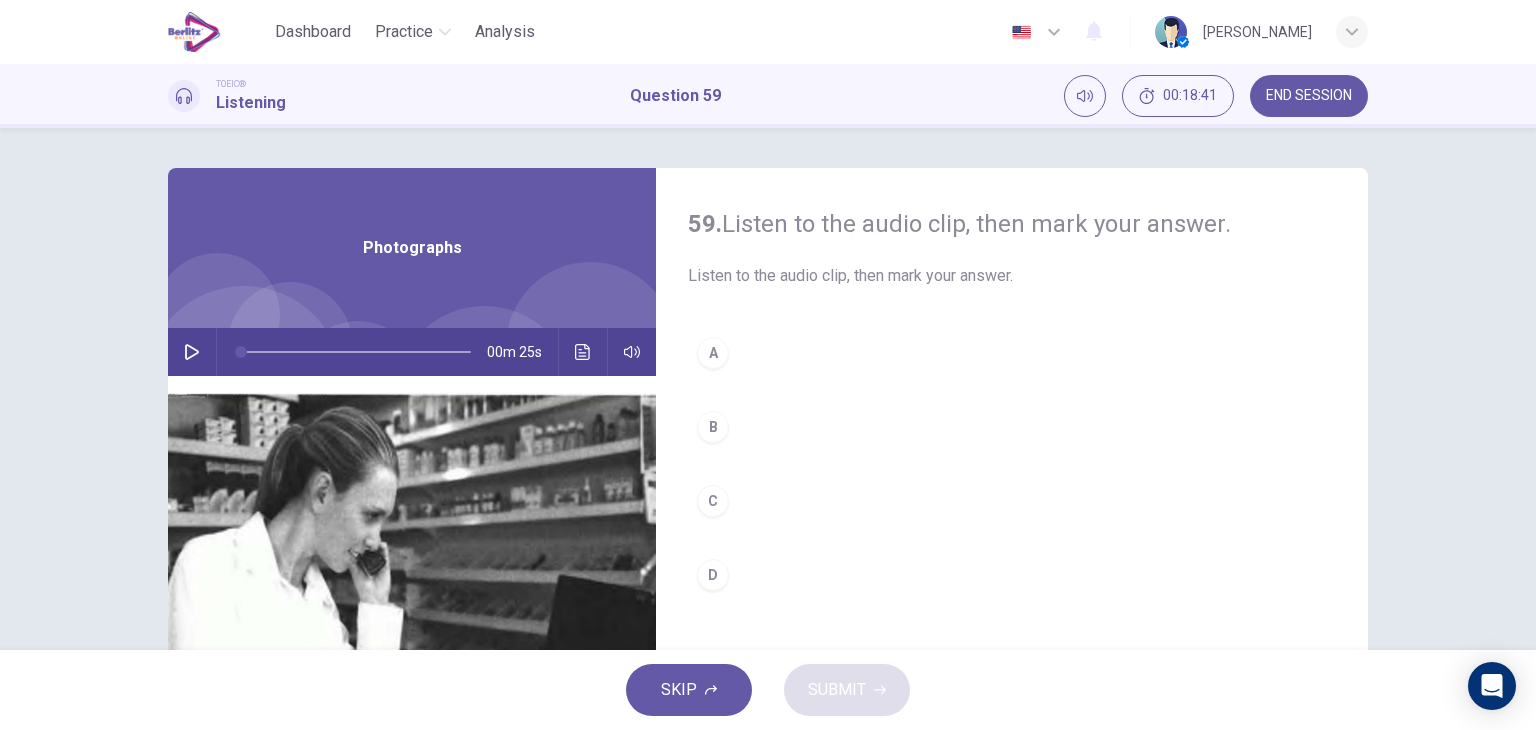 click at bounding box center (192, 352) 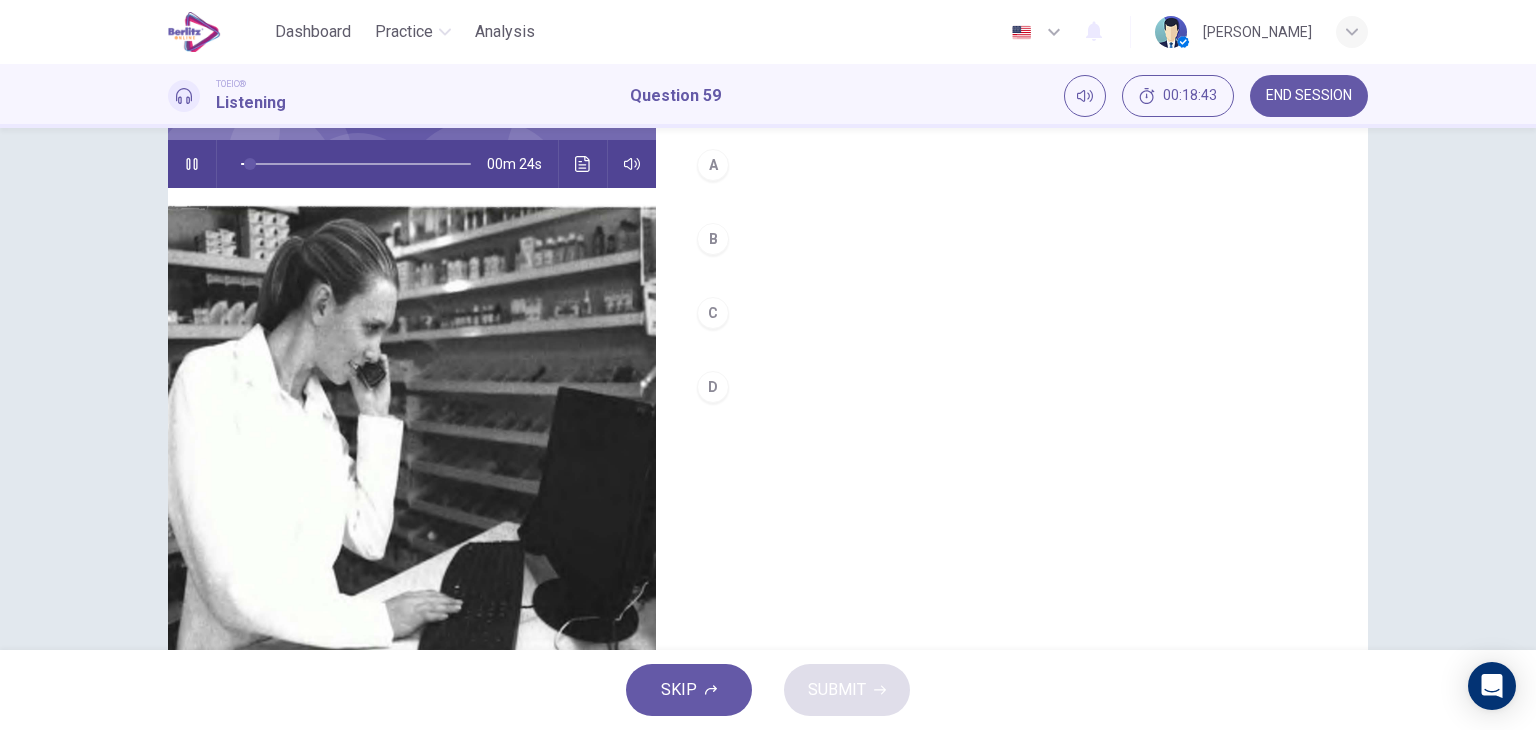 scroll, scrollTop: 153, scrollLeft: 0, axis: vertical 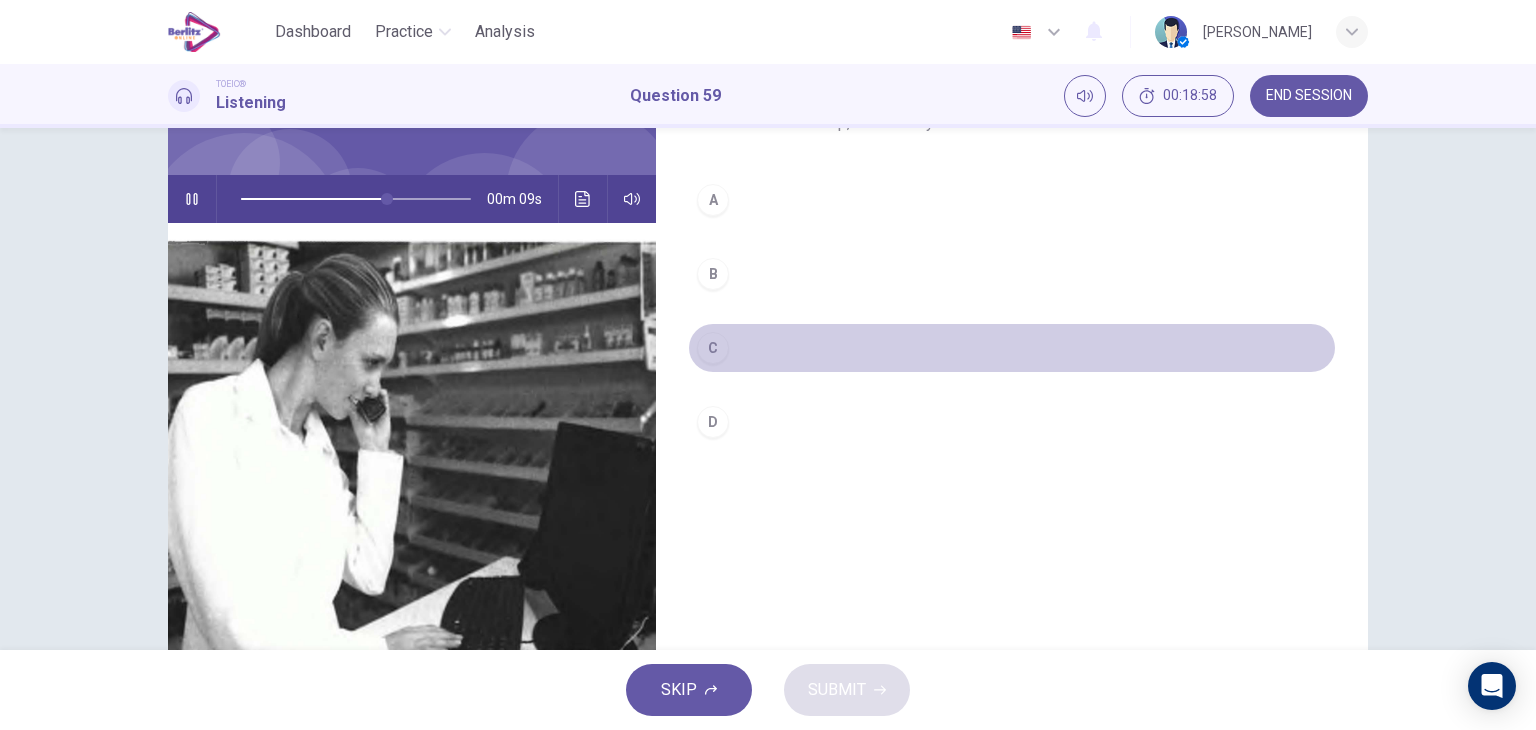 click on "C" at bounding box center [1012, 348] 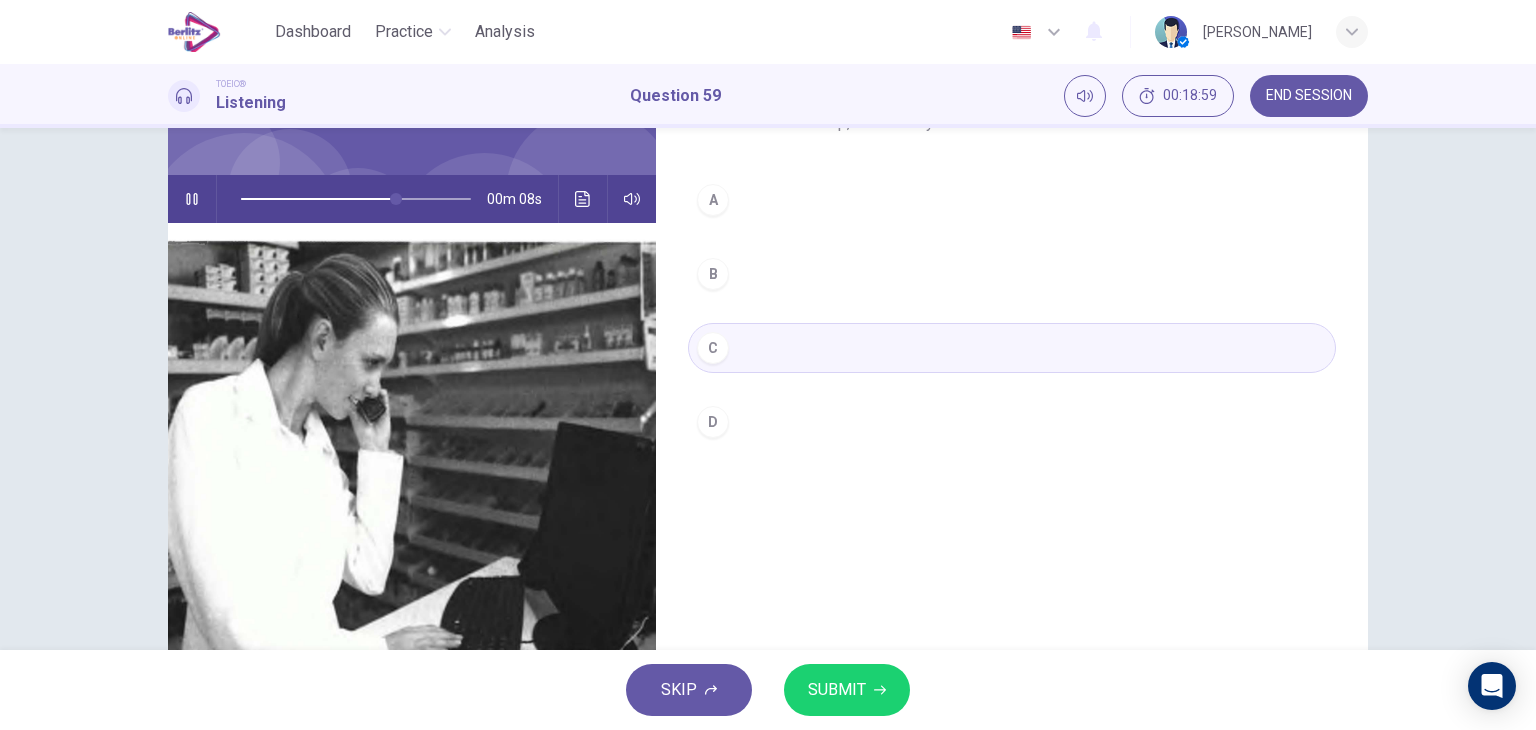 click on "SUBMIT" at bounding box center (837, 690) 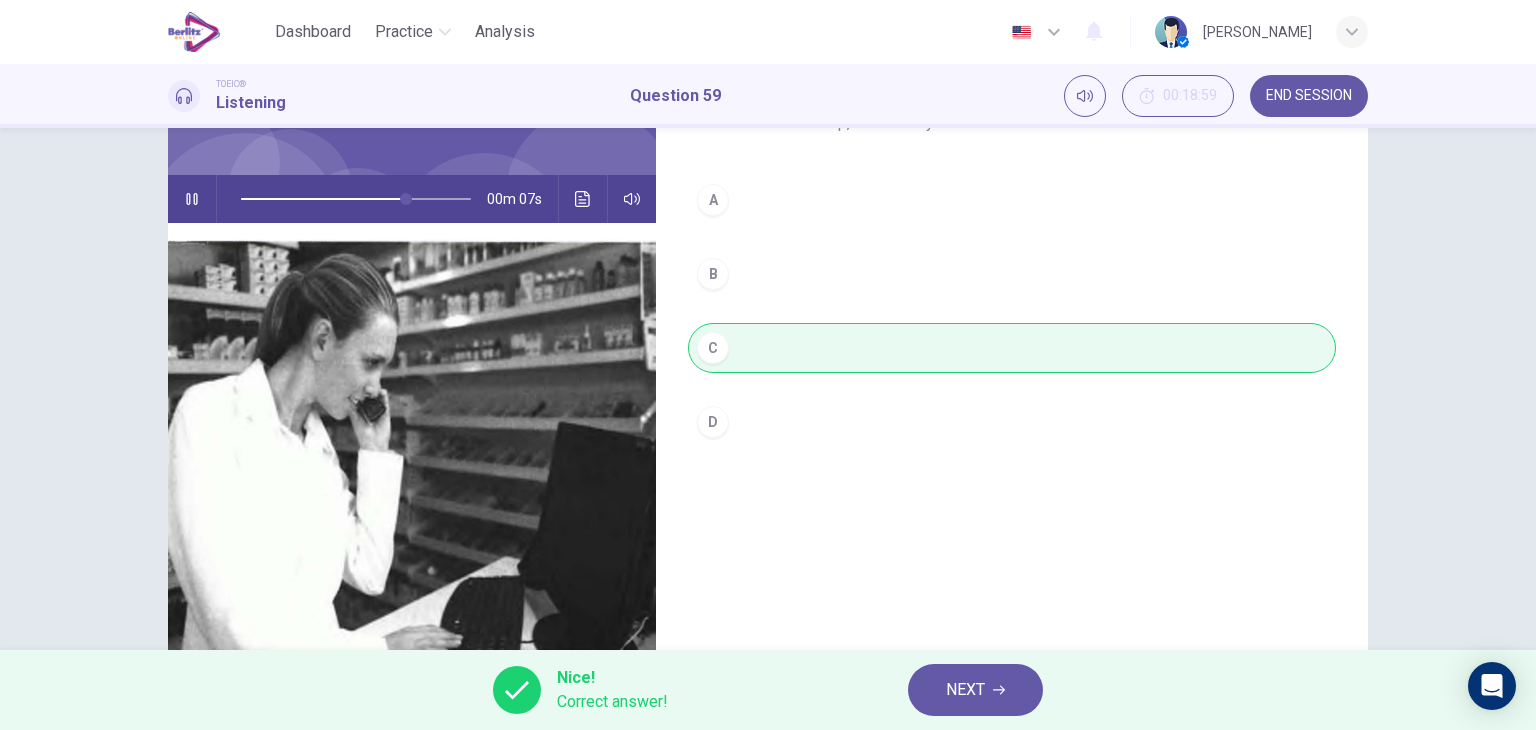 type on "**" 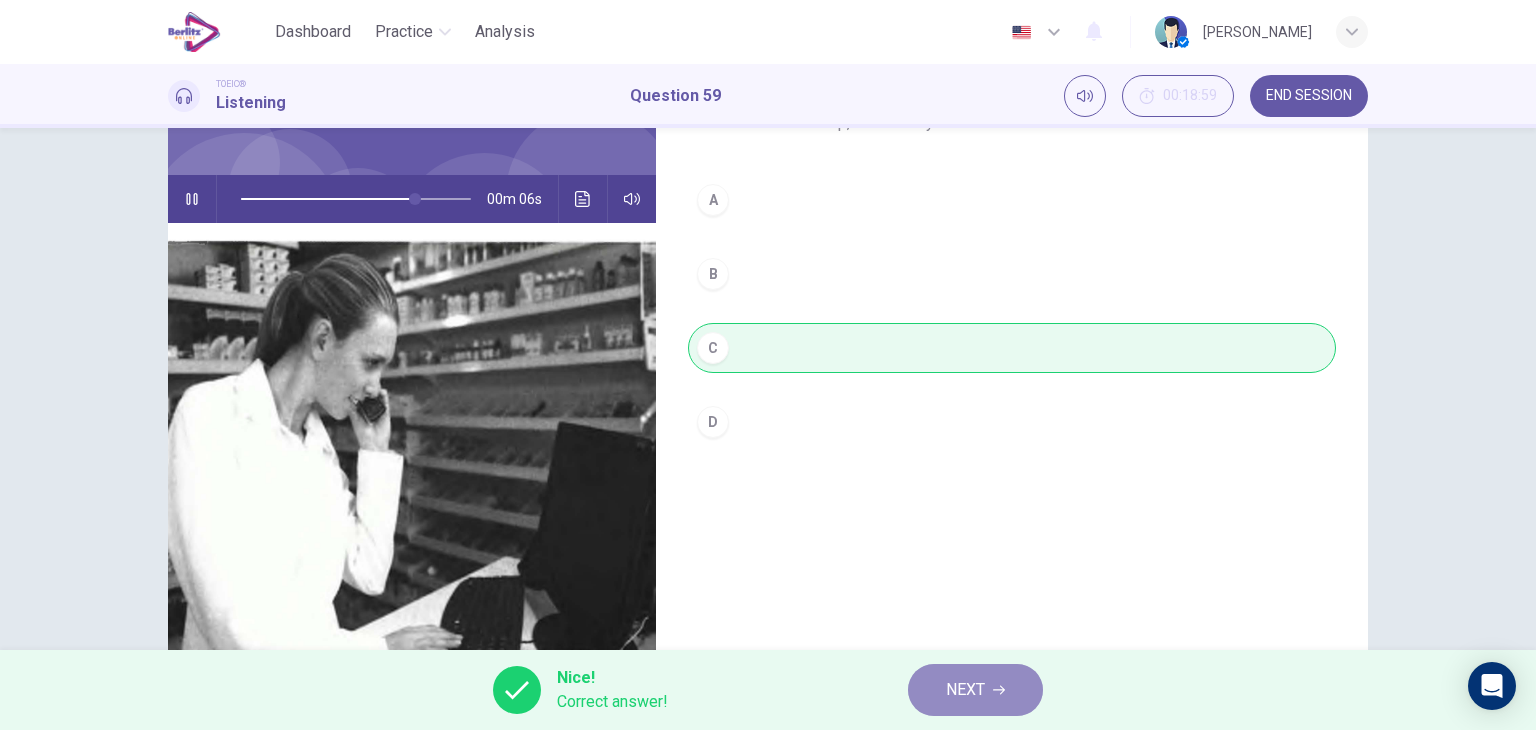 click on "NEXT" at bounding box center [975, 690] 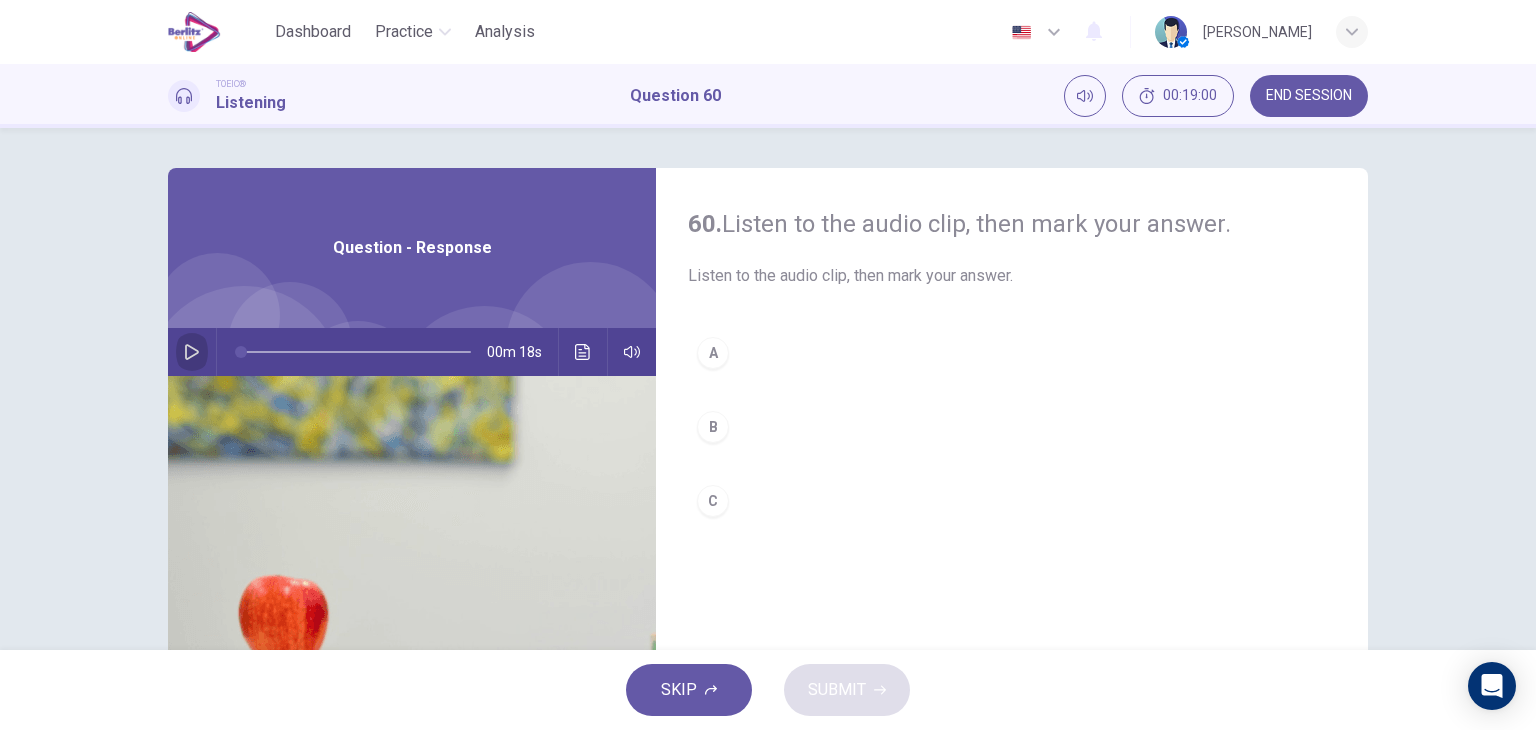 click 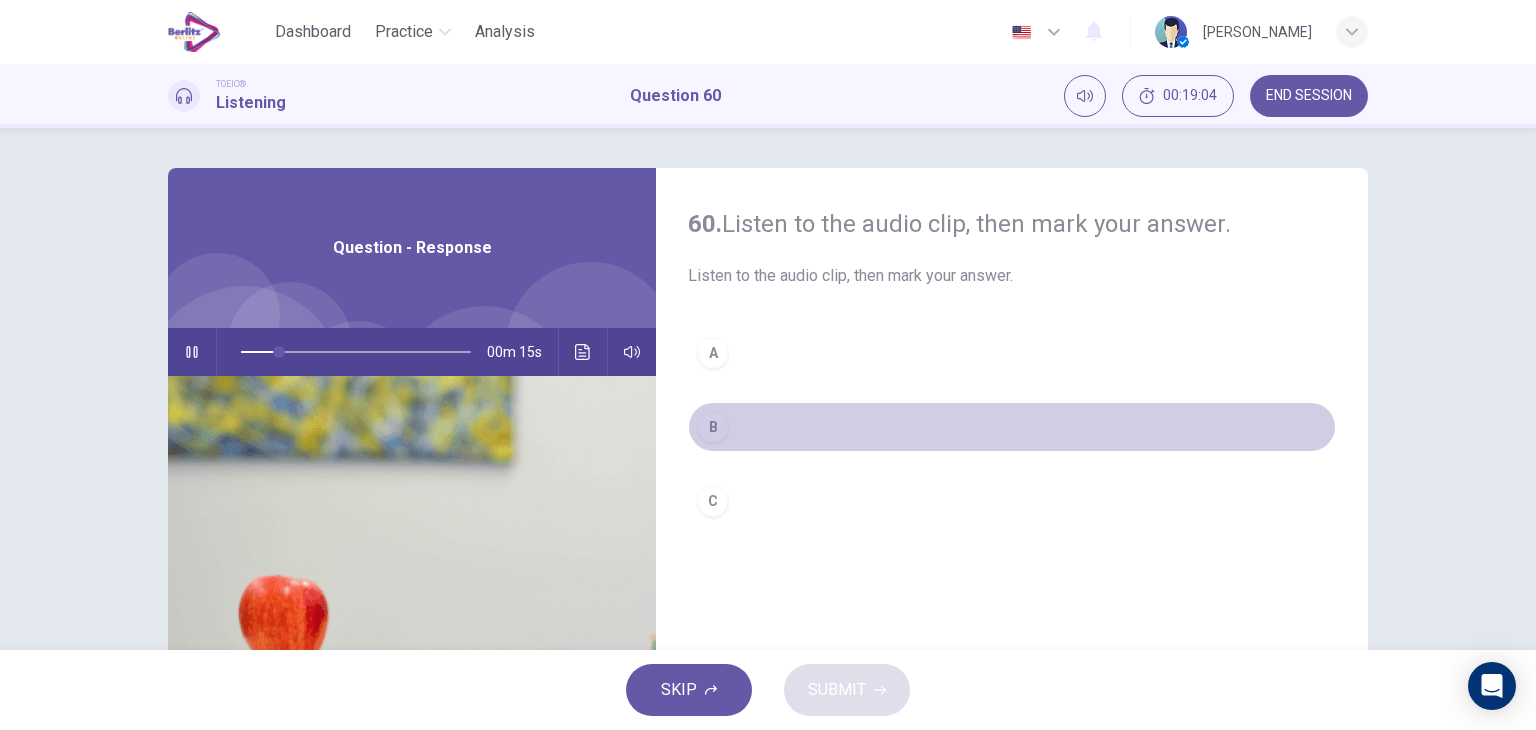 click on "B" at bounding box center [1012, 427] 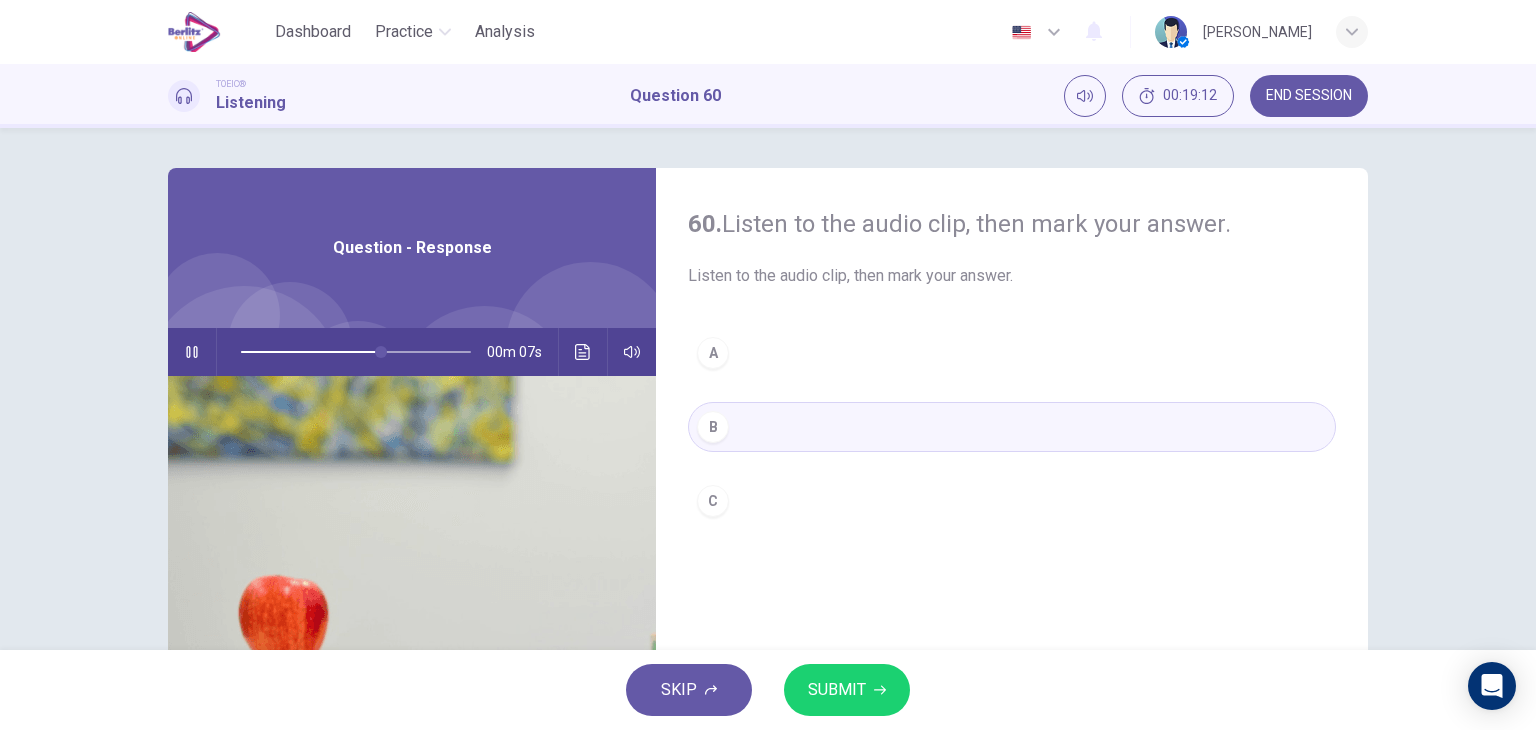 click on "SUBMIT" at bounding box center [837, 690] 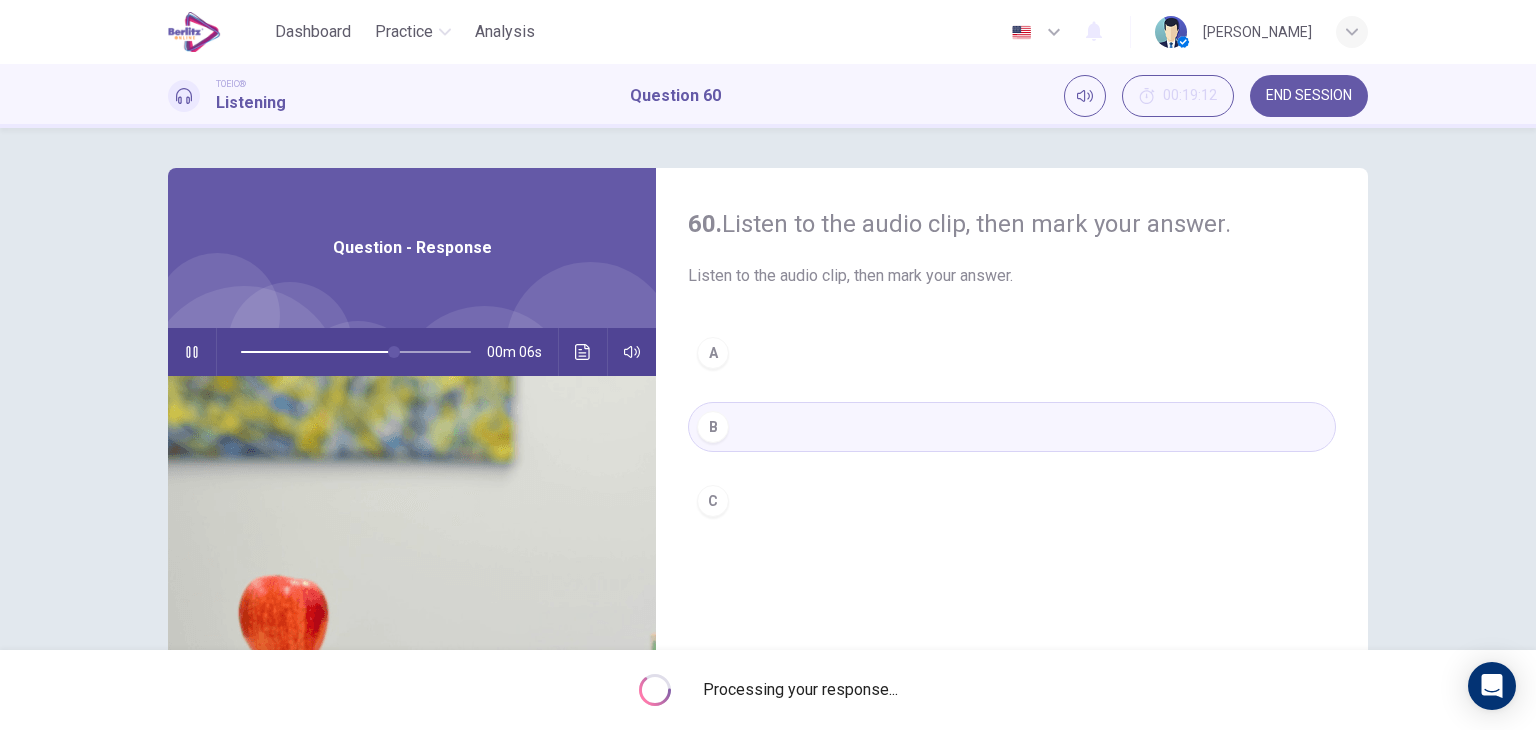 type on "**" 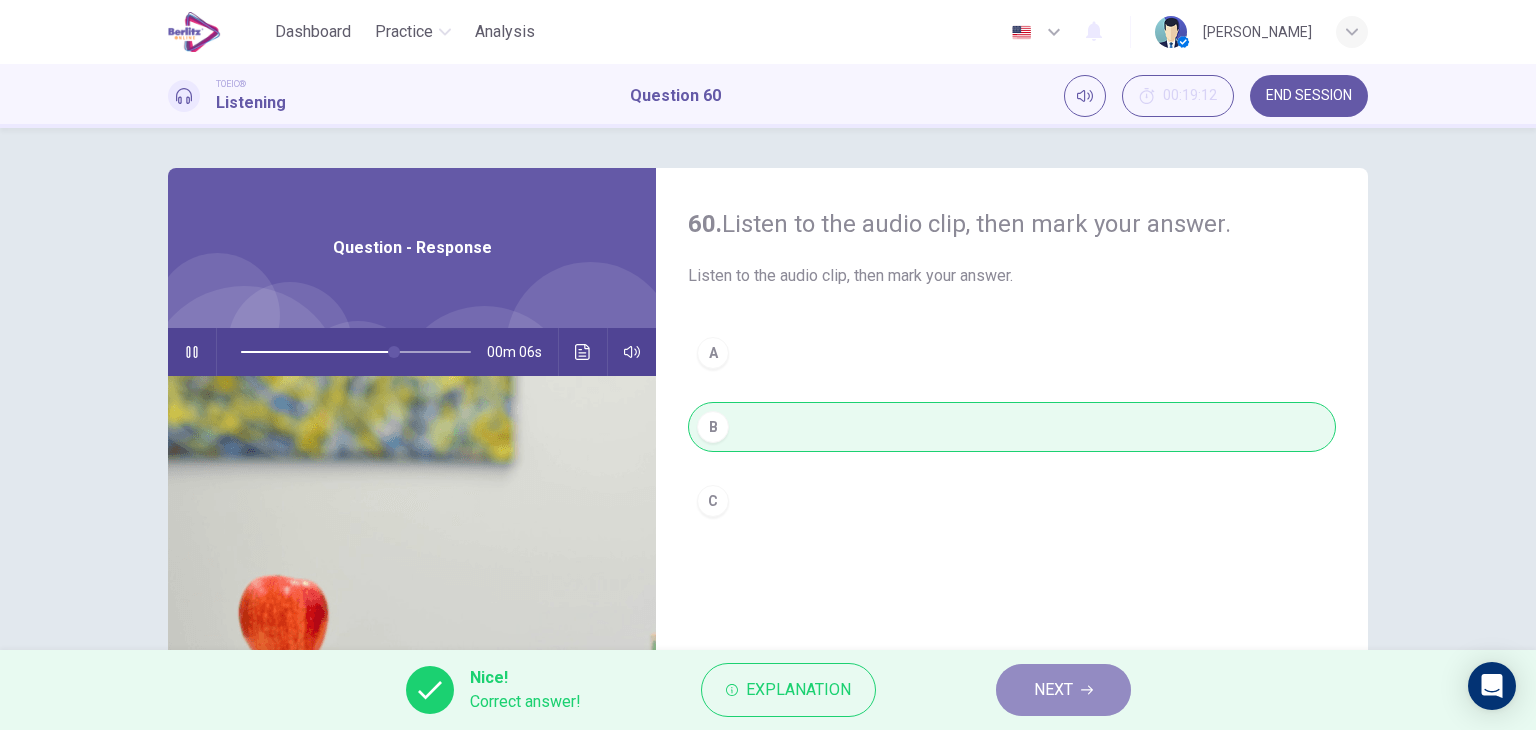 click on "NEXT" at bounding box center (1063, 690) 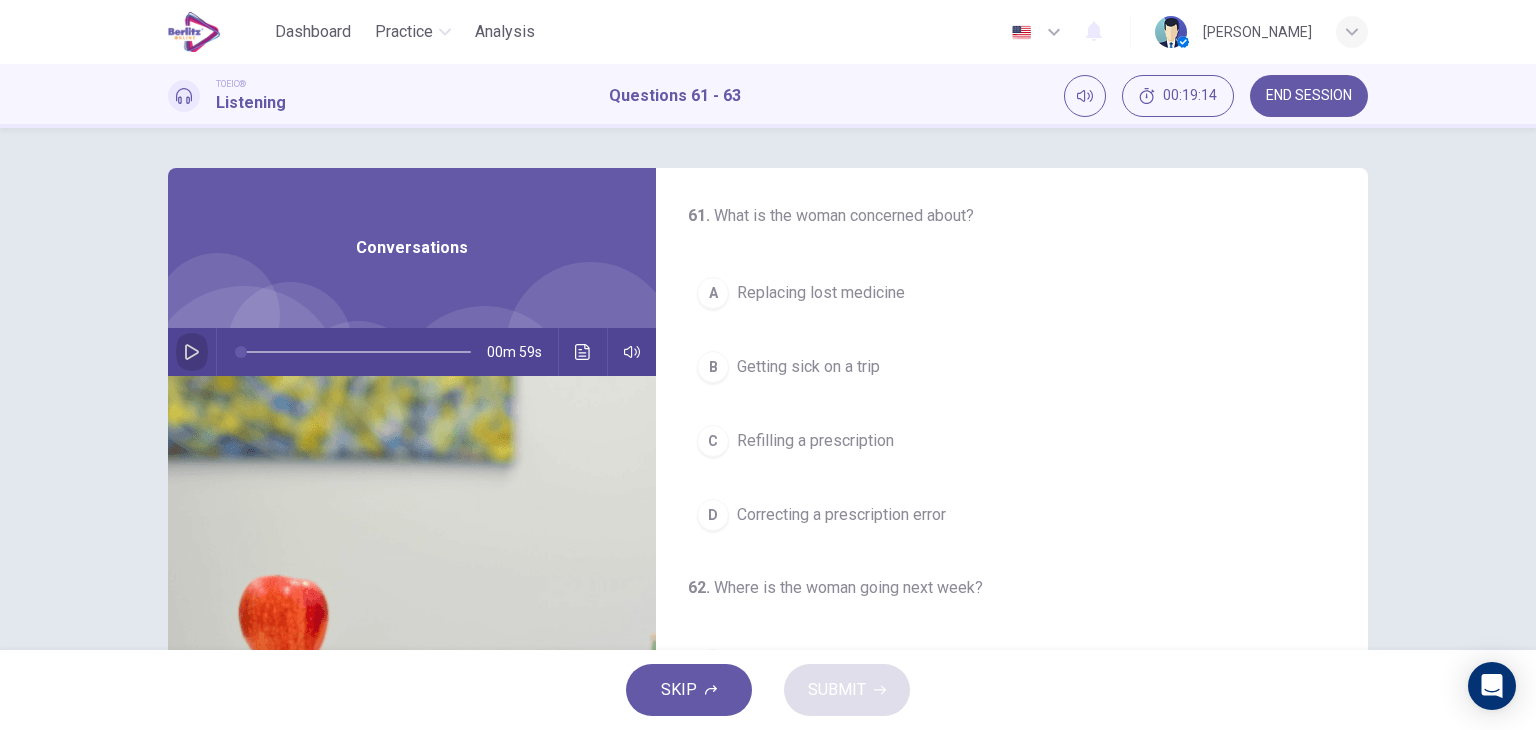 click 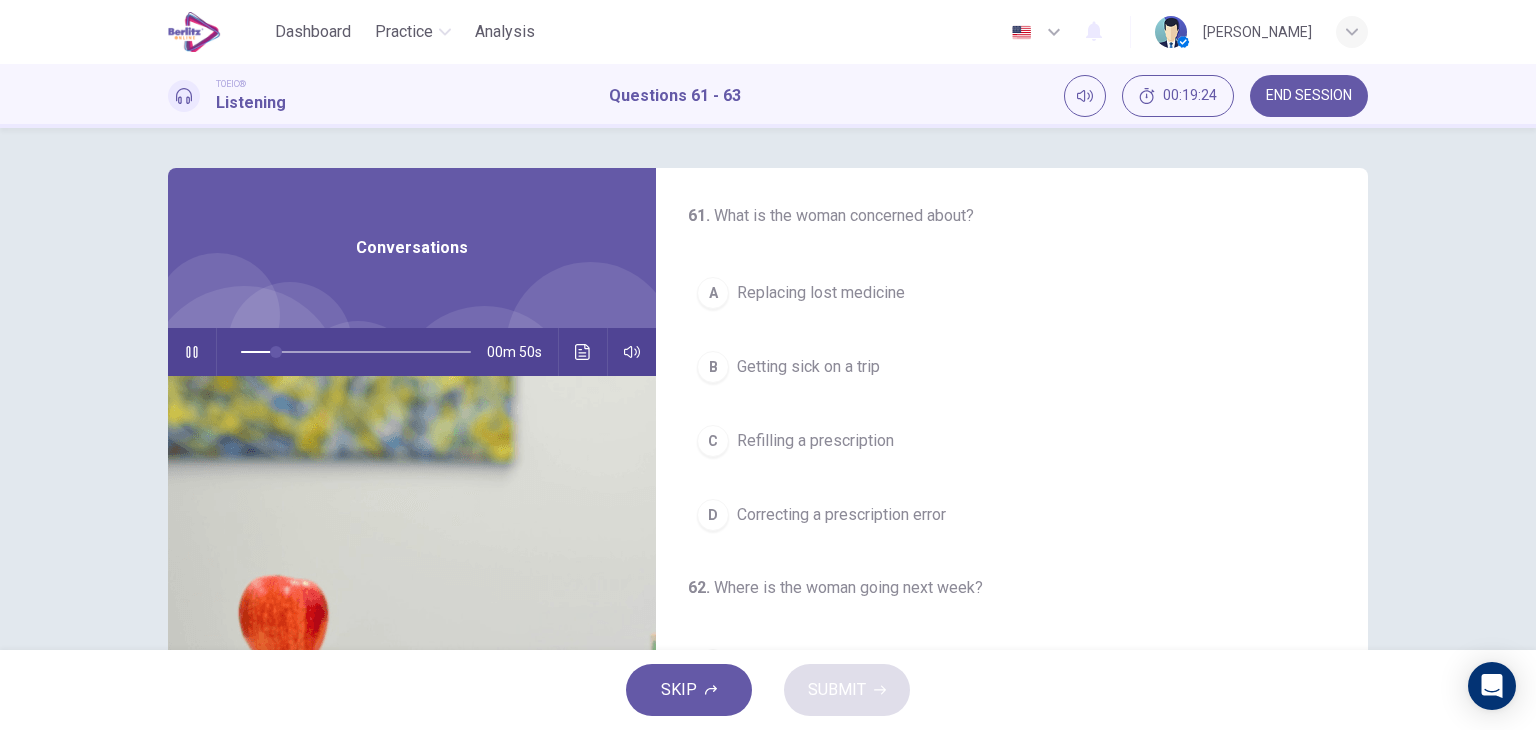 click on "C Refilling a prescription" at bounding box center (1012, 441) 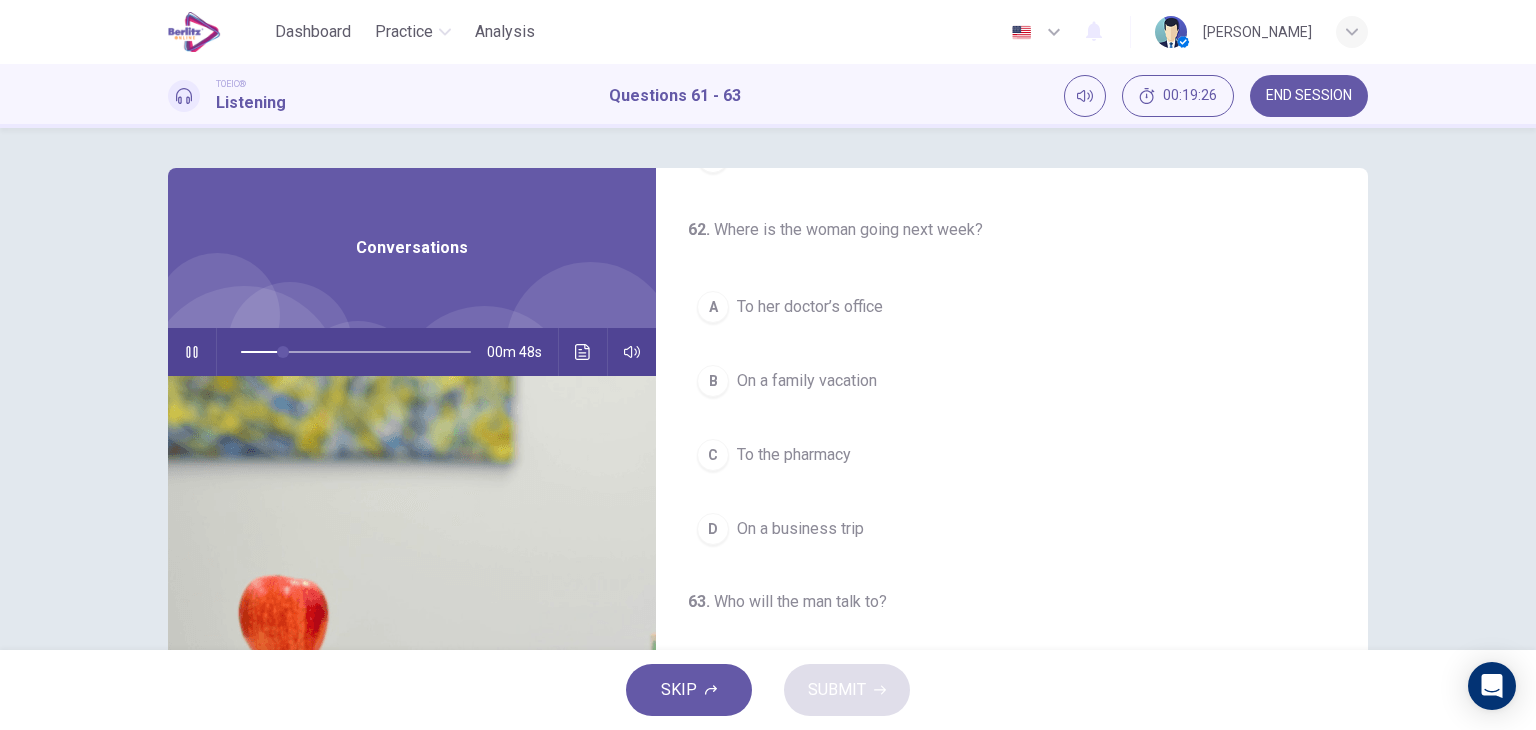 scroll, scrollTop: 400, scrollLeft: 0, axis: vertical 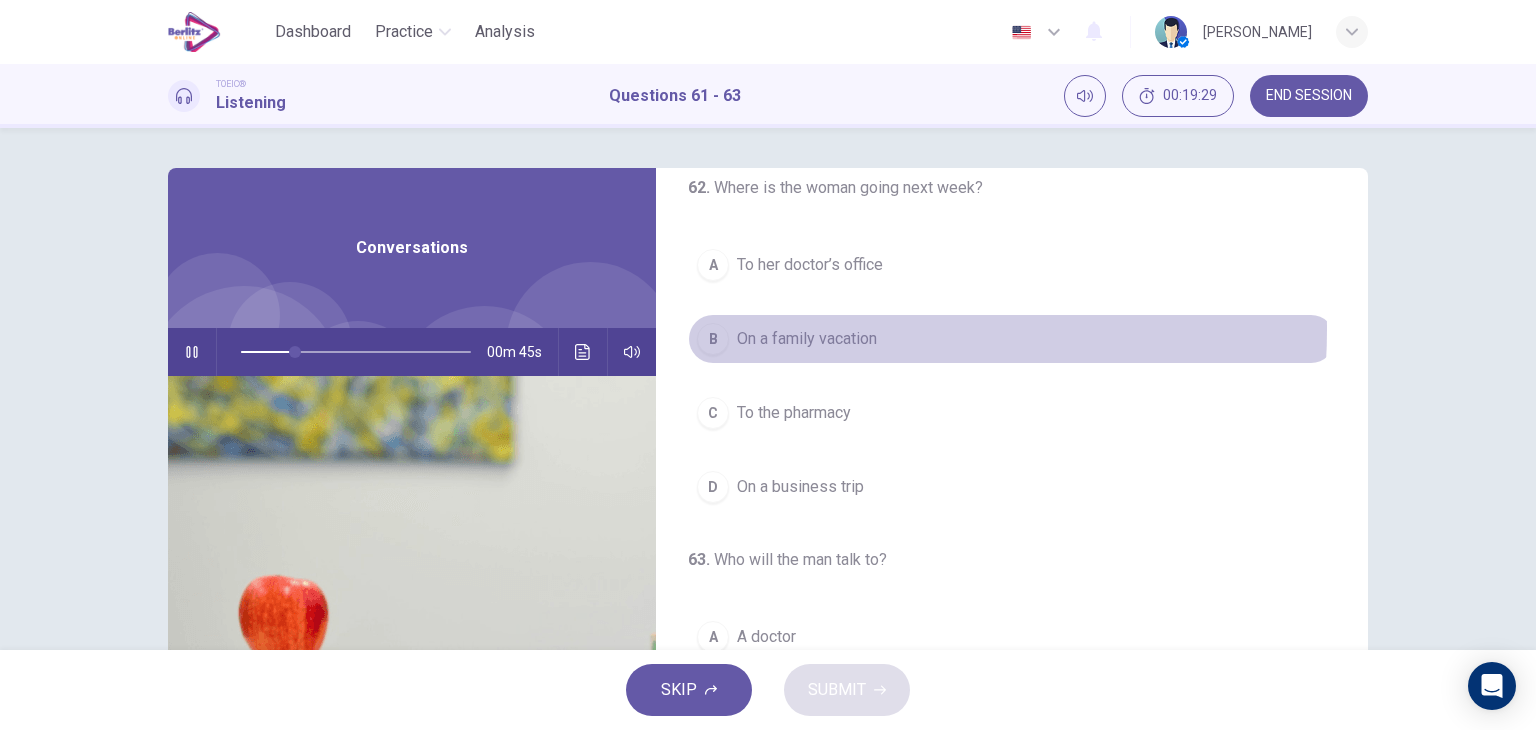 click on "On a family vacation" at bounding box center (807, 339) 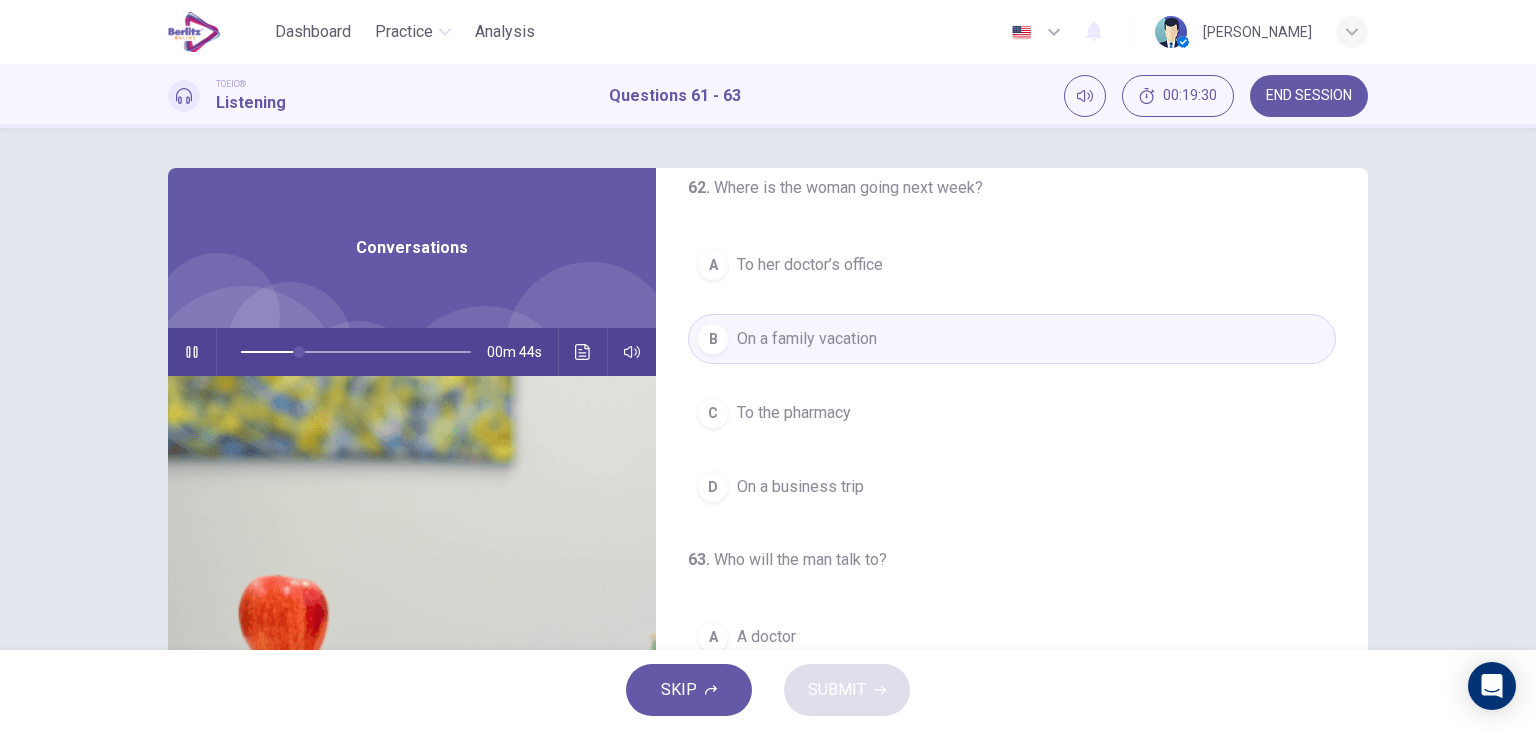 scroll, scrollTop: 452, scrollLeft: 0, axis: vertical 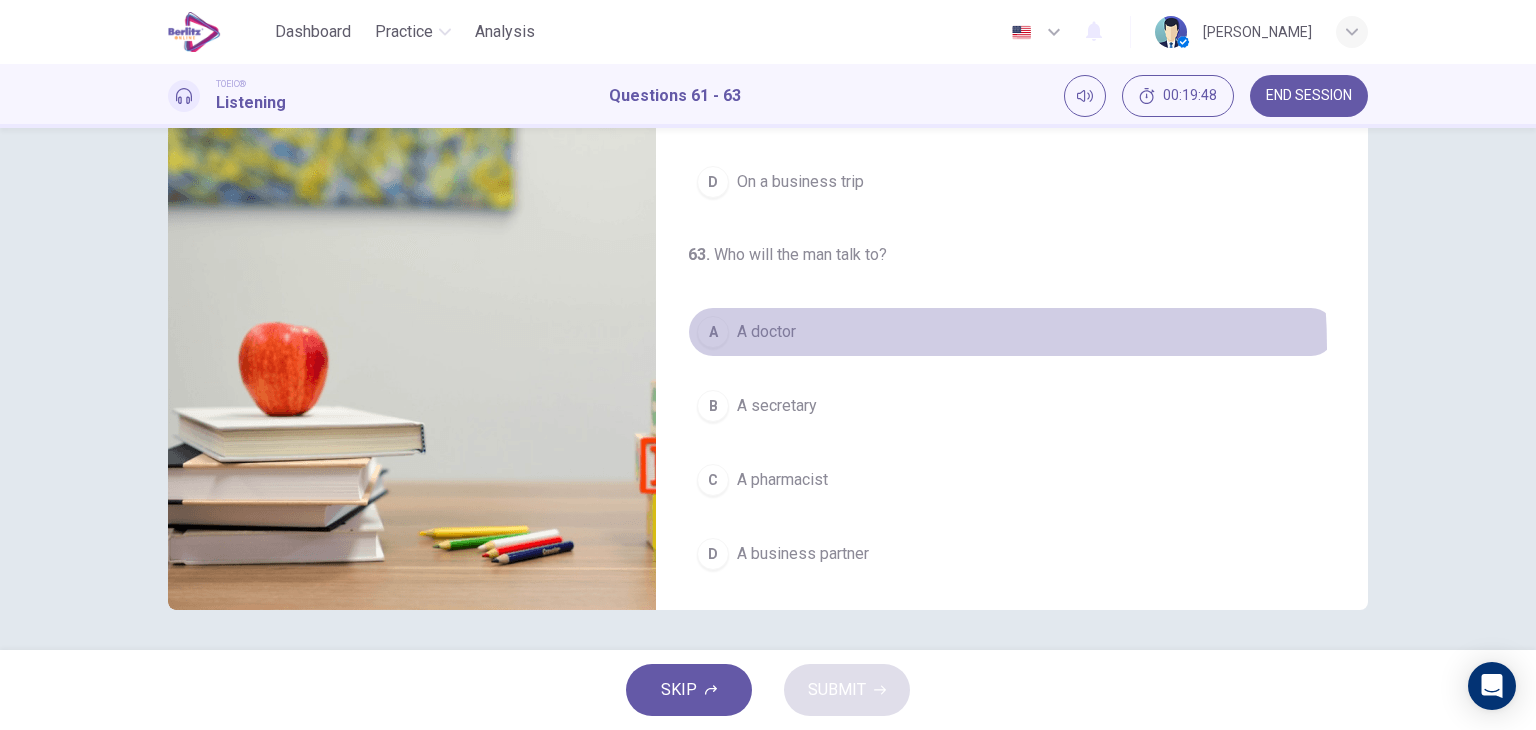 click on "A A doctor" at bounding box center (1012, 332) 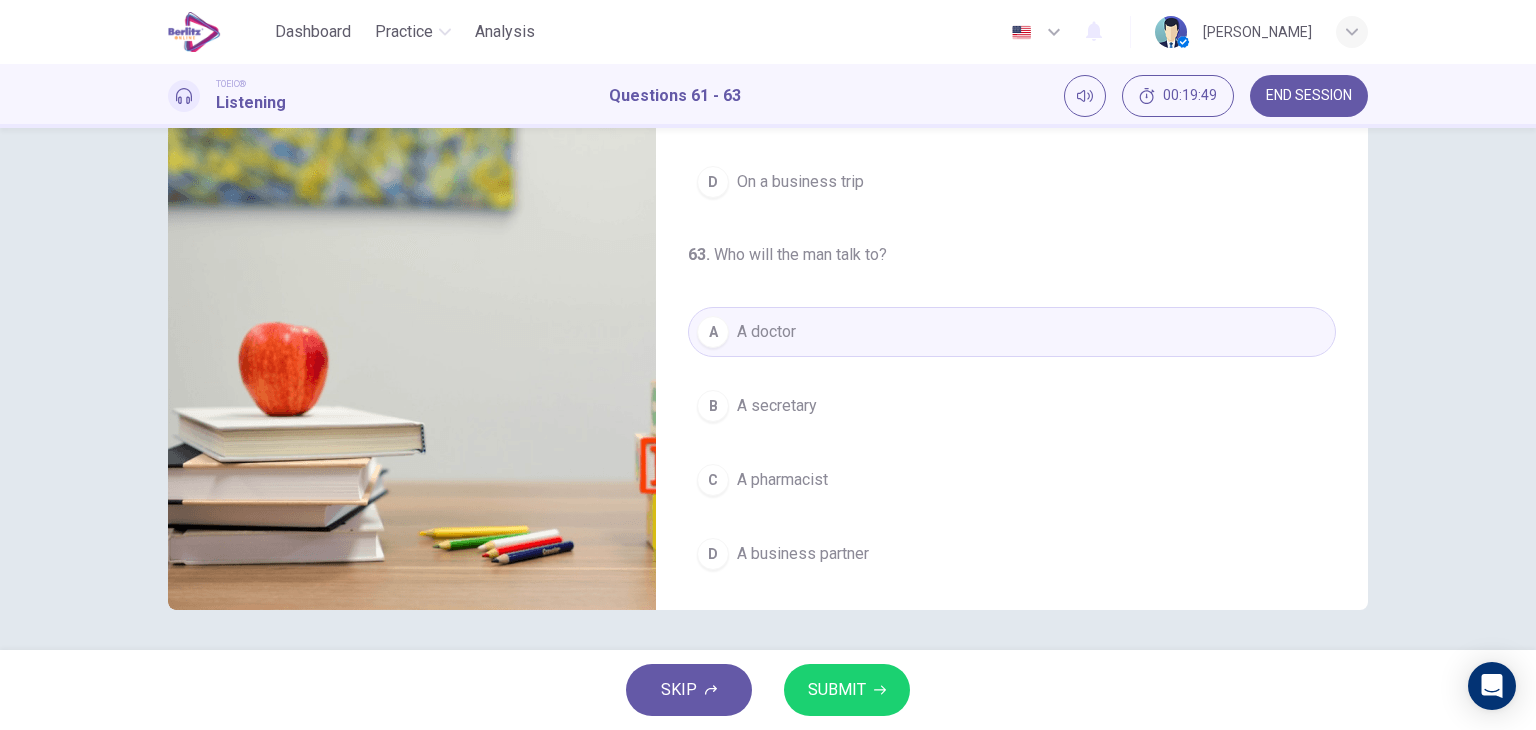 click on "SKIP SUBMIT" at bounding box center [768, 690] 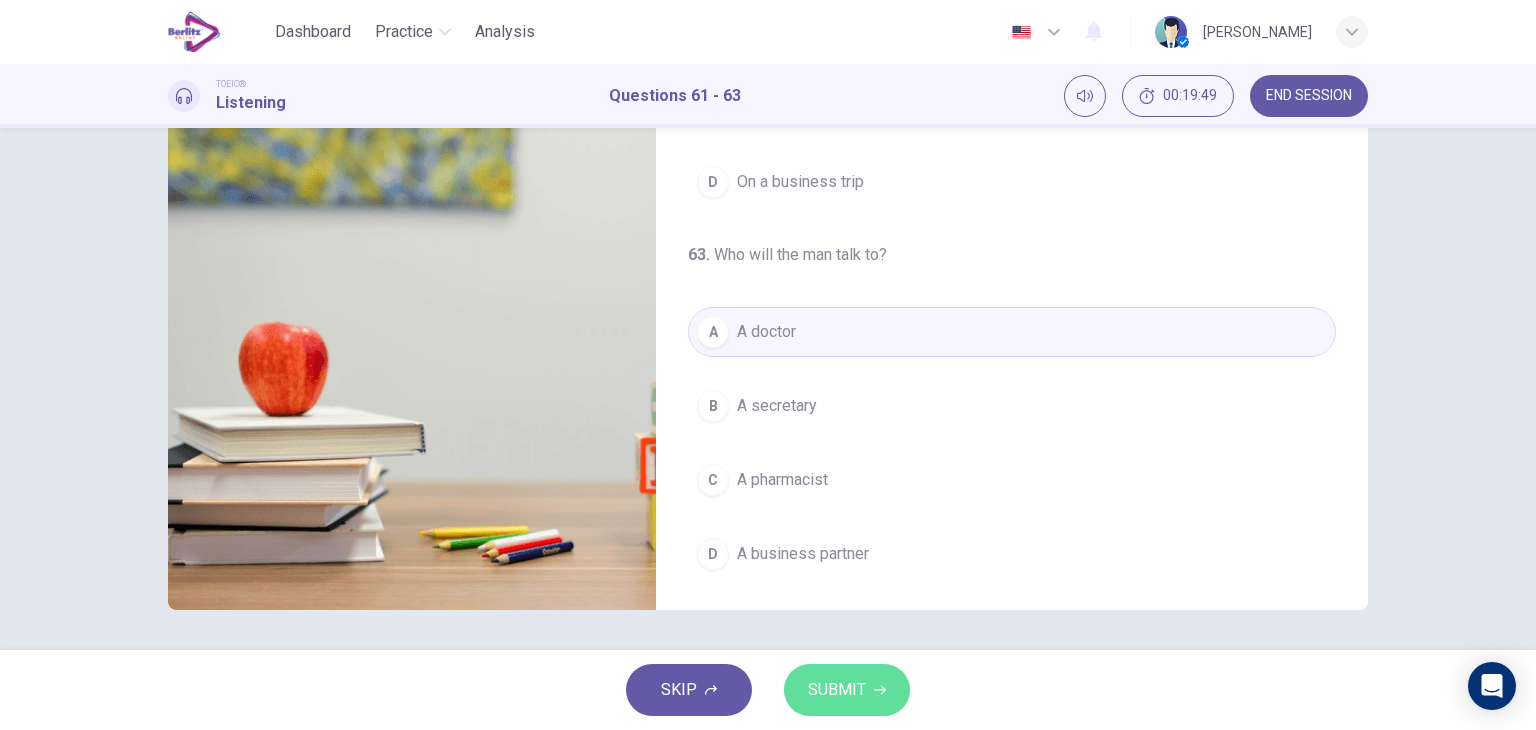 click on "SUBMIT" at bounding box center (837, 690) 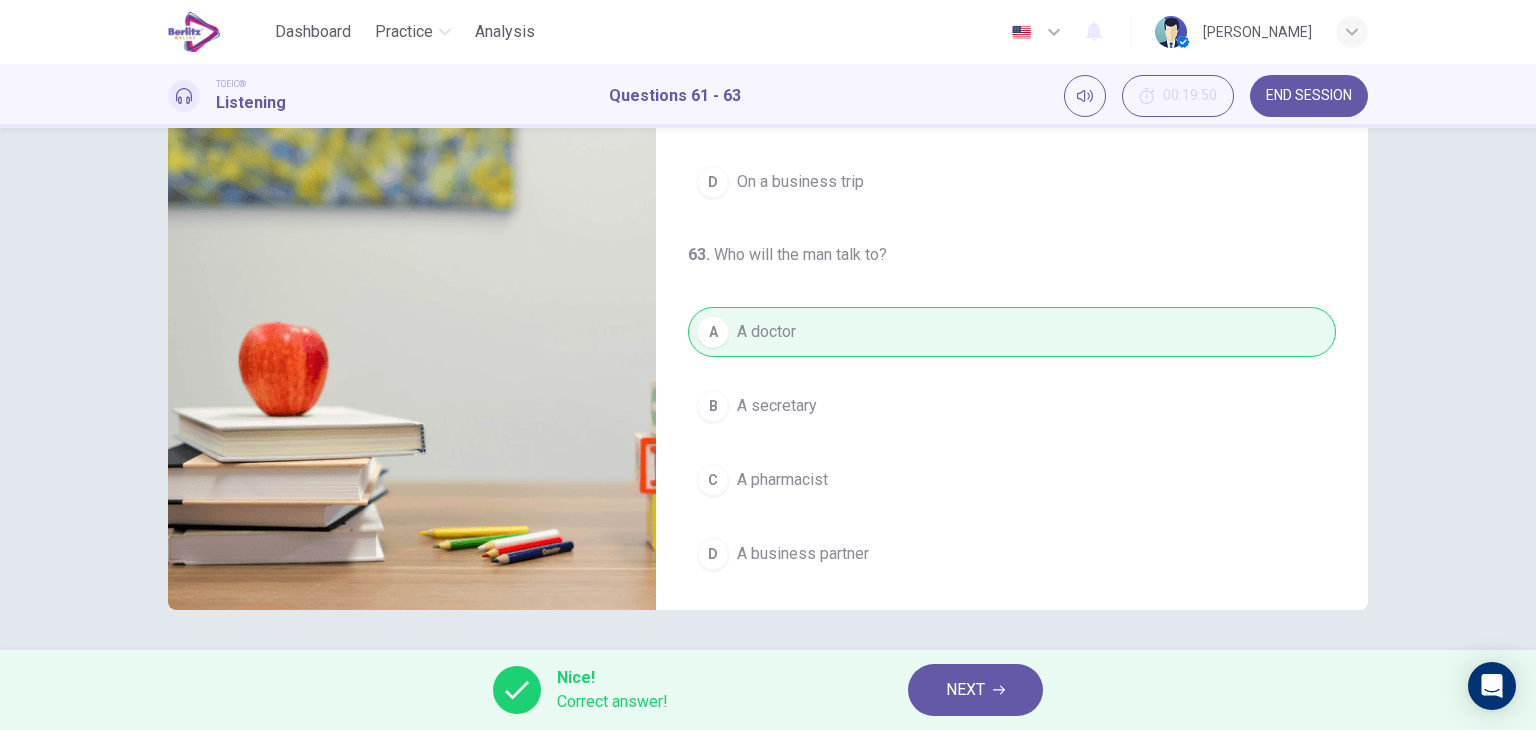 type on "**" 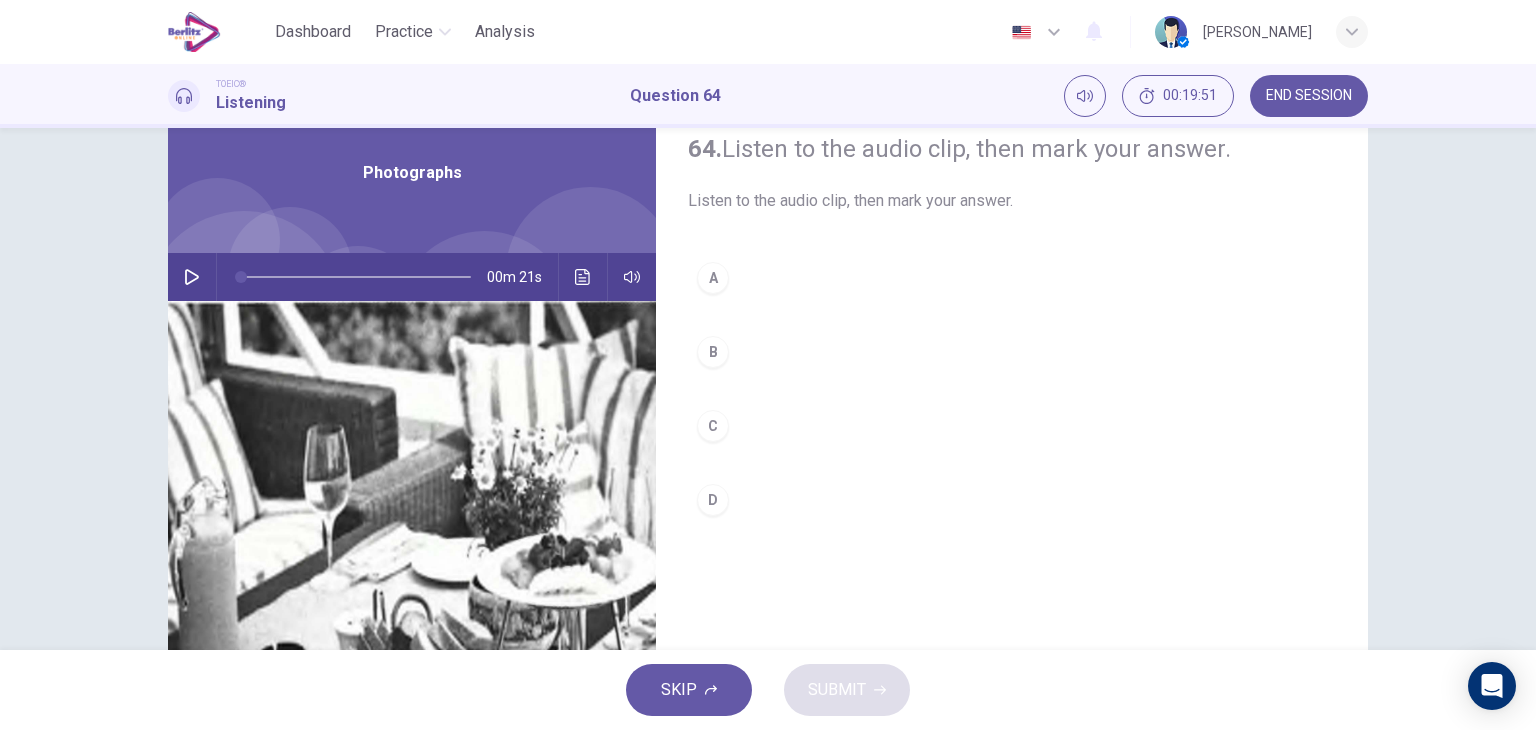 scroll, scrollTop: 0, scrollLeft: 0, axis: both 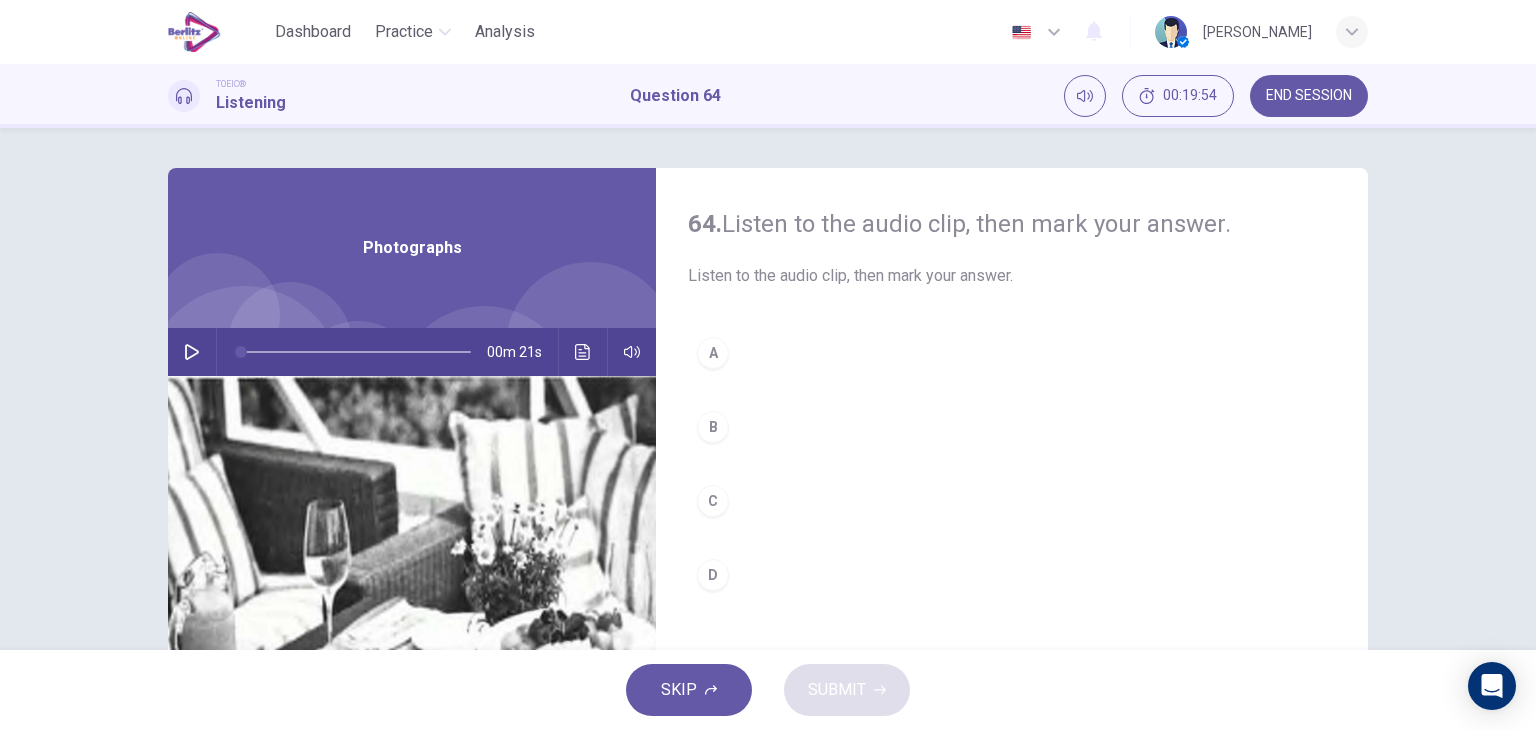 click 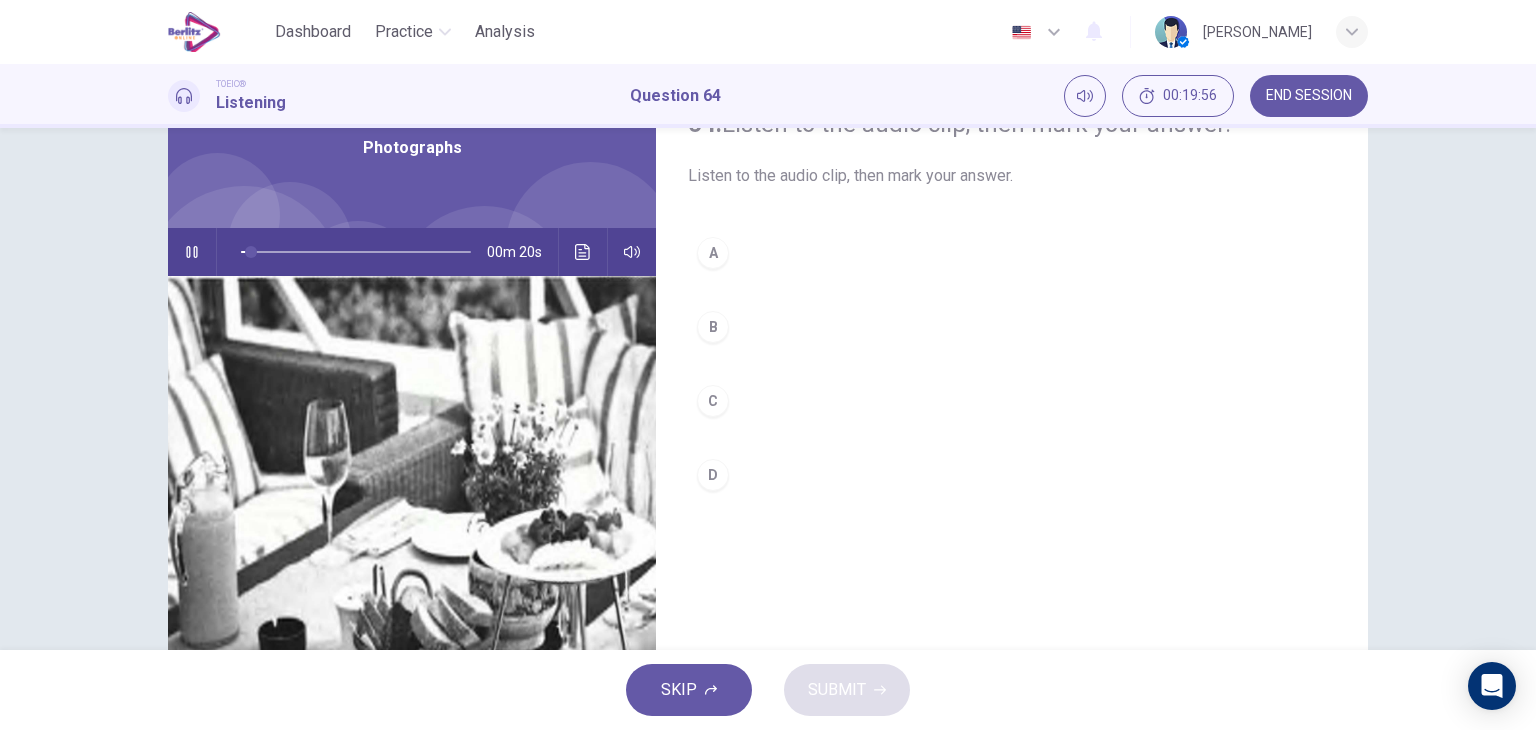 scroll, scrollTop: 253, scrollLeft: 0, axis: vertical 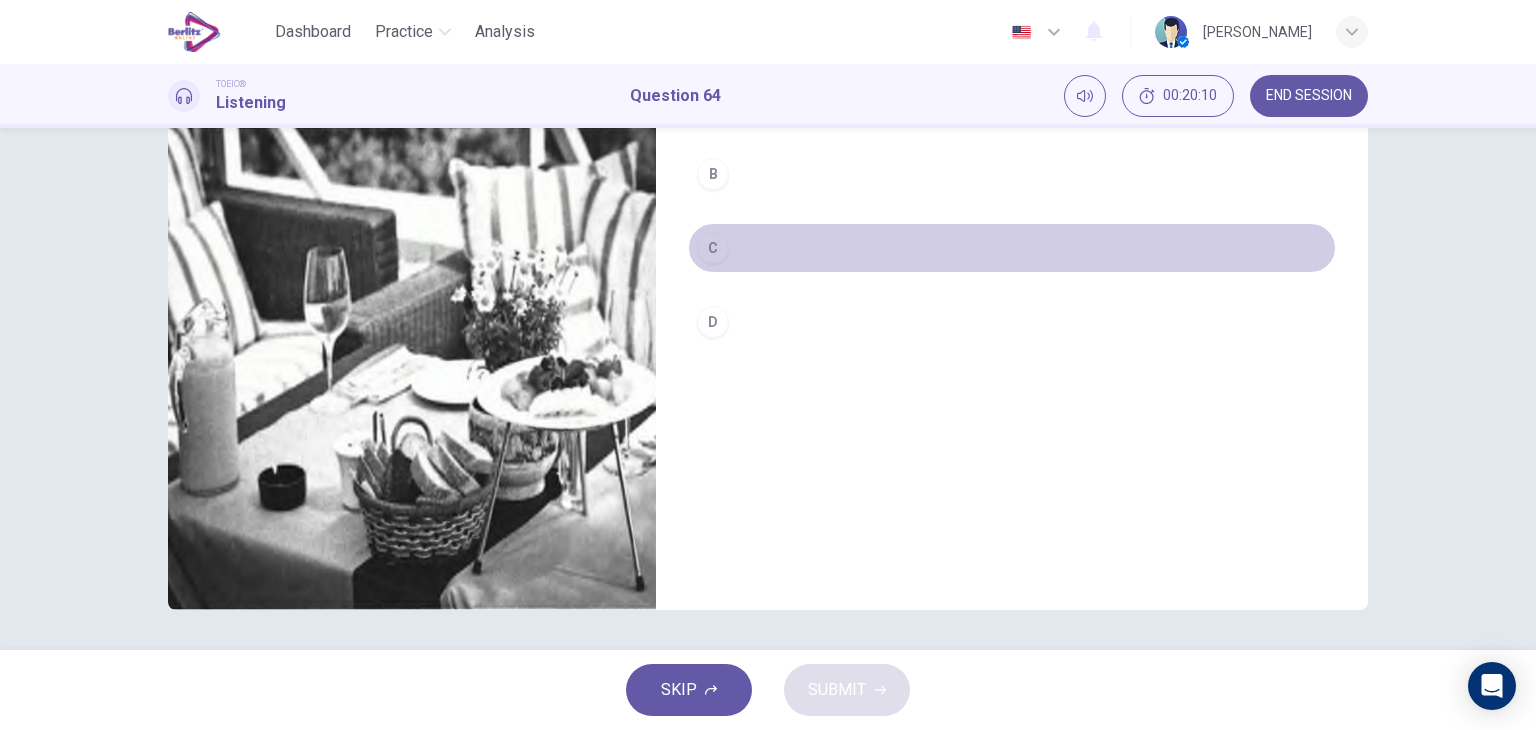 click on "C" at bounding box center (713, 248) 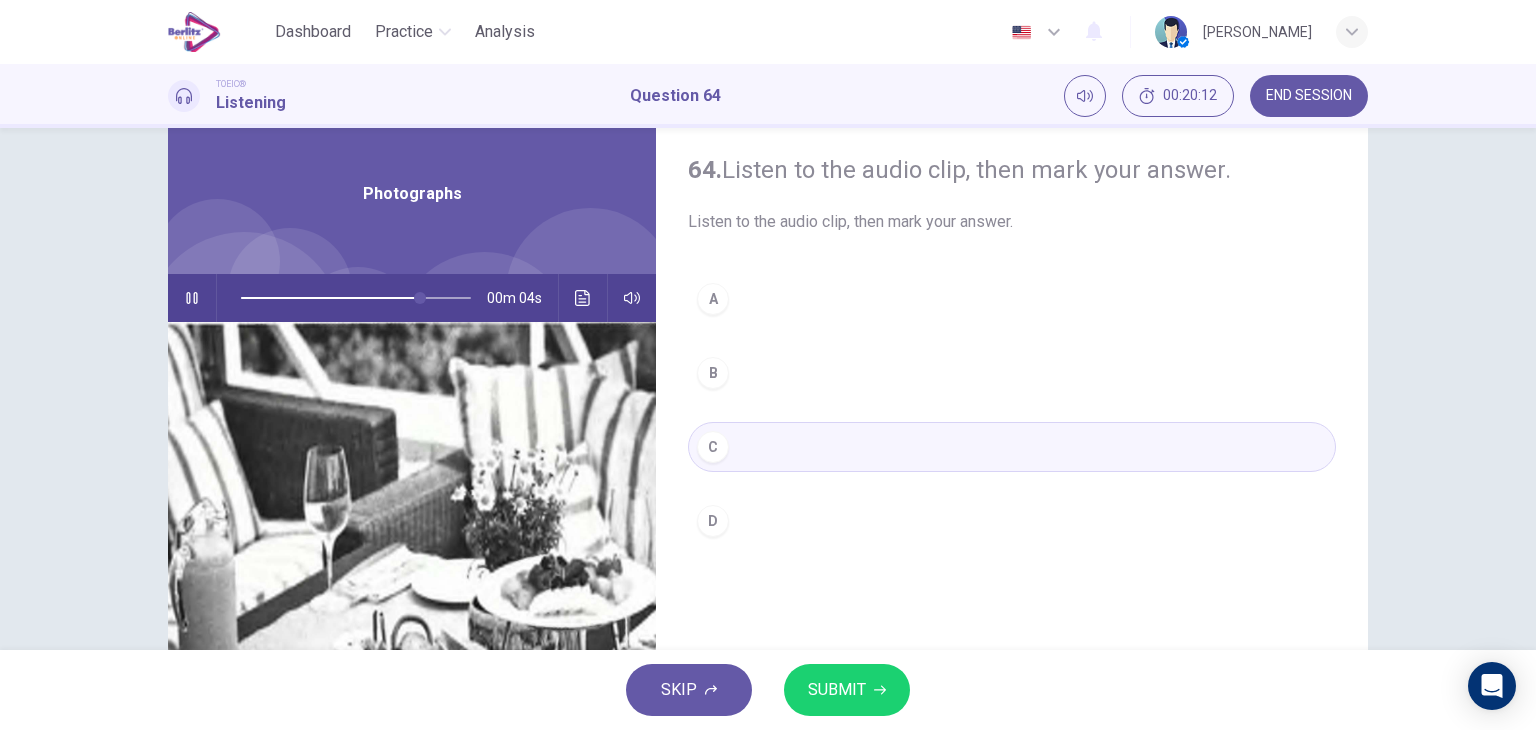 scroll, scrollTop: 53, scrollLeft: 0, axis: vertical 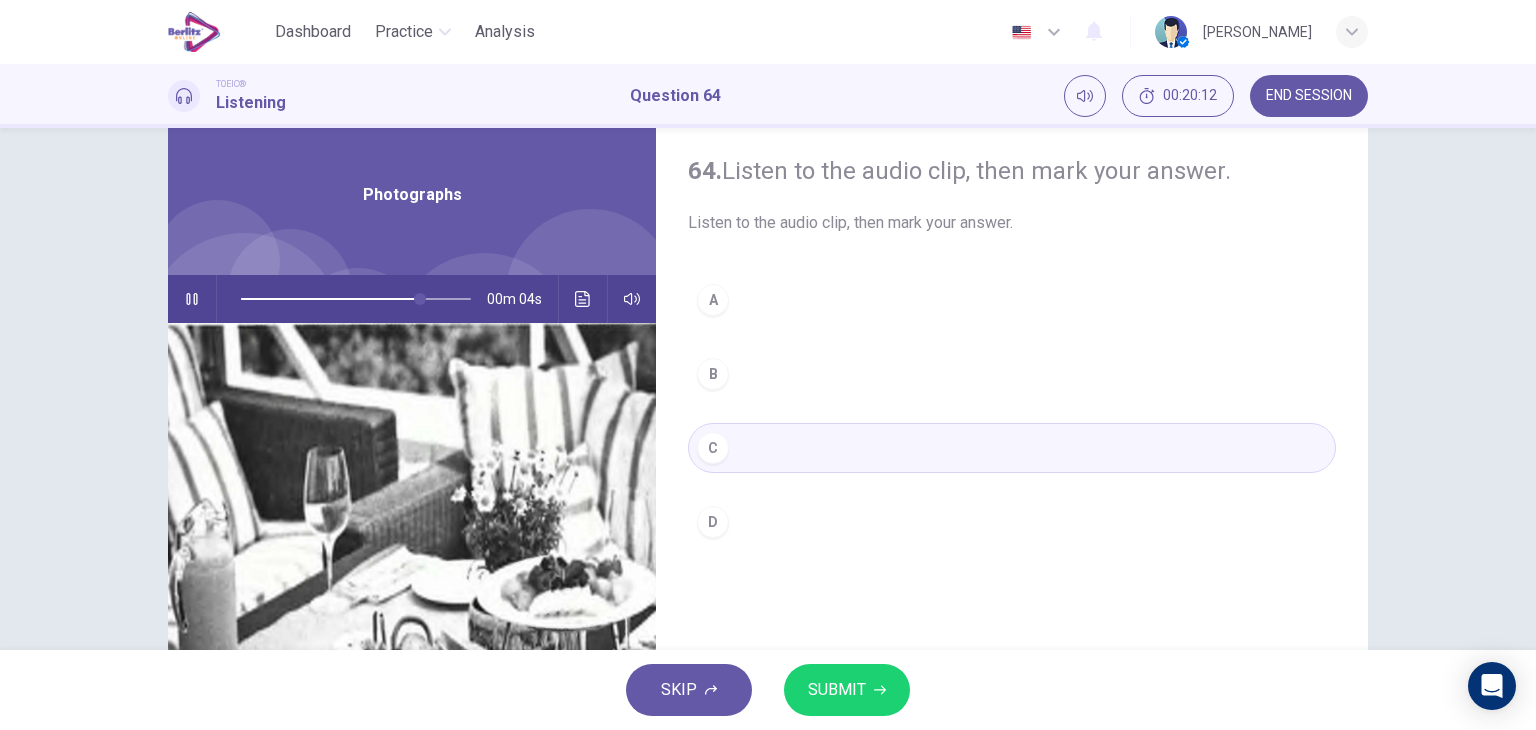 click at bounding box center (583, 299) 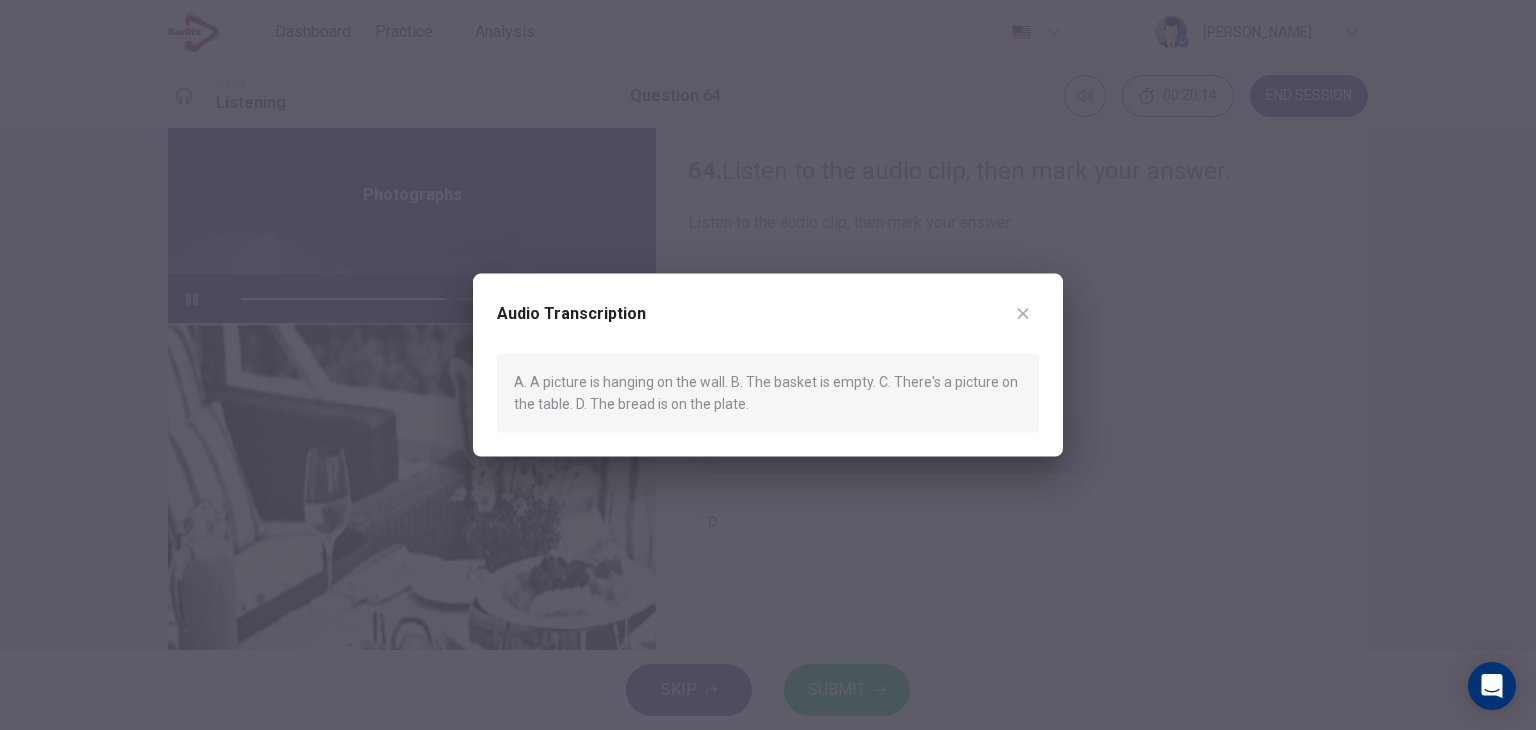 click at bounding box center (768, 365) 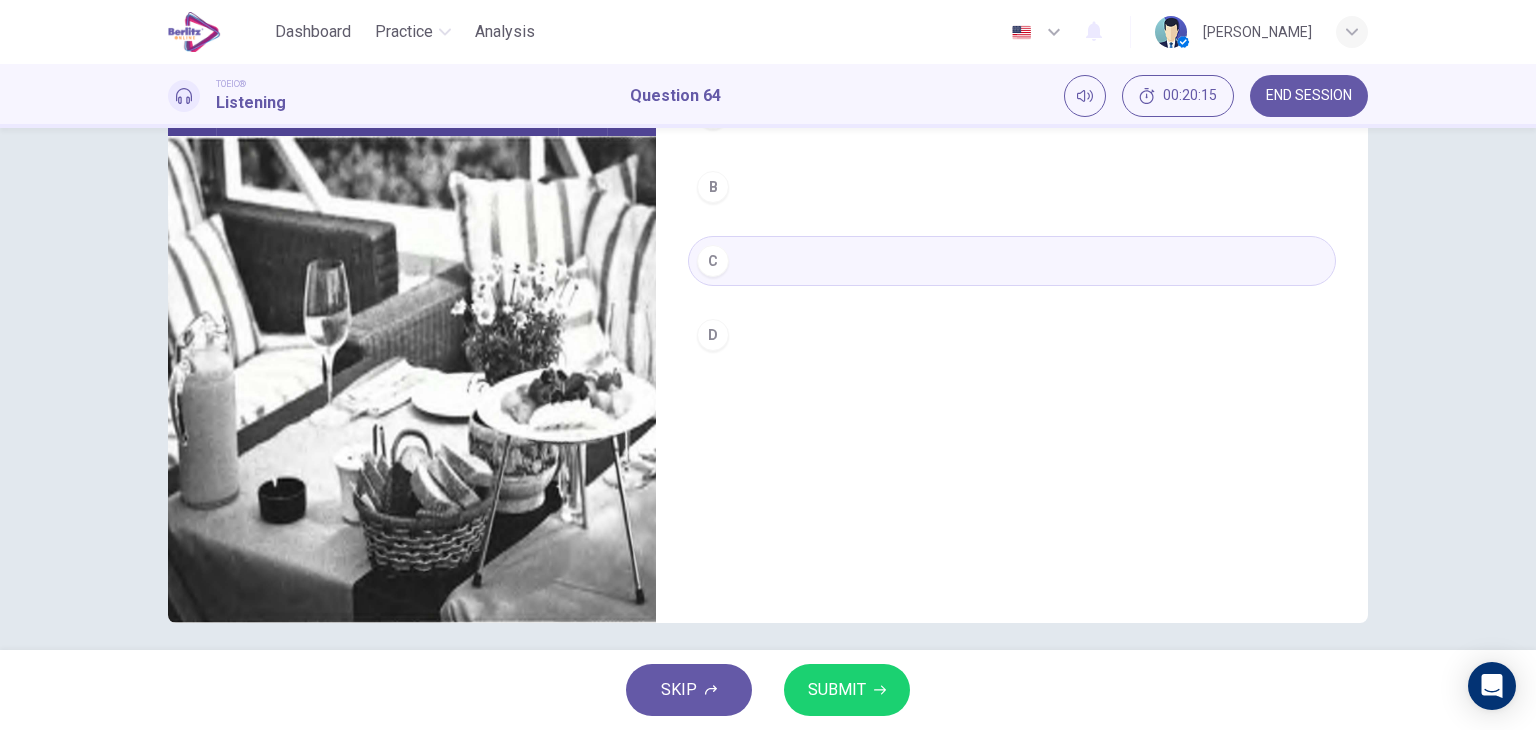 scroll, scrollTop: 253, scrollLeft: 0, axis: vertical 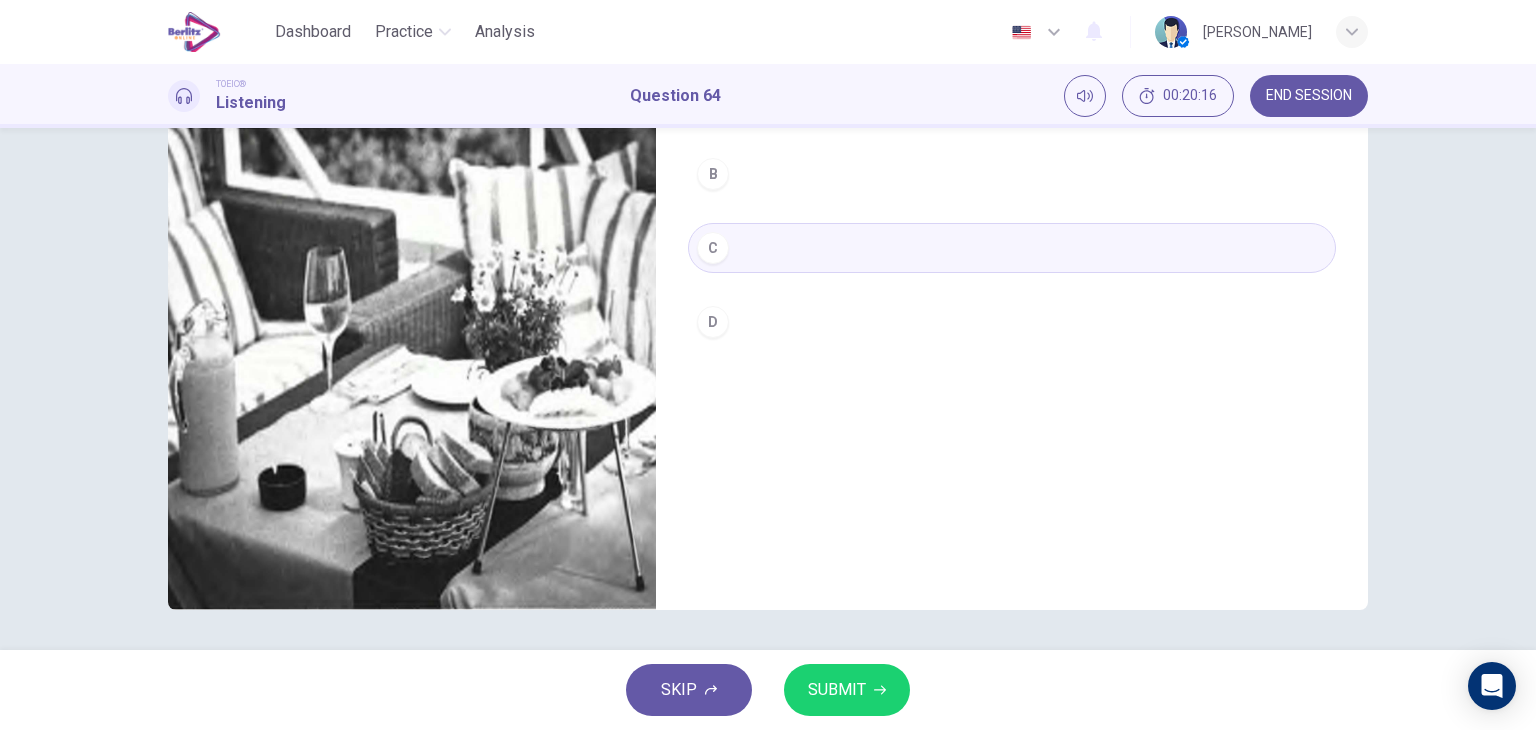 type on "*" 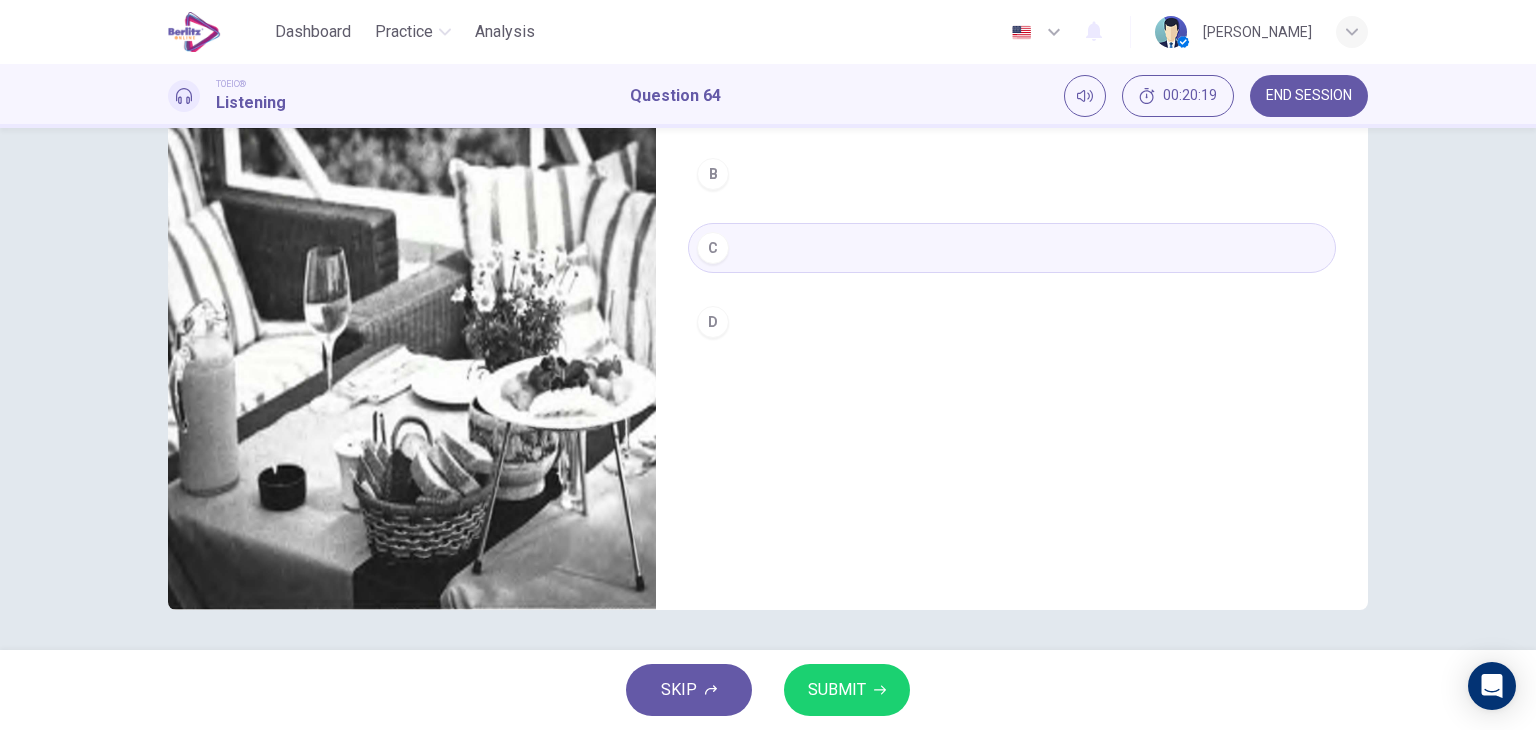 click on "SKIP SUBMIT" at bounding box center (768, 690) 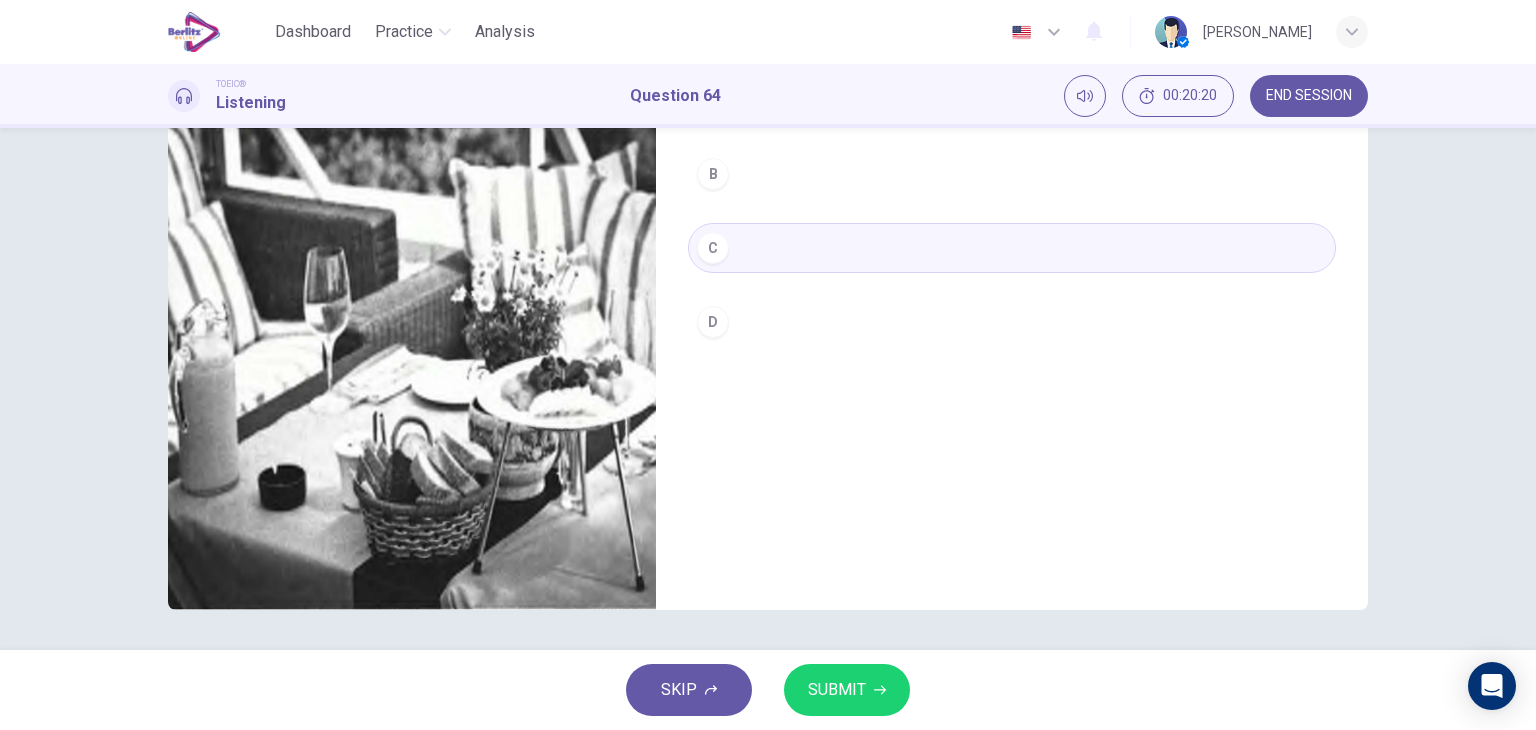 click on "SUBMIT" at bounding box center (837, 690) 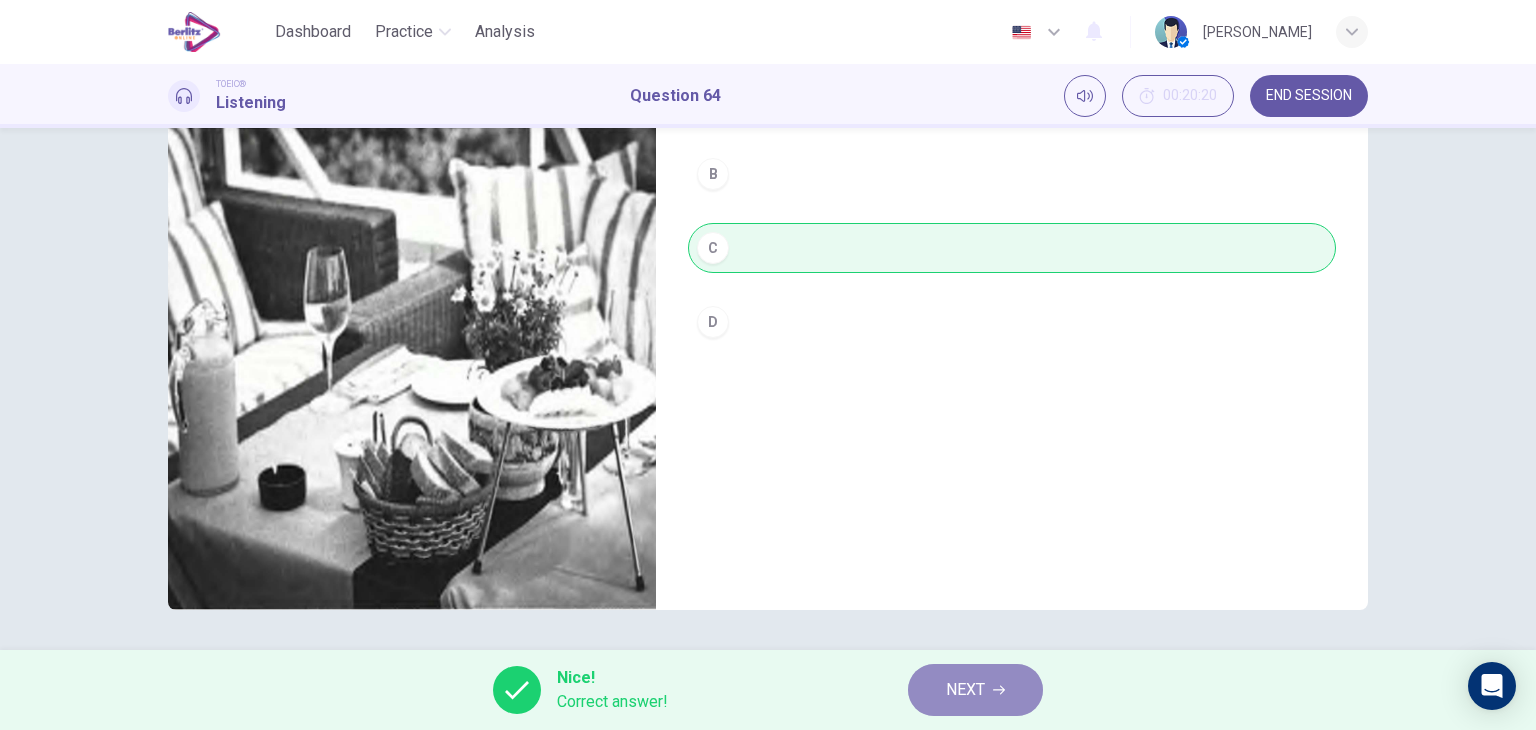 click on "NEXT" at bounding box center [975, 690] 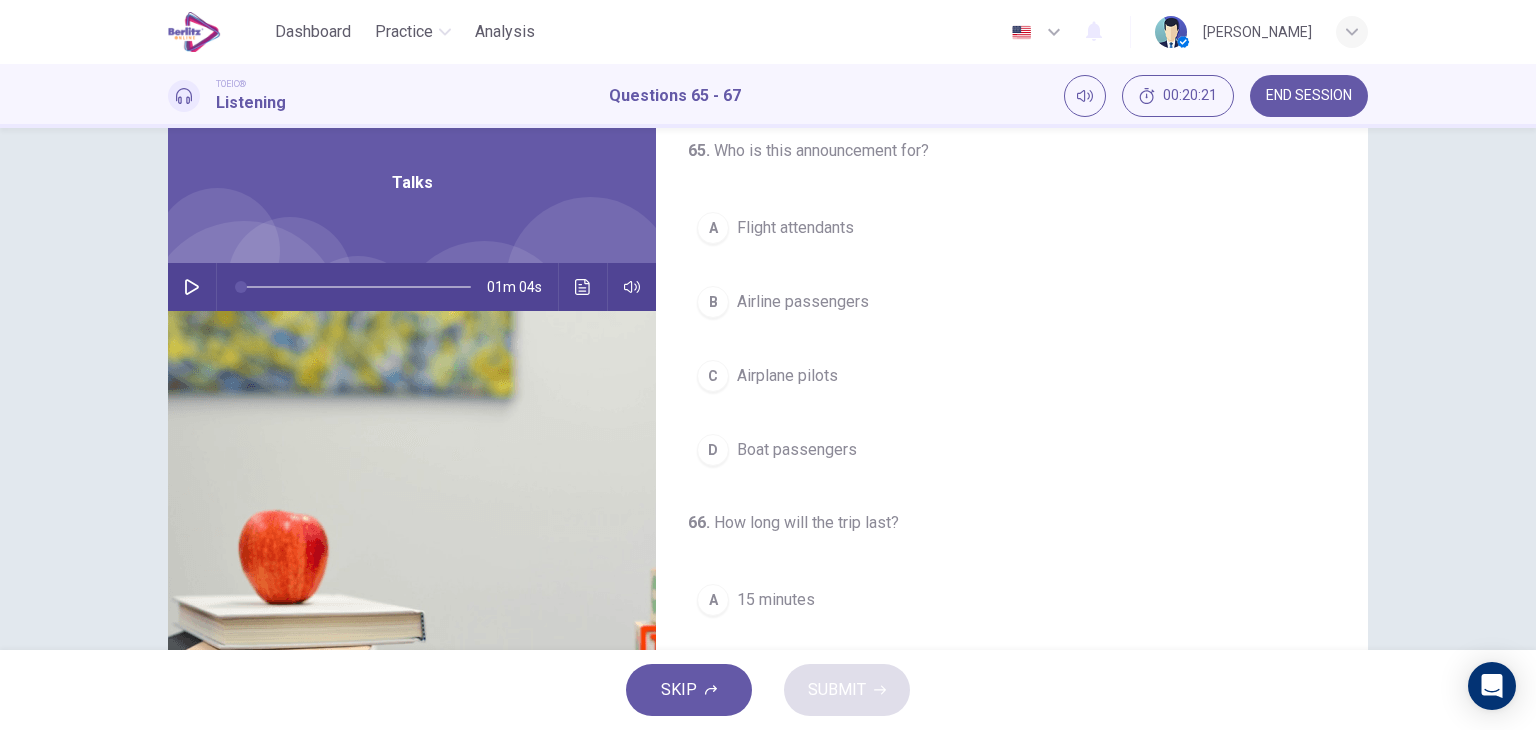 scroll, scrollTop: 0, scrollLeft: 0, axis: both 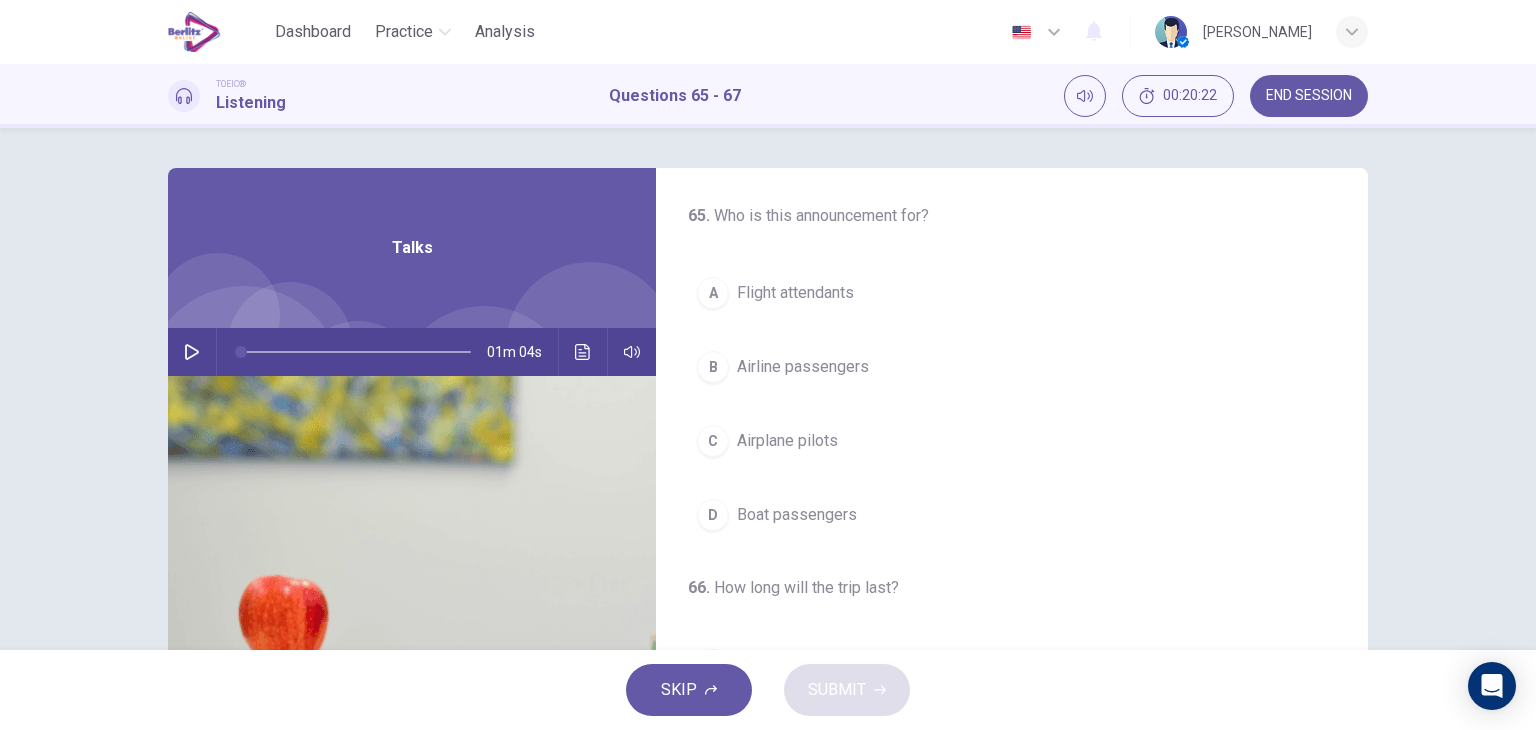 click 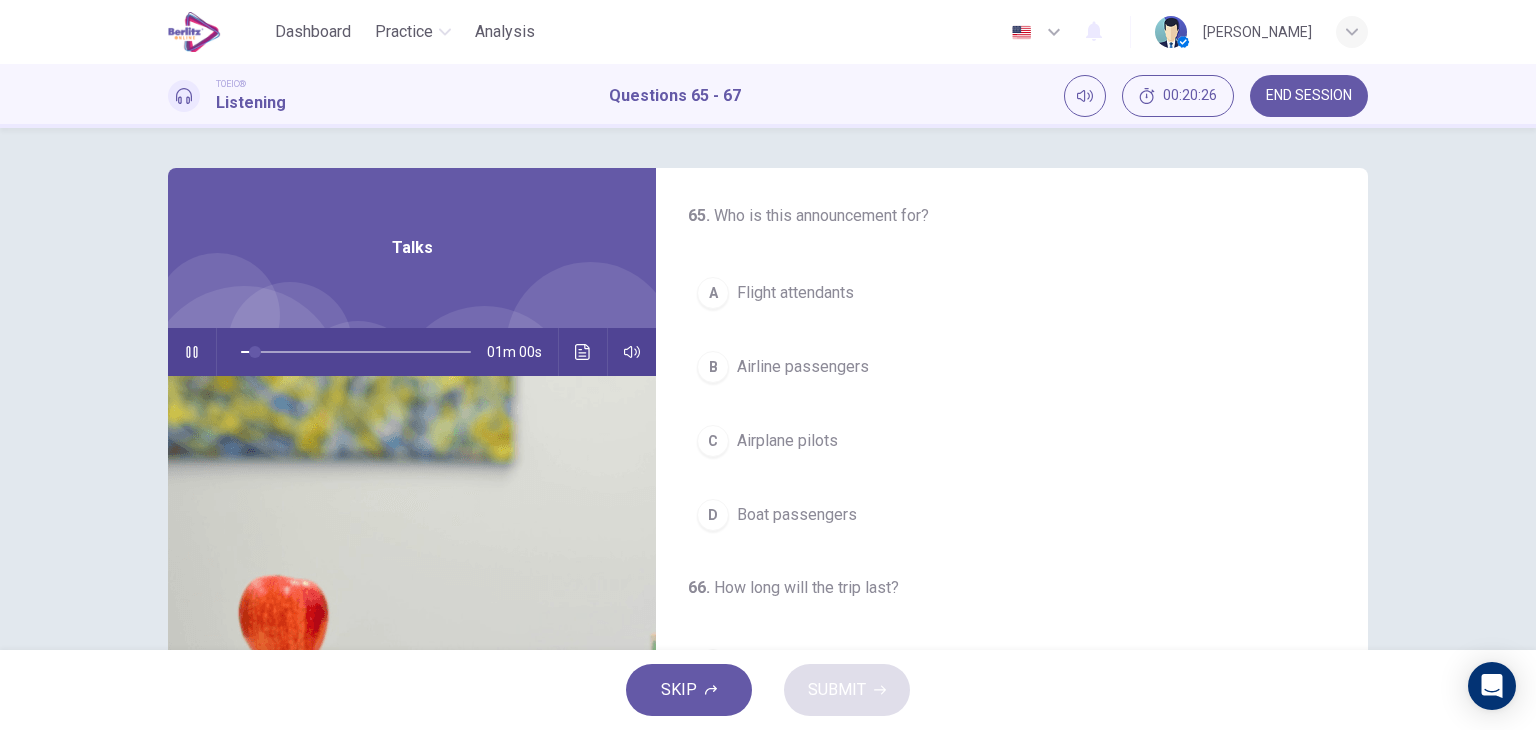 click on "A Flight attendants" at bounding box center [1012, 293] 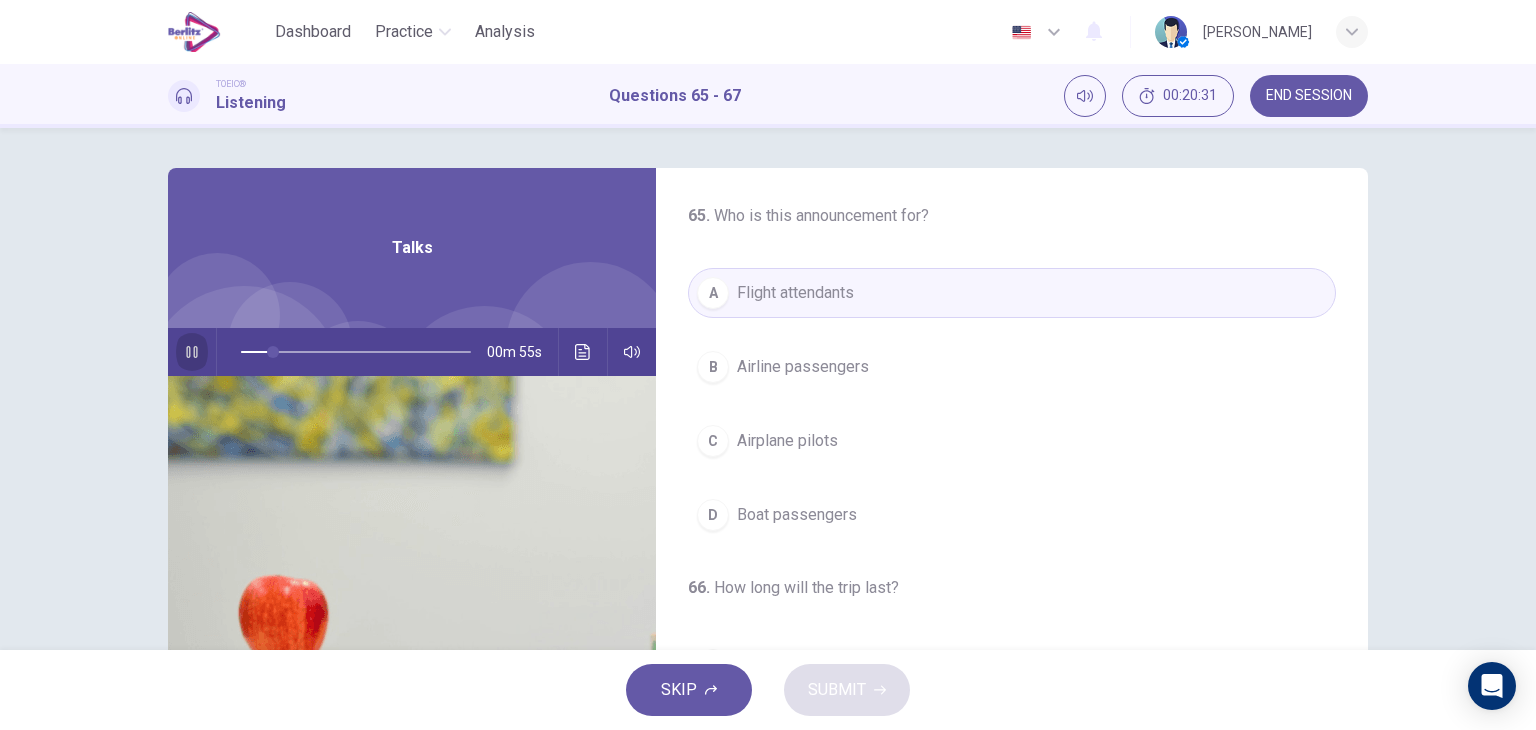 click at bounding box center [192, 352] 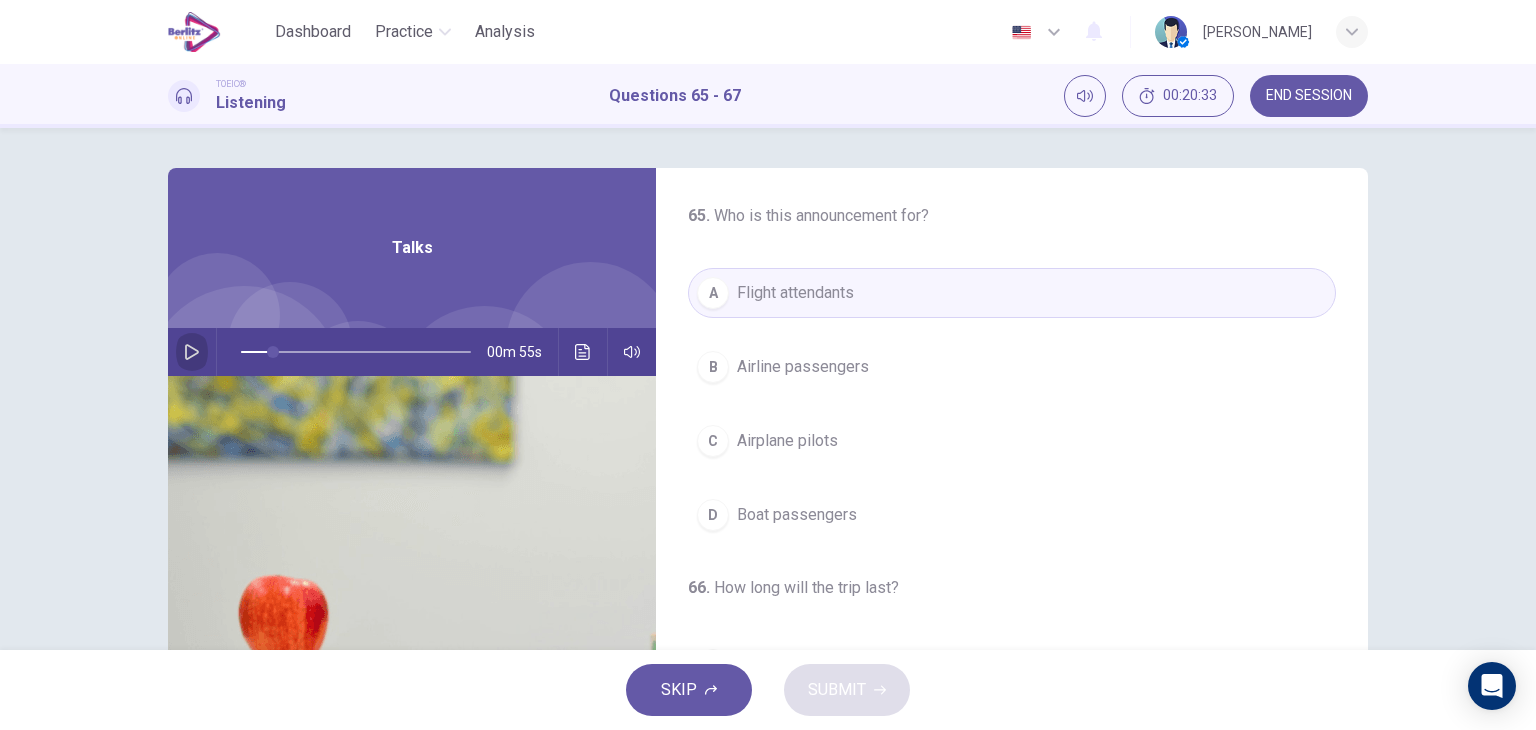 click at bounding box center (192, 352) 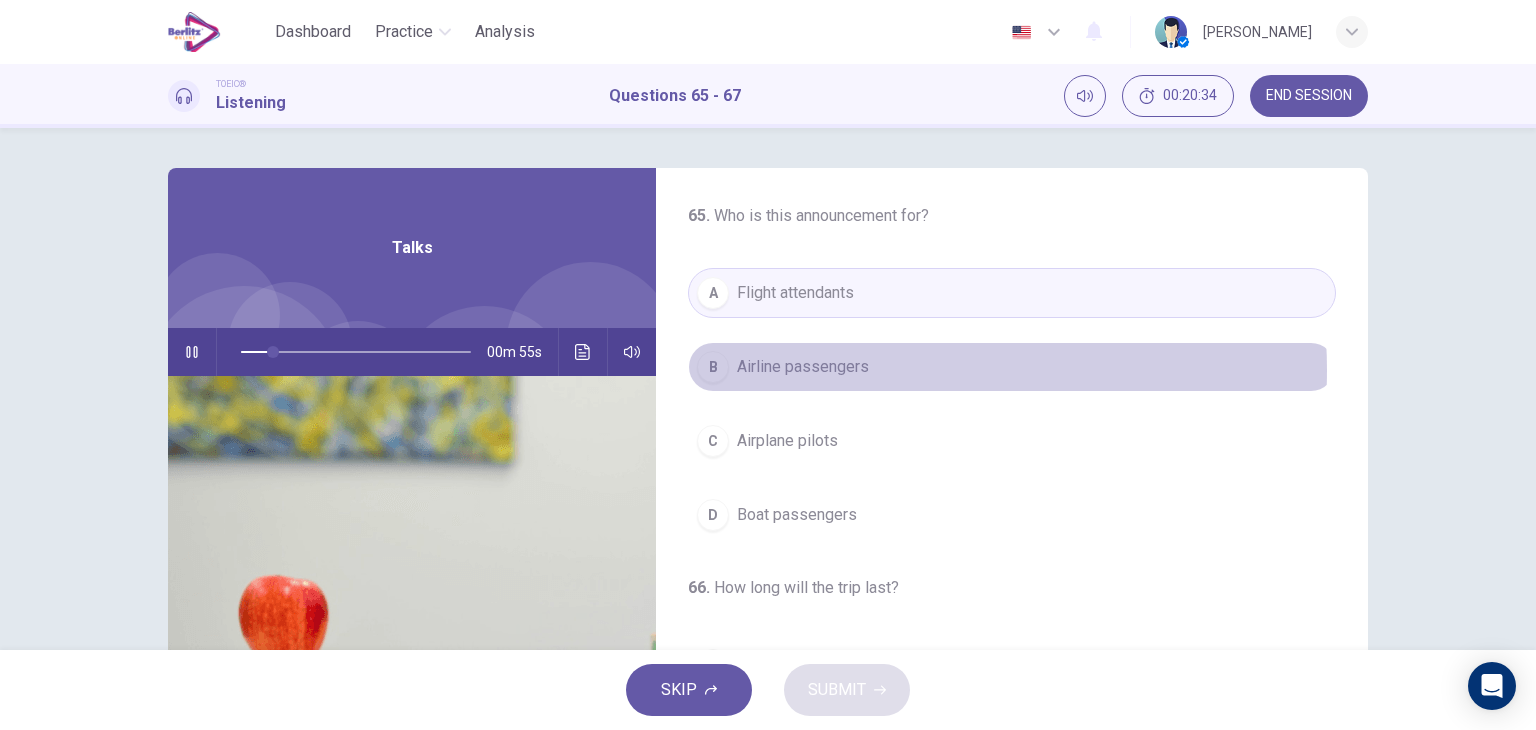 click on "B Airline passengers" at bounding box center (1012, 367) 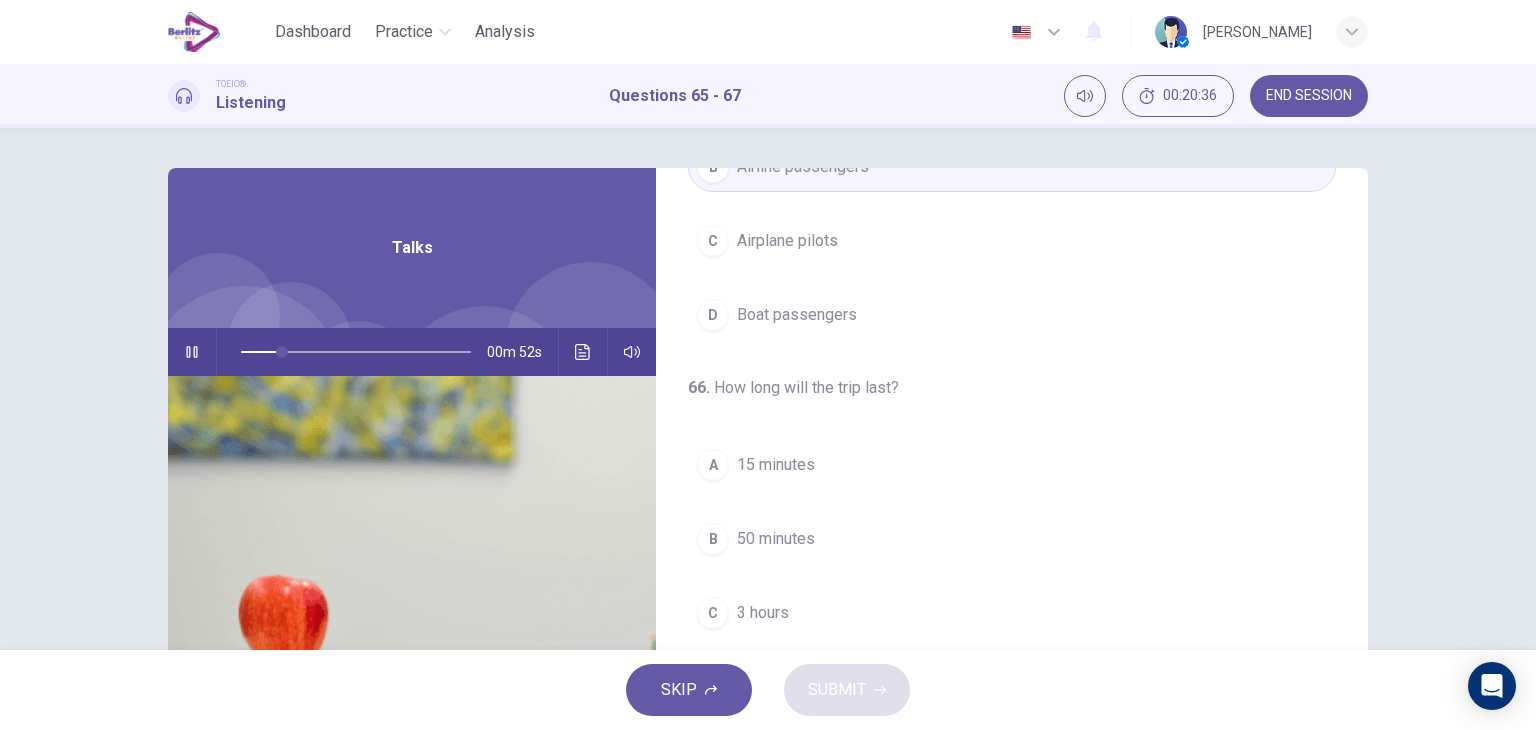 scroll, scrollTop: 300, scrollLeft: 0, axis: vertical 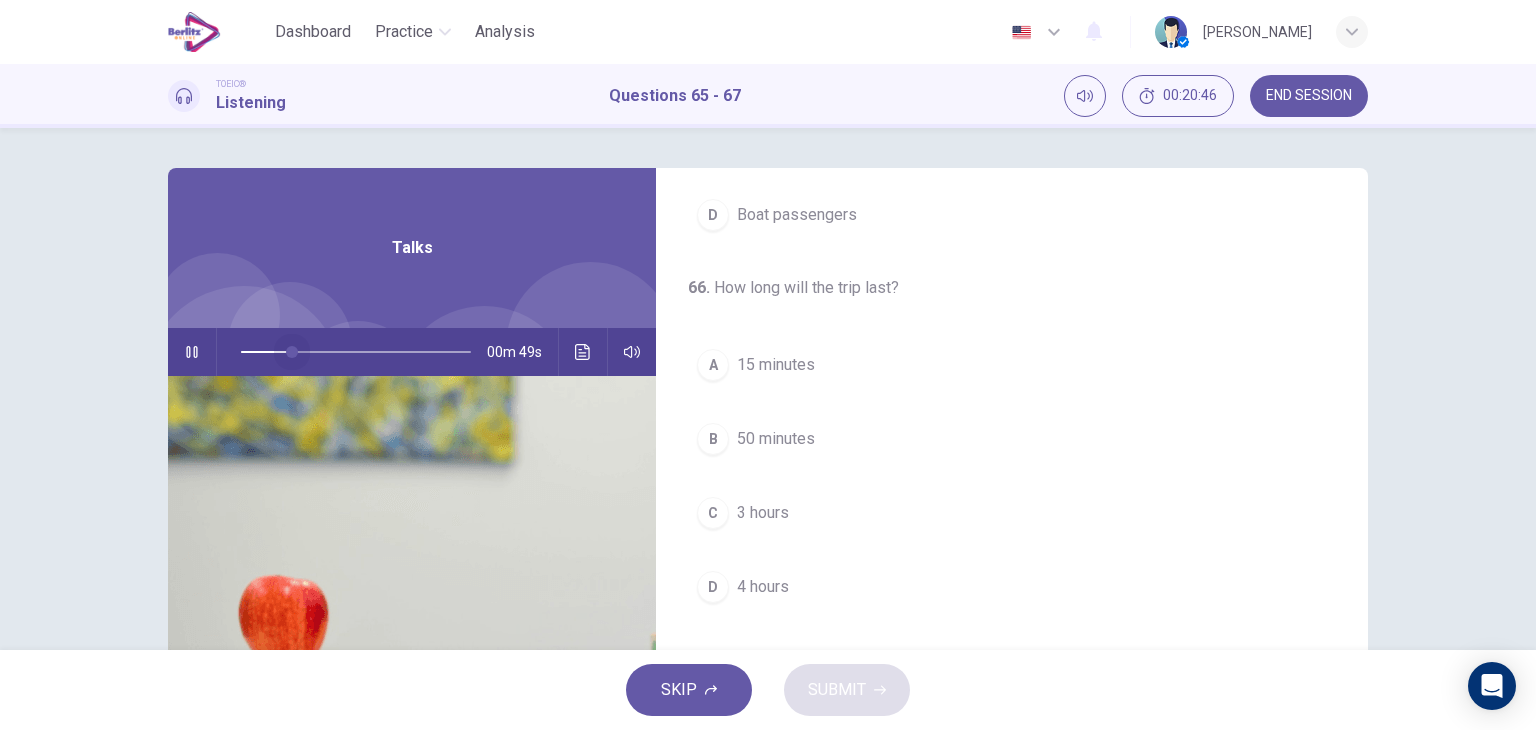 drag, startPoint x: 308, startPoint y: 355, endPoint x: 228, endPoint y: 350, distance: 80.1561 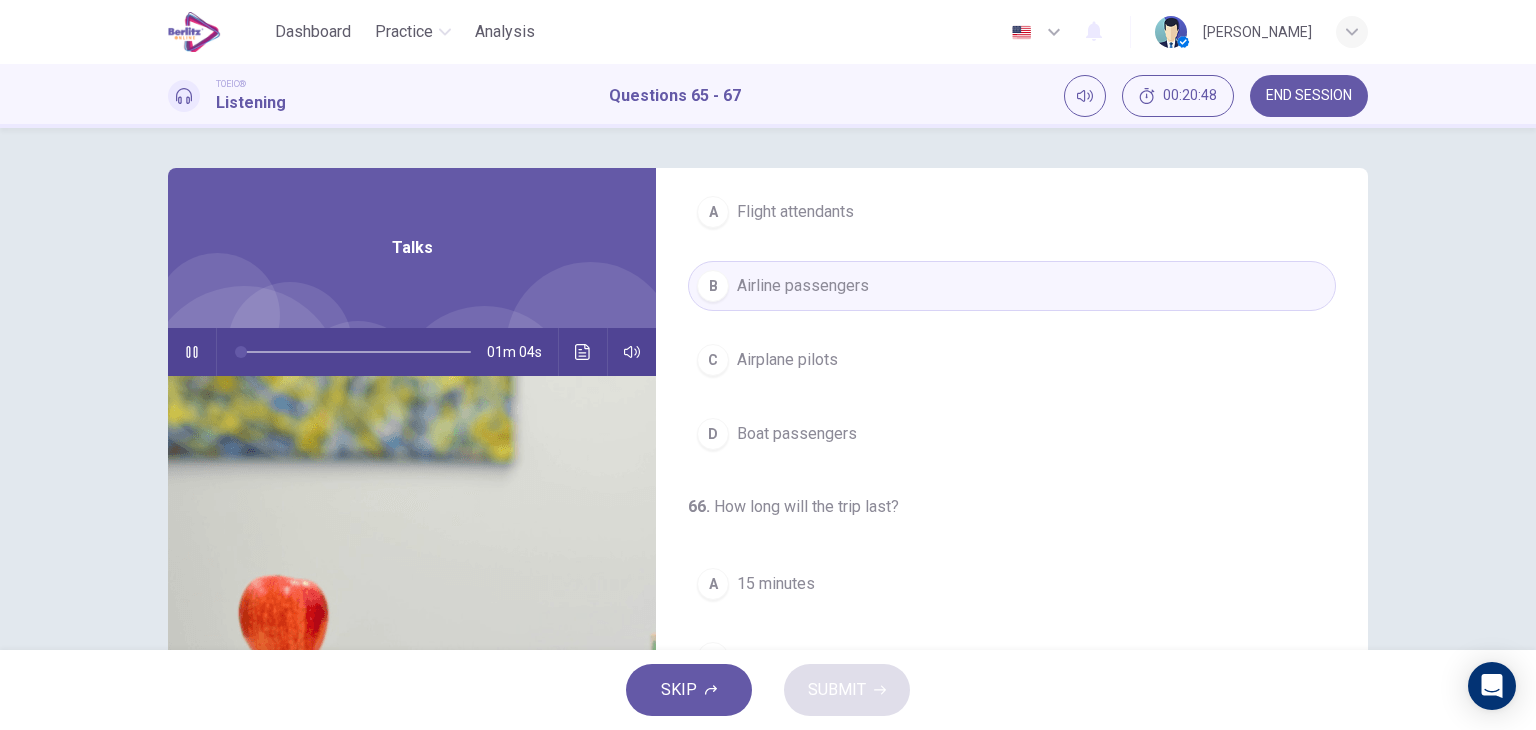scroll, scrollTop: 200, scrollLeft: 0, axis: vertical 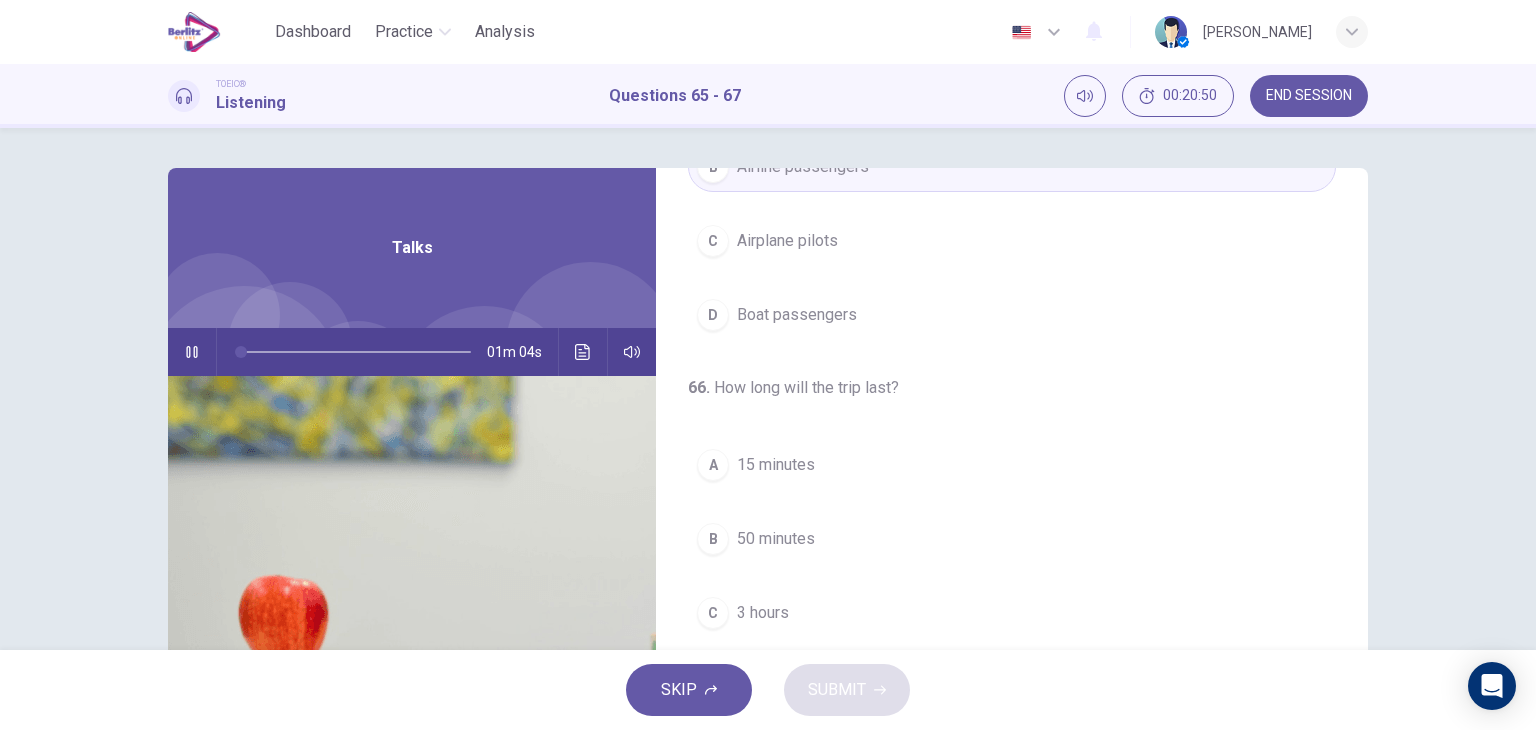 click 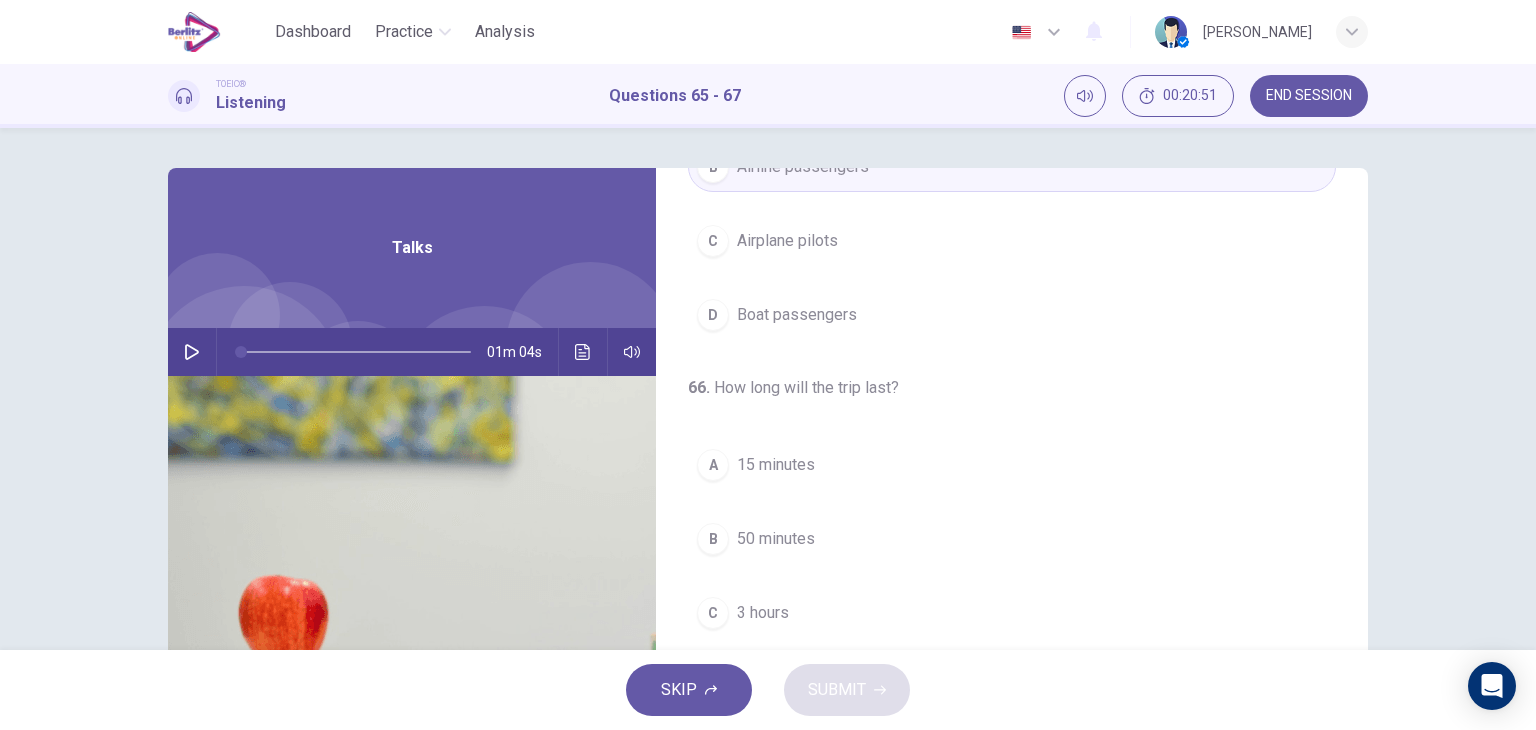 click at bounding box center [192, 352] 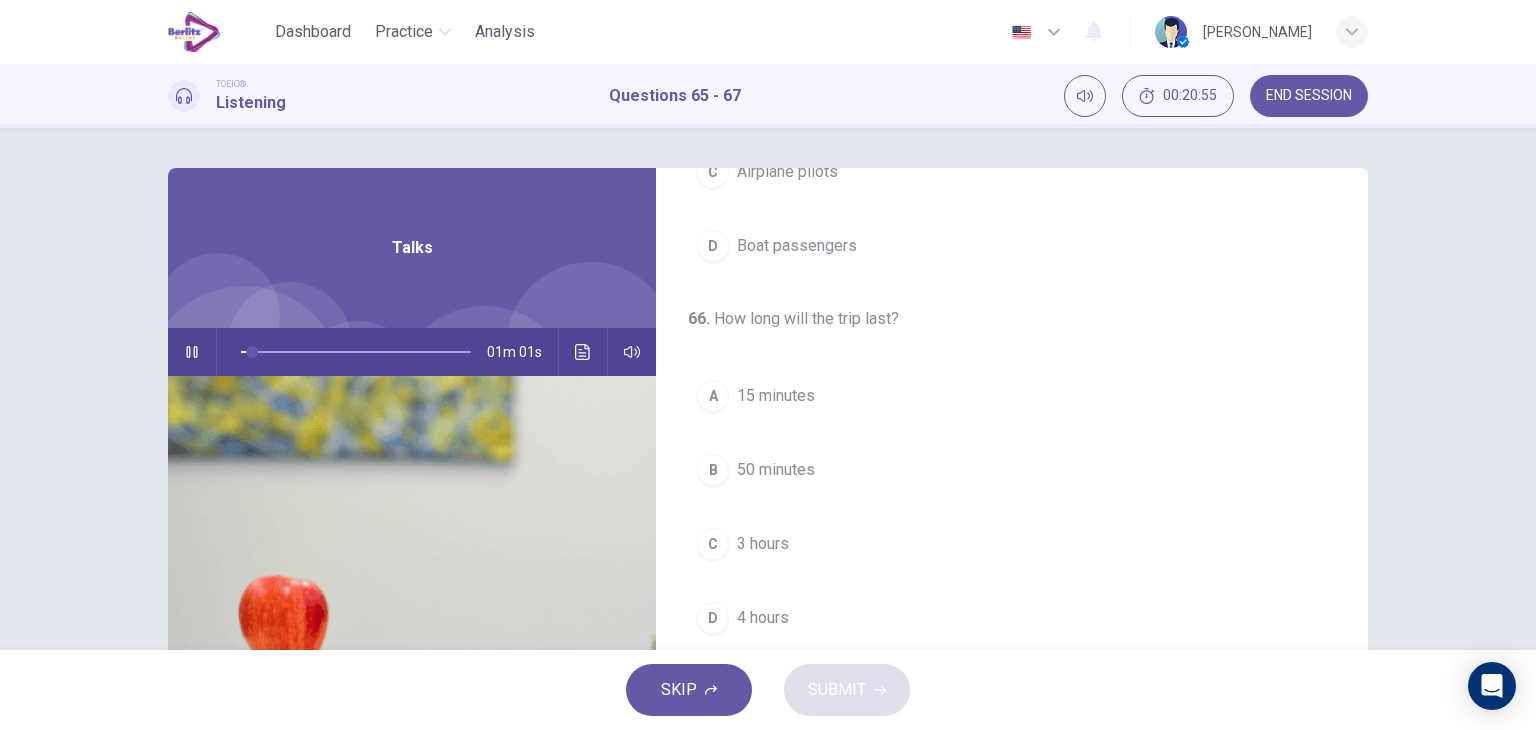 scroll, scrollTop: 300, scrollLeft: 0, axis: vertical 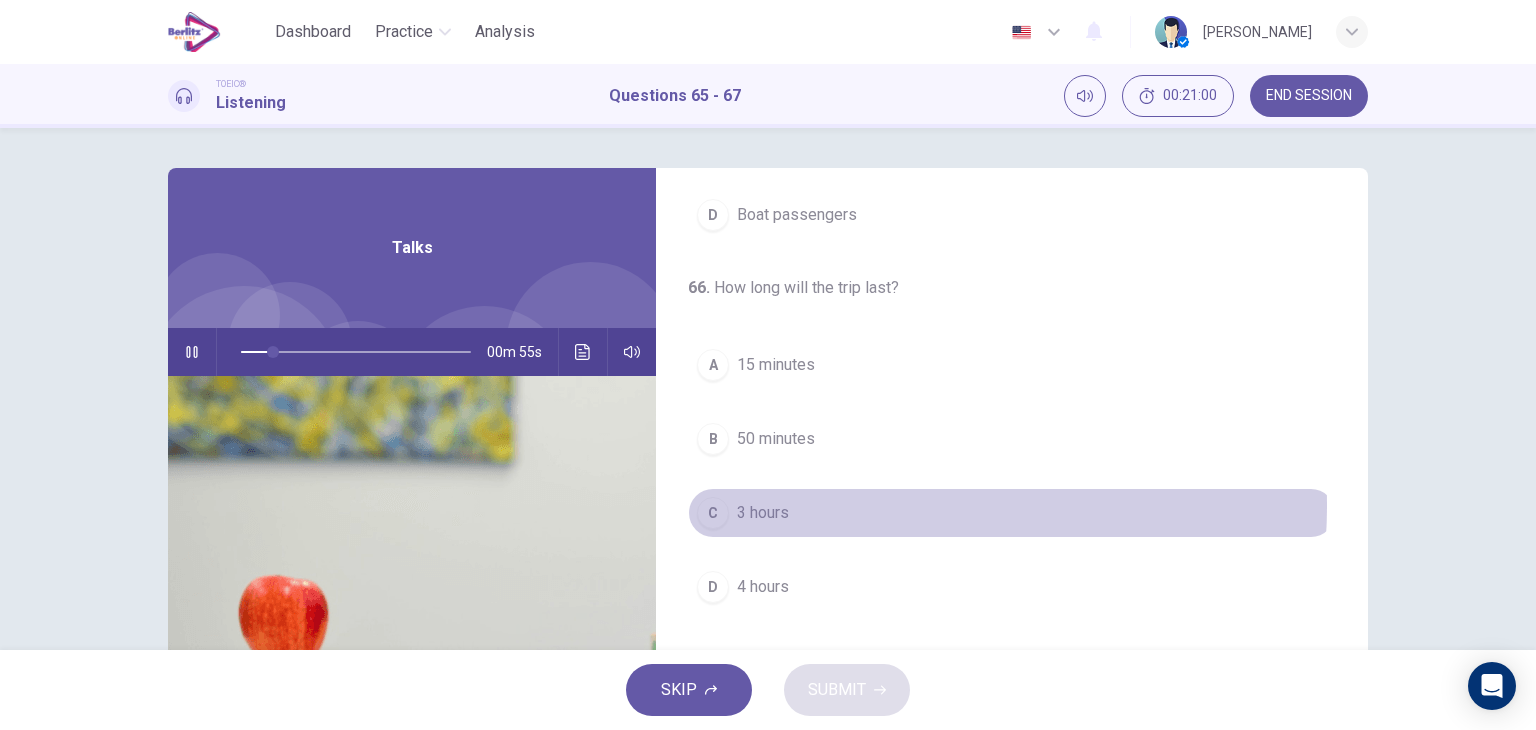 click on "C 3 hours" at bounding box center (1012, 513) 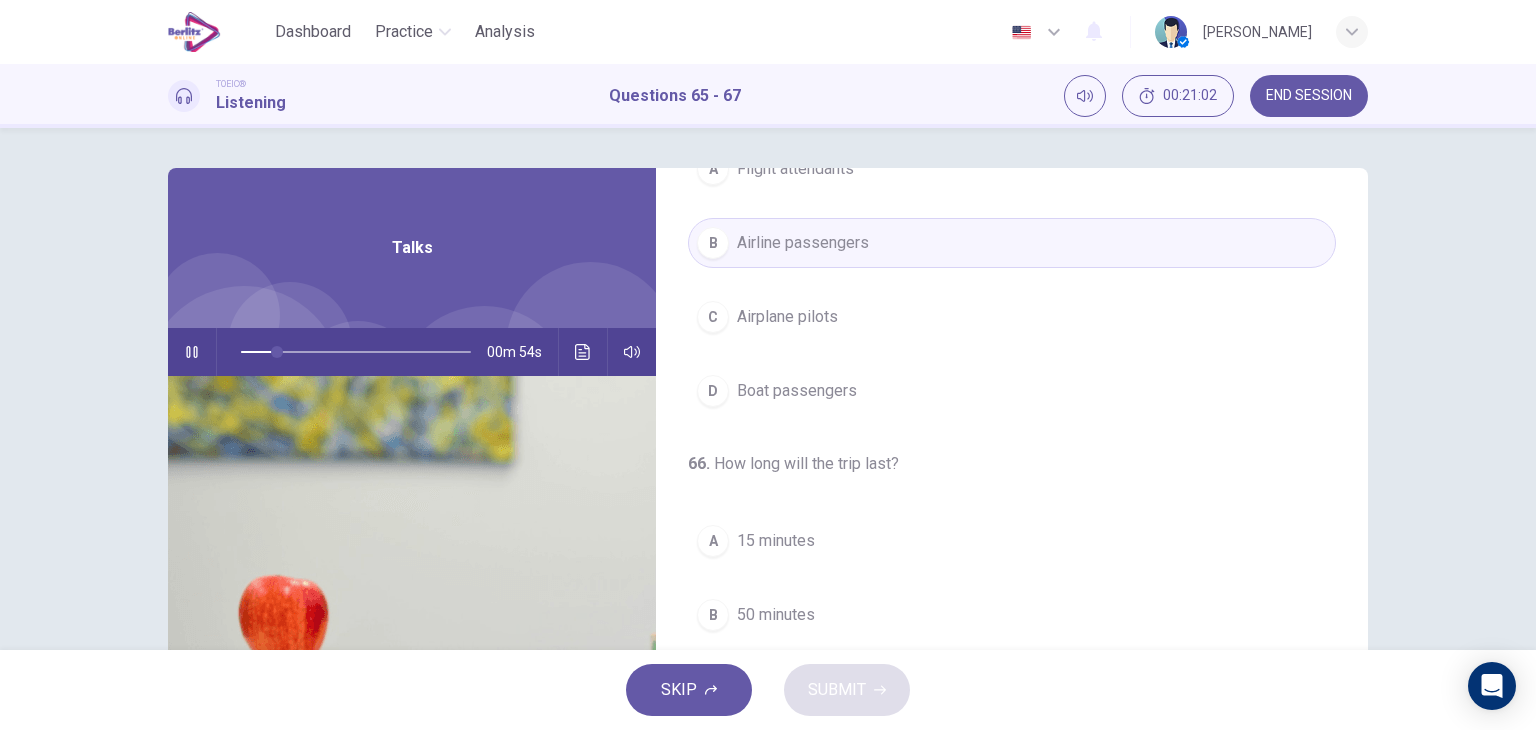 scroll, scrollTop: 452, scrollLeft: 0, axis: vertical 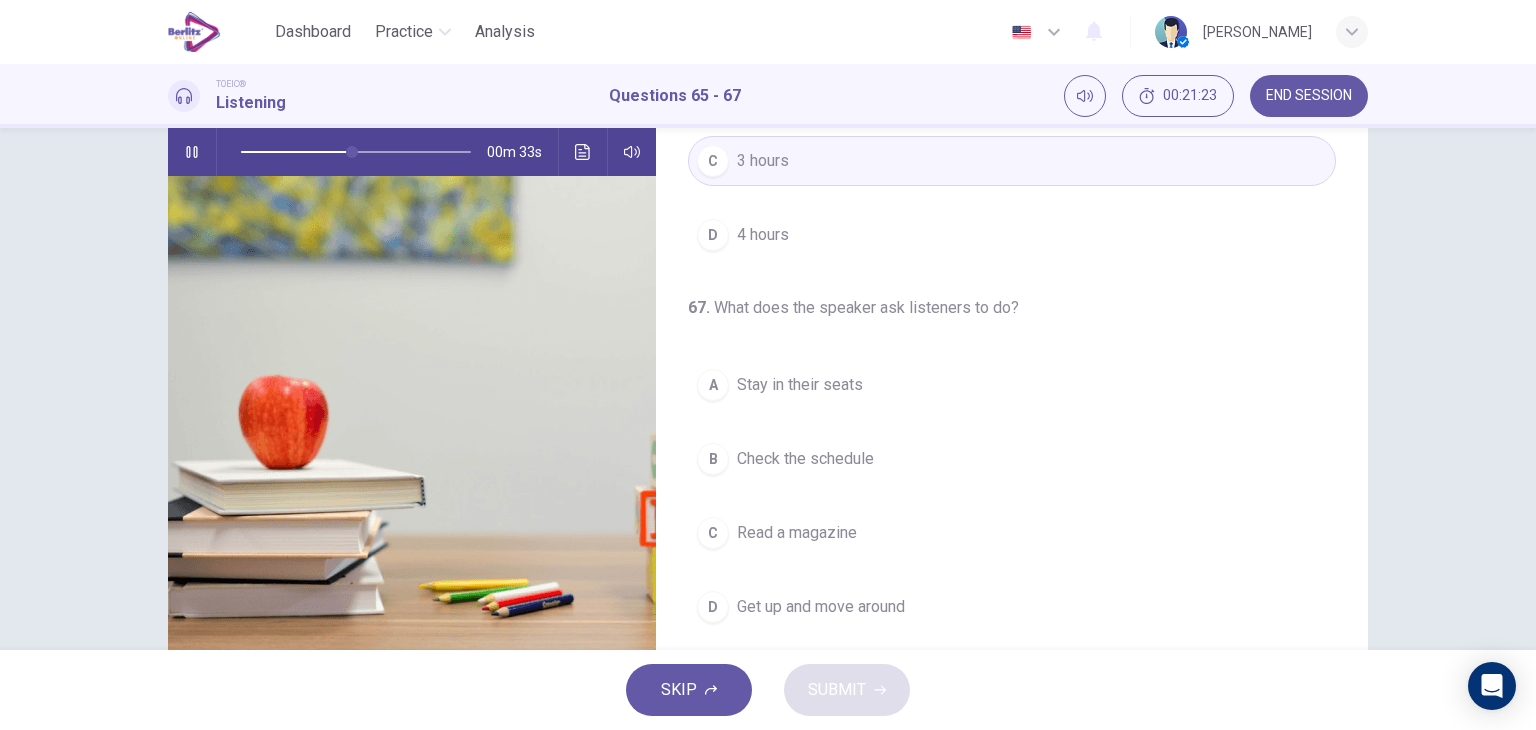 click on "67 .   What does the speaker ask listeners to do?  A Stay in their seats B Check the schedule C Read a magazine D Get up and move around" at bounding box center (1012, 464) 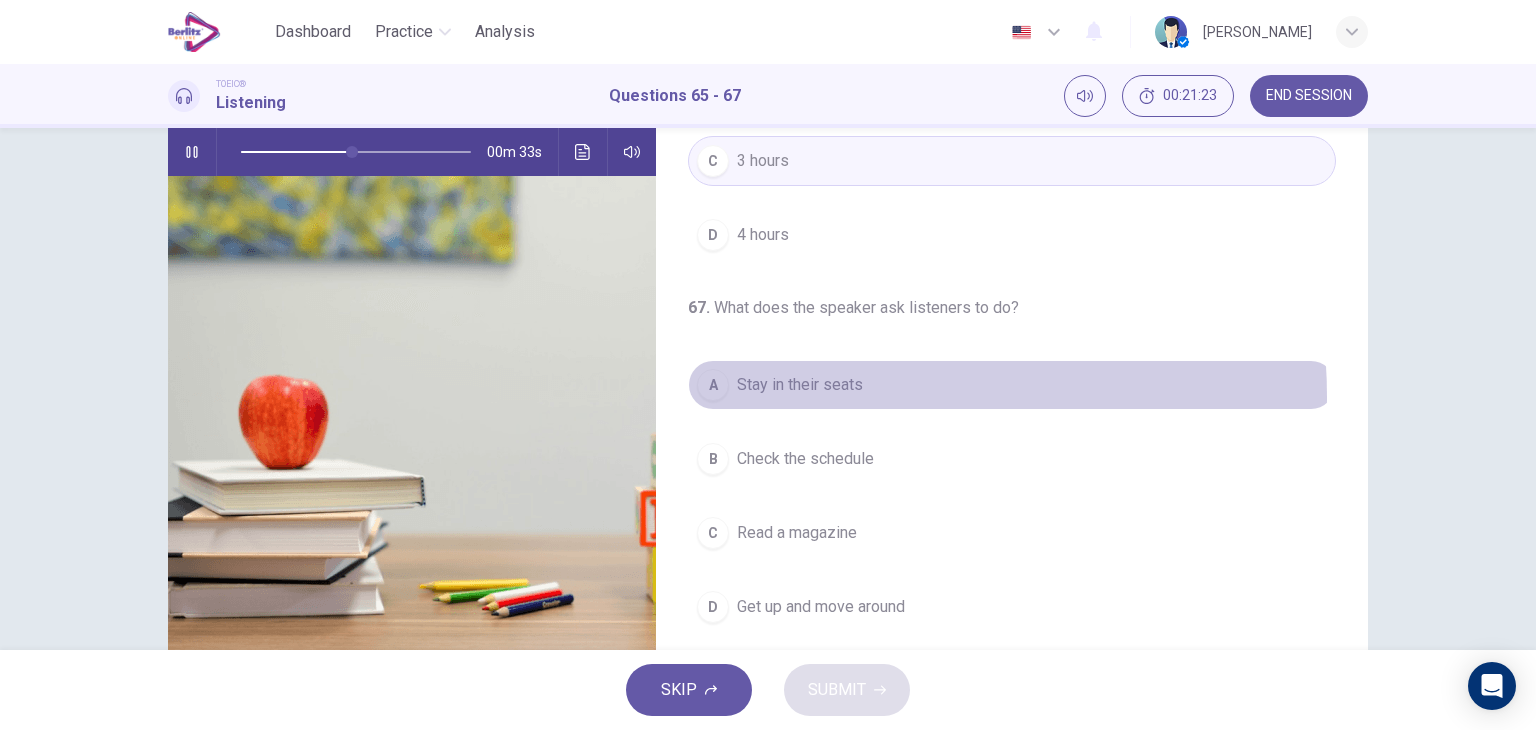 click on "A Stay in their seats" at bounding box center (1012, 385) 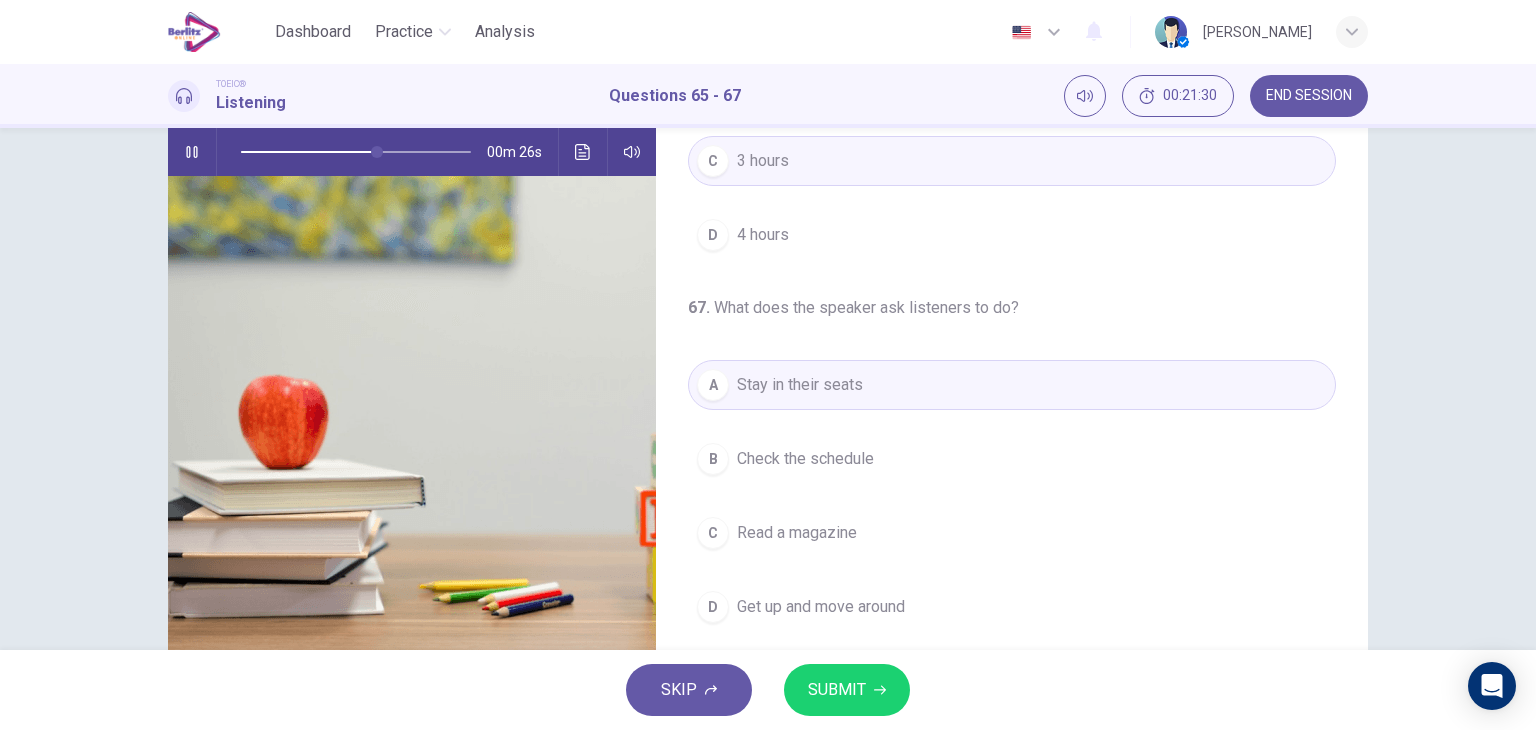 click on "SUBMIT" at bounding box center (847, 690) 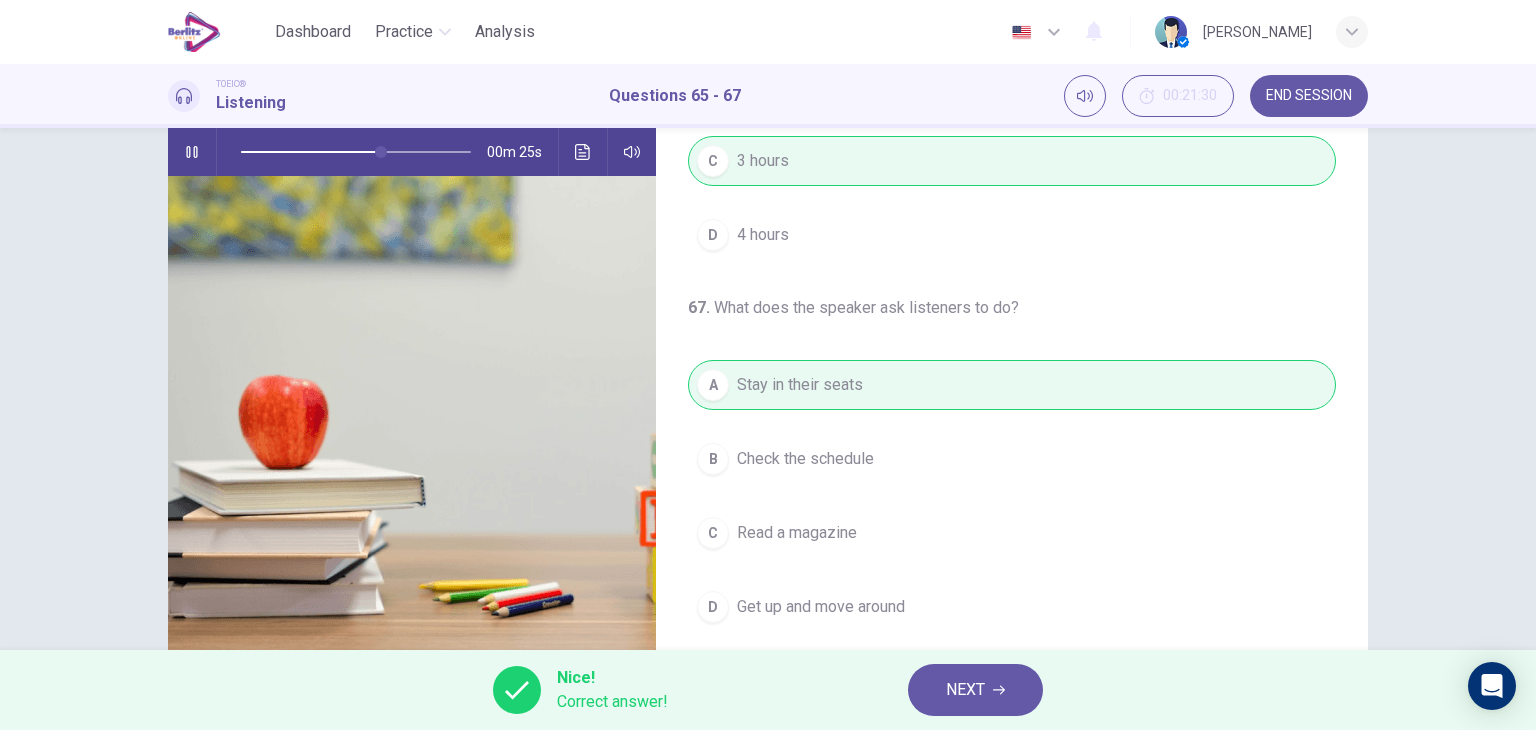 type on "**" 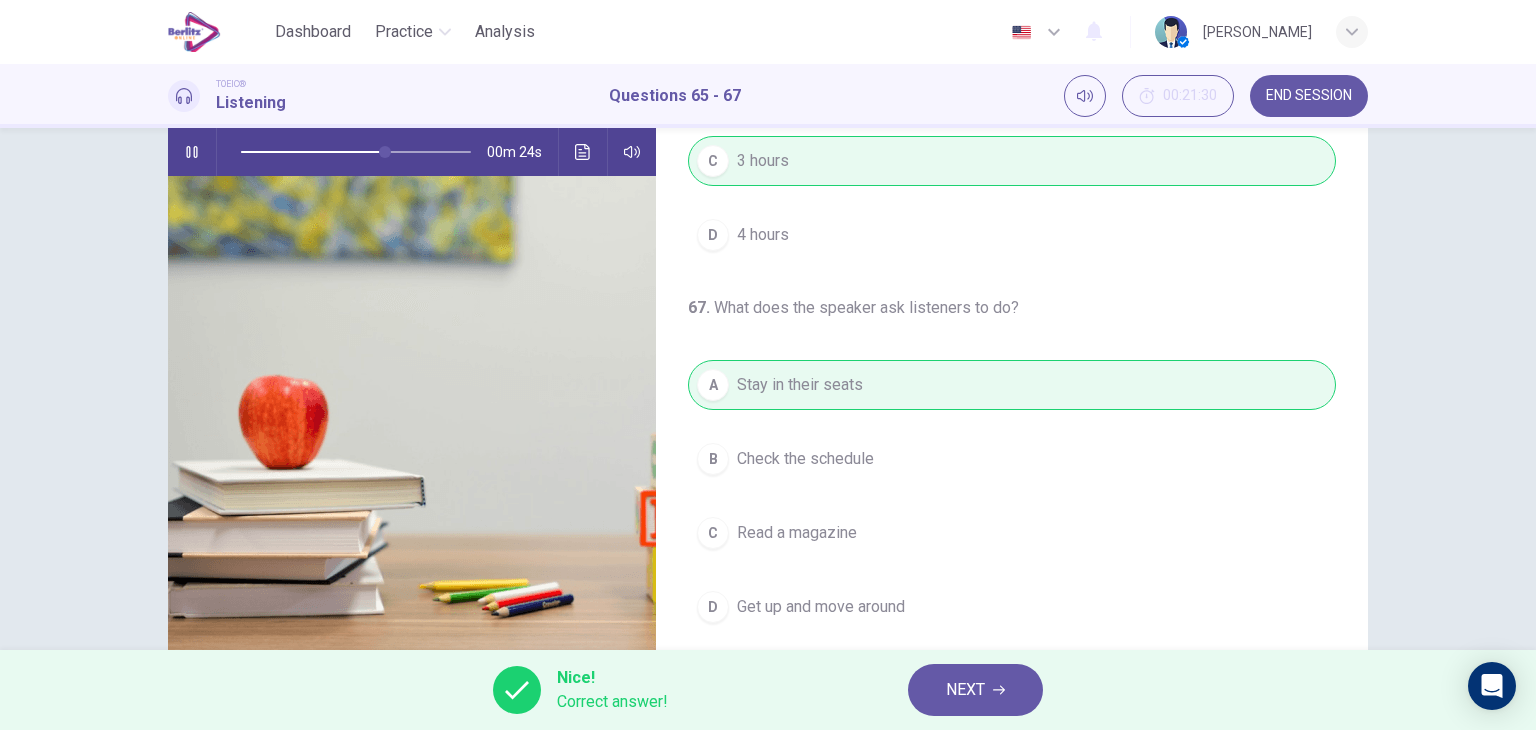 click on "NEXT" at bounding box center [975, 690] 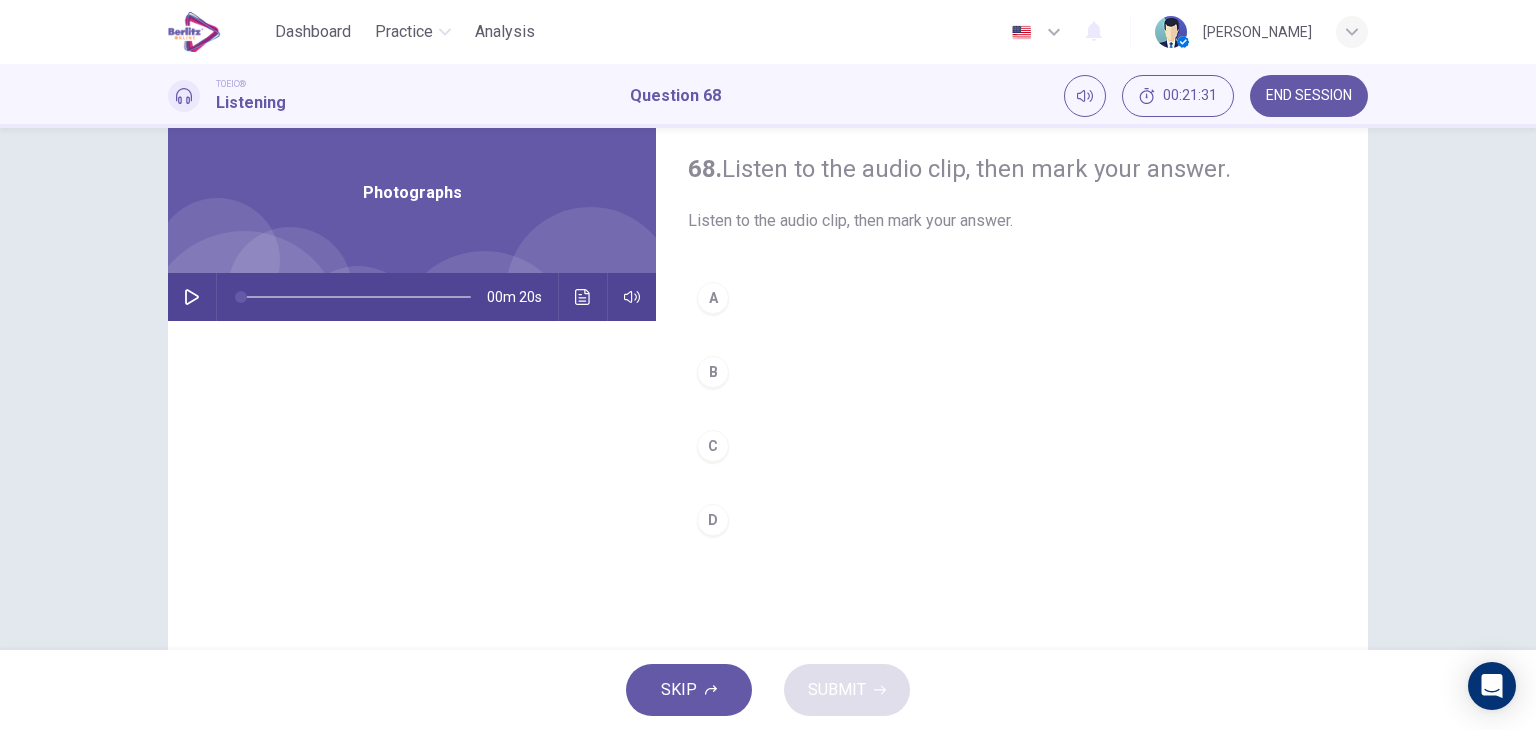 scroll, scrollTop: 100, scrollLeft: 0, axis: vertical 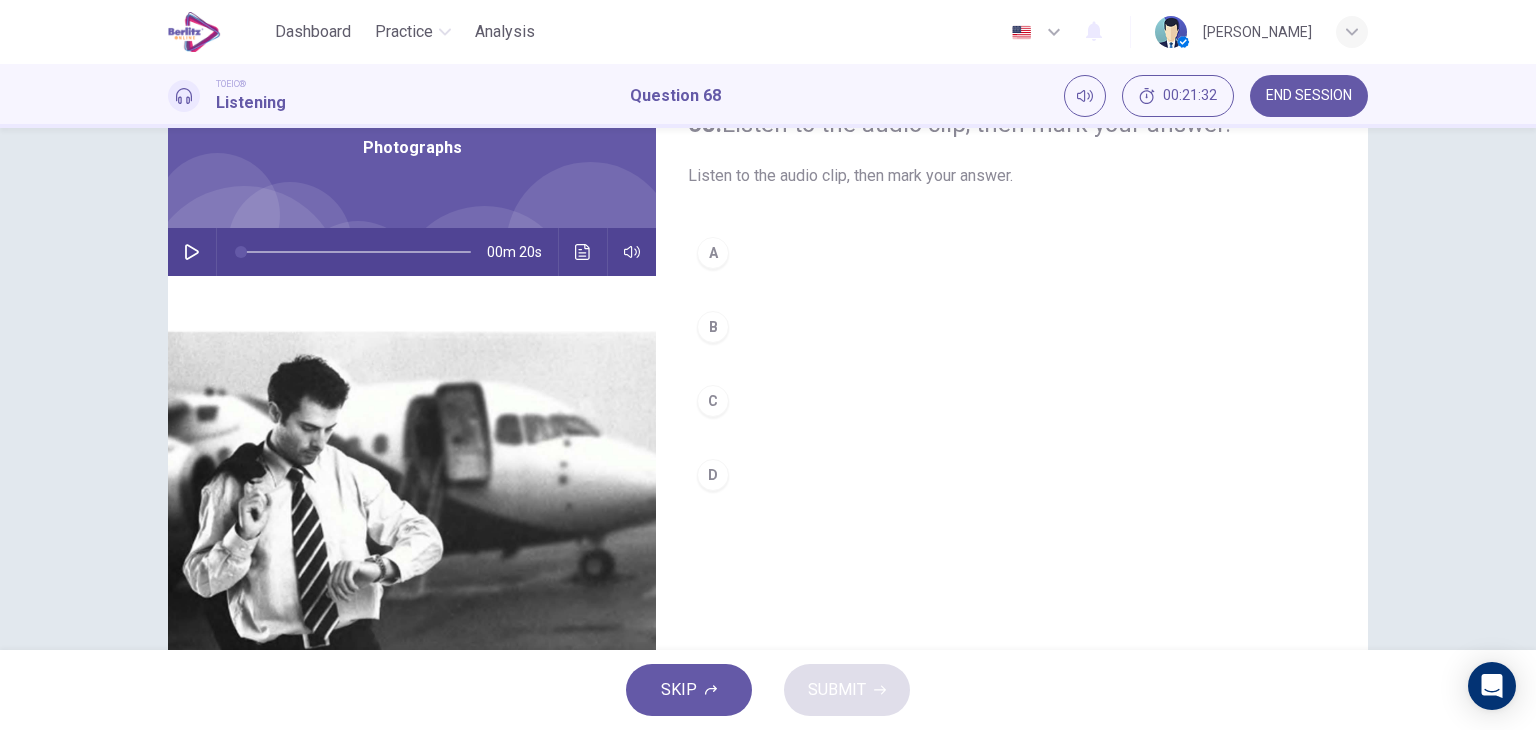 click at bounding box center [192, 252] 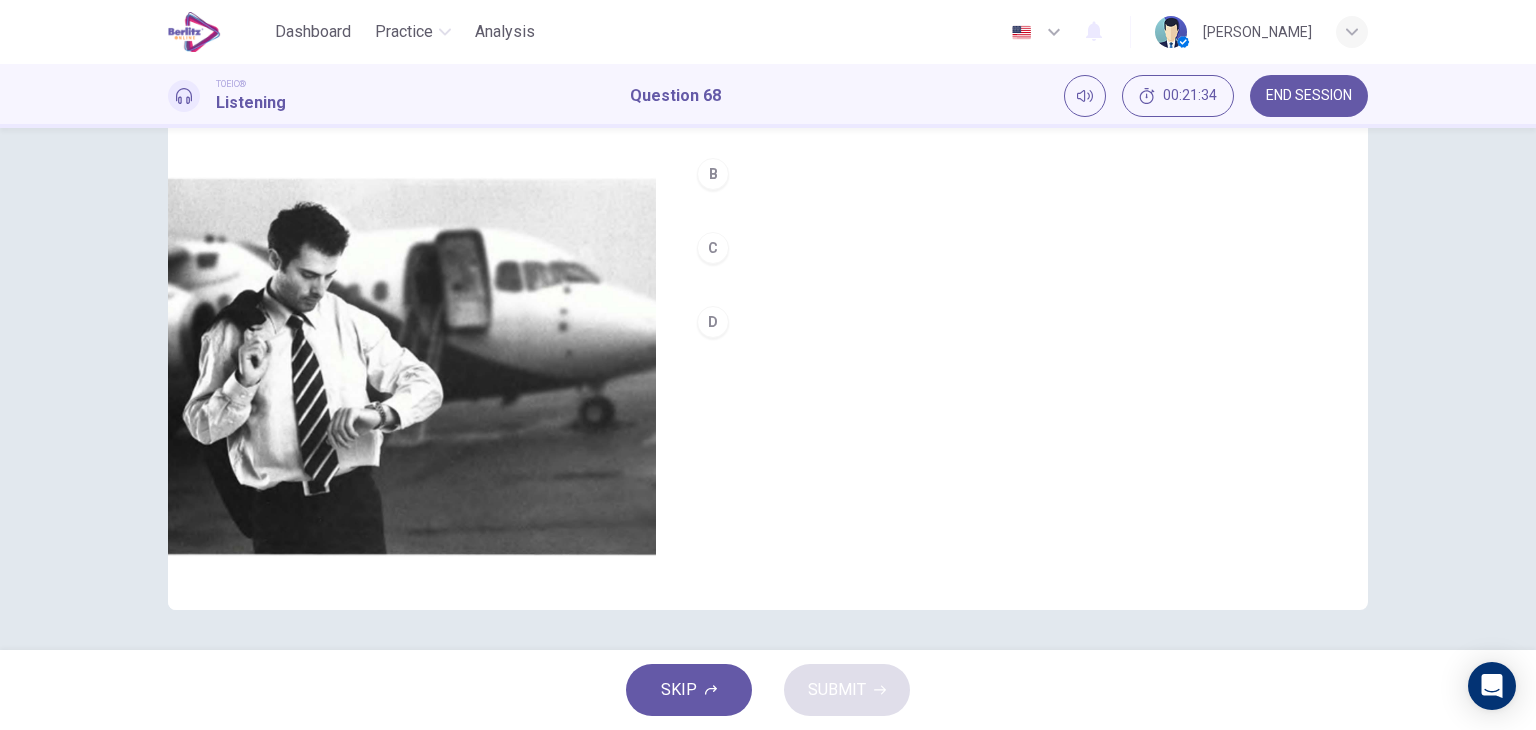 scroll, scrollTop: 153, scrollLeft: 0, axis: vertical 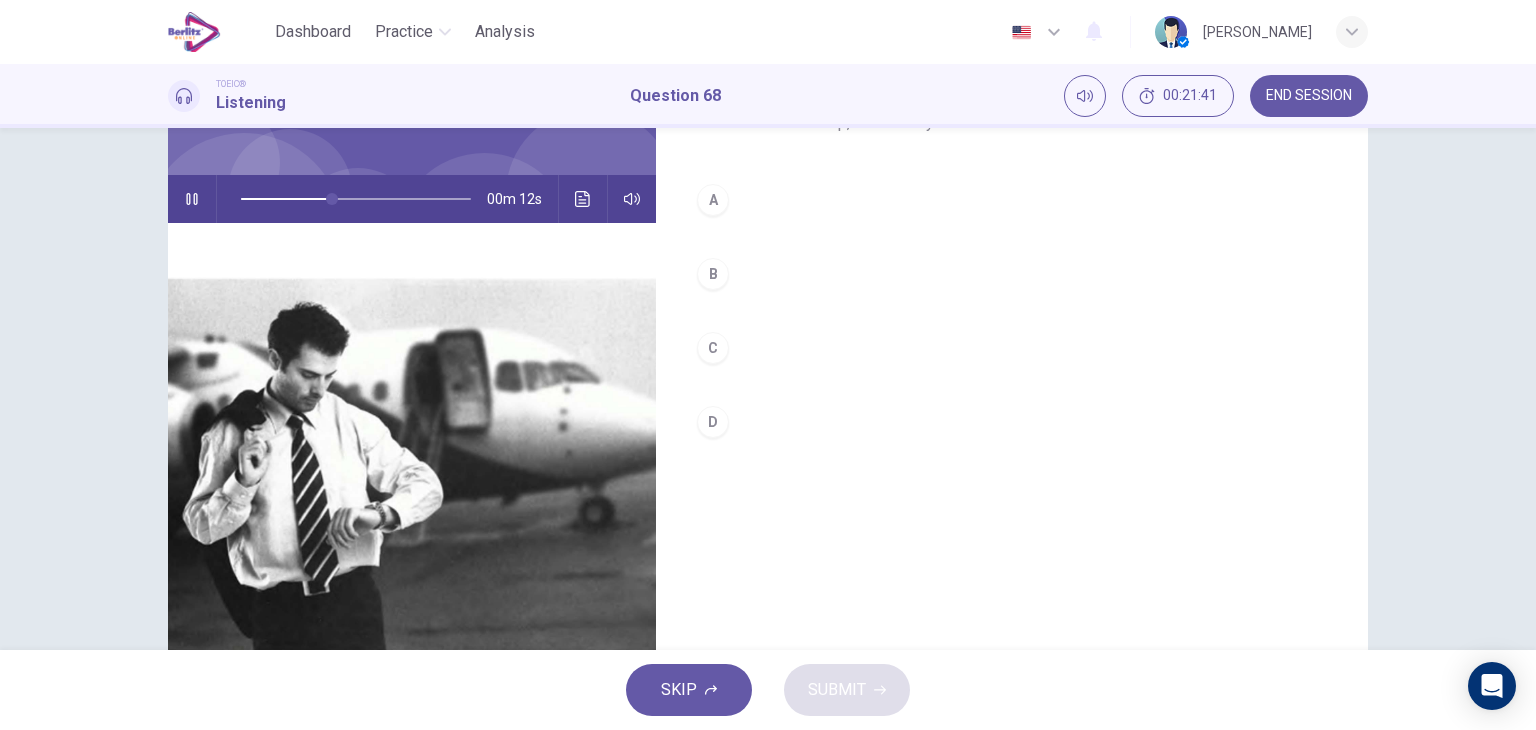 click on "B" at bounding box center (1012, 274) 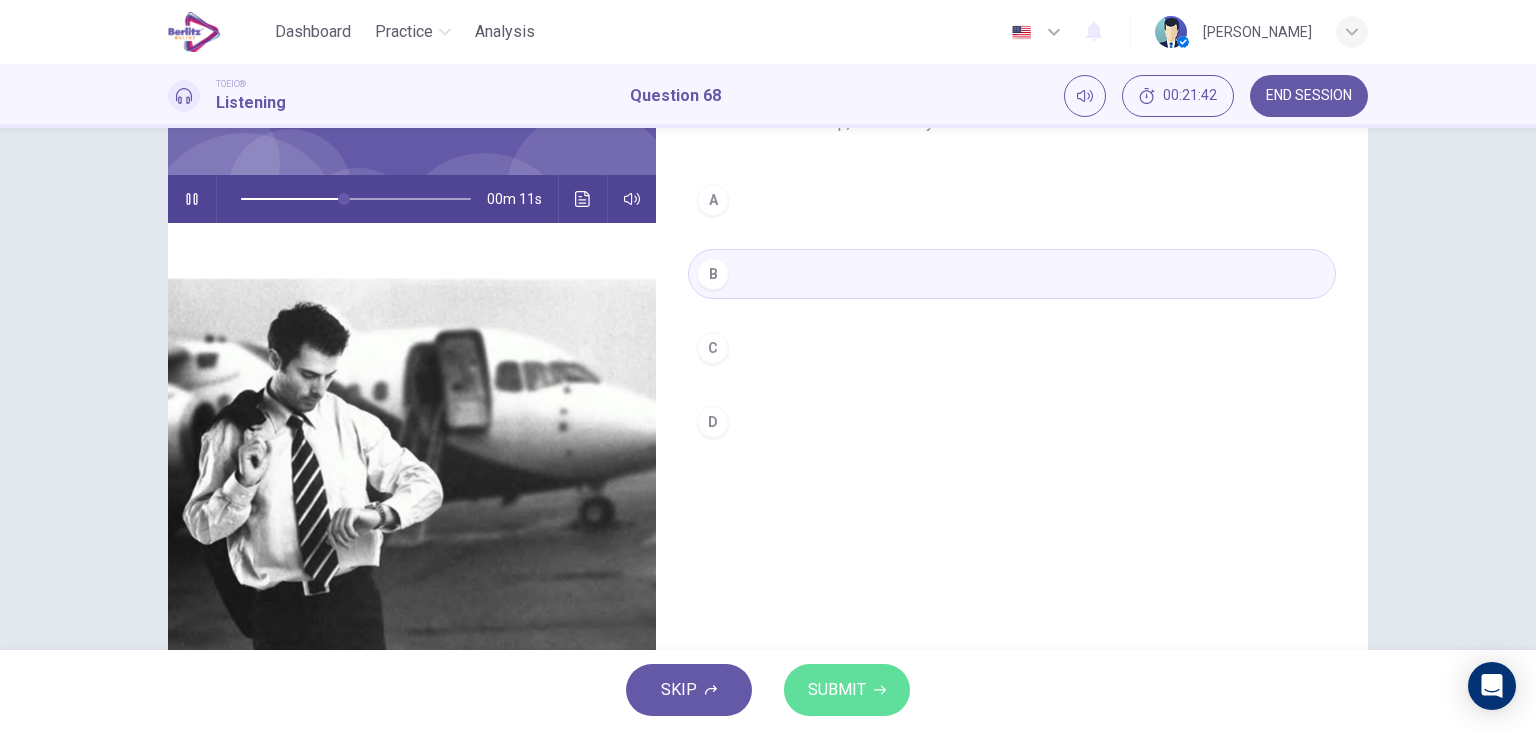 click on "SUBMIT" at bounding box center [837, 690] 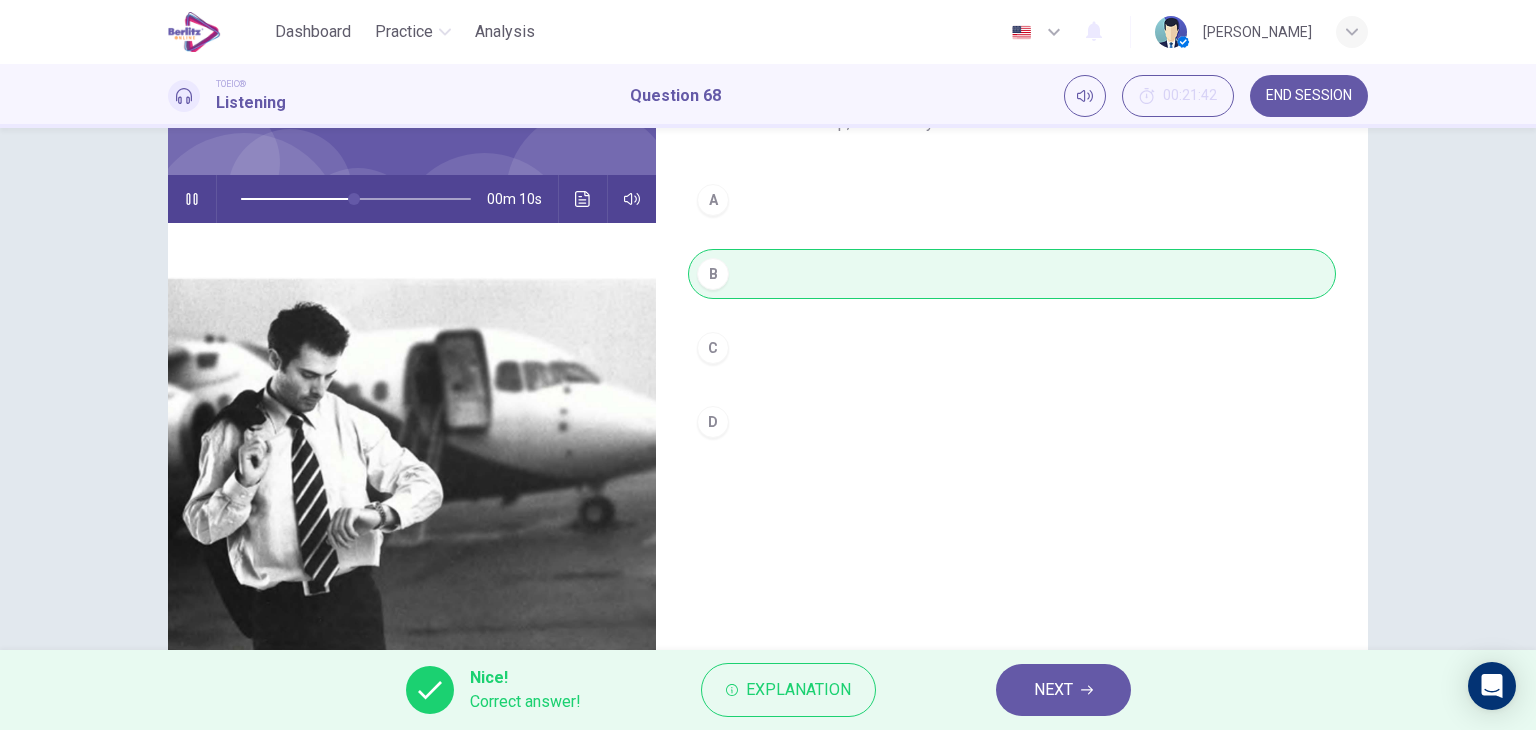 click on "Nice! Correct answer! Explanation NEXT" at bounding box center [768, 690] 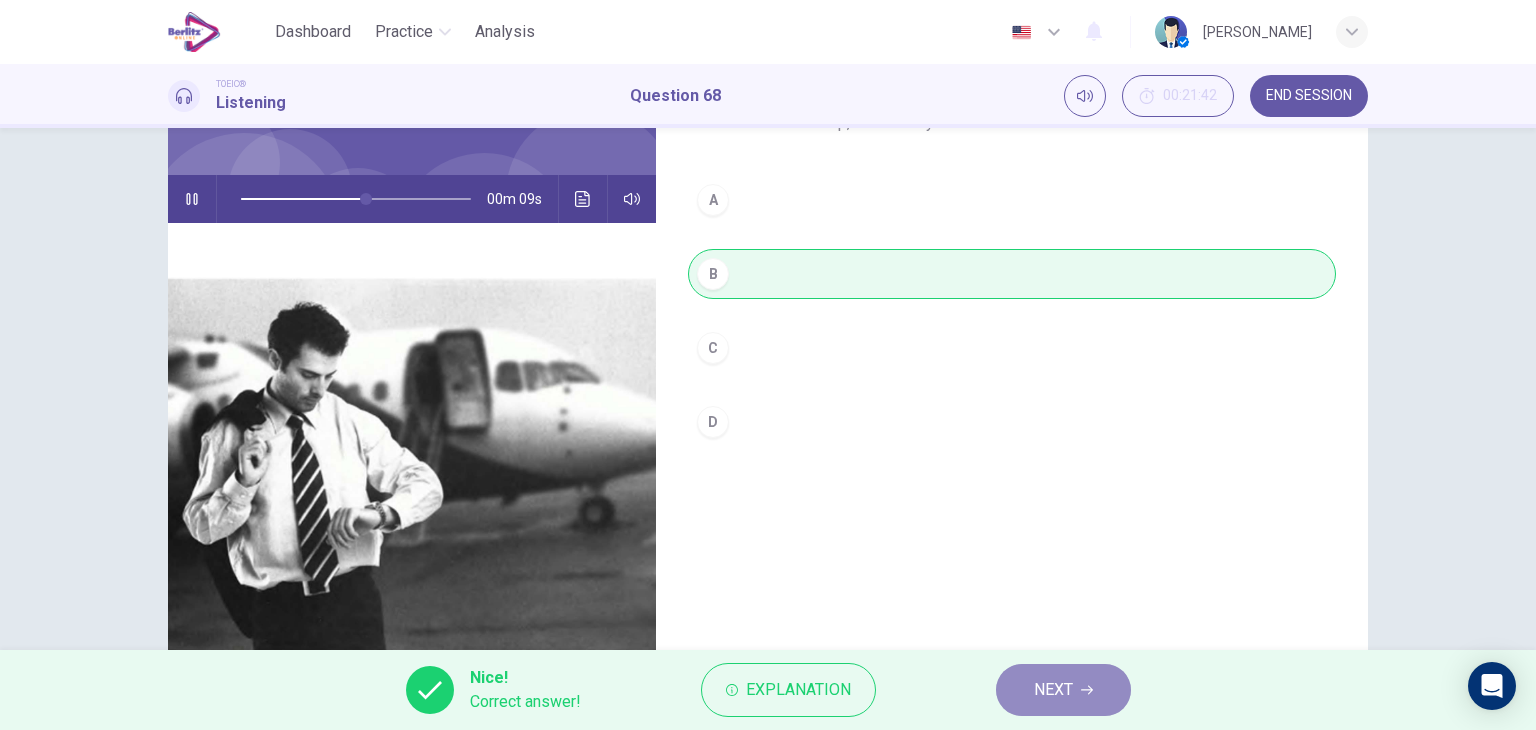 click on "NEXT" at bounding box center [1063, 690] 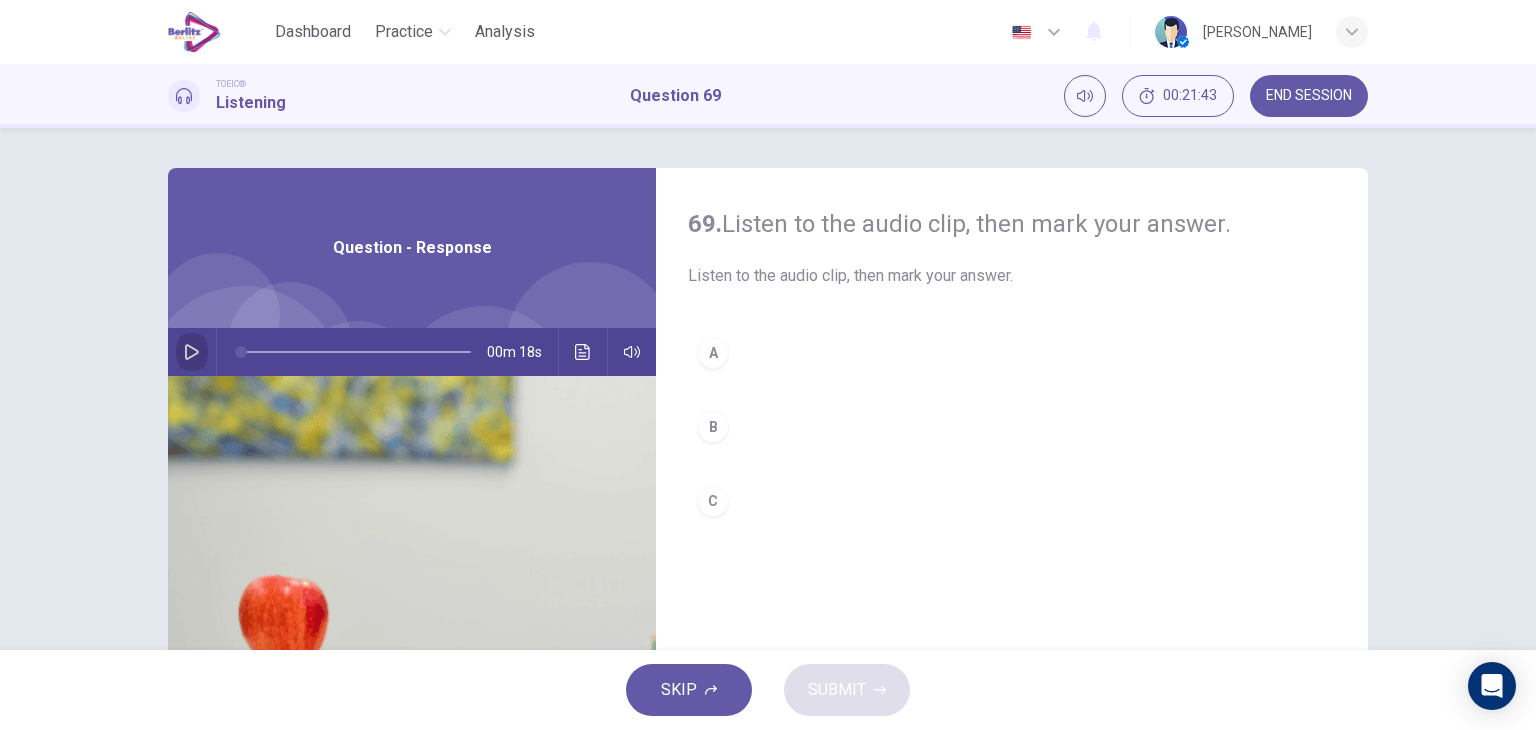click 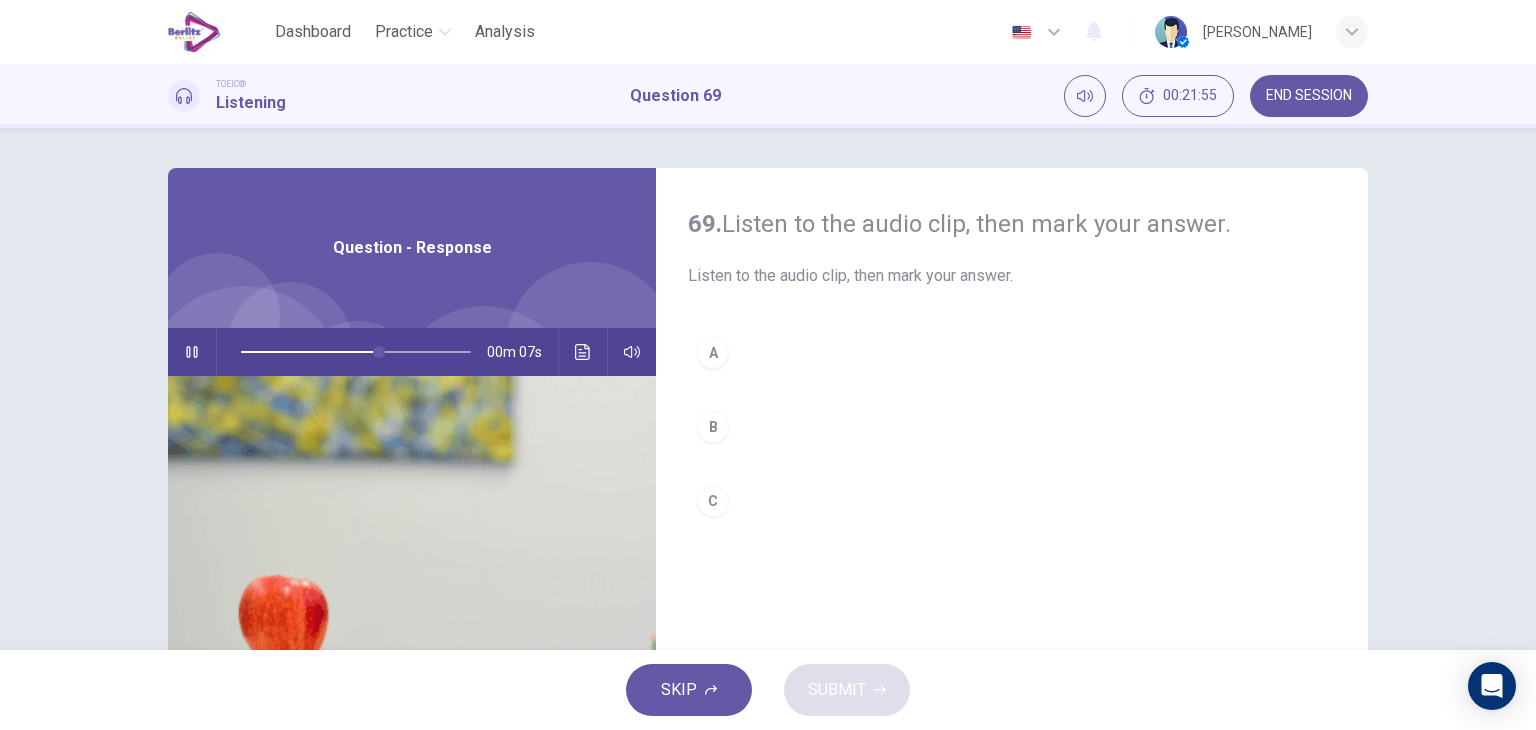 click on "B" at bounding box center (713, 427) 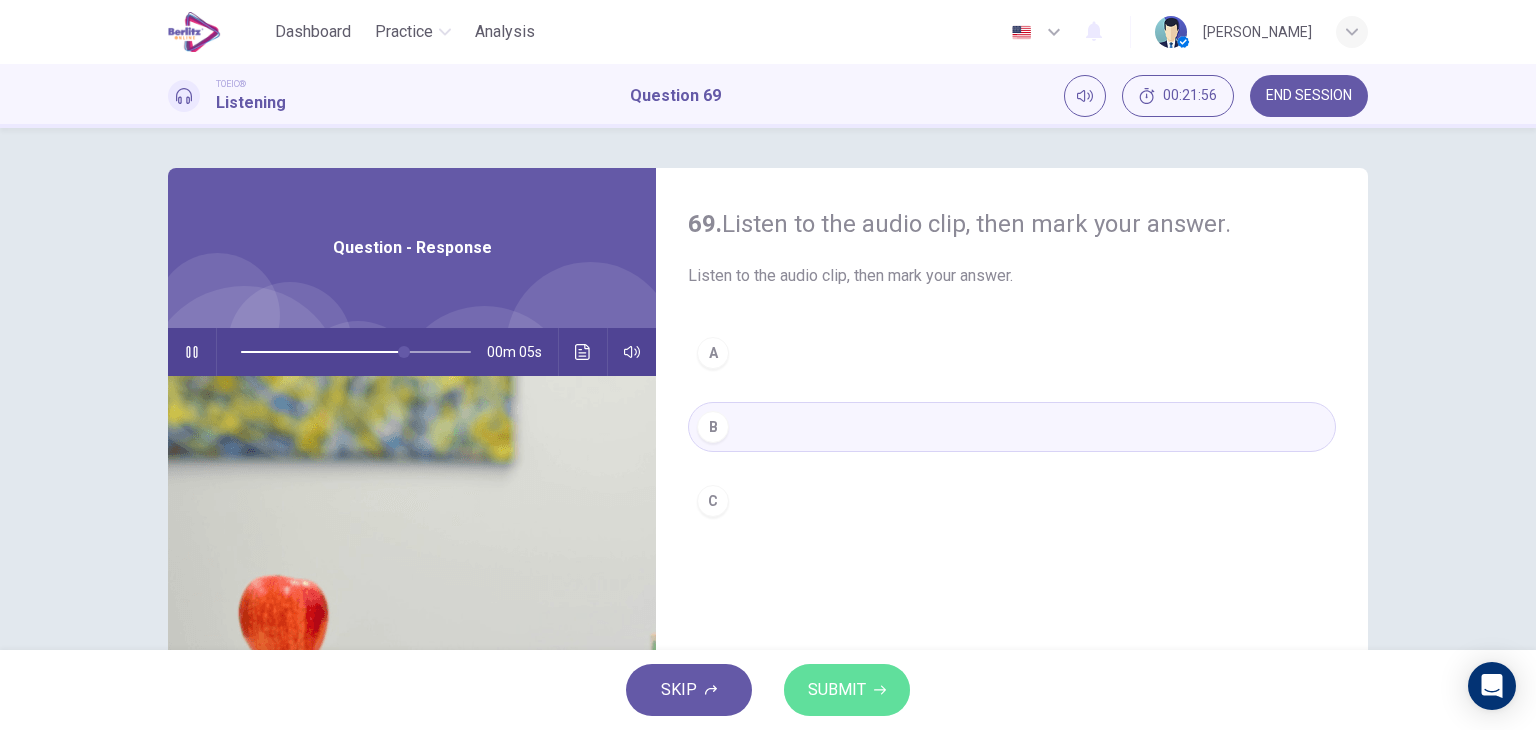 click on "SUBMIT" at bounding box center [837, 690] 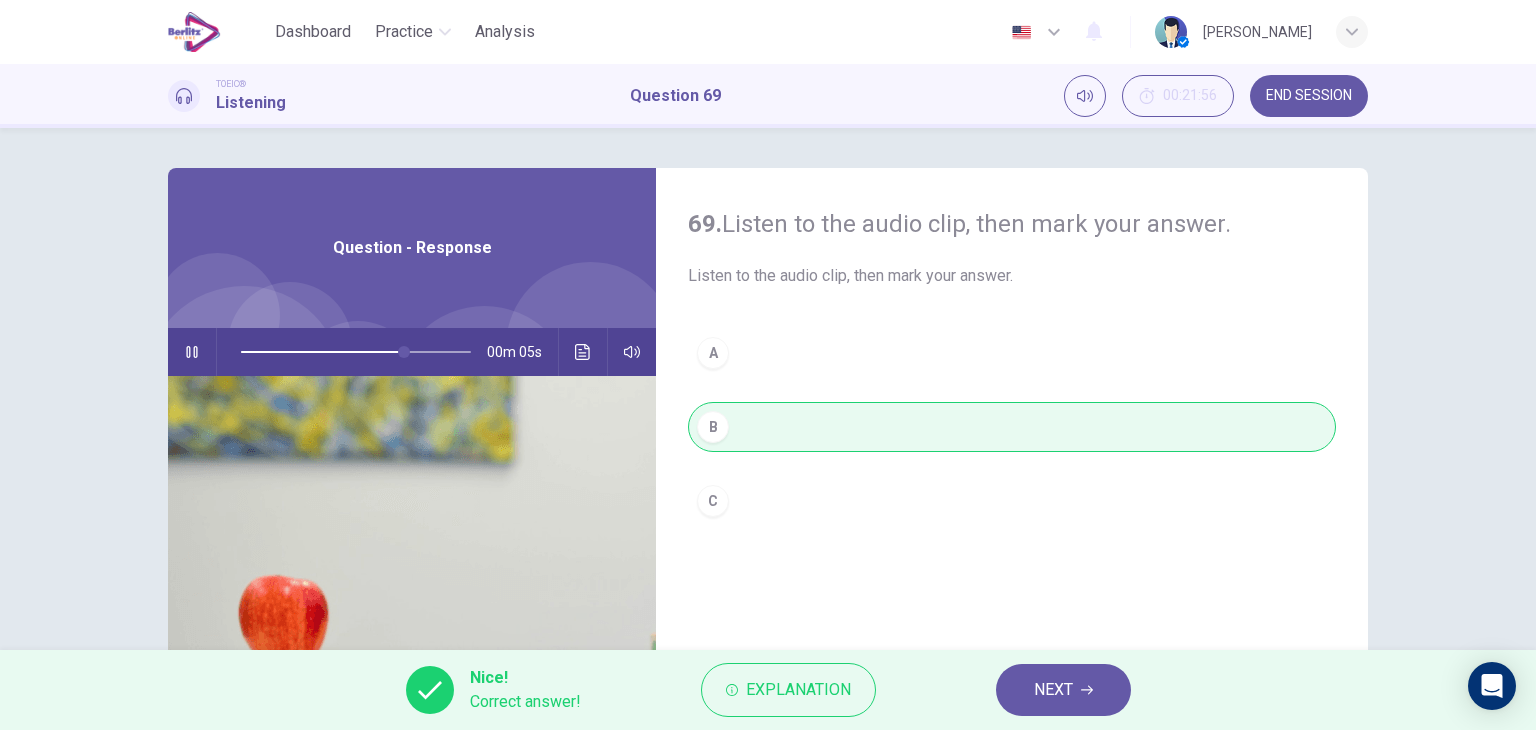 type on "**" 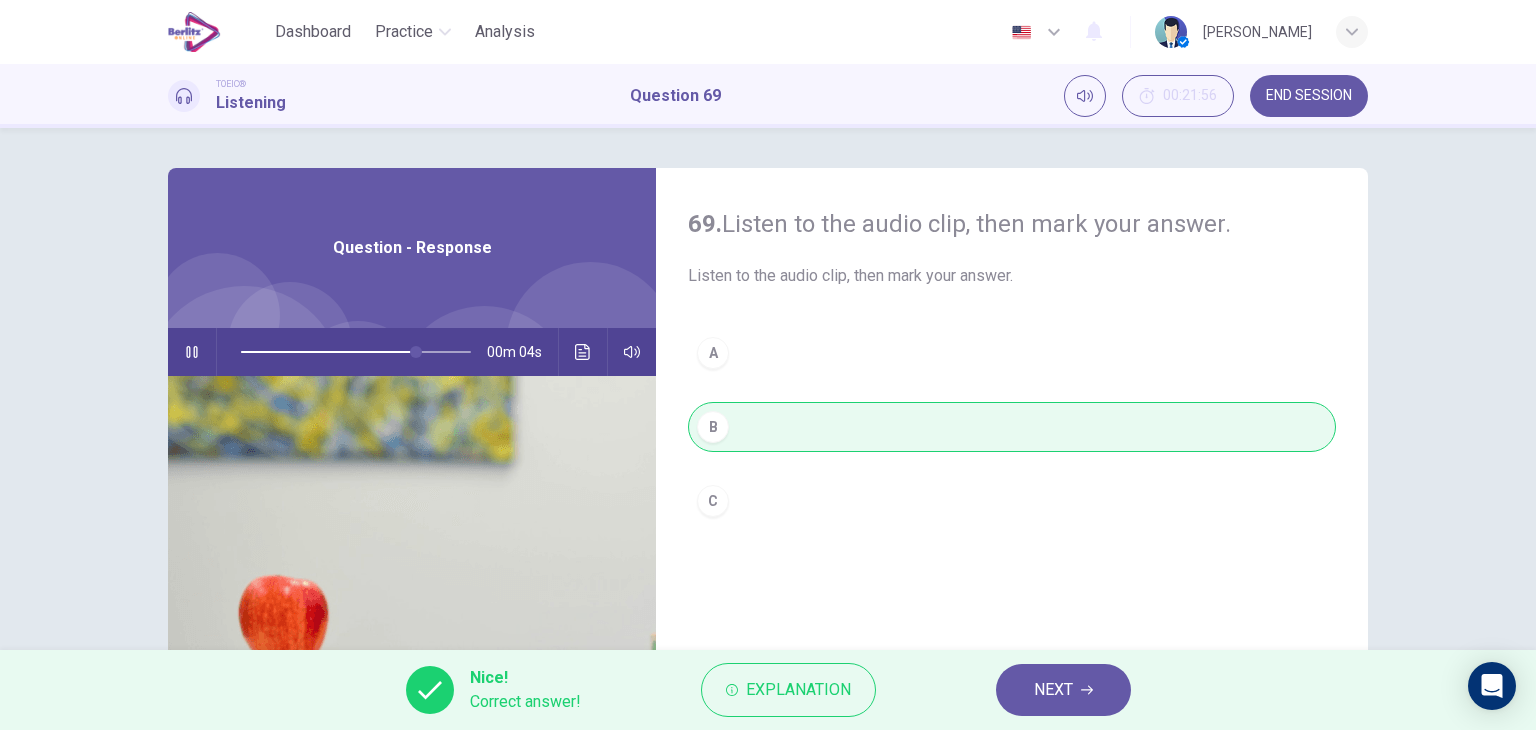 click on "NEXT" at bounding box center [1063, 690] 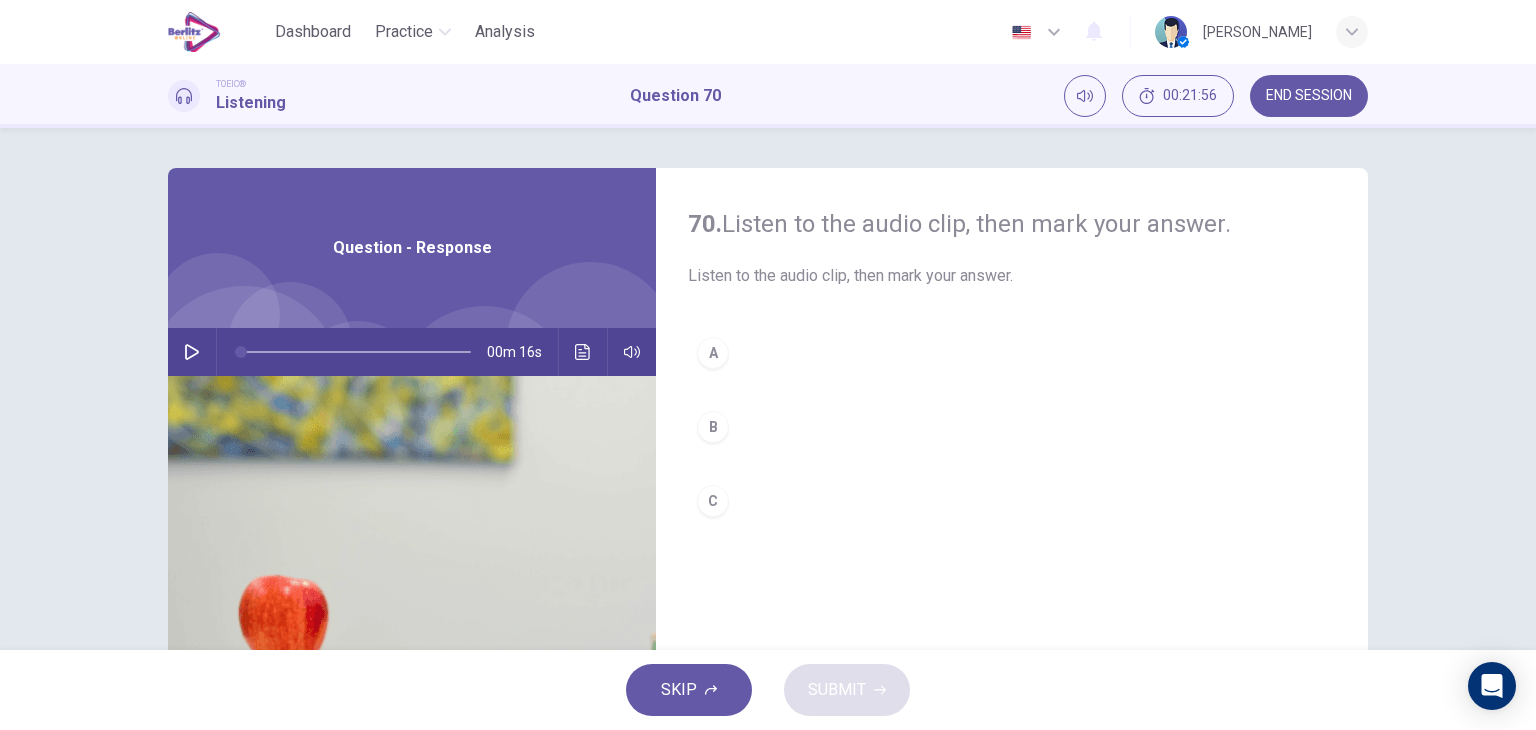 click 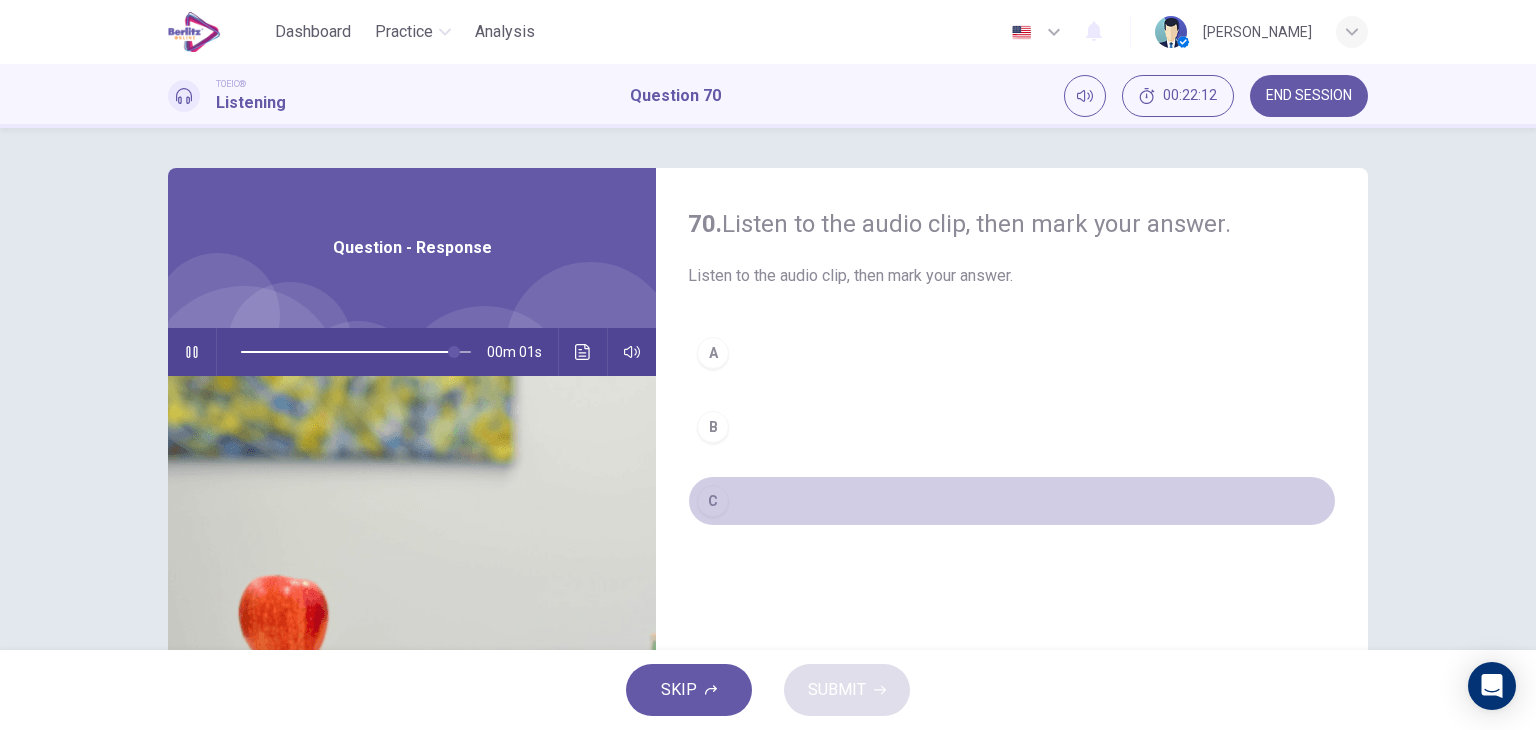 click on "C" at bounding box center (1012, 501) 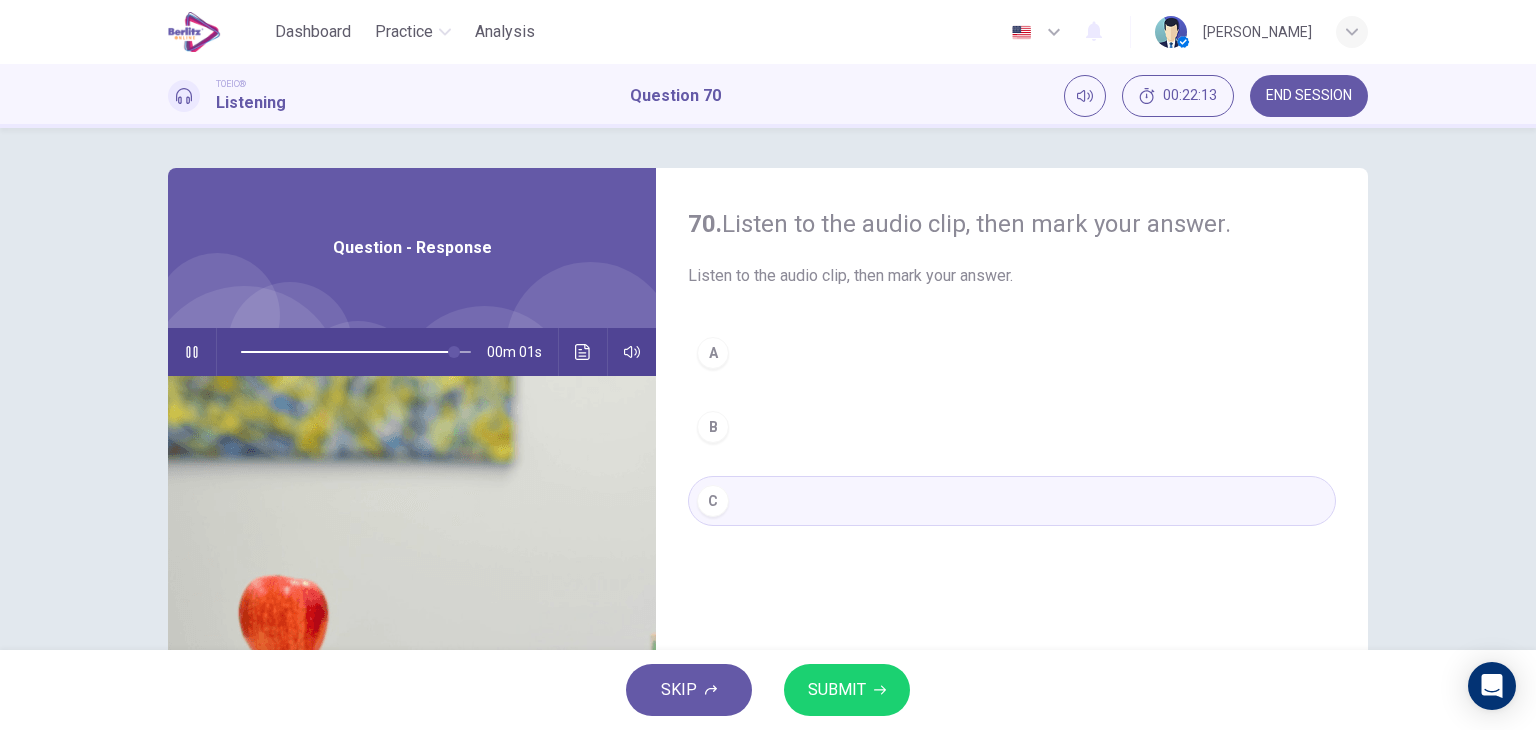 type on "*" 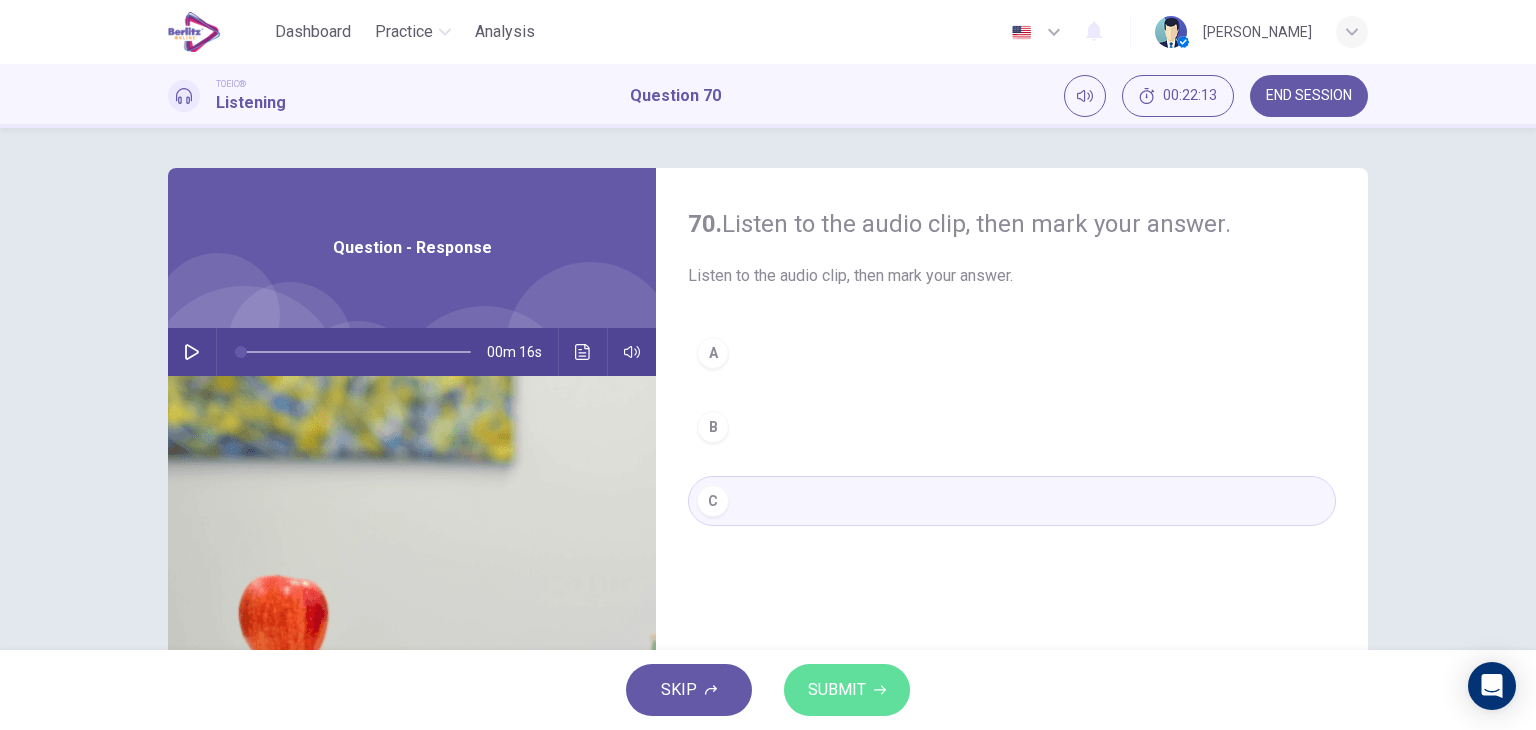 click on "SUBMIT" at bounding box center (847, 690) 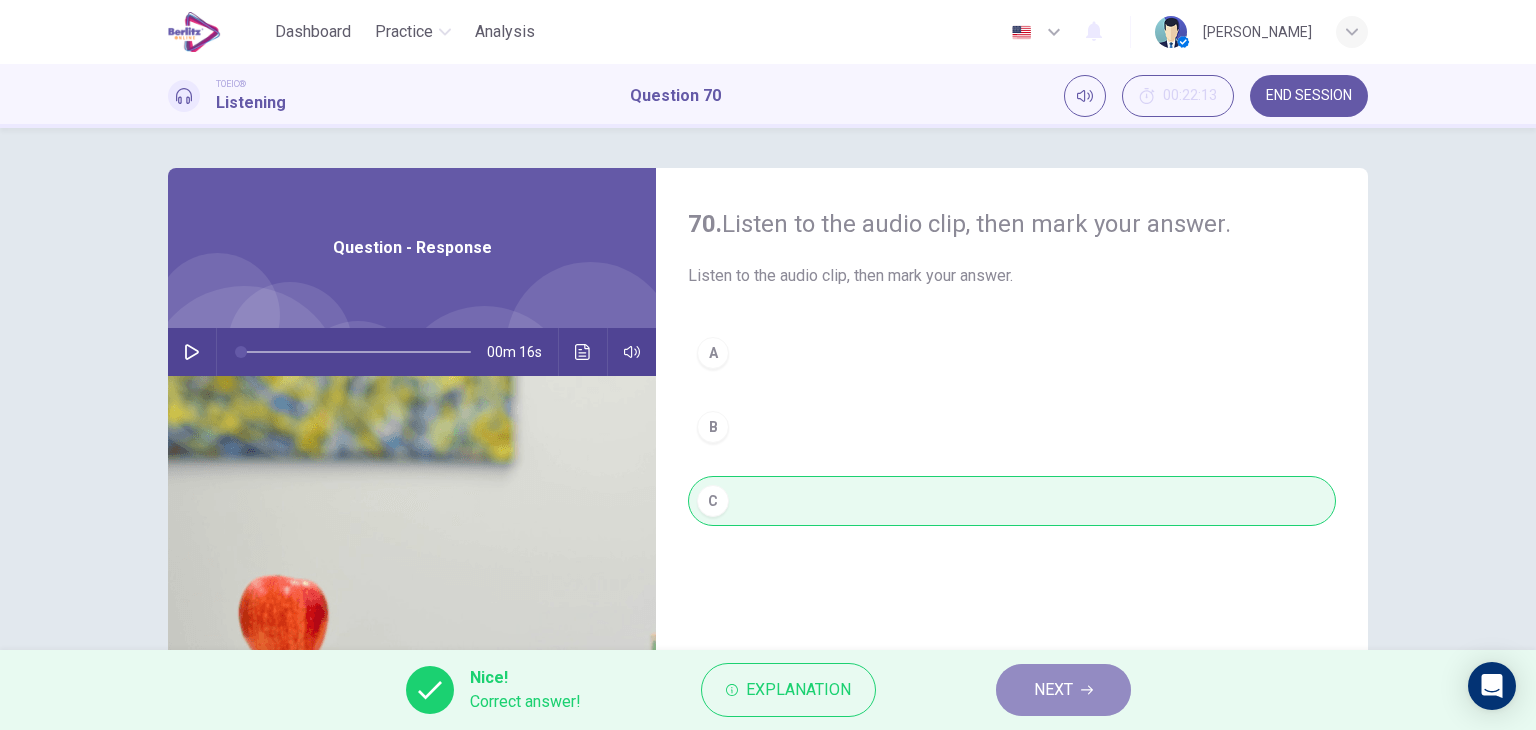 click on "NEXT" at bounding box center [1053, 690] 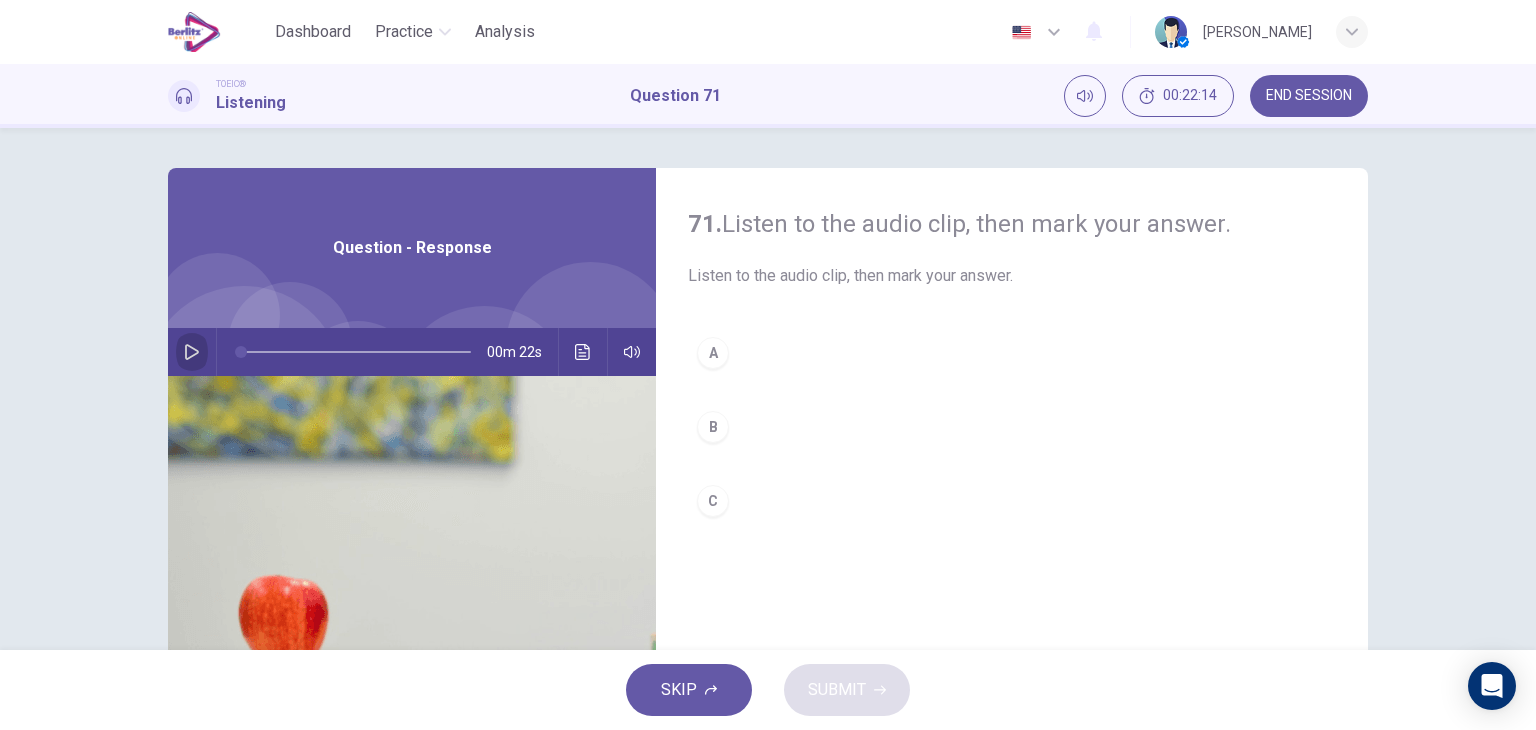 click at bounding box center (192, 352) 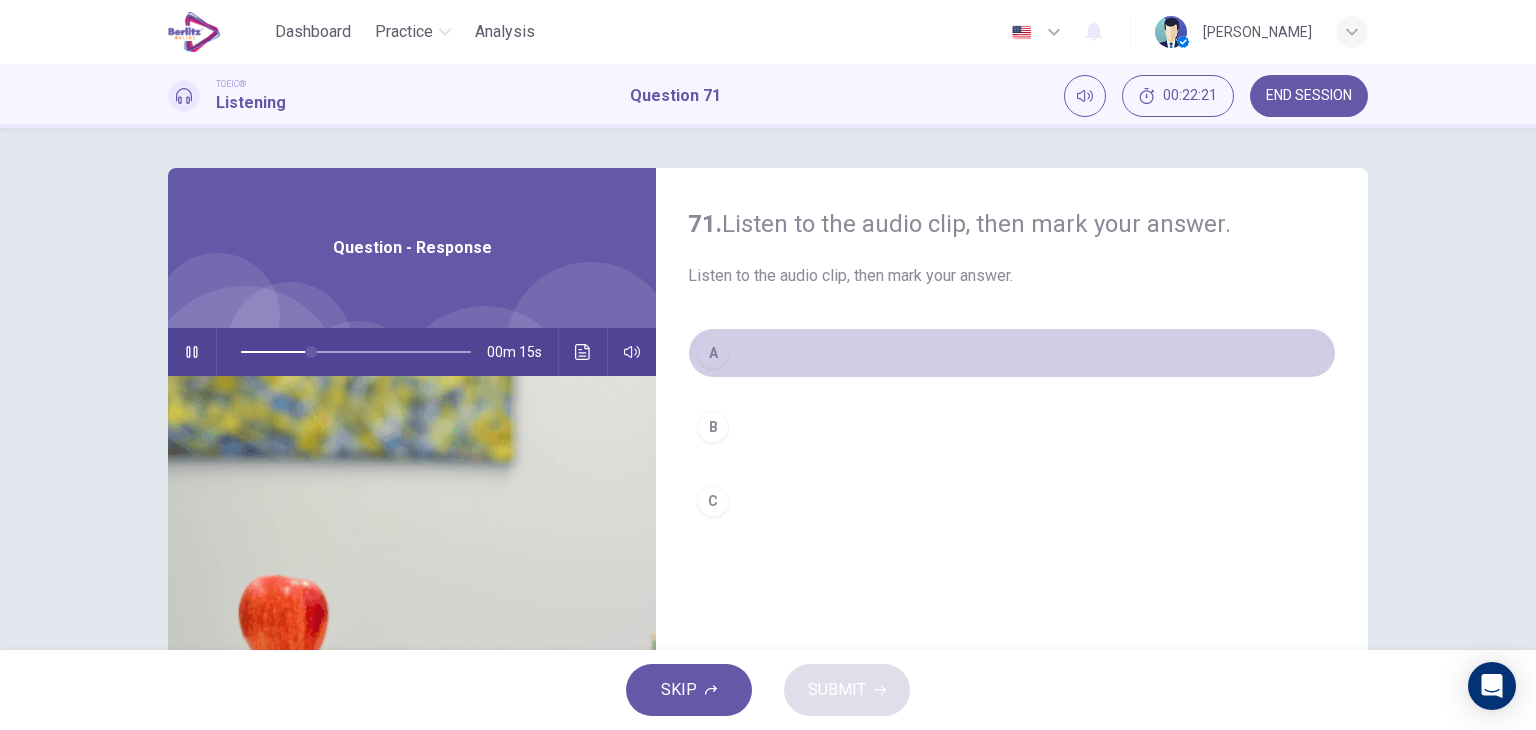 click on "A" at bounding box center (1012, 353) 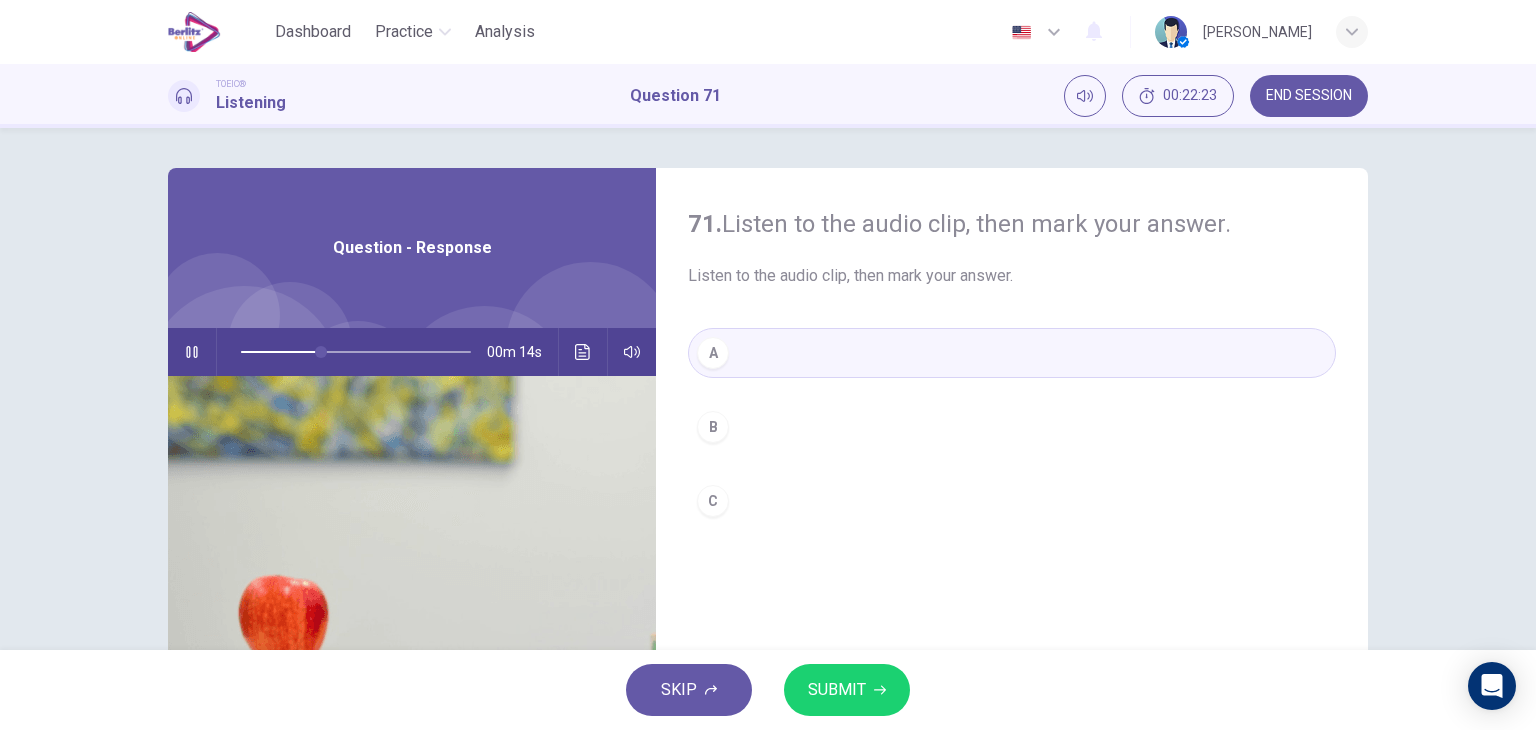 click on "SUBMIT" at bounding box center (847, 690) 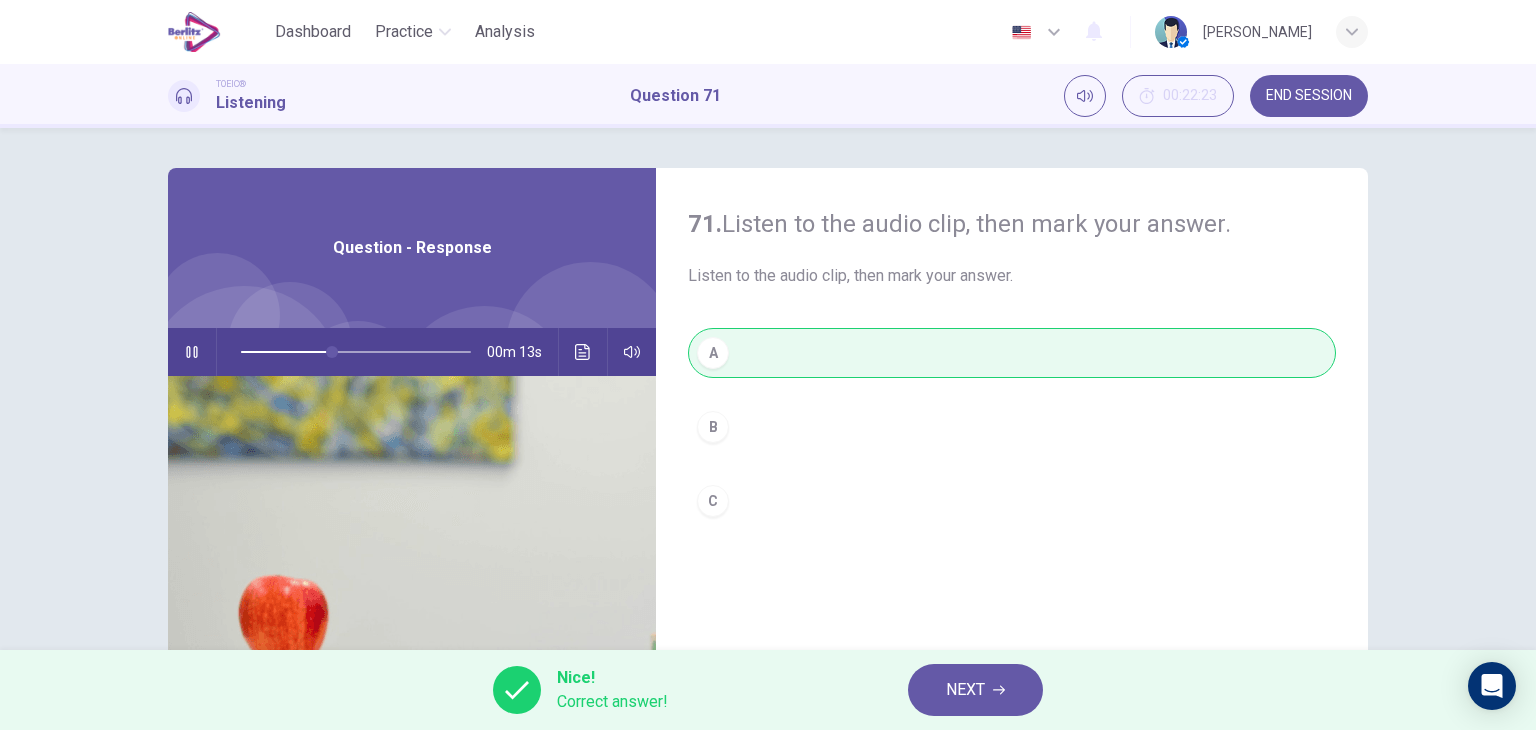 type on "**" 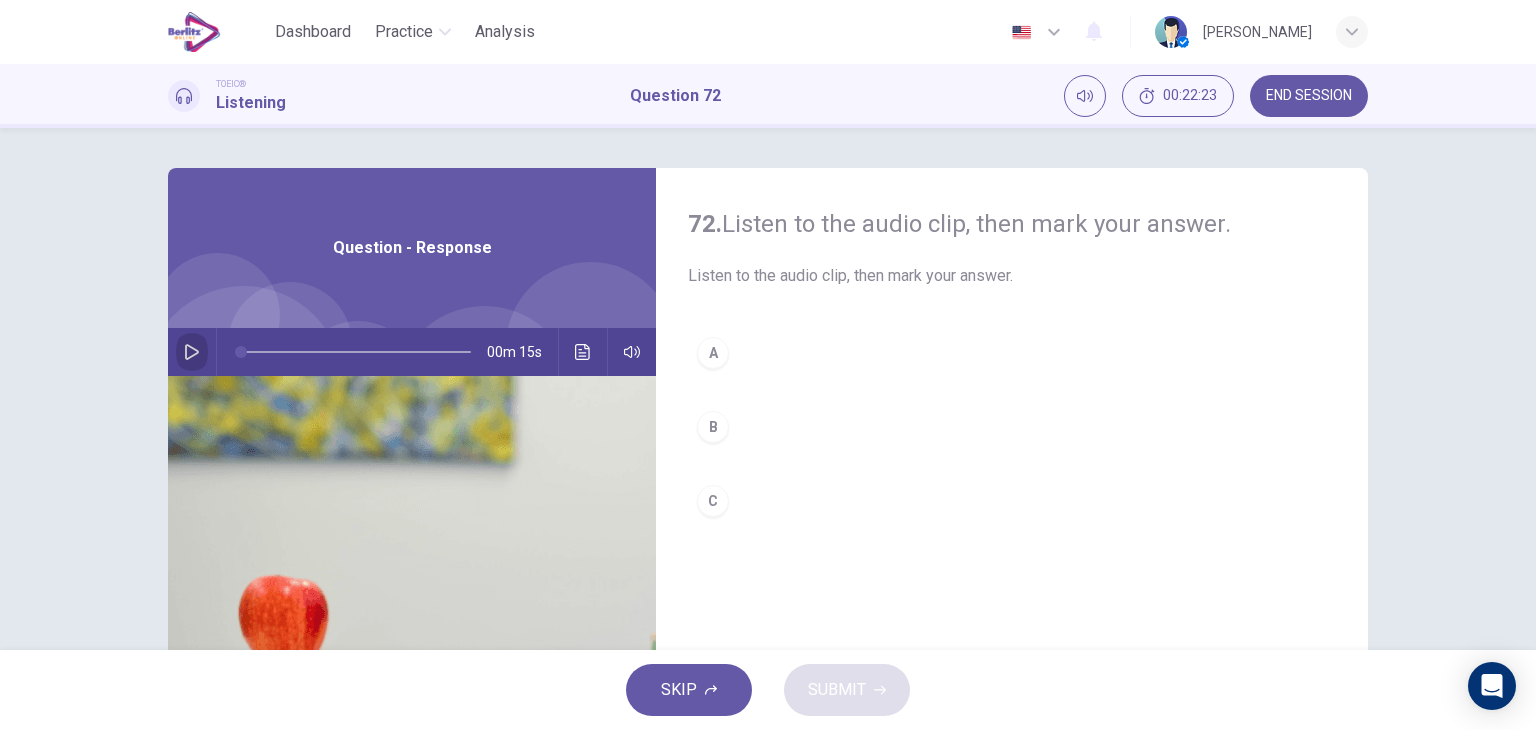 click 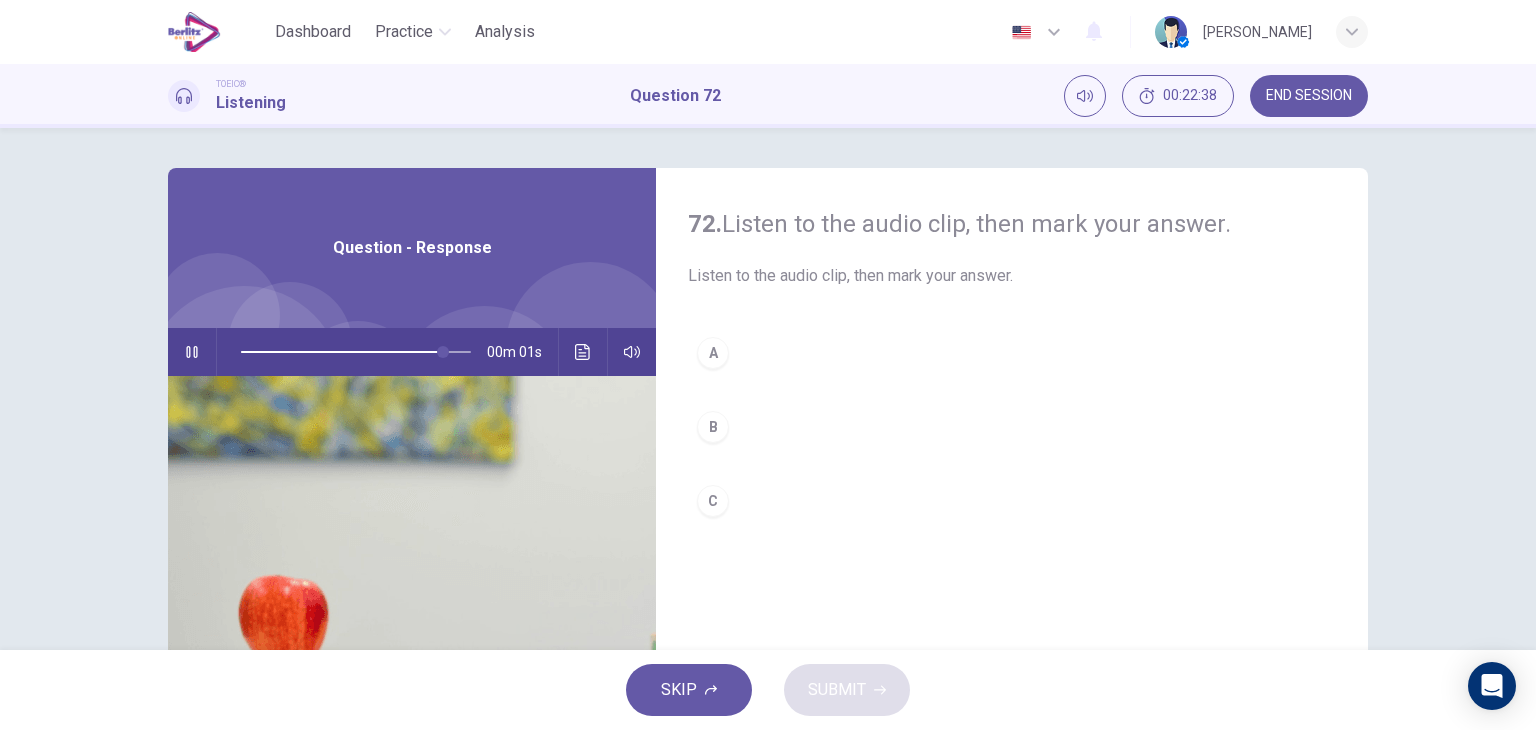 click on "C" at bounding box center (1012, 501) 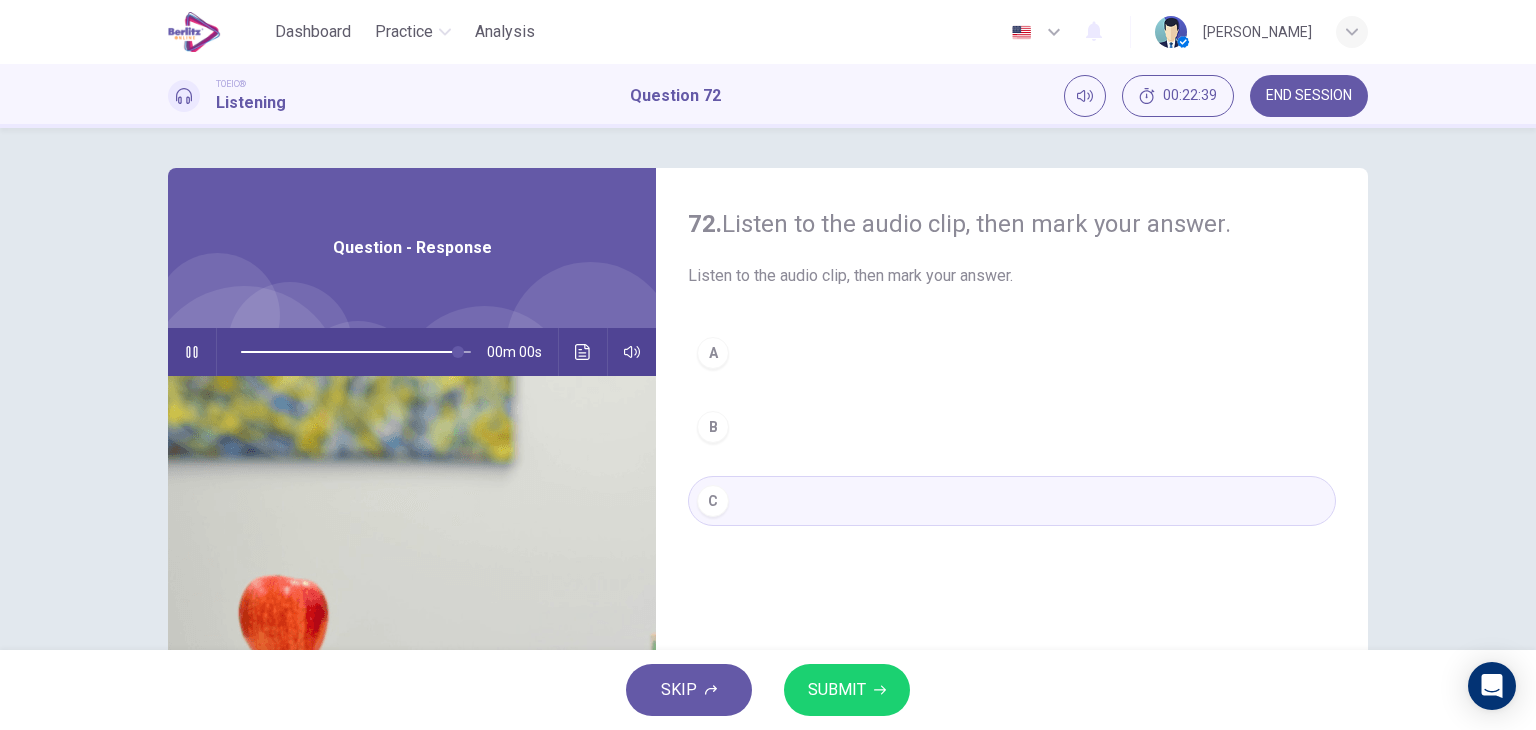 click on "SUBMIT" at bounding box center (837, 690) 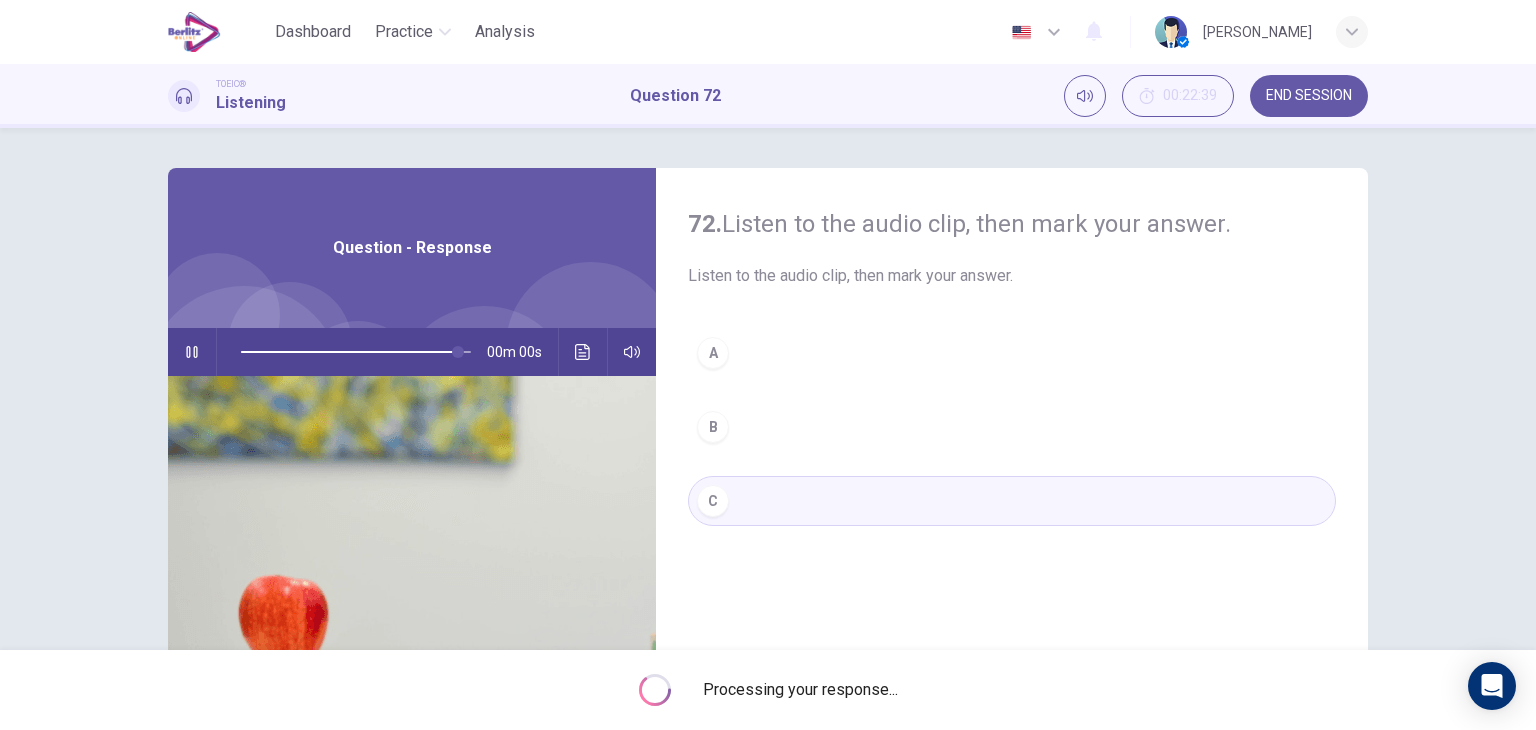 type on "*" 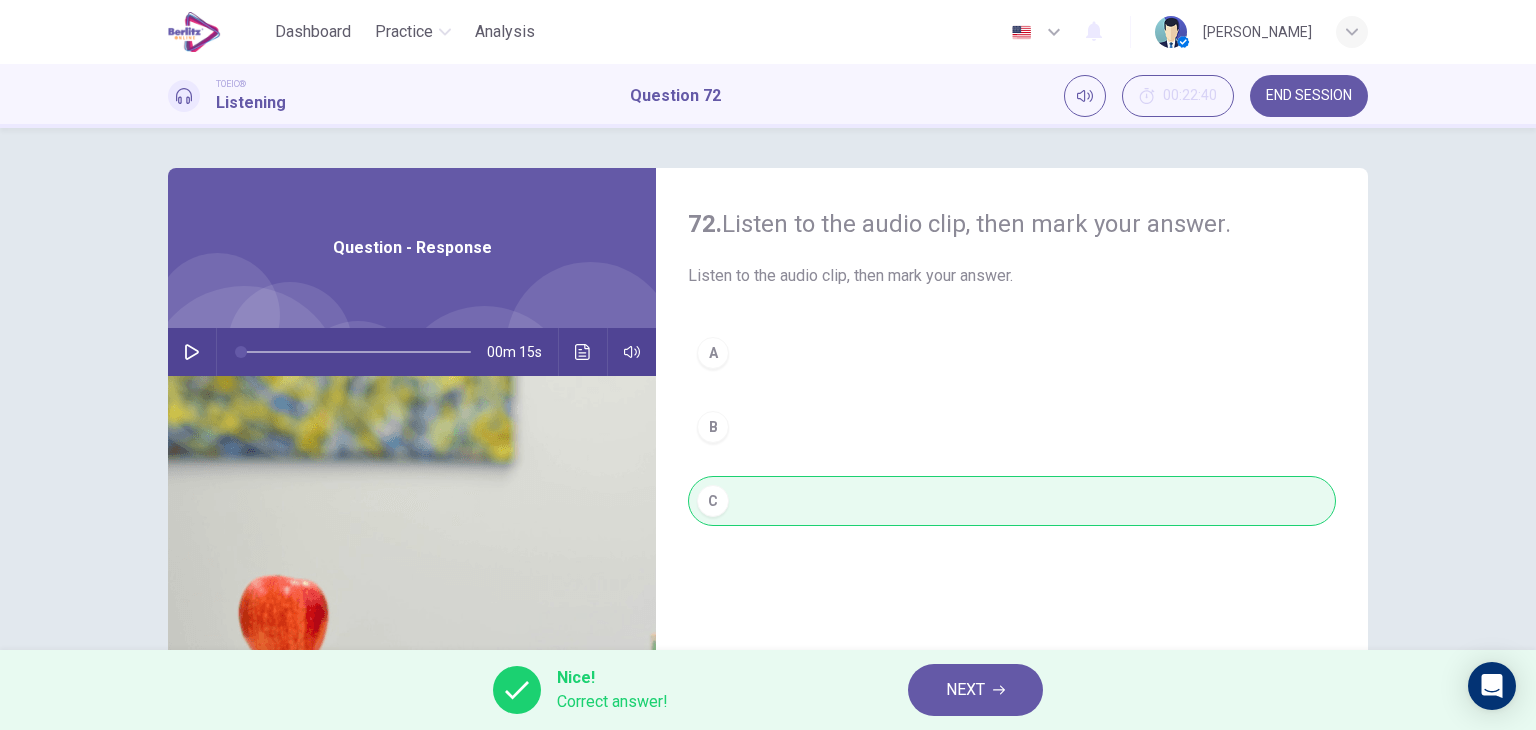 click on "NEXT" at bounding box center [965, 690] 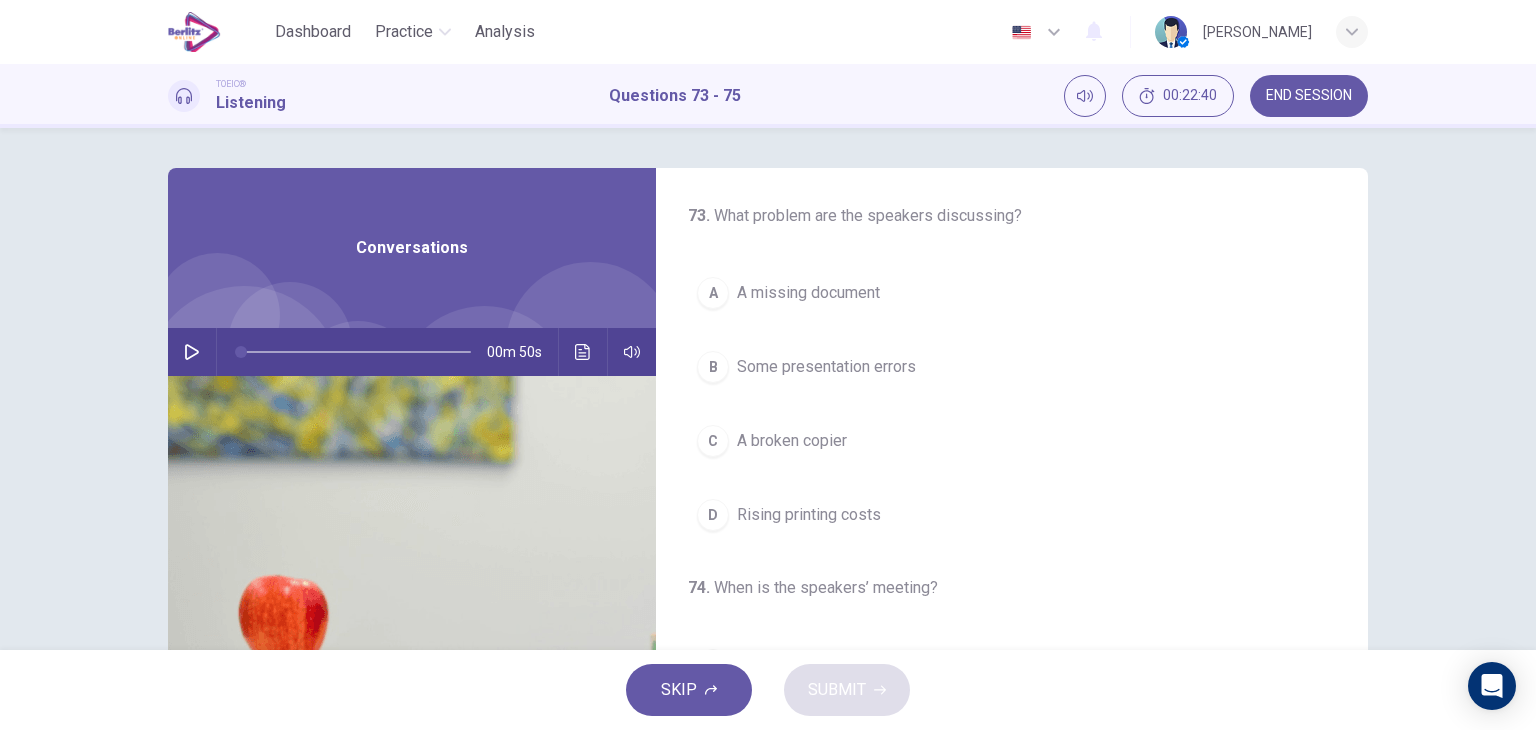 click on "00m 50s" at bounding box center [412, 352] 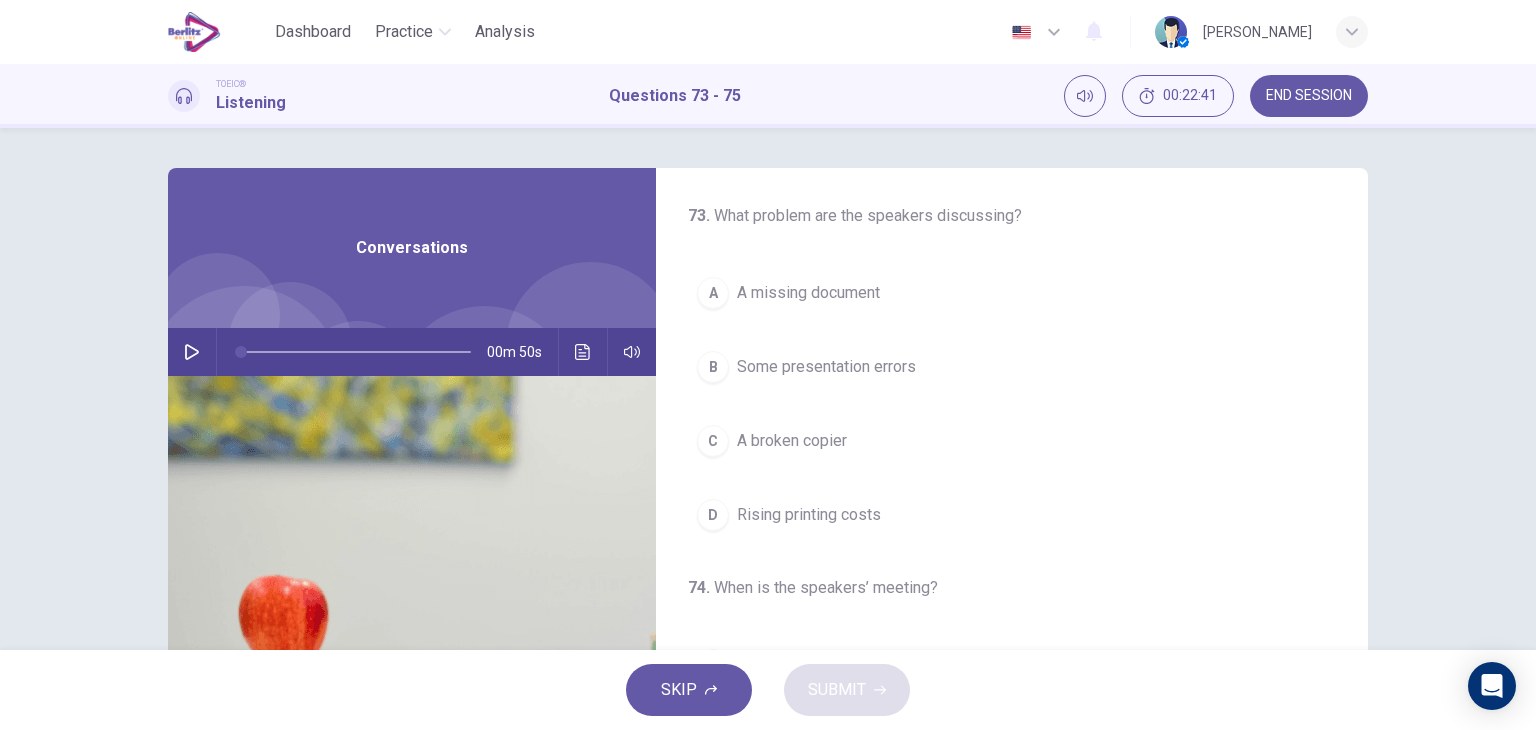 click 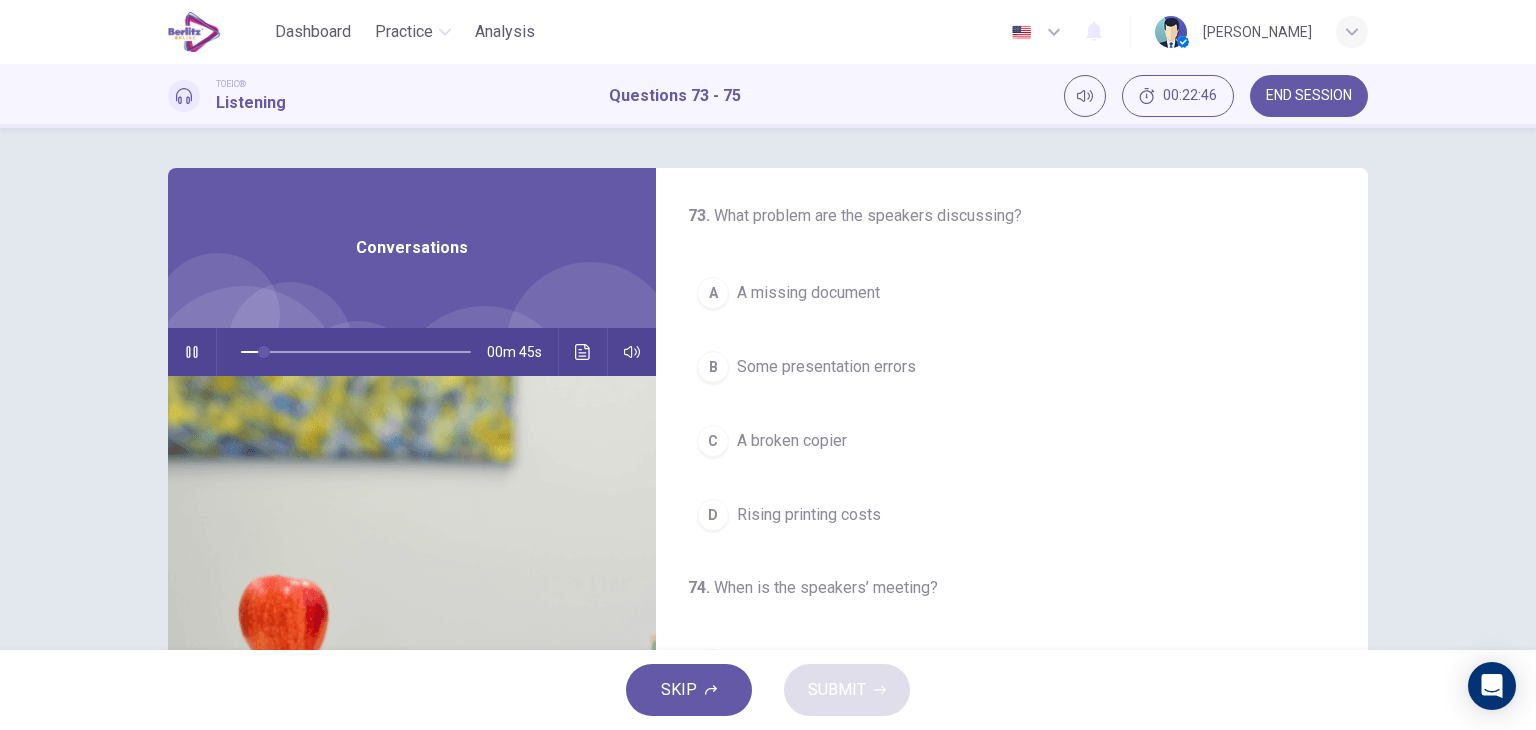 click on "A broken copier" at bounding box center [792, 441] 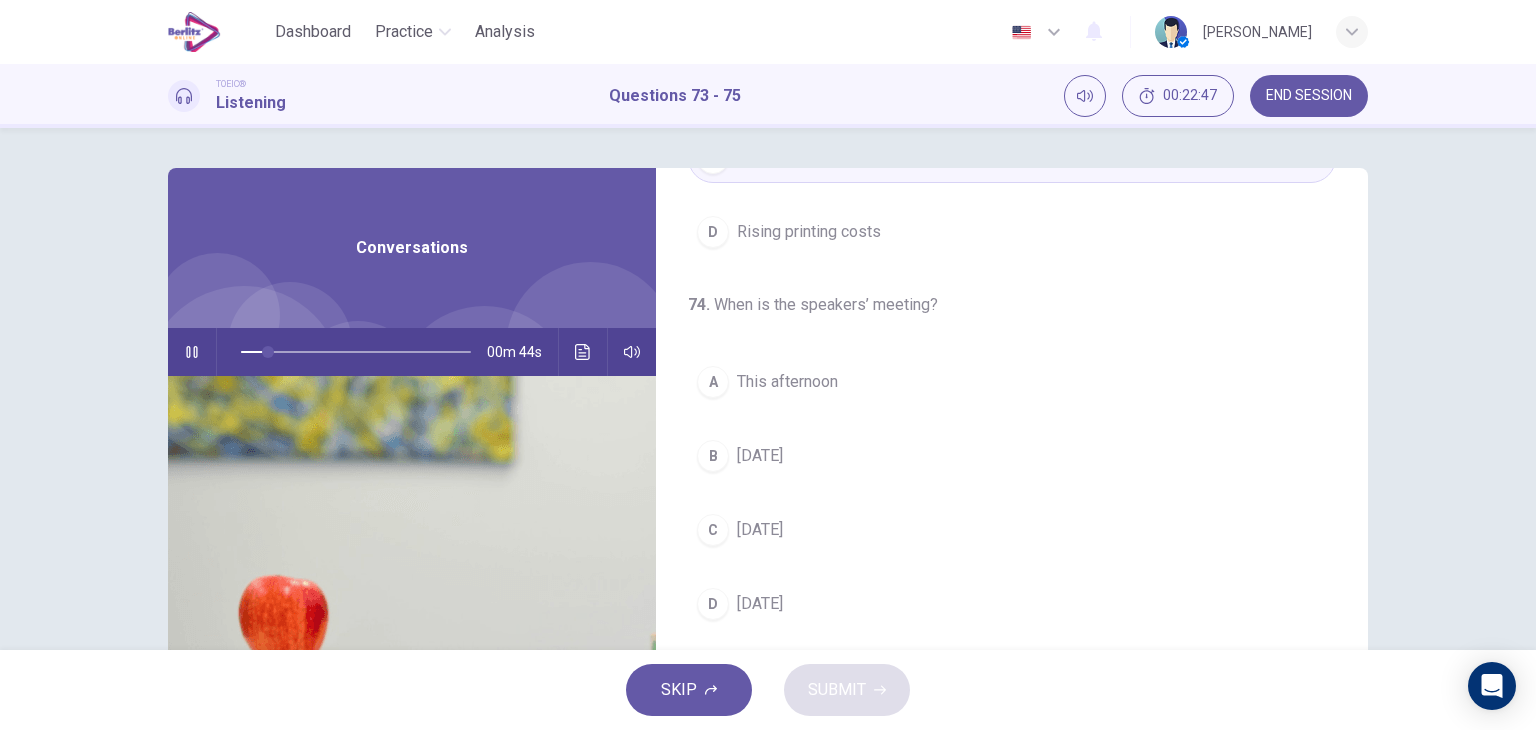 scroll, scrollTop: 300, scrollLeft: 0, axis: vertical 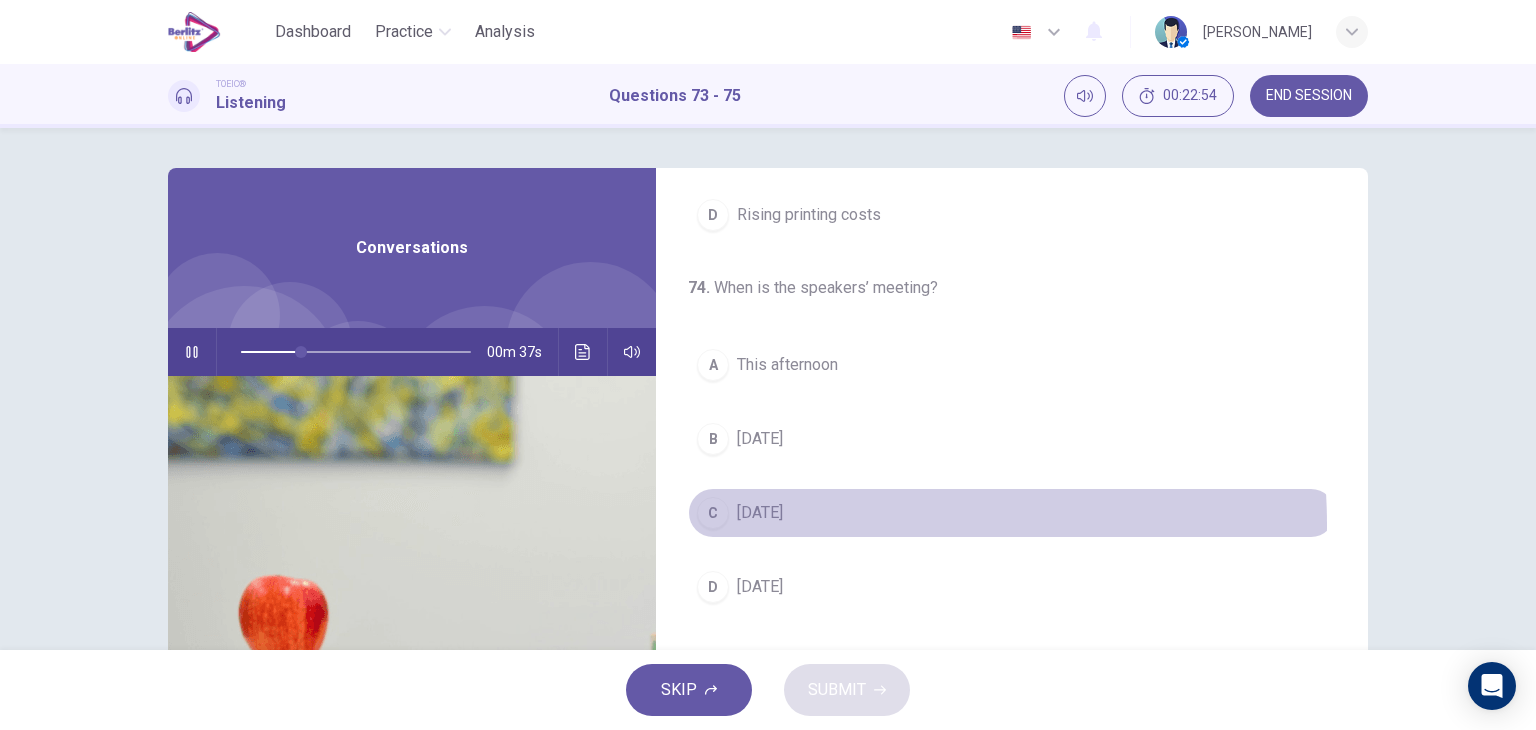 click on "C [DATE]" at bounding box center (1012, 513) 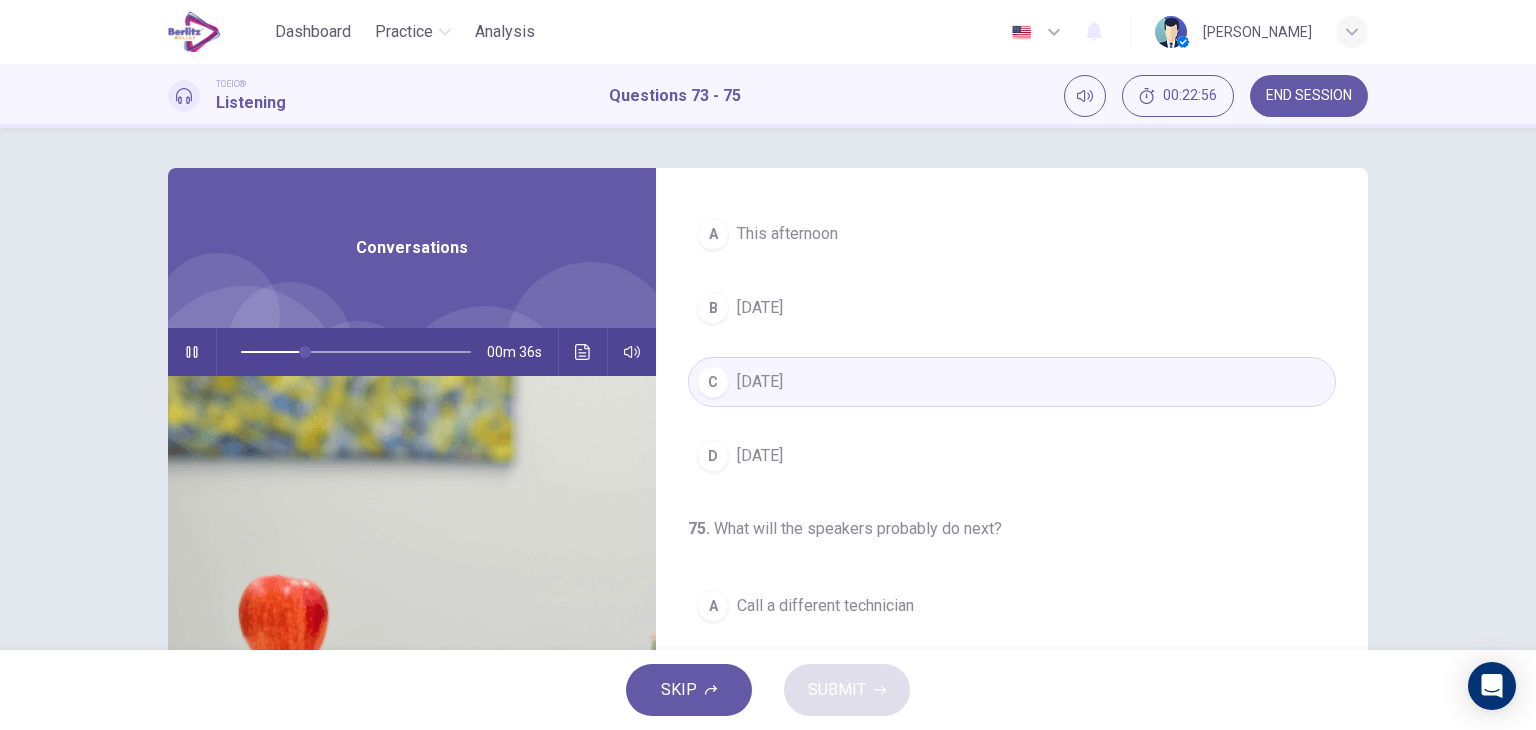 scroll, scrollTop: 452, scrollLeft: 0, axis: vertical 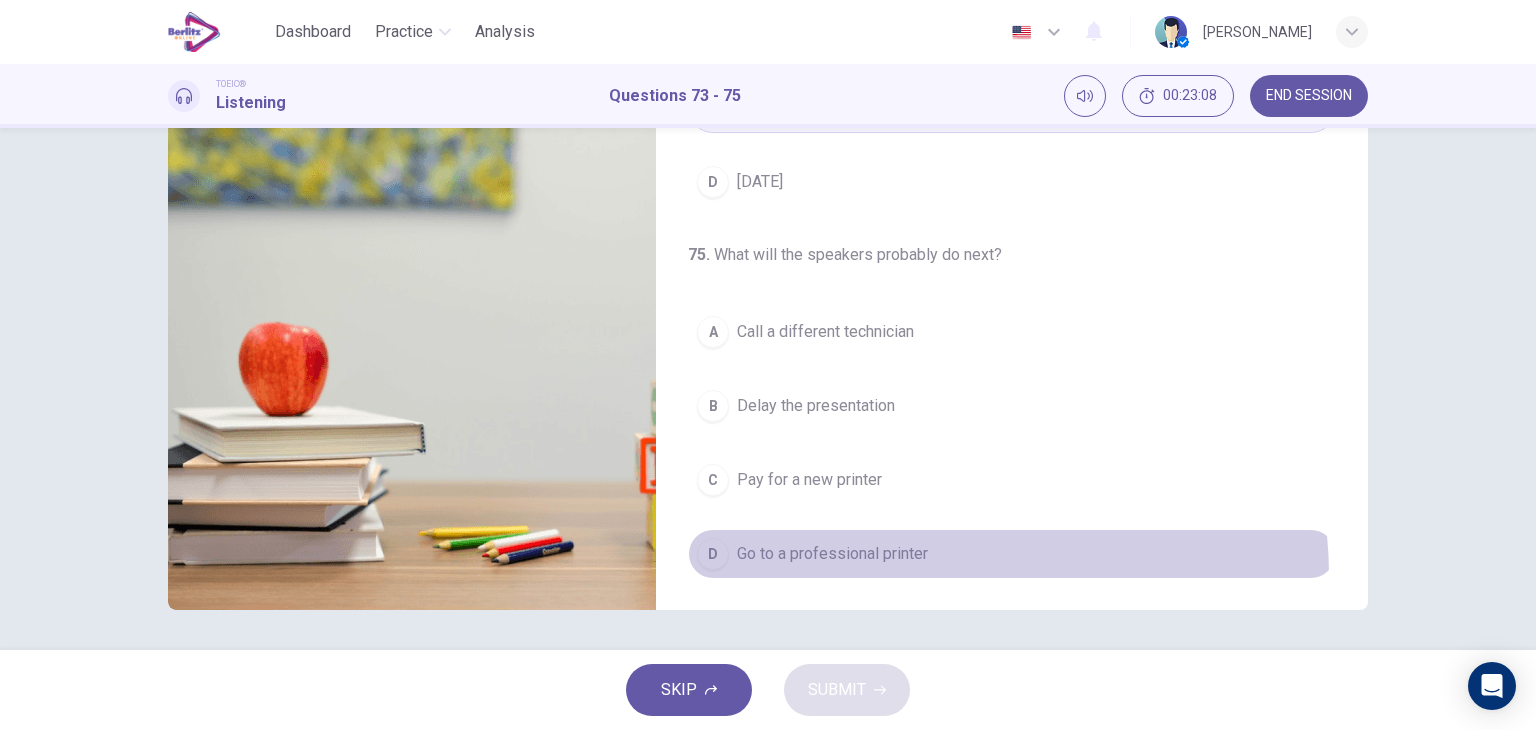 click on "D Go to a professional printer" at bounding box center [1012, 554] 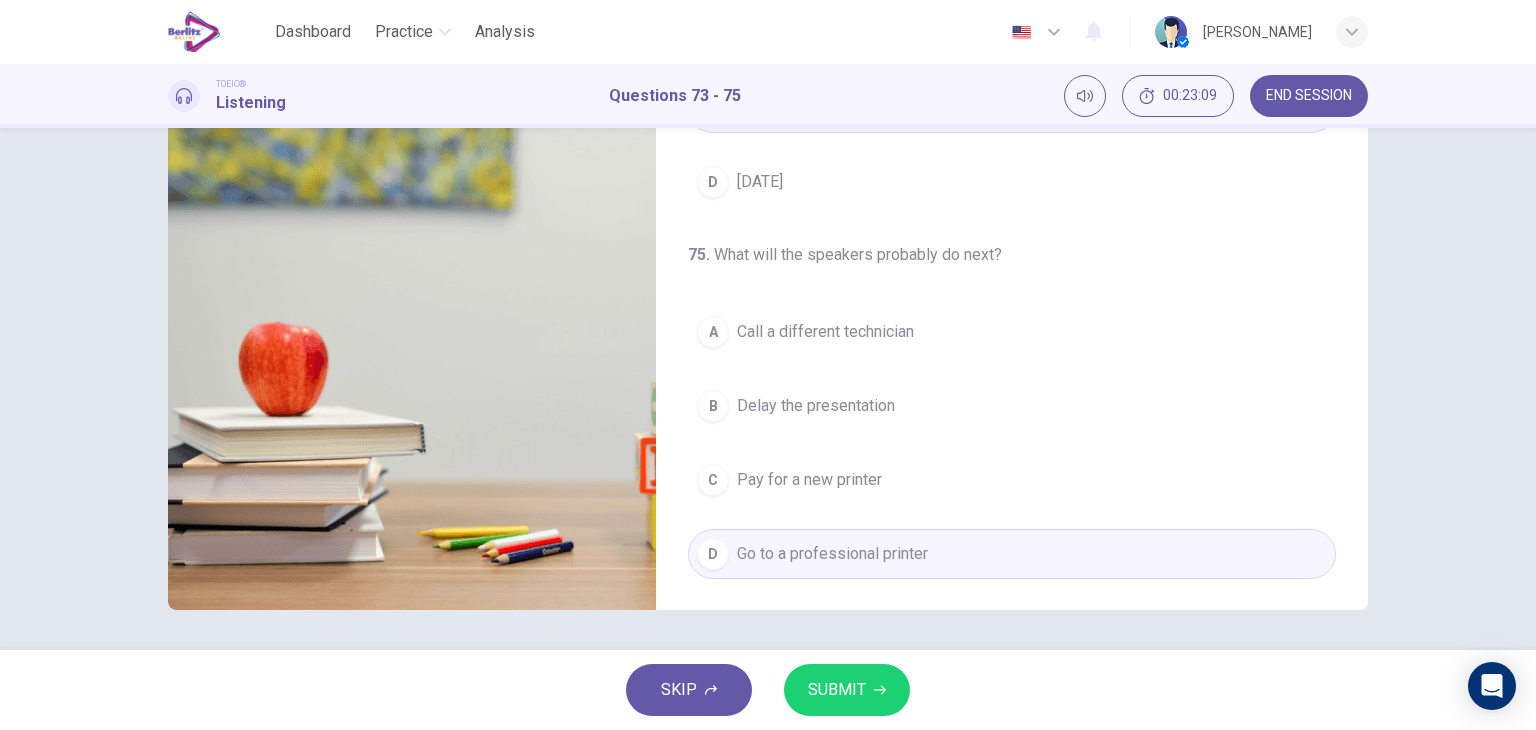 click 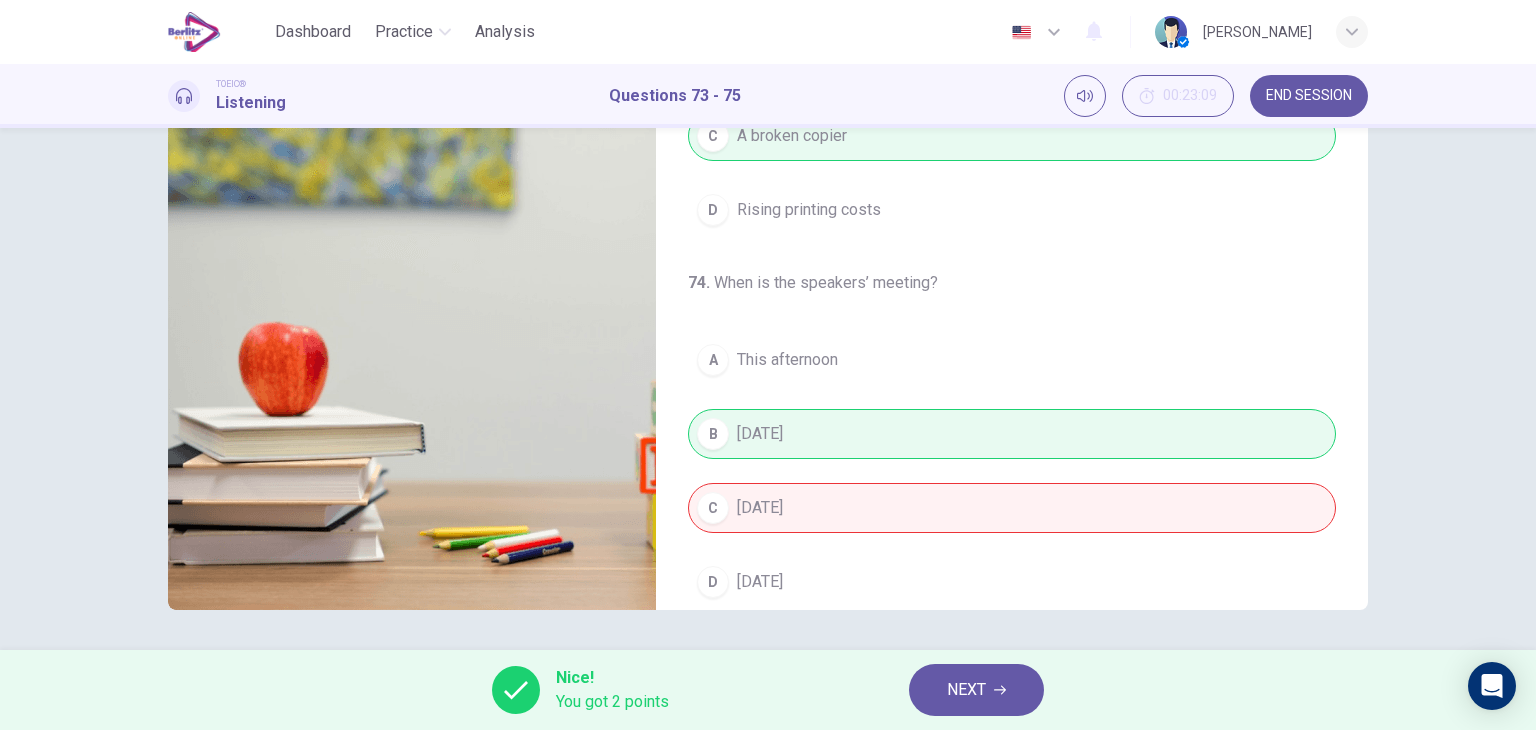 scroll, scrollTop: 0, scrollLeft: 0, axis: both 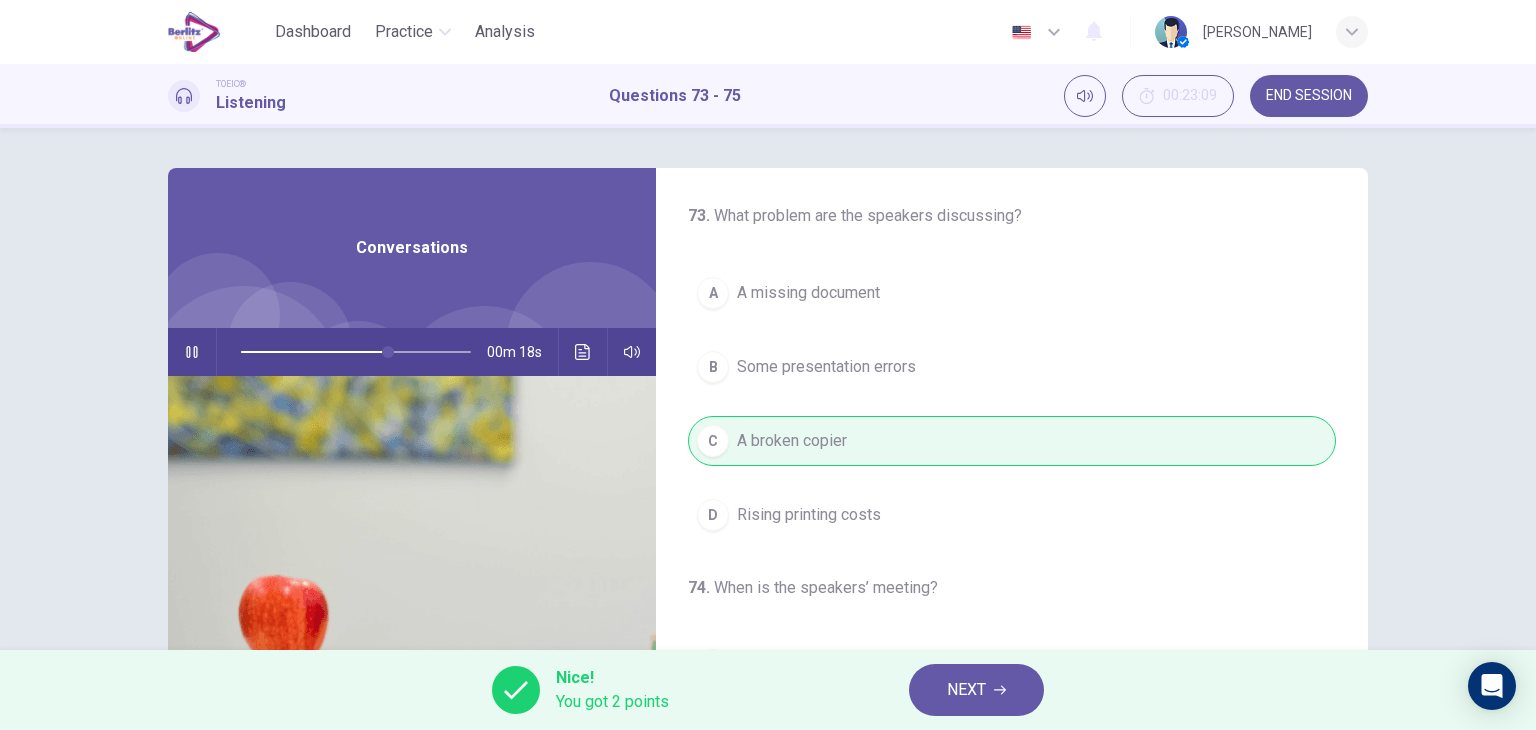 type on "**" 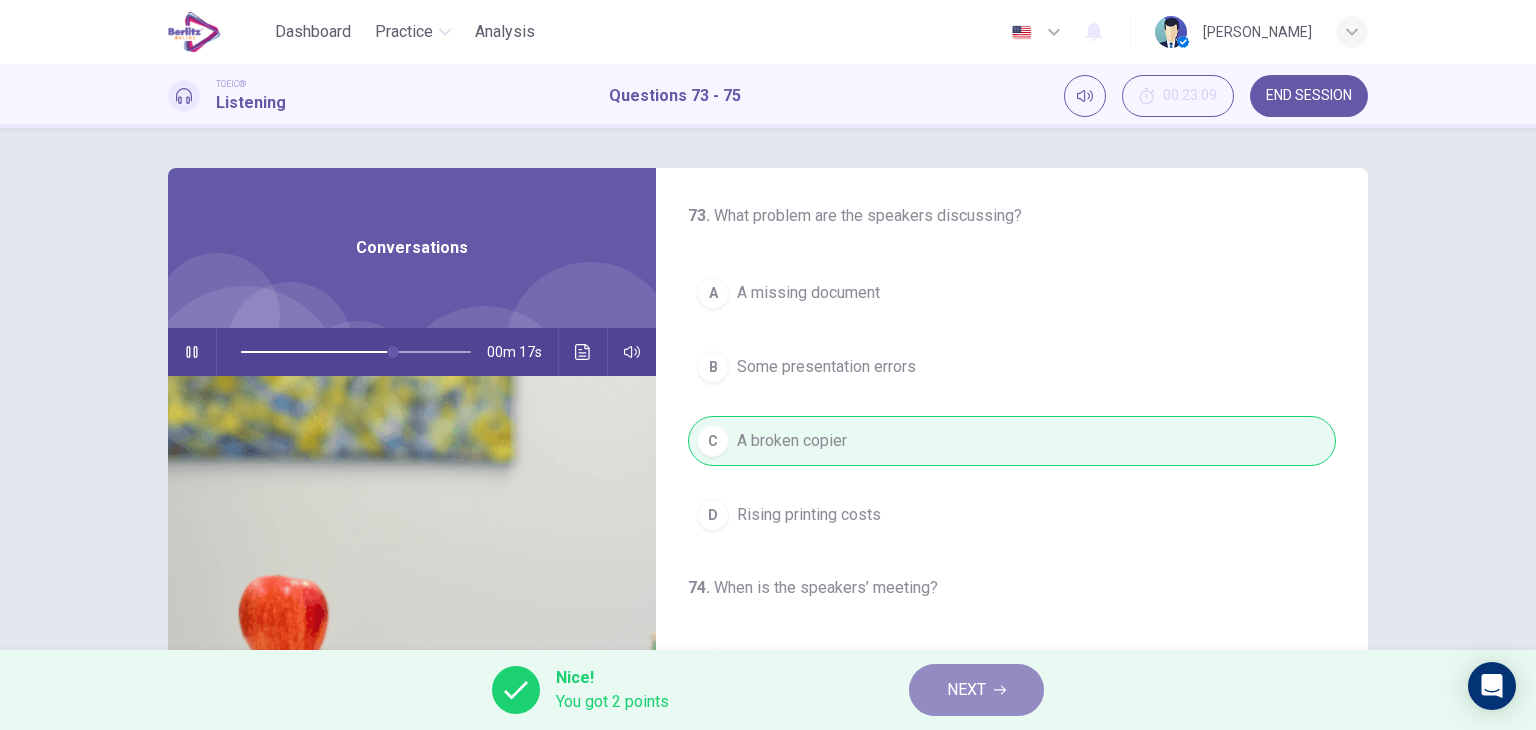 click on "NEXT" at bounding box center [976, 690] 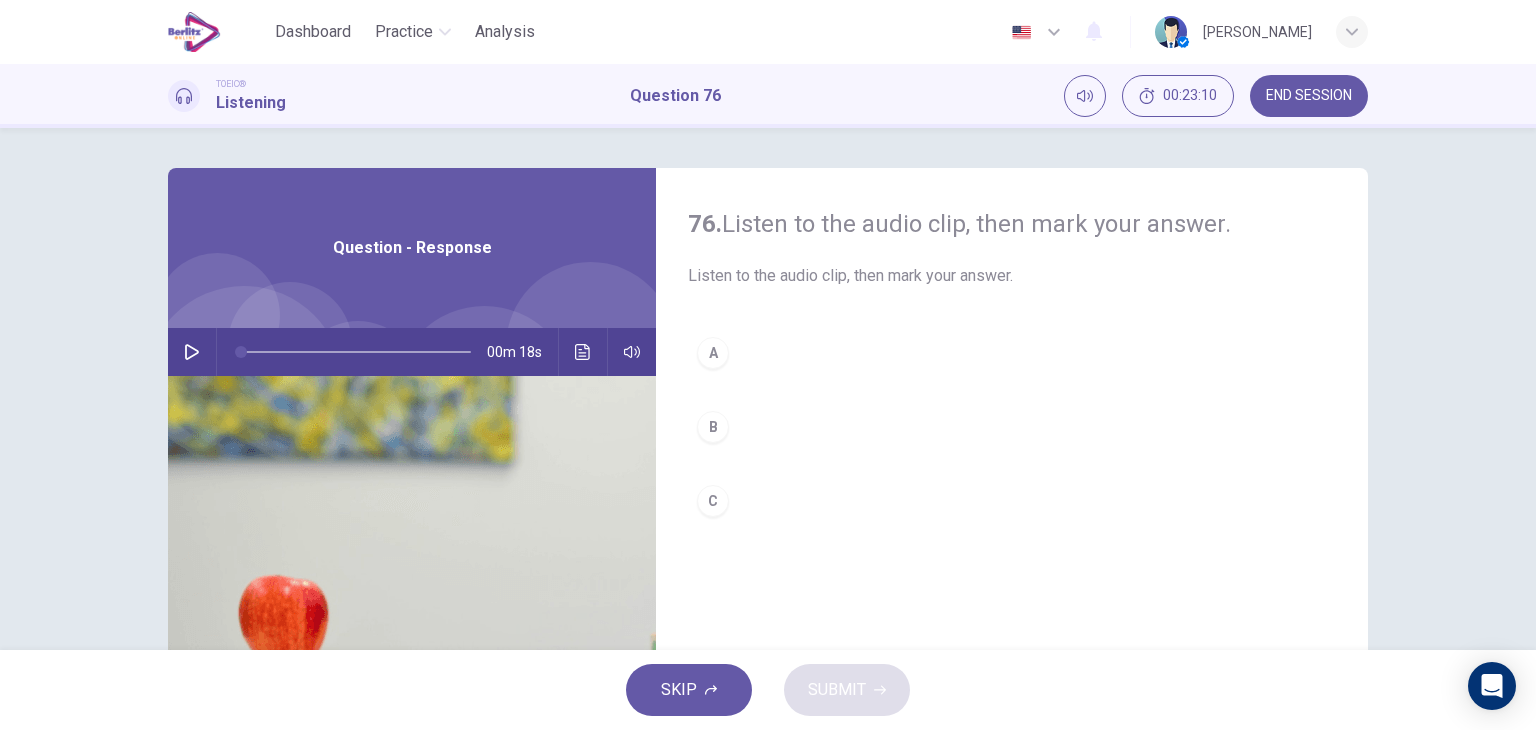 click 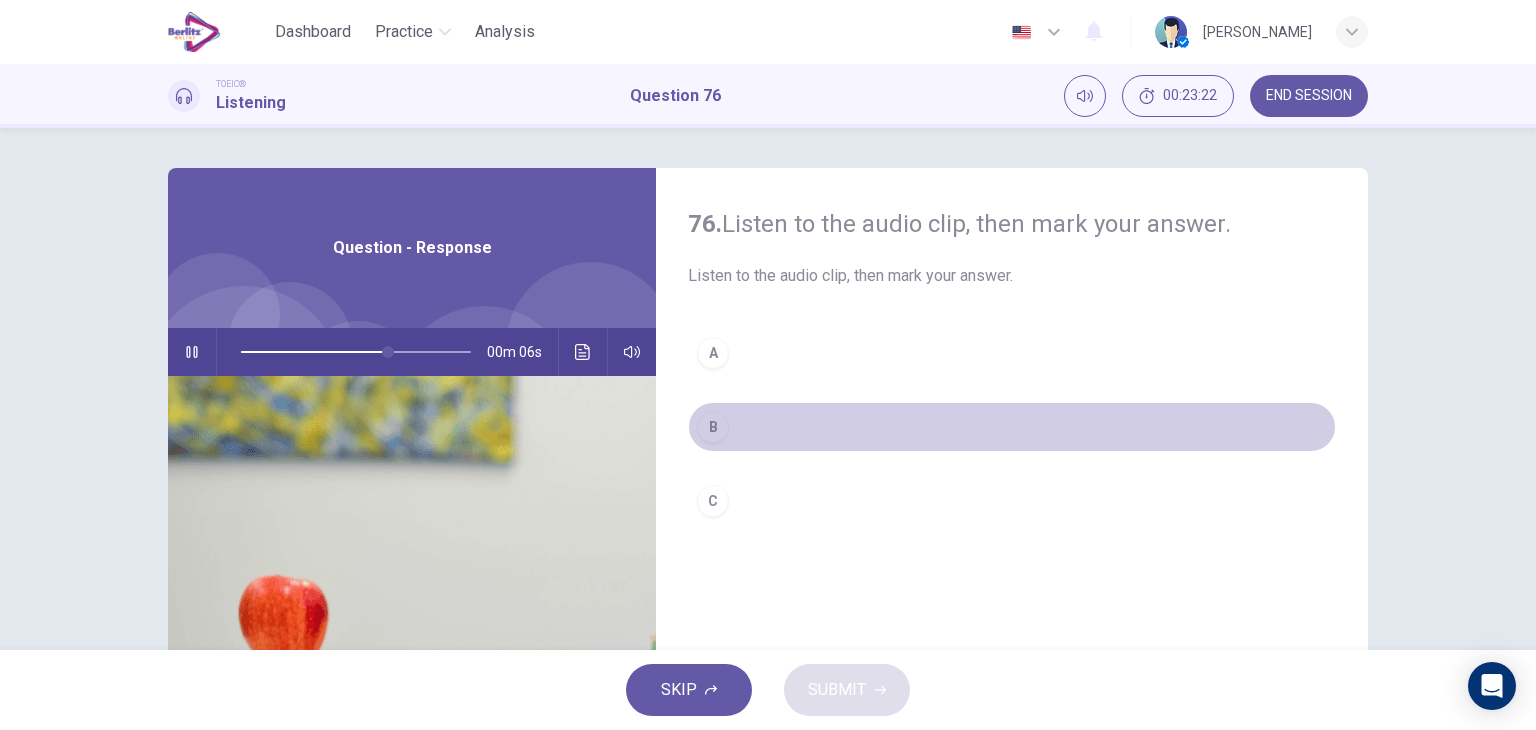 click on "B" at bounding box center (1012, 427) 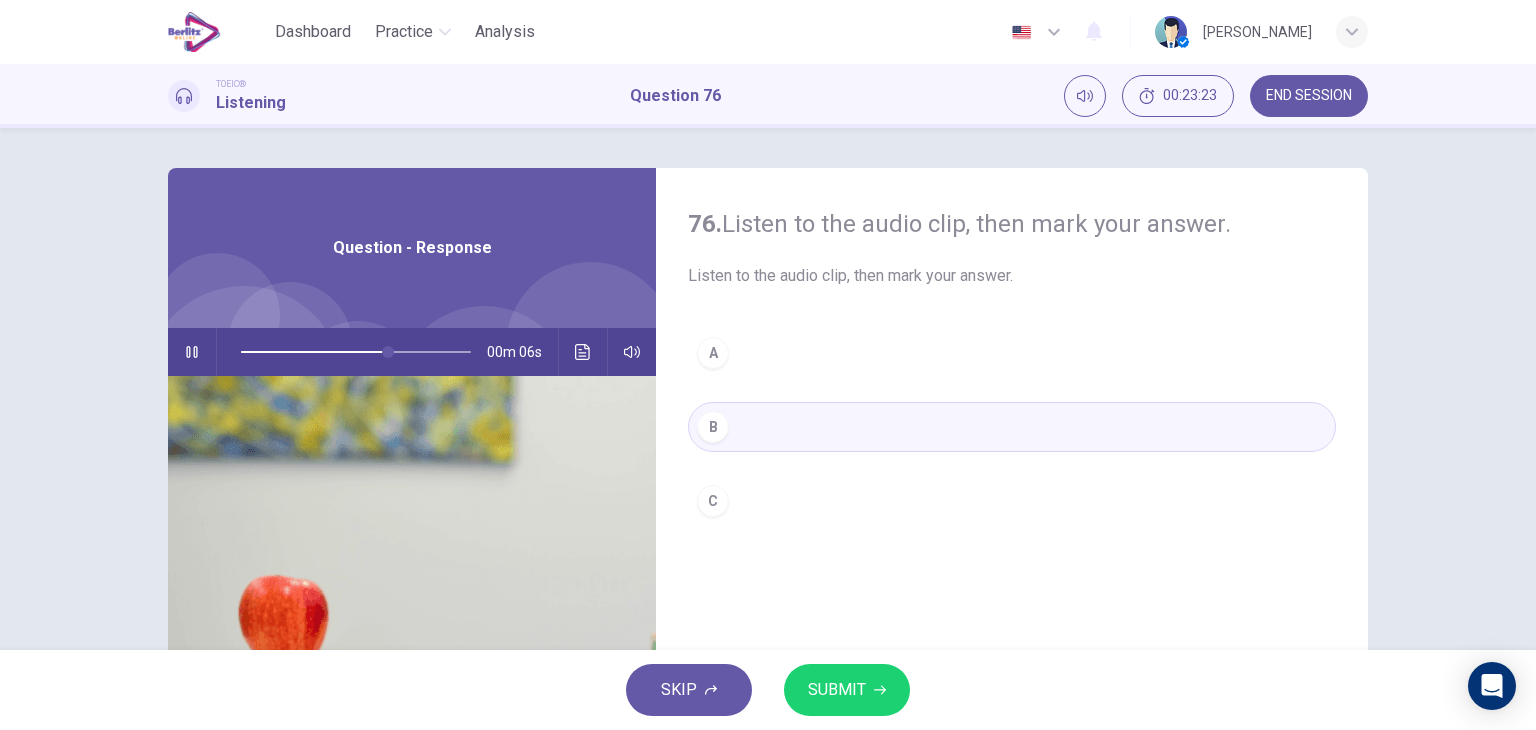 click on "SUBMIT" at bounding box center [837, 690] 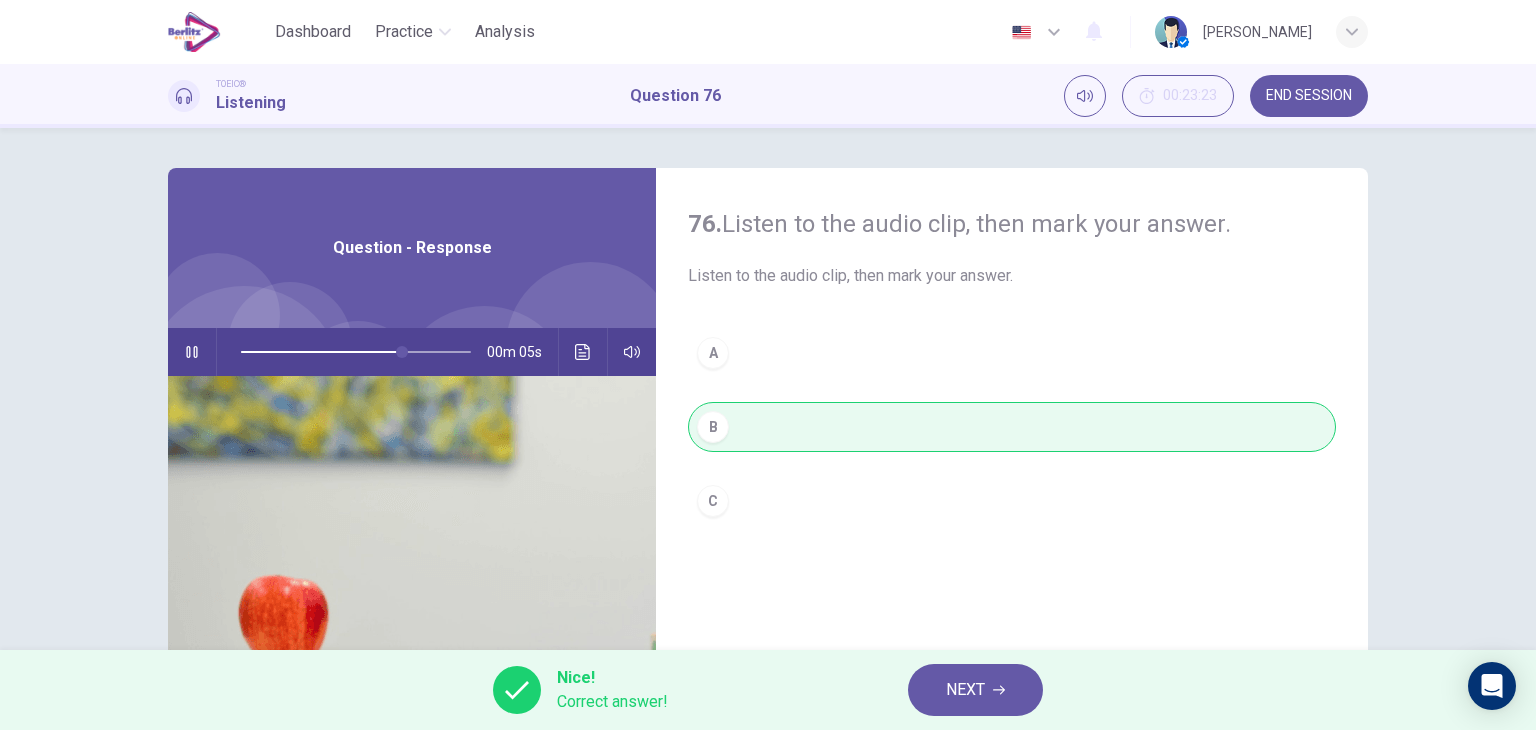 type on "**" 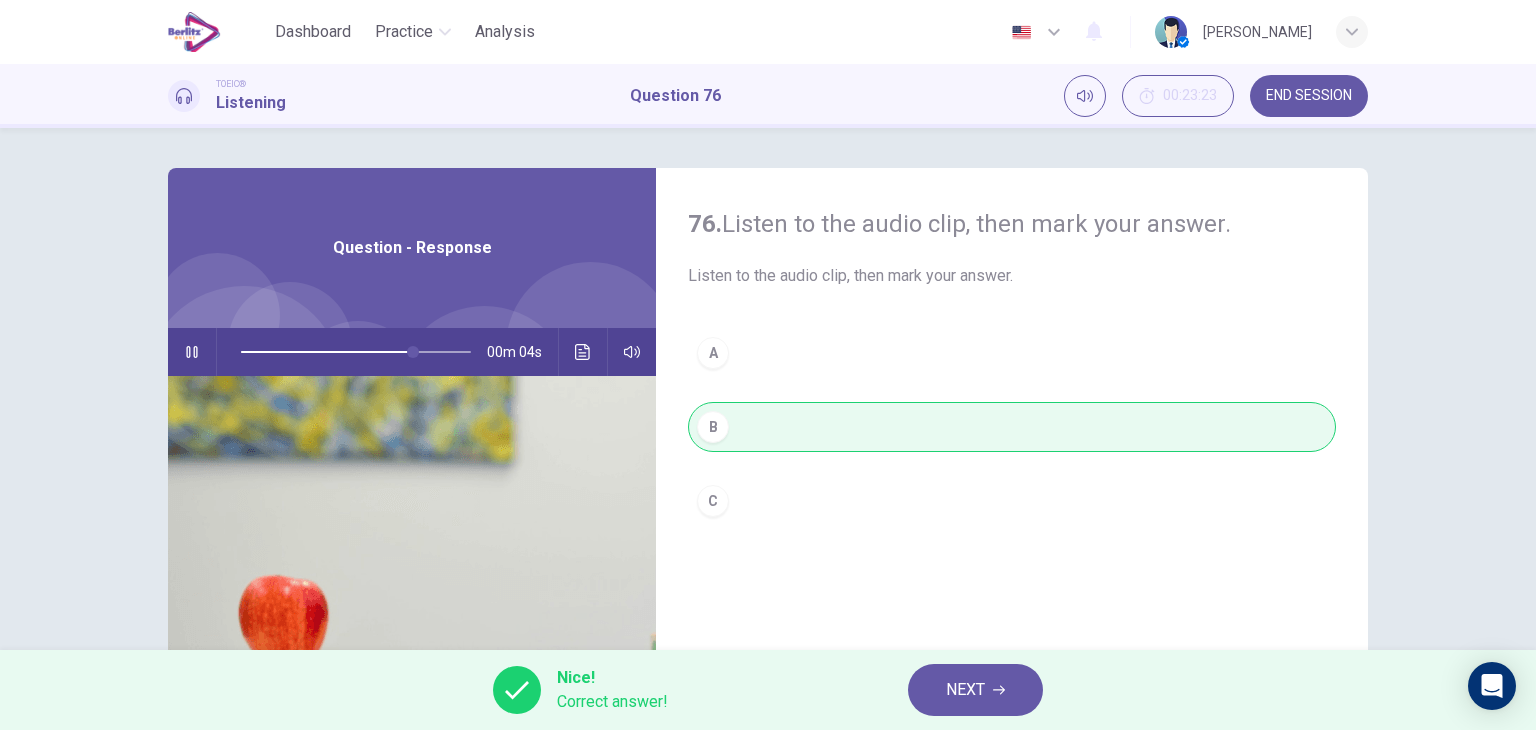 click on "NEXT" at bounding box center (975, 690) 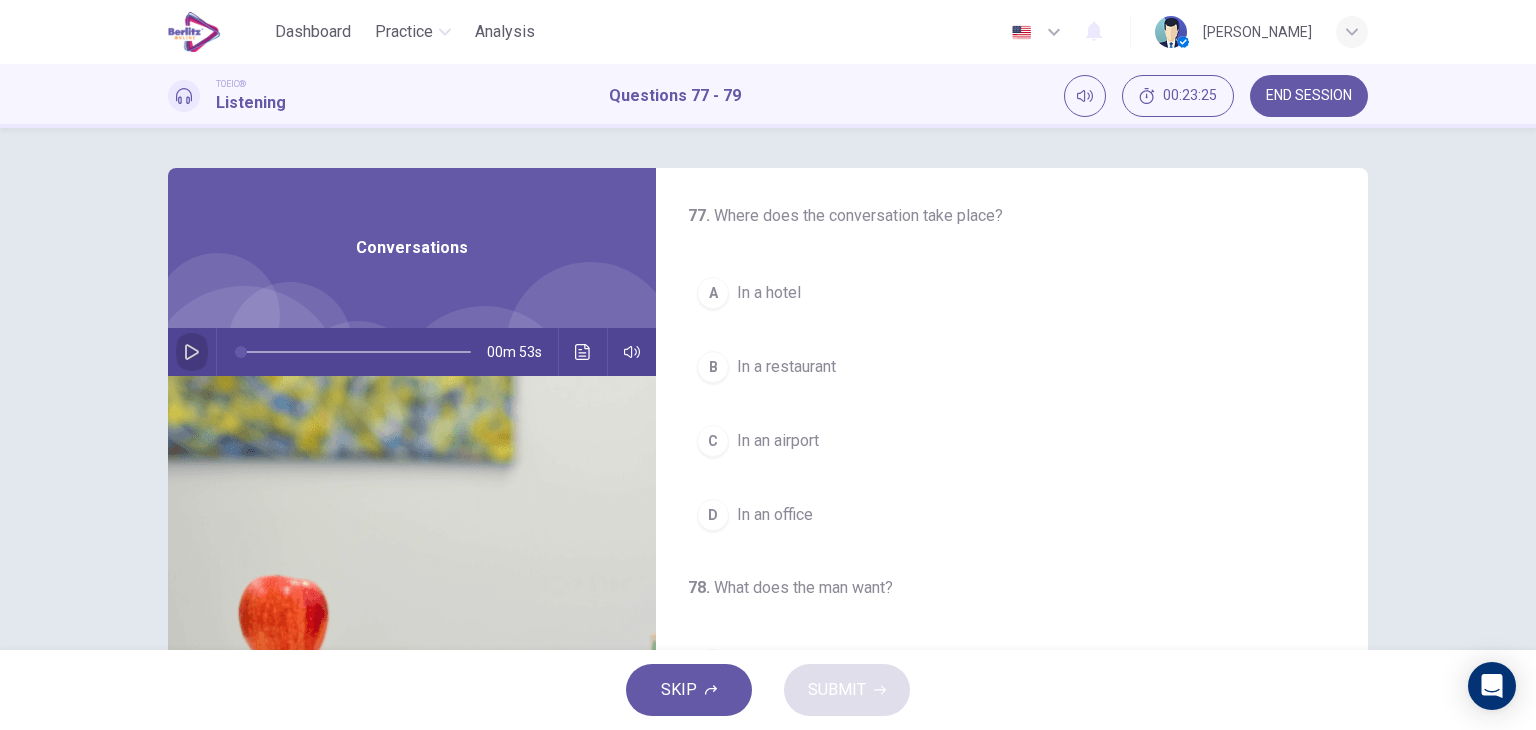 click 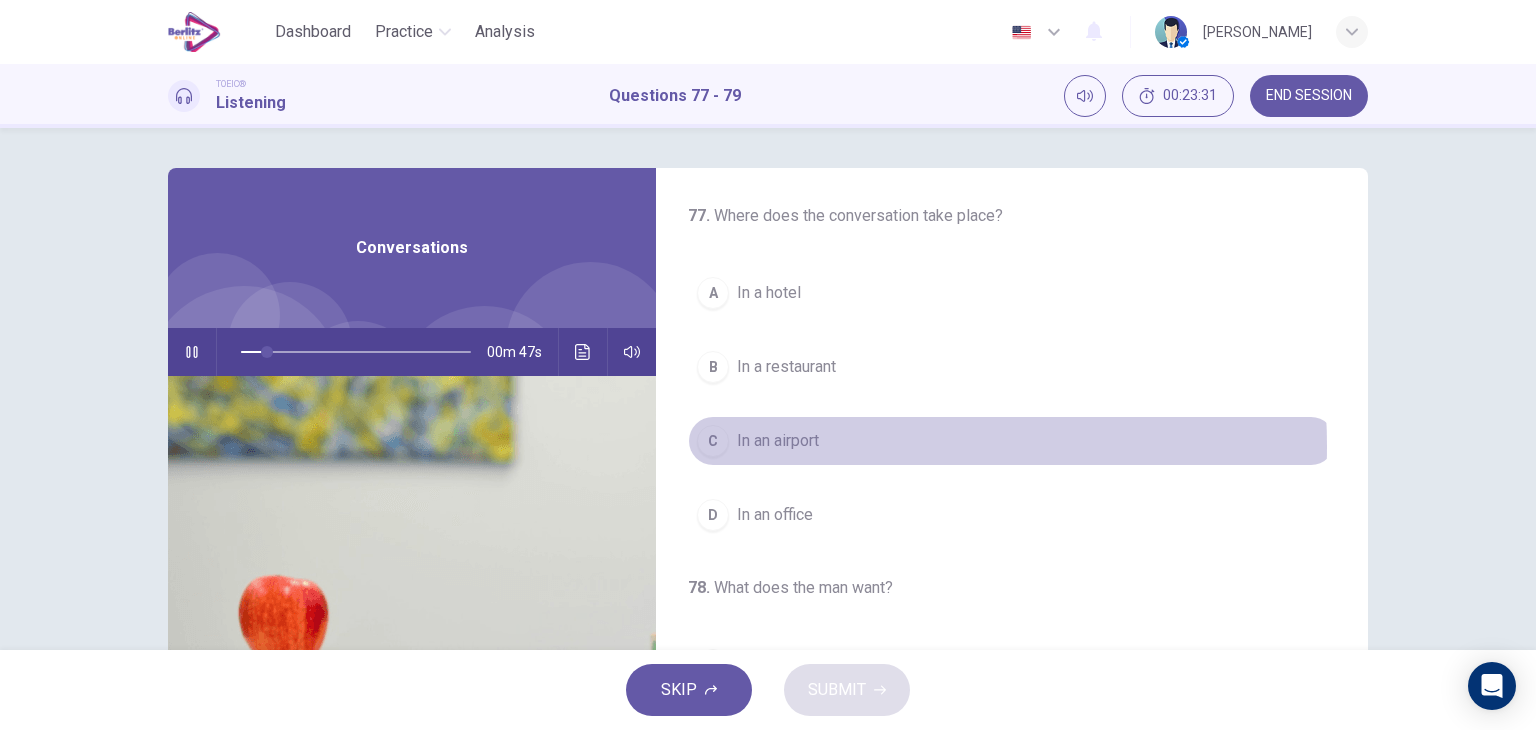 click on "C In an airport" at bounding box center (1012, 441) 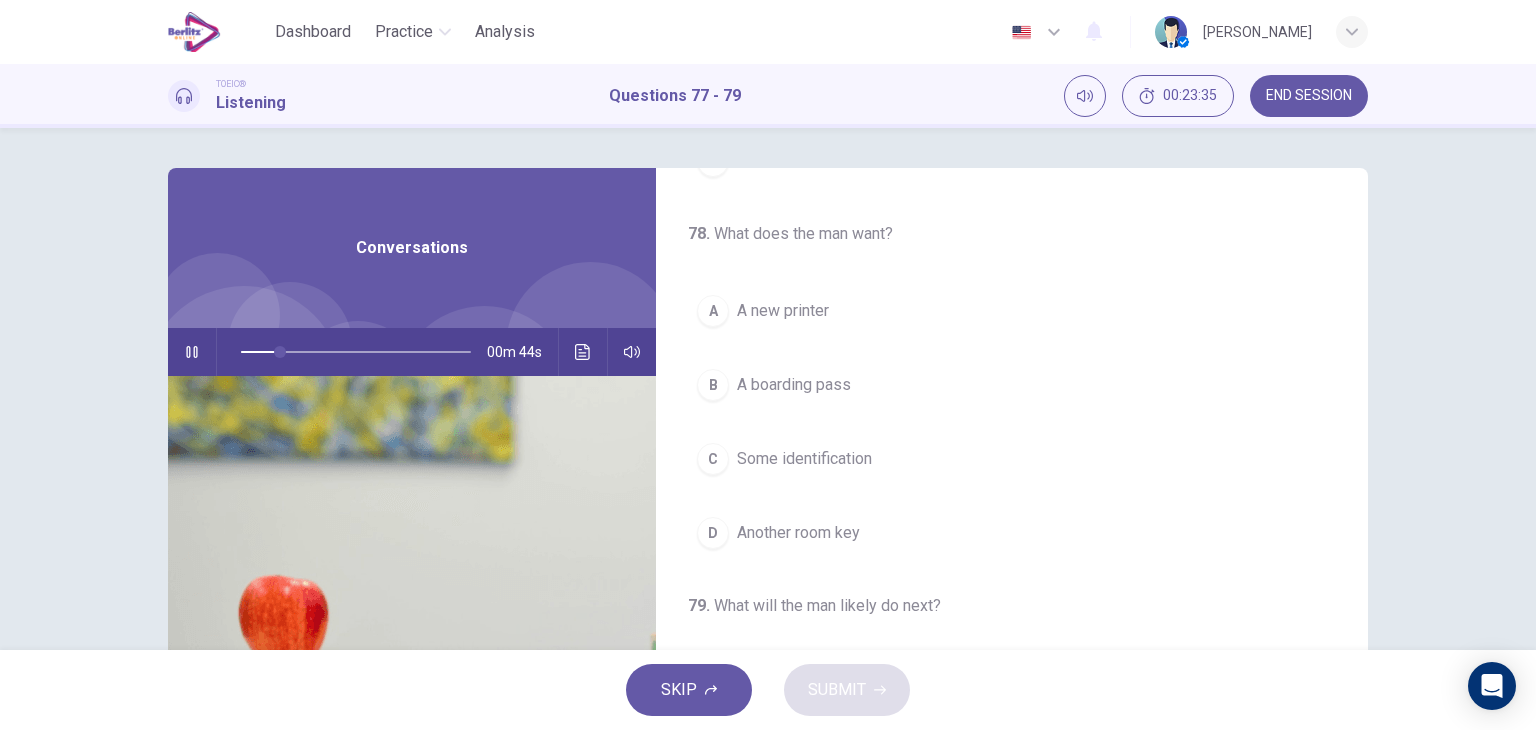scroll, scrollTop: 400, scrollLeft: 0, axis: vertical 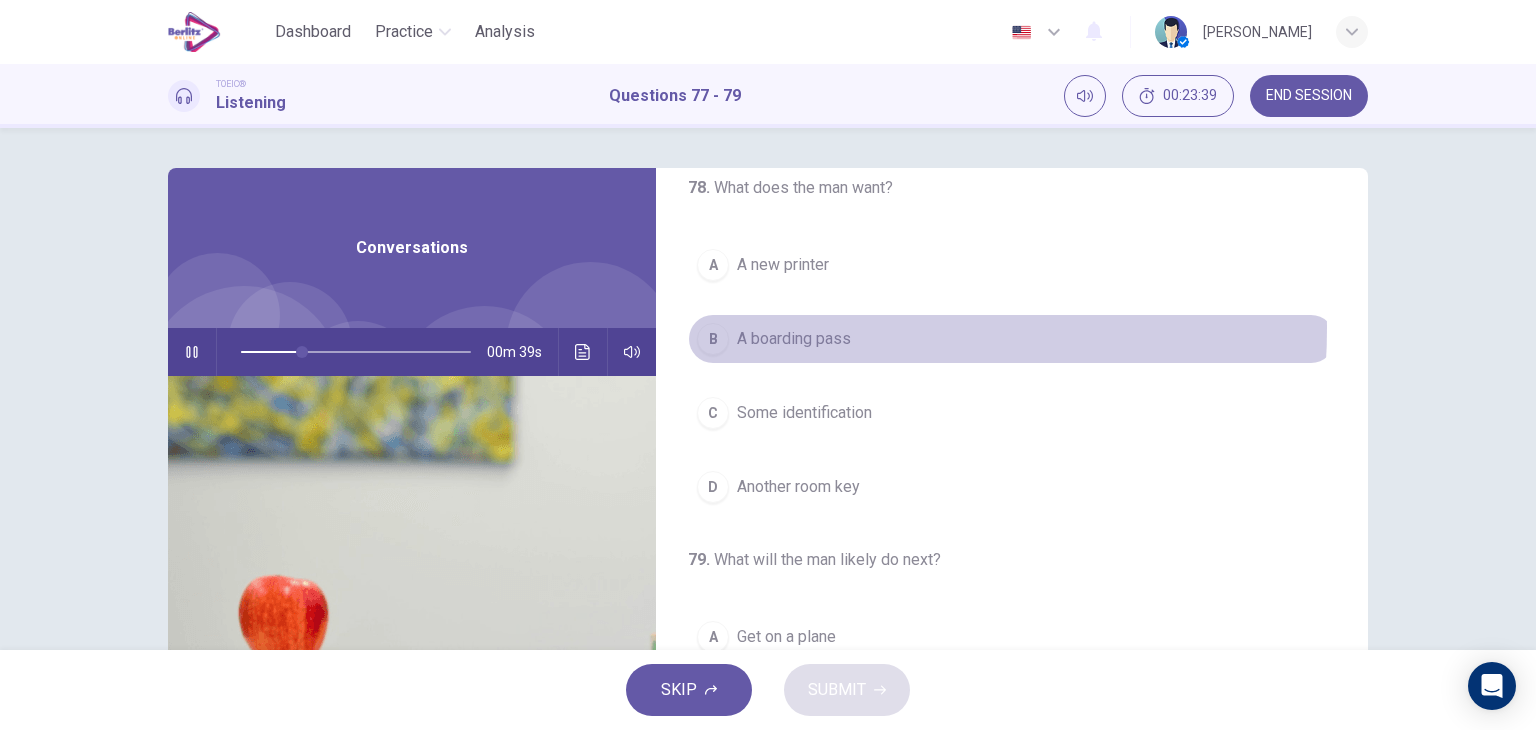 click on "A boarding pass" at bounding box center (794, 339) 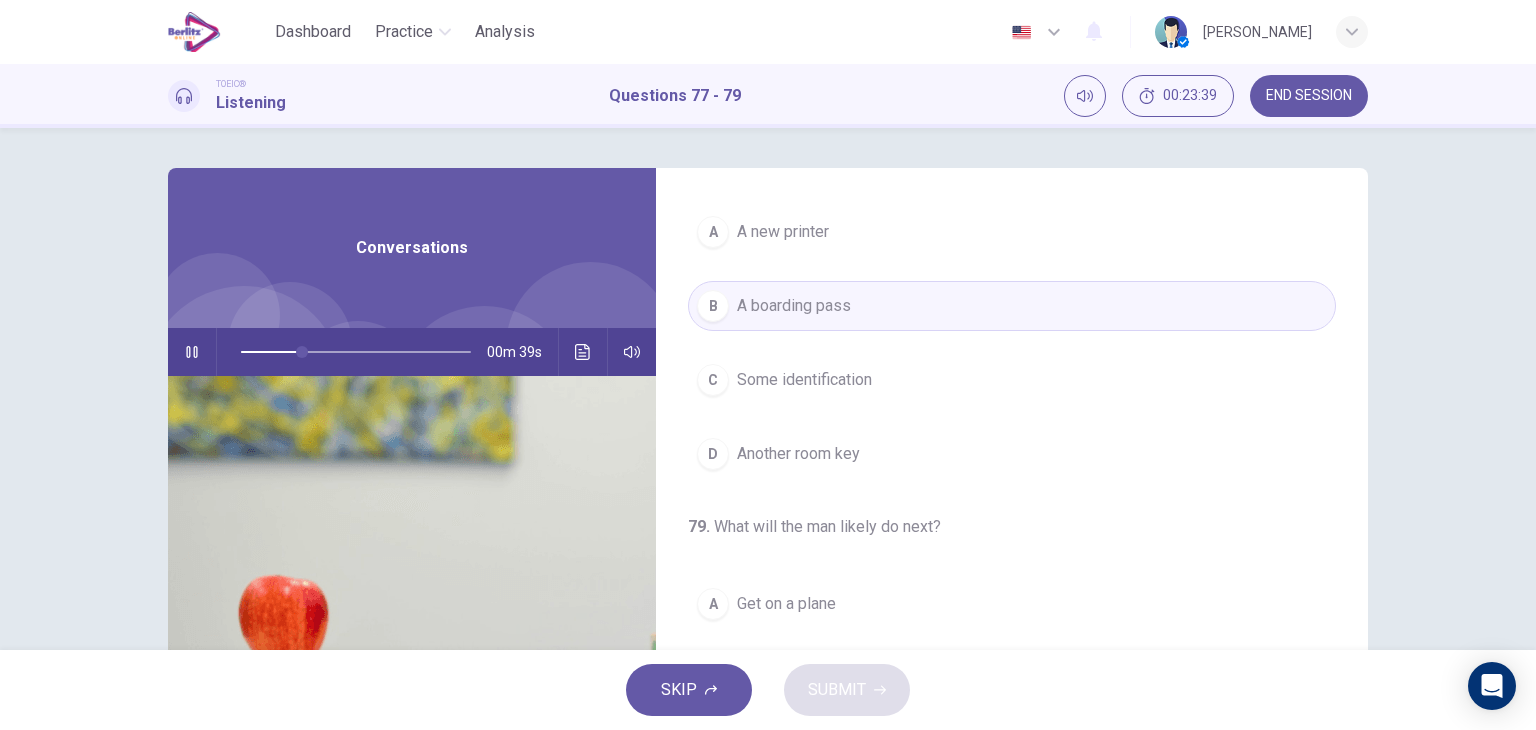 scroll, scrollTop: 452, scrollLeft: 0, axis: vertical 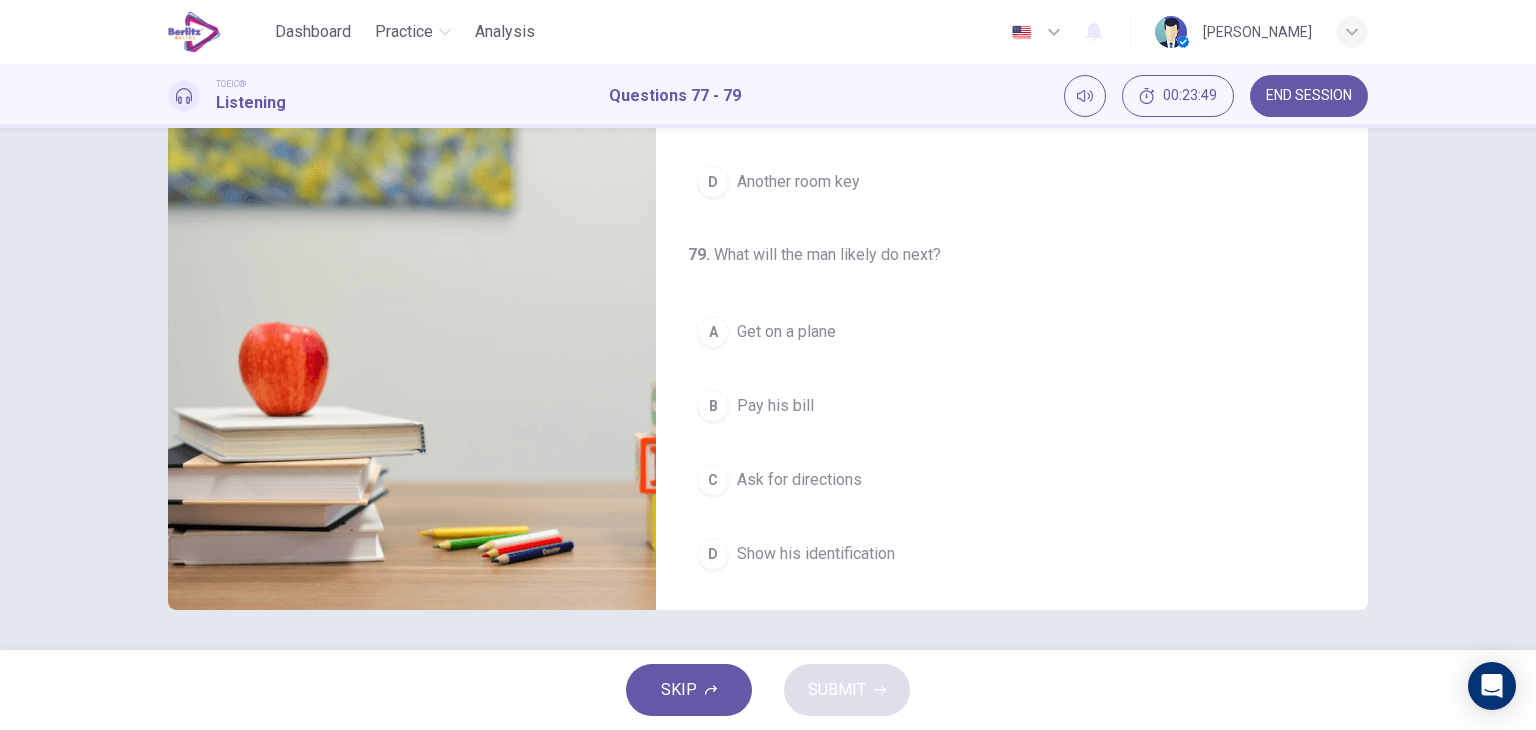 click on "Show his identification" at bounding box center (816, 554) 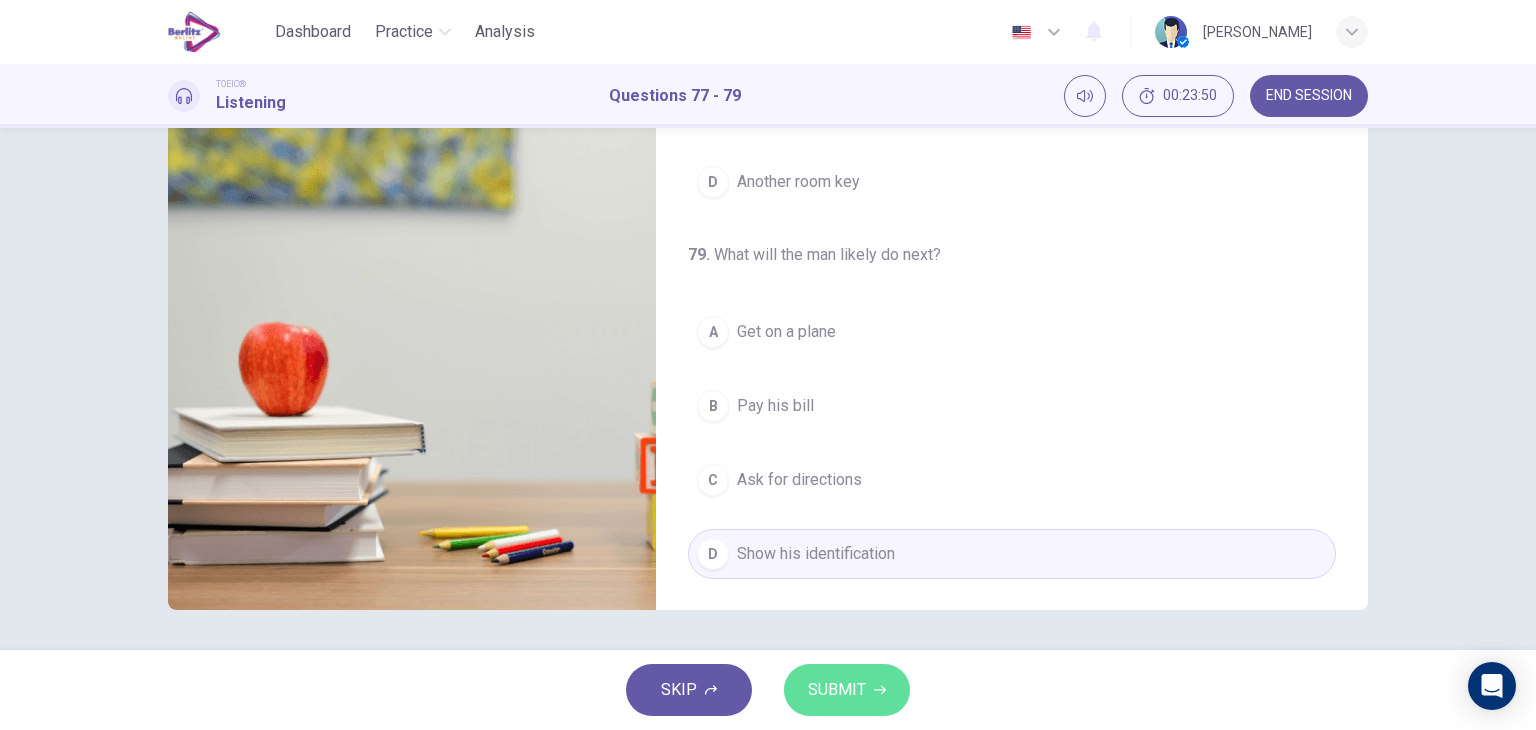 click on "SUBMIT" at bounding box center [837, 690] 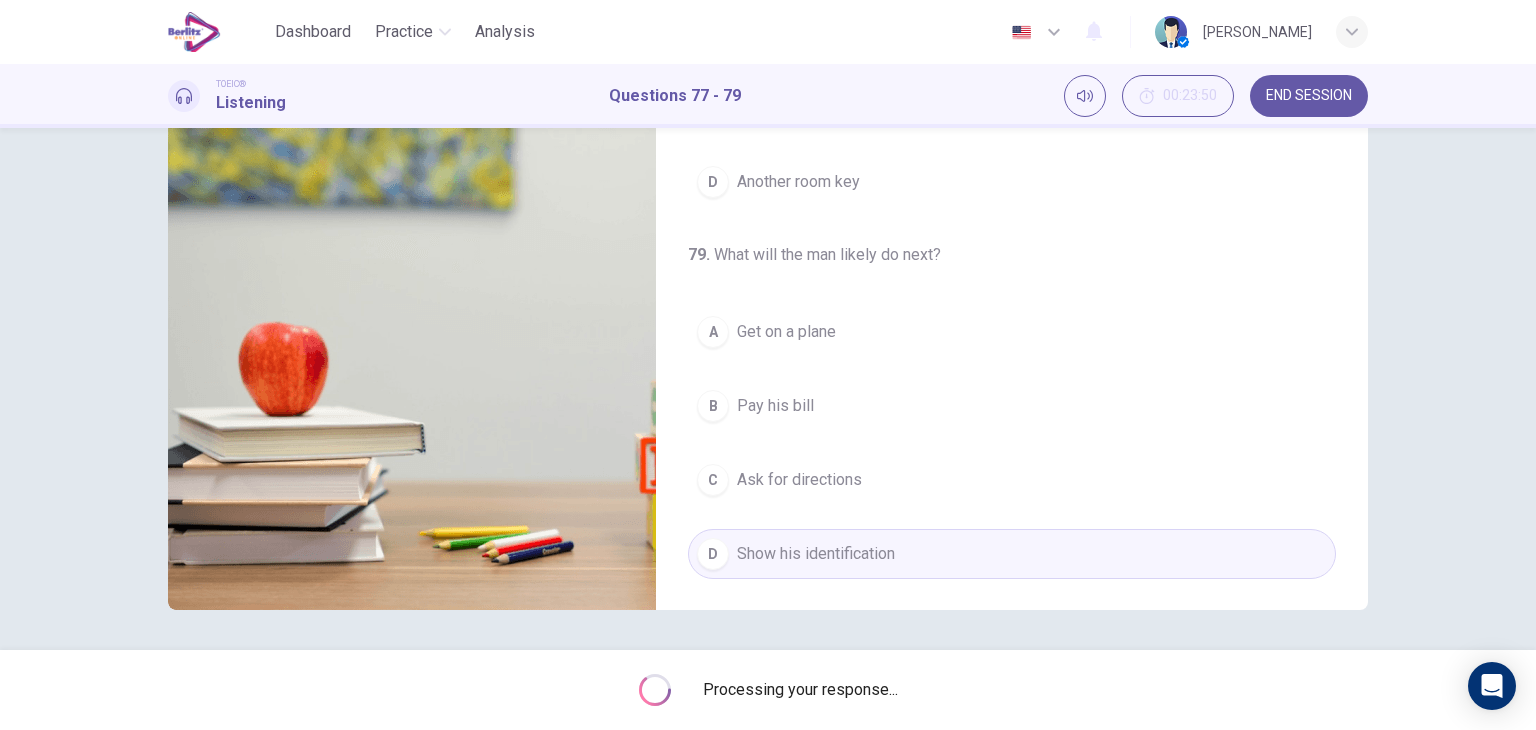 type on "**" 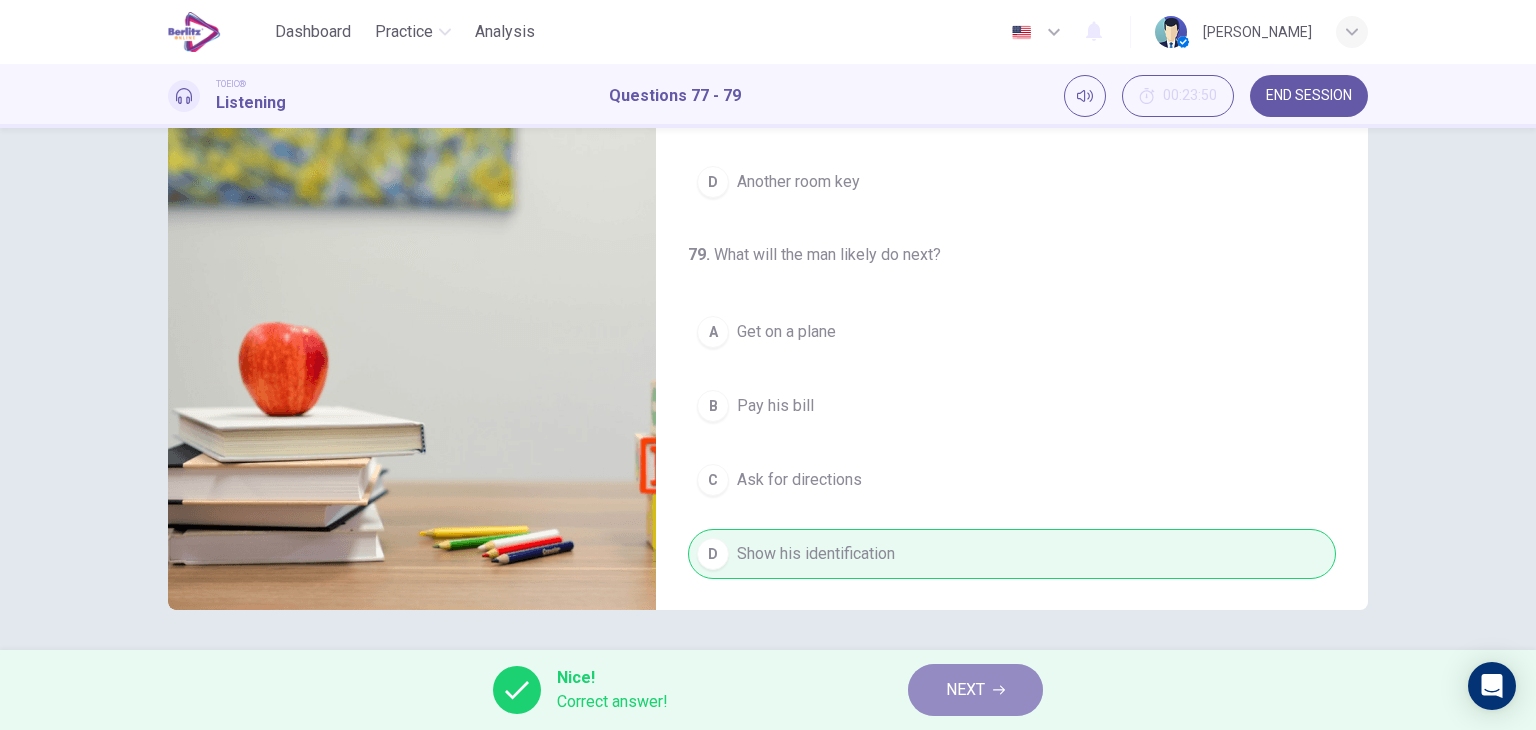 click on "NEXT" at bounding box center [975, 690] 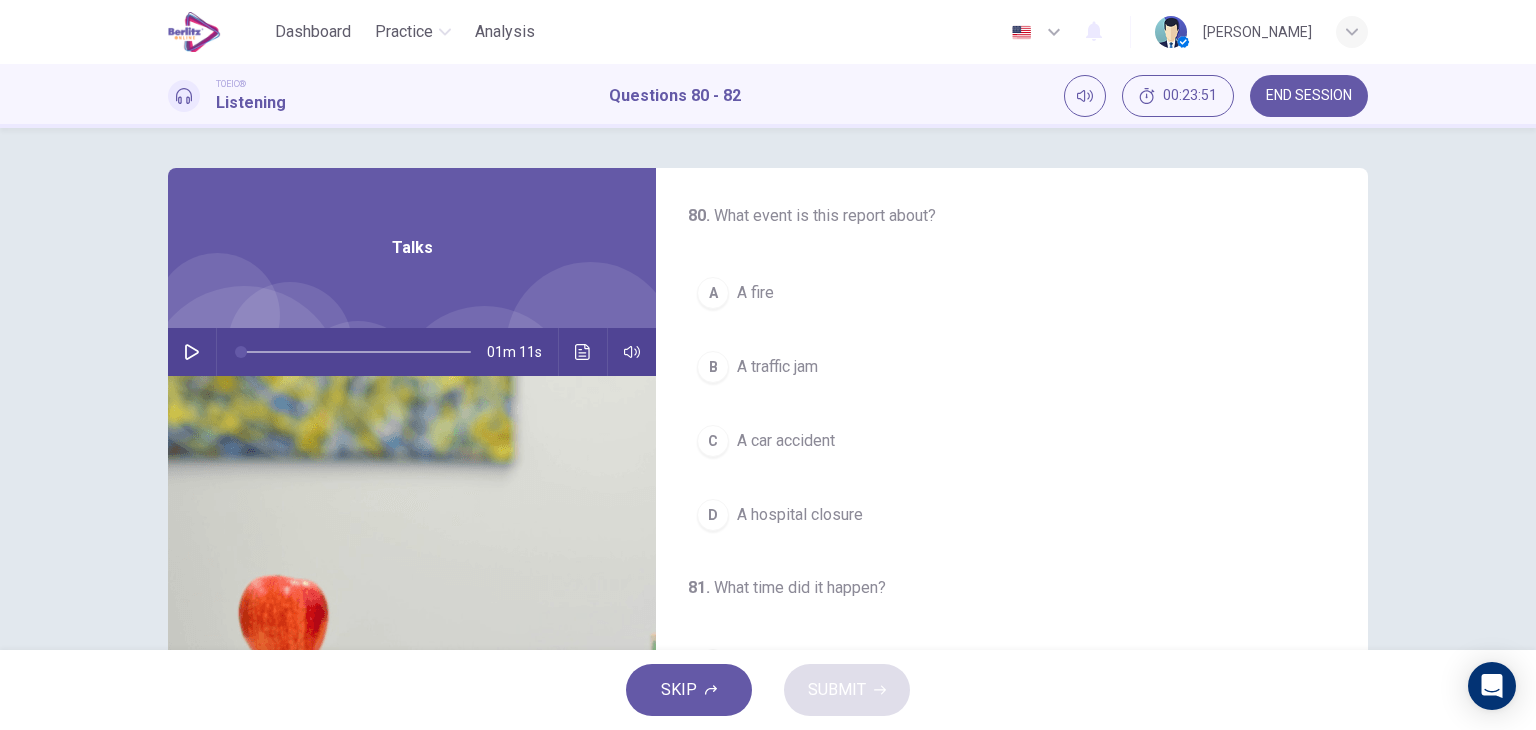 click at bounding box center (192, 352) 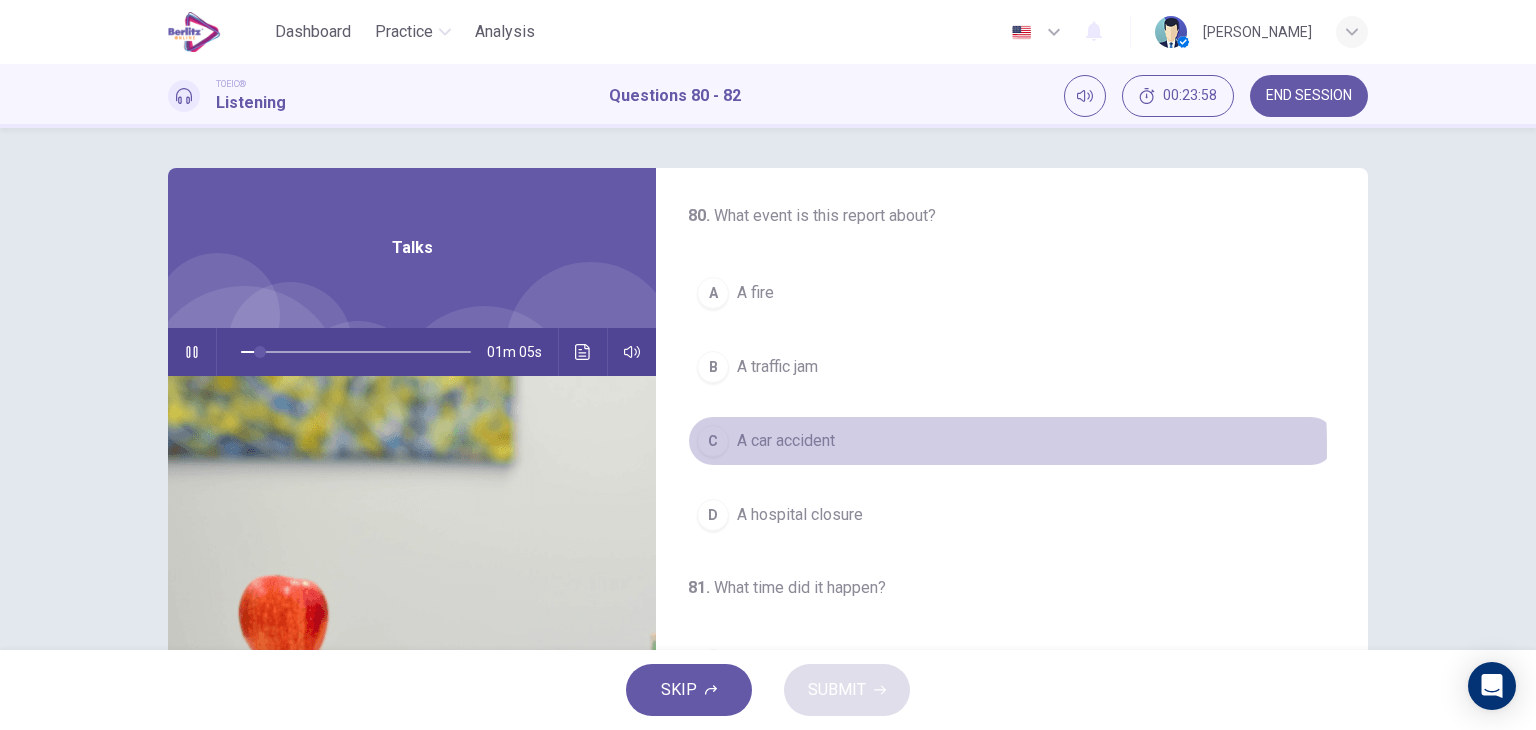 click on "A car accident" at bounding box center (786, 441) 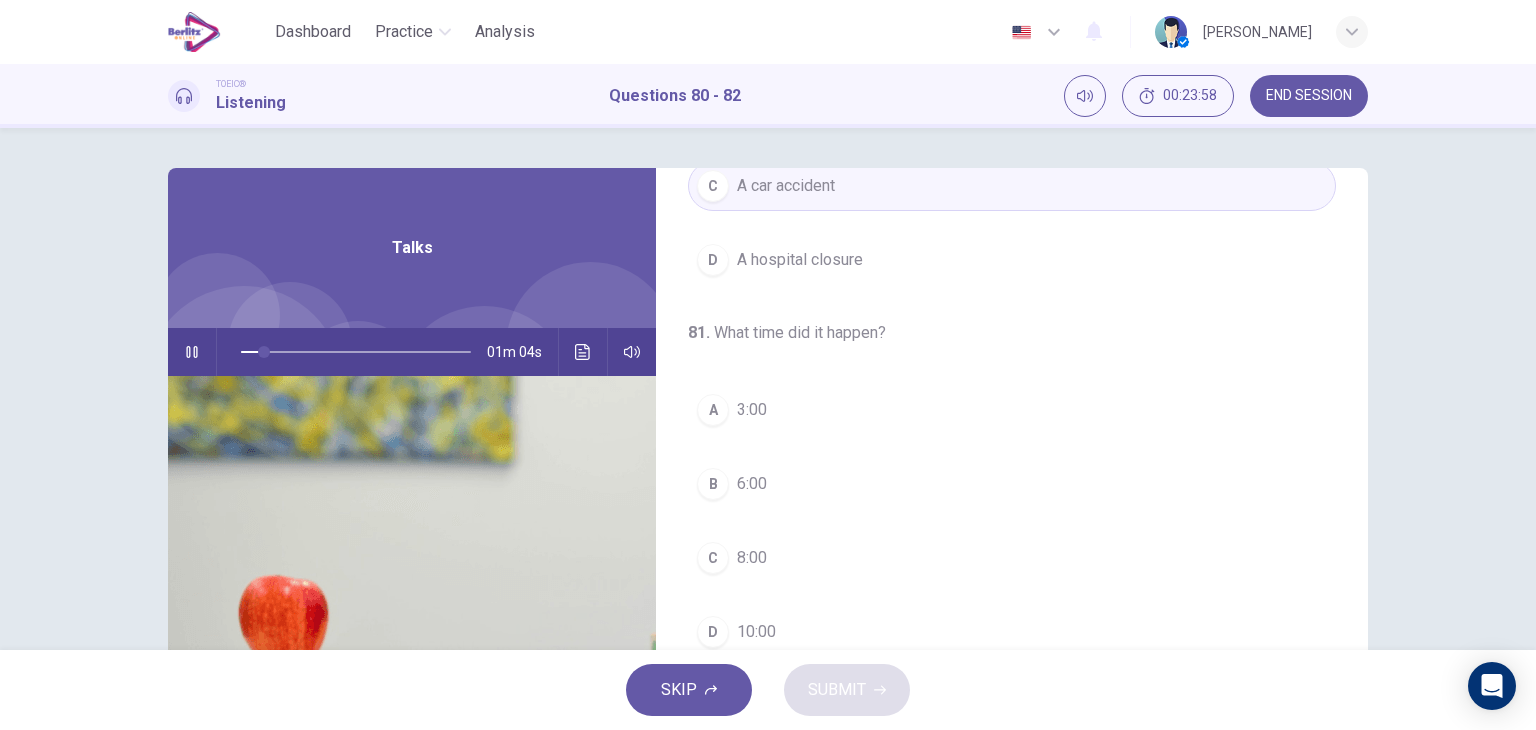 scroll, scrollTop: 300, scrollLeft: 0, axis: vertical 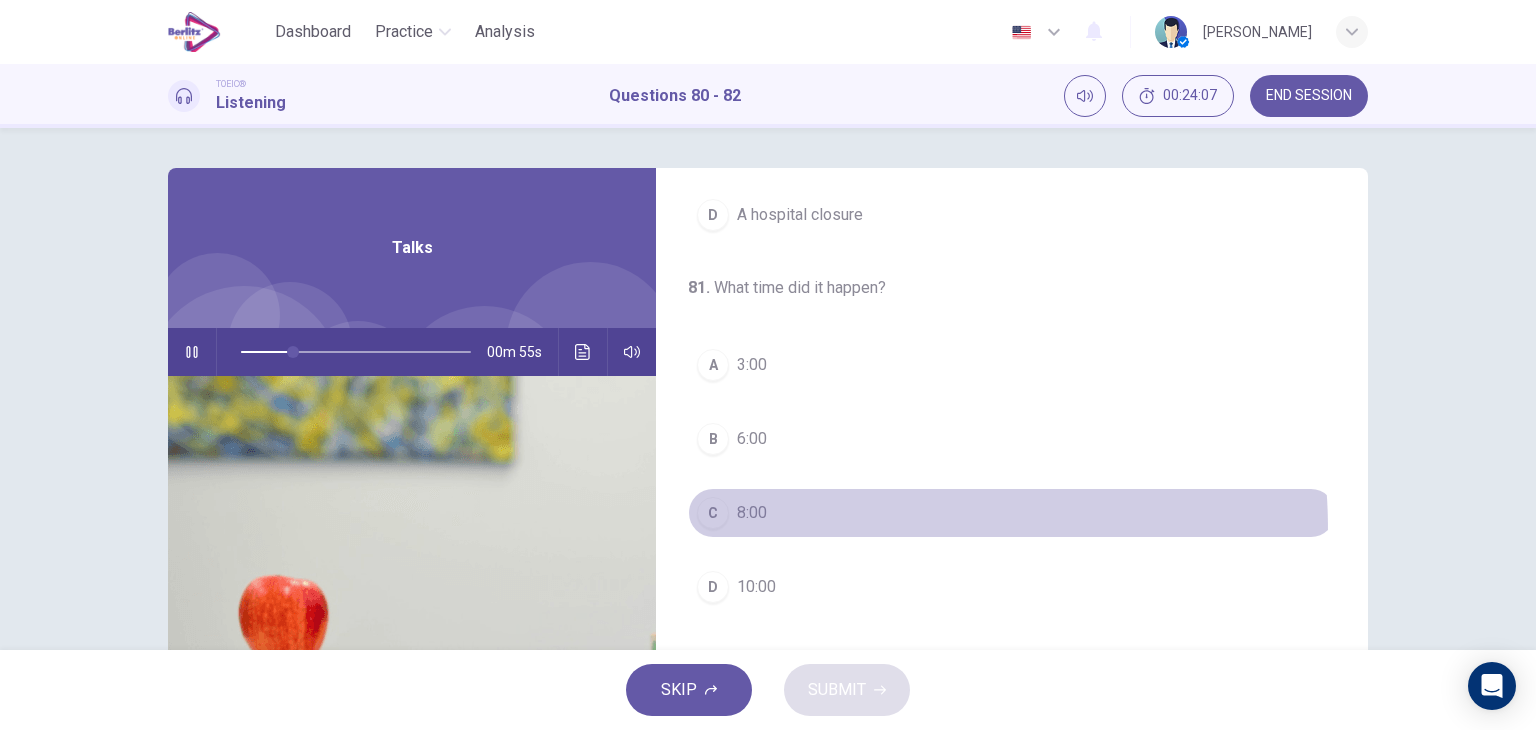 click on "C 8:00" at bounding box center [1012, 513] 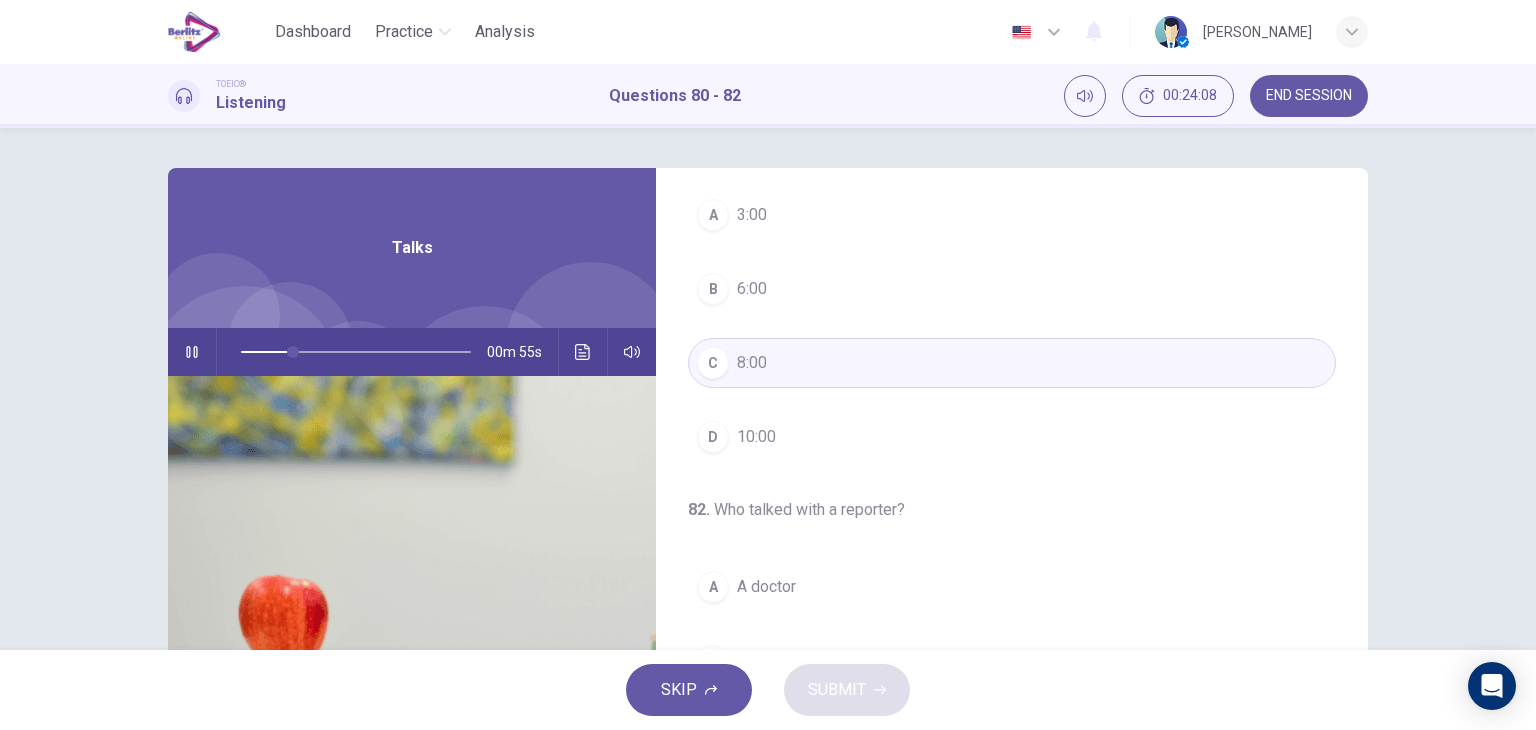 scroll, scrollTop: 452, scrollLeft: 0, axis: vertical 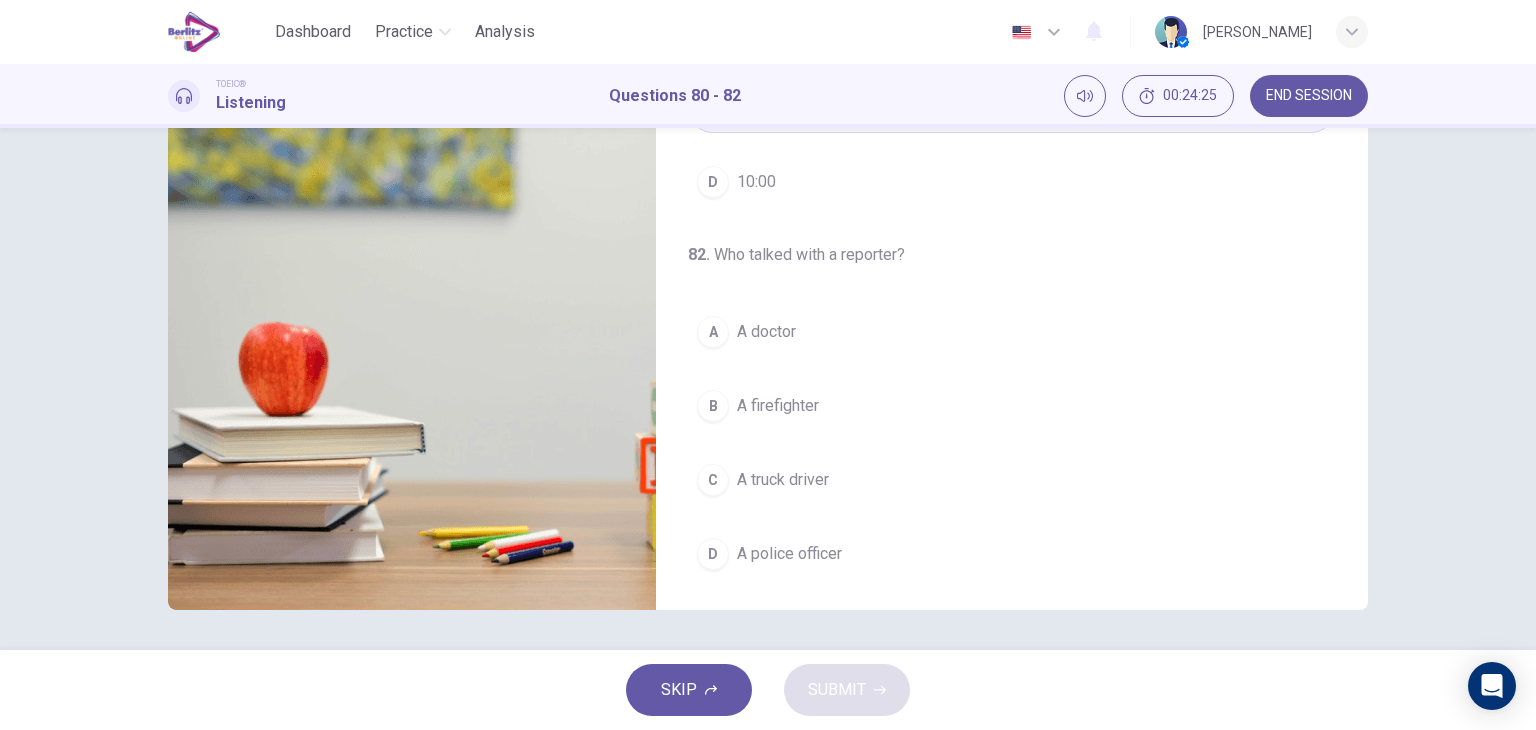 click on "A A doctor B A firefighter C A truck driver D A police officer" at bounding box center [1012, 443] 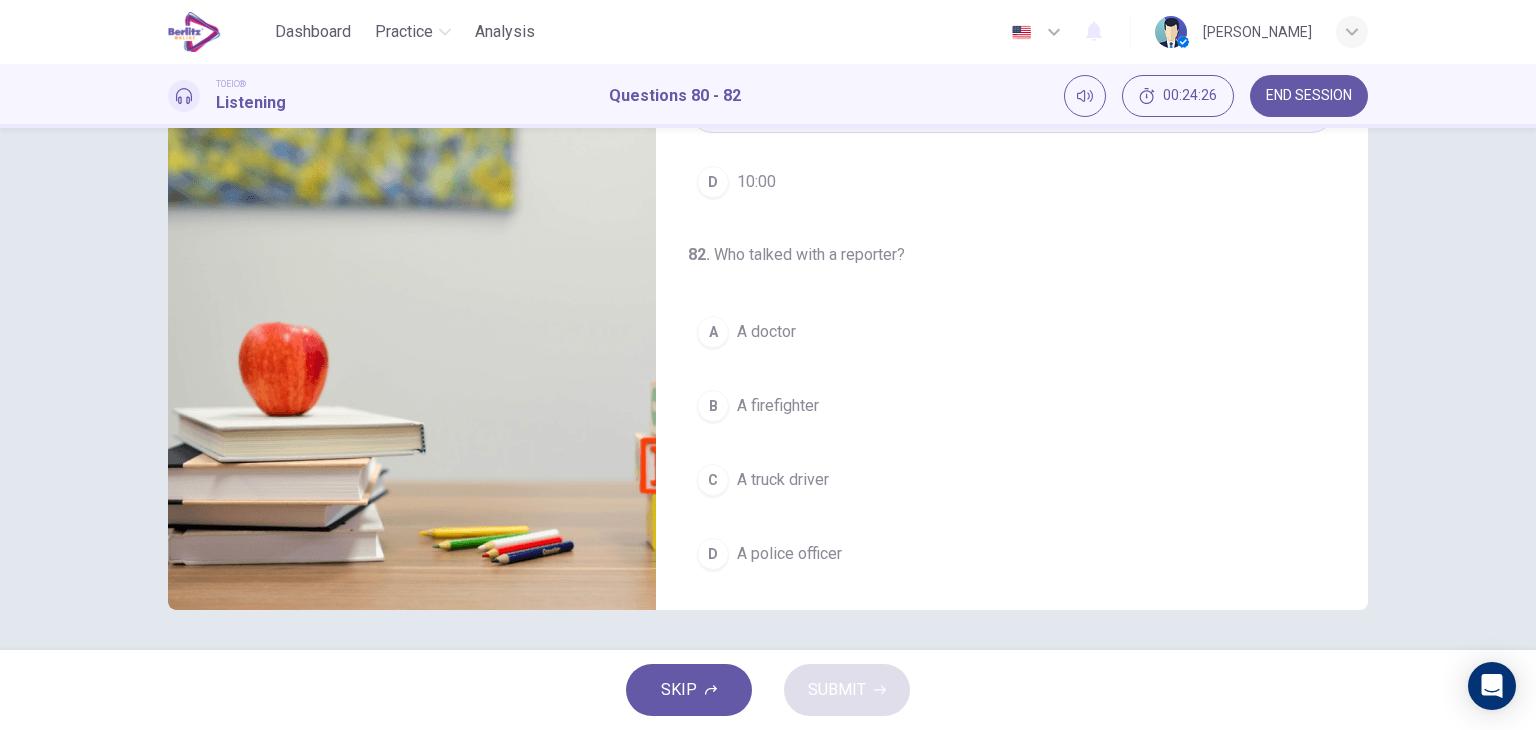 click on "A A doctor" at bounding box center (1012, 332) 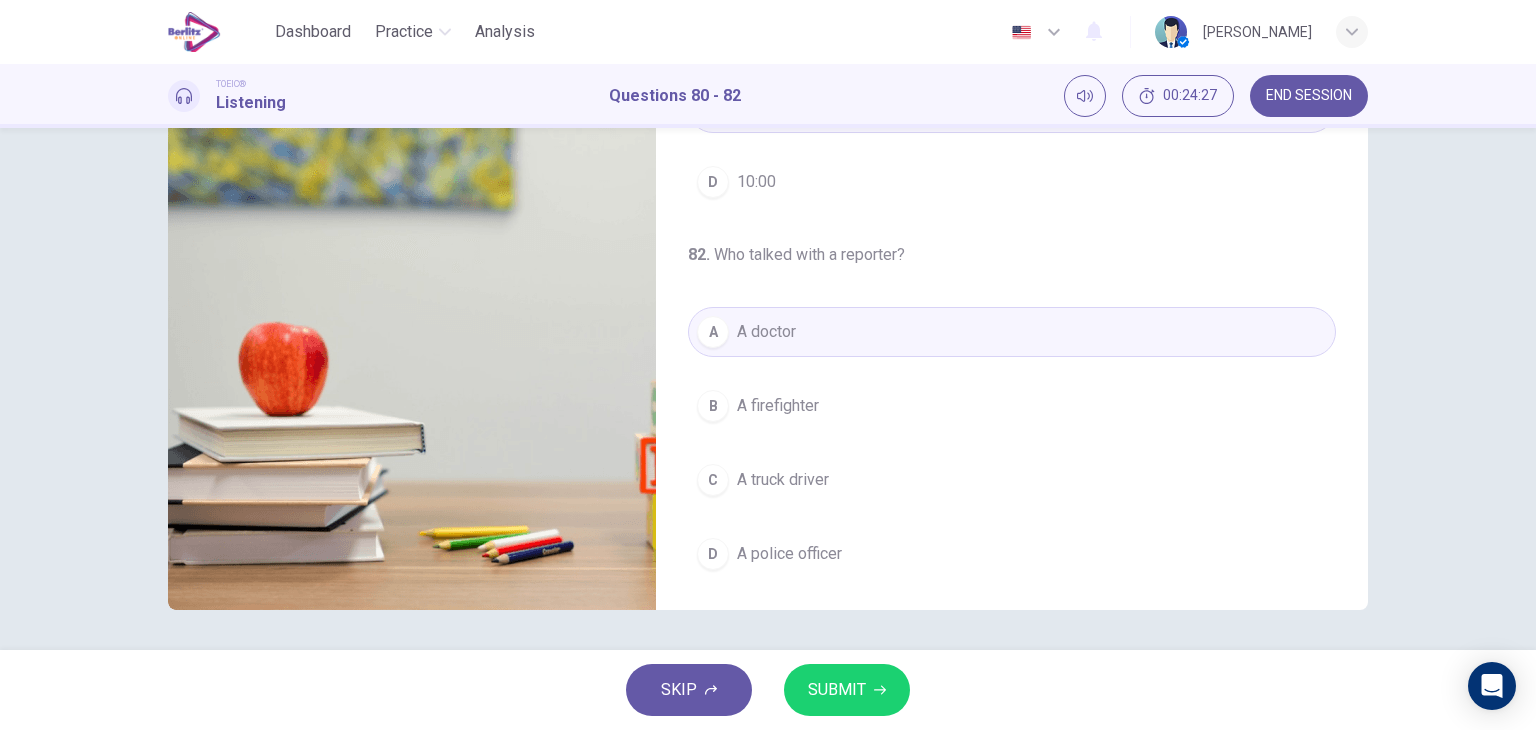 click on "SUBMIT" at bounding box center (837, 690) 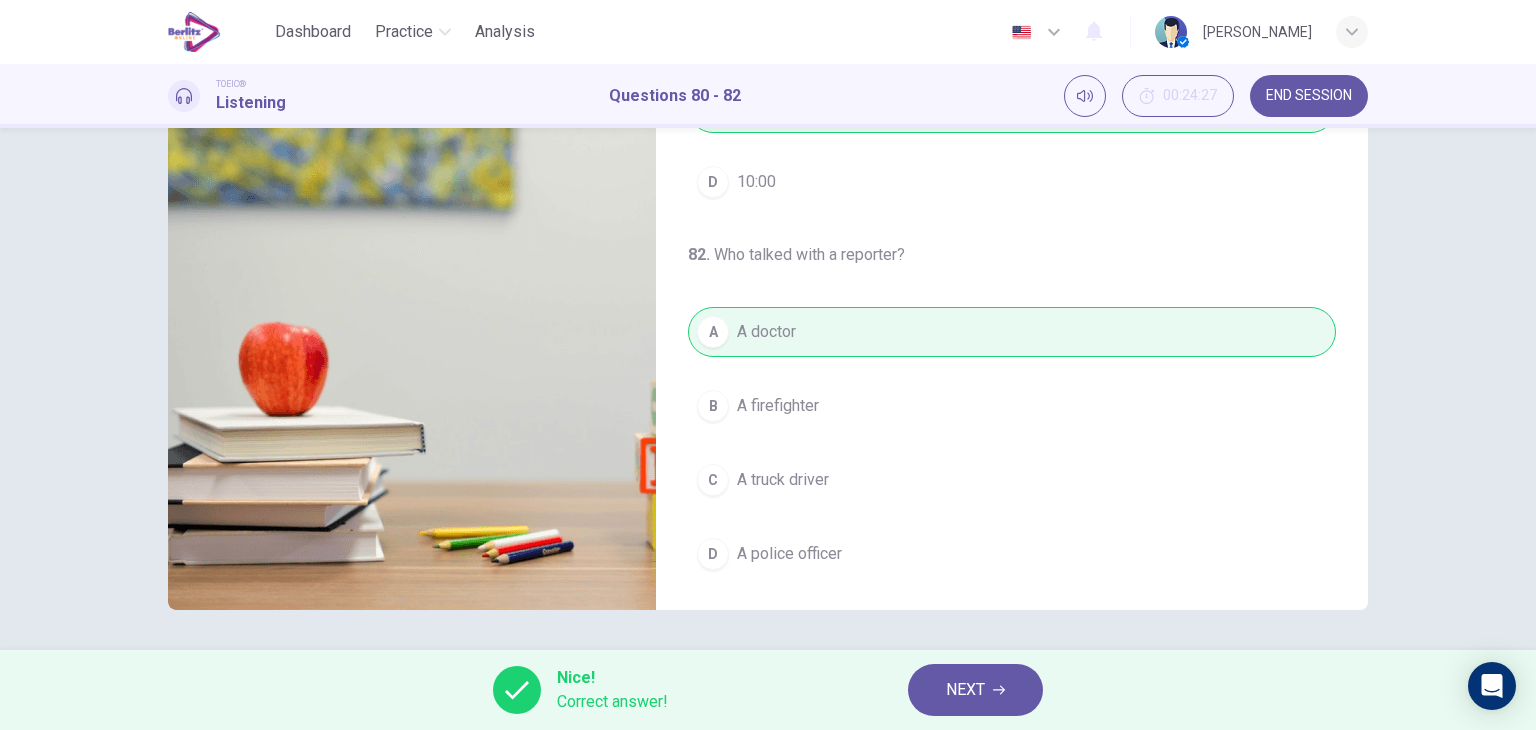 type on "**" 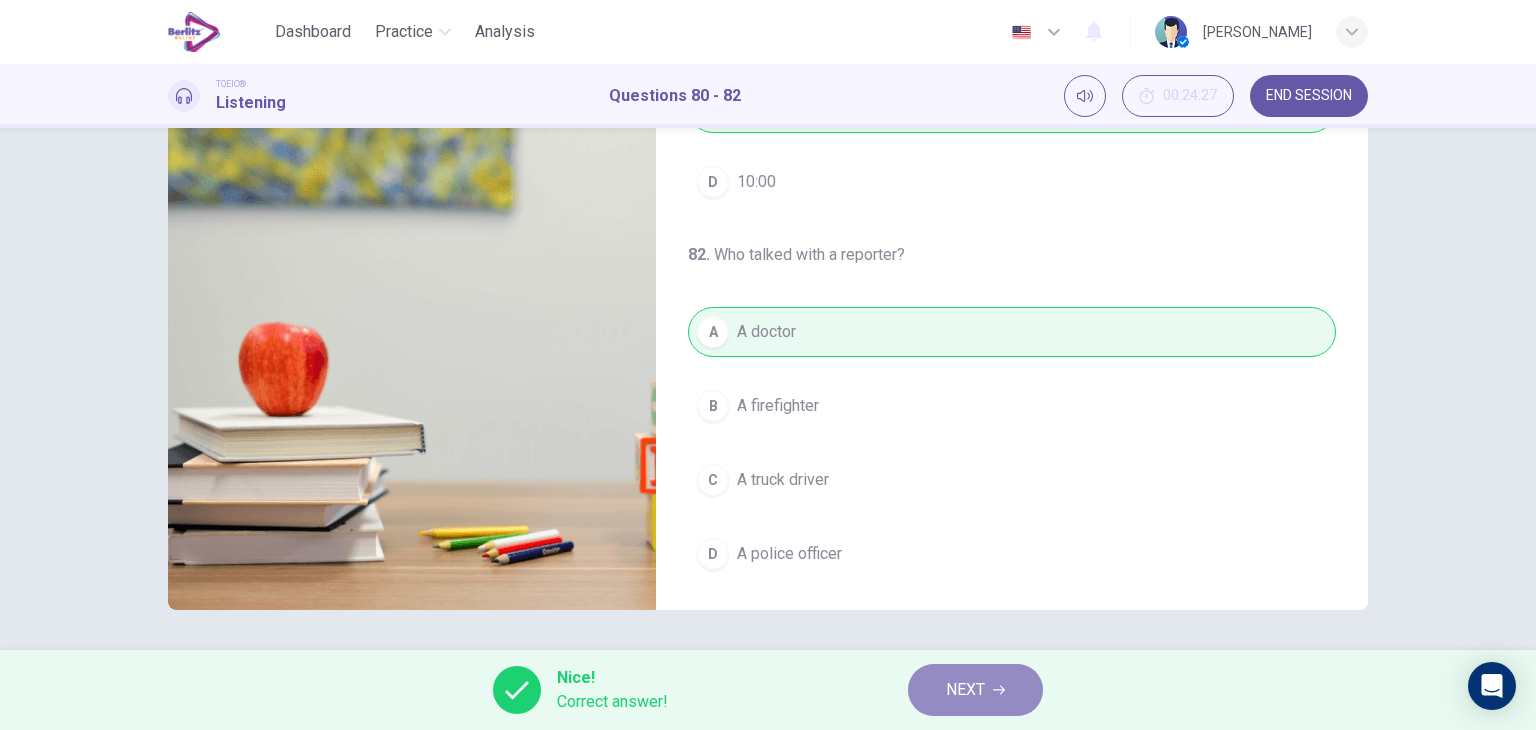 click on "NEXT" at bounding box center (975, 690) 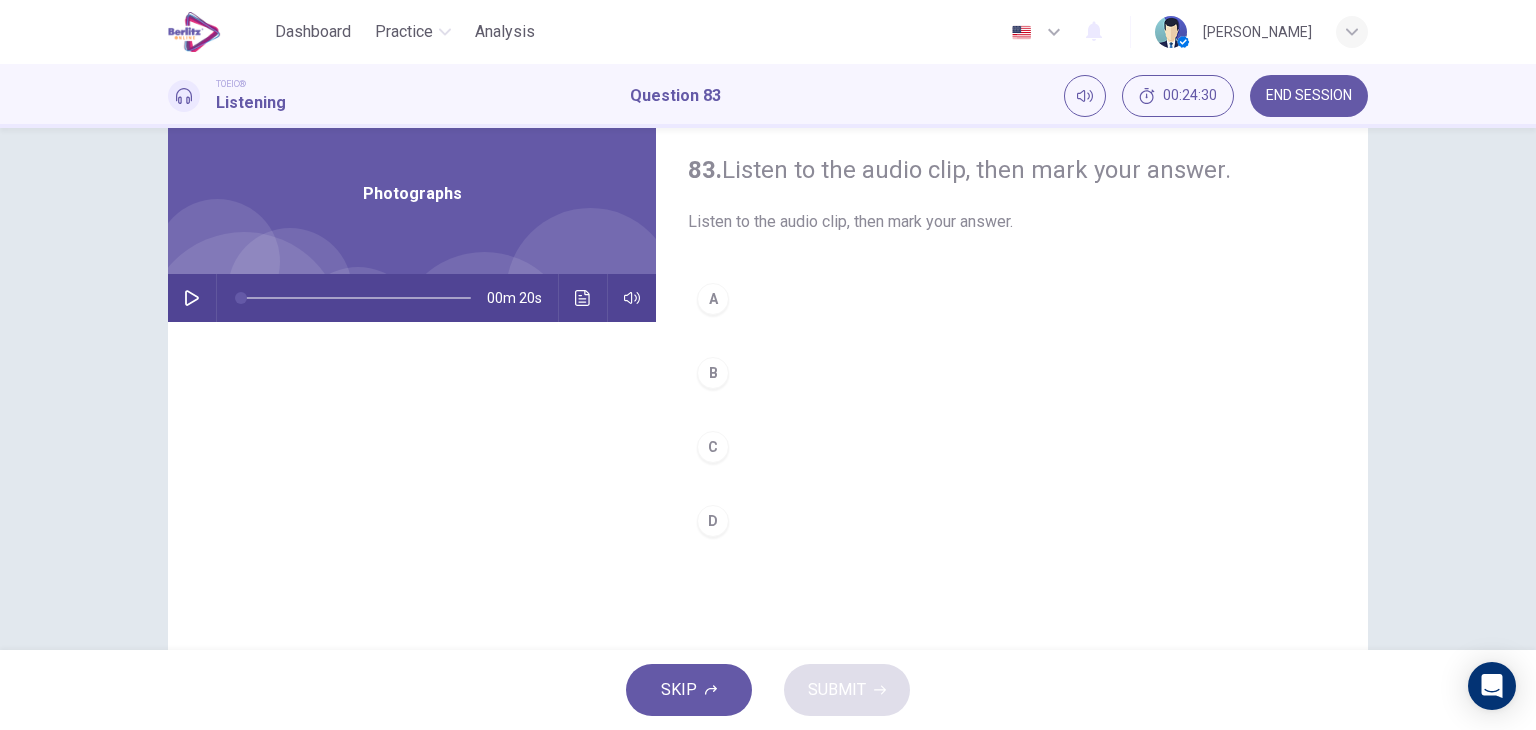 scroll, scrollTop: 53, scrollLeft: 0, axis: vertical 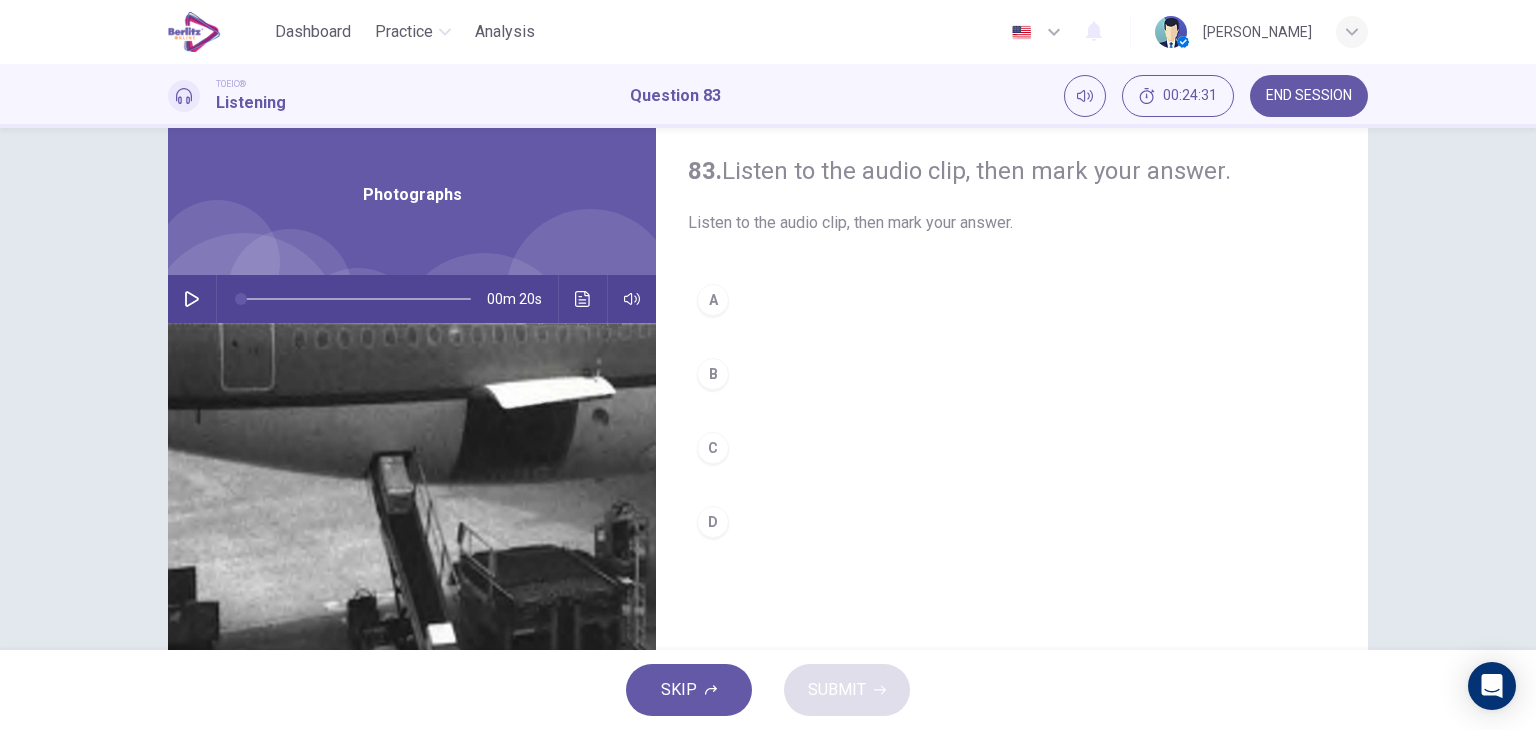 click at bounding box center (192, 299) 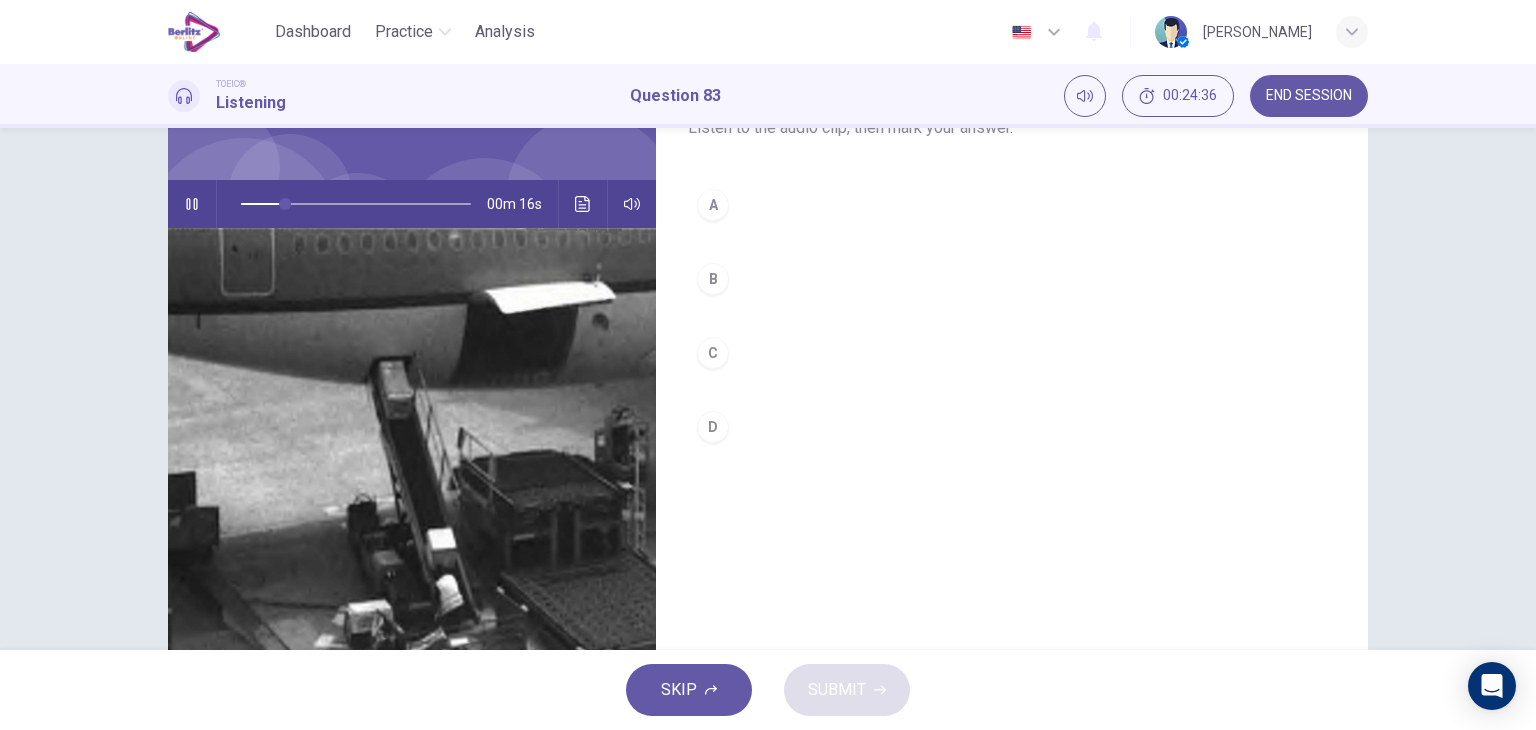 scroll, scrollTop: 153, scrollLeft: 0, axis: vertical 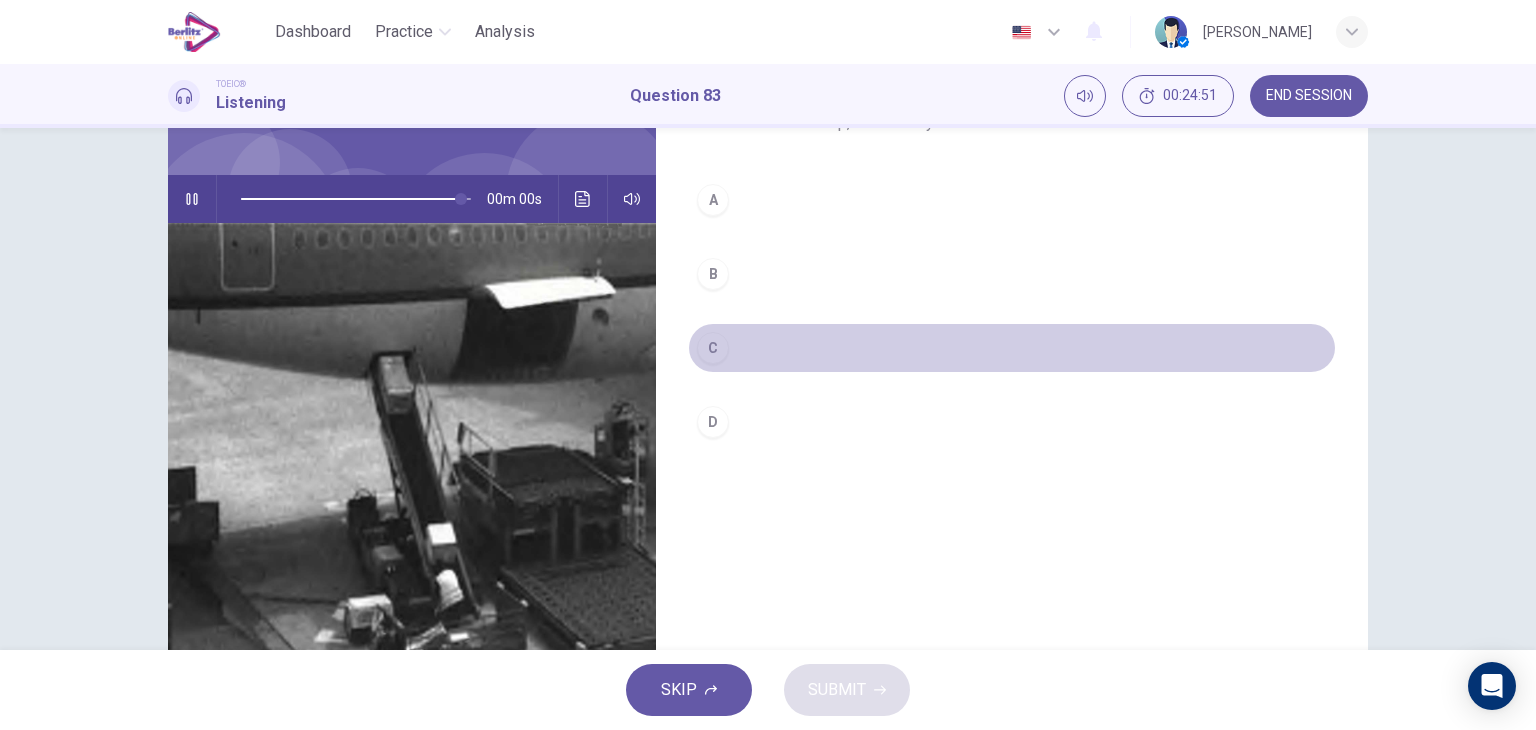 click on "C" at bounding box center (713, 348) 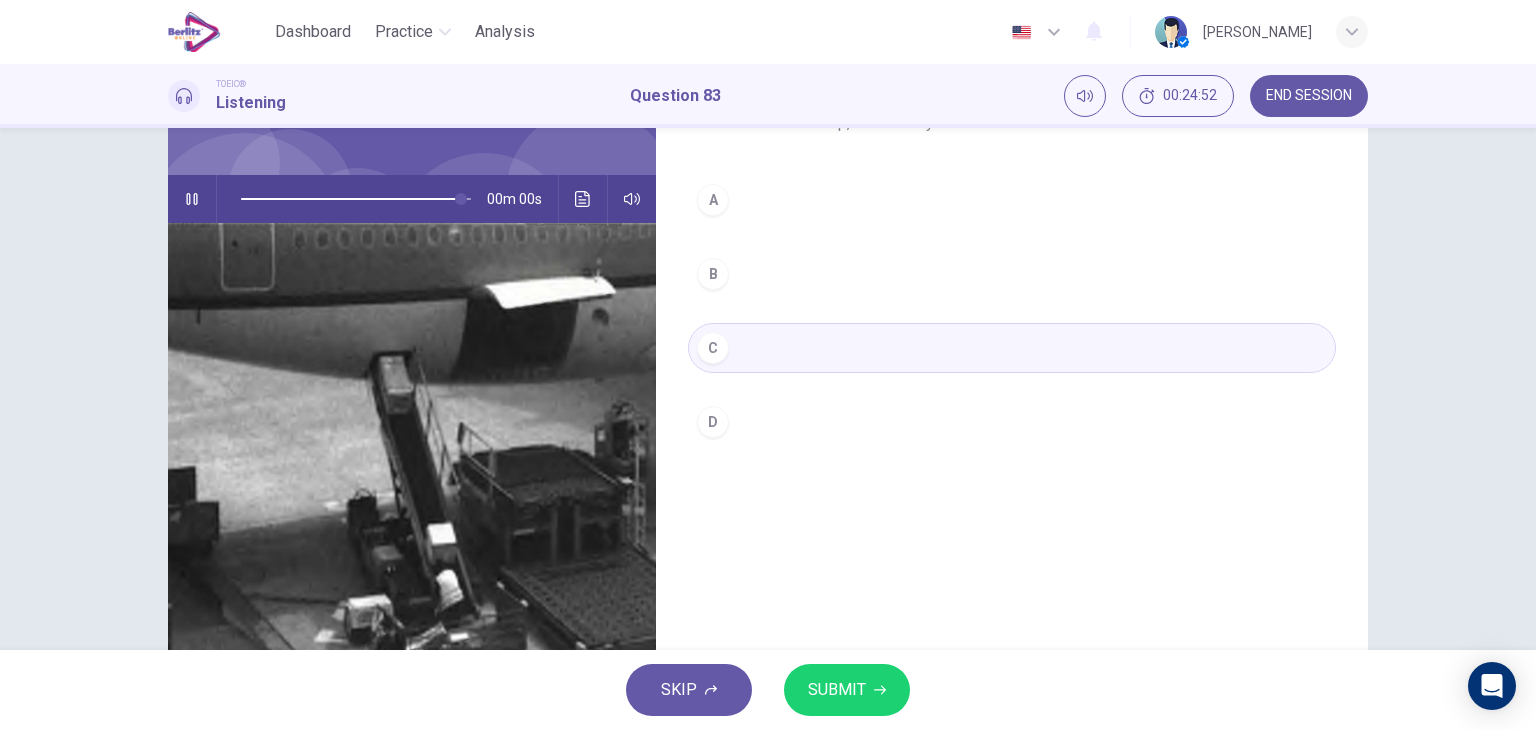 type on "*" 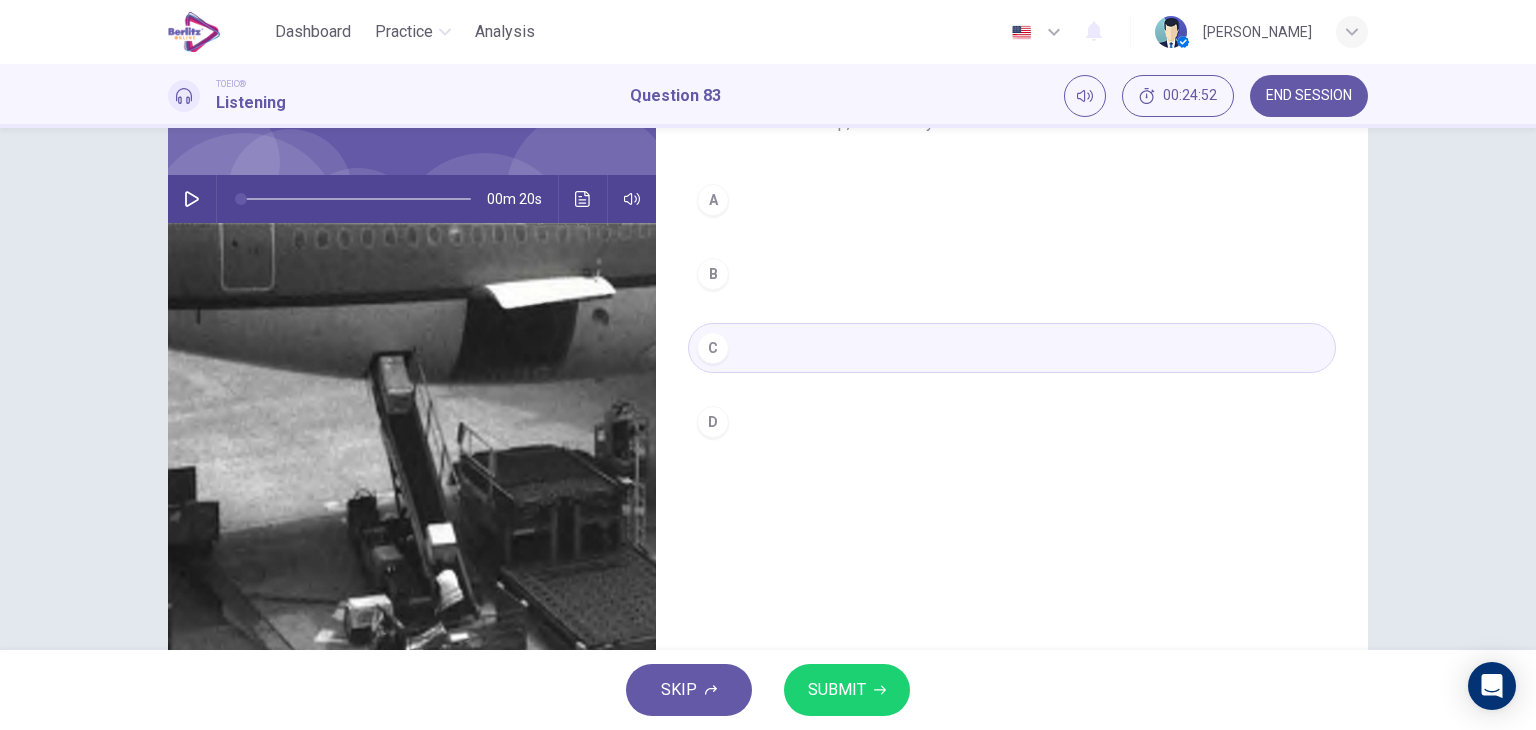 click on "SUBMIT" at bounding box center (837, 690) 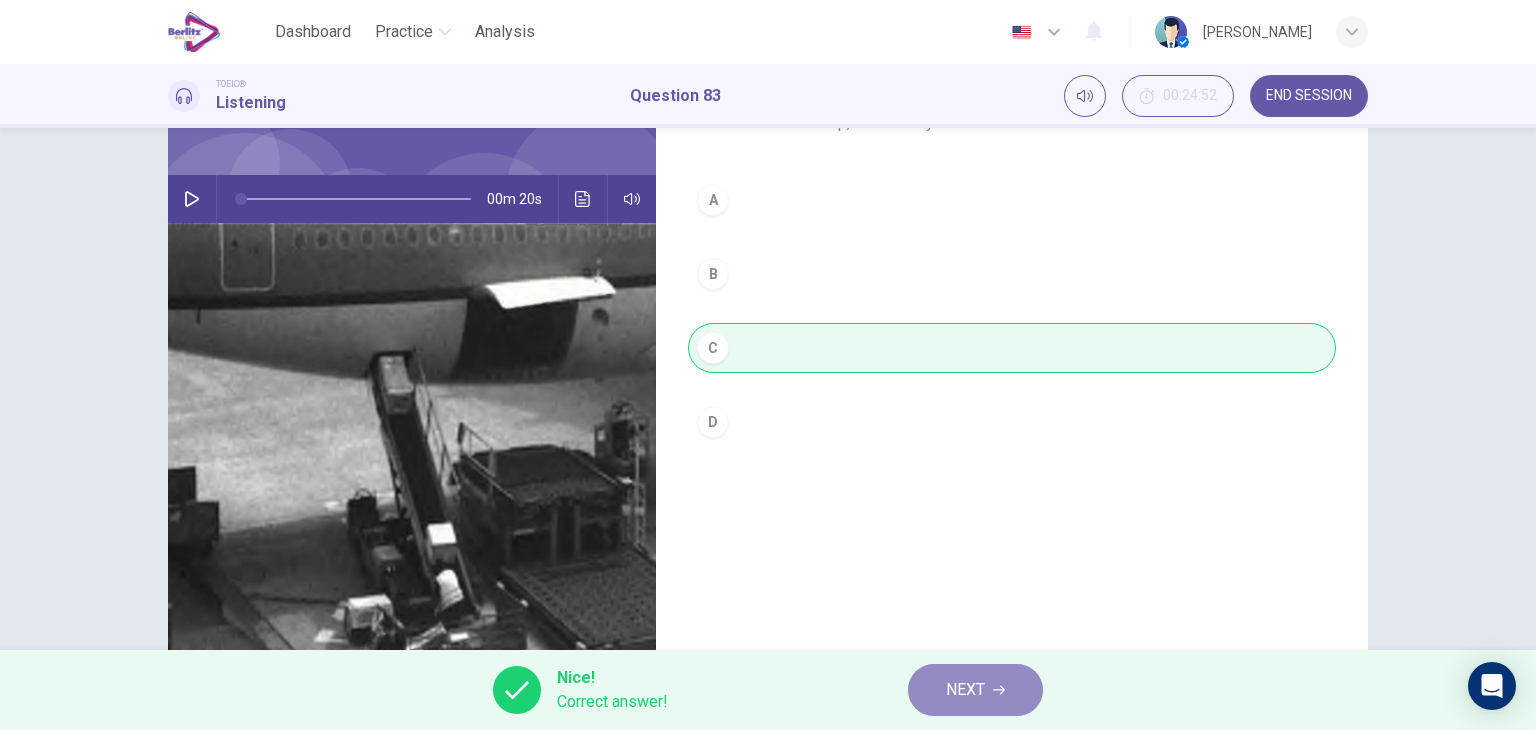 click on "NEXT" at bounding box center (975, 690) 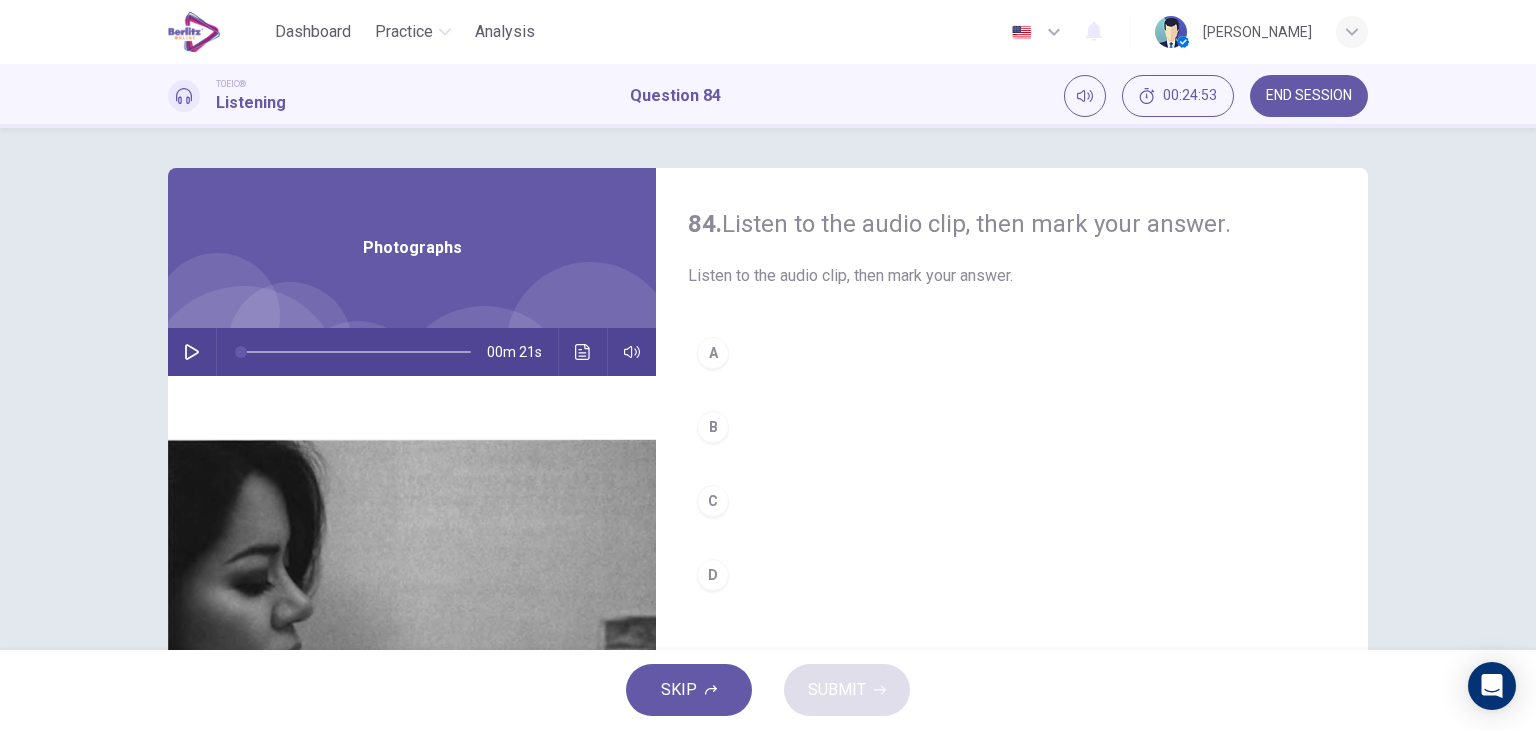click 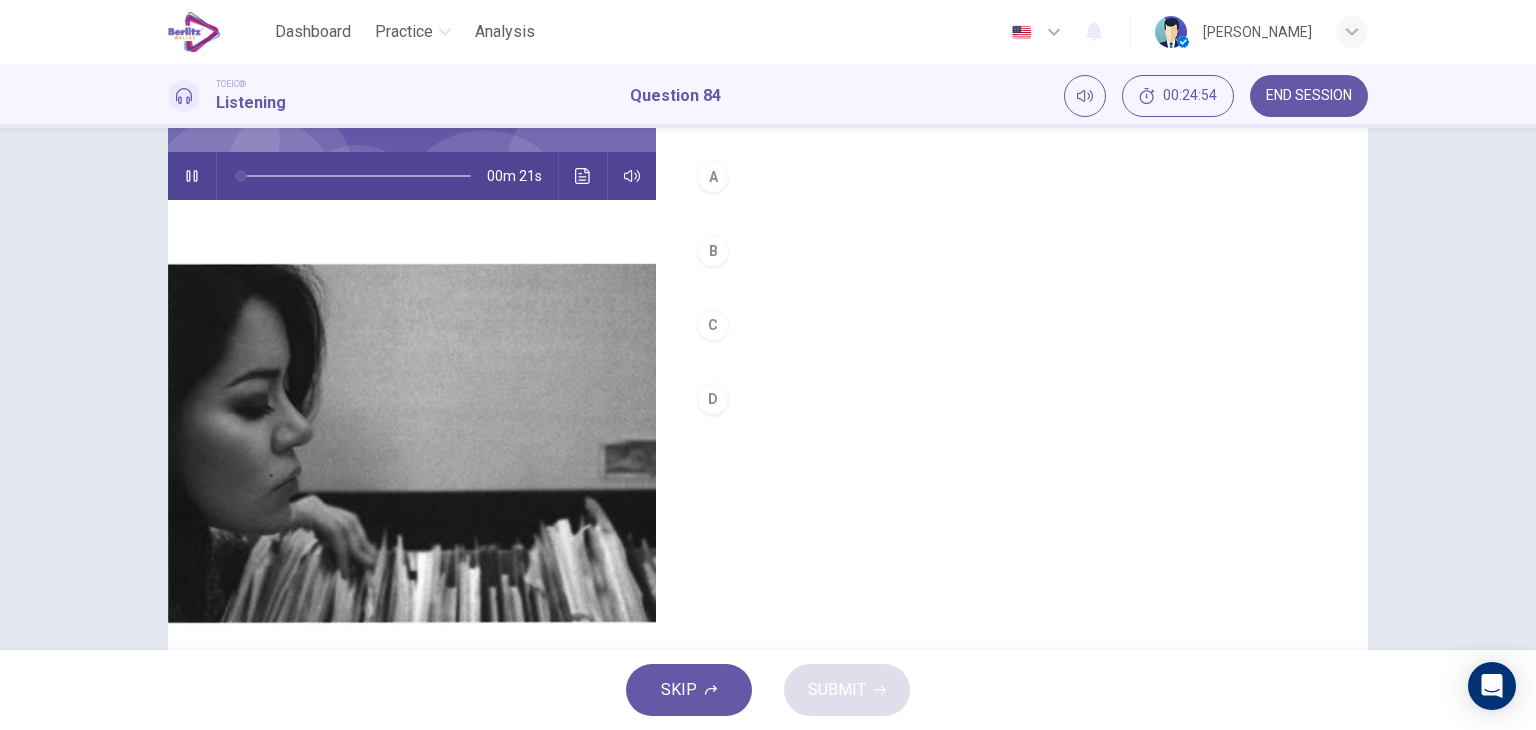 scroll, scrollTop: 200, scrollLeft: 0, axis: vertical 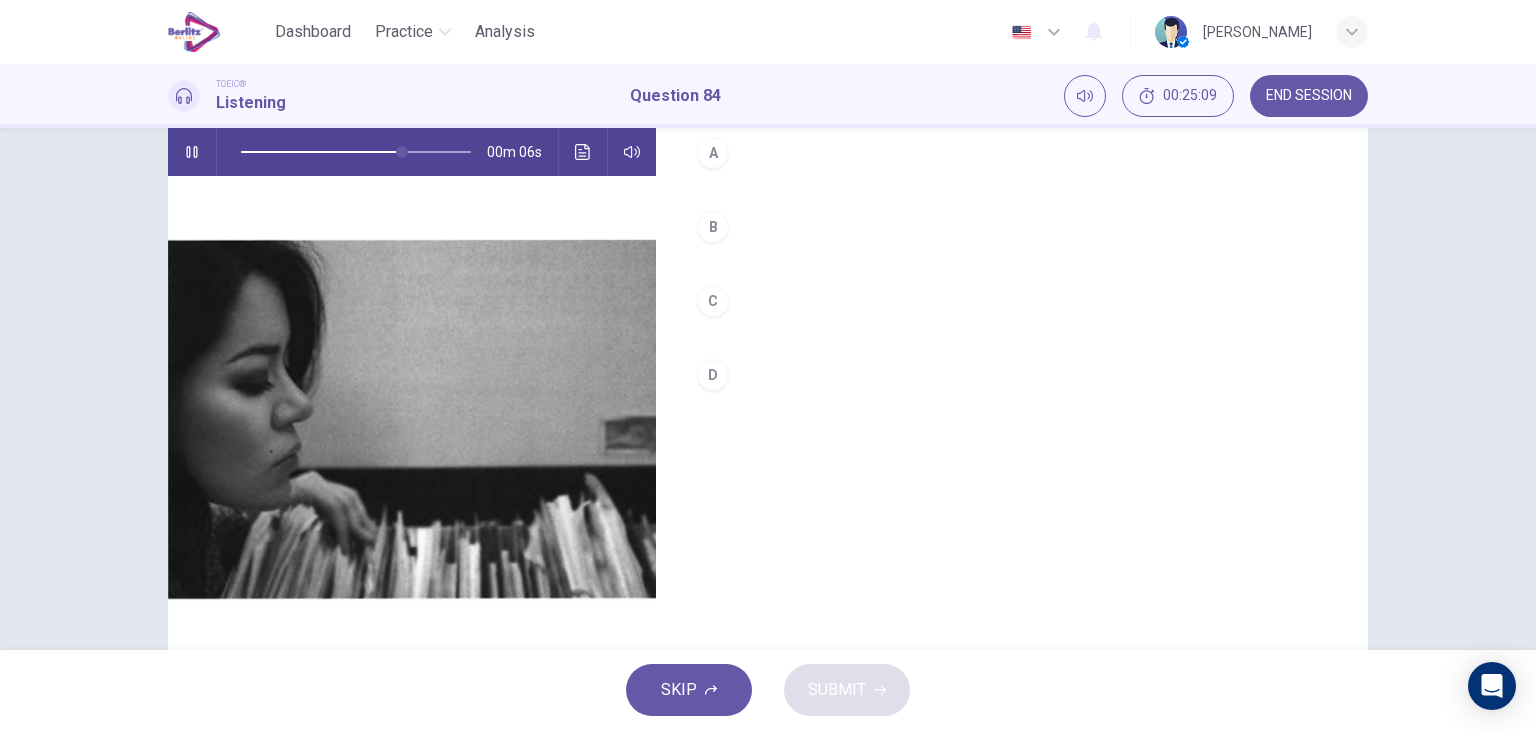 click on "C" at bounding box center (713, 301) 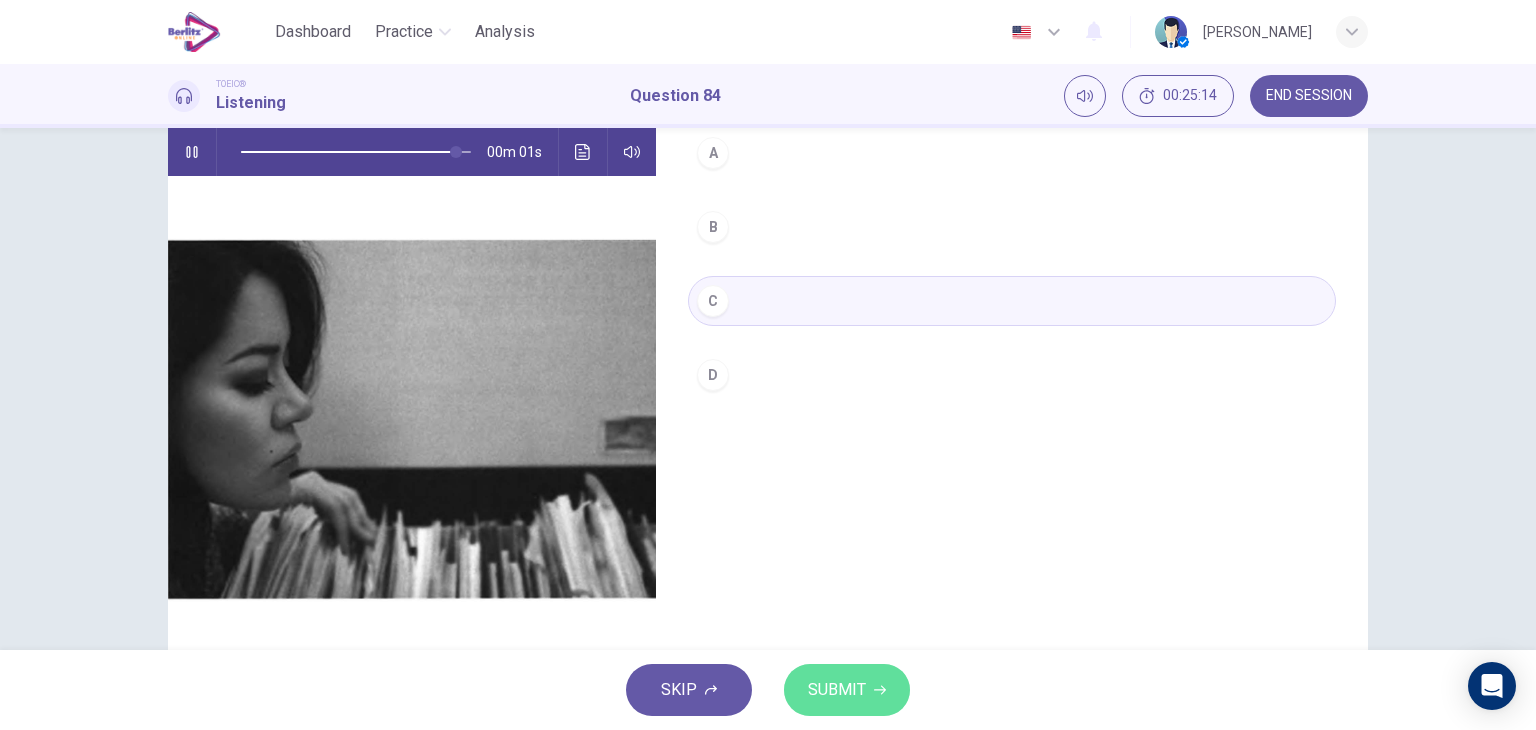click on "SUBMIT" at bounding box center [847, 690] 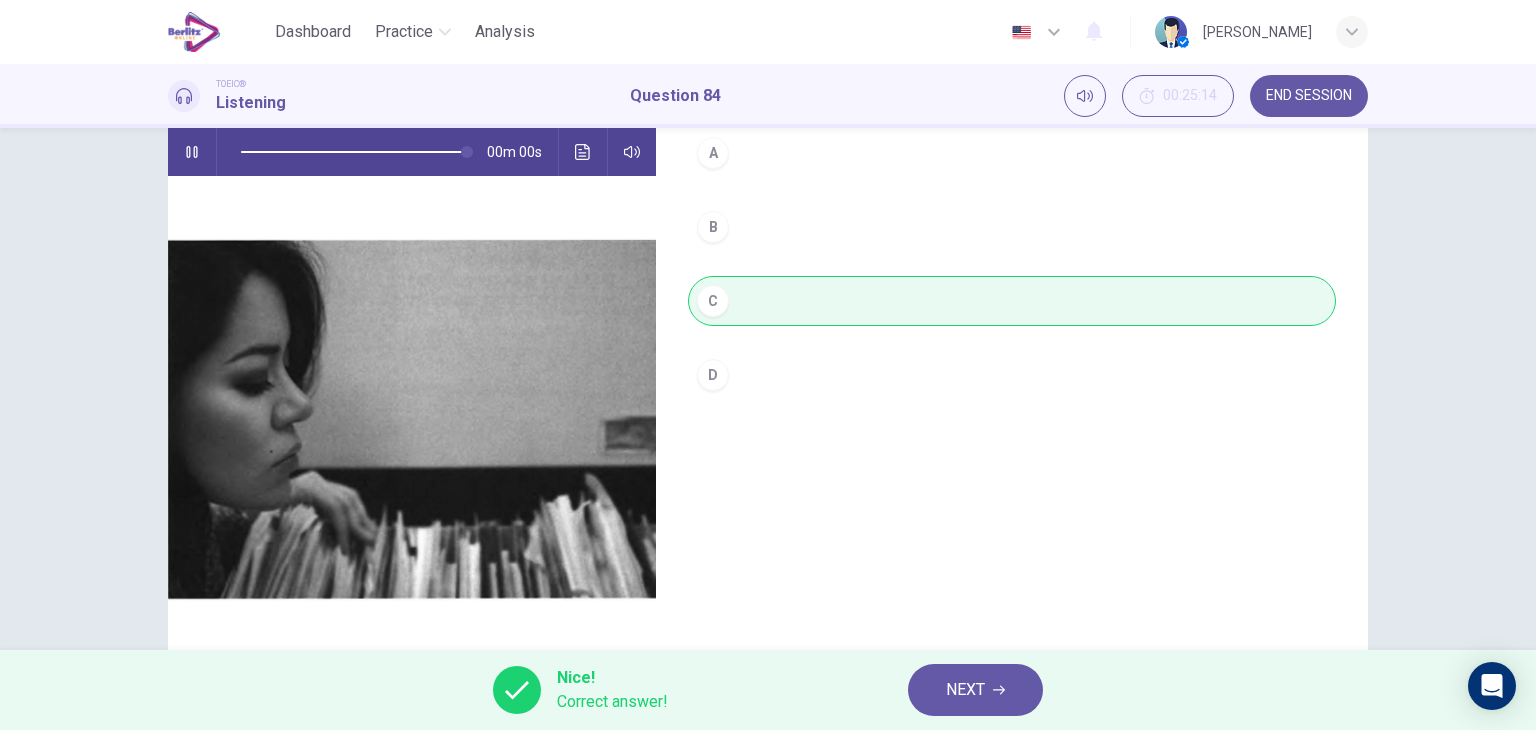 type on "*" 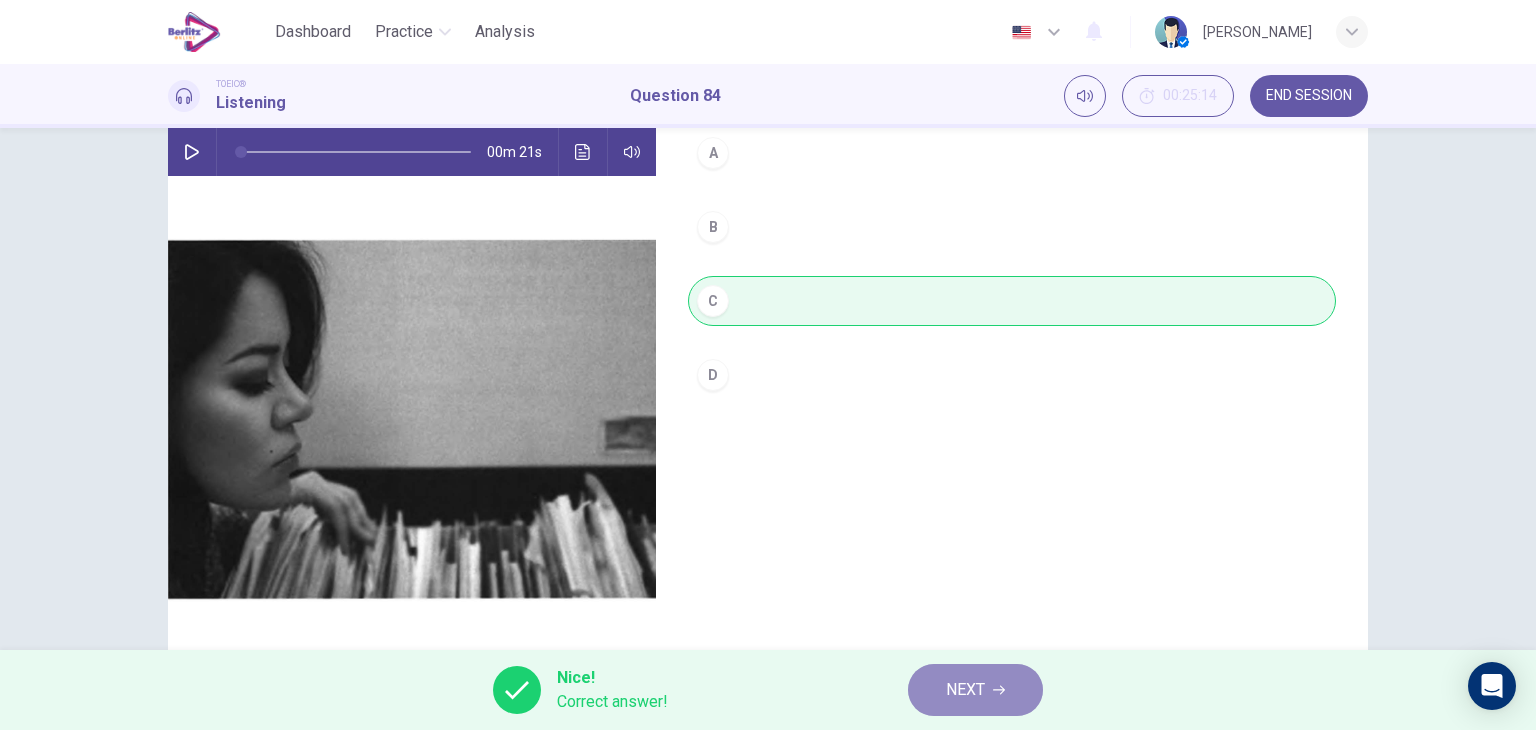 click on "NEXT" at bounding box center (975, 690) 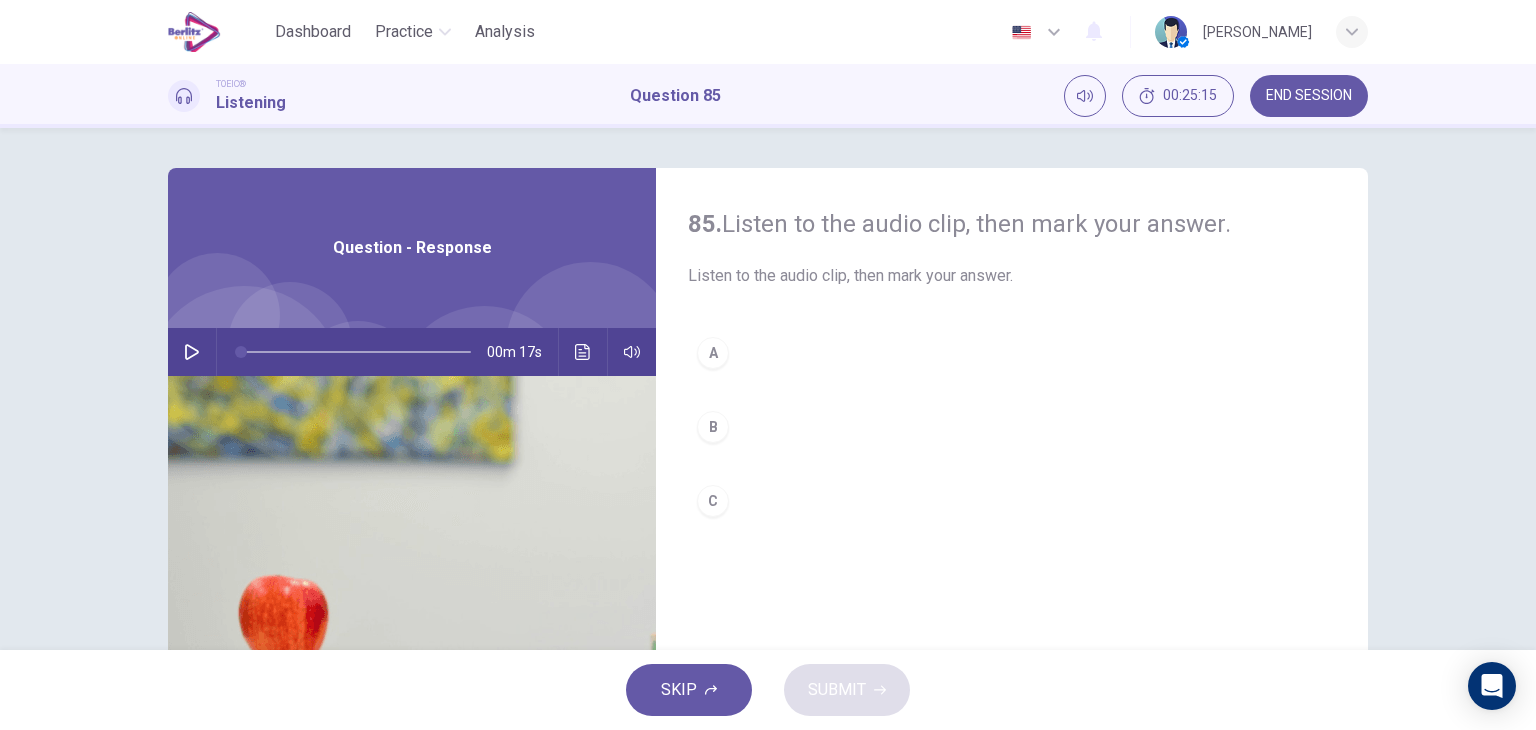 click 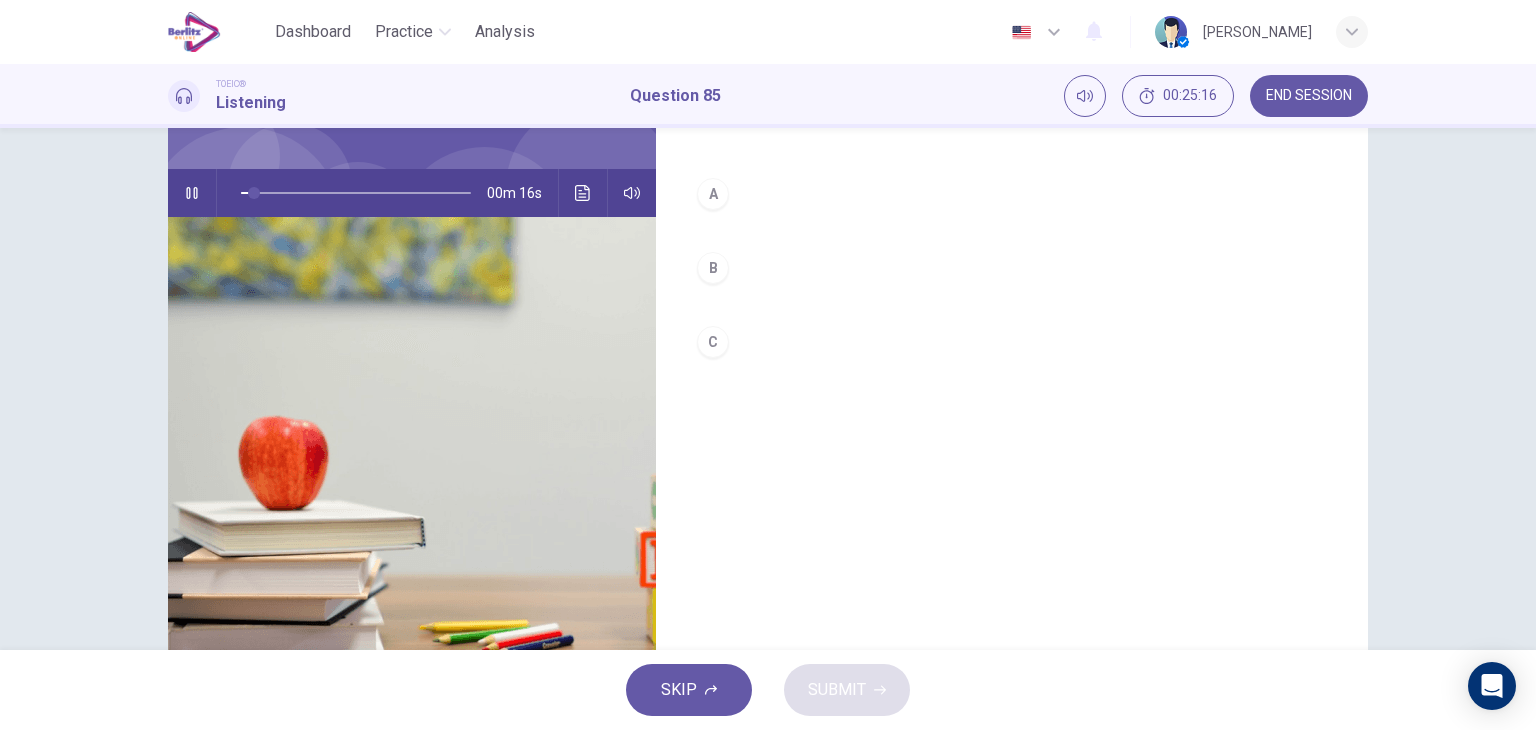 scroll, scrollTop: 0, scrollLeft: 0, axis: both 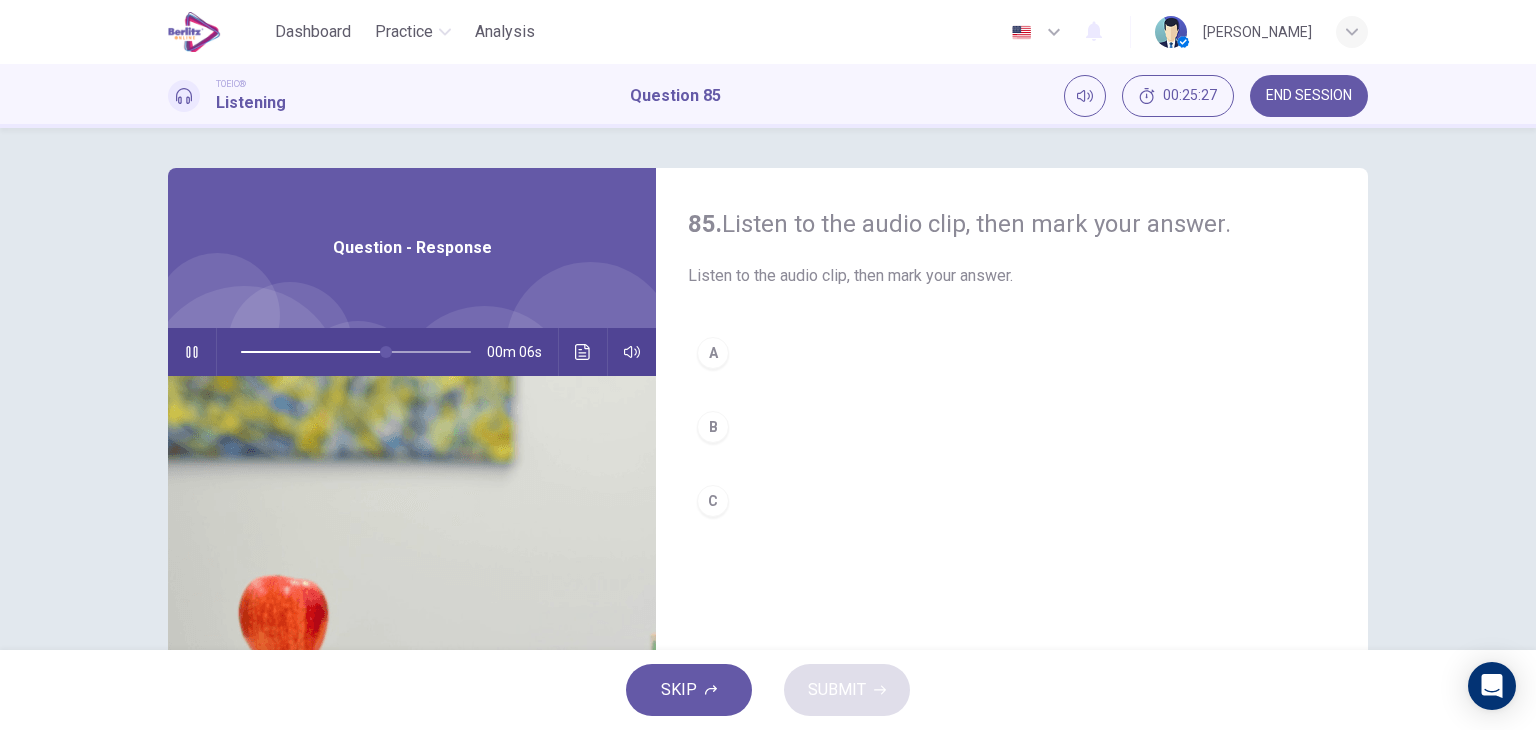 click on "B" at bounding box center (713, 427) 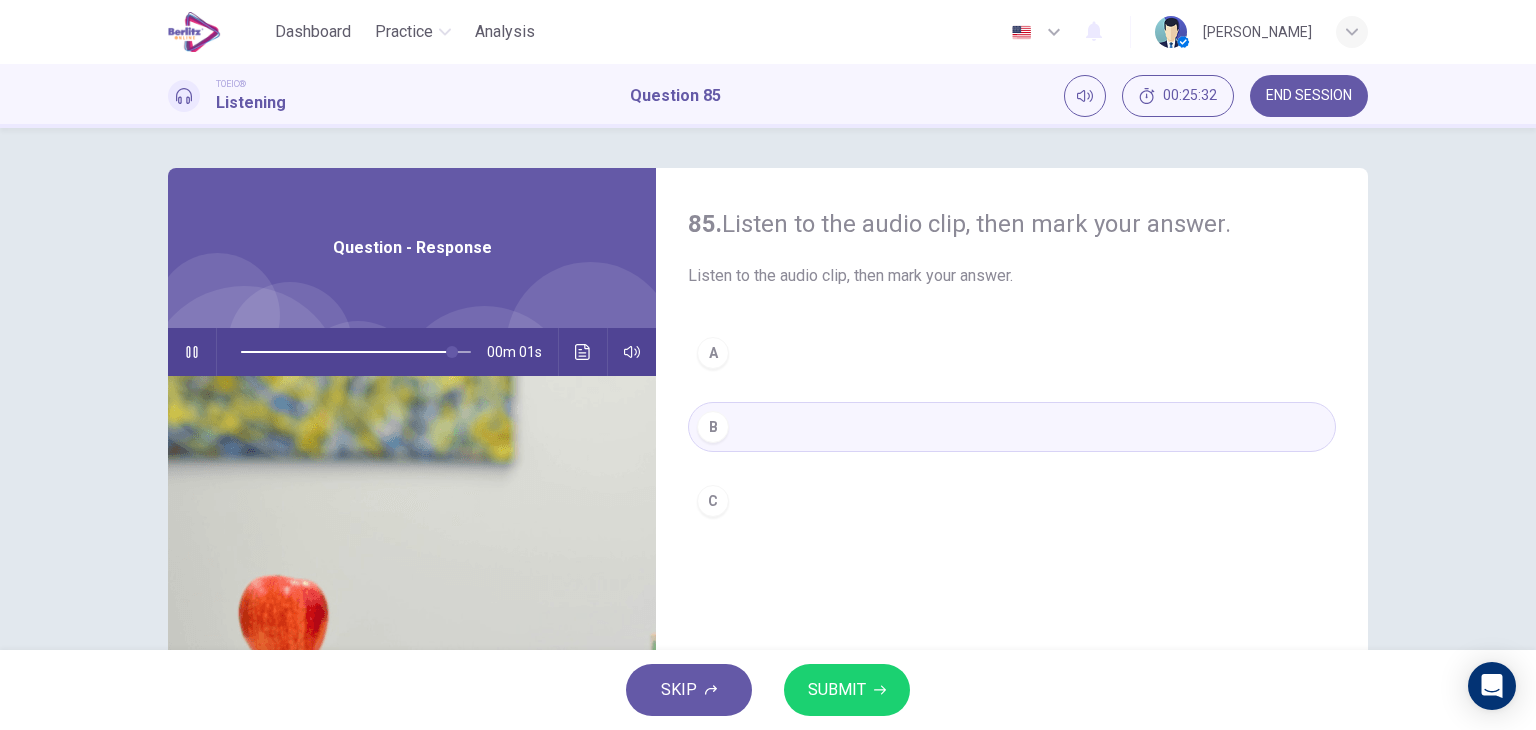 click on "SUBMIT" at bounding box center [847, 690] 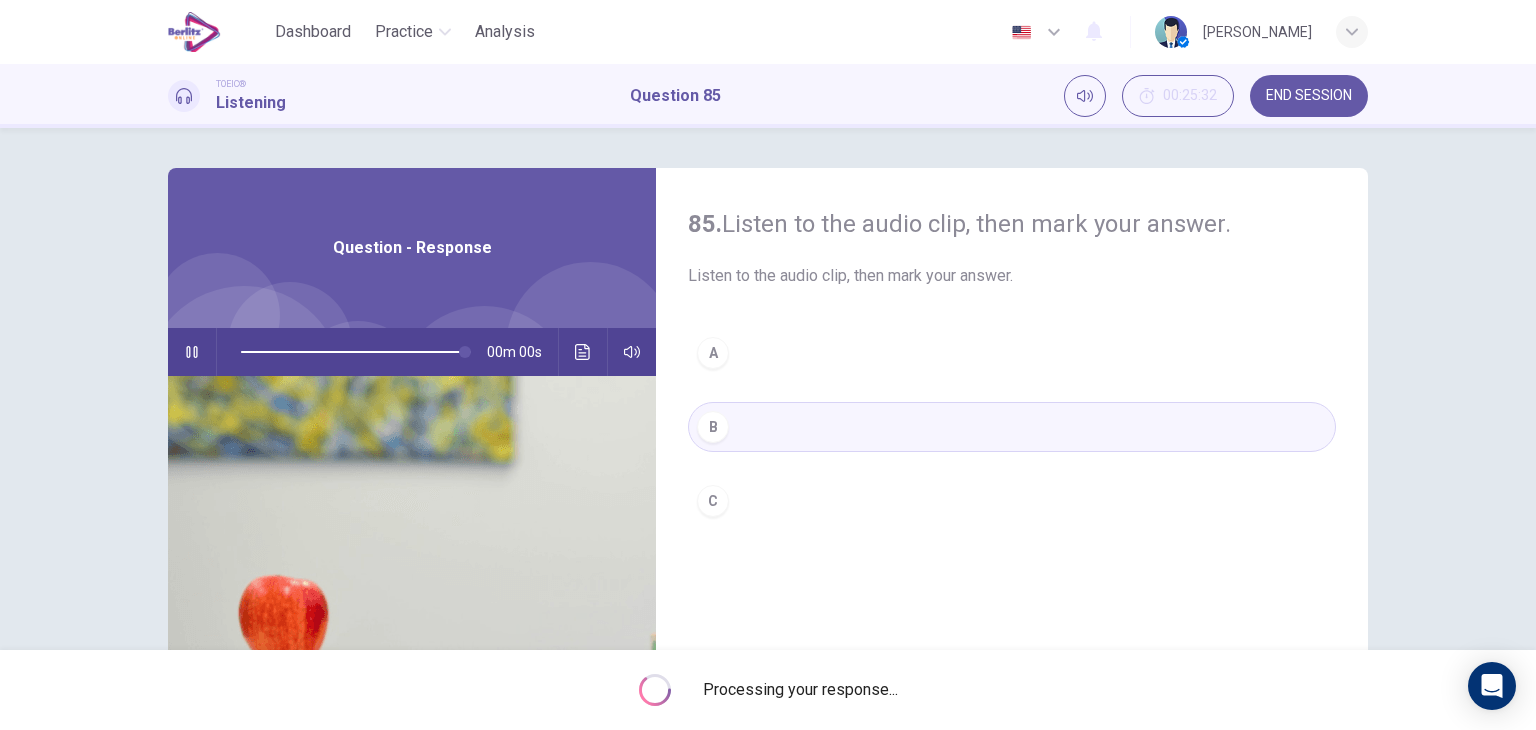 type on "*" 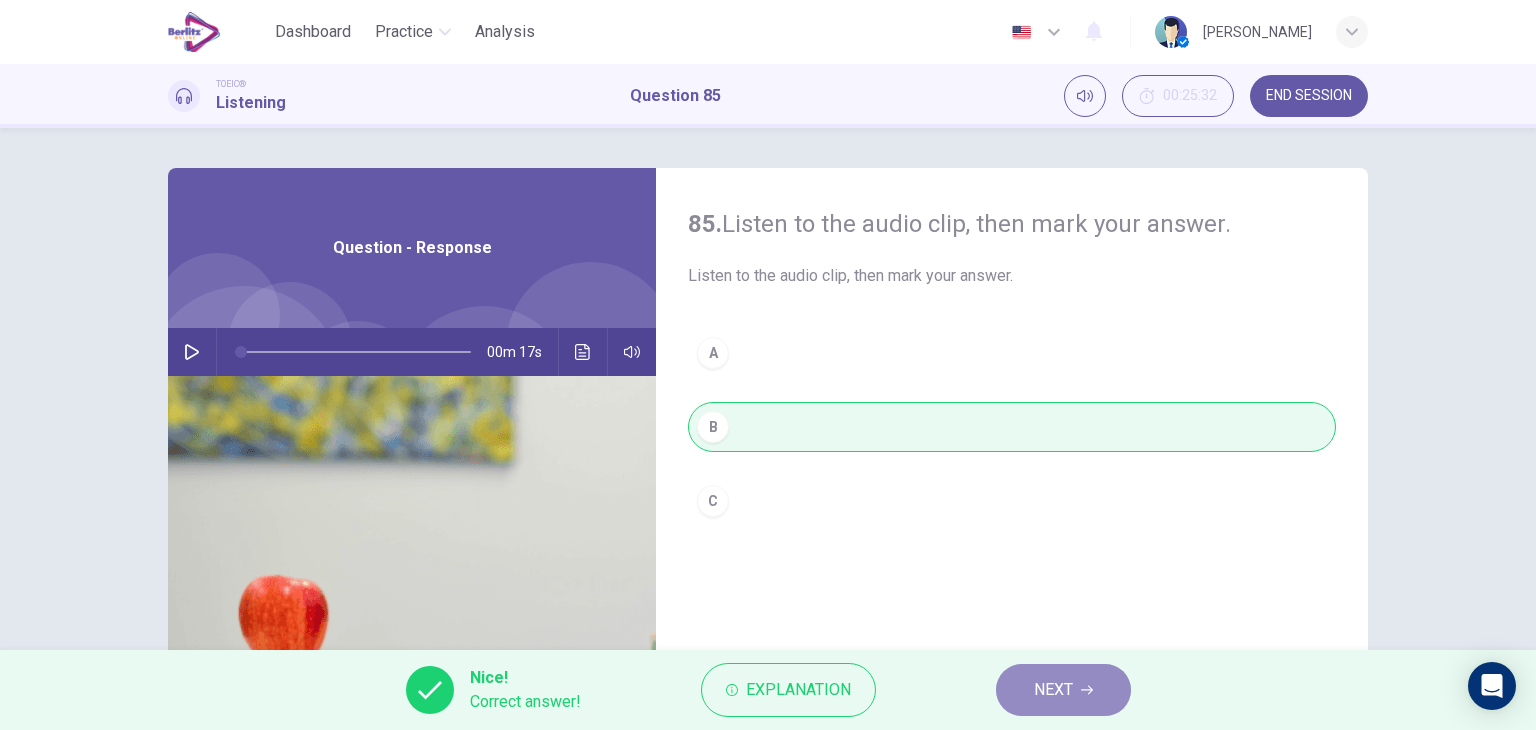 click on "NEXT" at bounding box center (1063, 690) 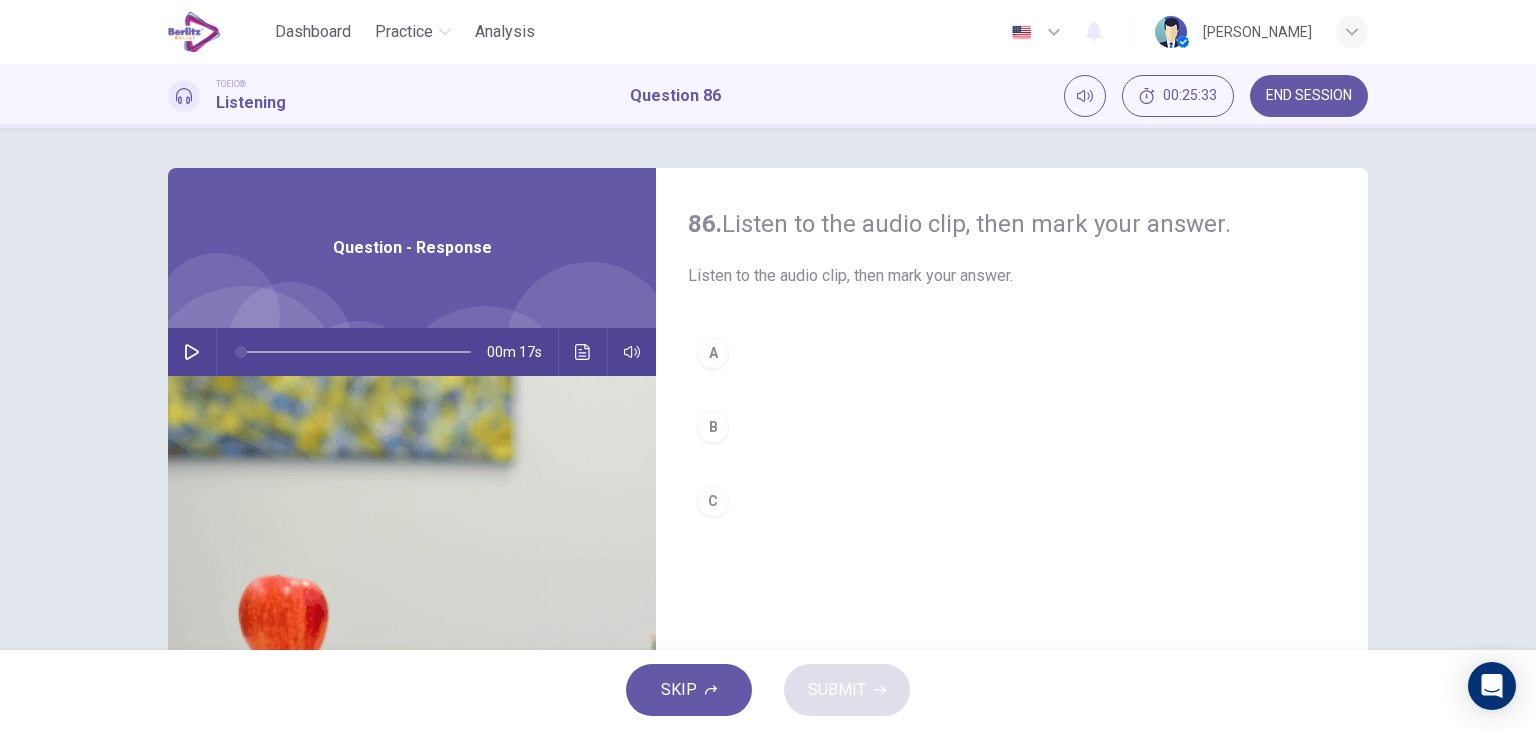 click at bounding box center [192, 352] 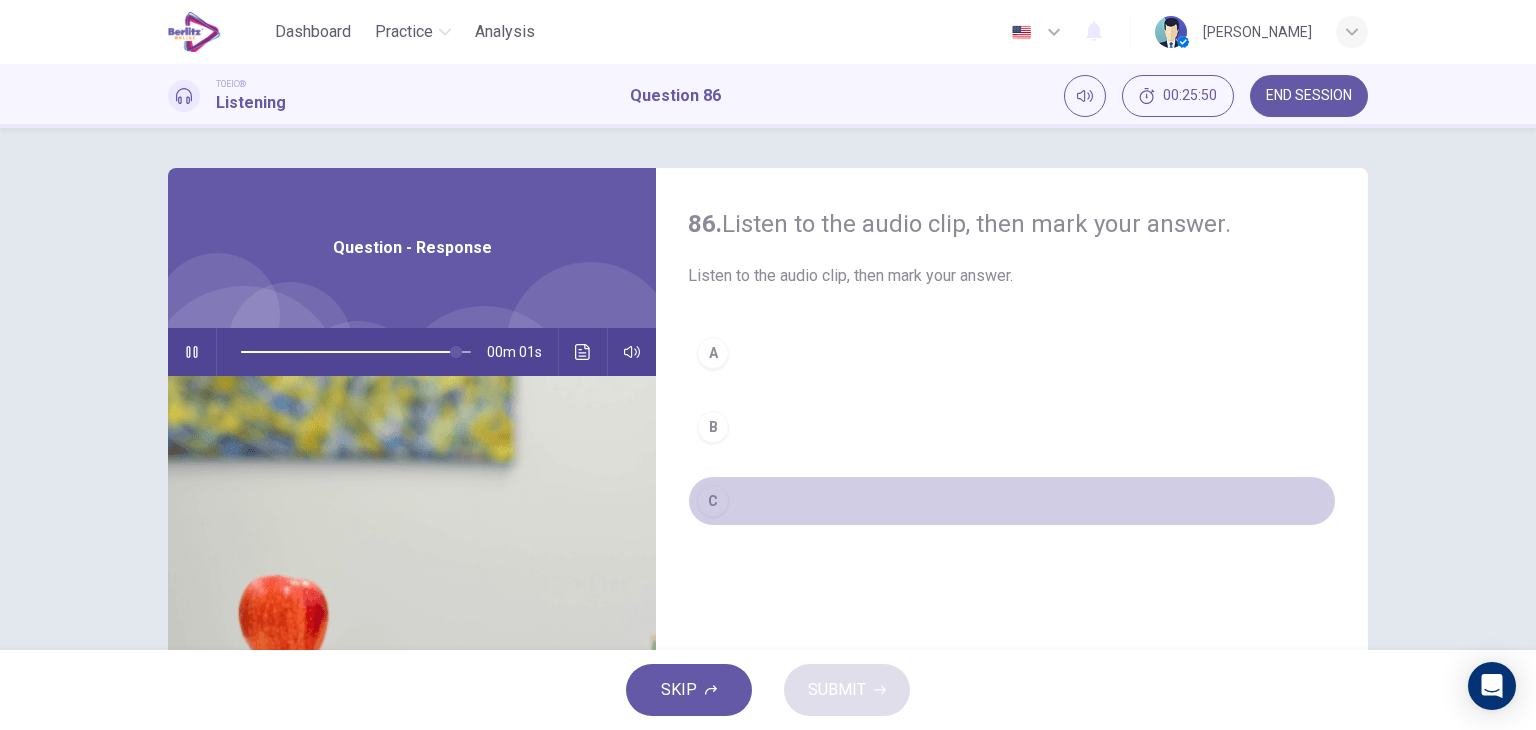 click on "C" at bounding box center (1012, 501) 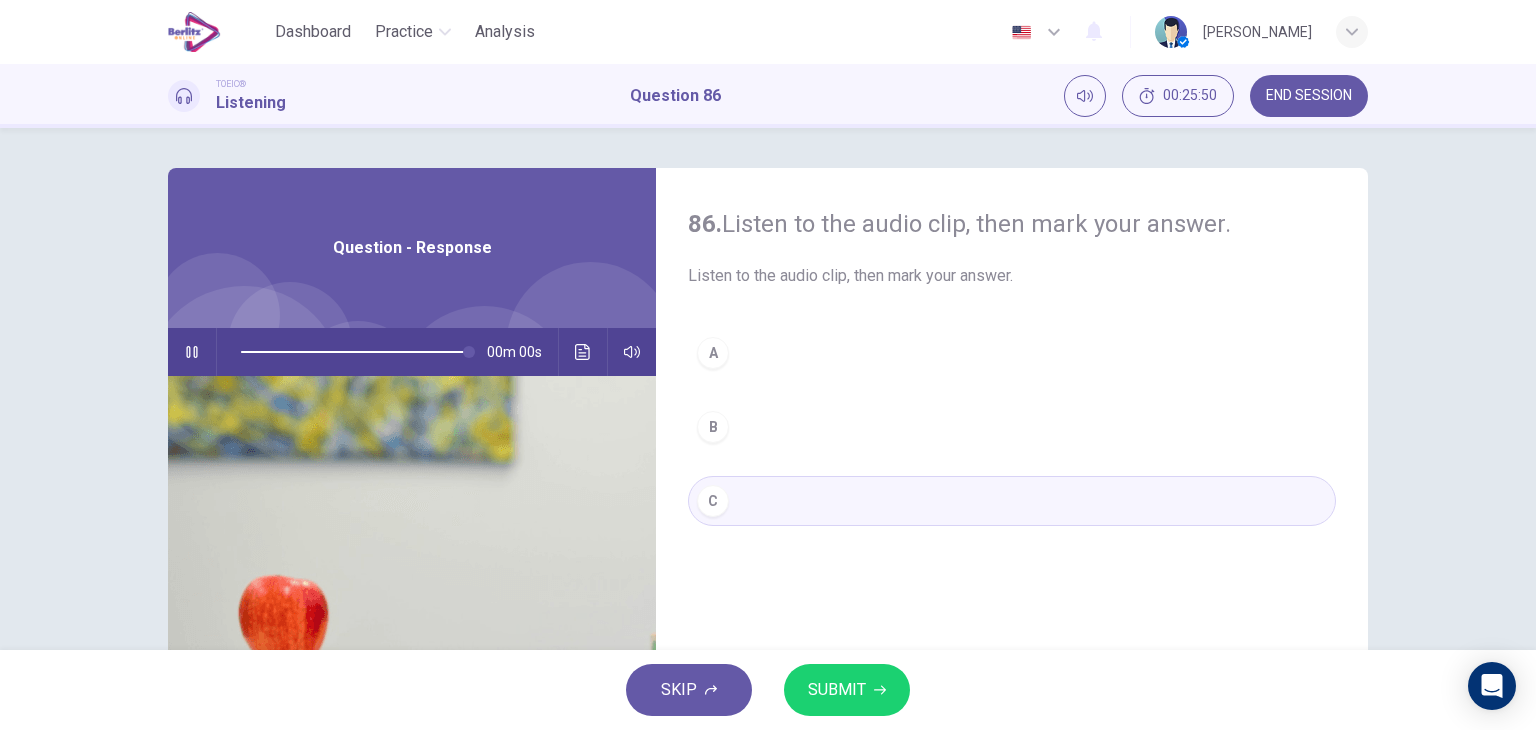 type on "*" 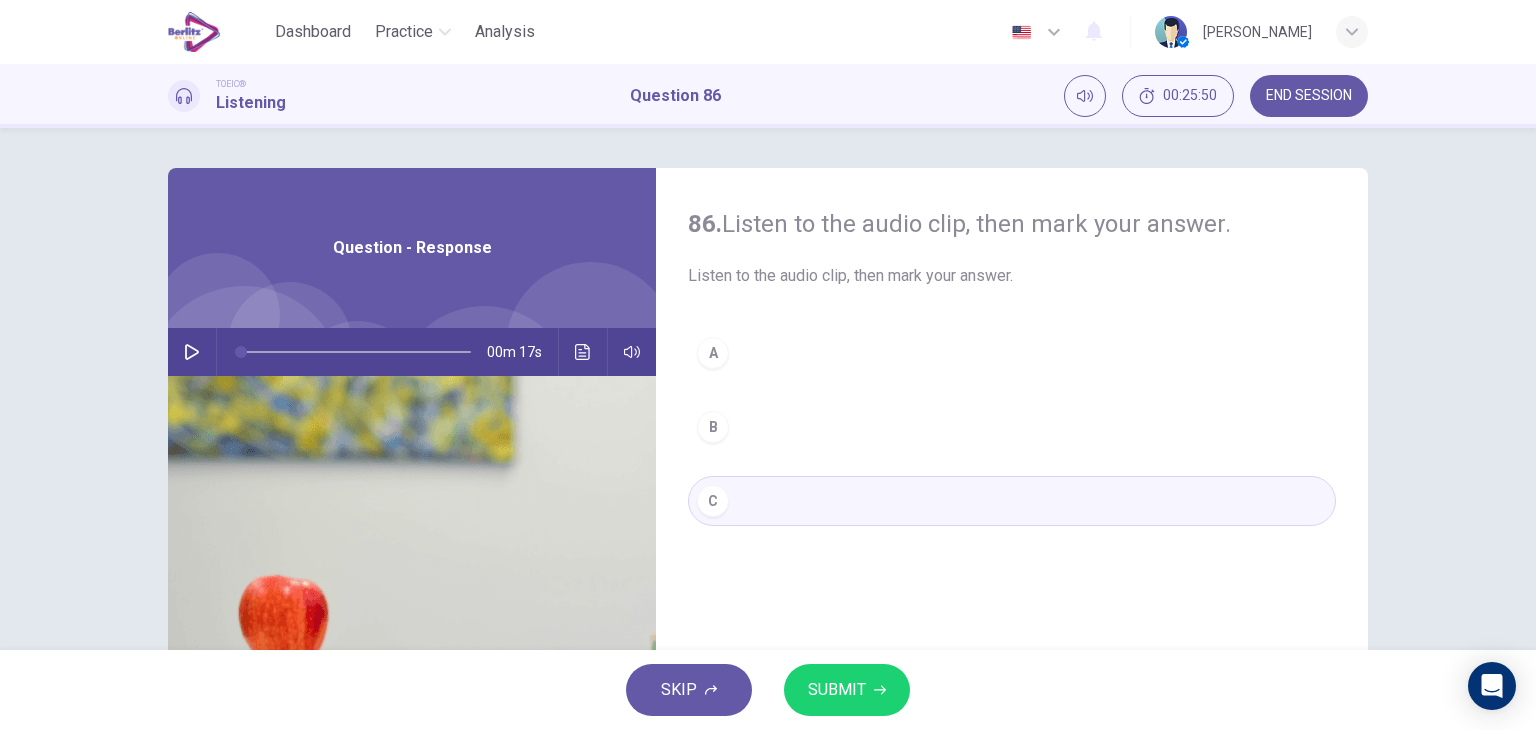 click on "SUBMIT" at bounding box center [847, 690] 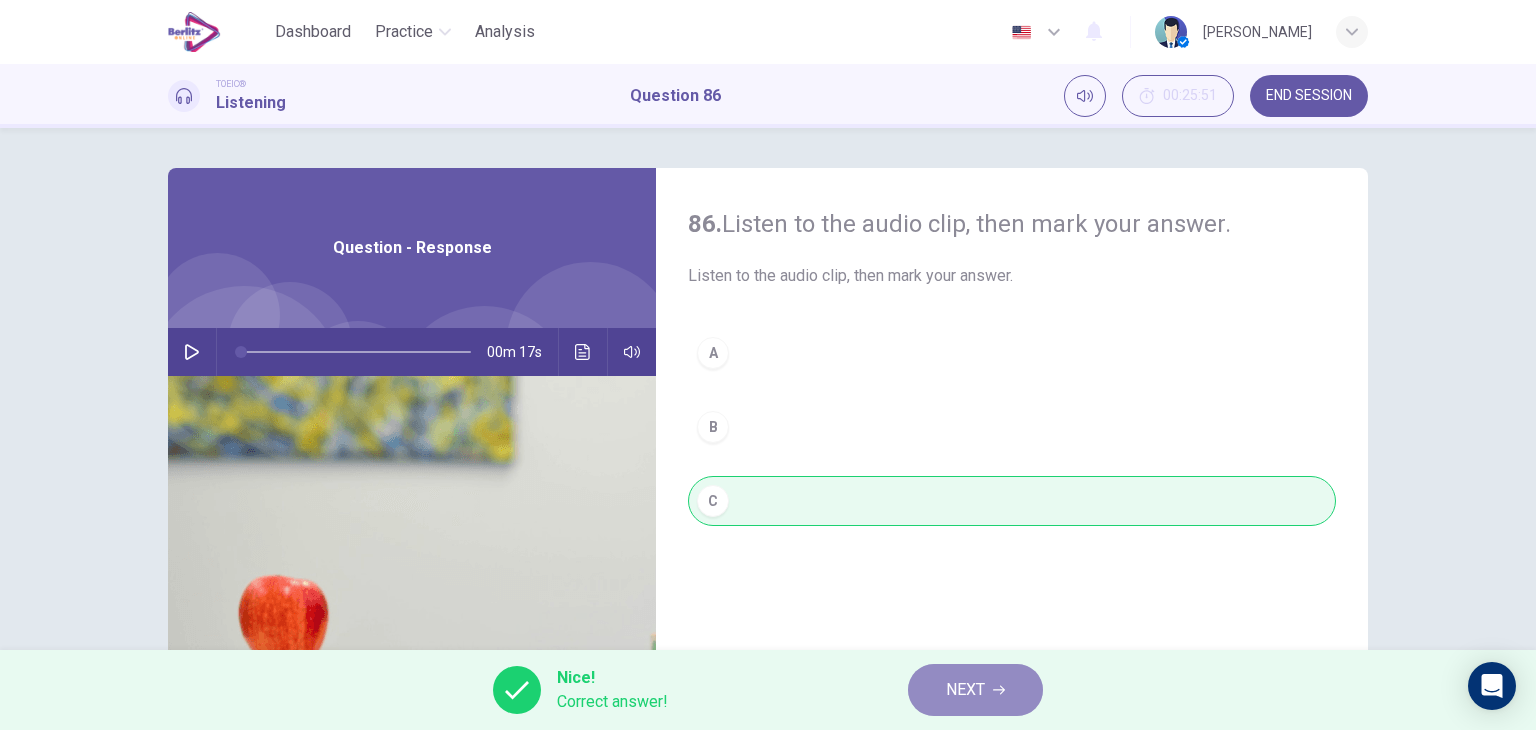 click on "NEXT" at bounding box center [965, 690] 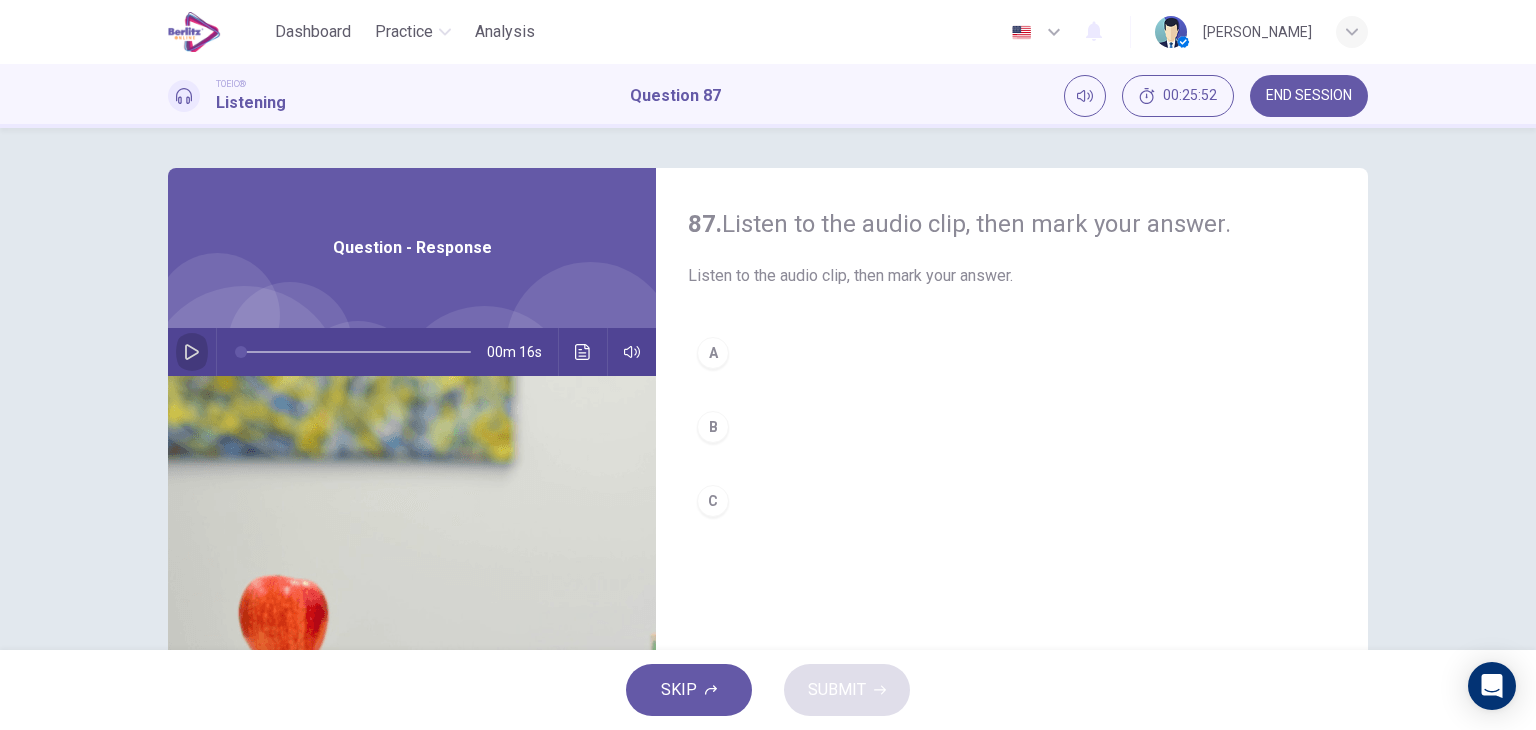 click 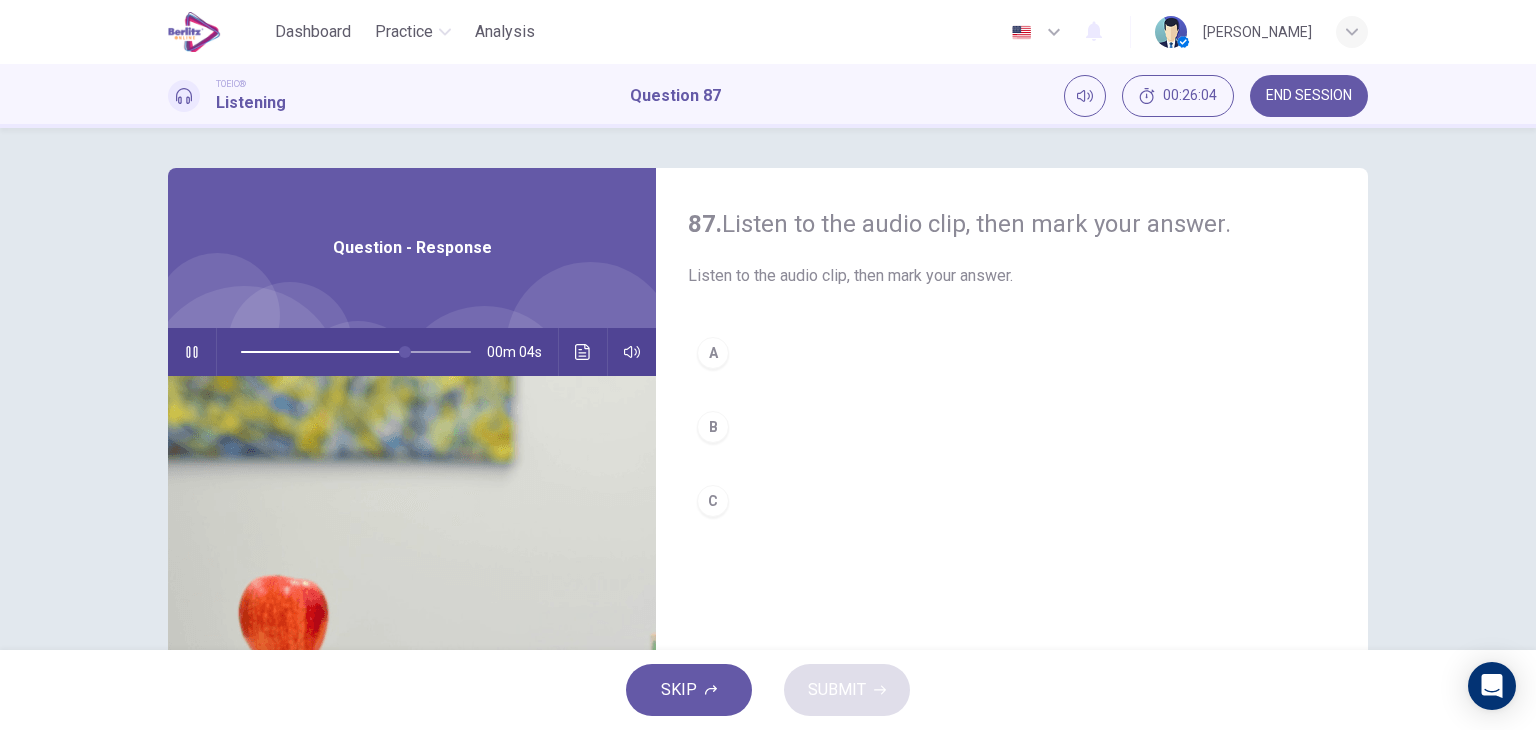 click on "C" at bounding box center (1012, 501) 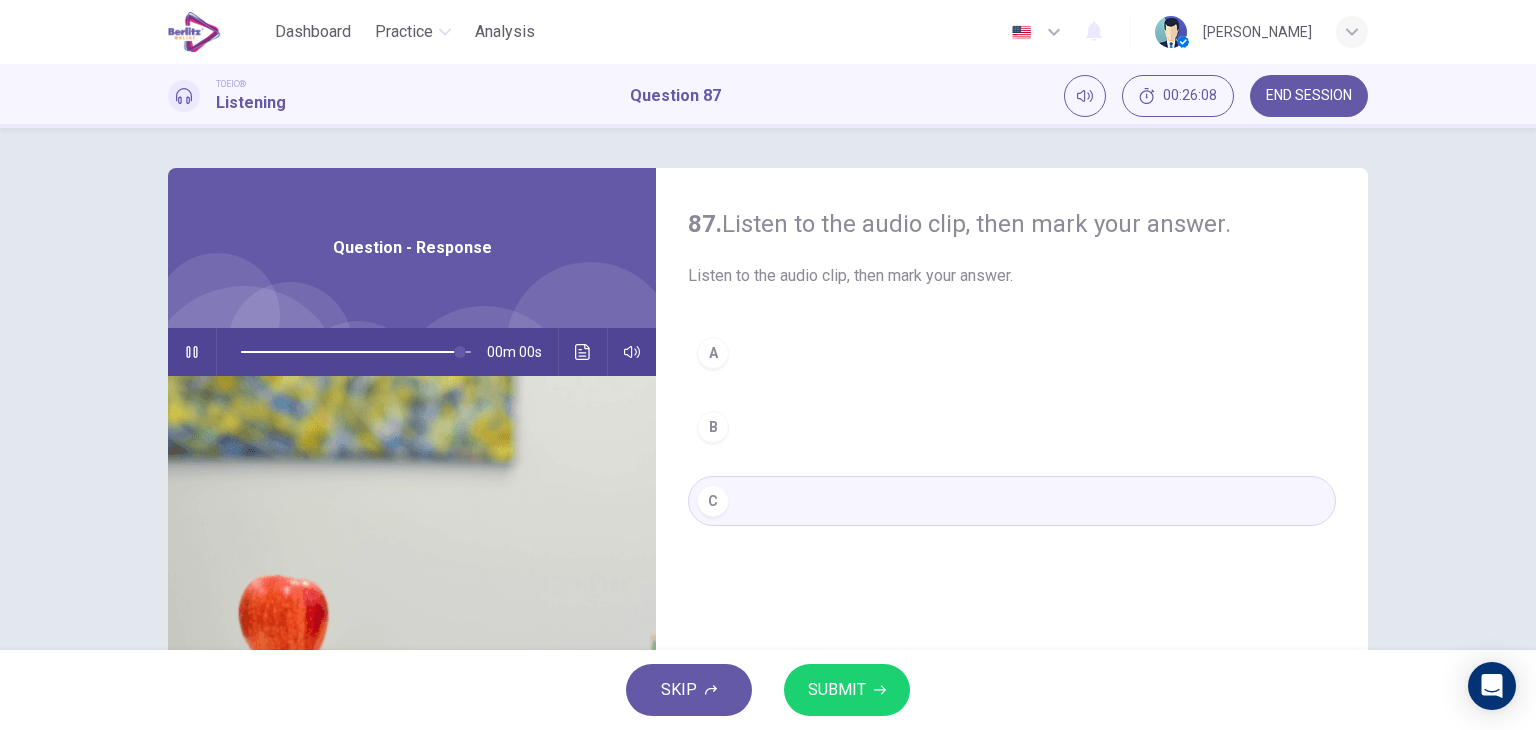 click on "SUBMIT" at bounding box center (847, 690) 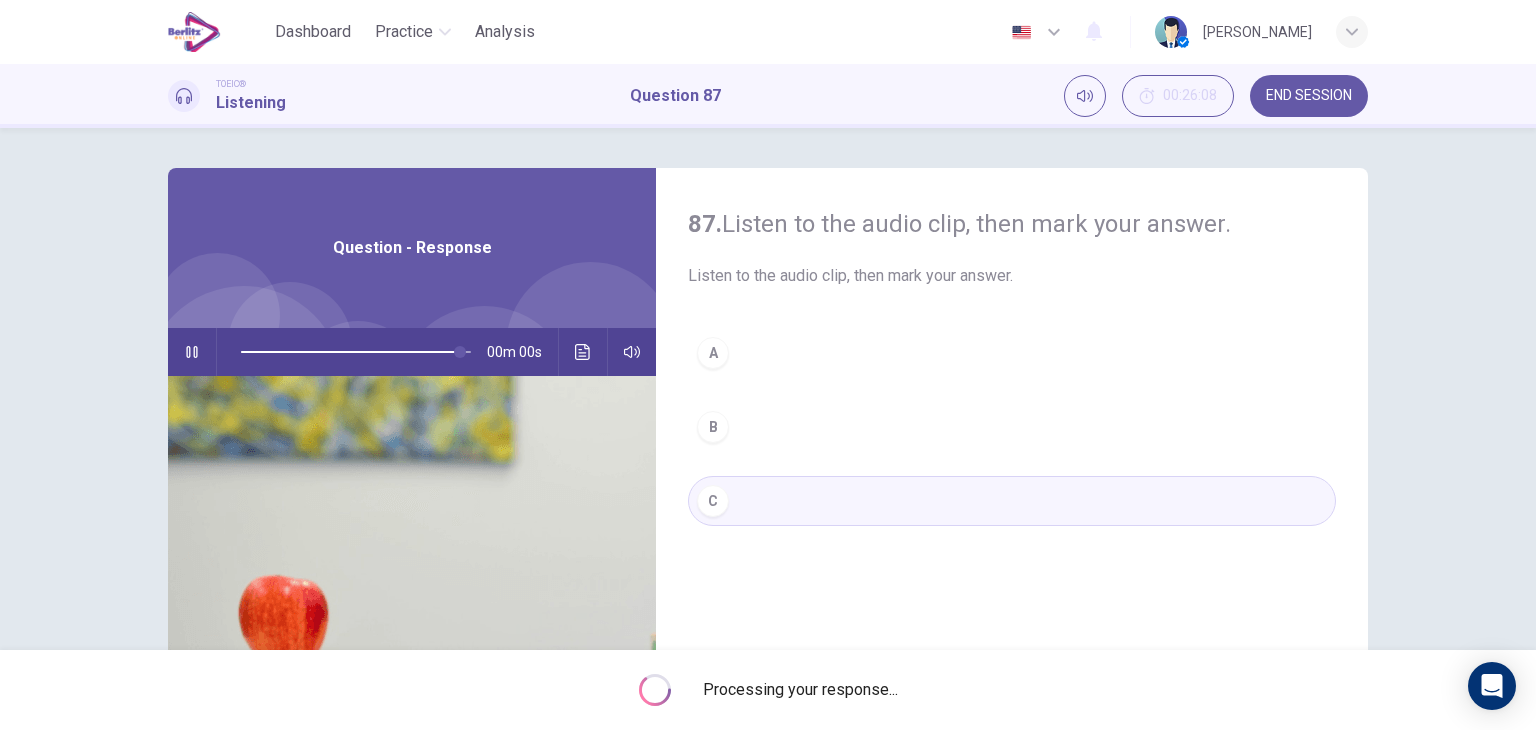 type on "*" 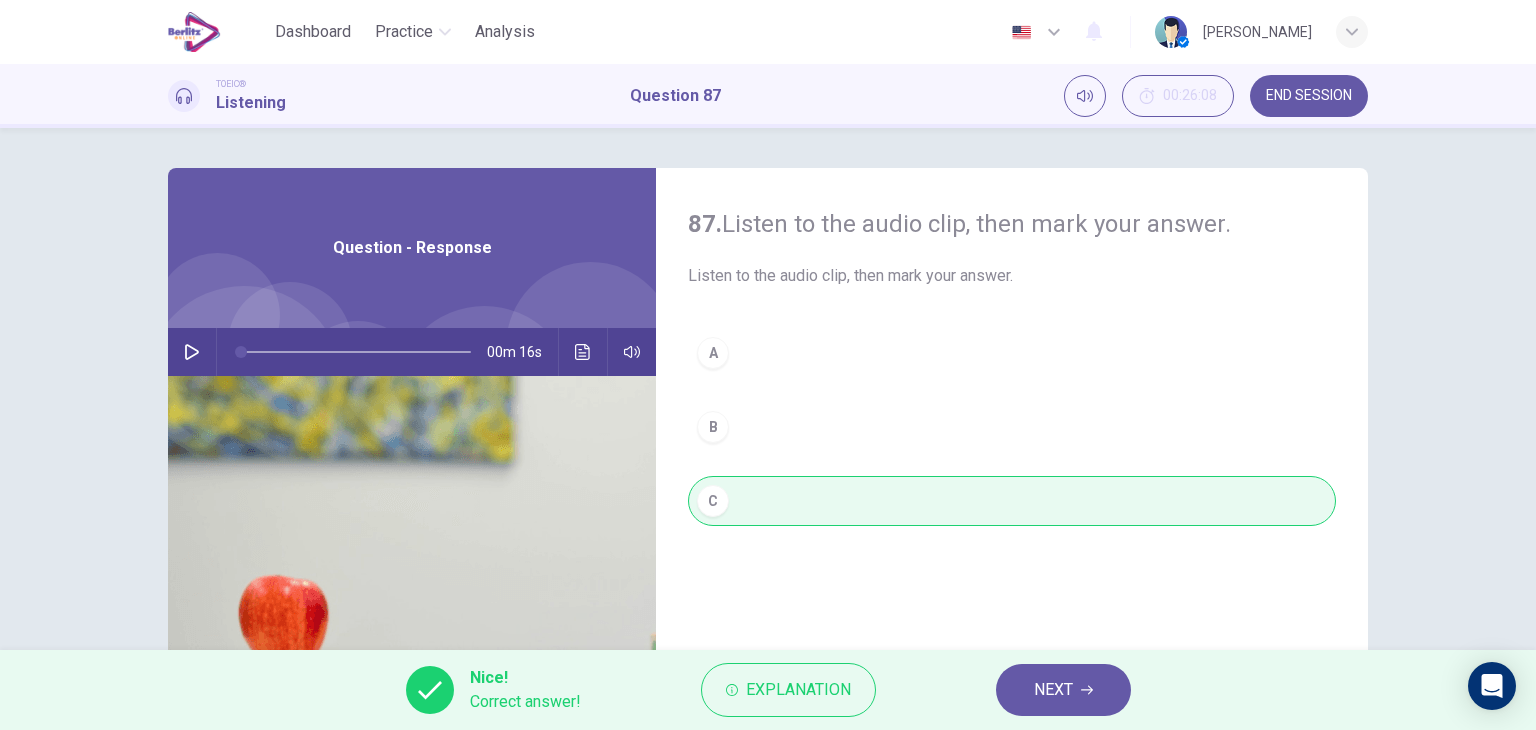 click on "NEXT" at bounding box center [1053, 690] 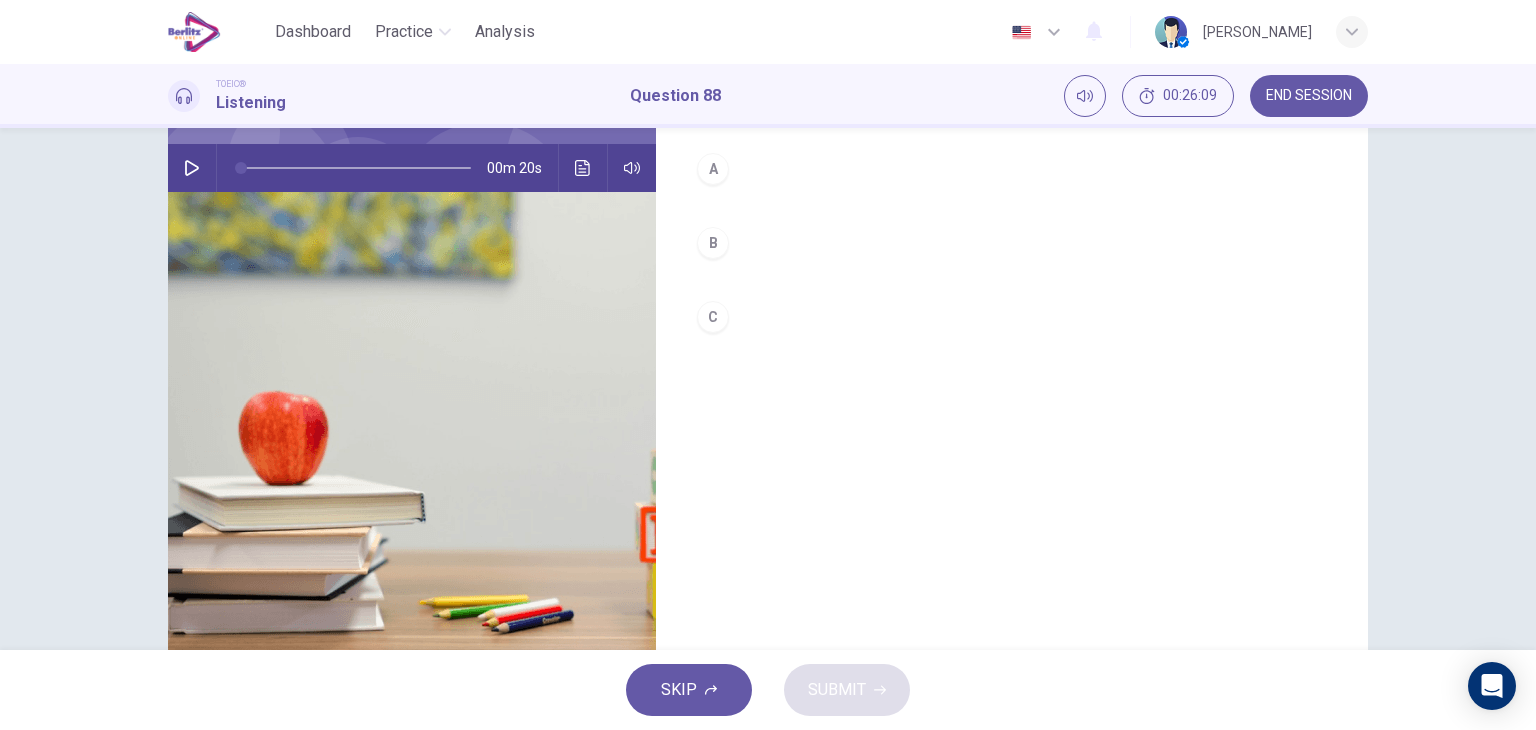scroll, scrollTop: 0, scrollLeft: 0, axis: both 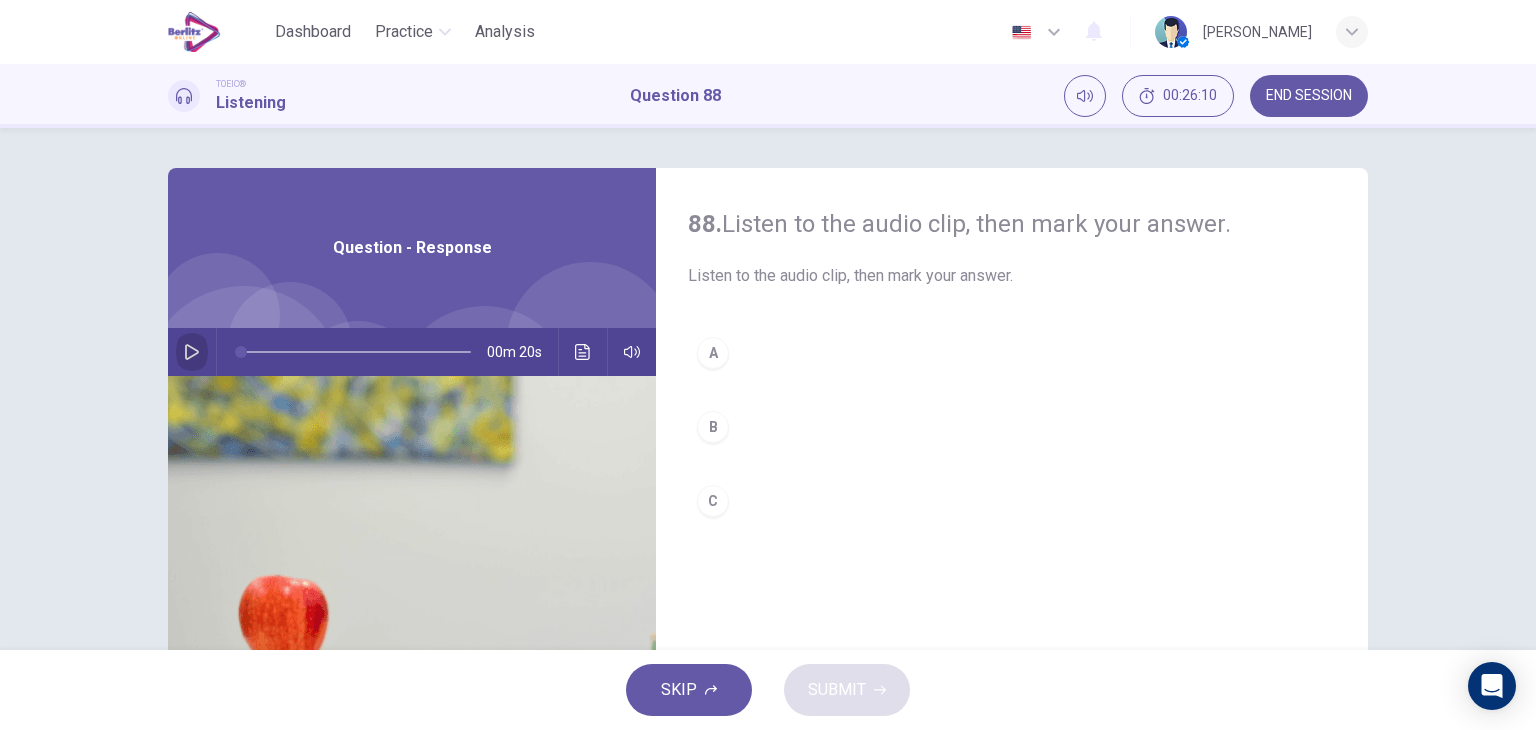 click 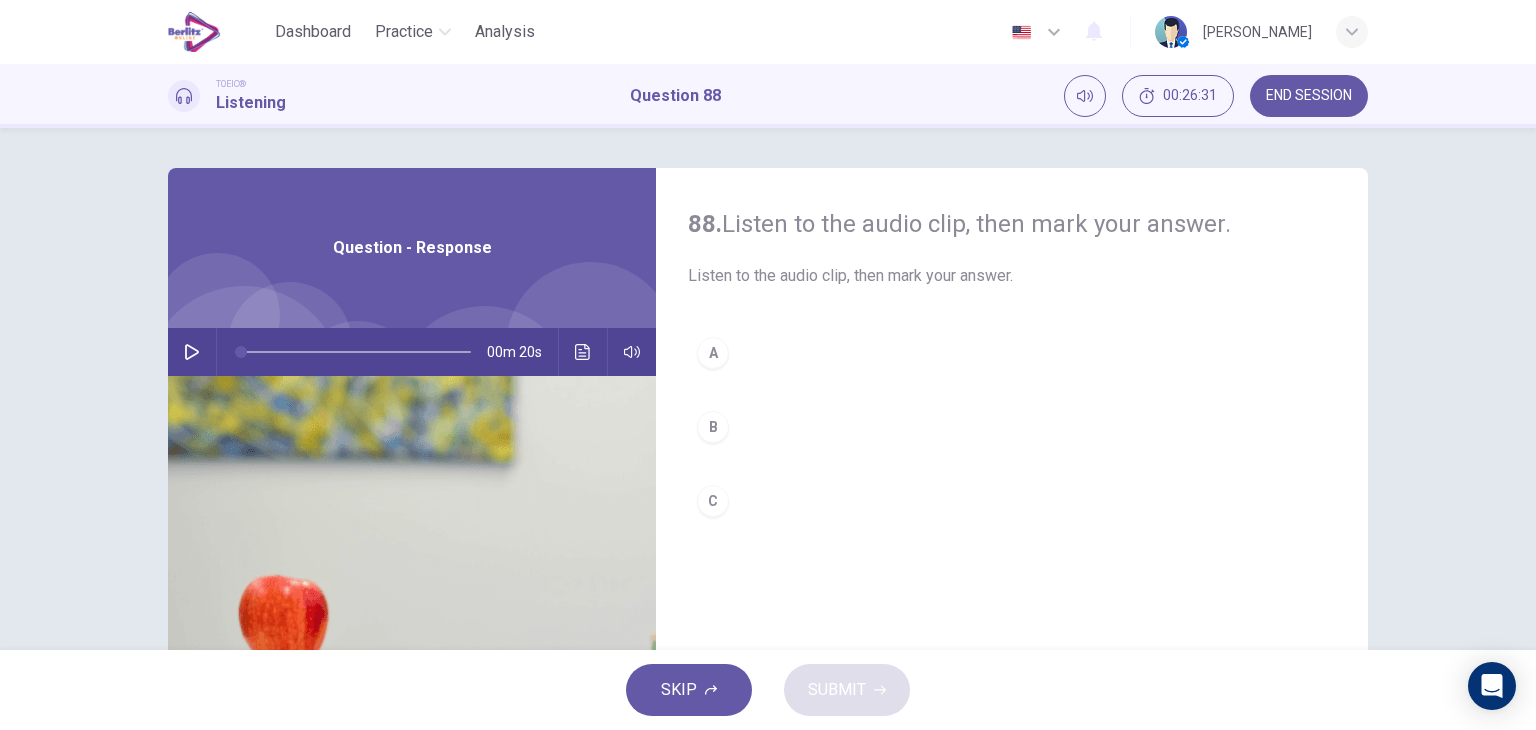 click on "A" at bounding box center [713, 353] 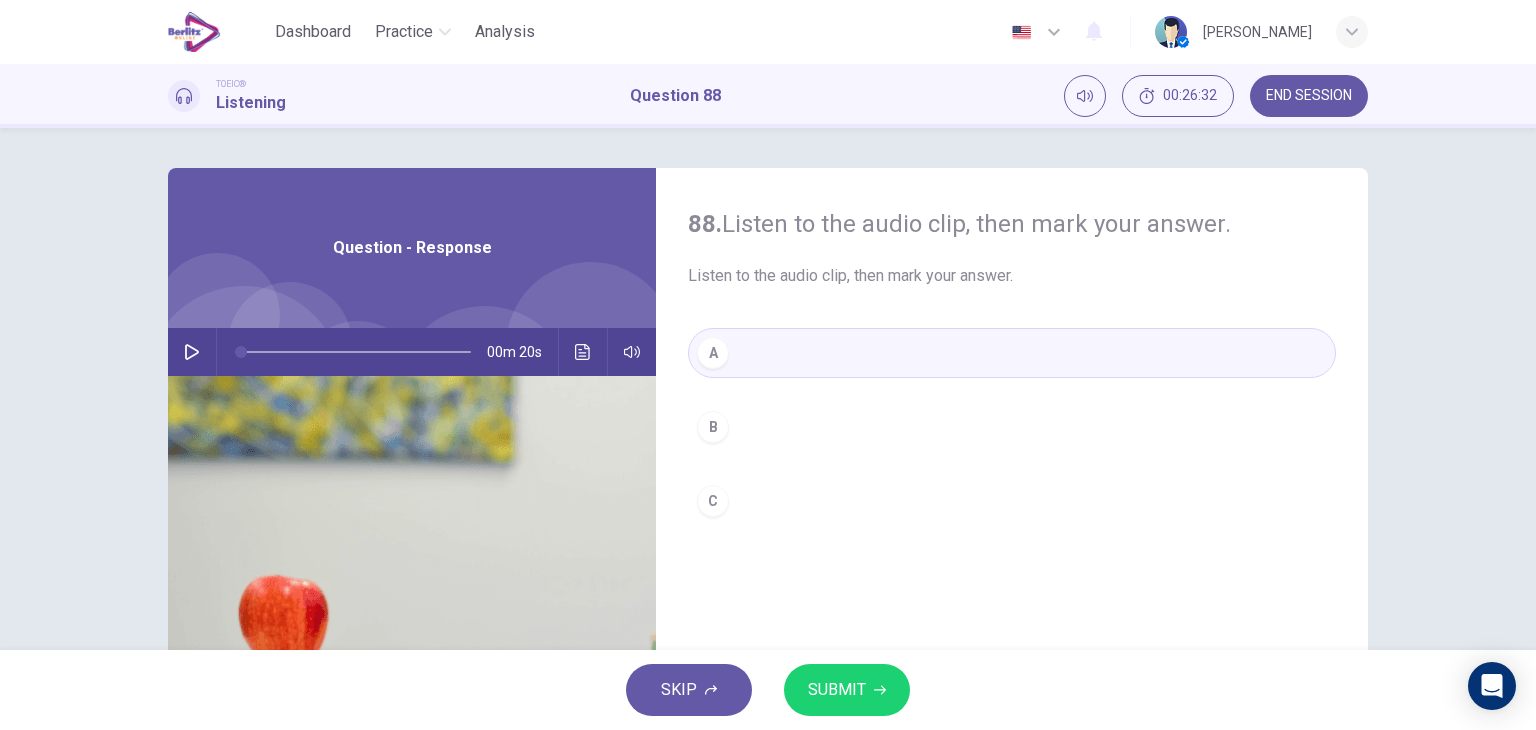 click at bounding box center (192, 352) 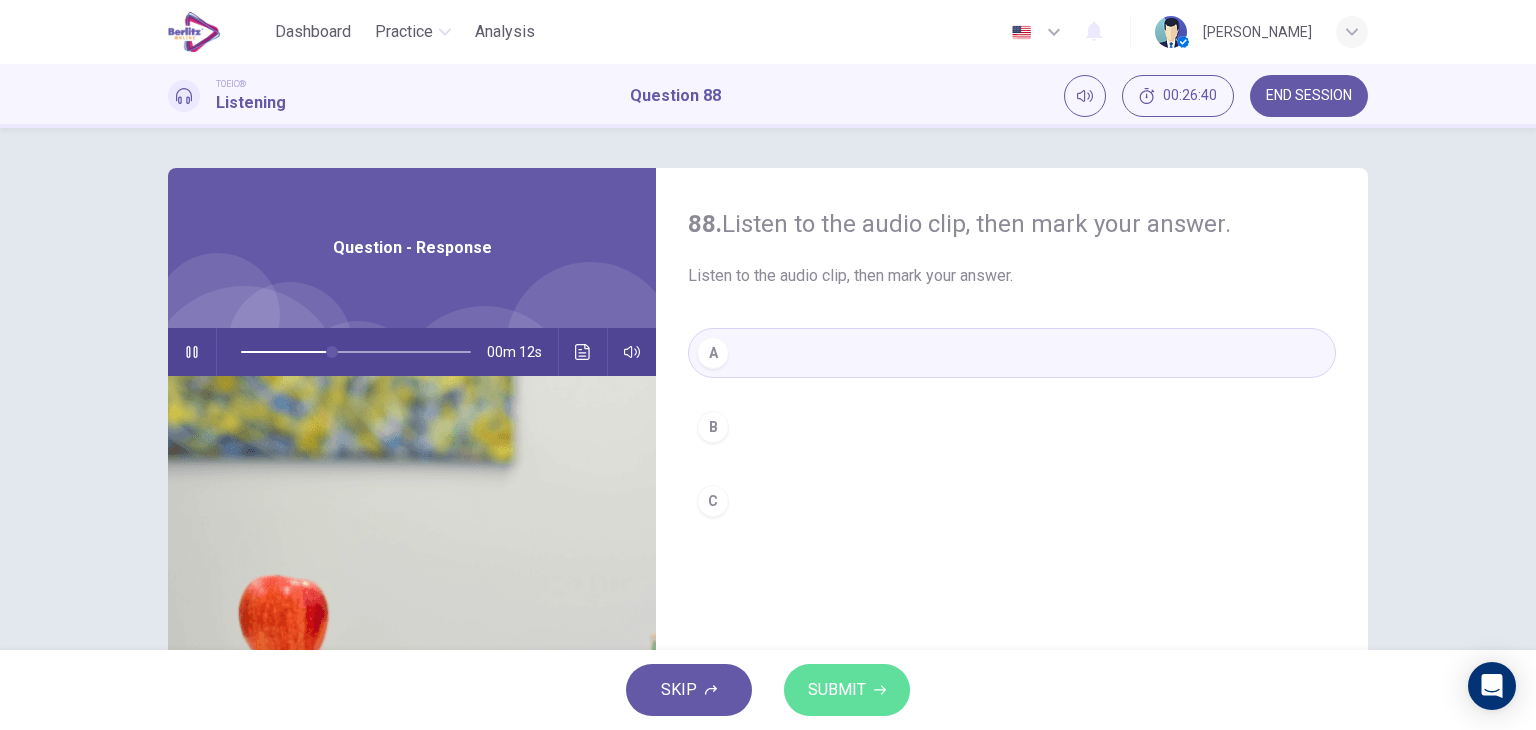 click on "SUBMIT" at bounding box center [847, 690] 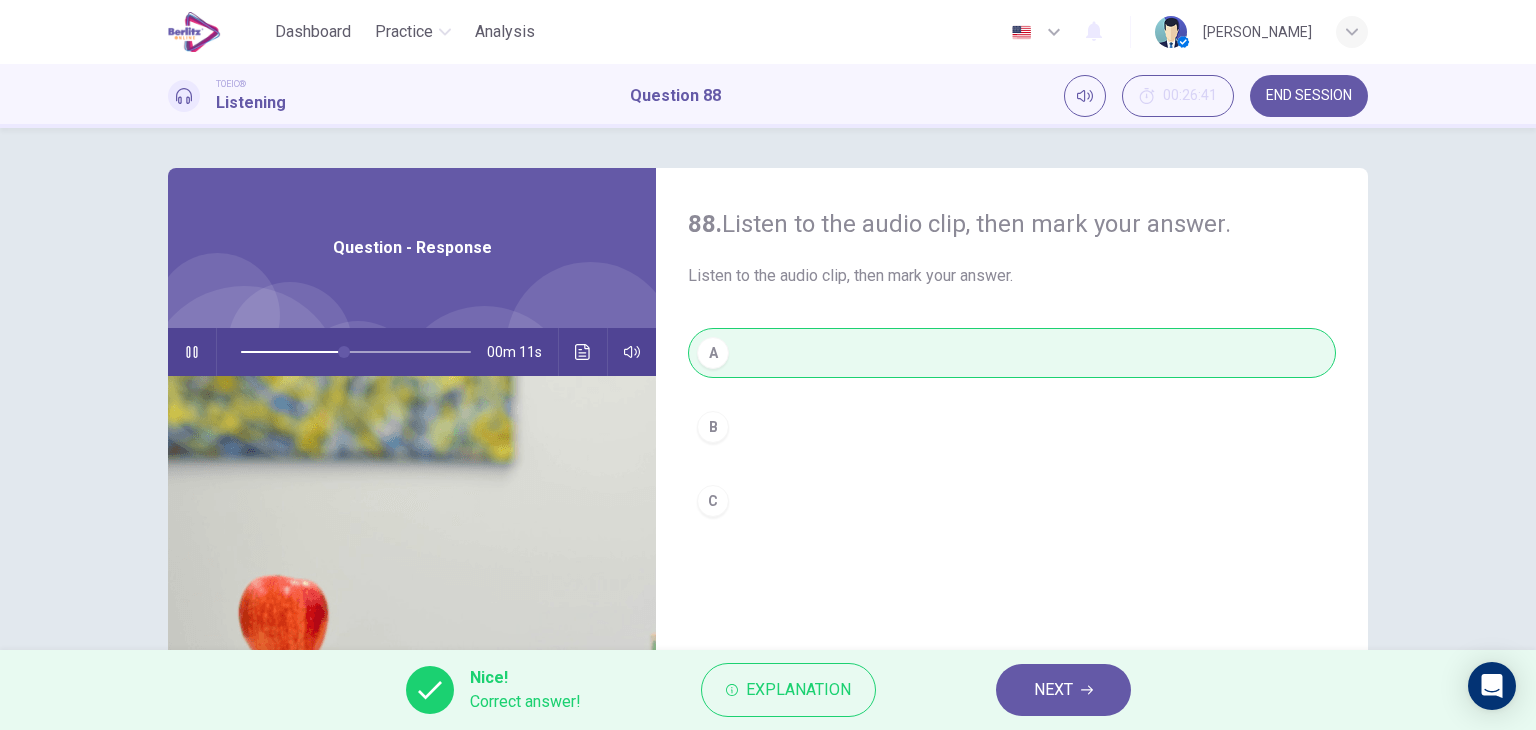 type on "**" 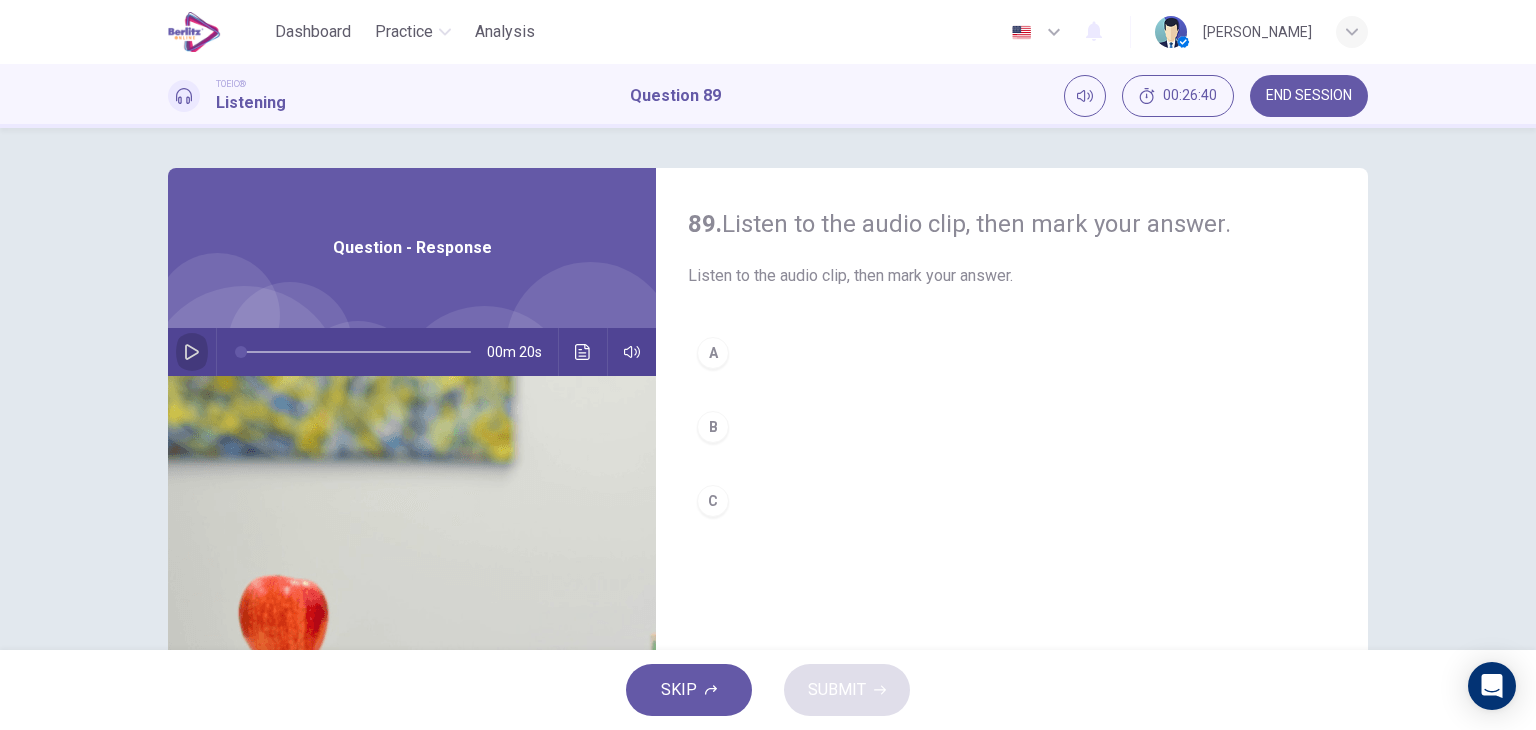 click 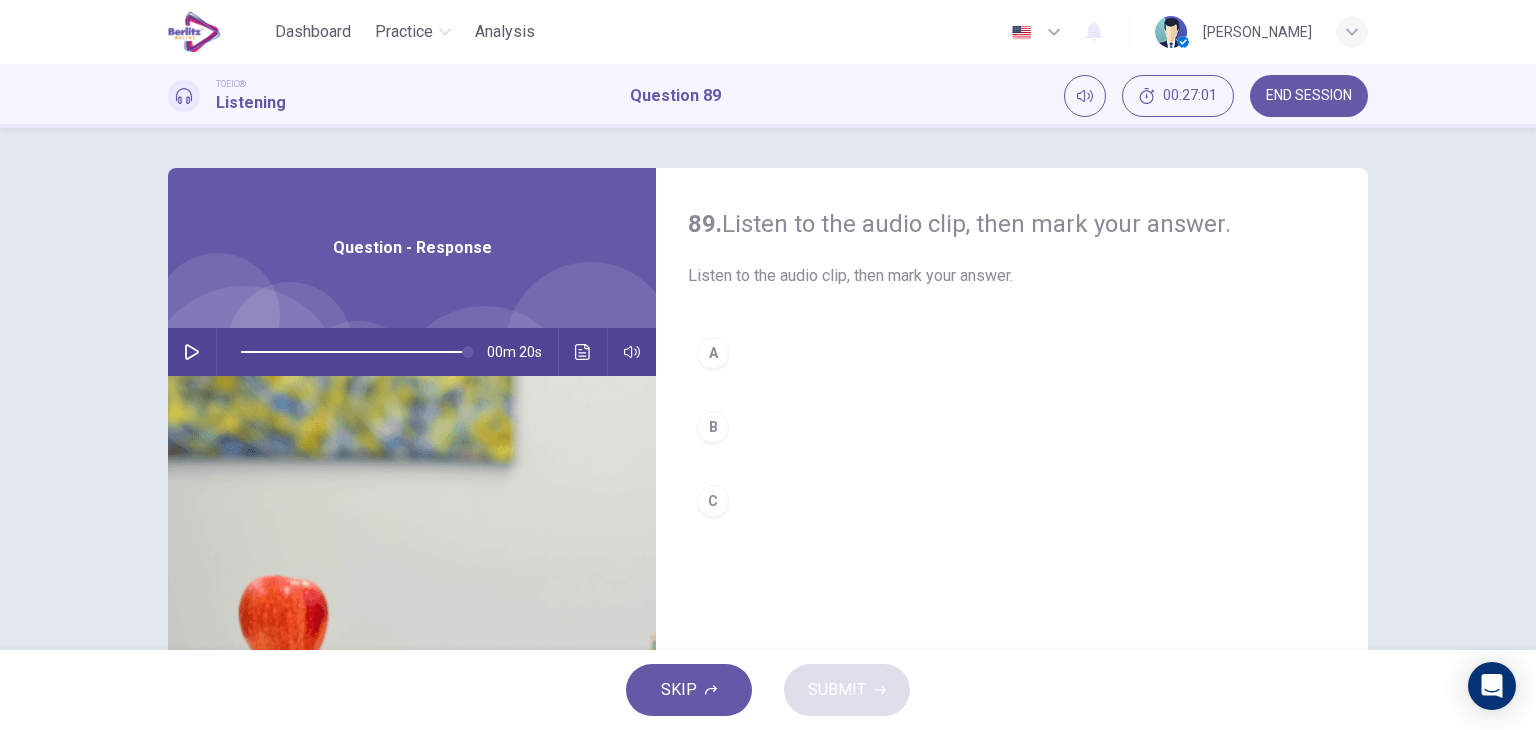 type on "*" 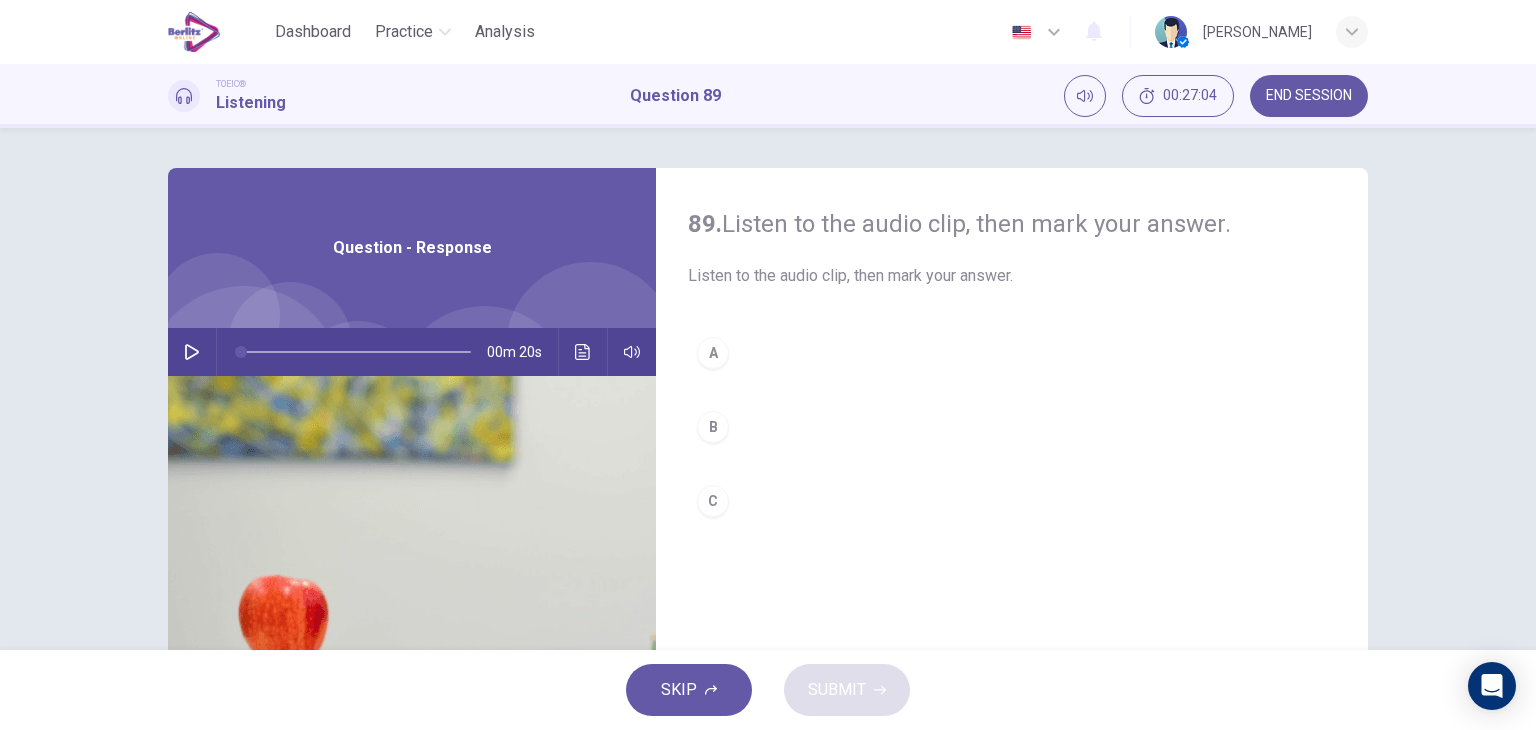 click on "C" at bounding box center [713, 501] 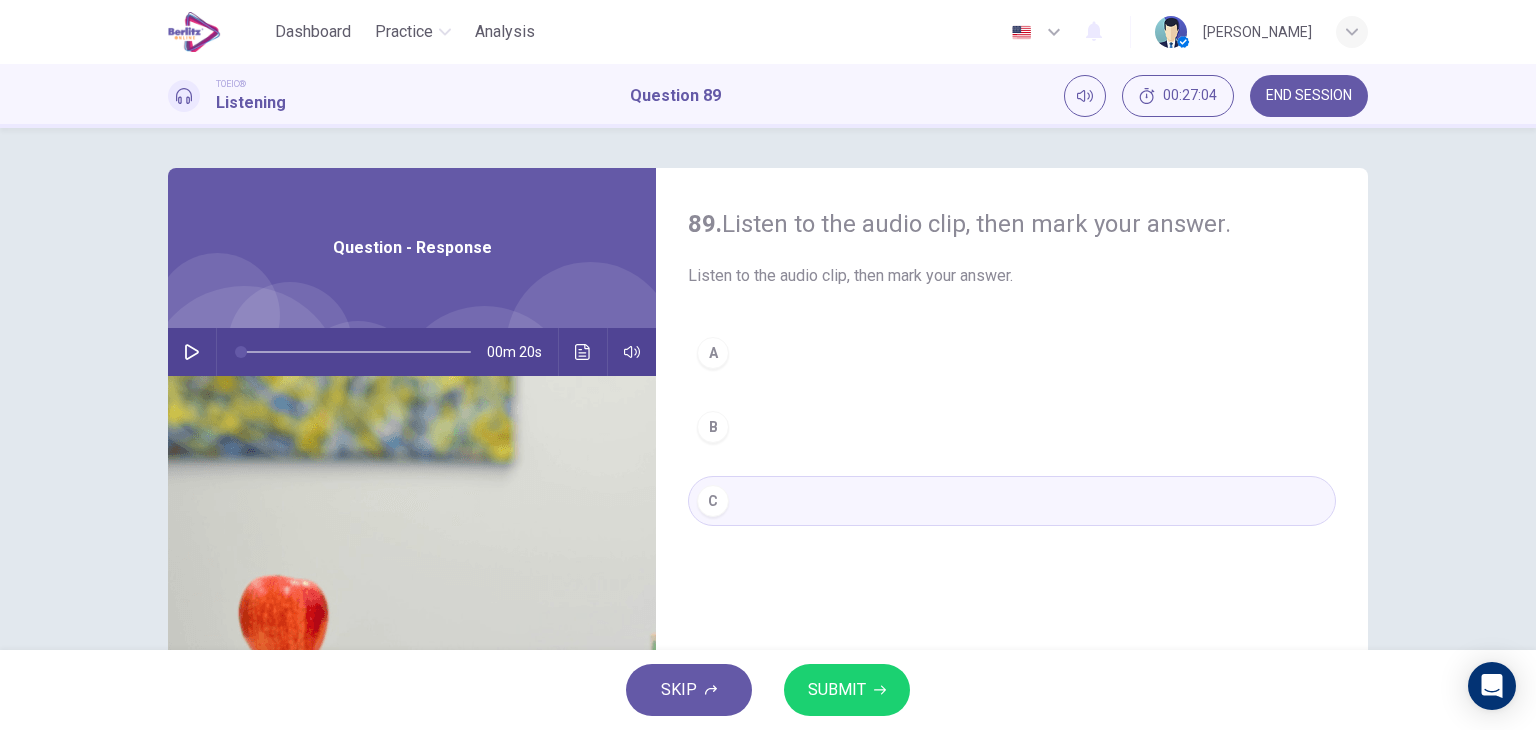 click on "SUBMIT" at bounding box center (847, 690) 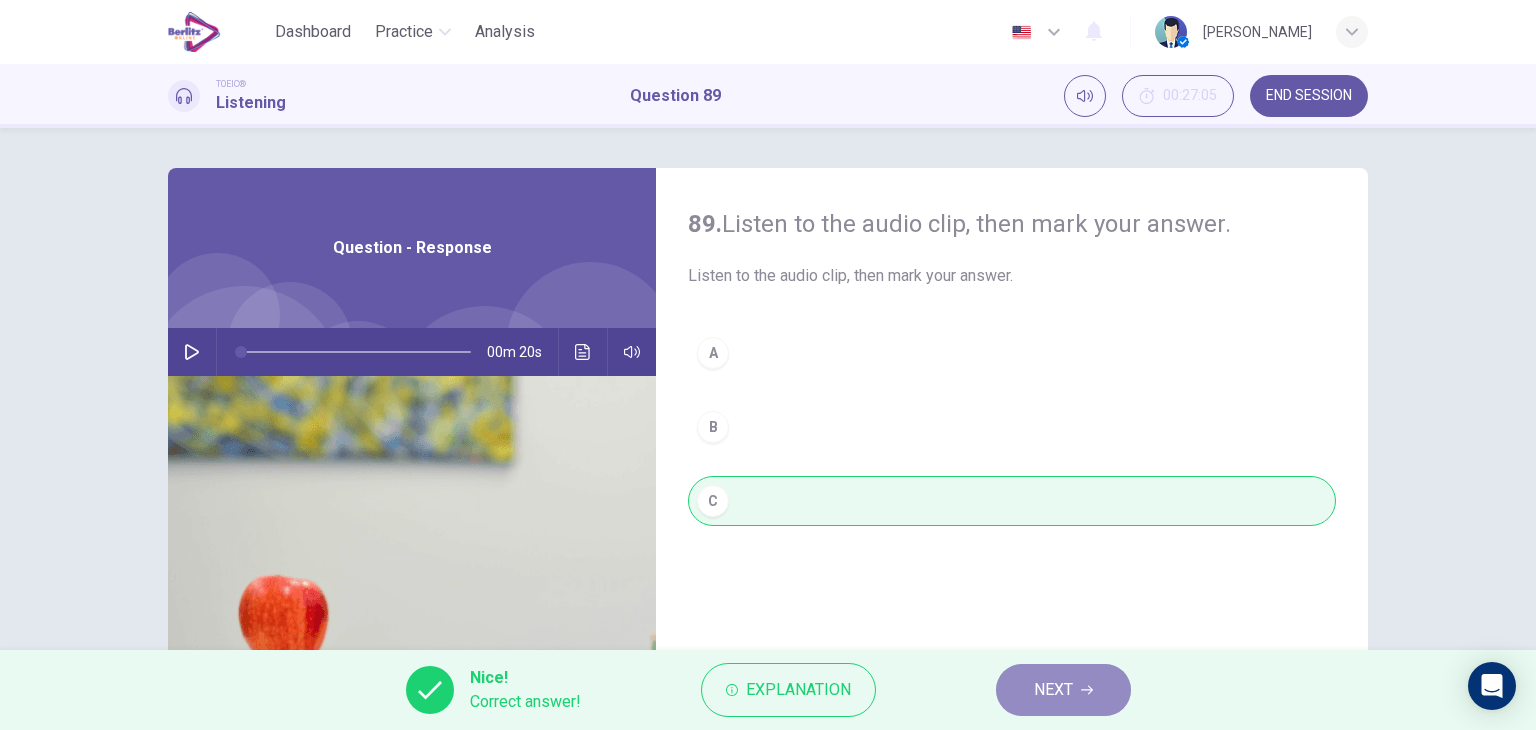 click on "NEXT" at bounding box center [1063, 690] 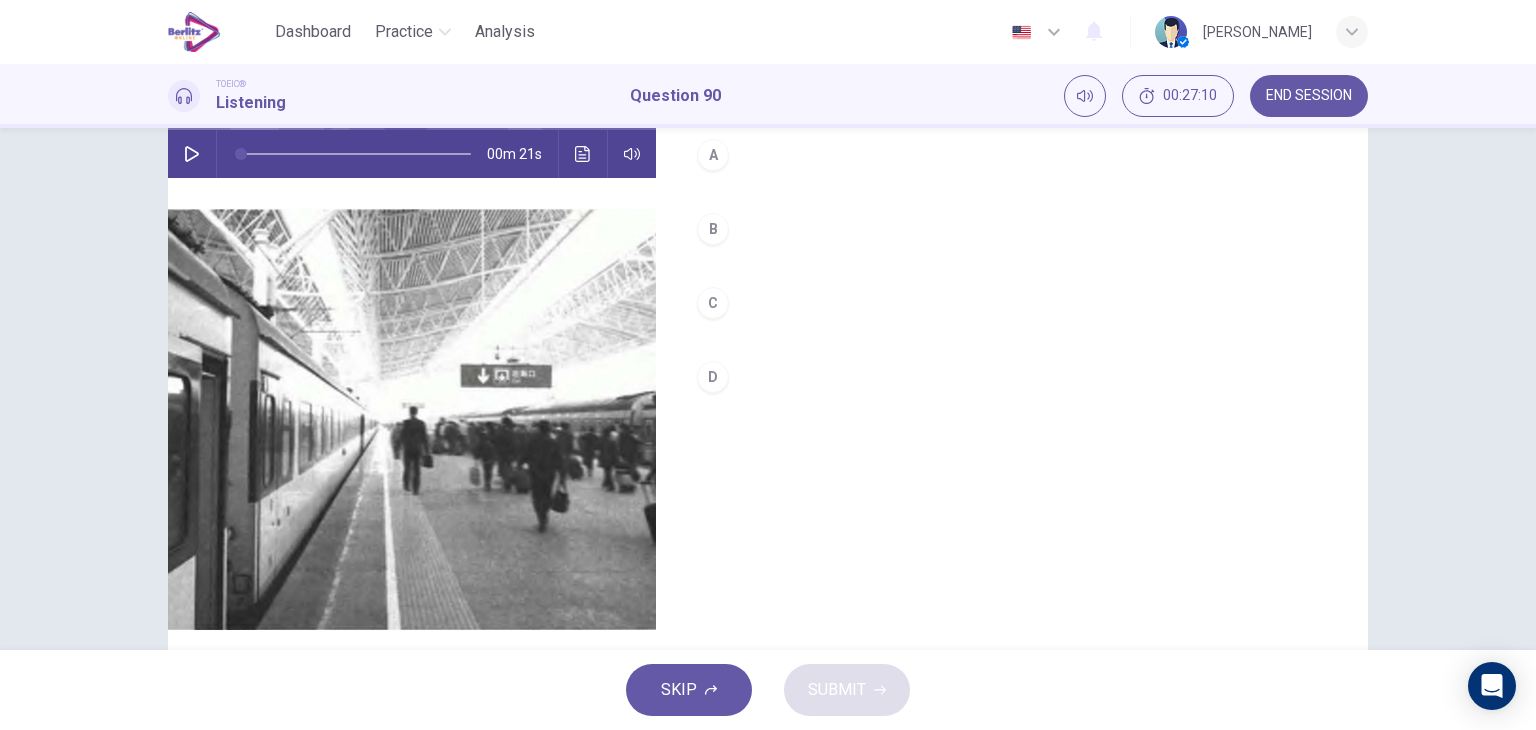 scroll, scrollTop: 200, scrollLeft: 0, axis: vertical 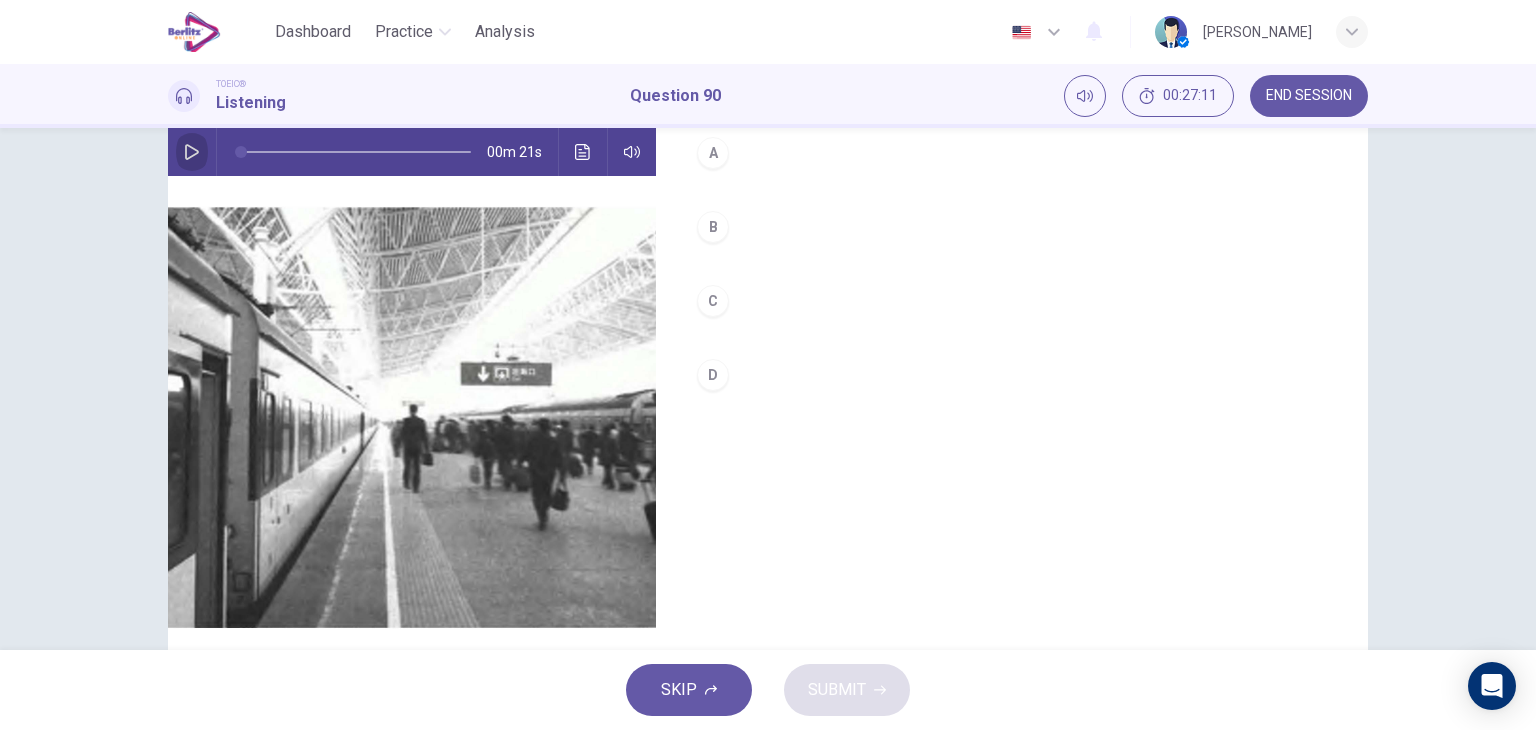 click 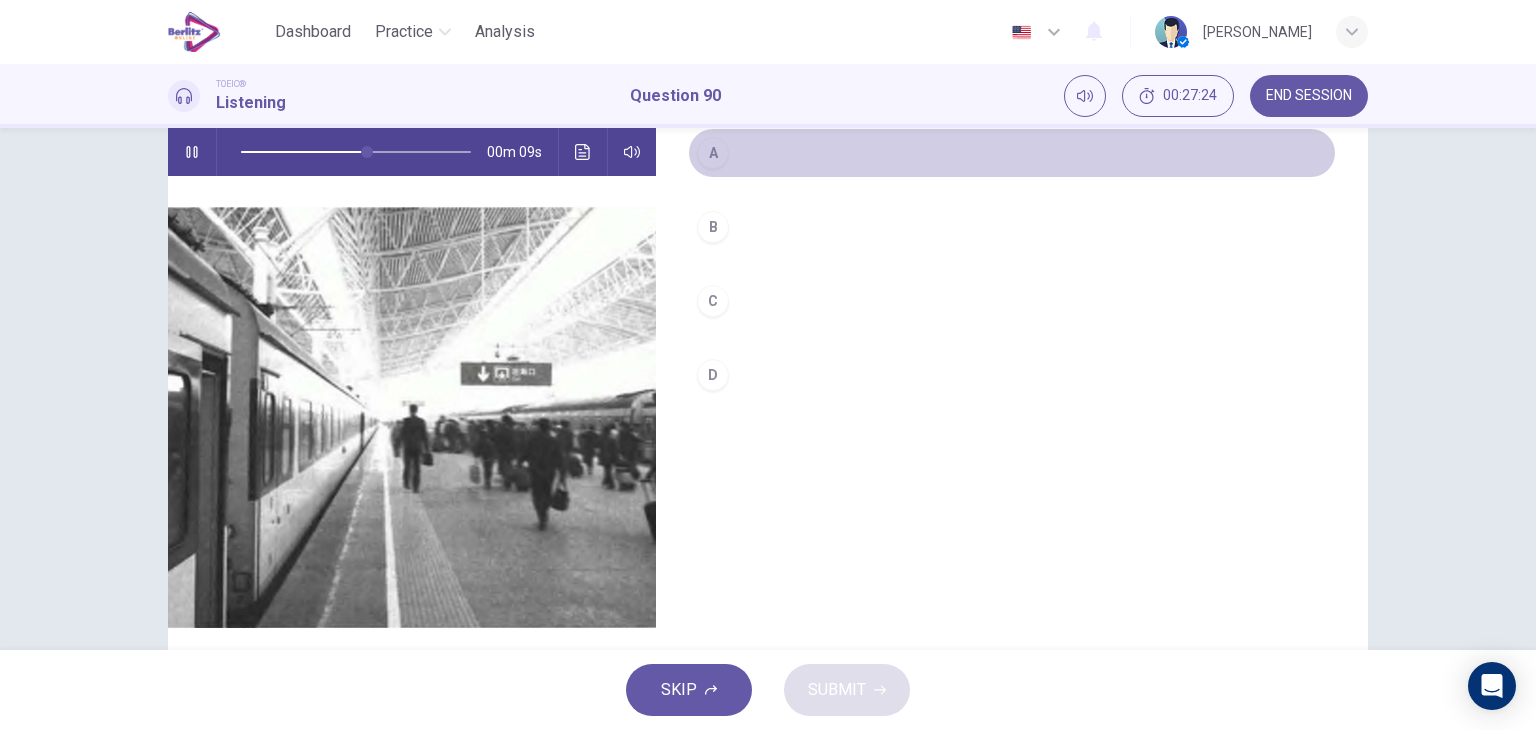 click on "A" at bounding box center [1012, 153] 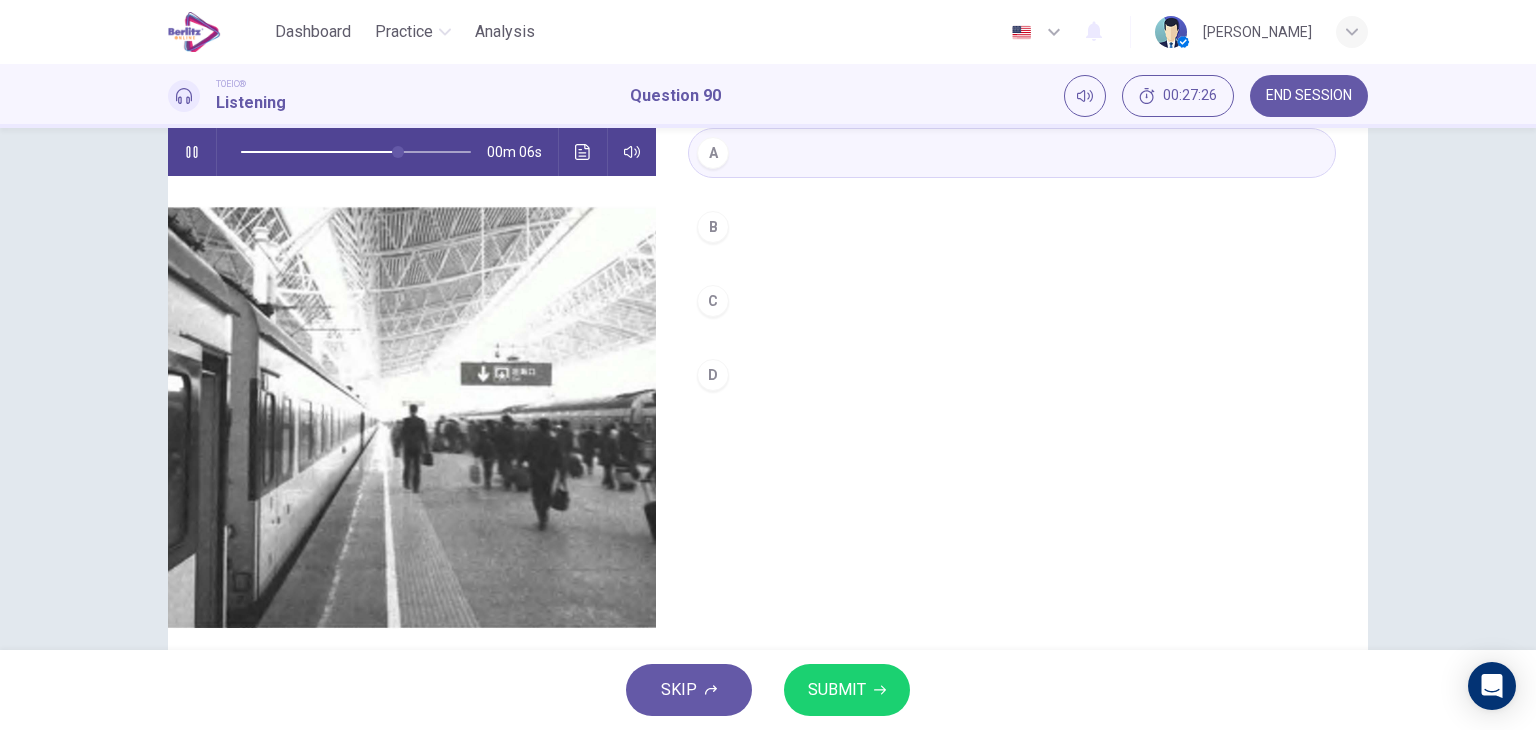click on "SUBMIT" at bounding box center (847, 690) 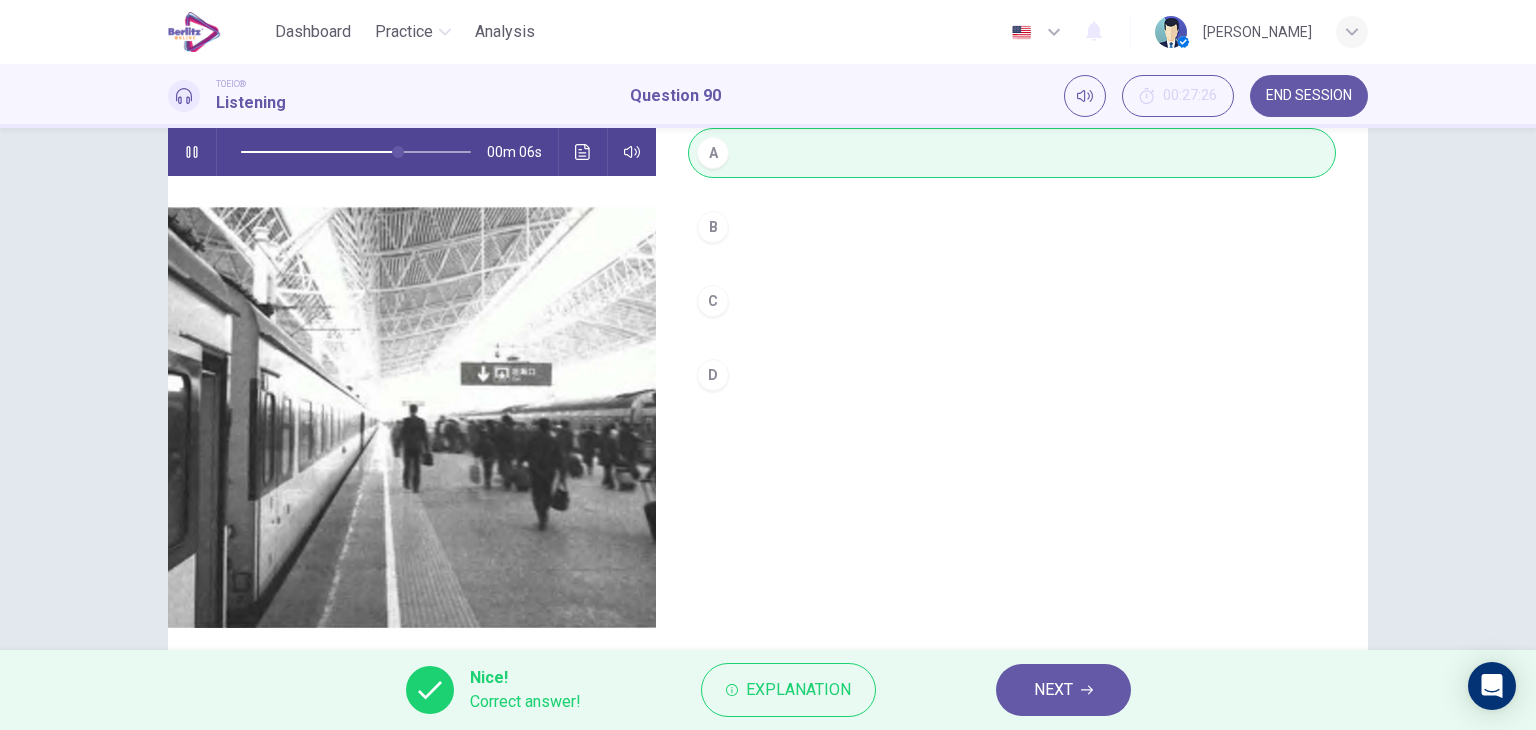 type on "**" 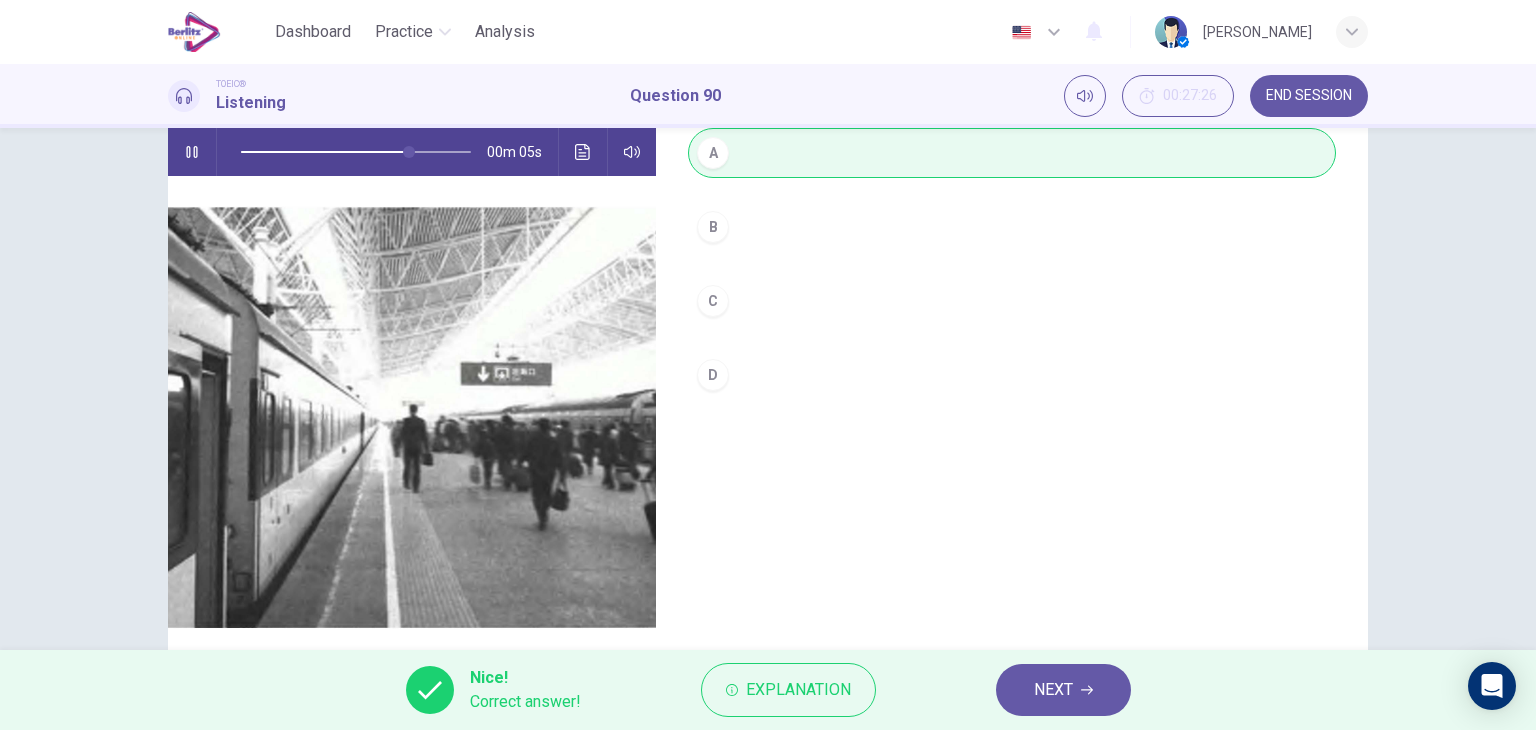 click on "NEXT" at bounding box center [1063, 690] 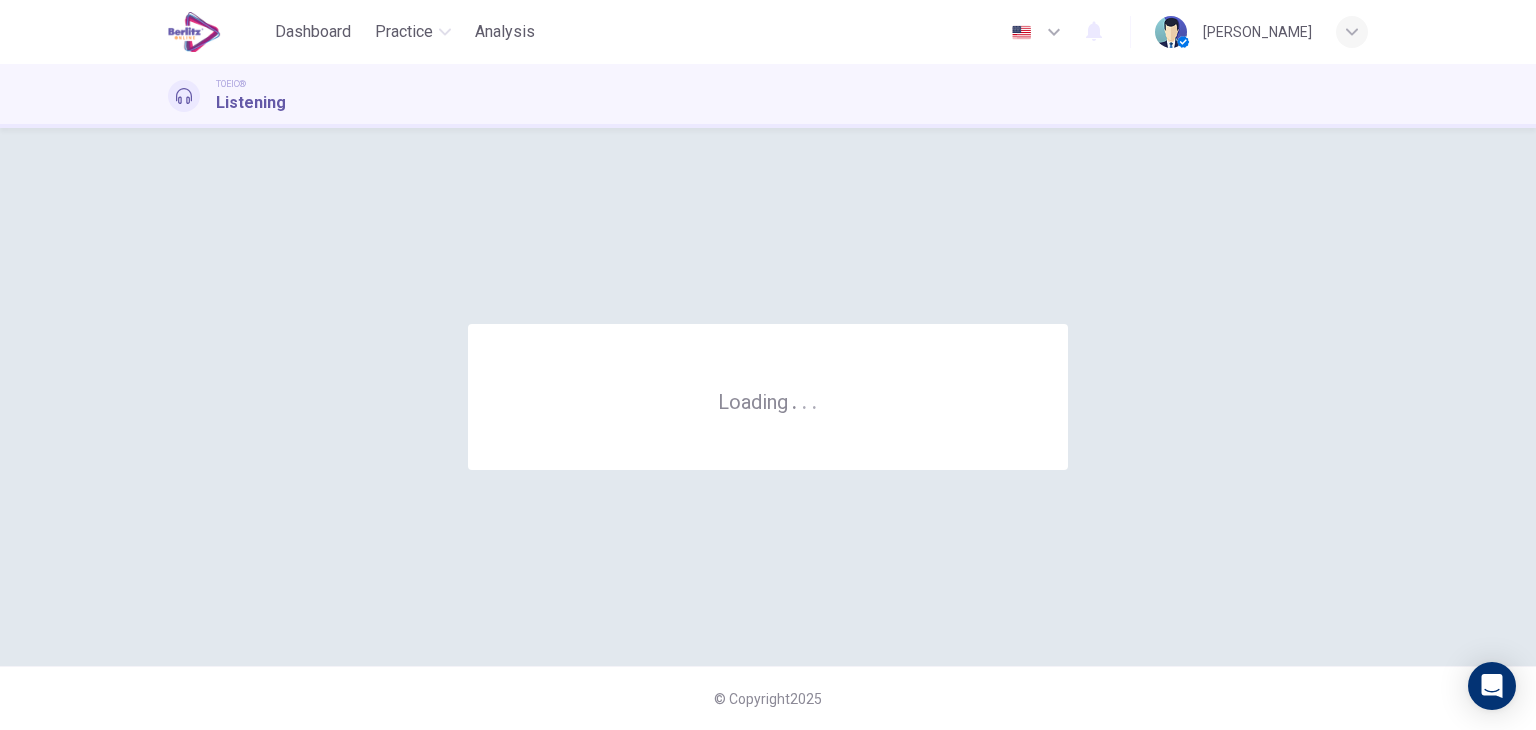scroll, scrollTop: 0, scrollLeft: 0, axis: both 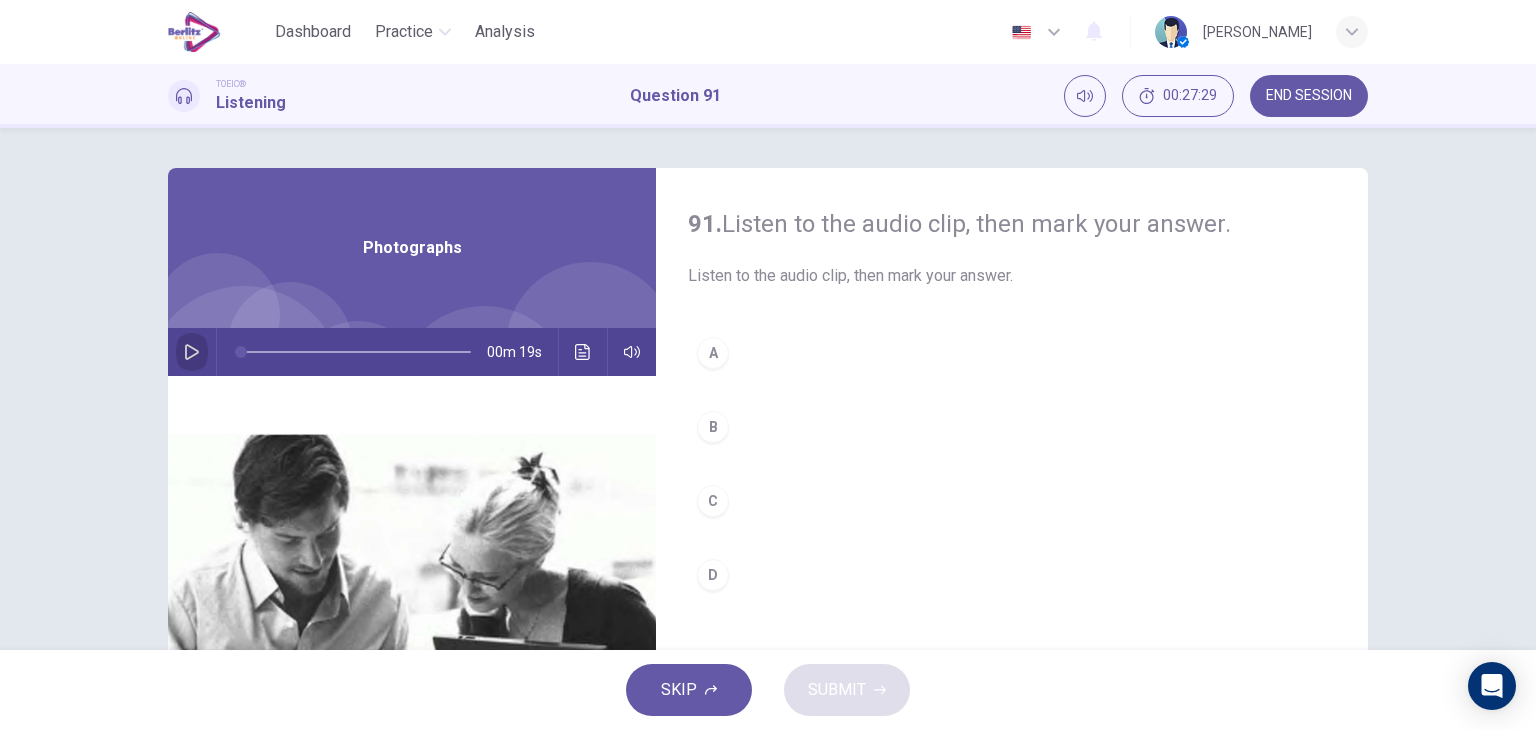 click 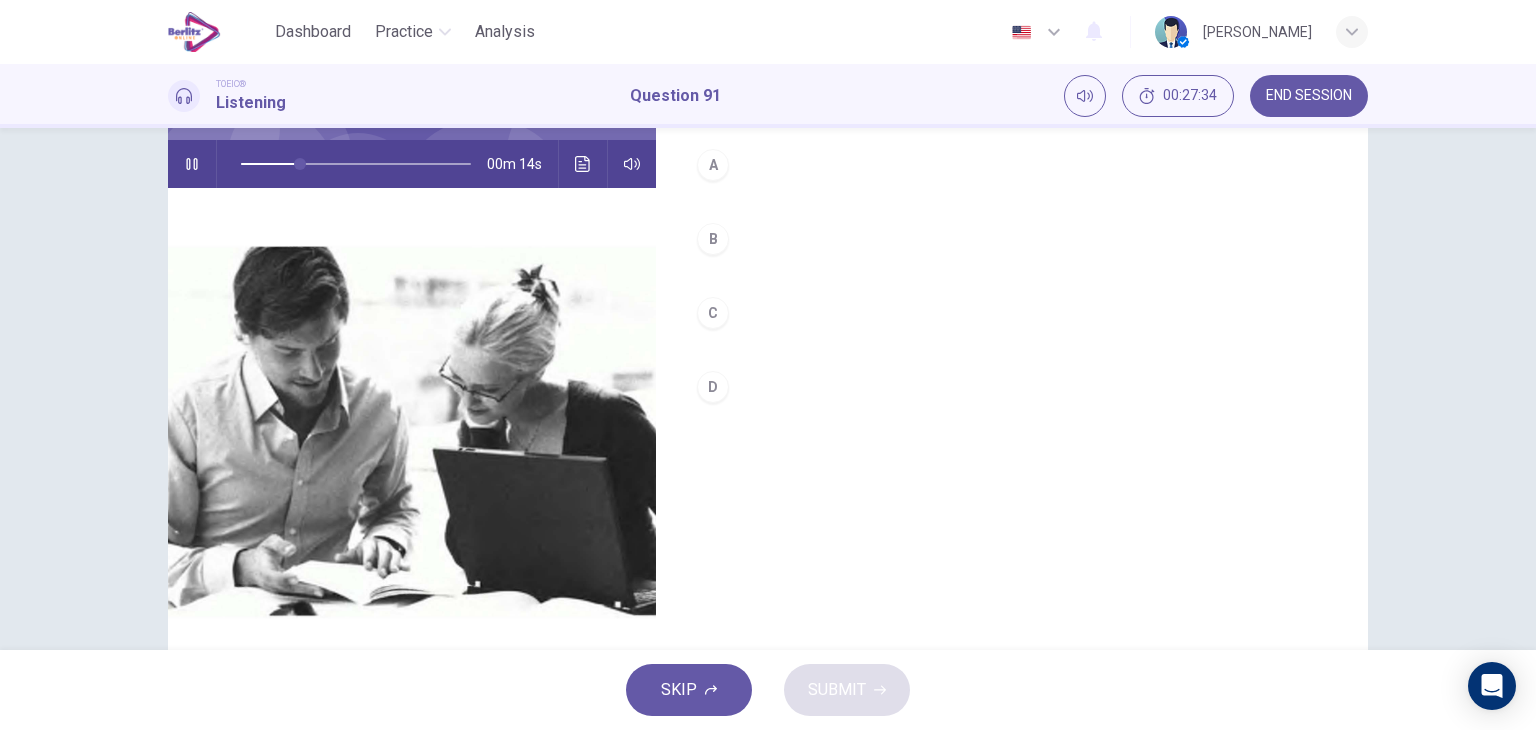 scroll, scrollTop: 153, scrollLeft: 0, axis: vertical 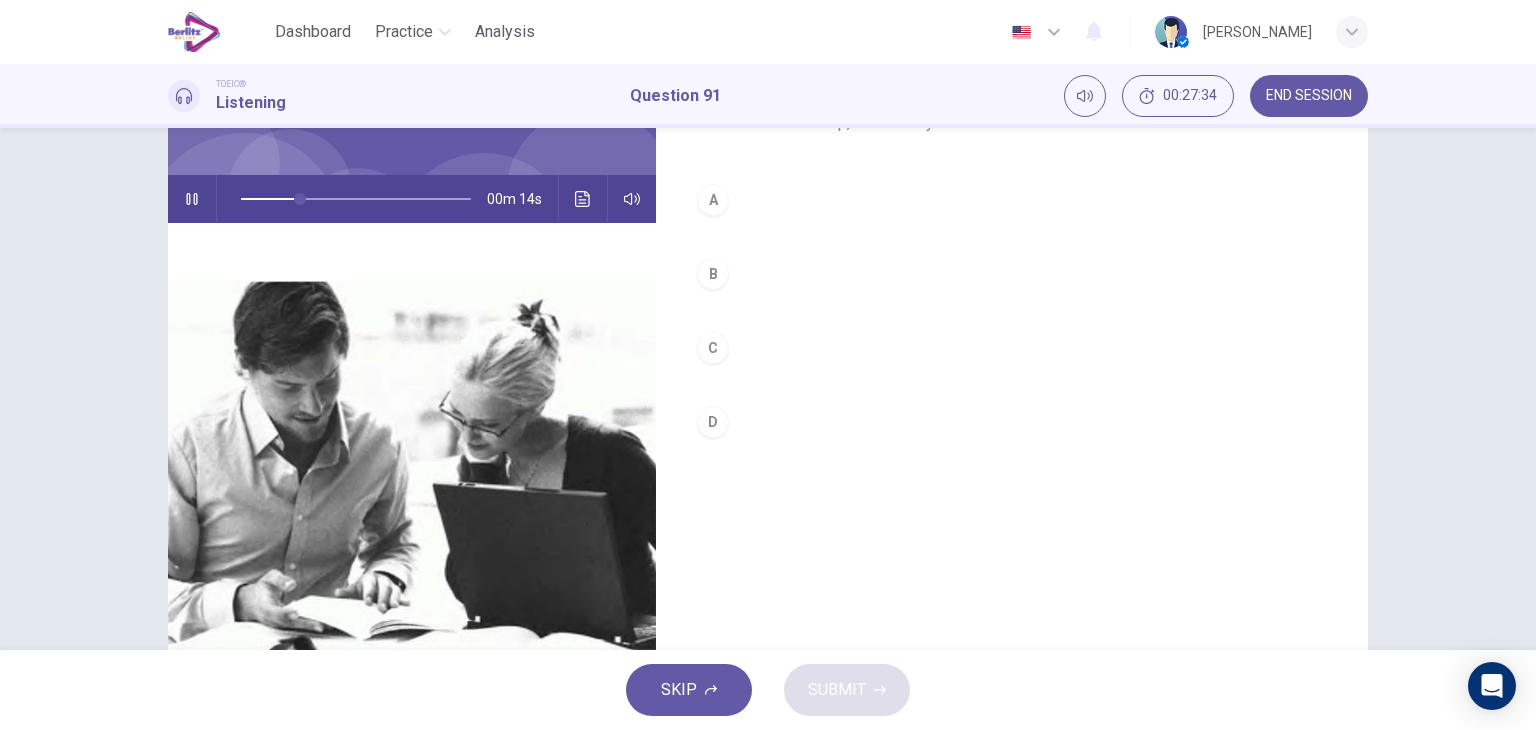 click on "A" at bounding box center [1012, 200] 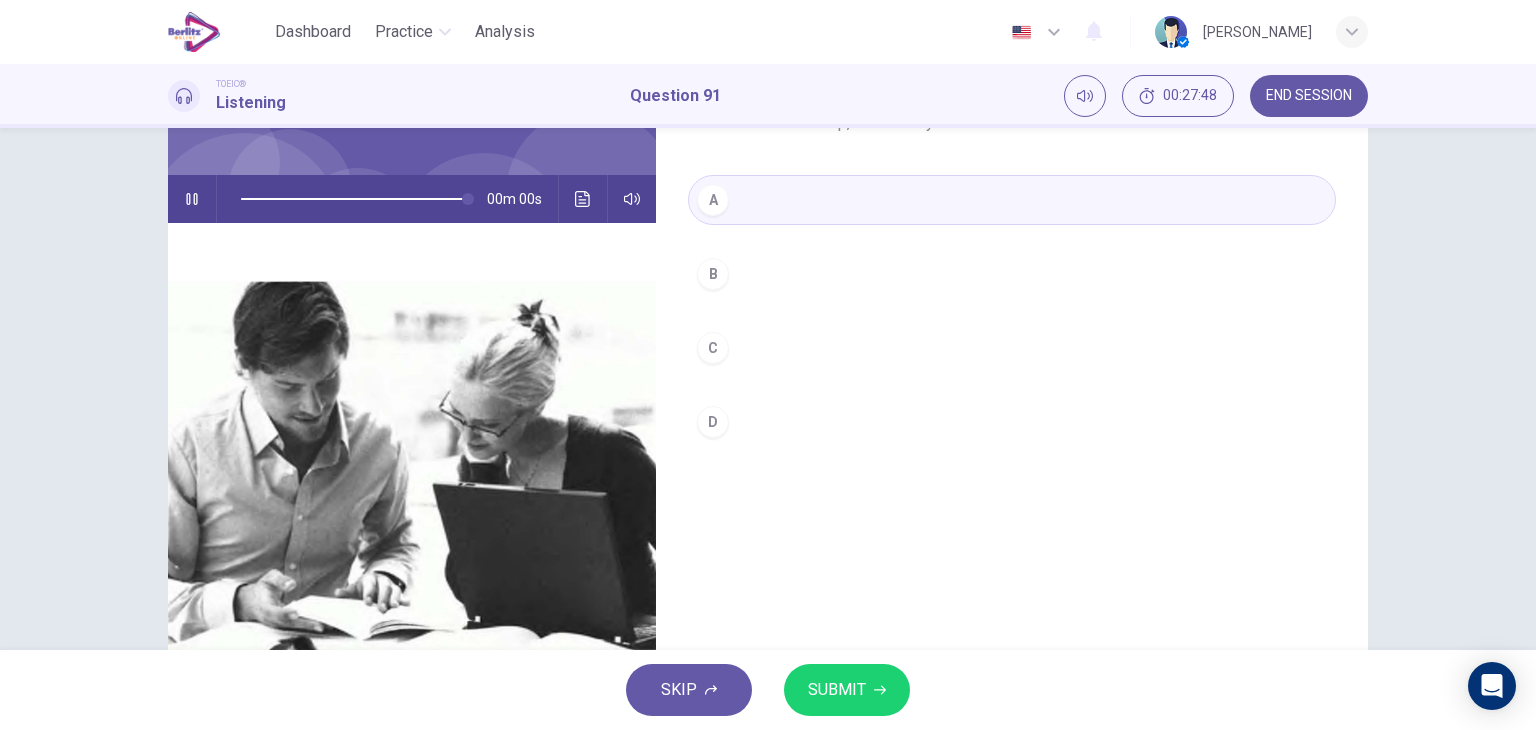 type on "*" 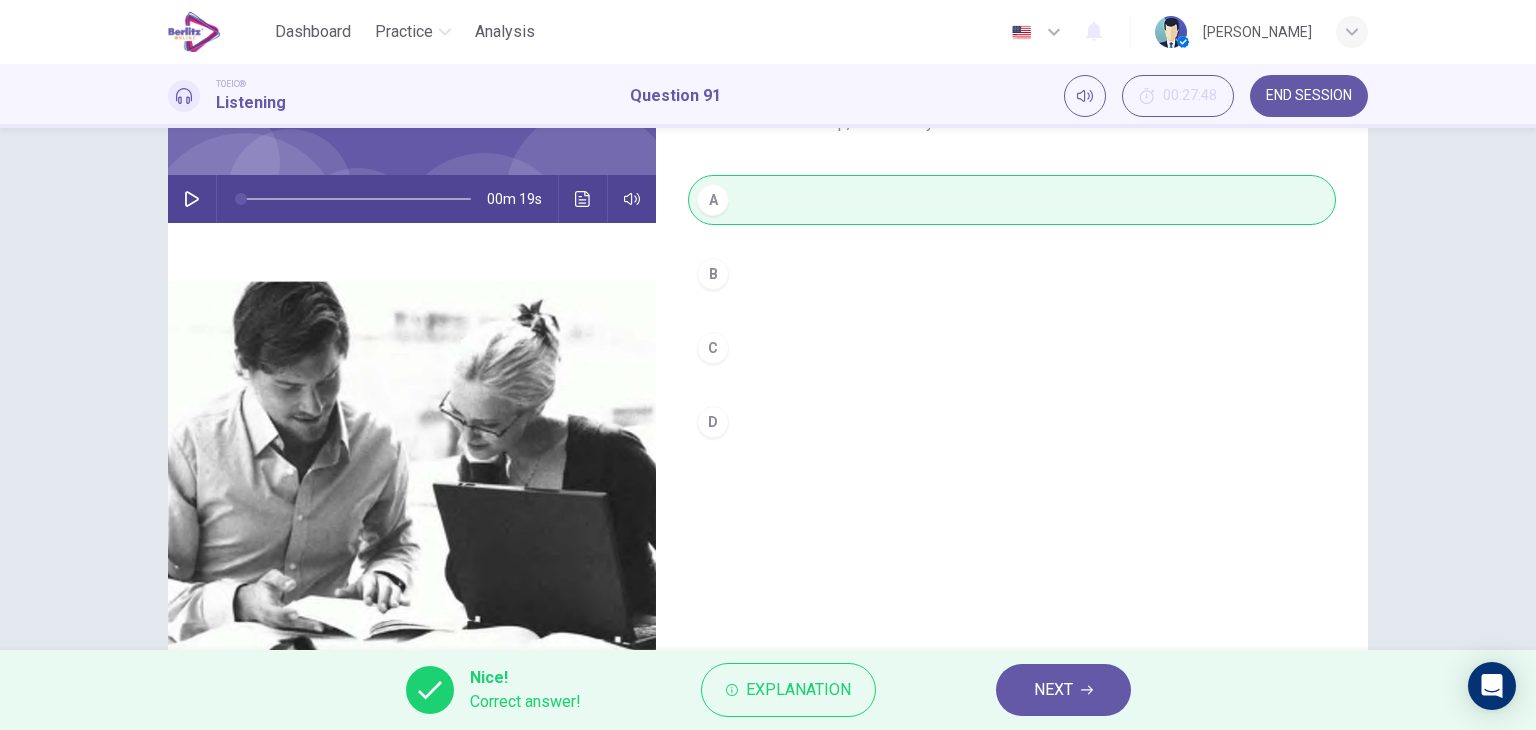 click on "NEXT" at bounding box center [1063, 690] 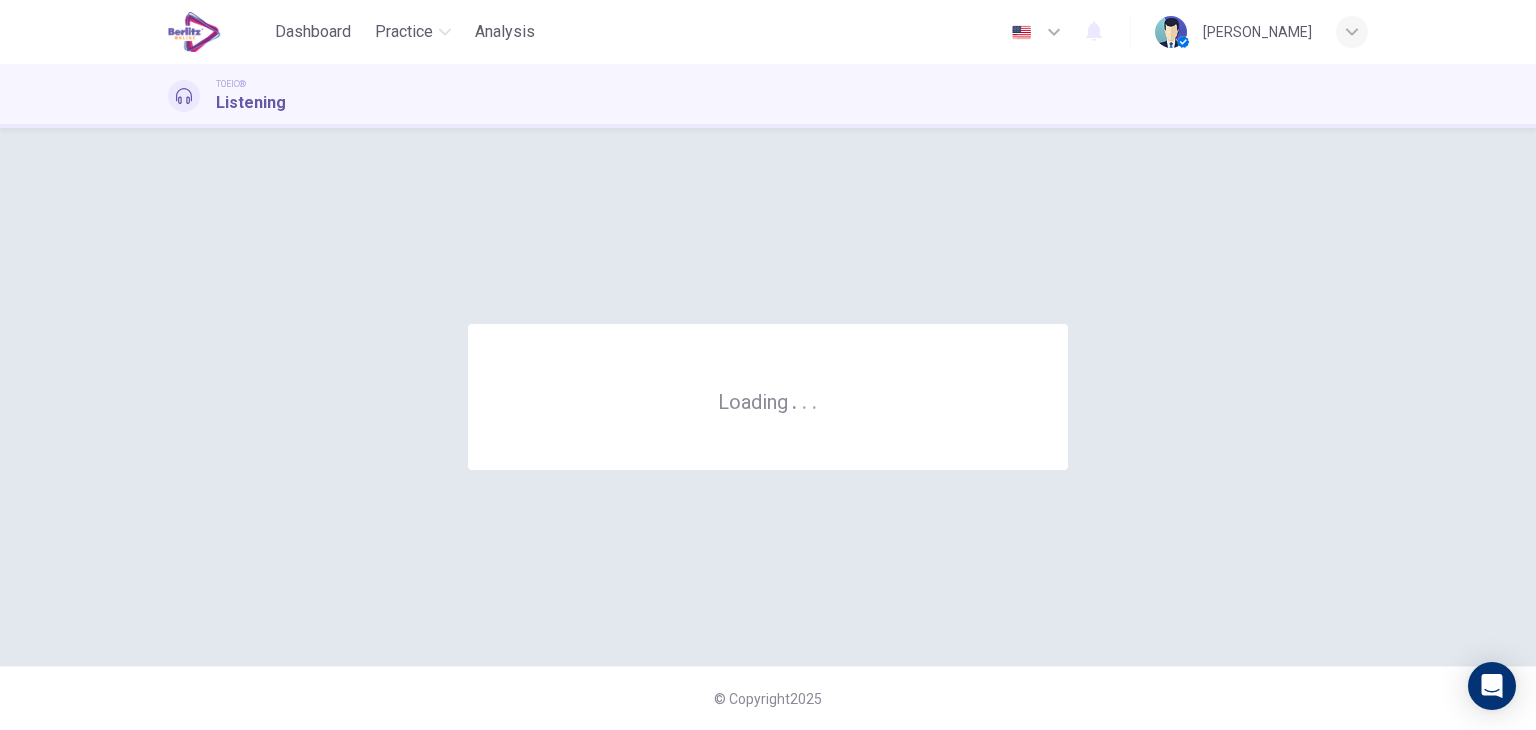 scroll, scrollTop: 0, scrollLeft: 0, axis: both 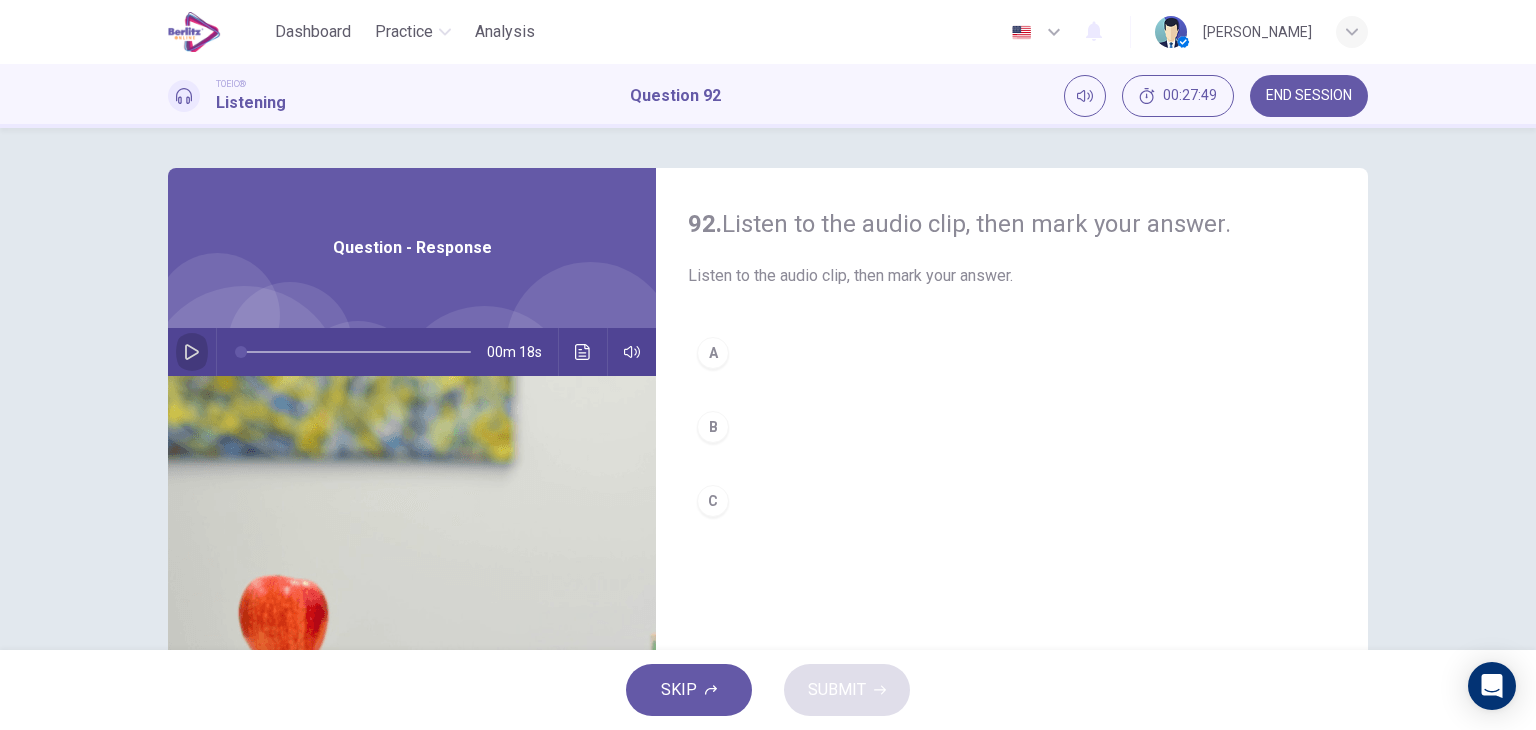 click 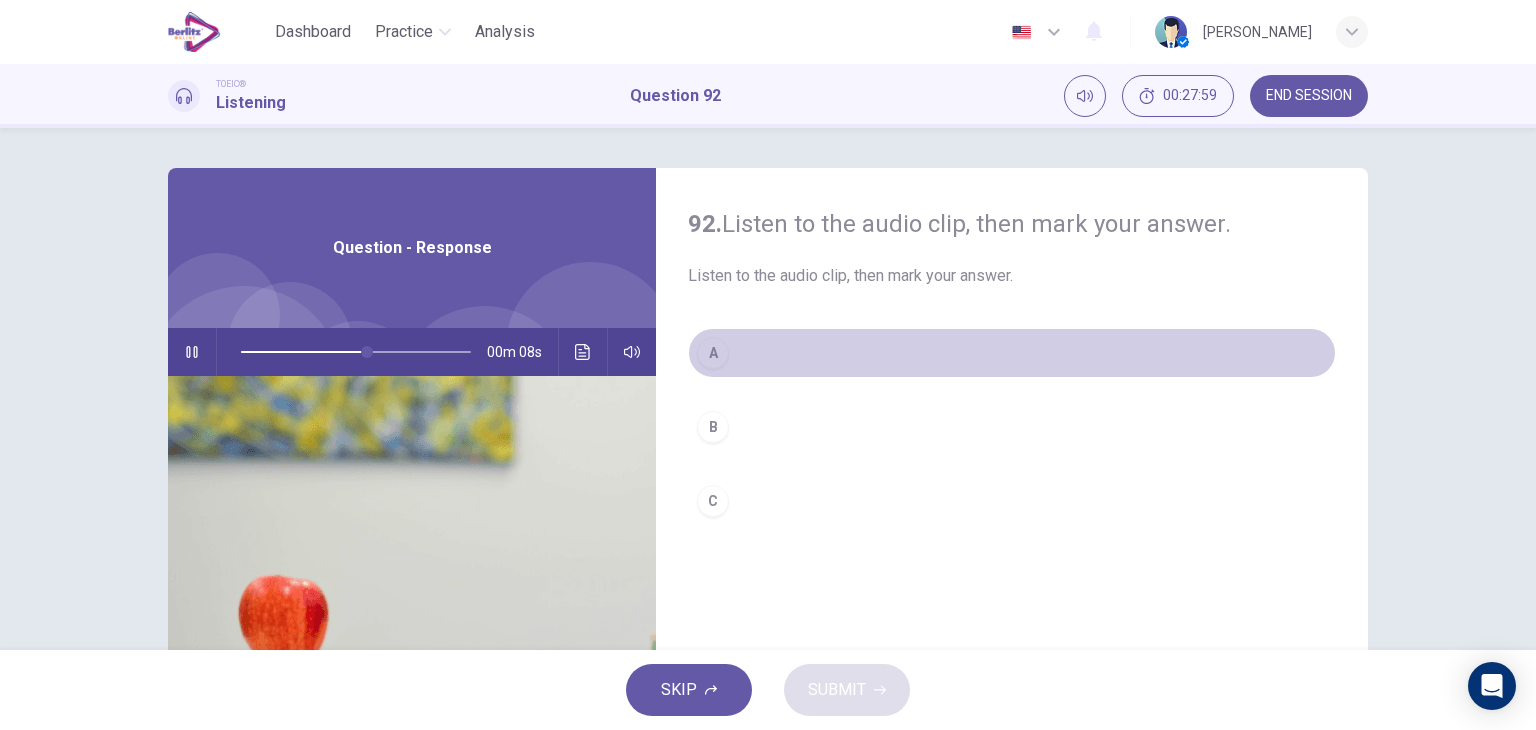 click on "A" at bounding box center [1012, 353] 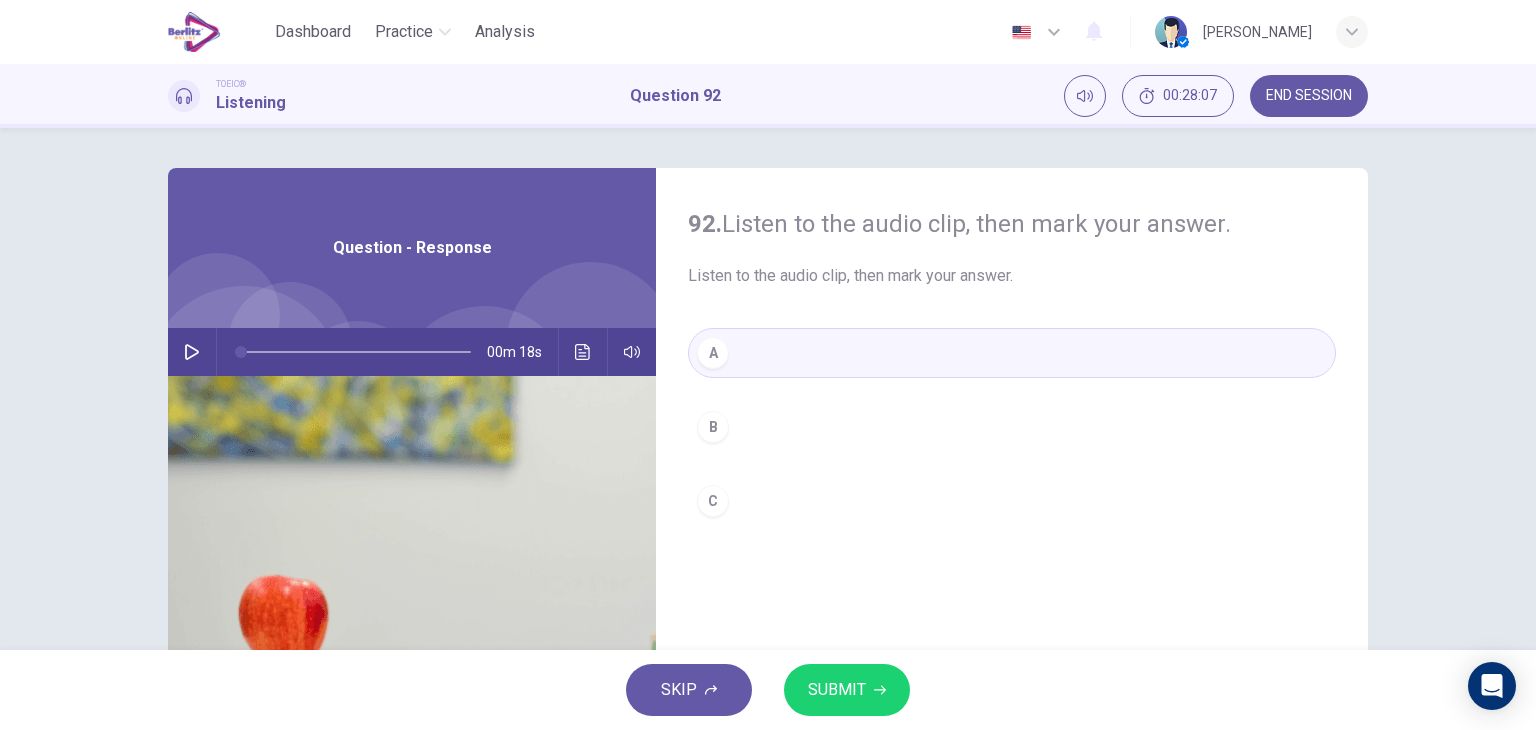 type on "*" 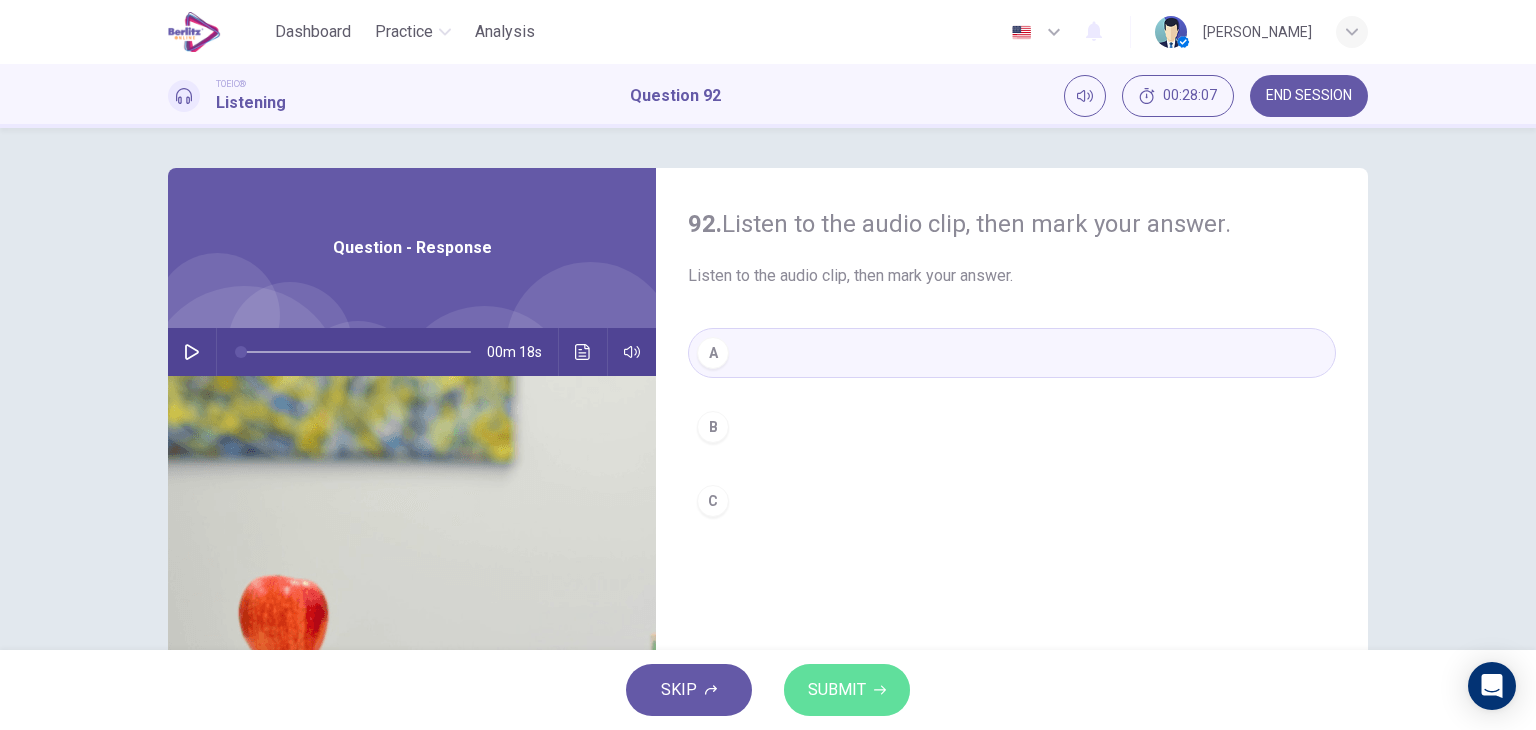 click on "SUBMIT" at bounding box center (837, 690) 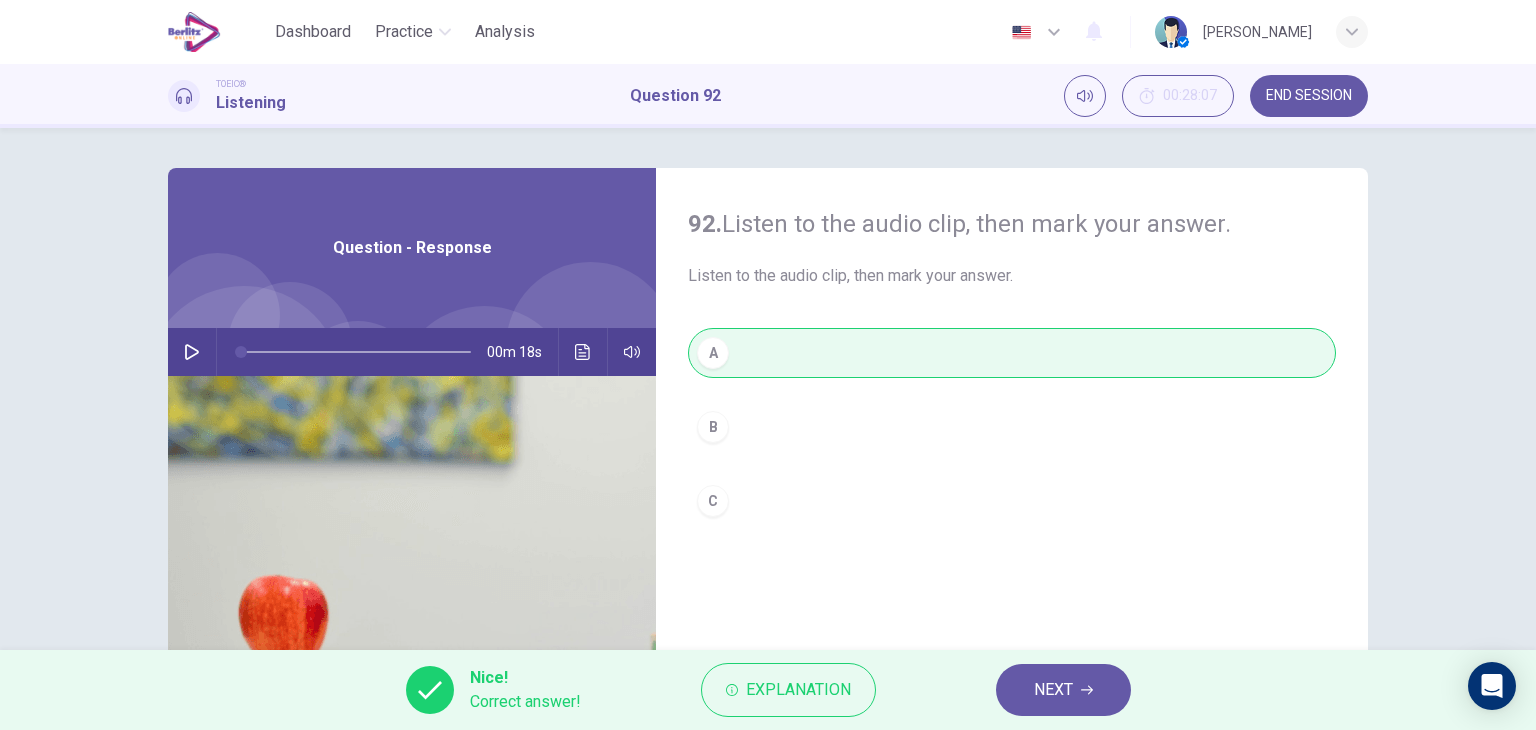 click on "NEXT" at bounding box center [1063, 690] 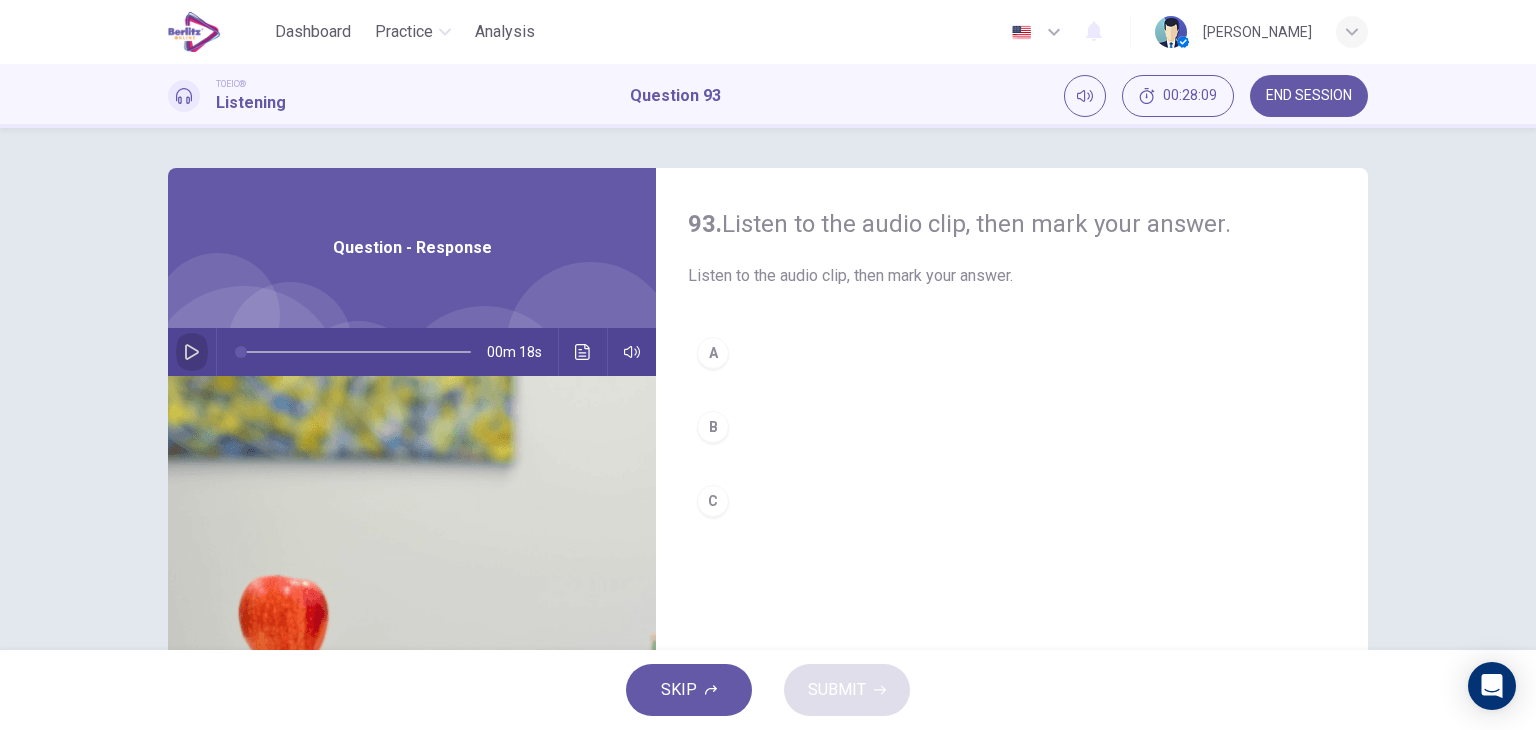 click at bounding box center [192, 352] 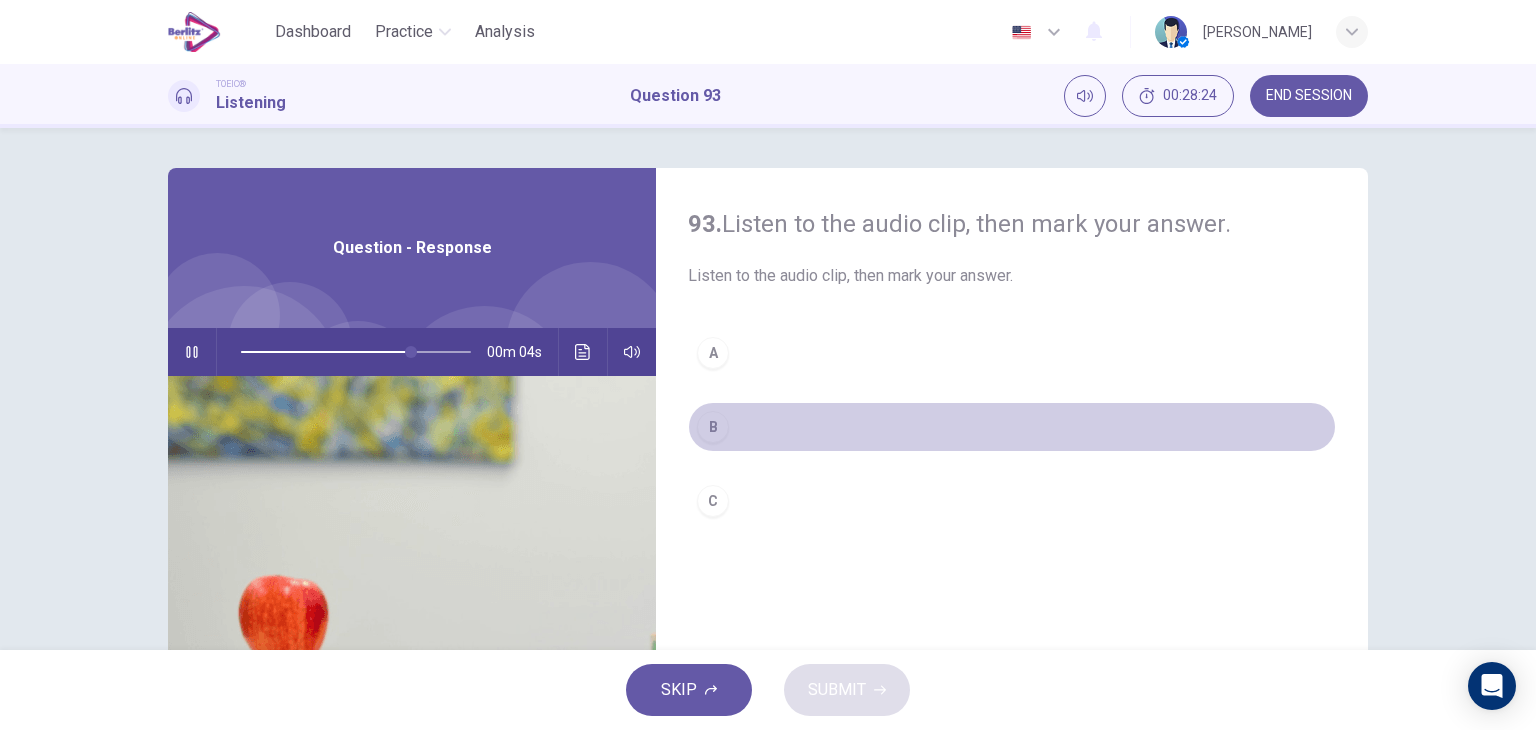 click on "B" at bounding box center [1012, 427] 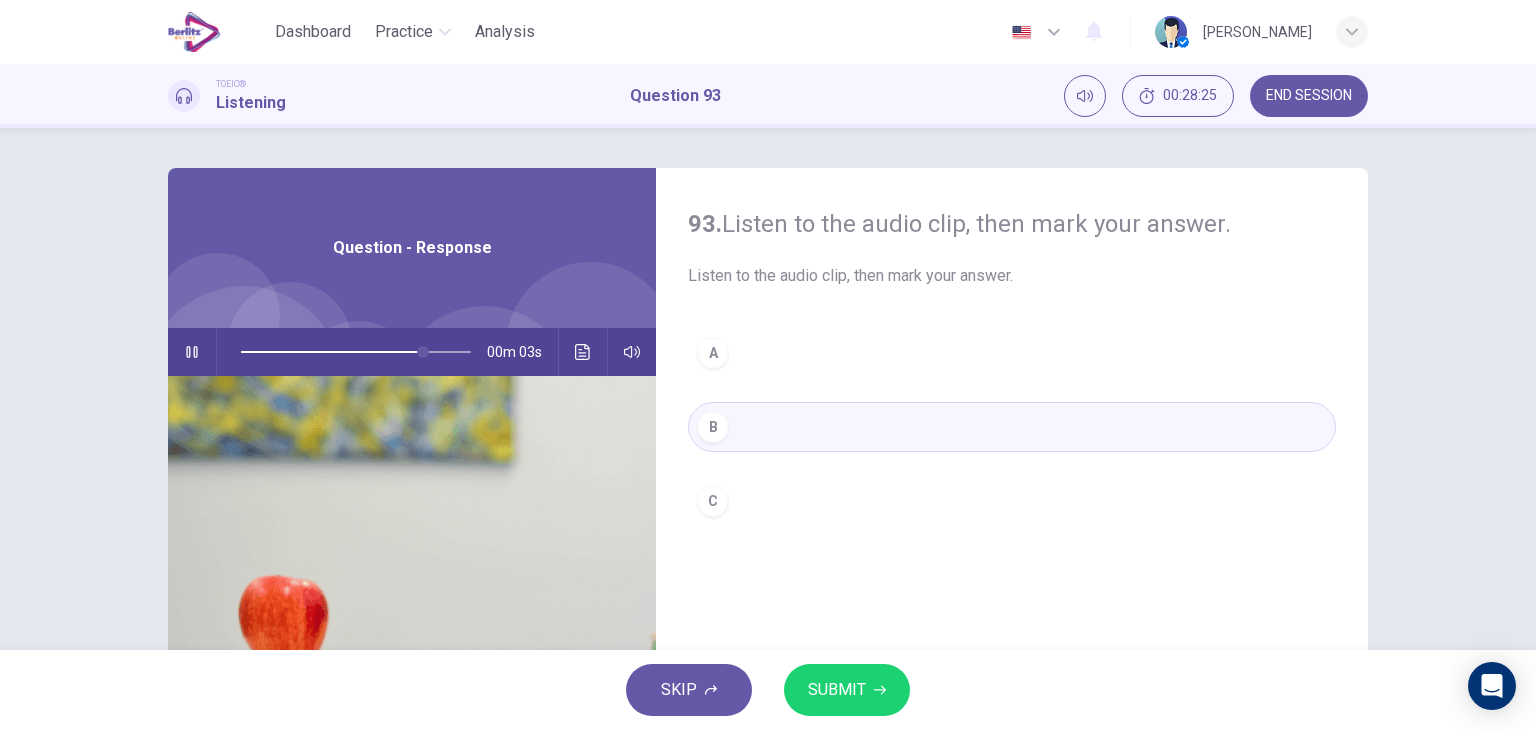 click on "SKIP SUBMIT" at bounding box center [768, 690] 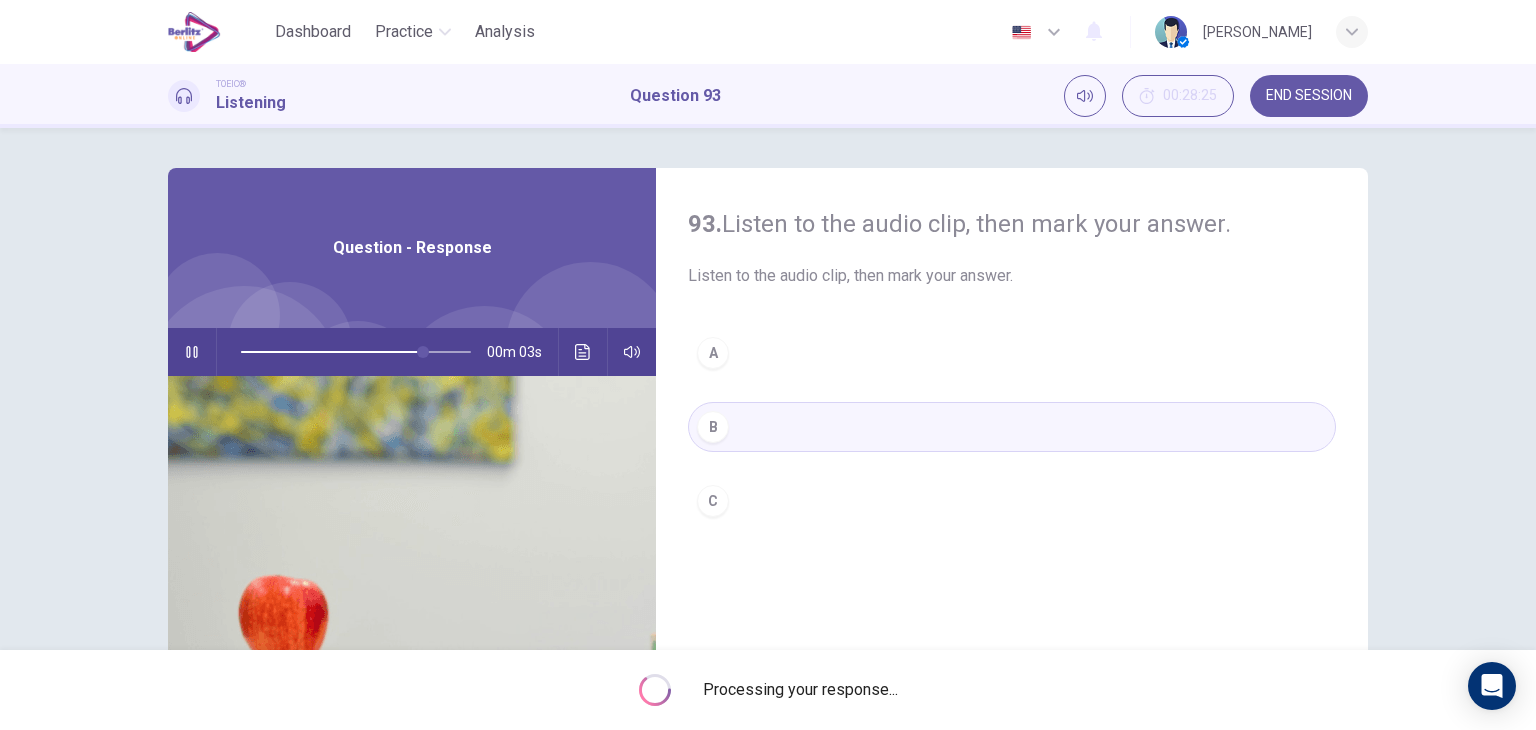 type on "**" 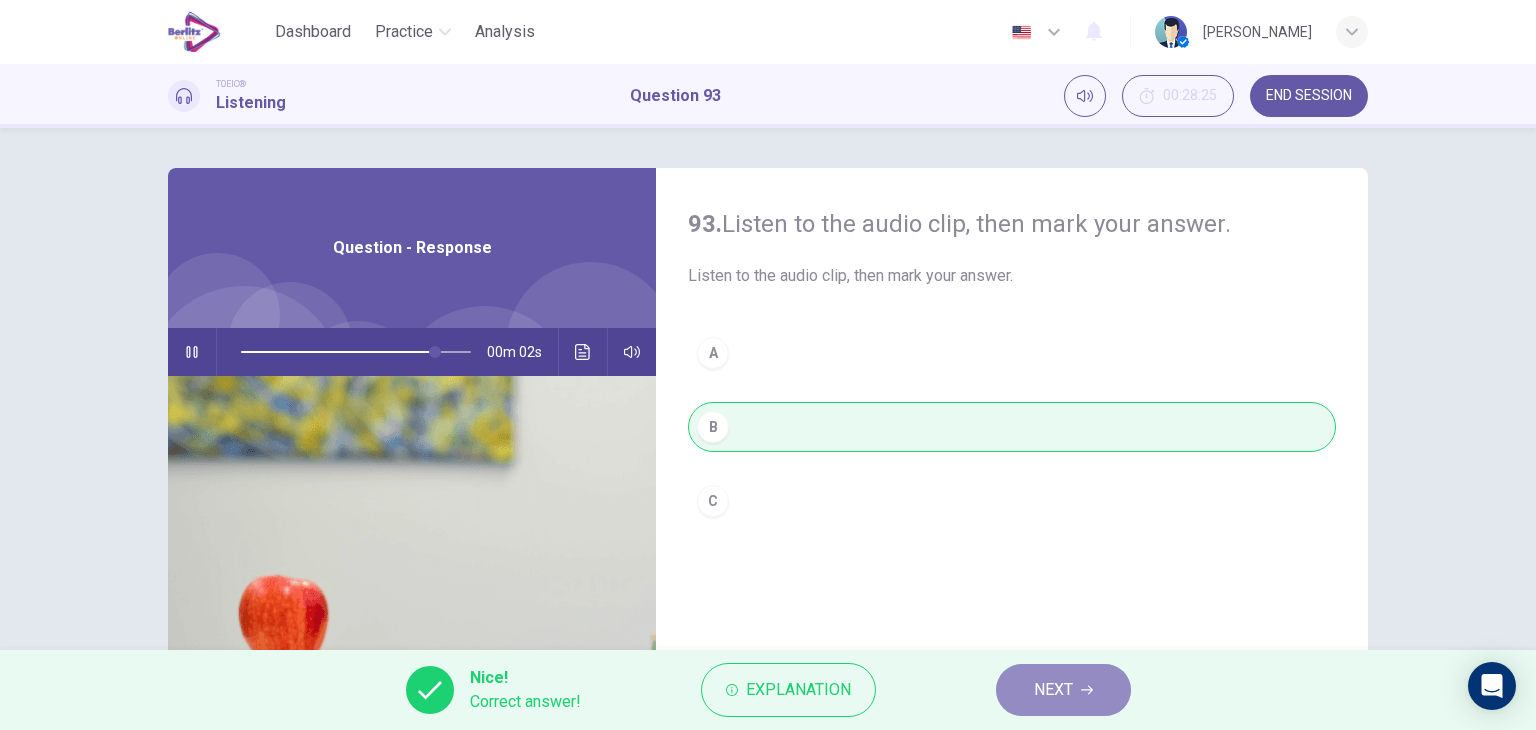 click on "NEXT" at bounding box center (1053, 690) 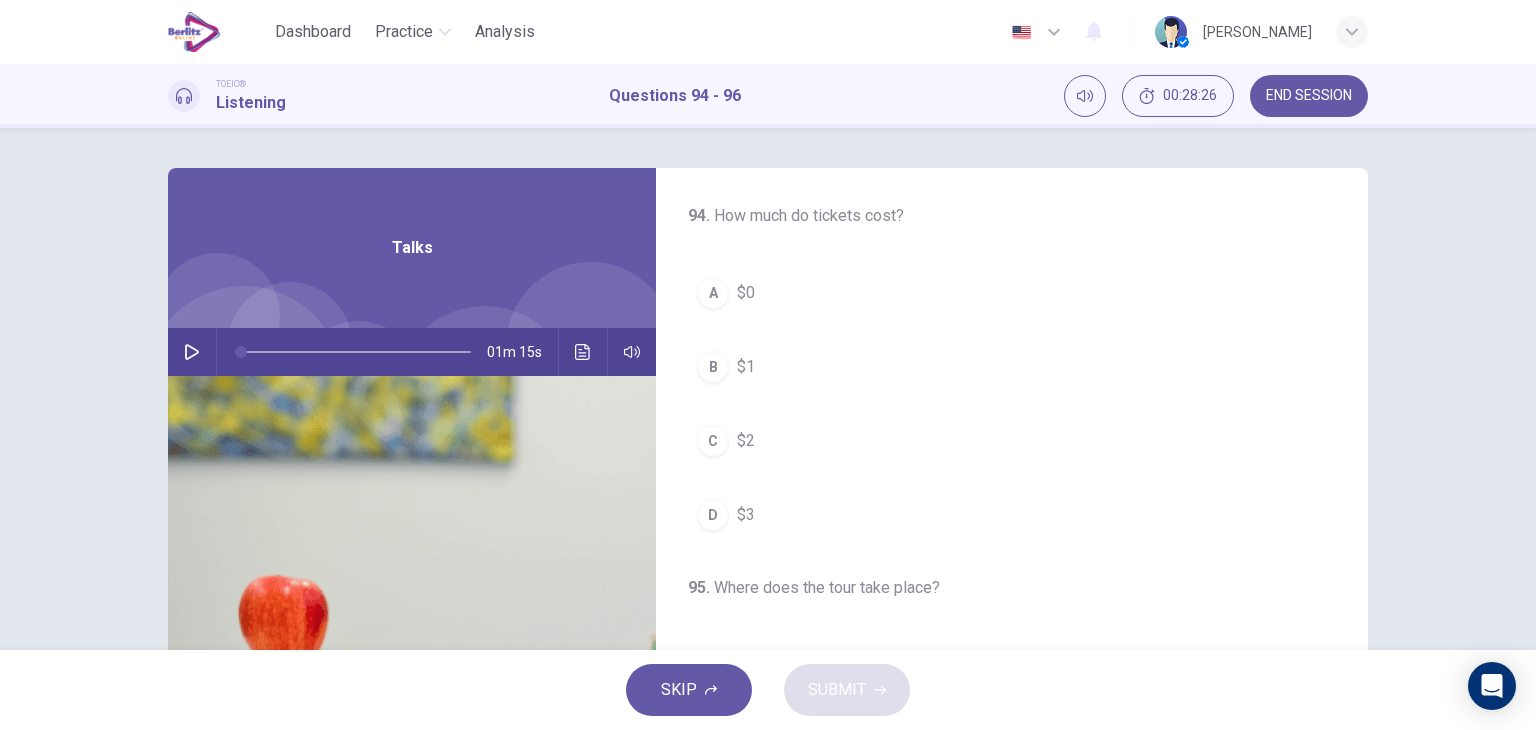 click at bounding box center [192, 352] 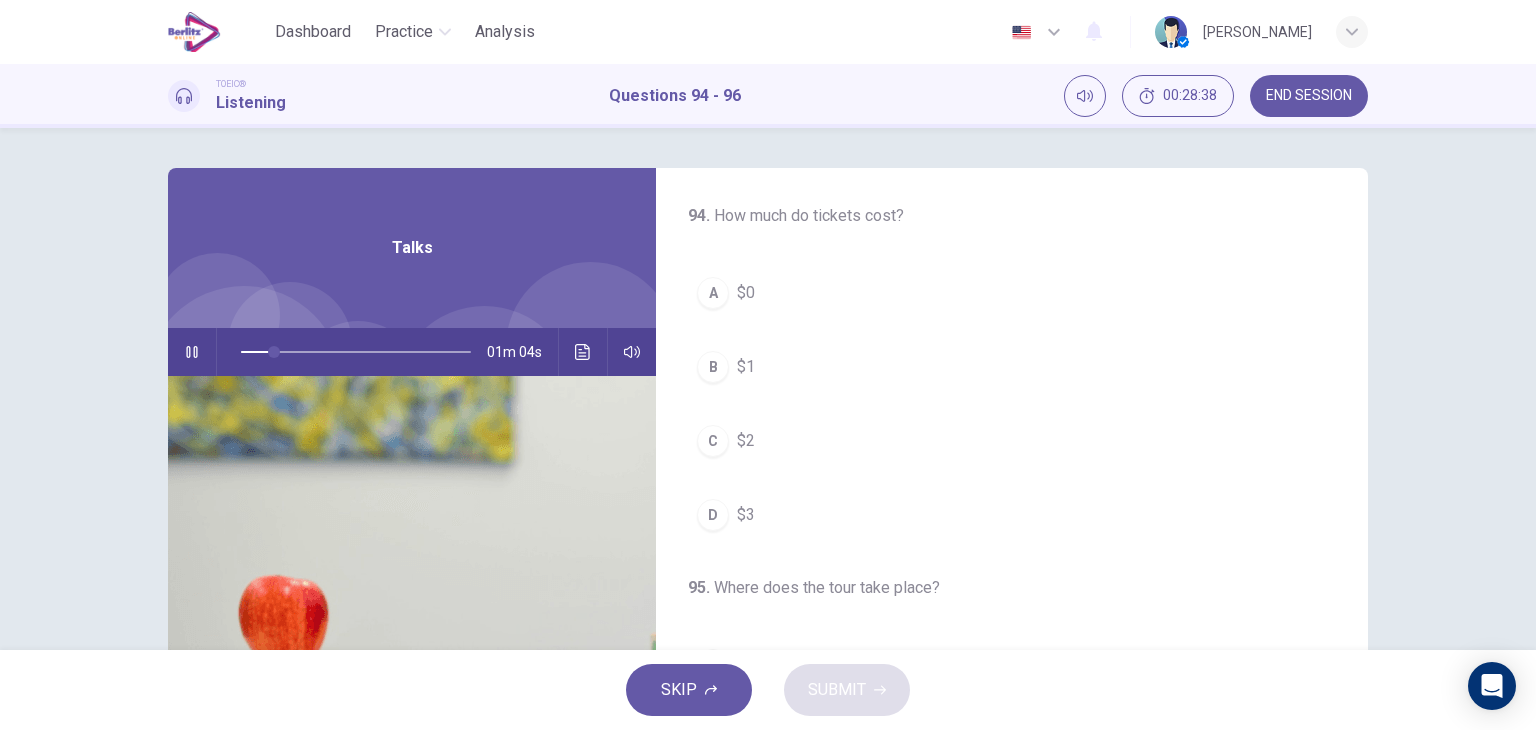 click on "A $0" at bounding box center [1012, 293] 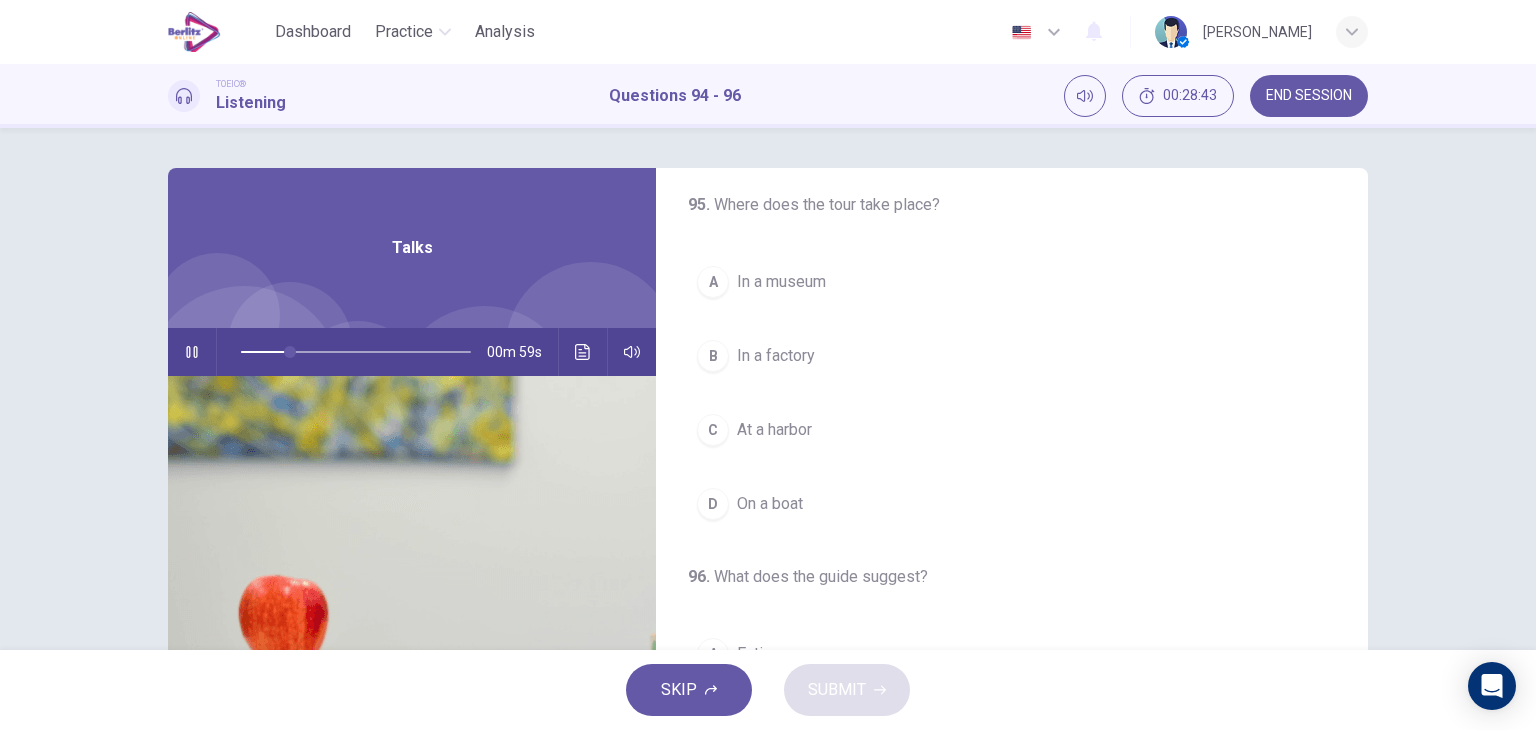 scroll, scrollTop: 400, scrollLeft: 0, axis: vertical 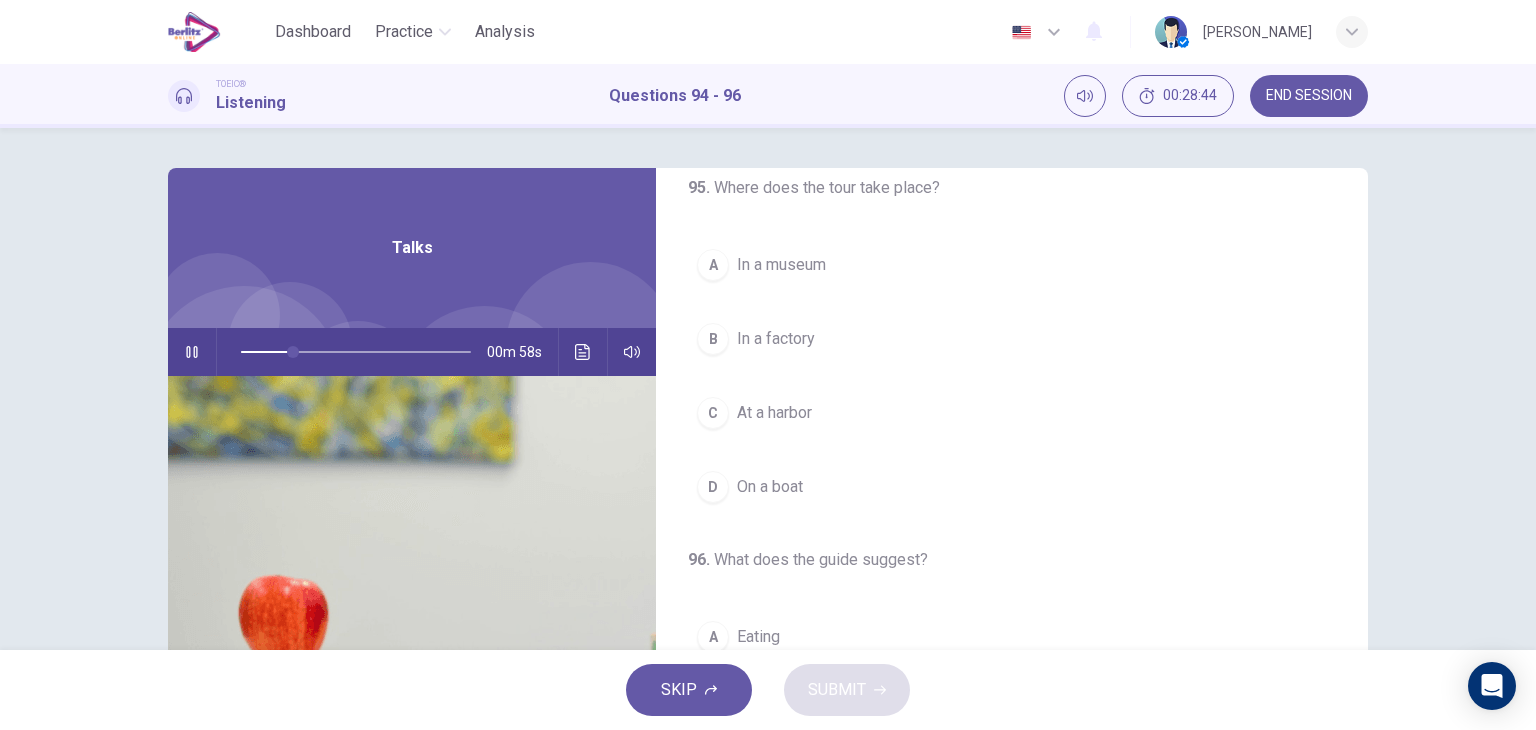 click on "A In a museum" at bounding box center [1012, 265] 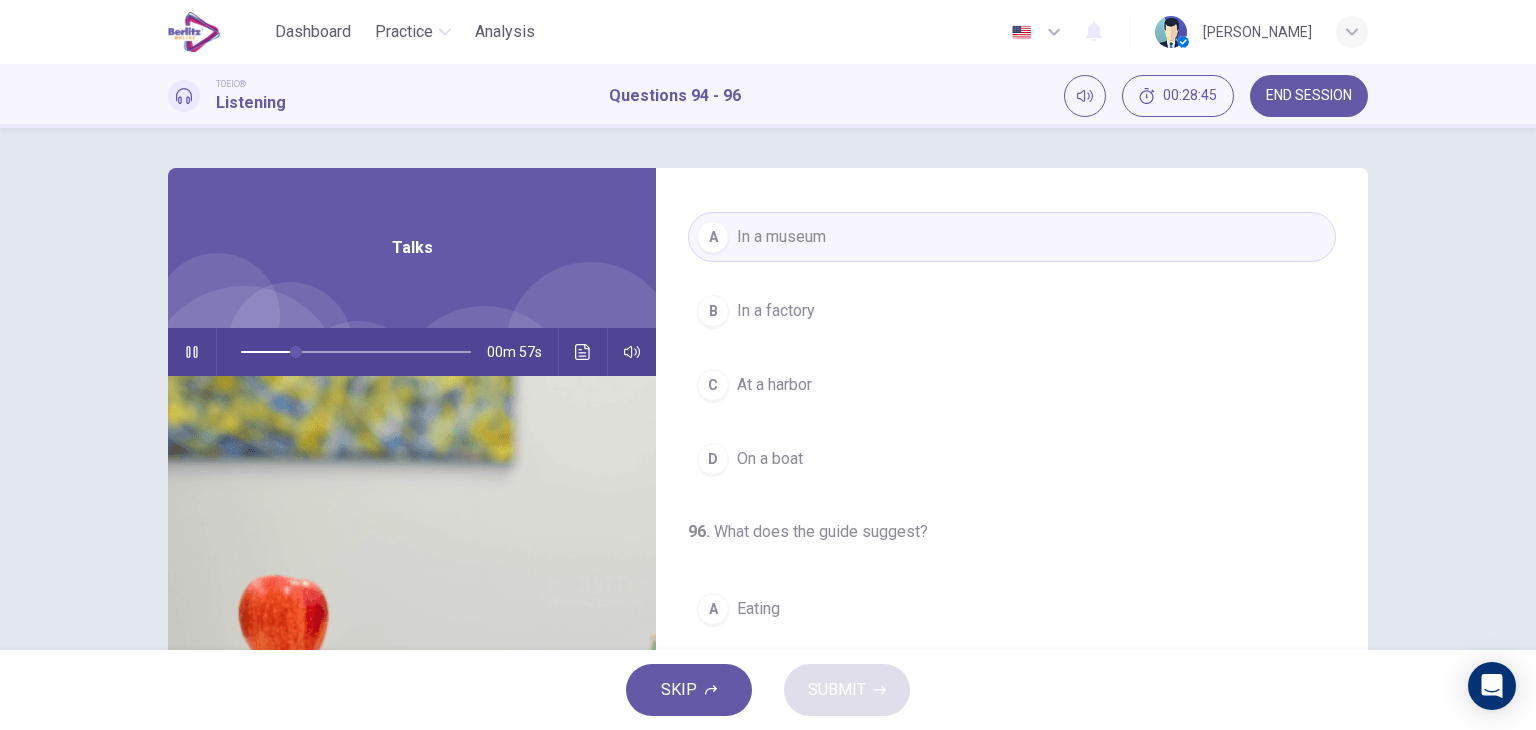 scroll, scrollTop: 452, scrollLeft: 0, axis: vertical 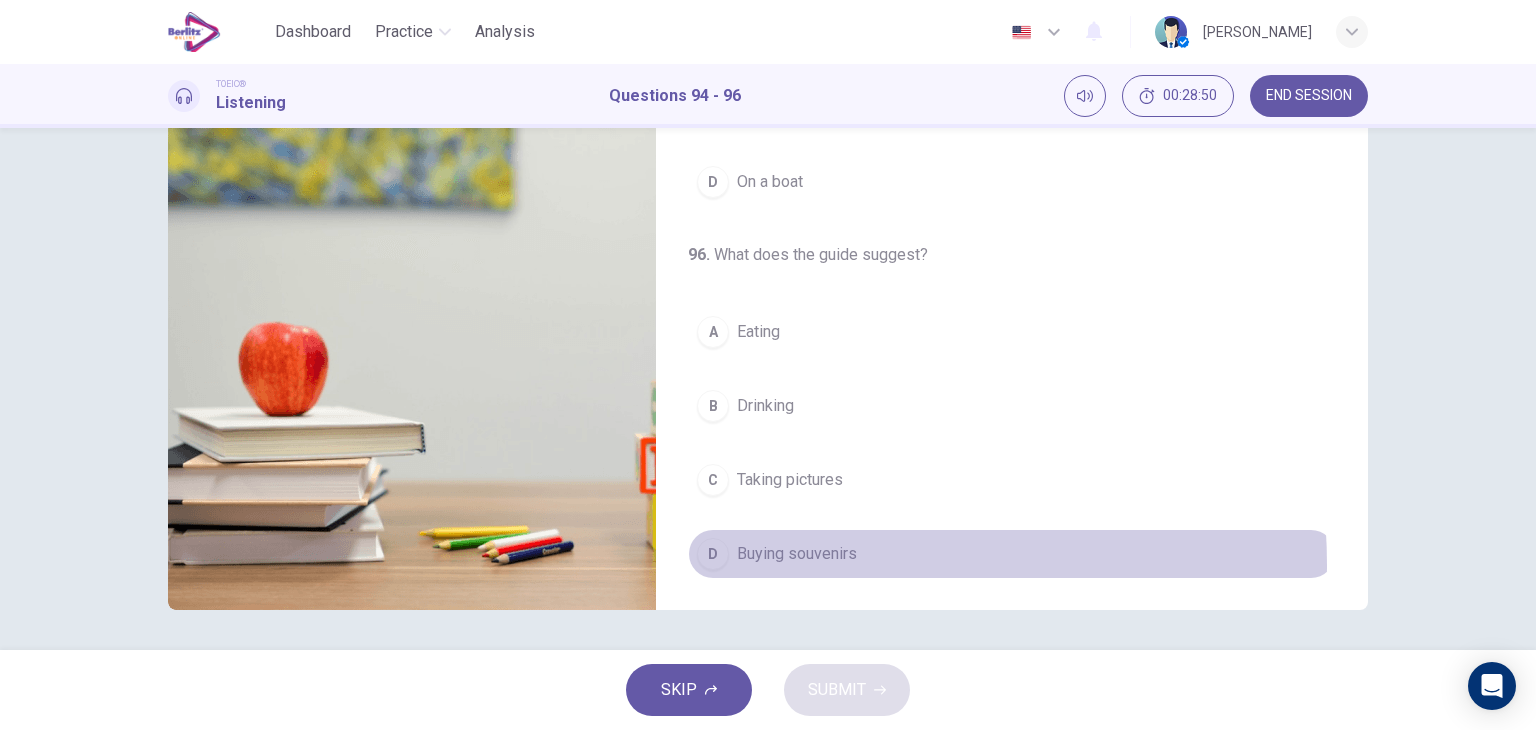 click on "Buying souvenirs" at bounding box center (797, 554) 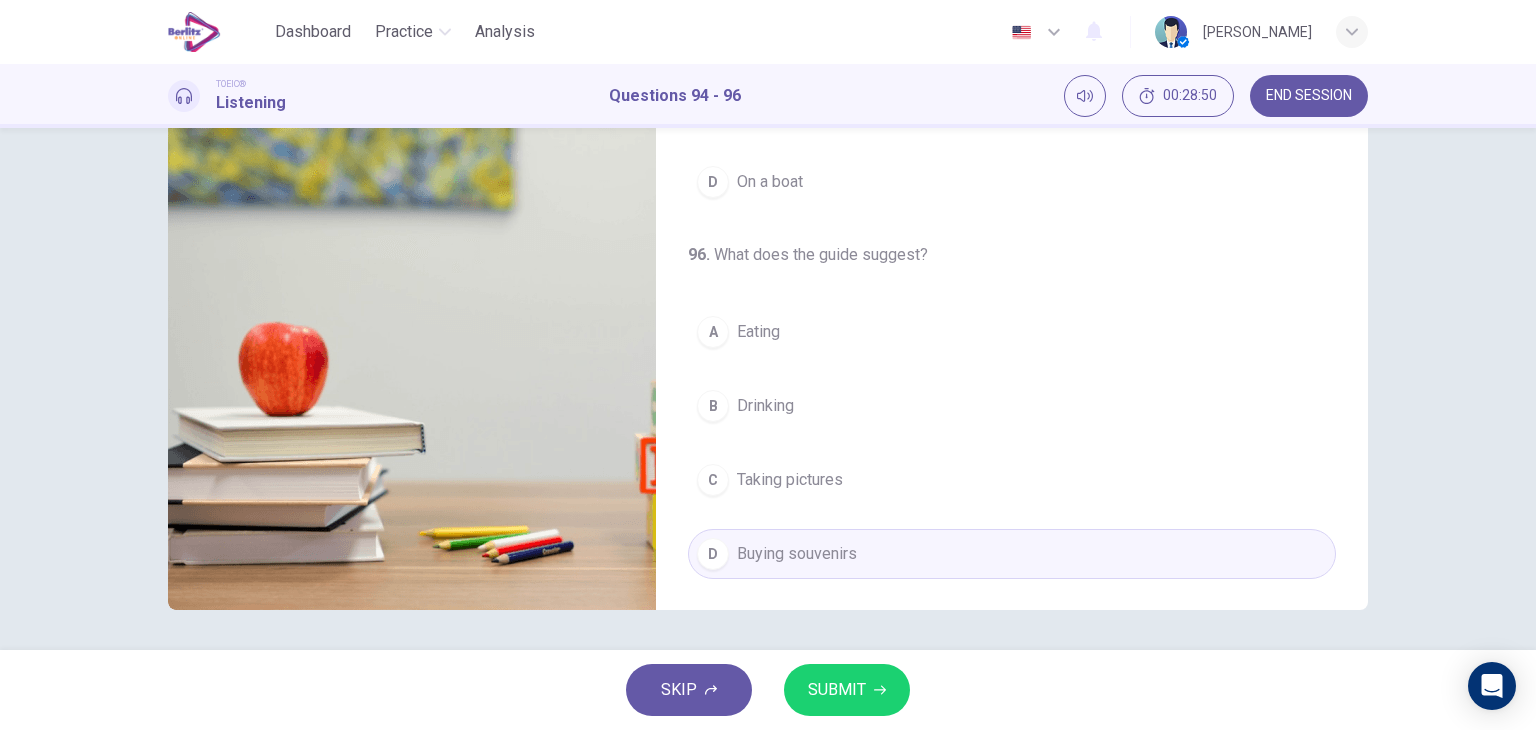 click on "SUBMIT" at bounding box center (837, 690) 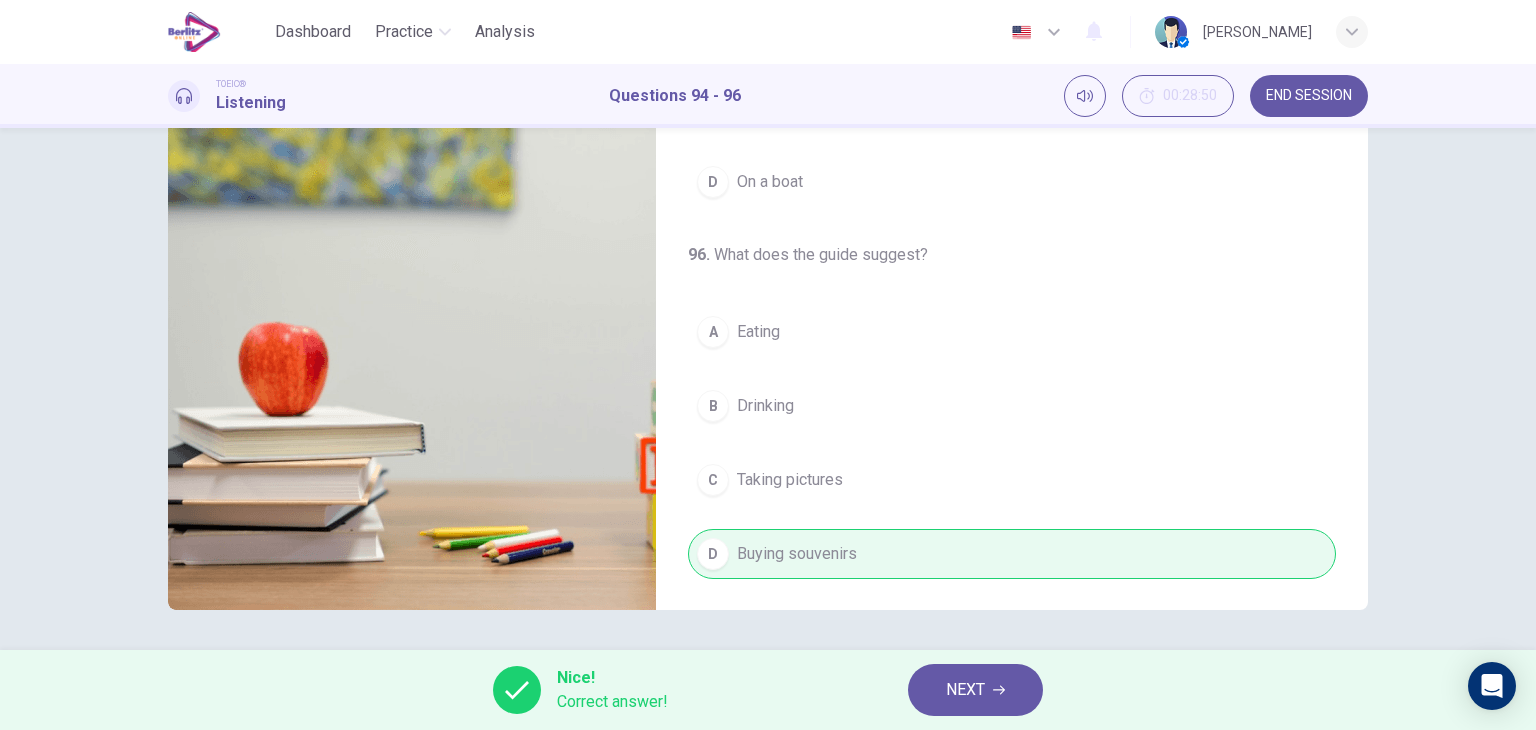 type on "**" 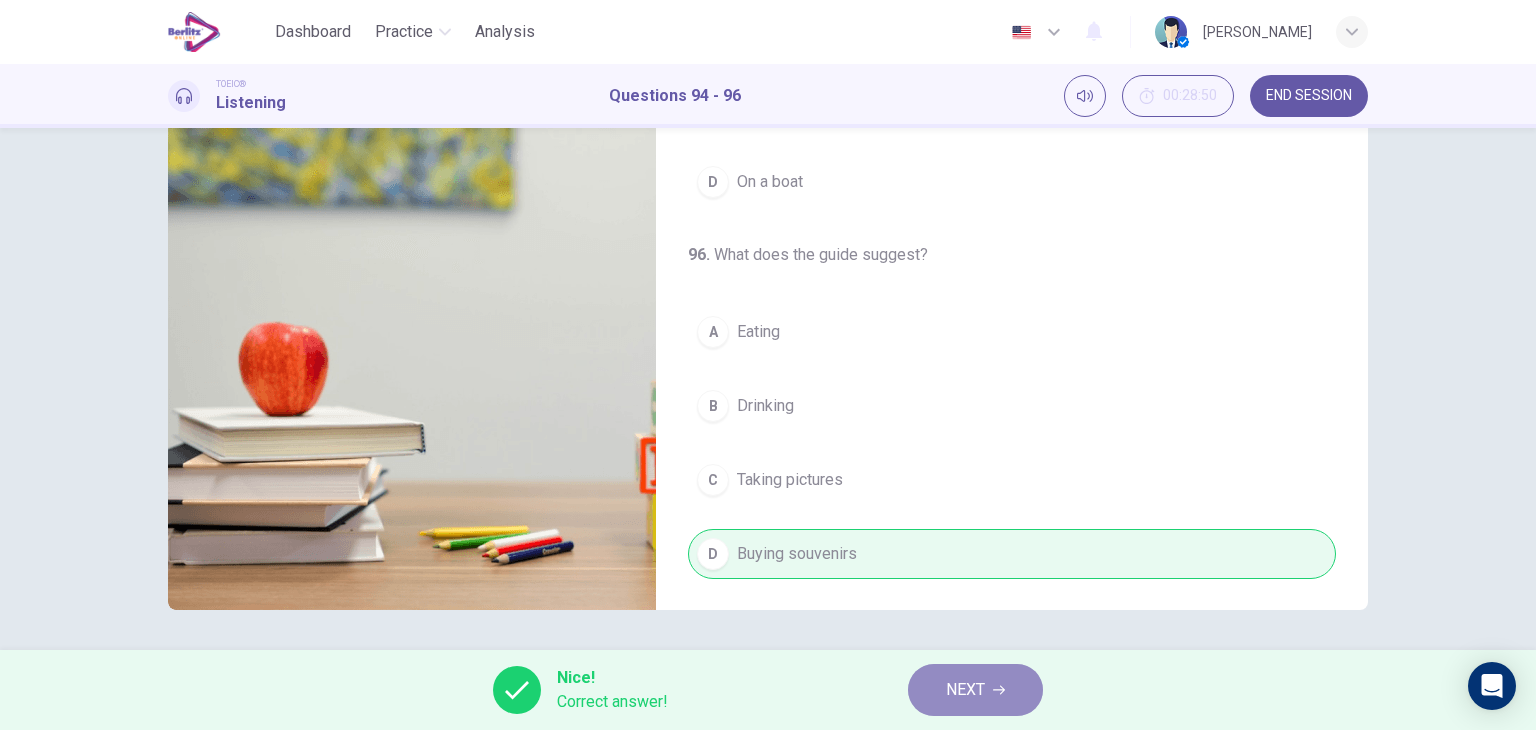 click on "NEXT" at bounding box center [975, 690] 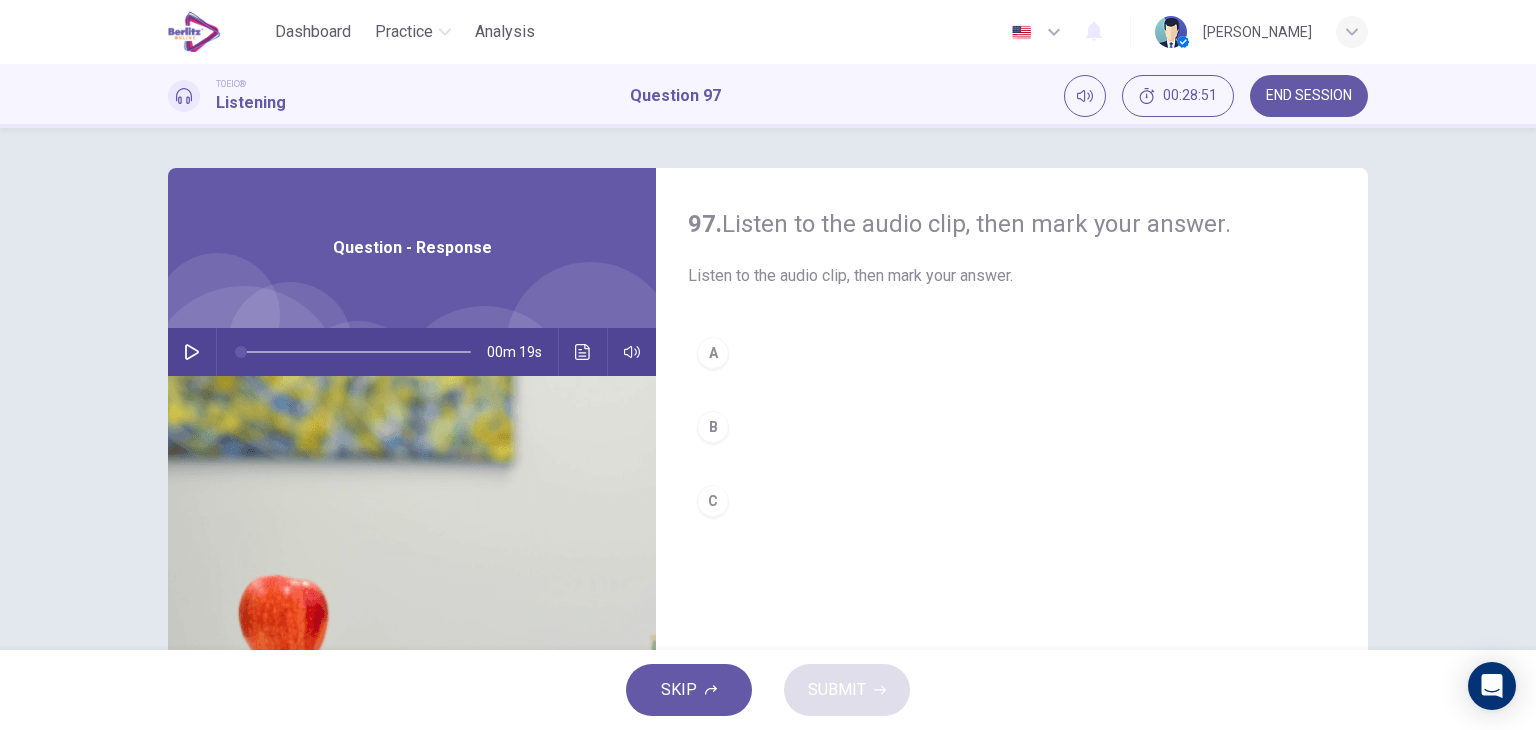 click 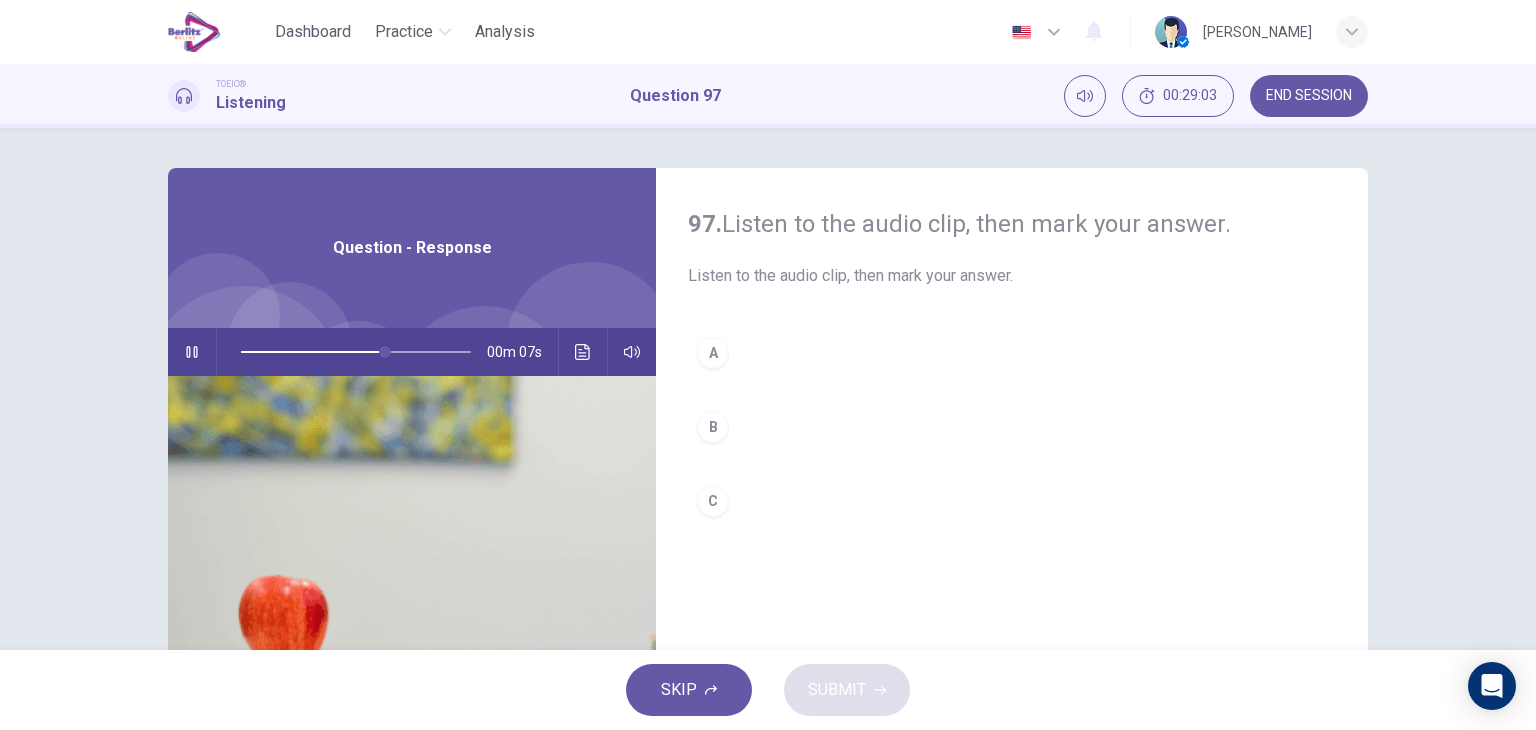 click on "B" at bounding box center (713, 427) 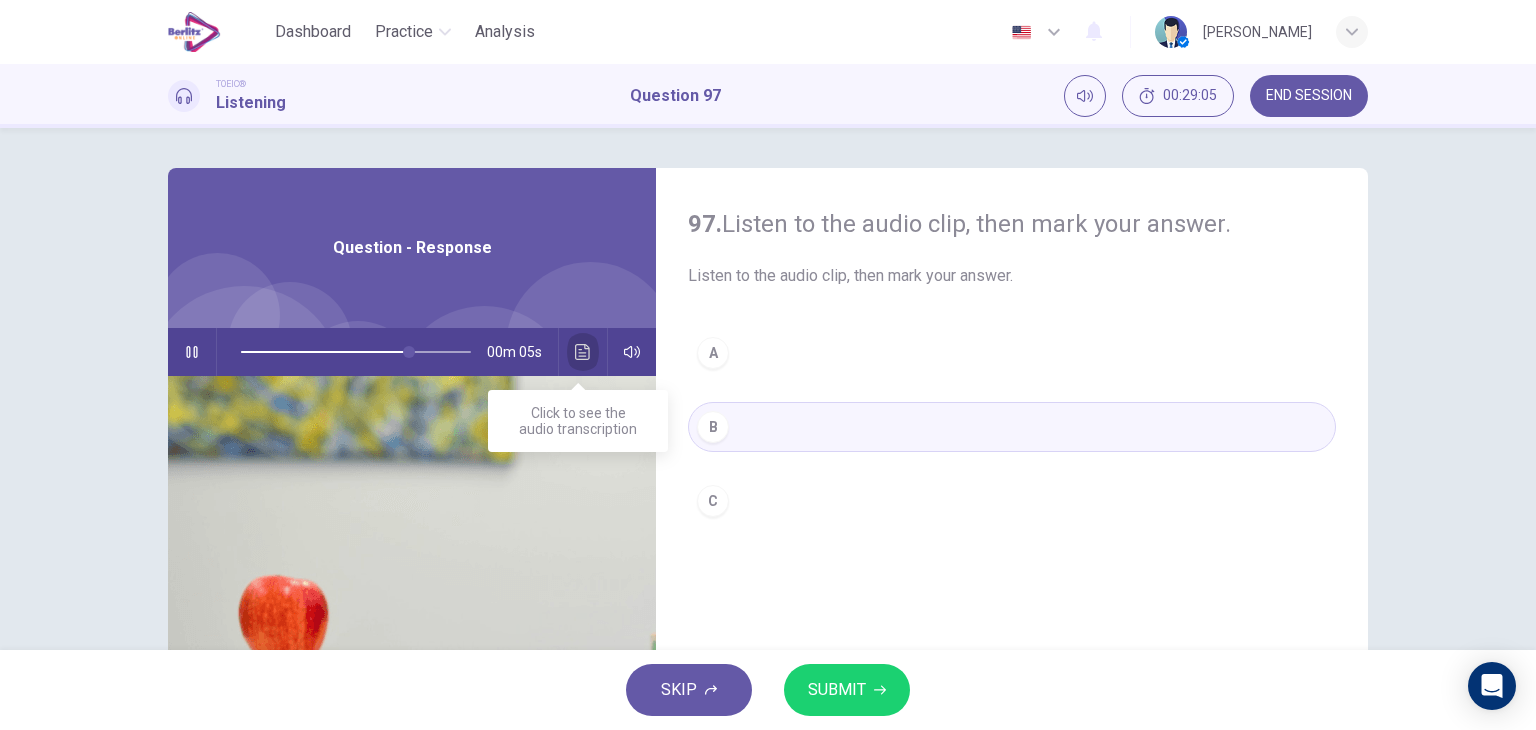click at bounding box center (583, 352) 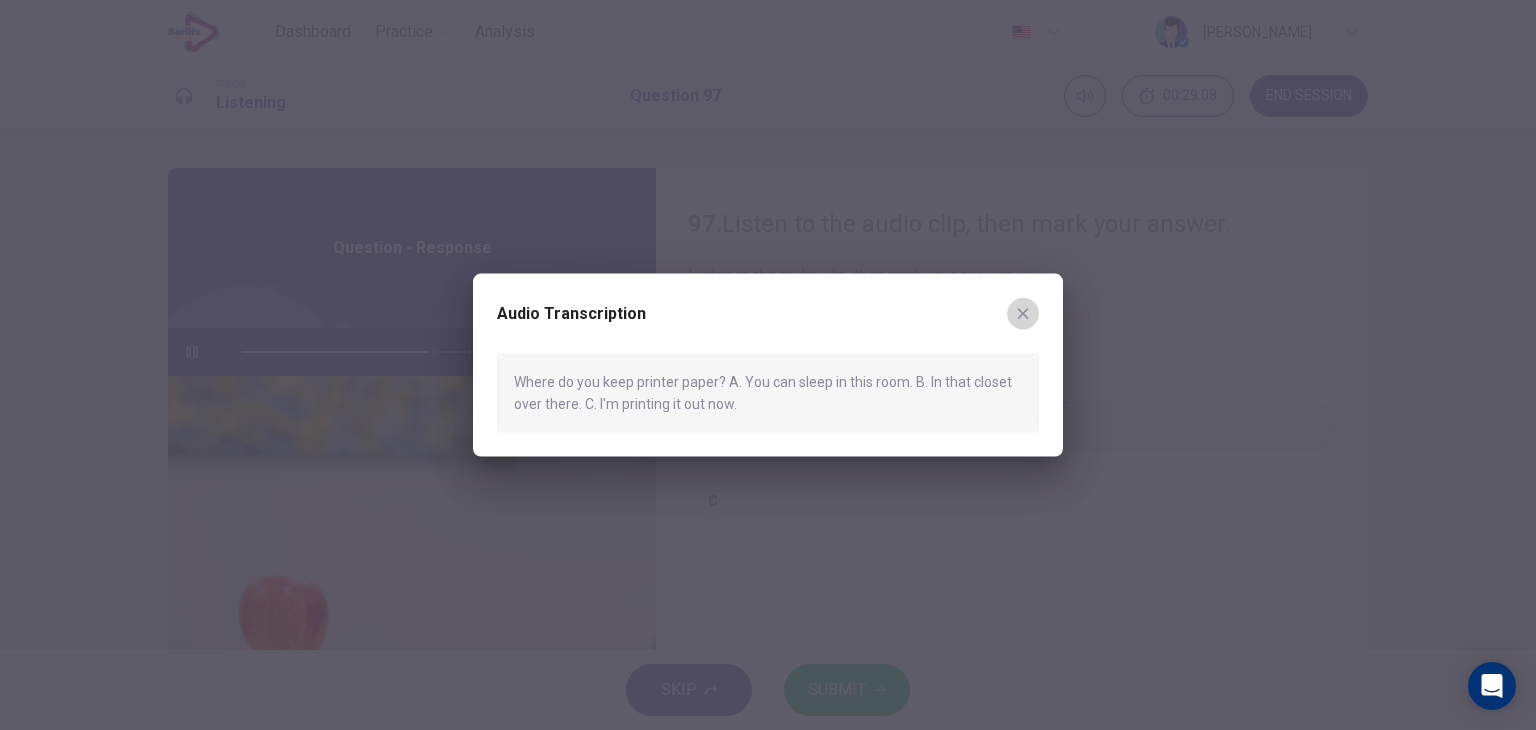 click 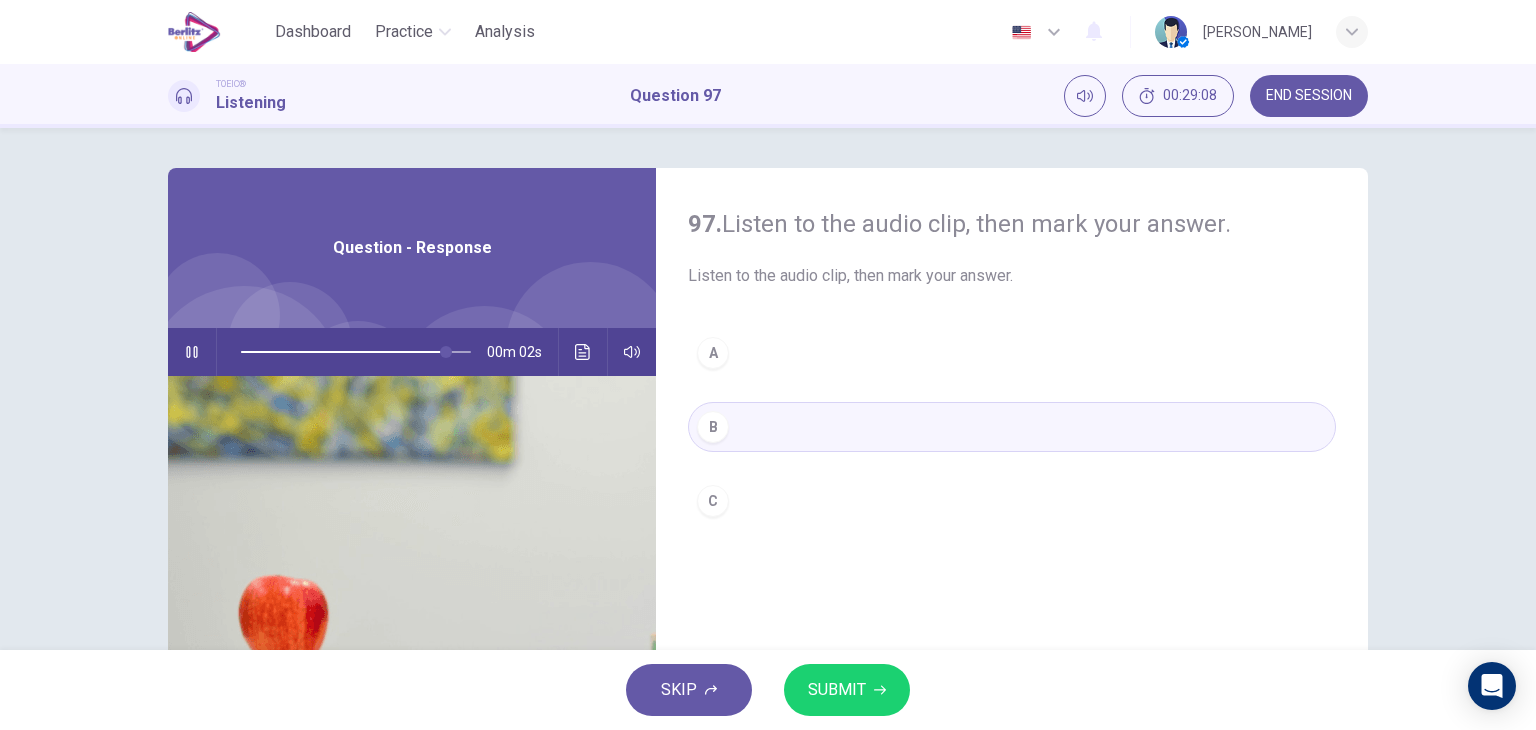 click on "SUBMIT" at bounding box center (837, 690) 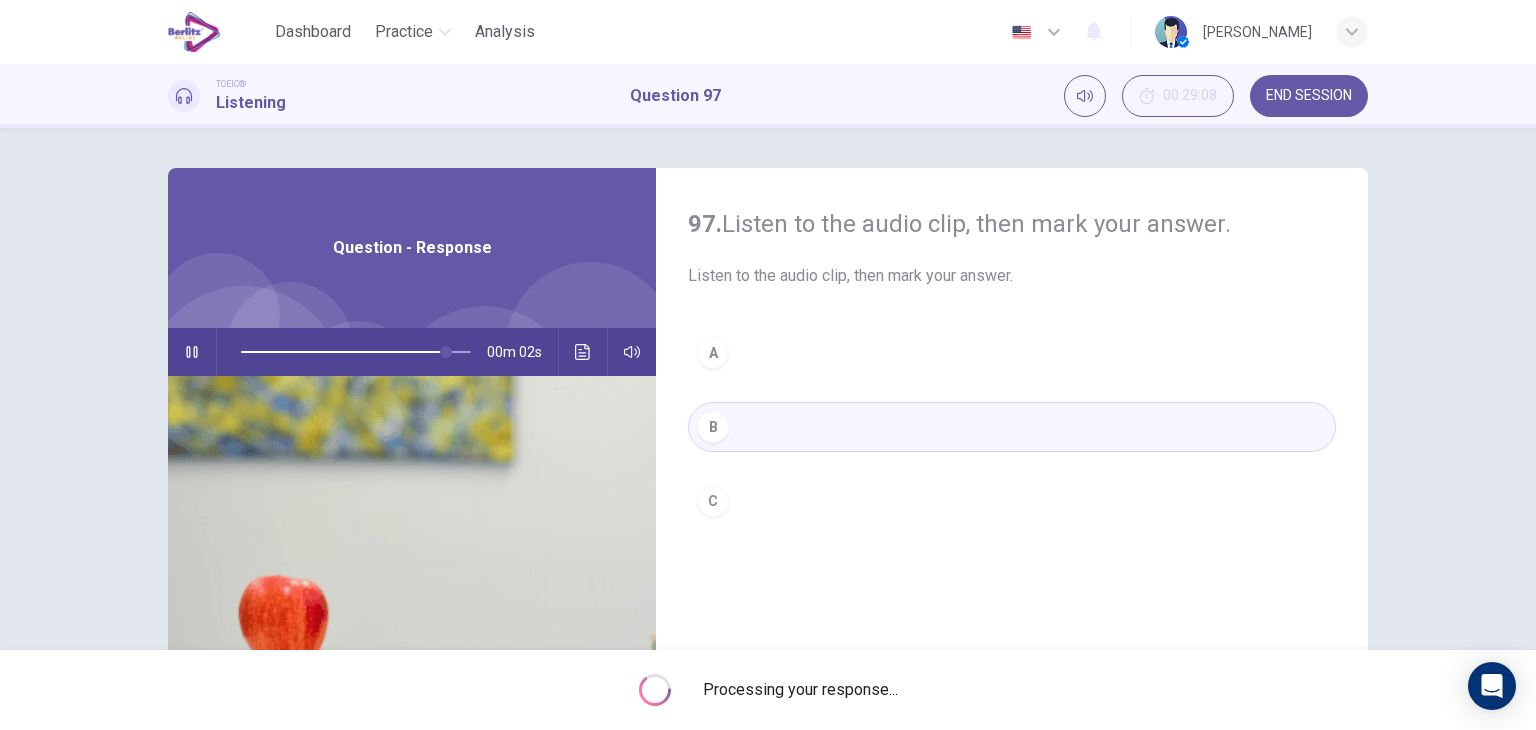 type on "**" 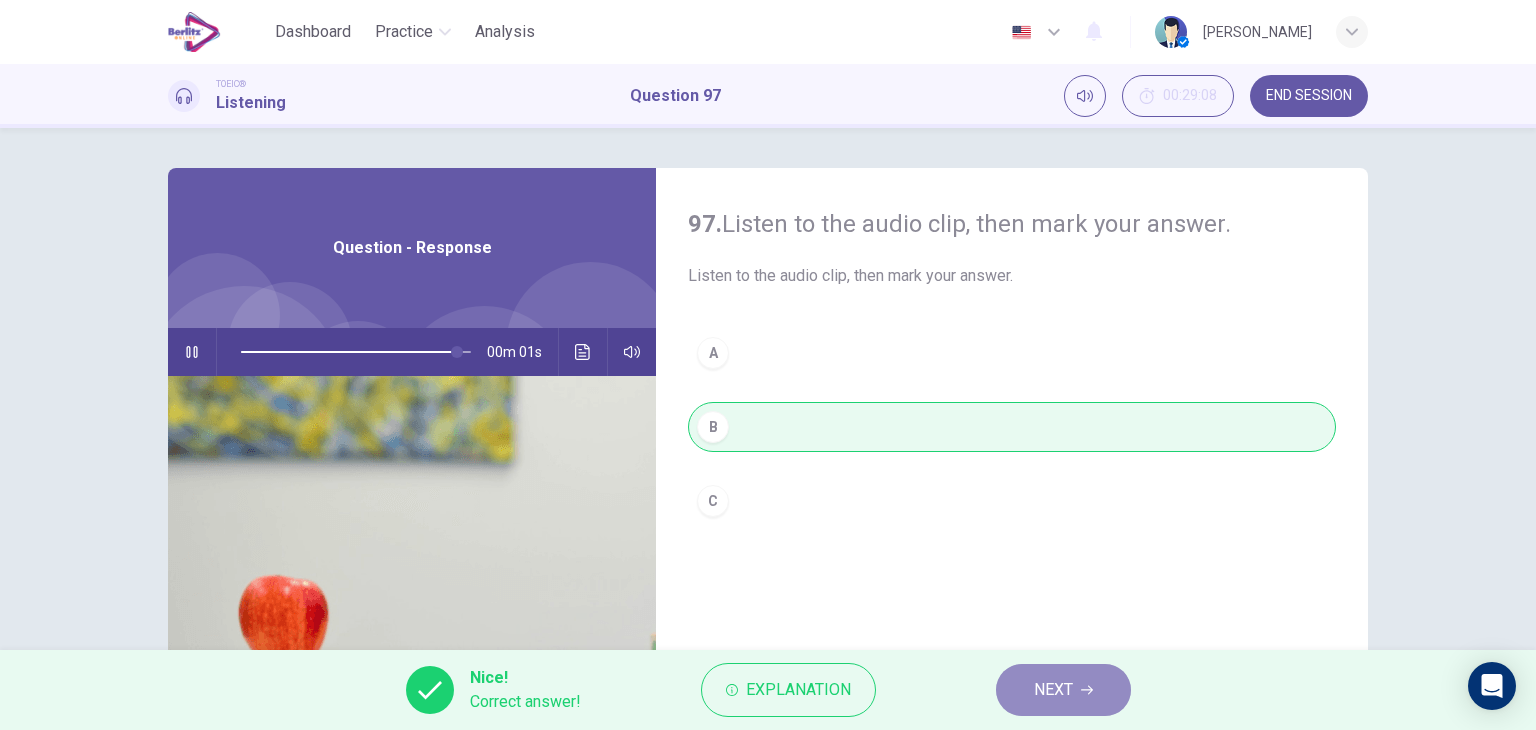 click on "NEXT" at bounding box center (1063, 690) 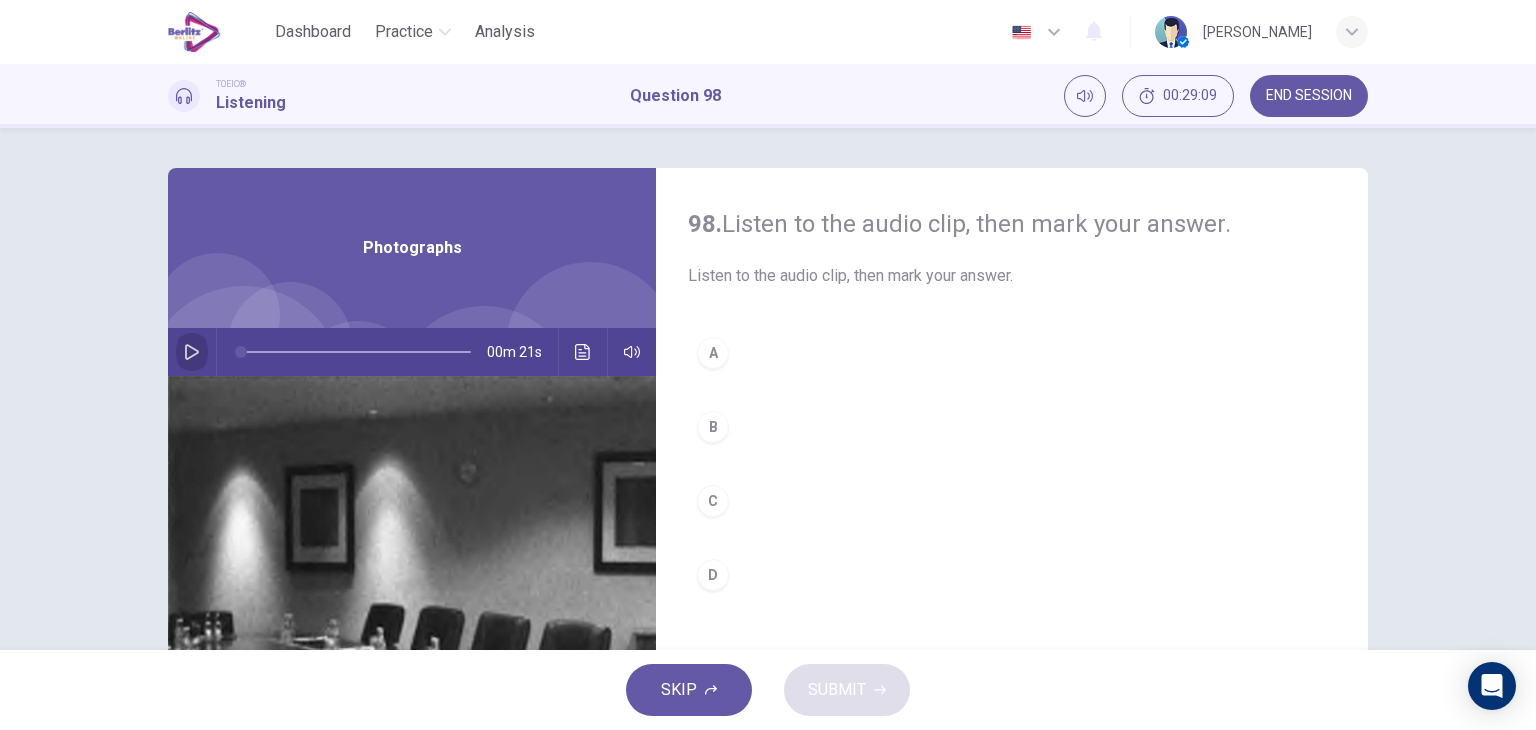 click 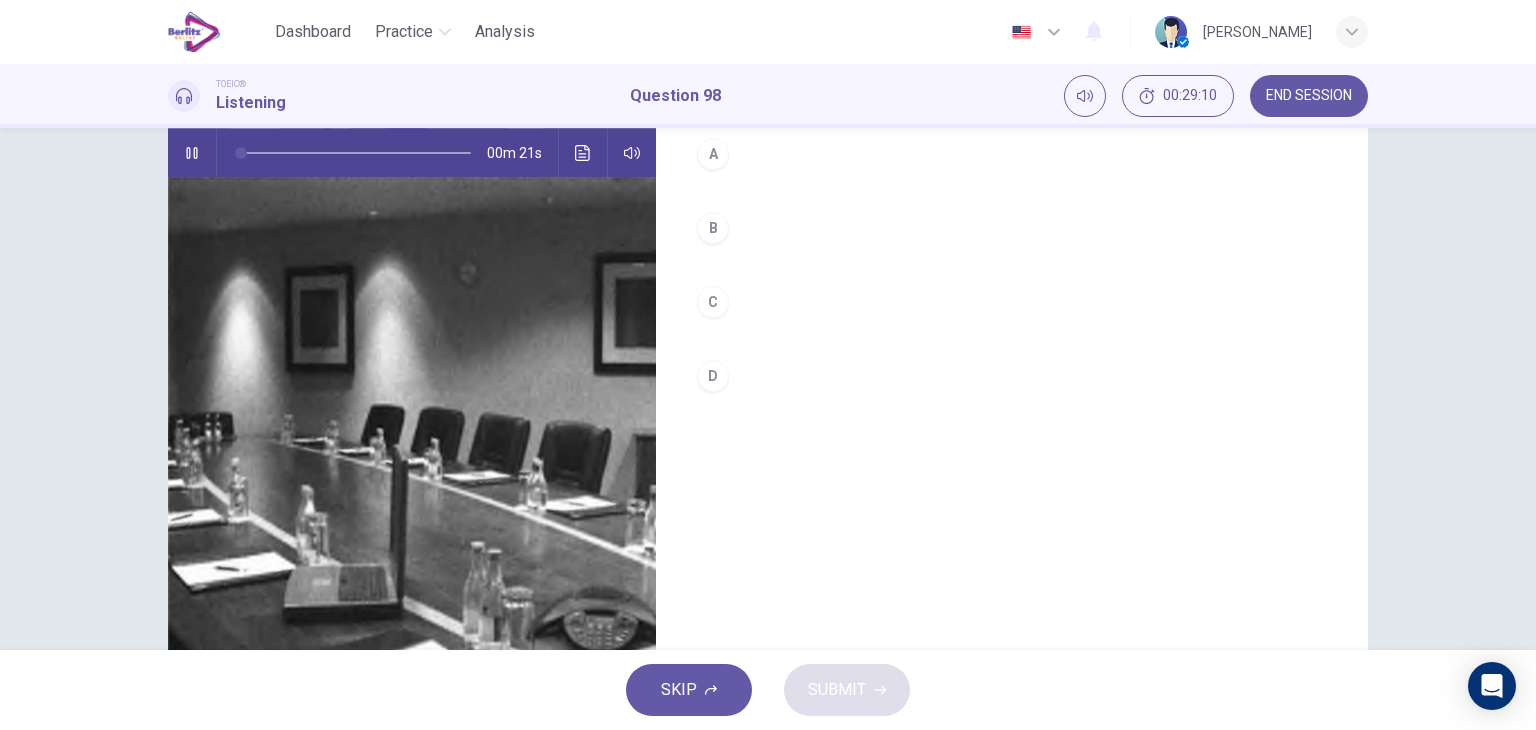 scroll, scrollTop: 200, scrollLeft: 0, axis: vertical 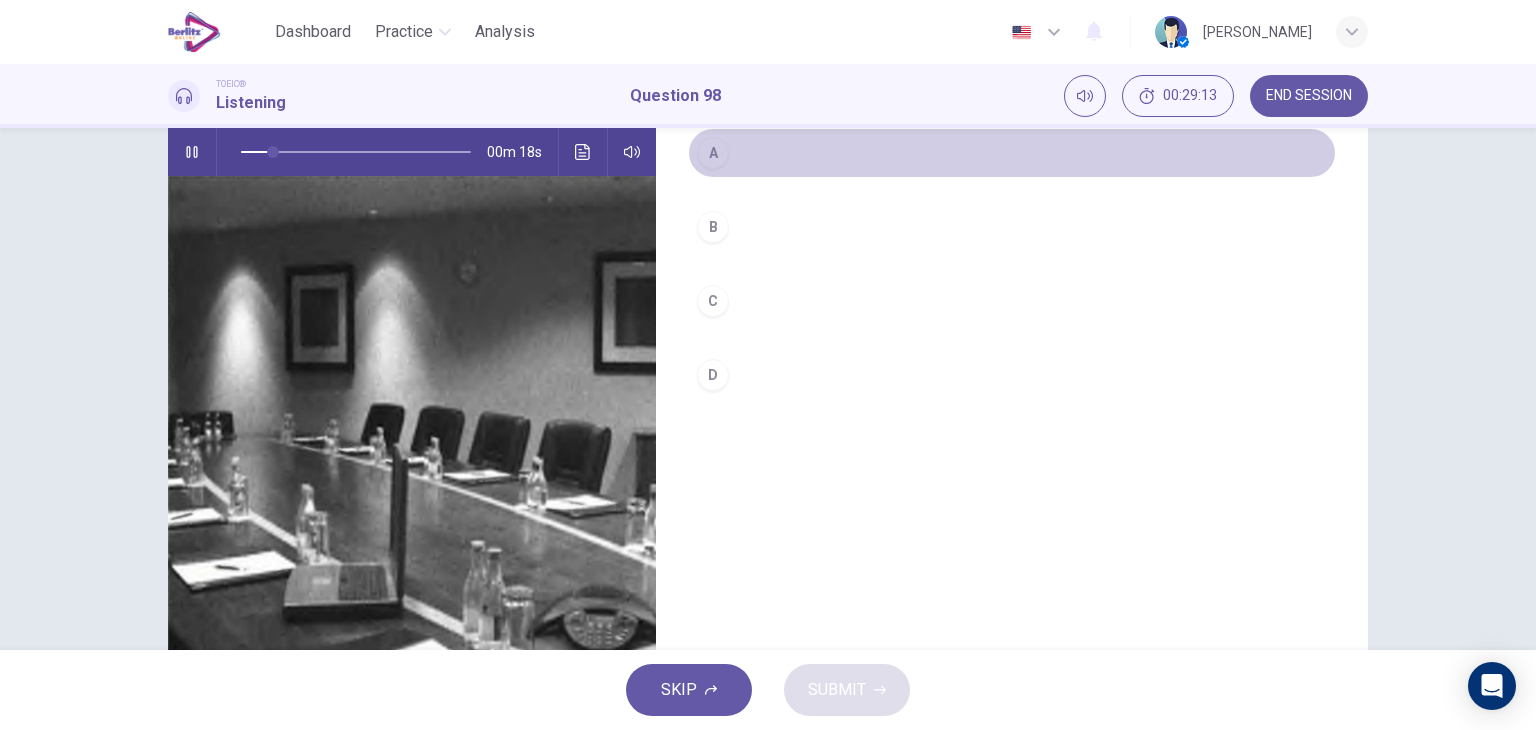 click on "A" at bounding box center [1012, 153] 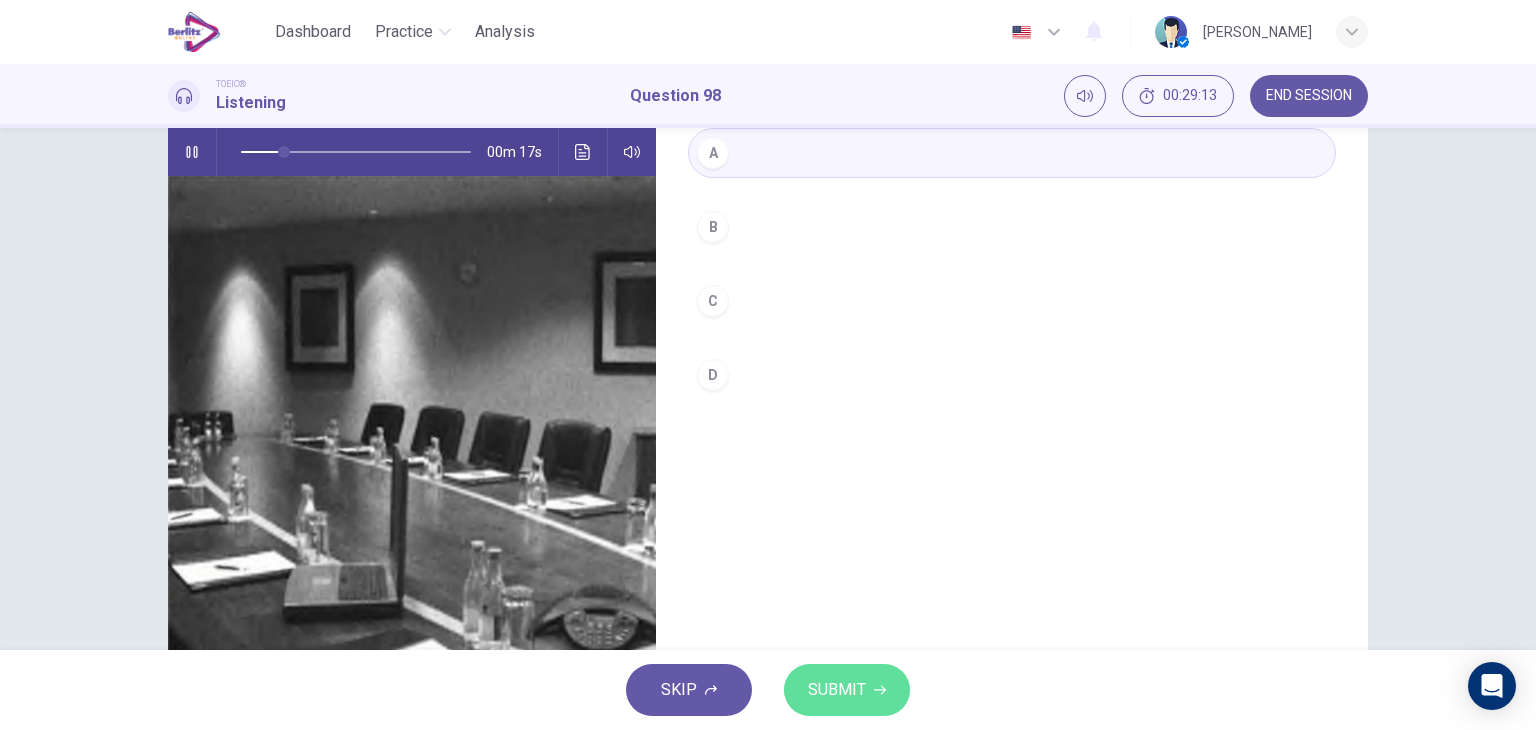 click on "SUBMIT" at bounding box center (837, 690) 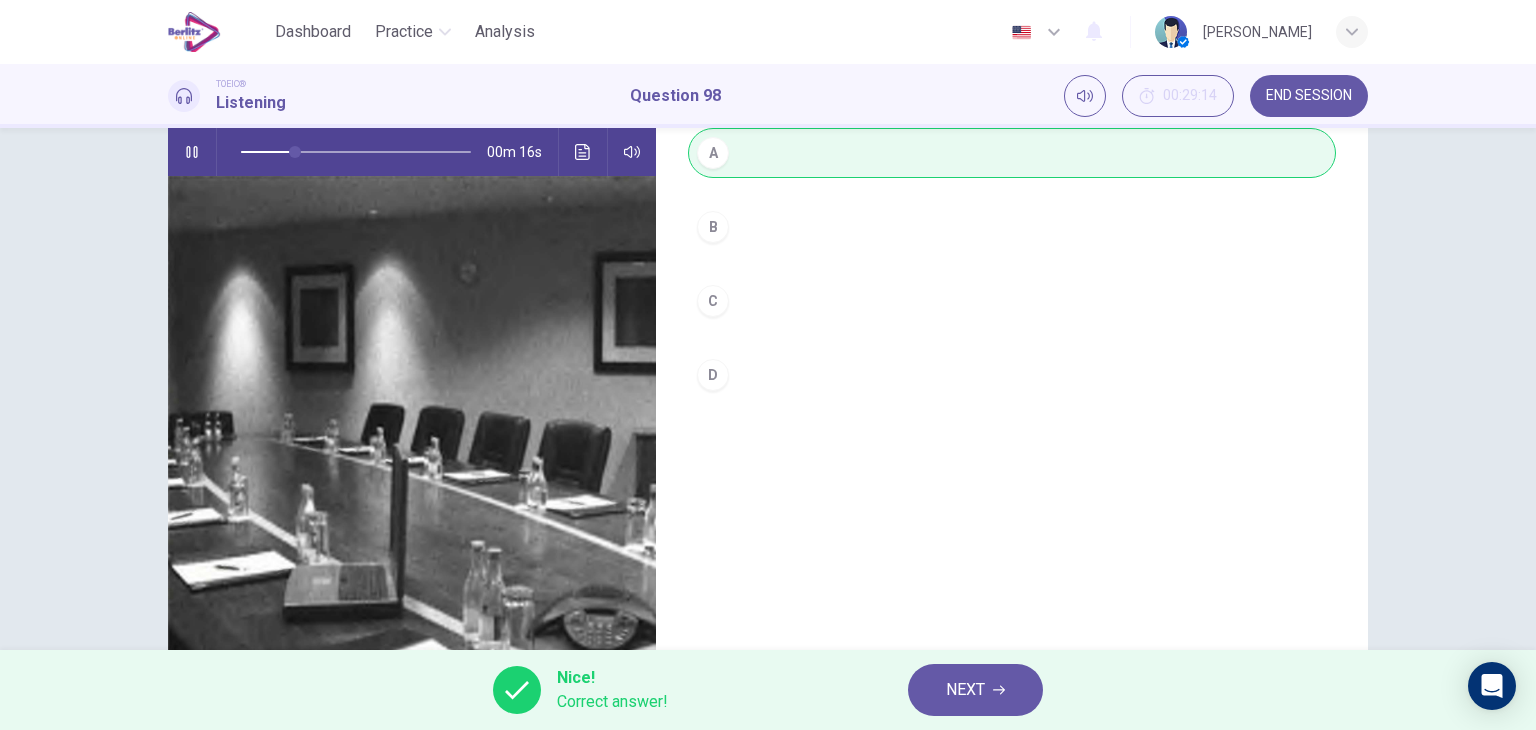 type on "**" 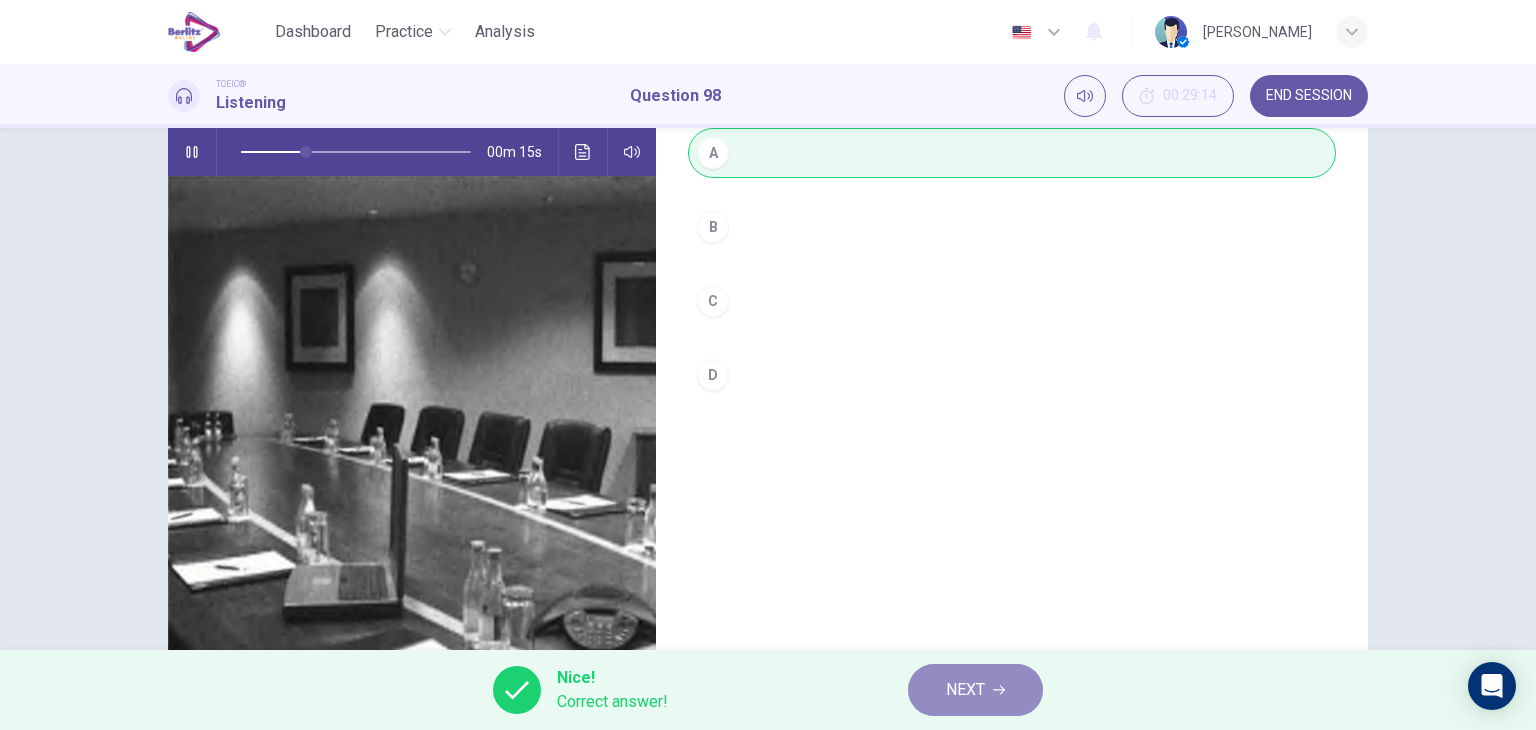click on "NEXT" at bounding box center [975, 690] 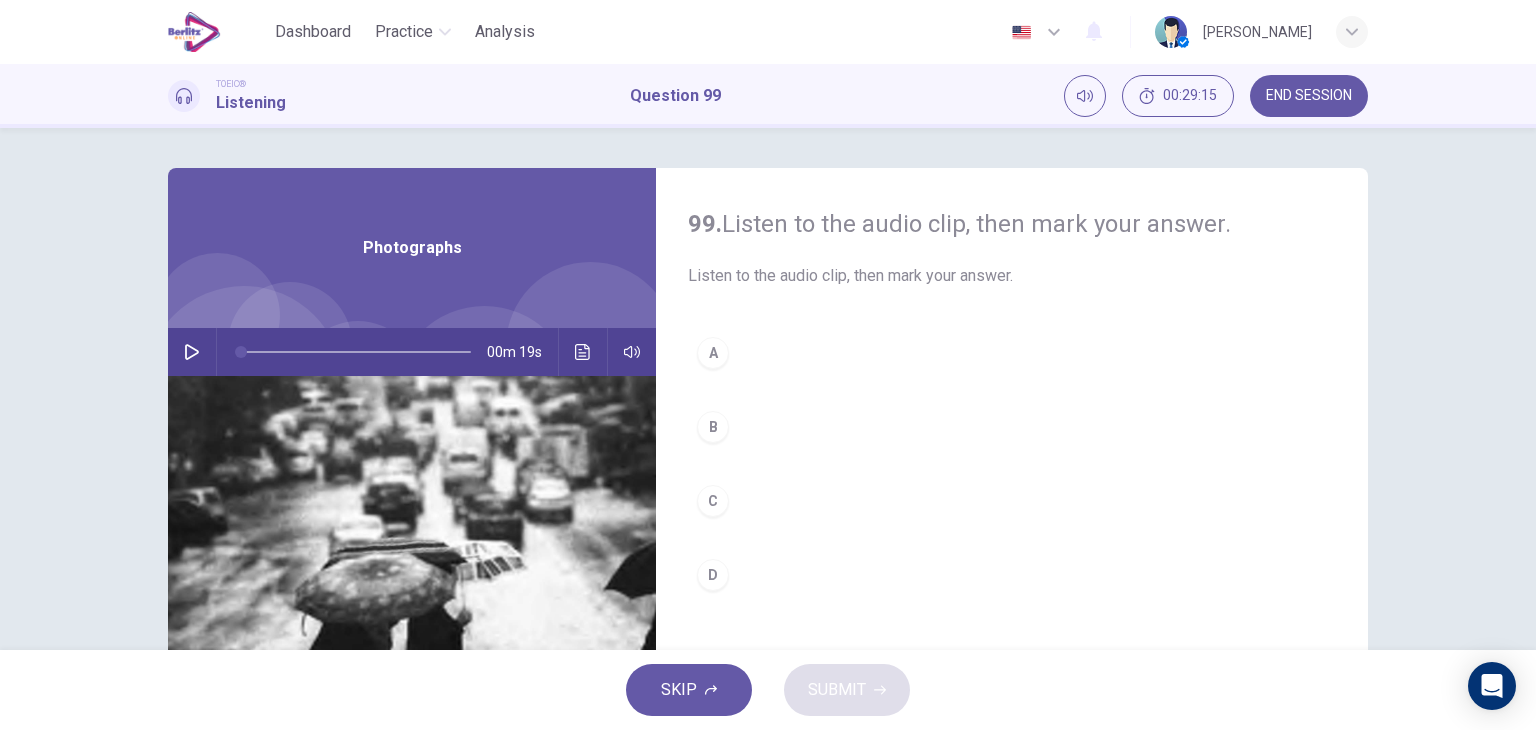 click 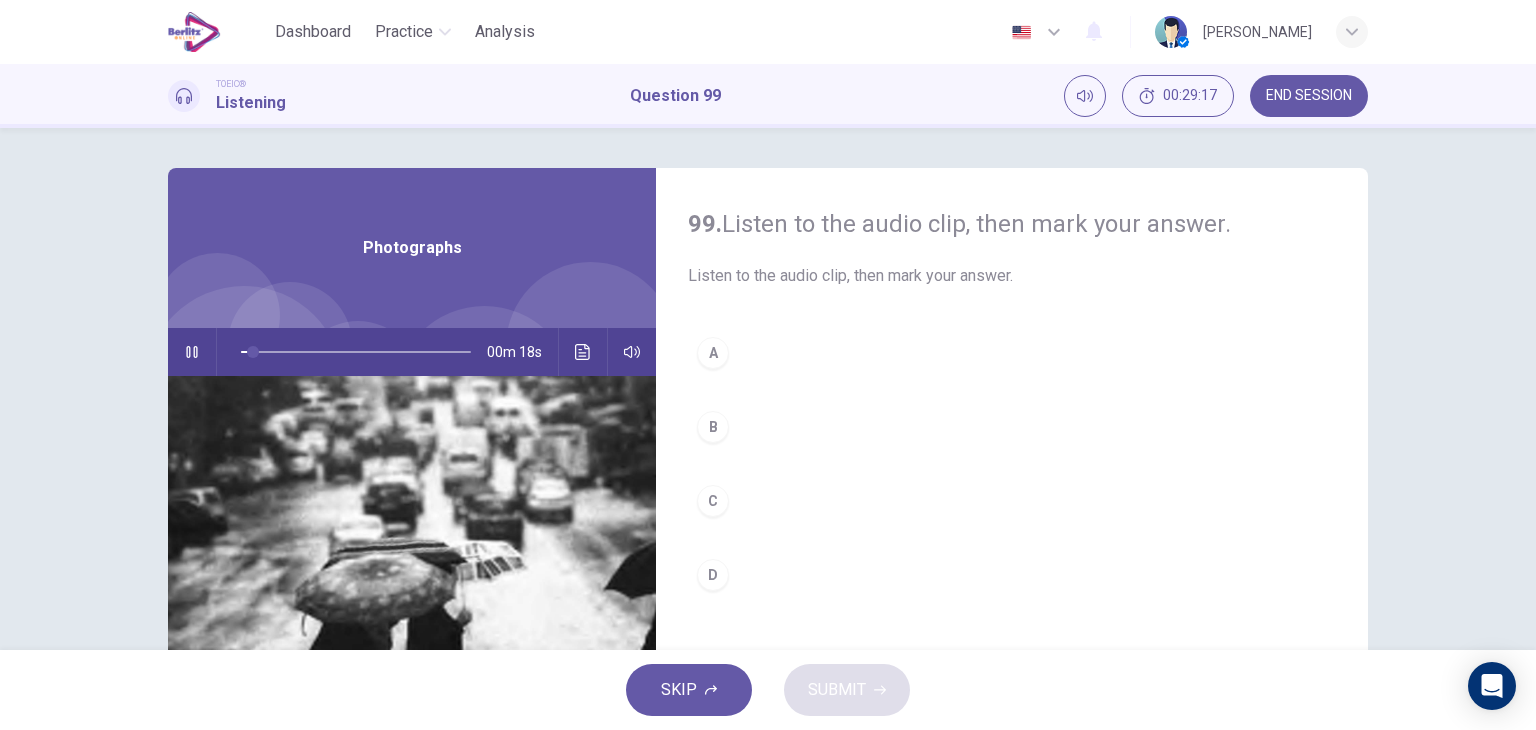scroll, scrollTop: 100, scrollLeft: 0, axis: vertical 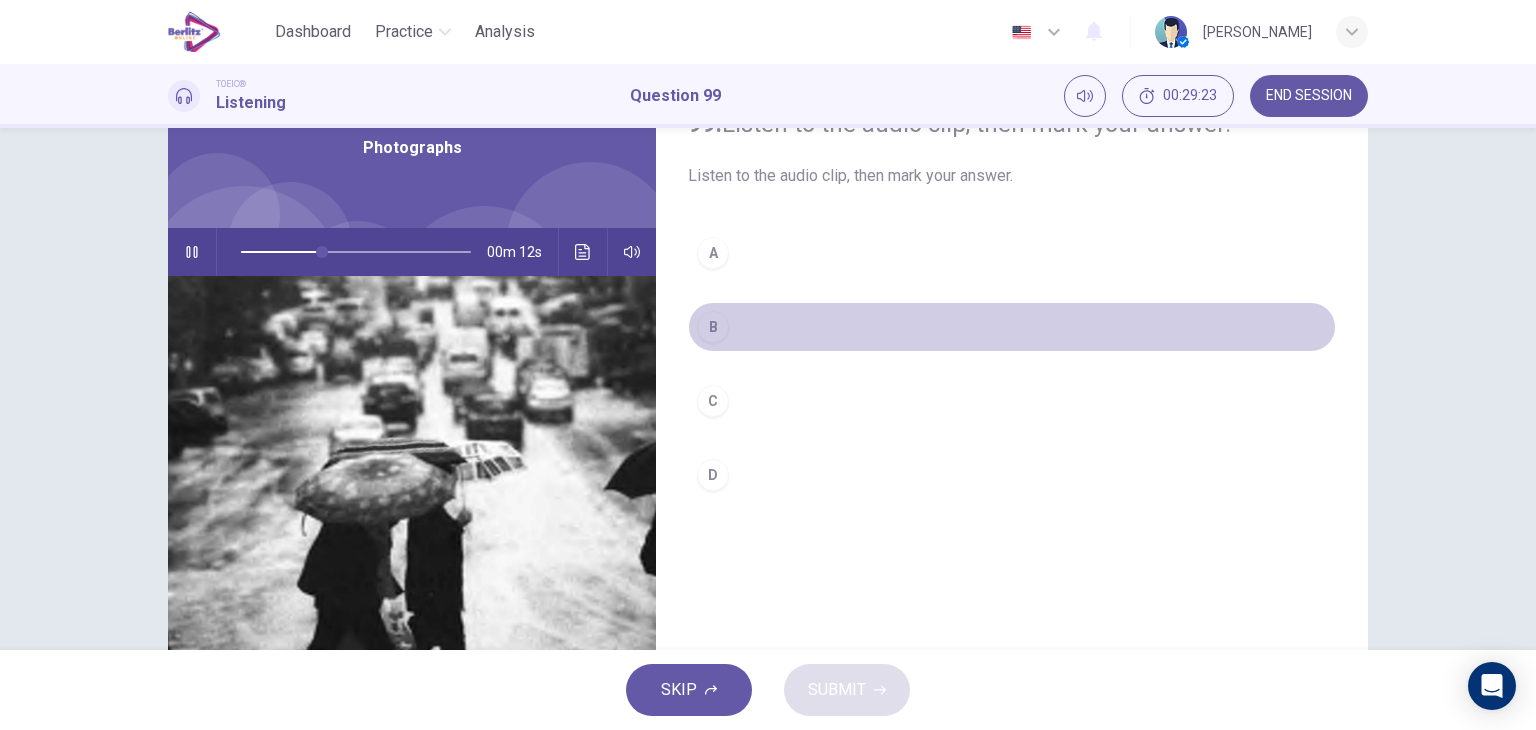 click on "B" at bounding box center [713, 327] 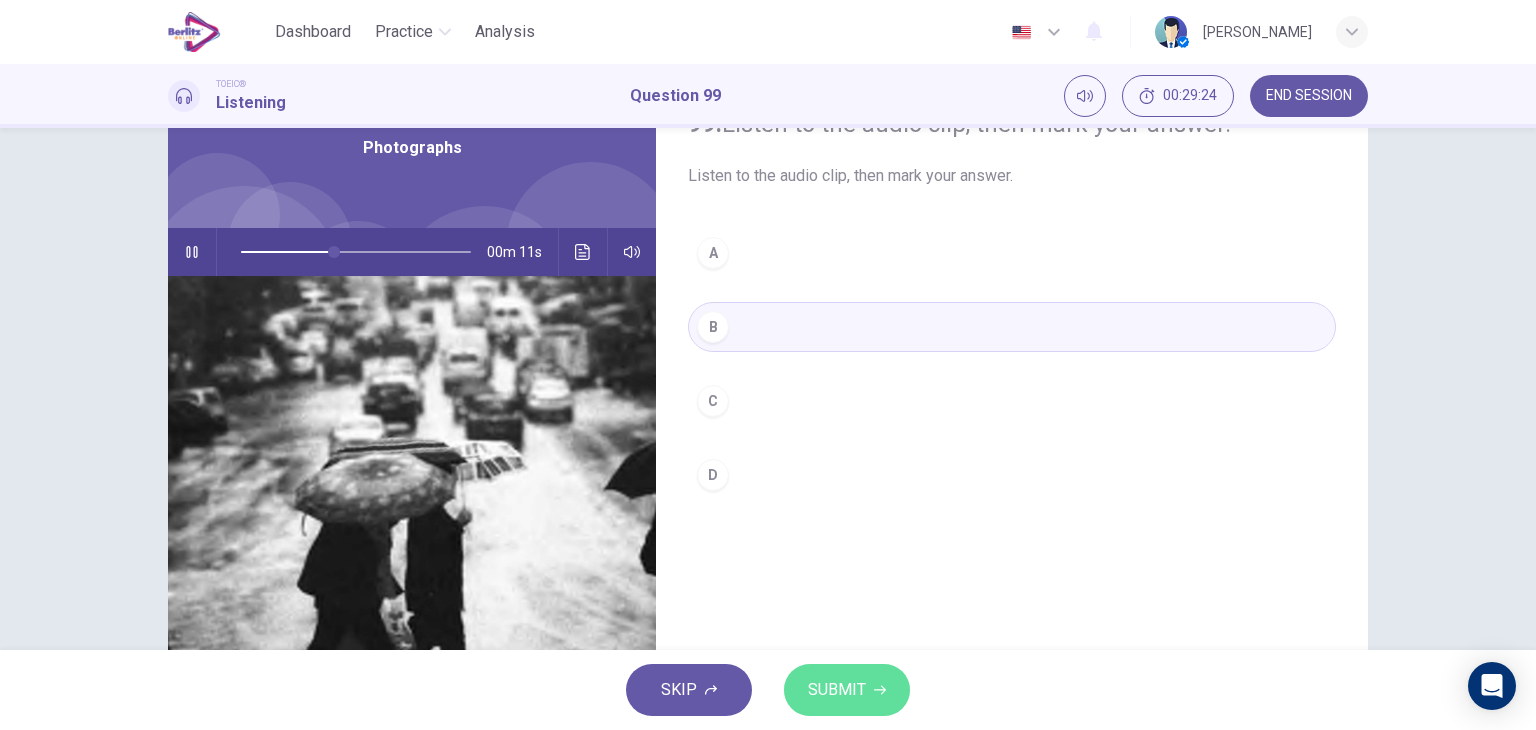 click on "SUBMIT" at bounding box center (837, 690) 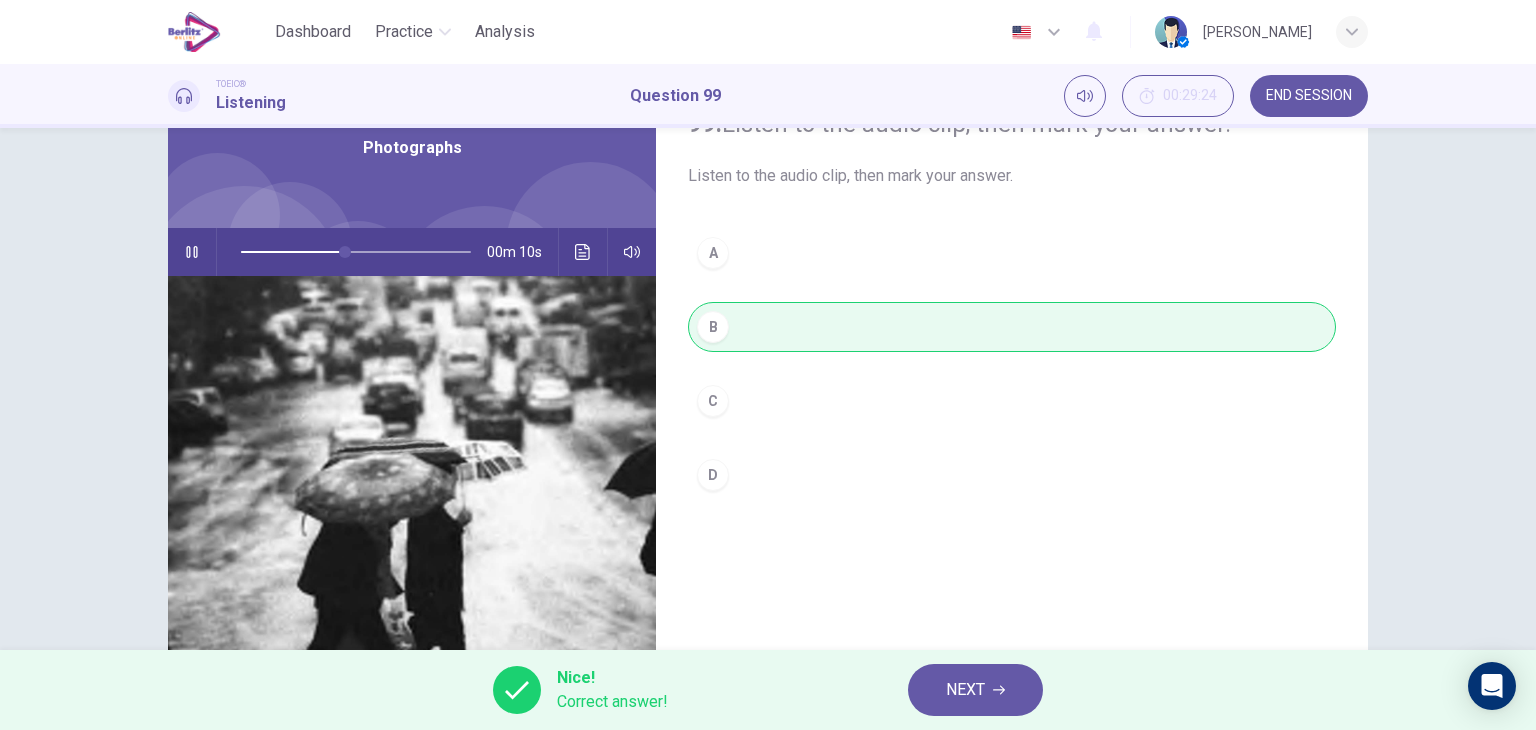 type on "**" 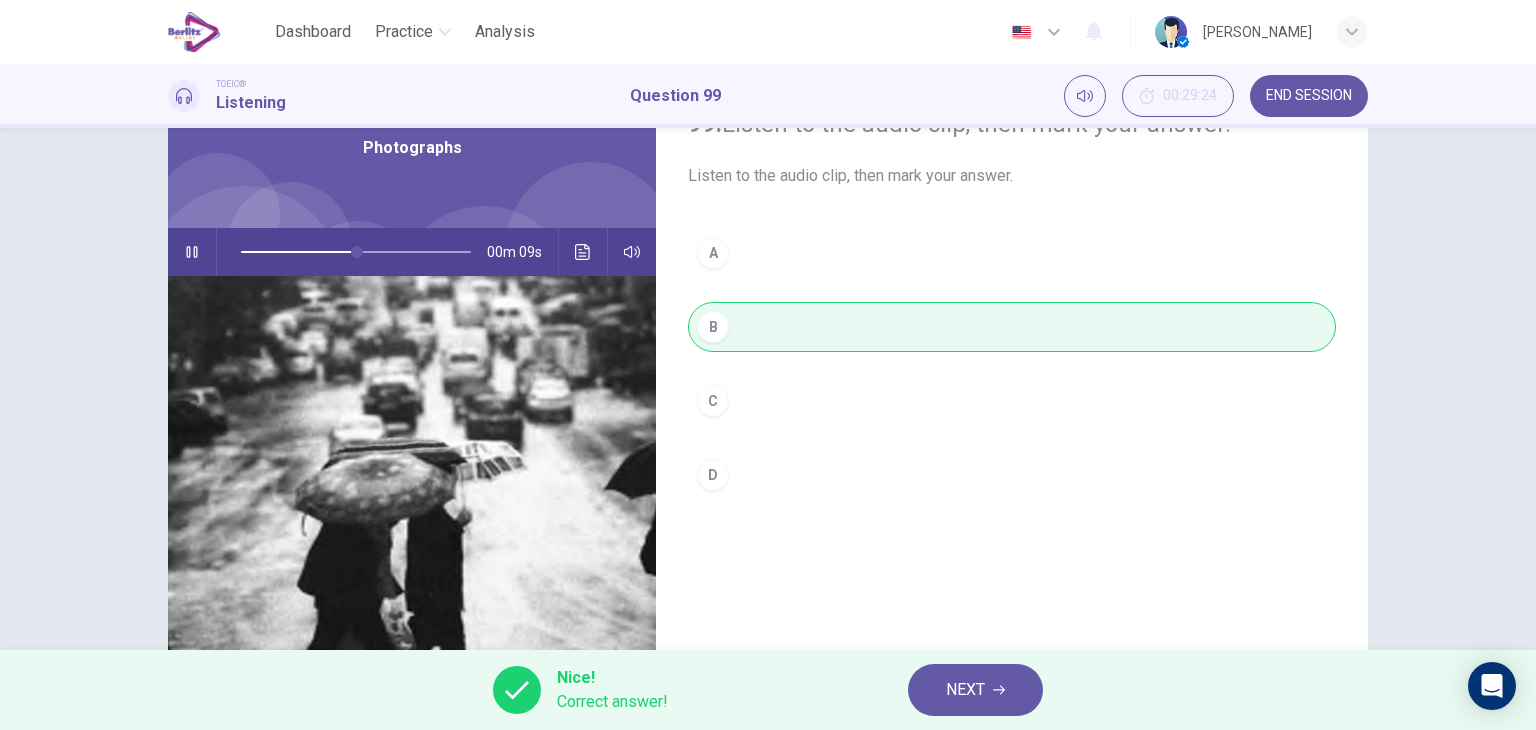 click 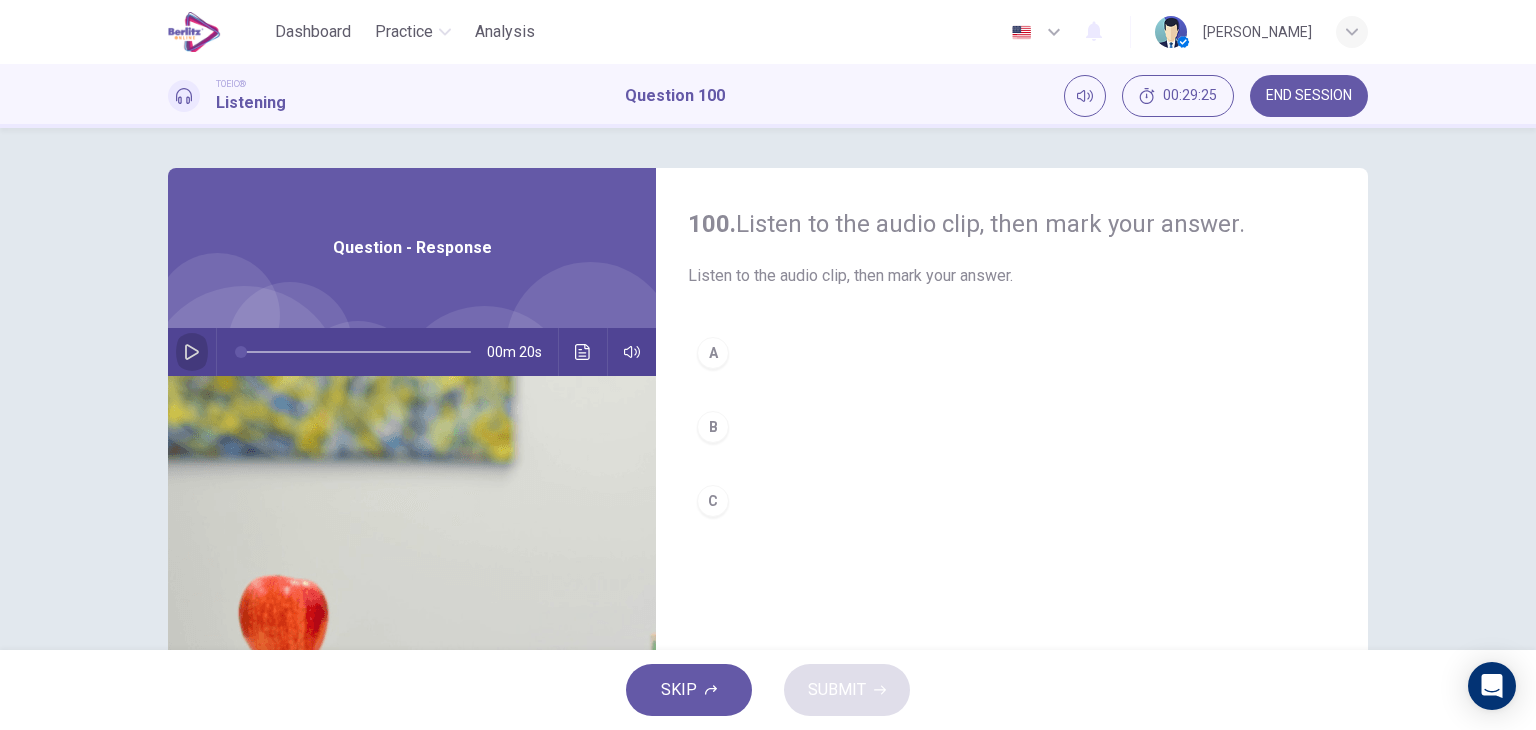 click 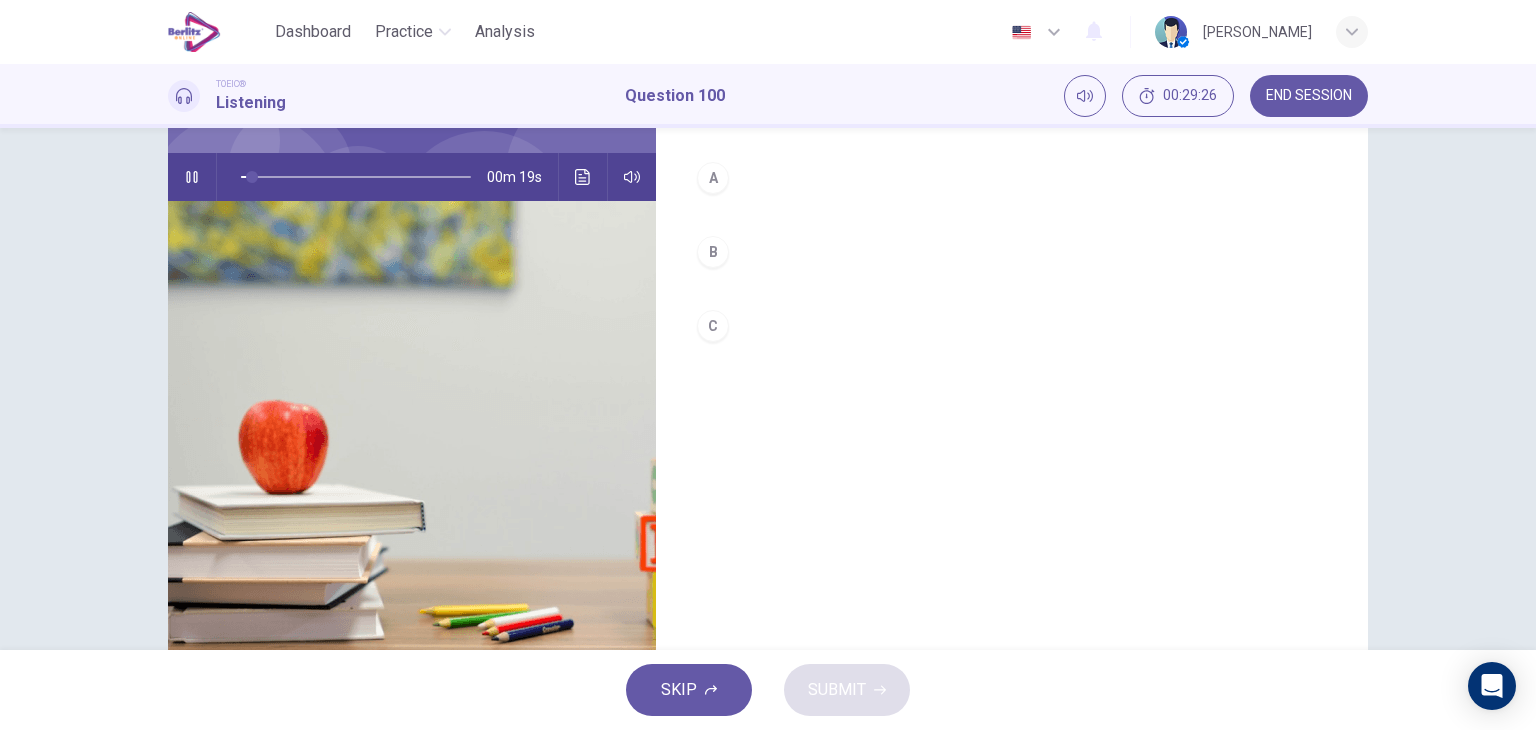 scroll, scrollTop: 153, scrollLeft: 0, axis: vertical 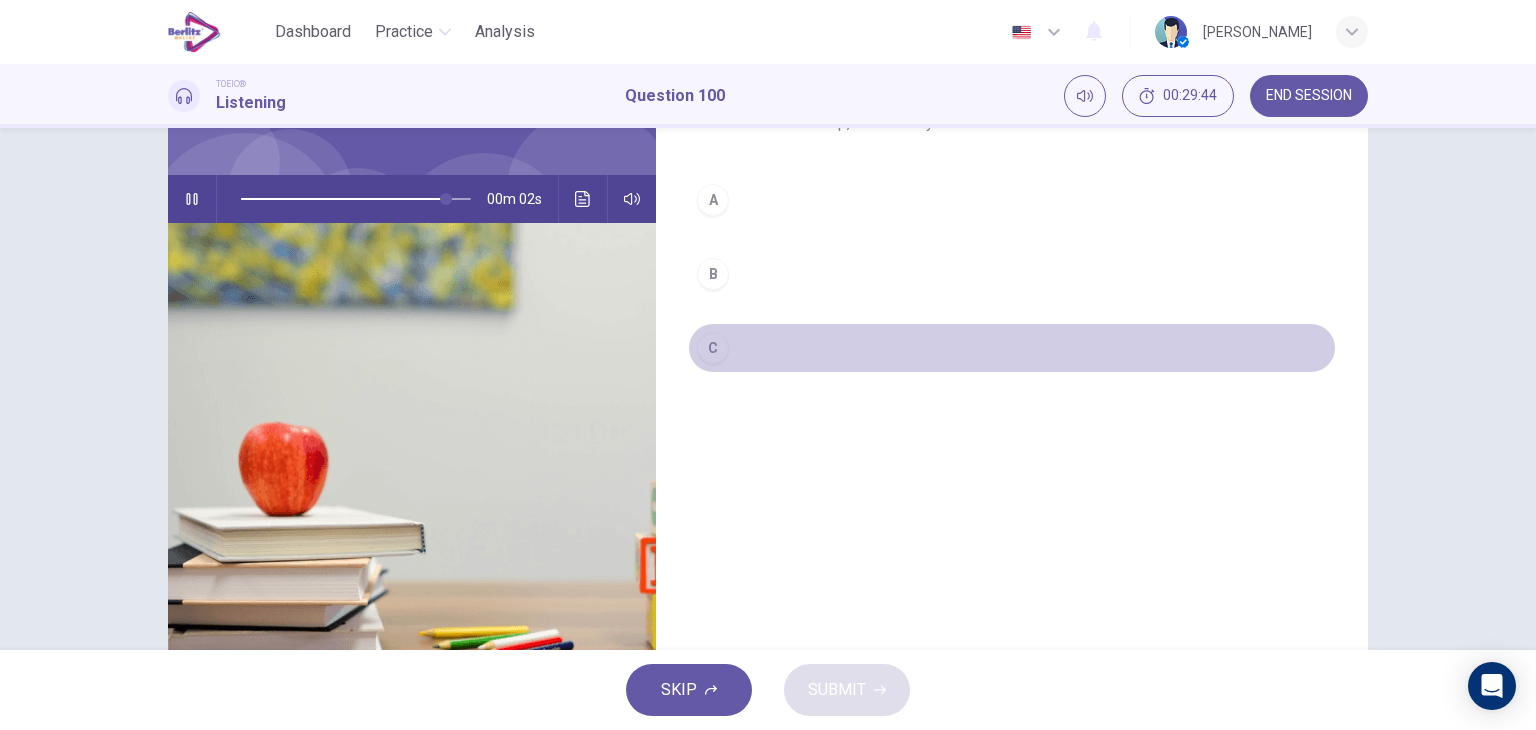 drag, startPoint x: 697, startPoint y: 339, endPoint x: 720, endPoint y: 356, distance: 28.600698 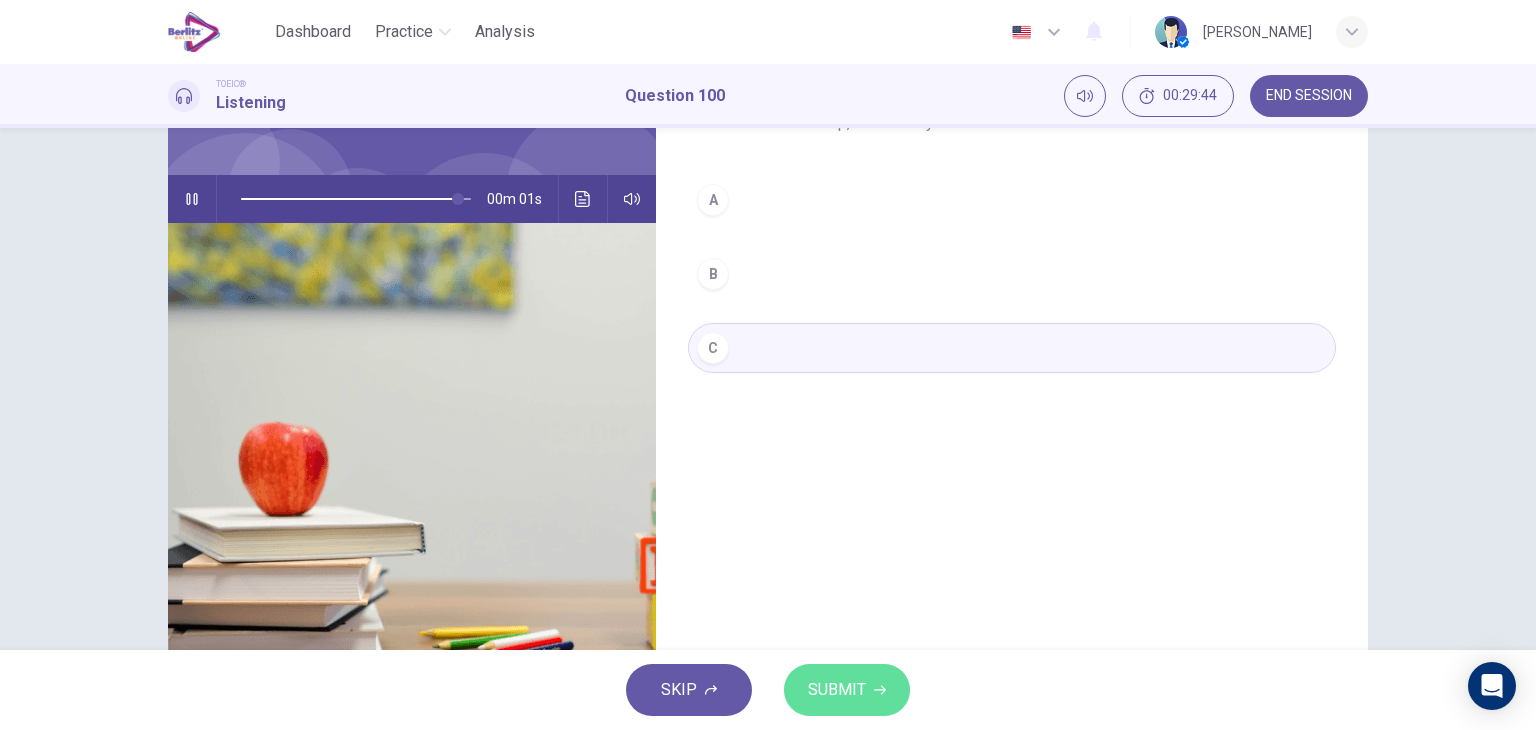 click on "SUBMIT" at bounding box center [837, 690] 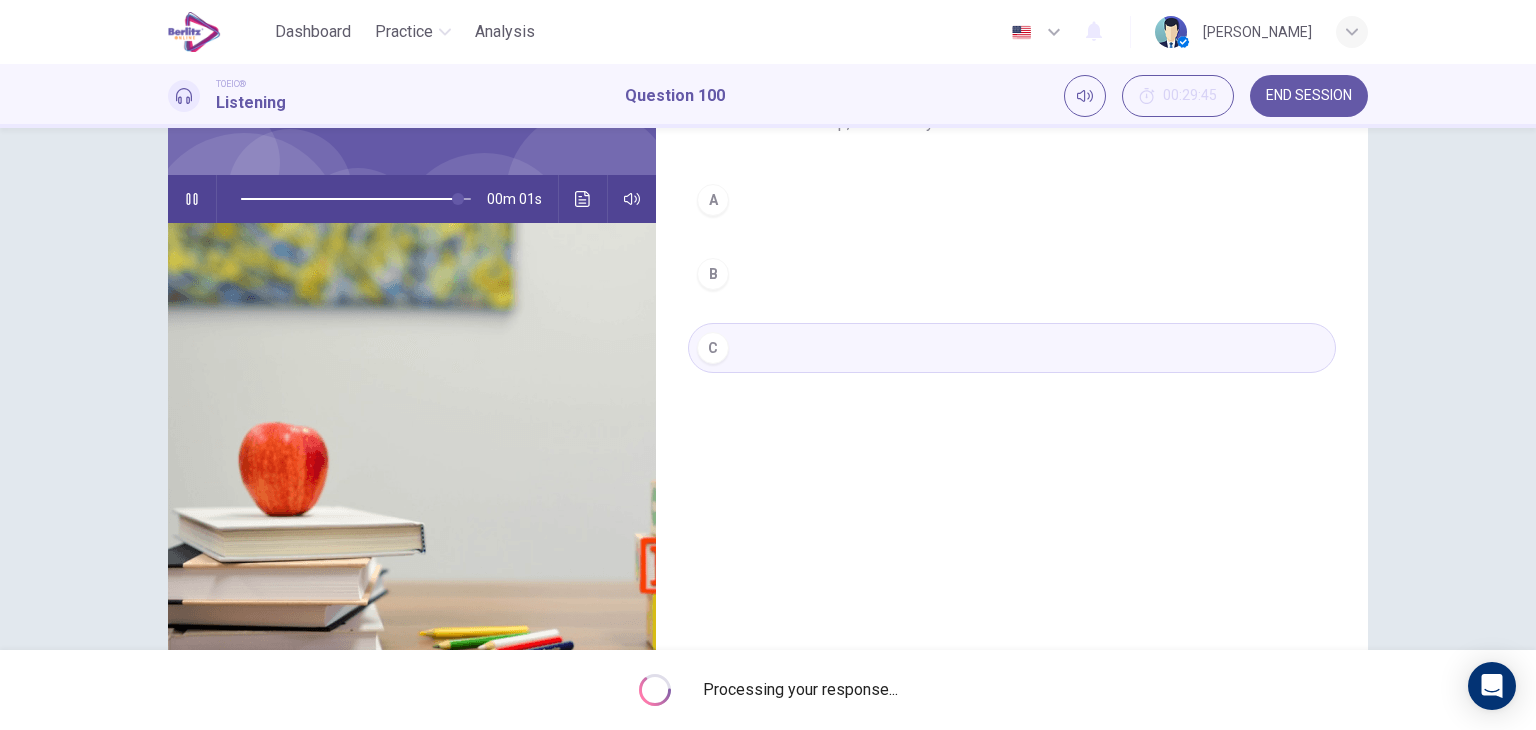 type on "*" 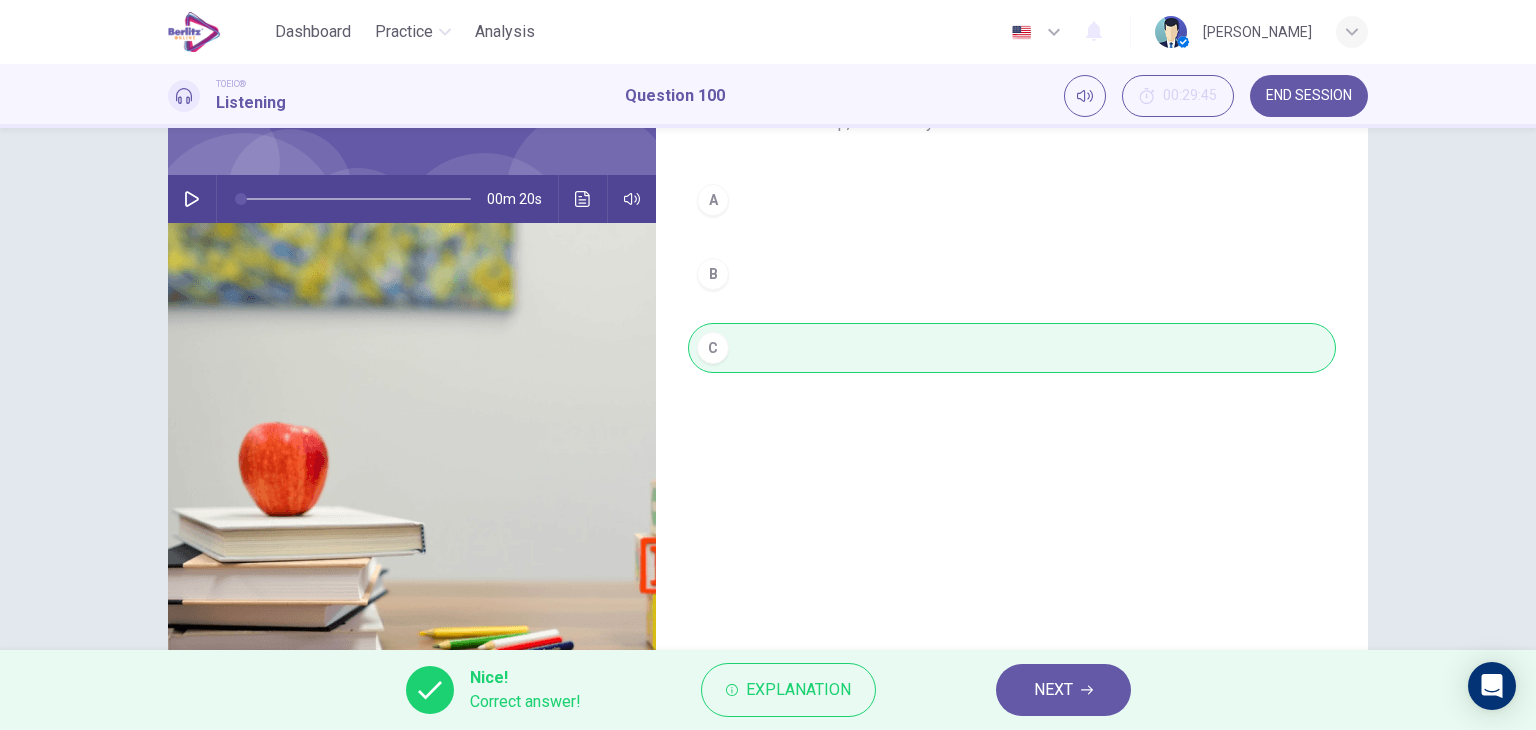 click on "NEXT" at bounding box center [1063, 690] 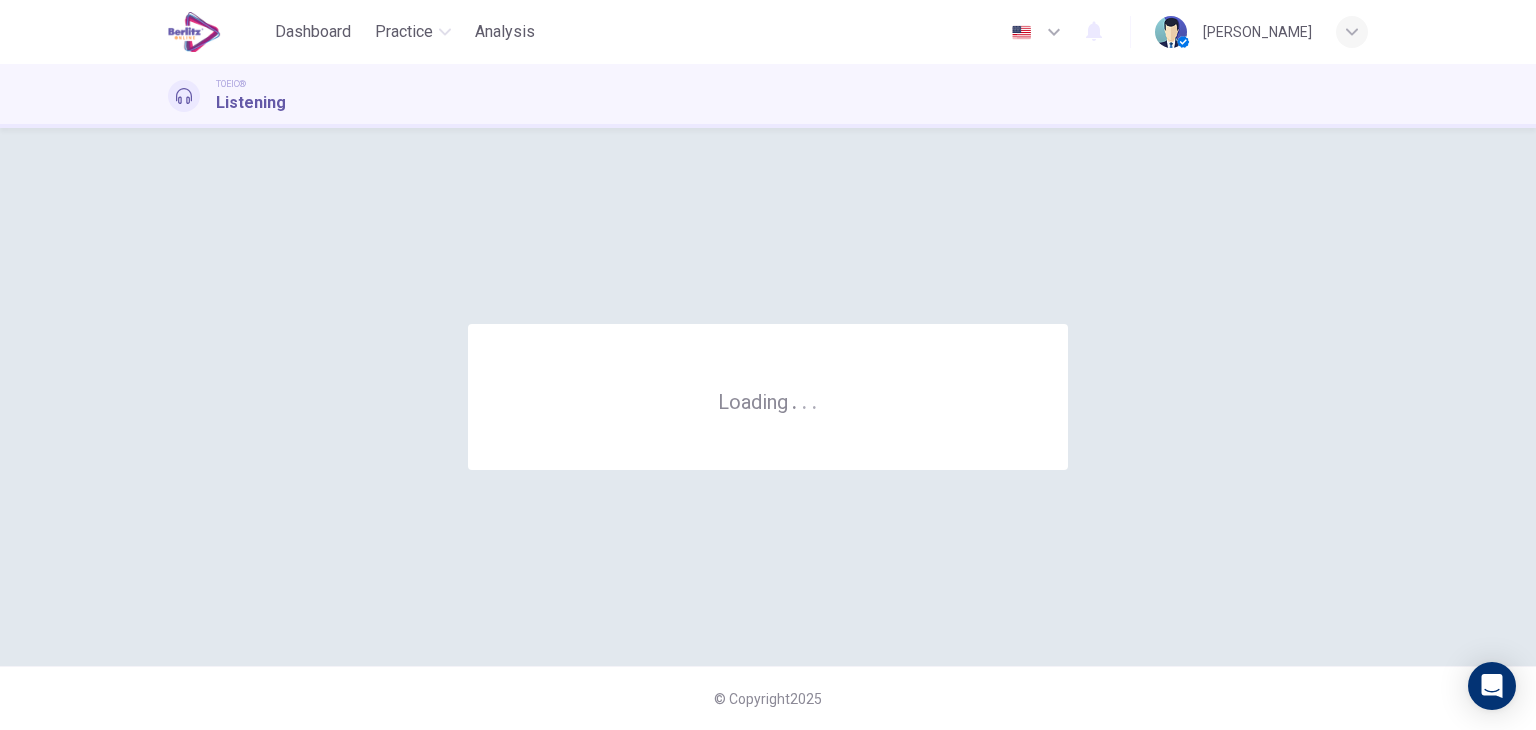 scroll, scrollTop: 0, scrollLeft: 0, axis: both 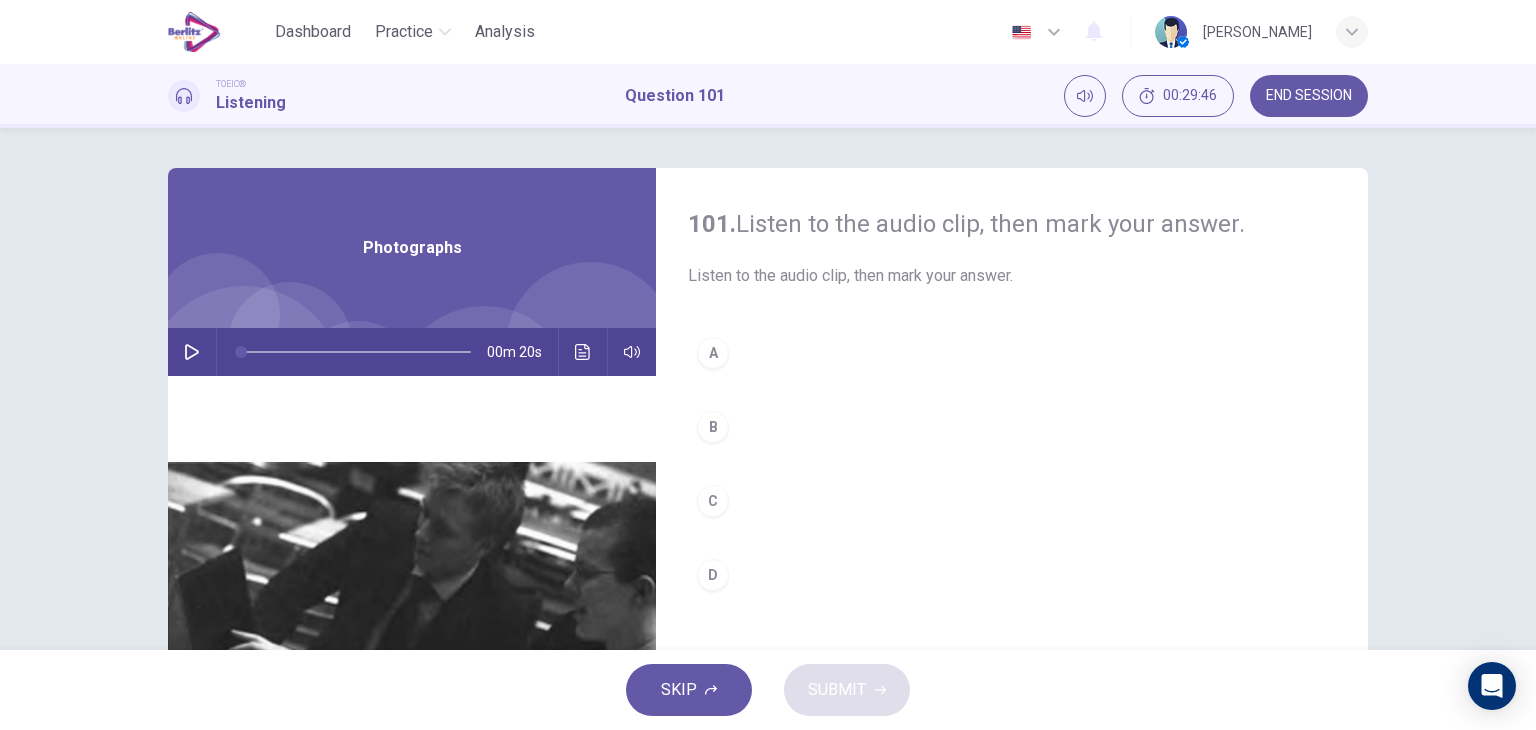 click on "TOEIC® Listening Question 101 00:29:46 END SESSION" at bounding box center [768, 96] 